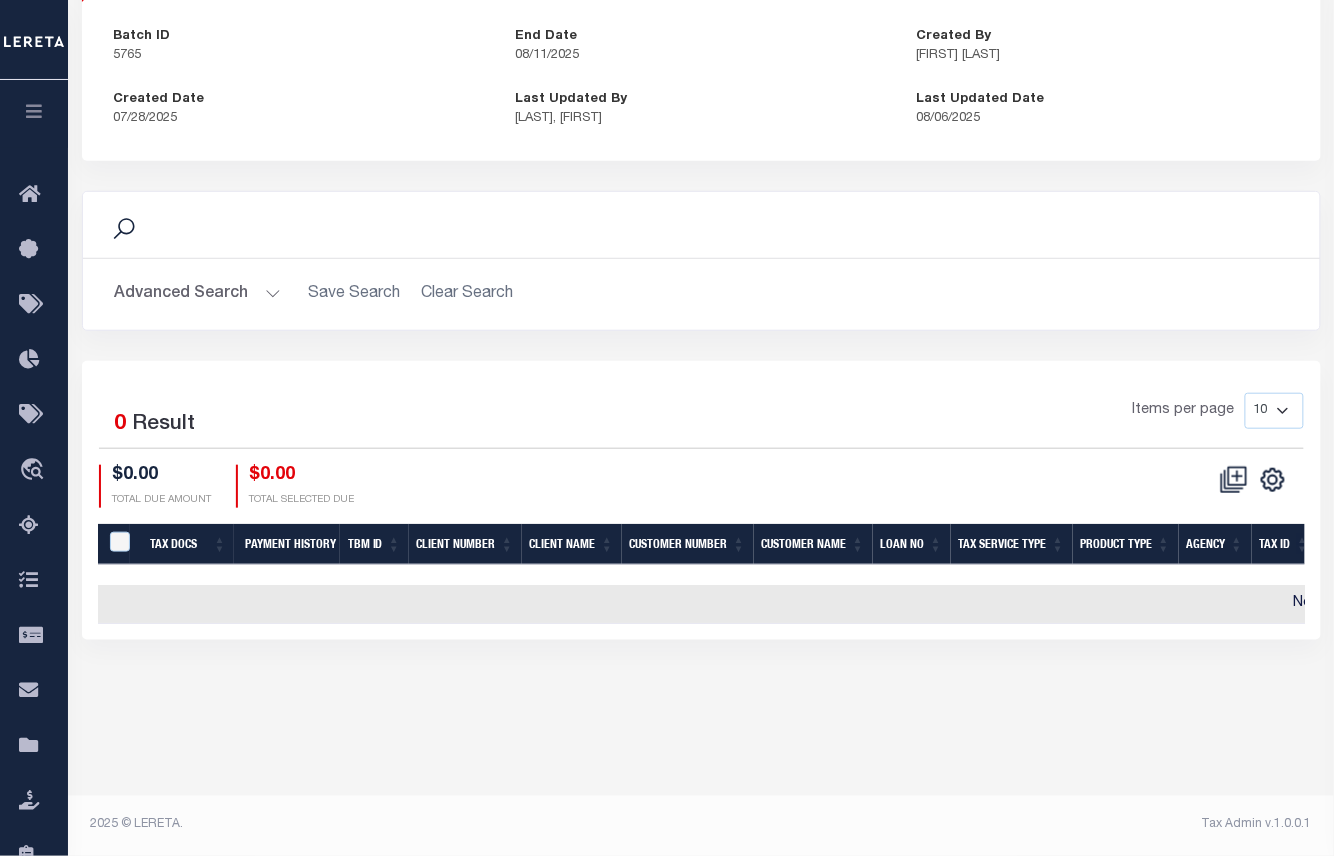 scroll, scrollTop: 0, scrollLeft: 0, axis: both 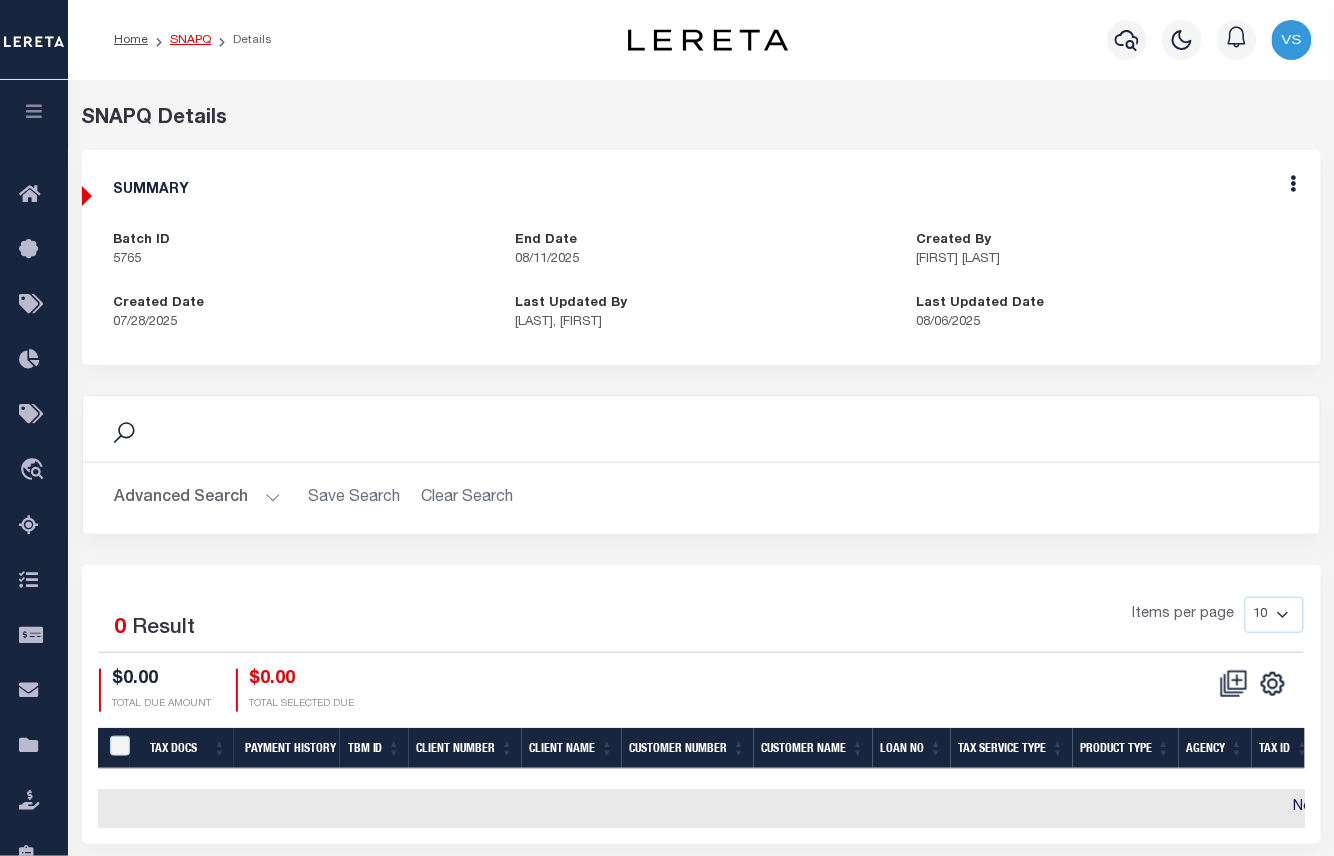 click on "SNAPQ" at bounding box center (190, 40) 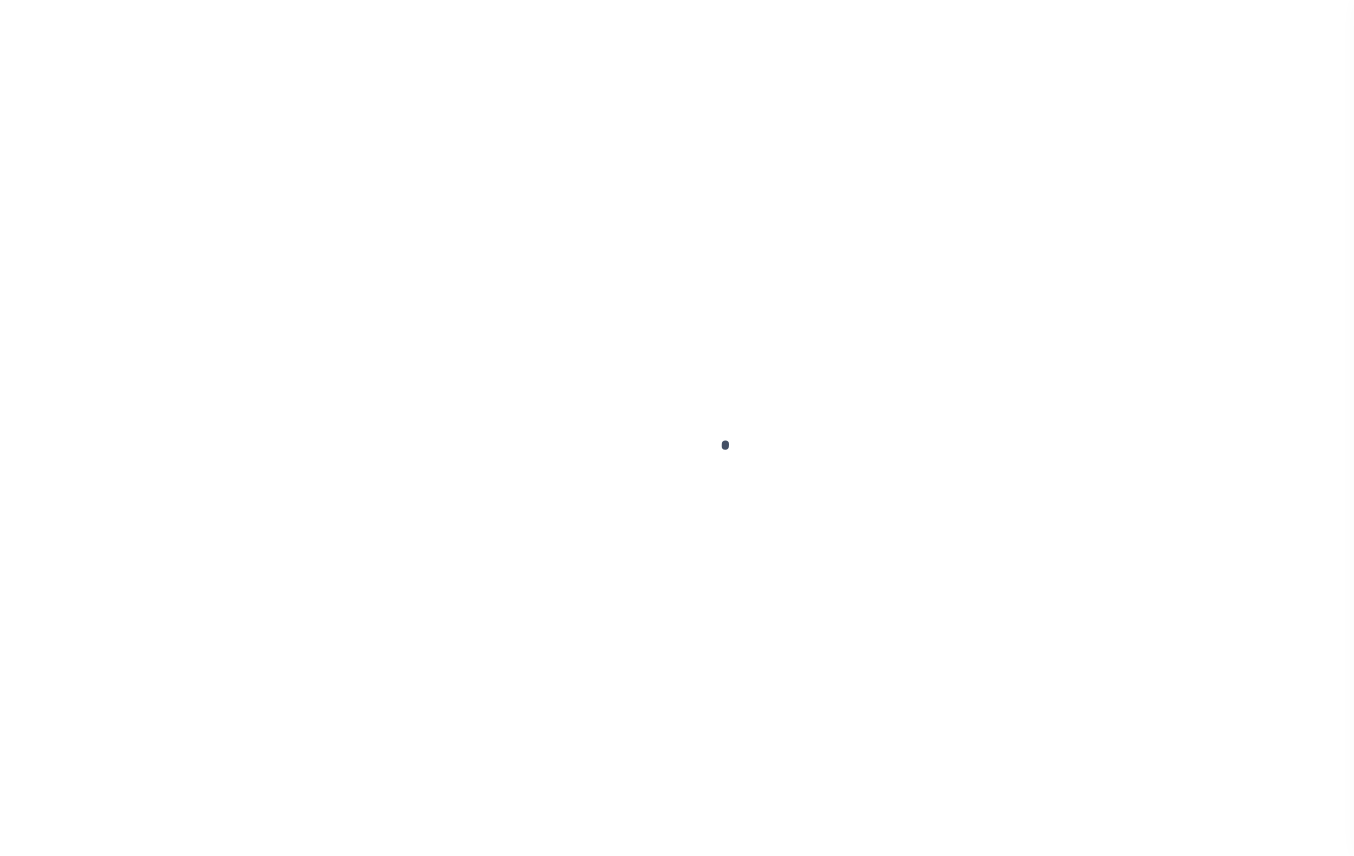 scroll, scrollTop: 0, scrollLeft: 0, axis: both 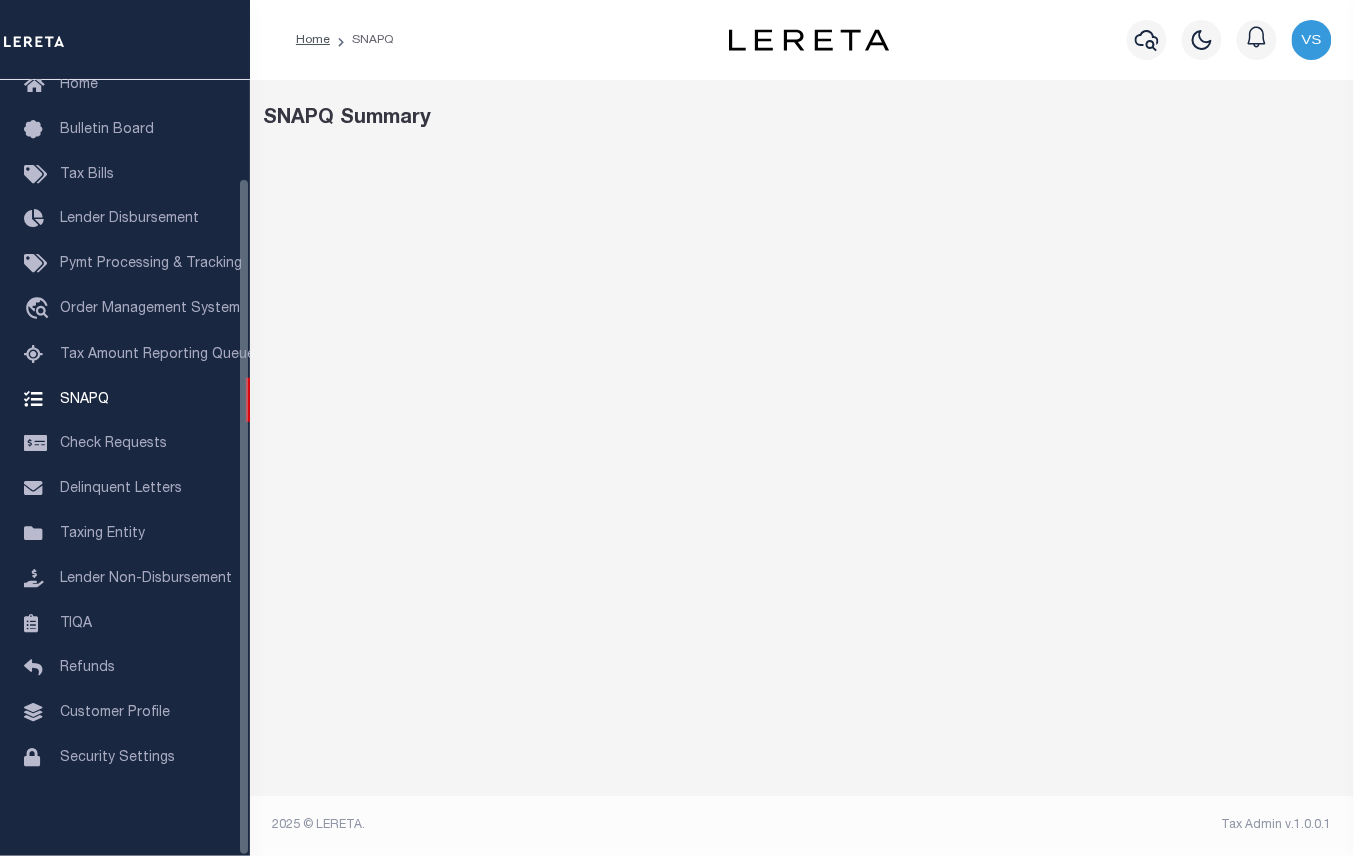 select on "100" 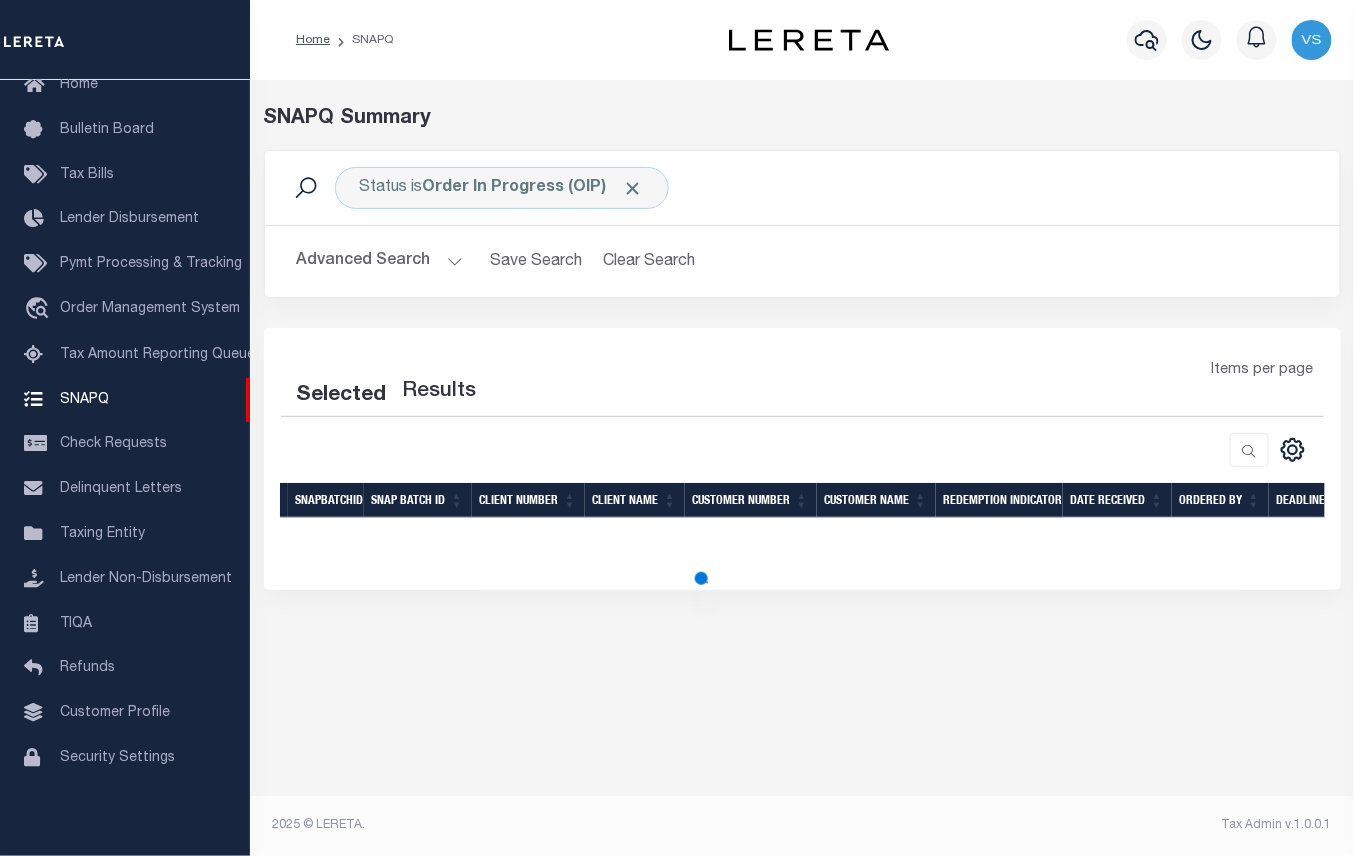 select on "100" 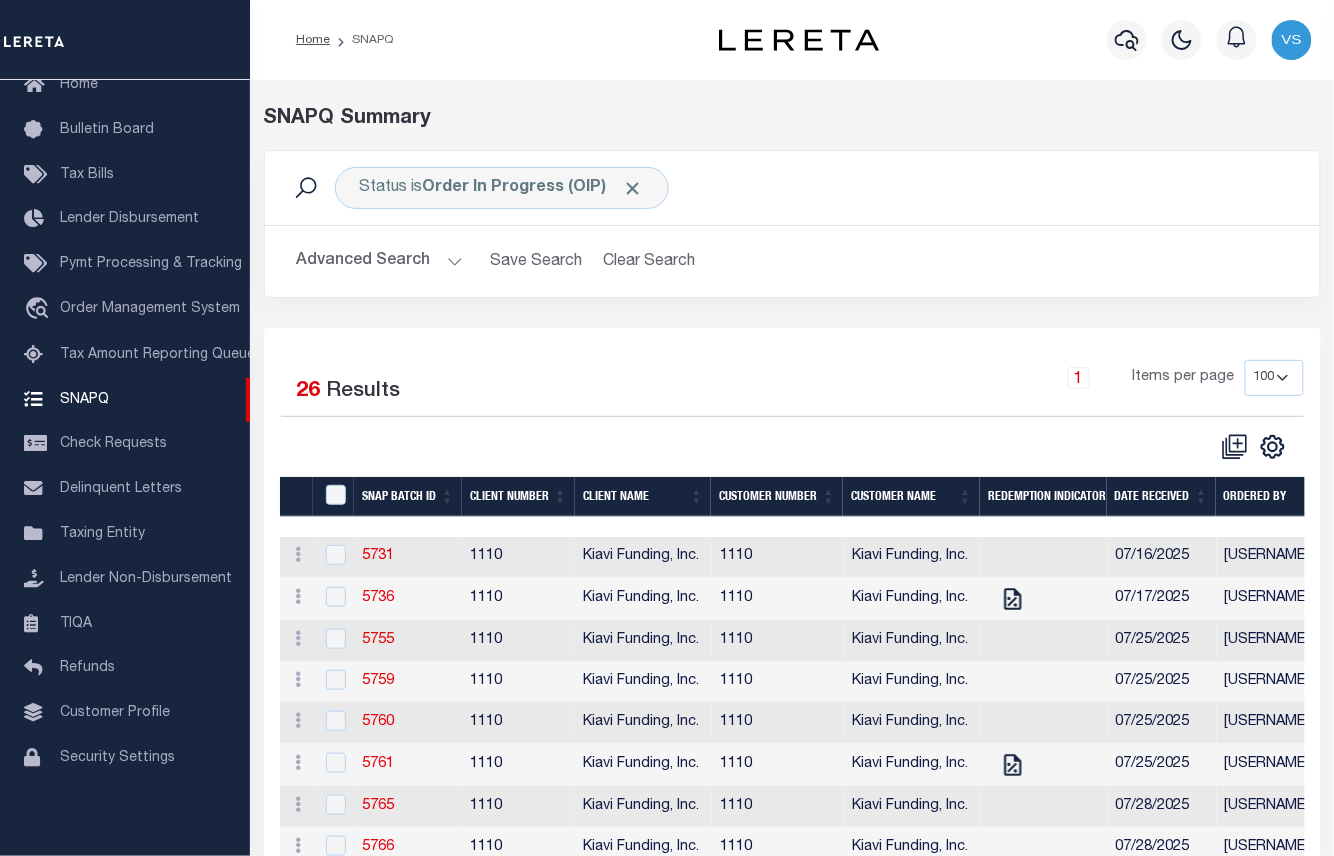 click on "Selected
26   Results
1
Items per page   10 25 50 100" at bounding box center (792, 975) 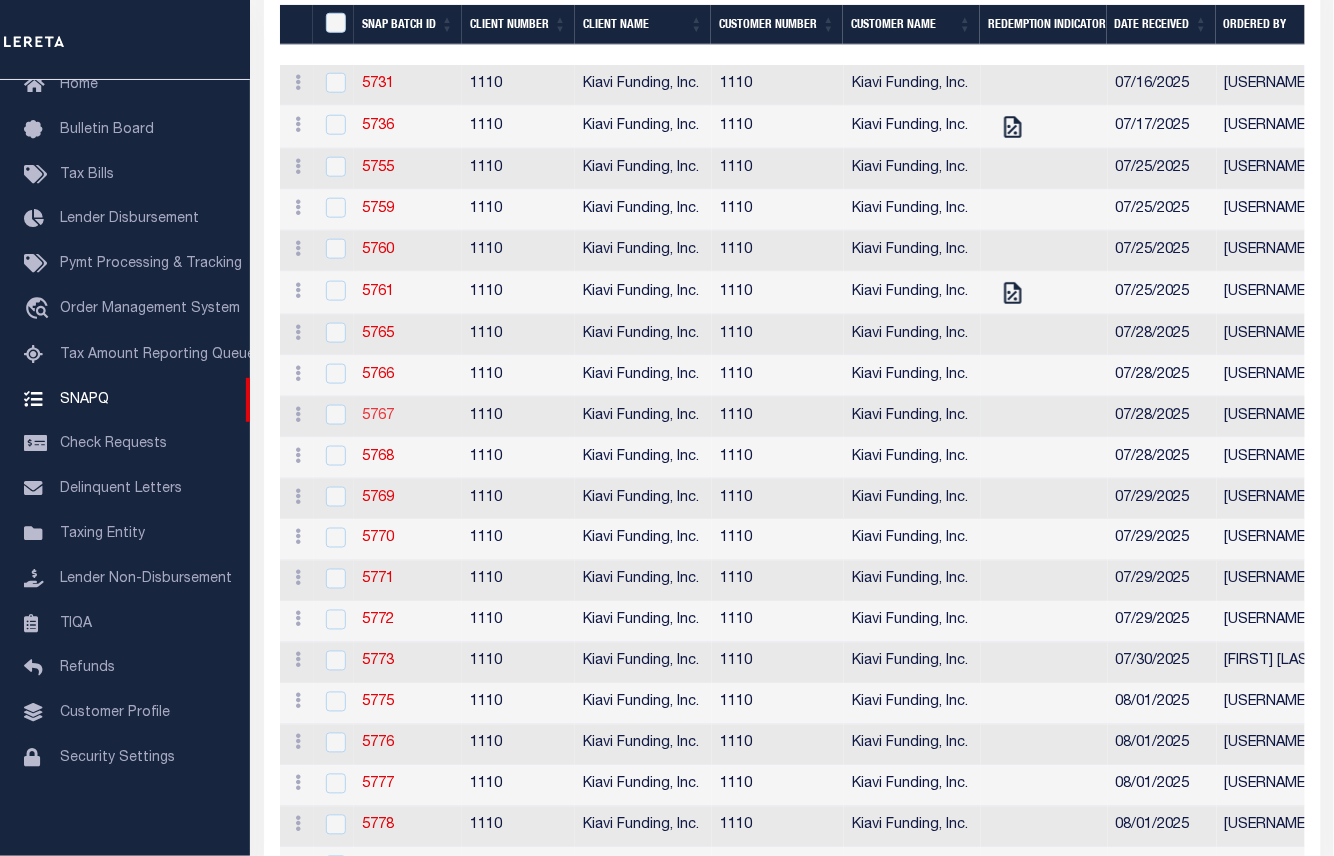 click on "5767" at bounding box center [378, 416] 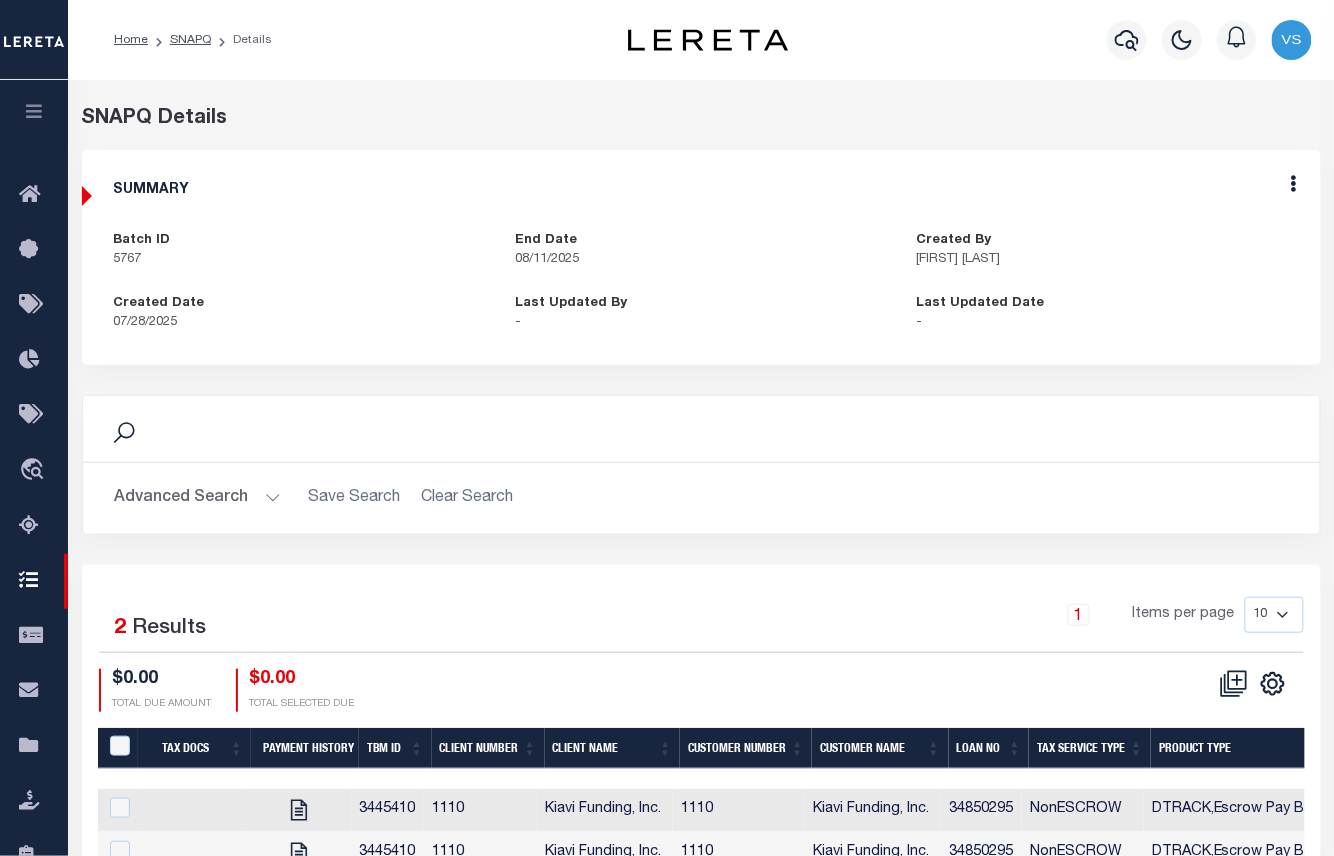 scroll, scrollTop: 204, scrollLeft: 0, axis: vertical 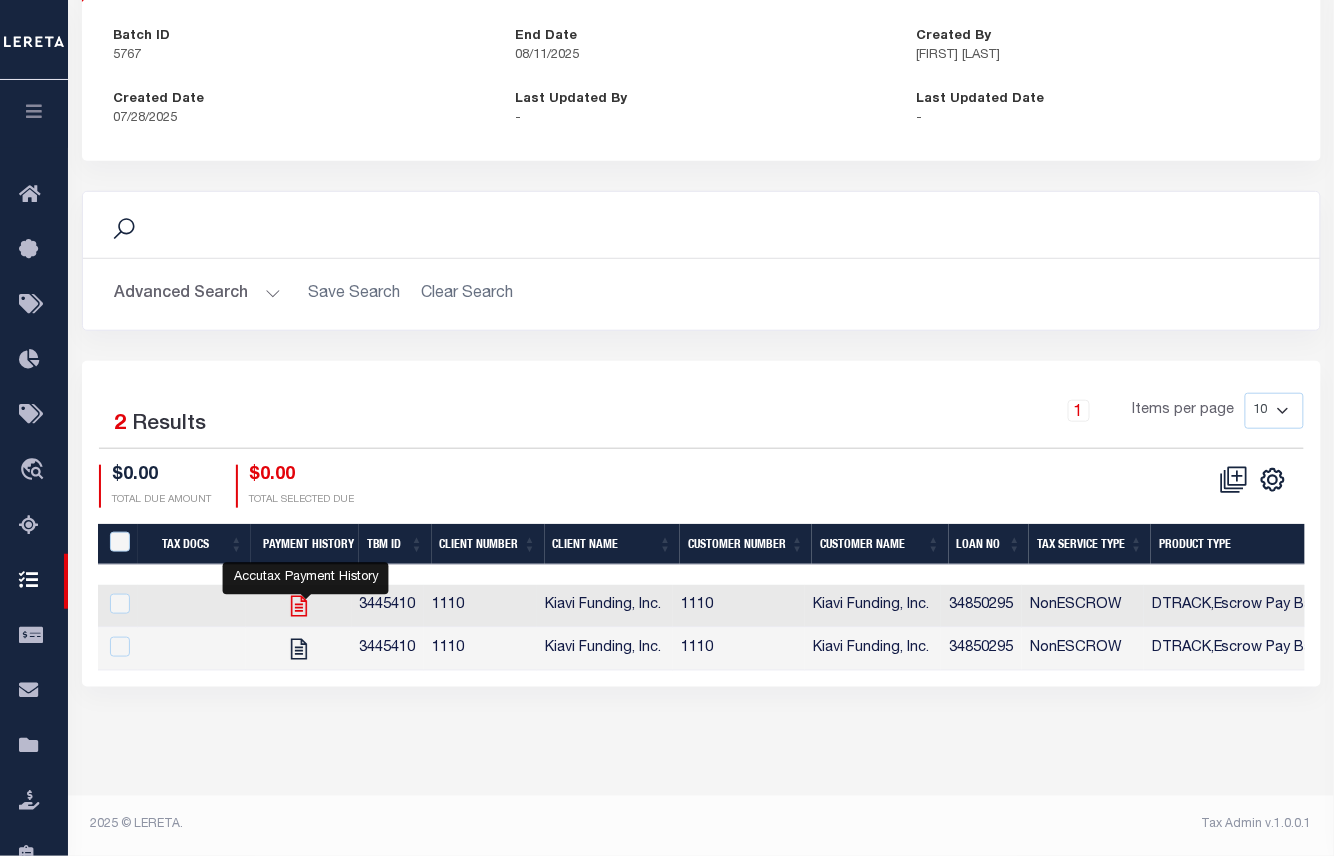 click 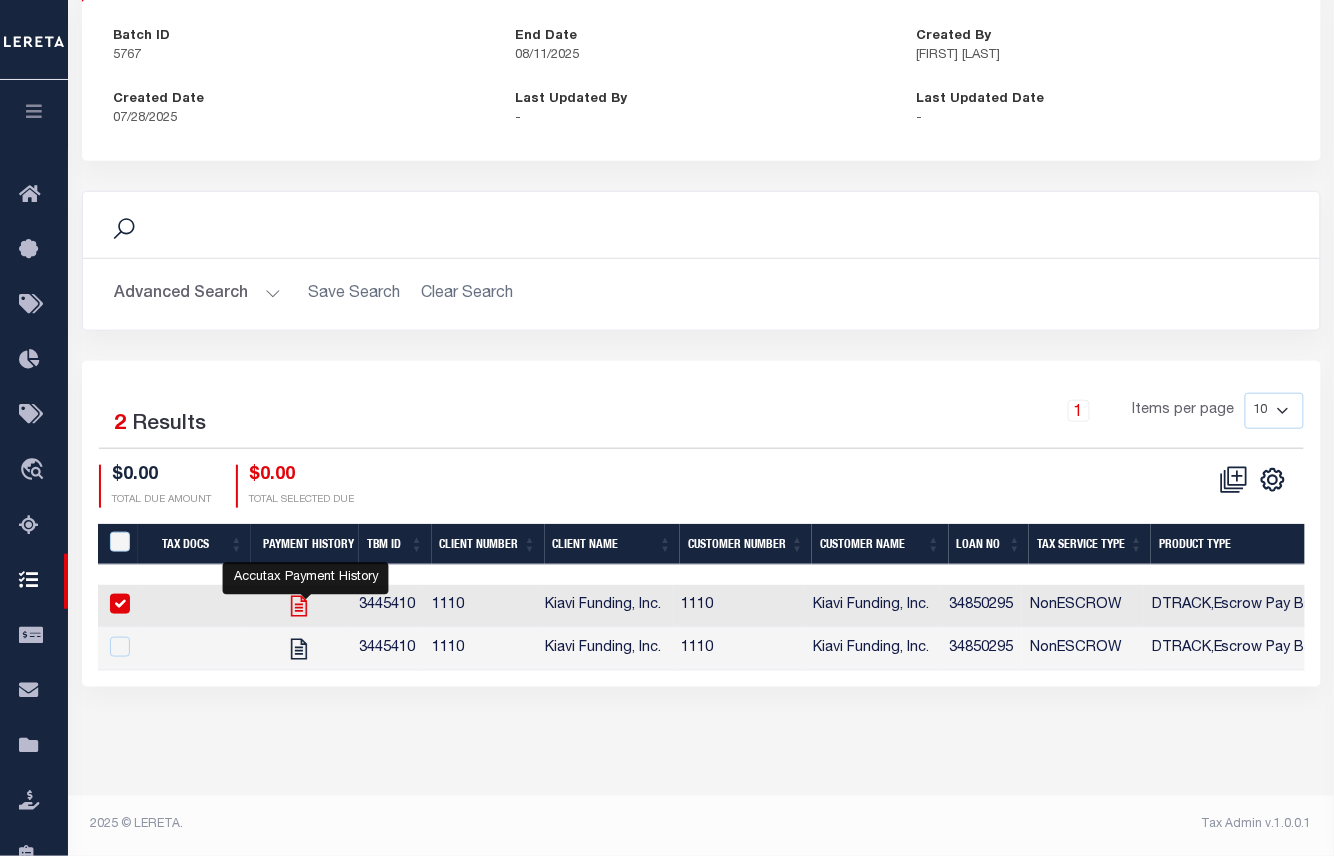 checkbox on "true" 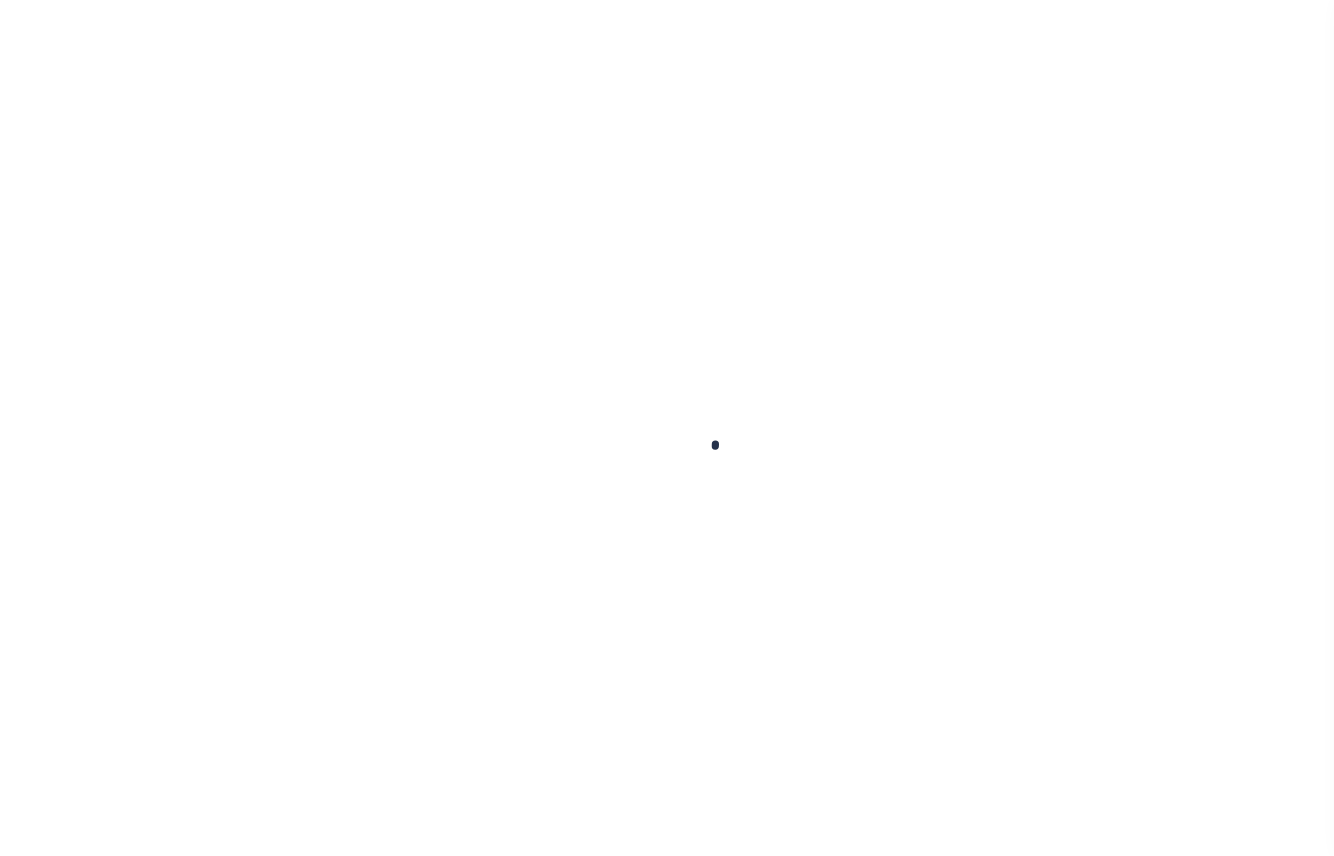 scroll, scrollTop: 0, scrollLeft: 0, axis: both 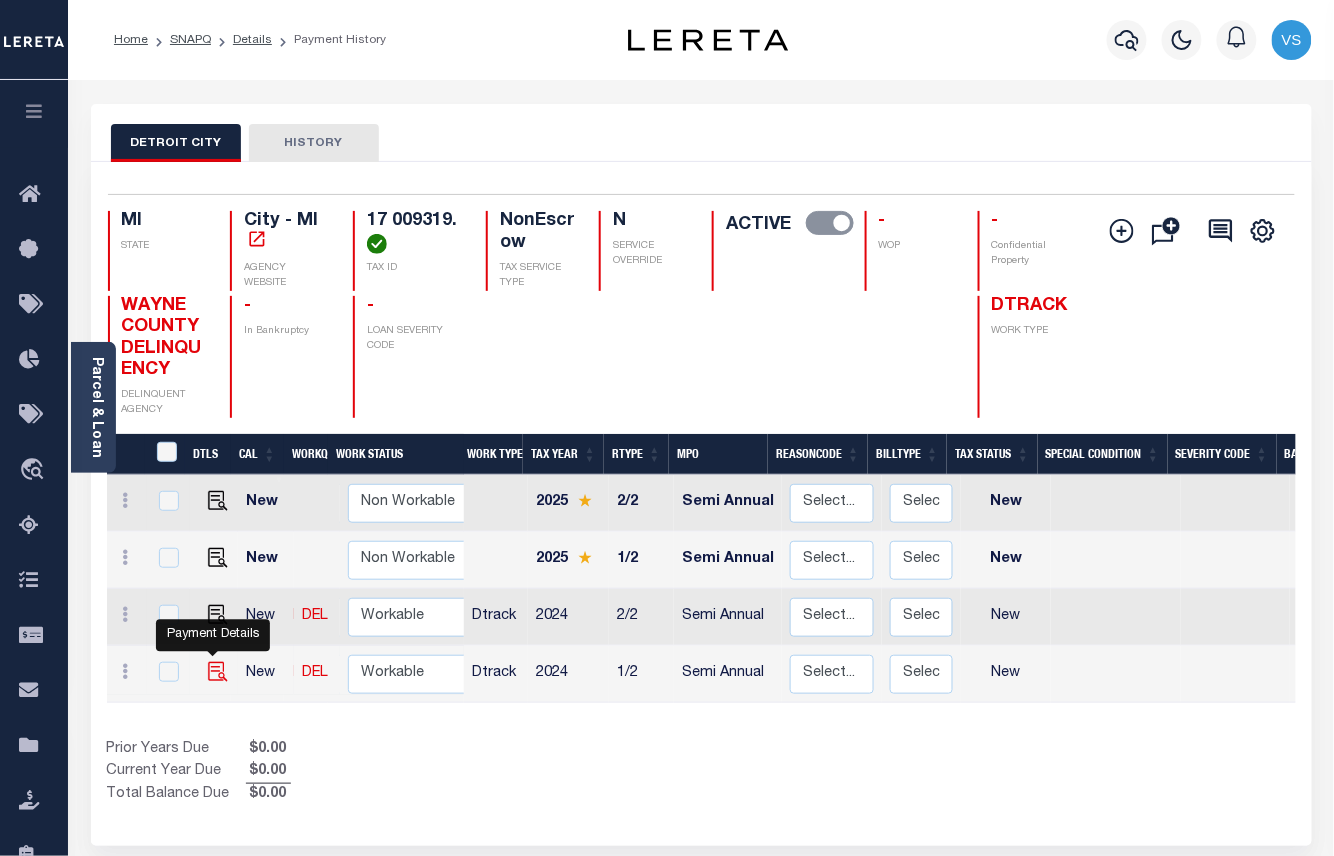 click at bounding box center [218, 672] 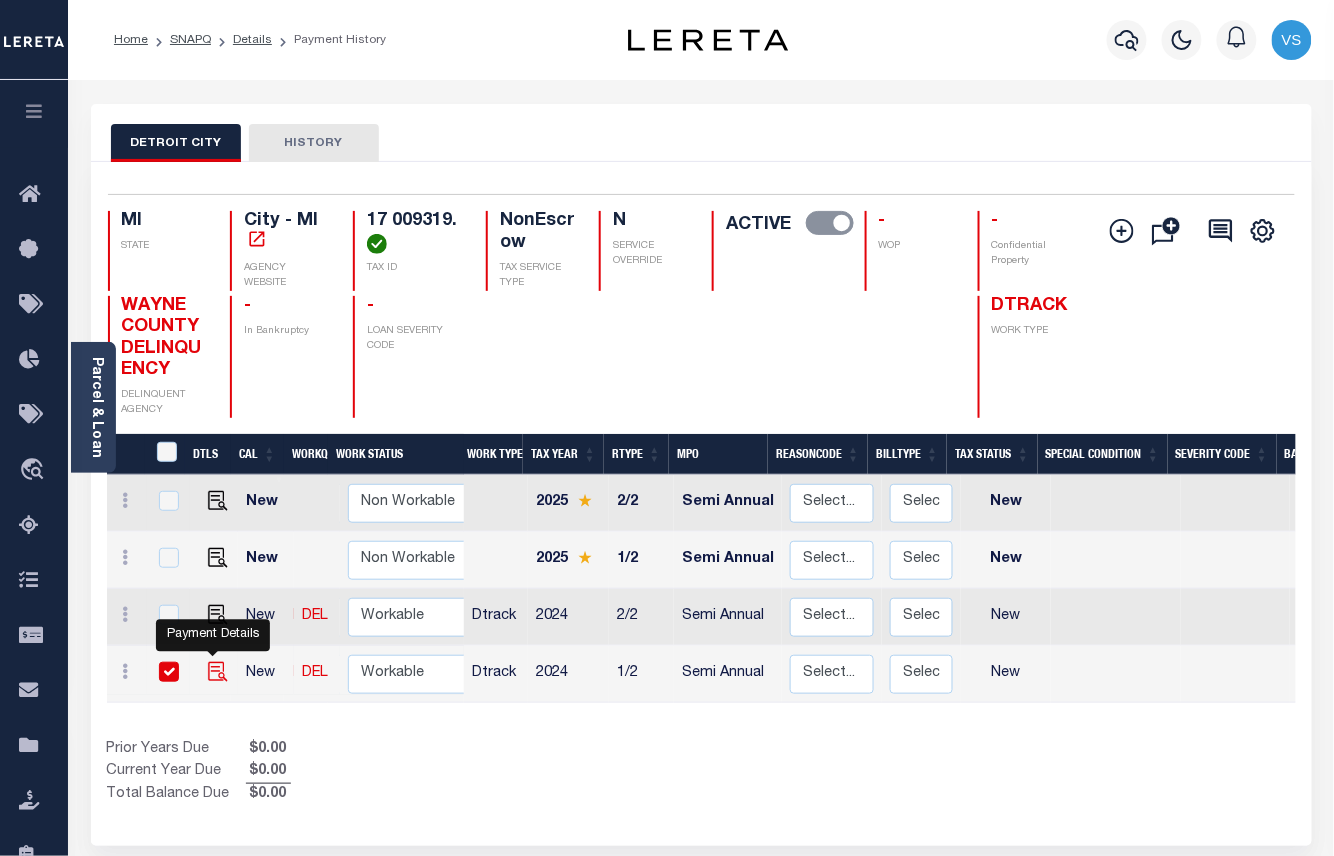 checkbox on "true" 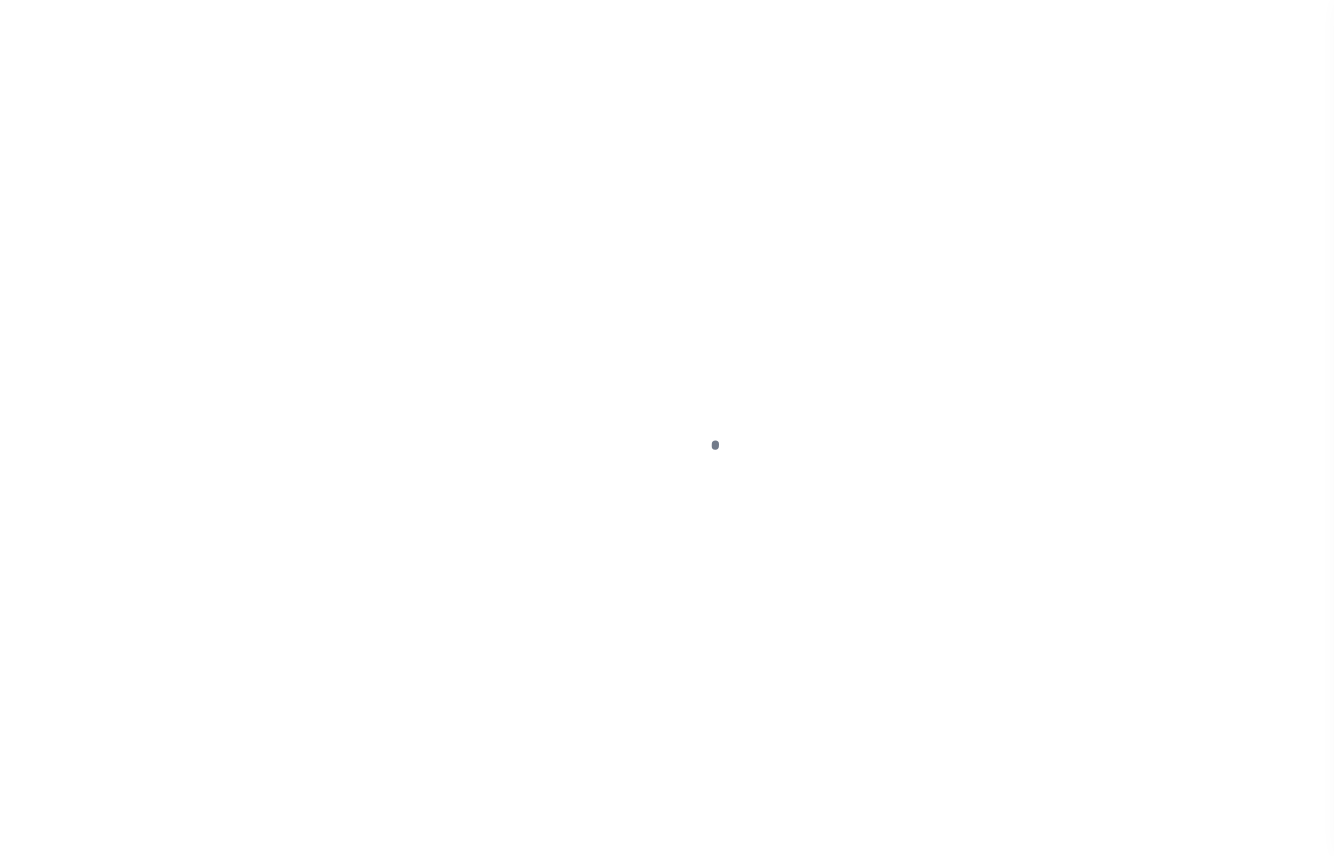 scroll, scrollTop: 0, scrollLeft: 0, axis: both 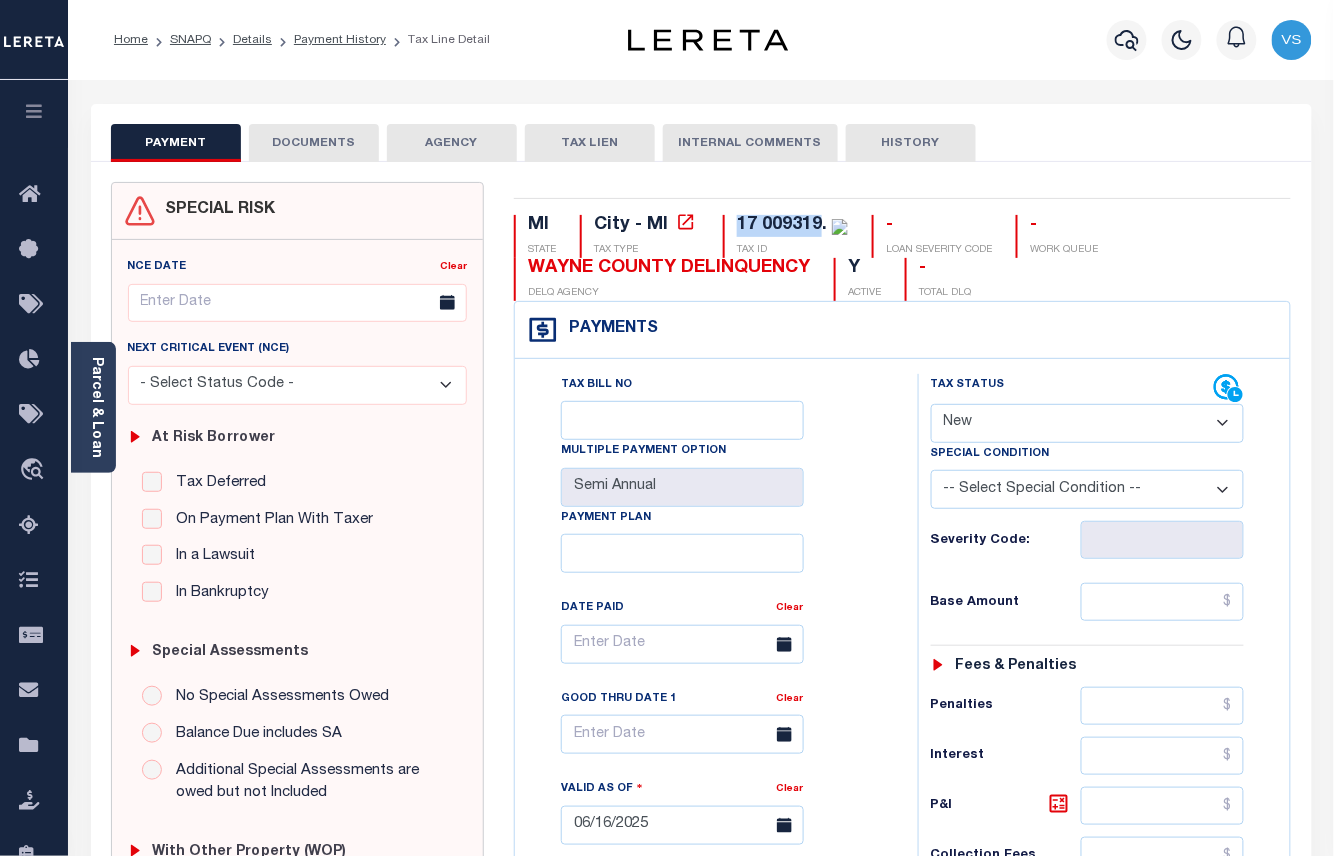 drag, startPoint x: 824, startPoint y: 225, endPoint x: 722, endPoint y: 228, distance: 102.044106 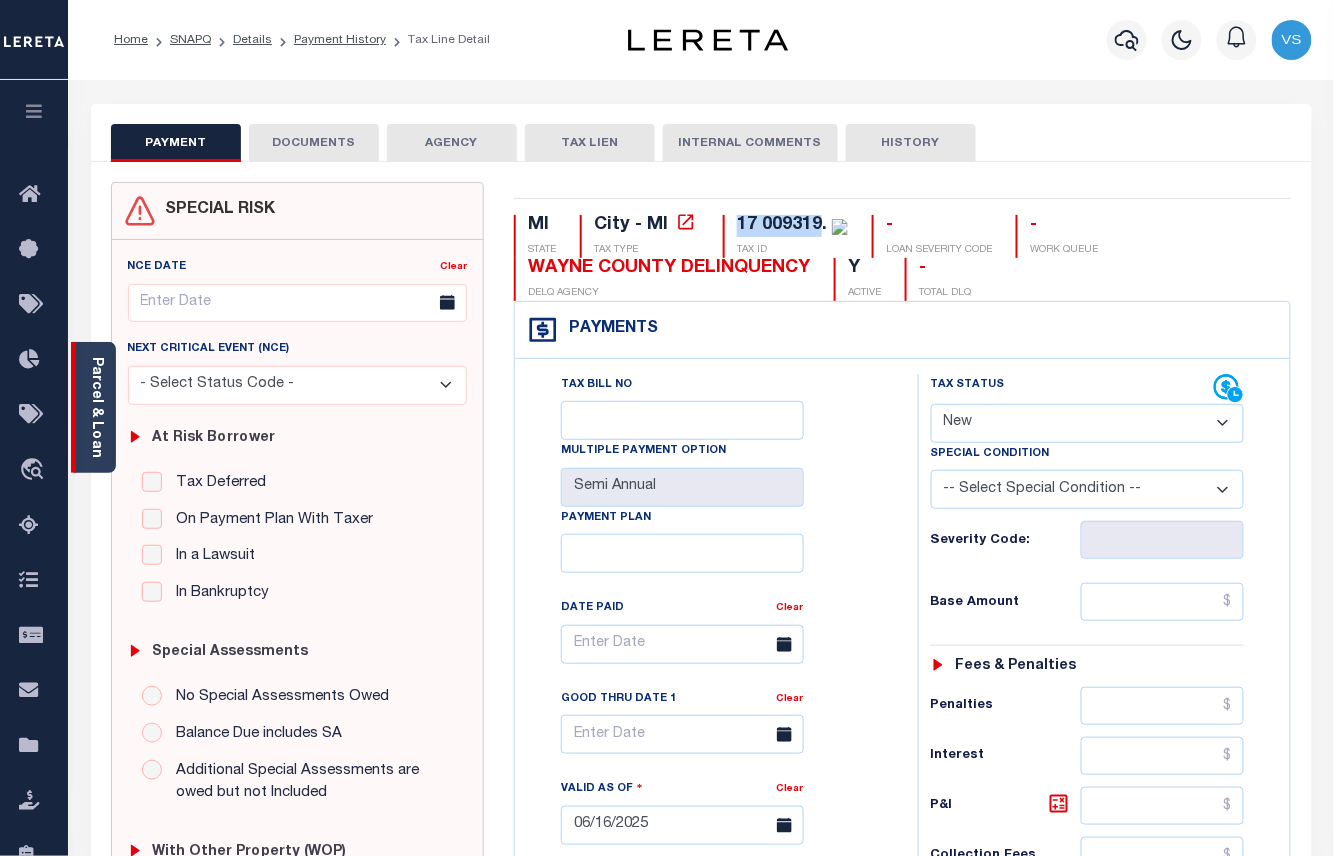 click on "Parcel & Loan" at bounding box center [96, 407] 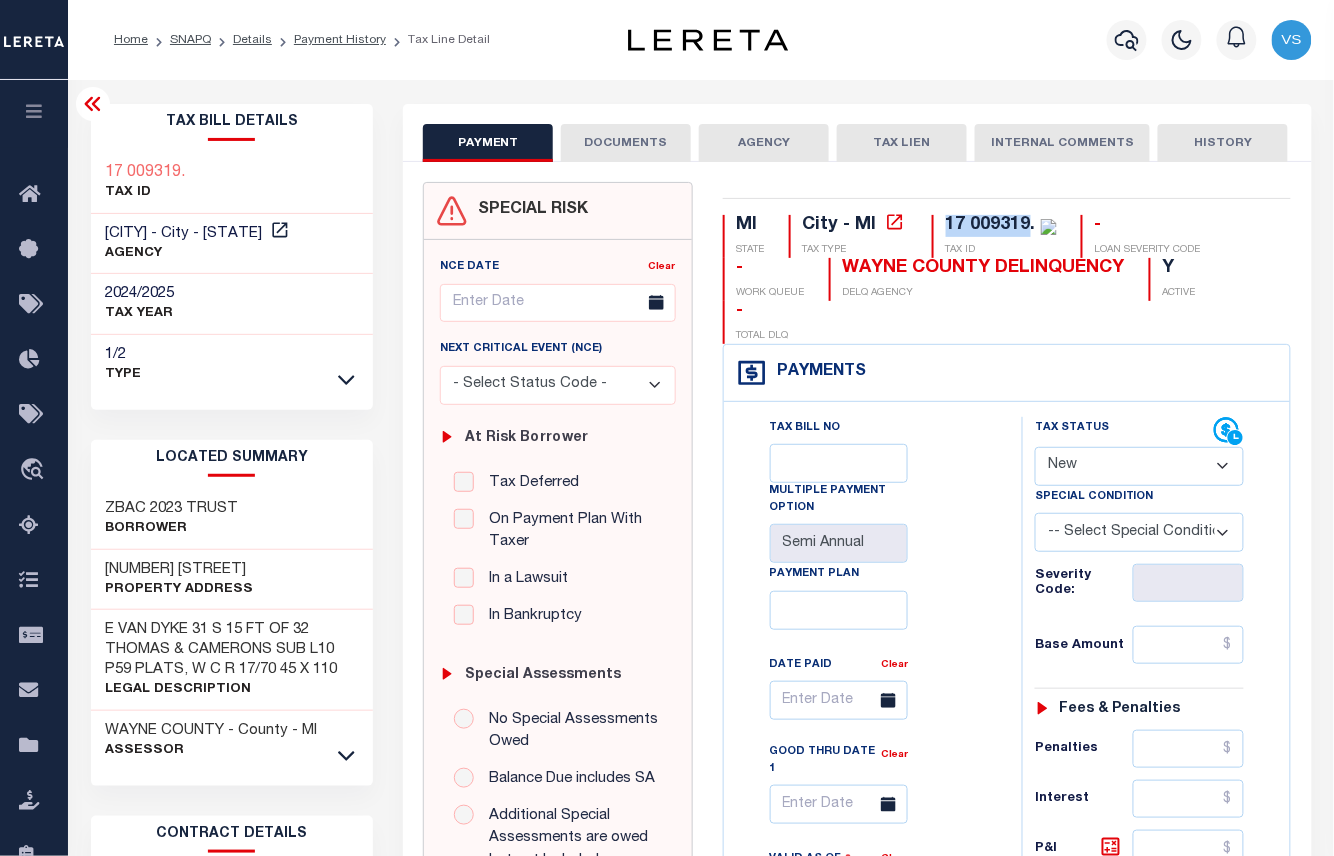 drag, startPoint x: 1068, startPoint y: 454, endPoint x: 1073, endPoint y: 472, distance: 18.681541 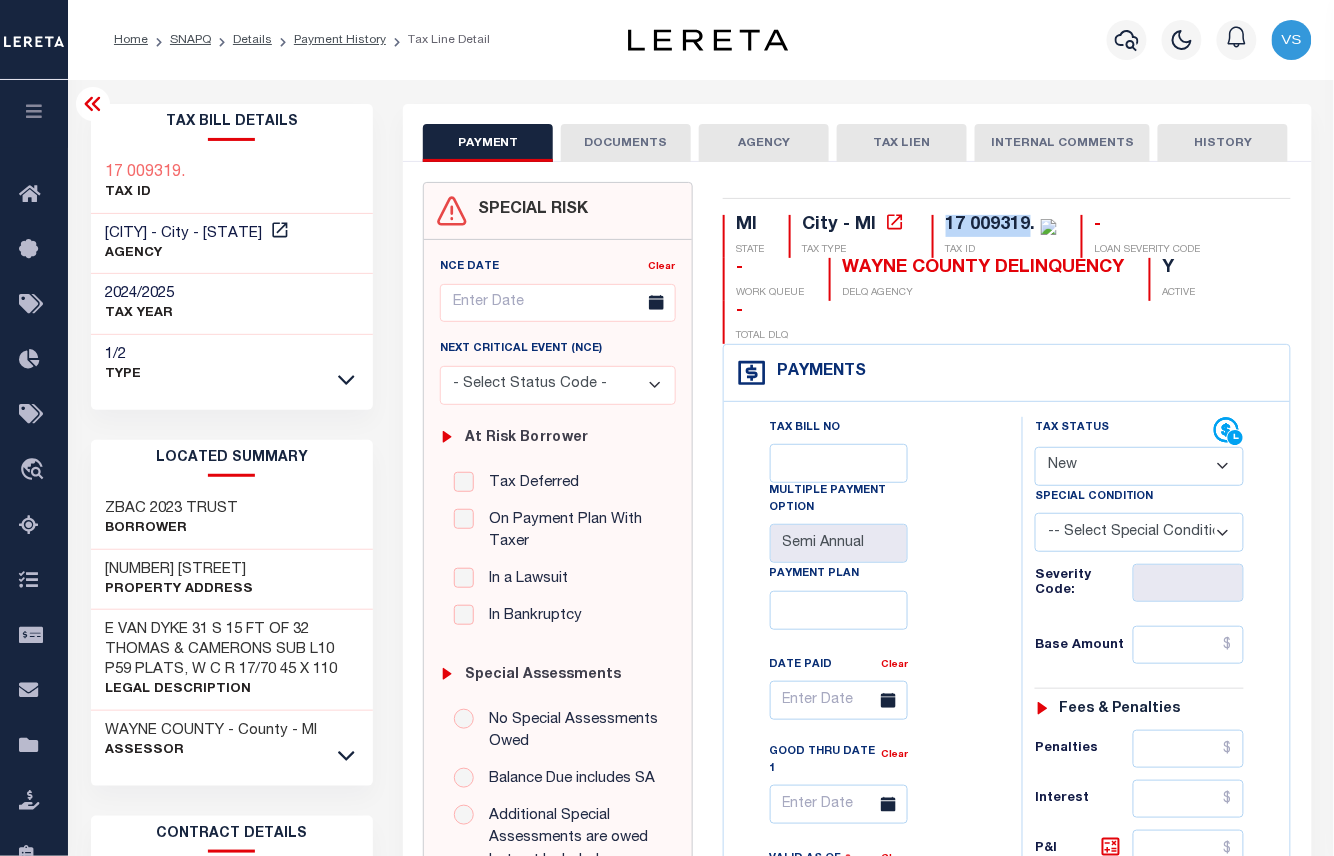 click on "- Select Status Code -
Open
Due/Unpaid
Paid
Incomplete
No Tax Due
Internal Refund Processed
New" at bounding box center [1139, 466] 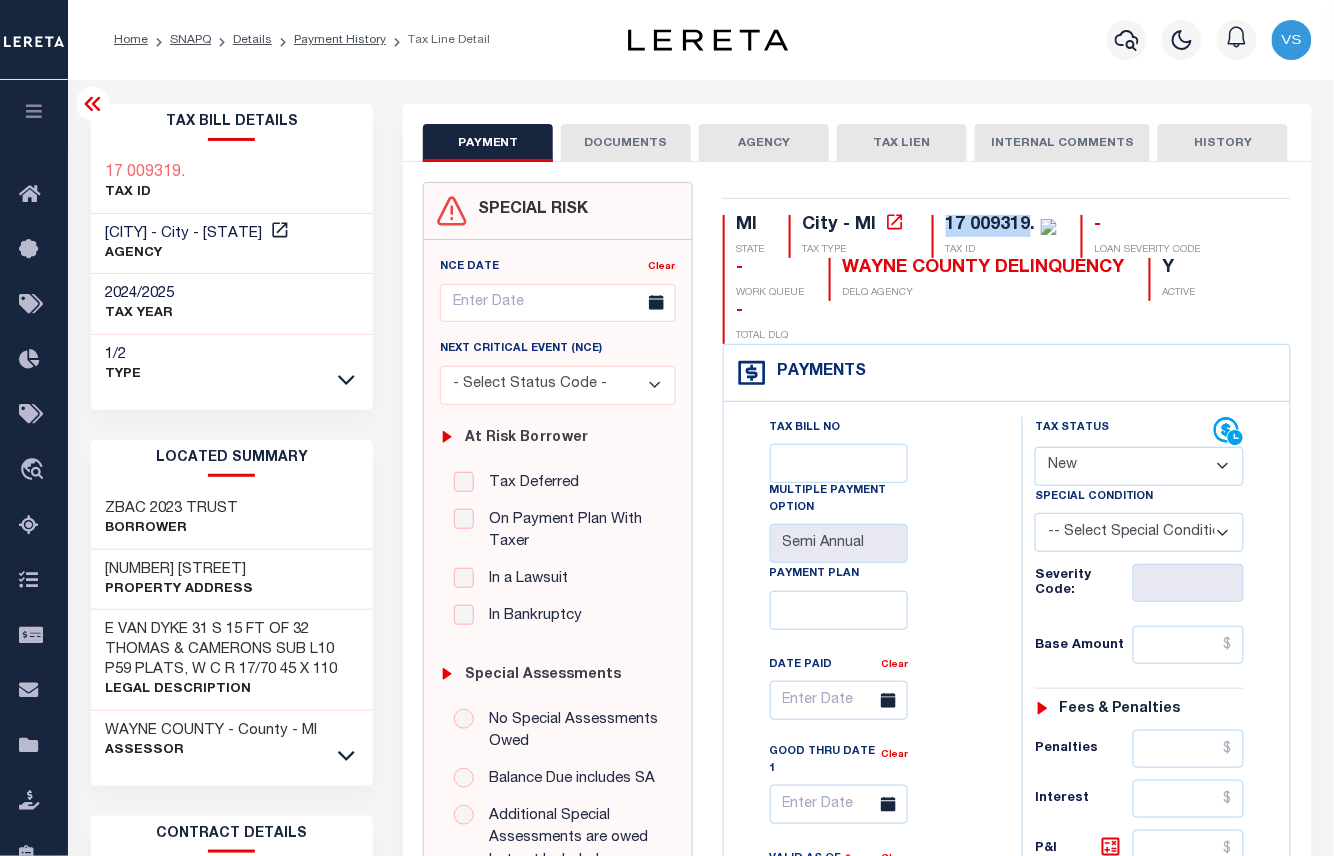 select on "PYD" 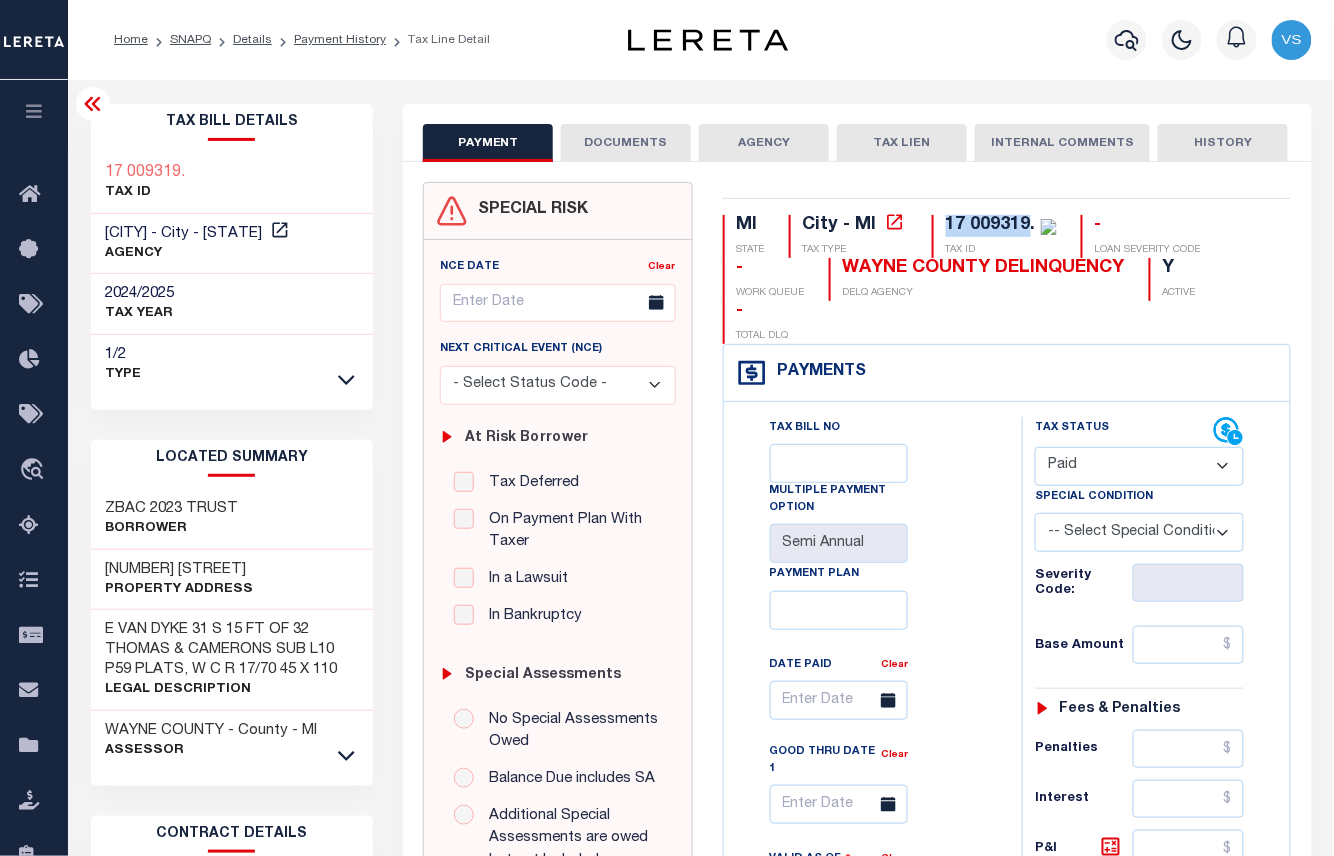 click on "- Select Status Code -
Open
Due/Unpaid
Paid
Incomplete
No Tax Due
Internal Refund Processed
New" at bounding box center (1139, 466) 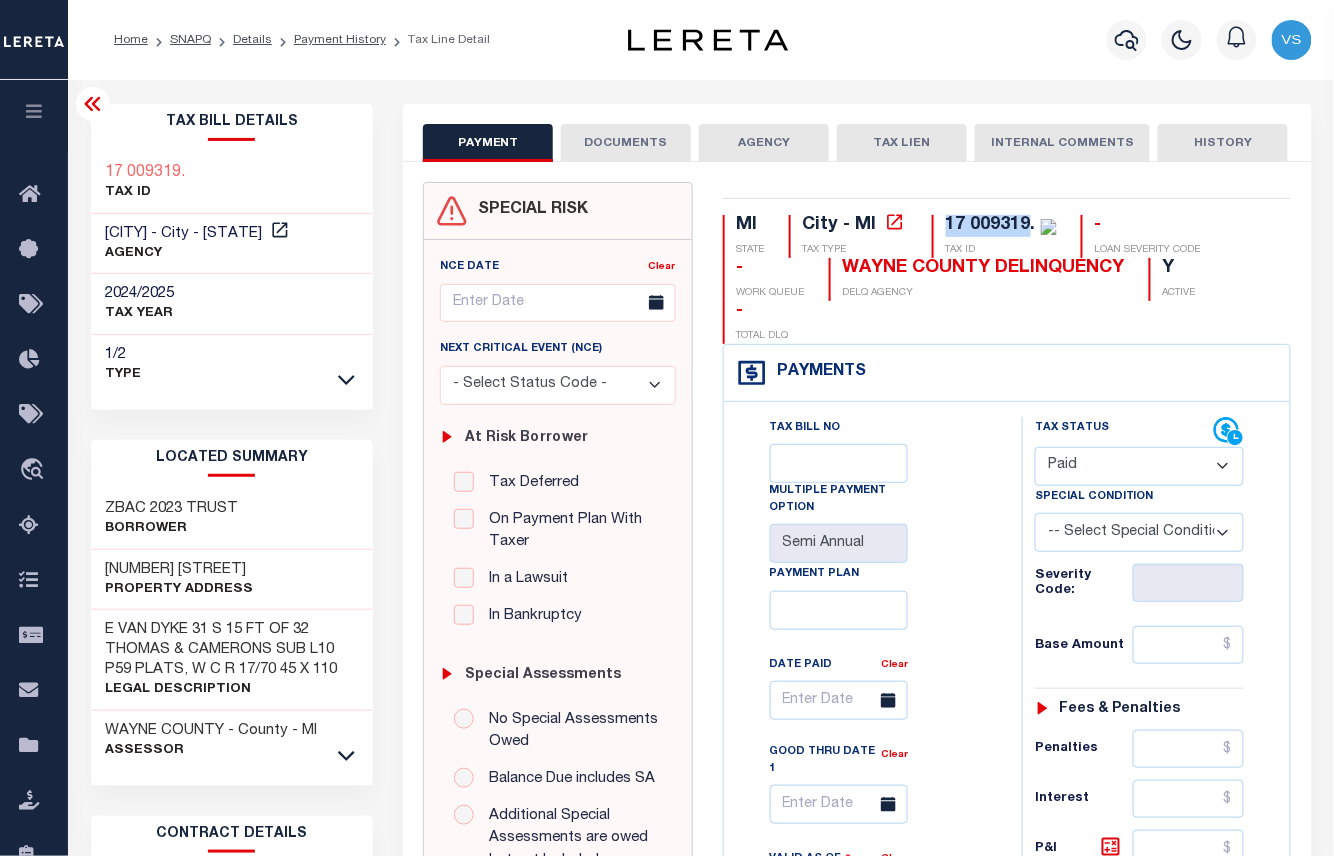 type on "08/06/2025" 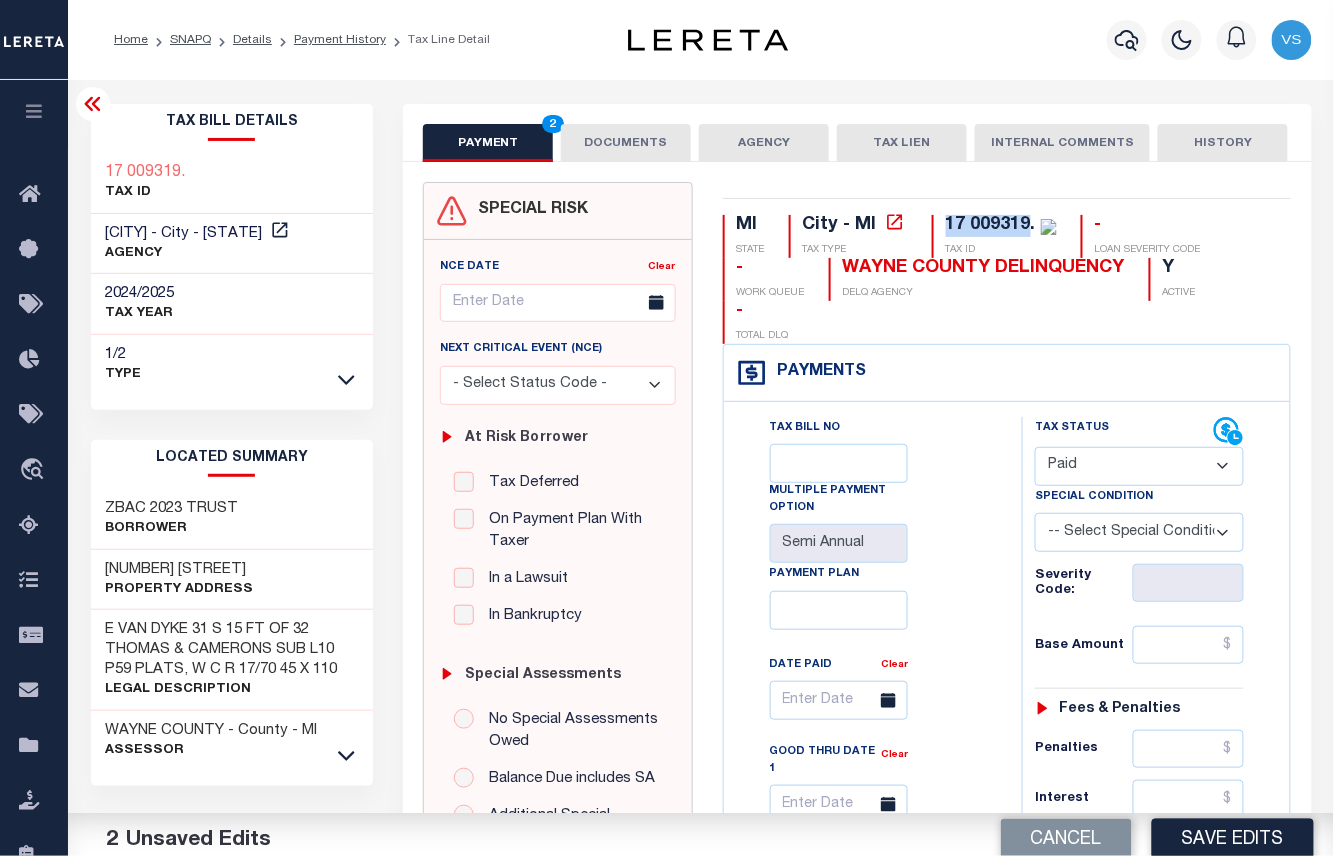 scroll, scrollTop: 400, scrollLeft: 0, axis: vertical 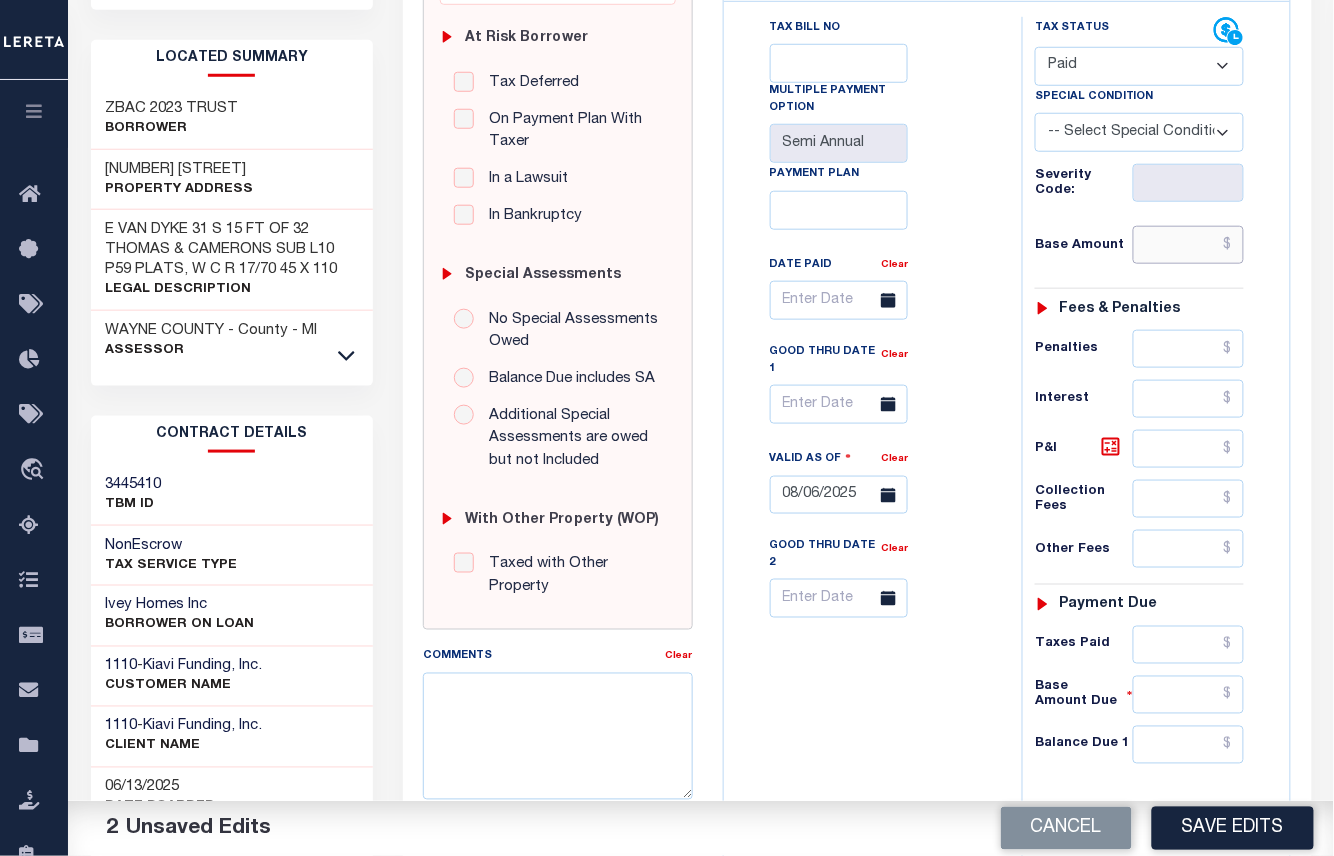 click at bounding box center [1189, 245] 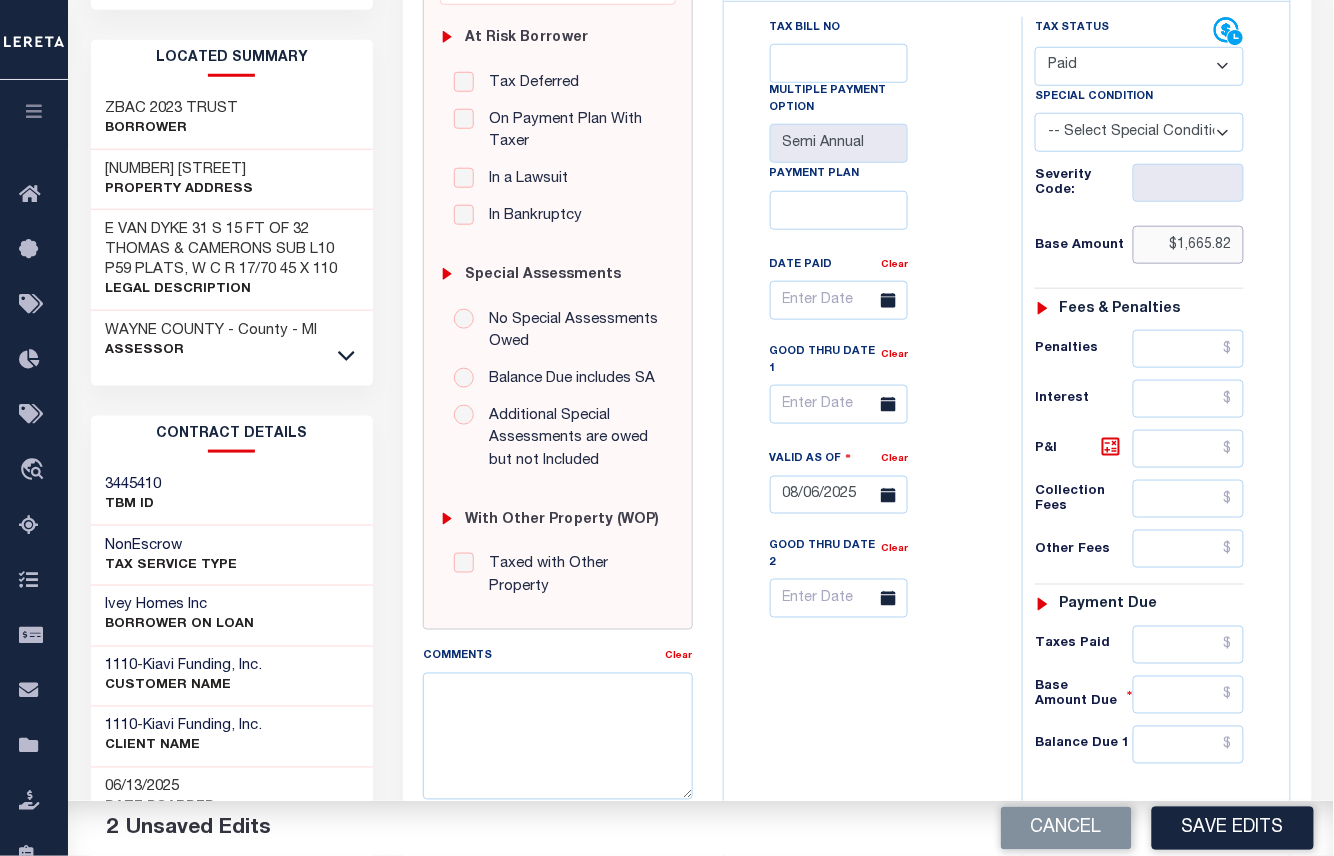 type on "$1,665.82" 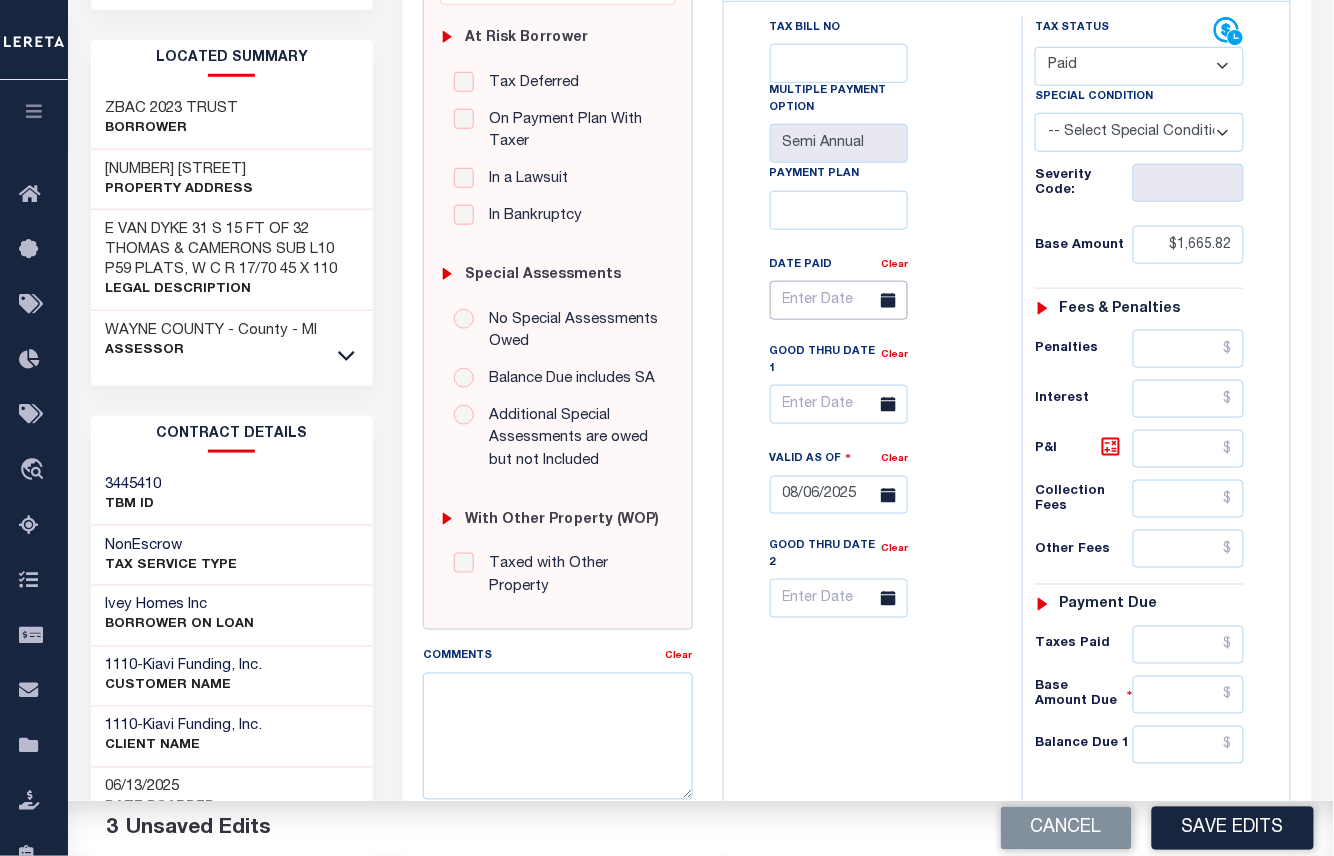 click at bounding box center [839, 300] 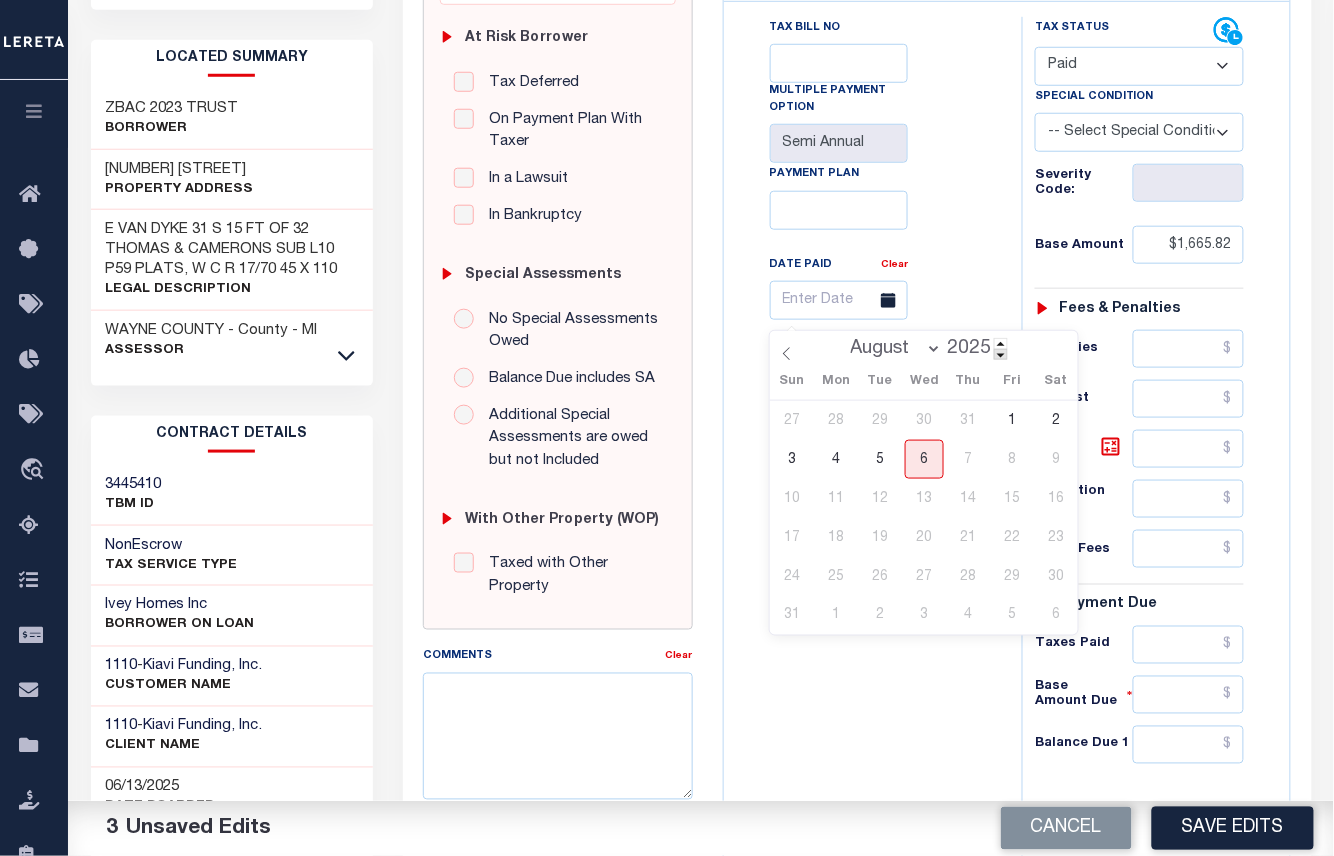 click at bounding box center (1001, 354) 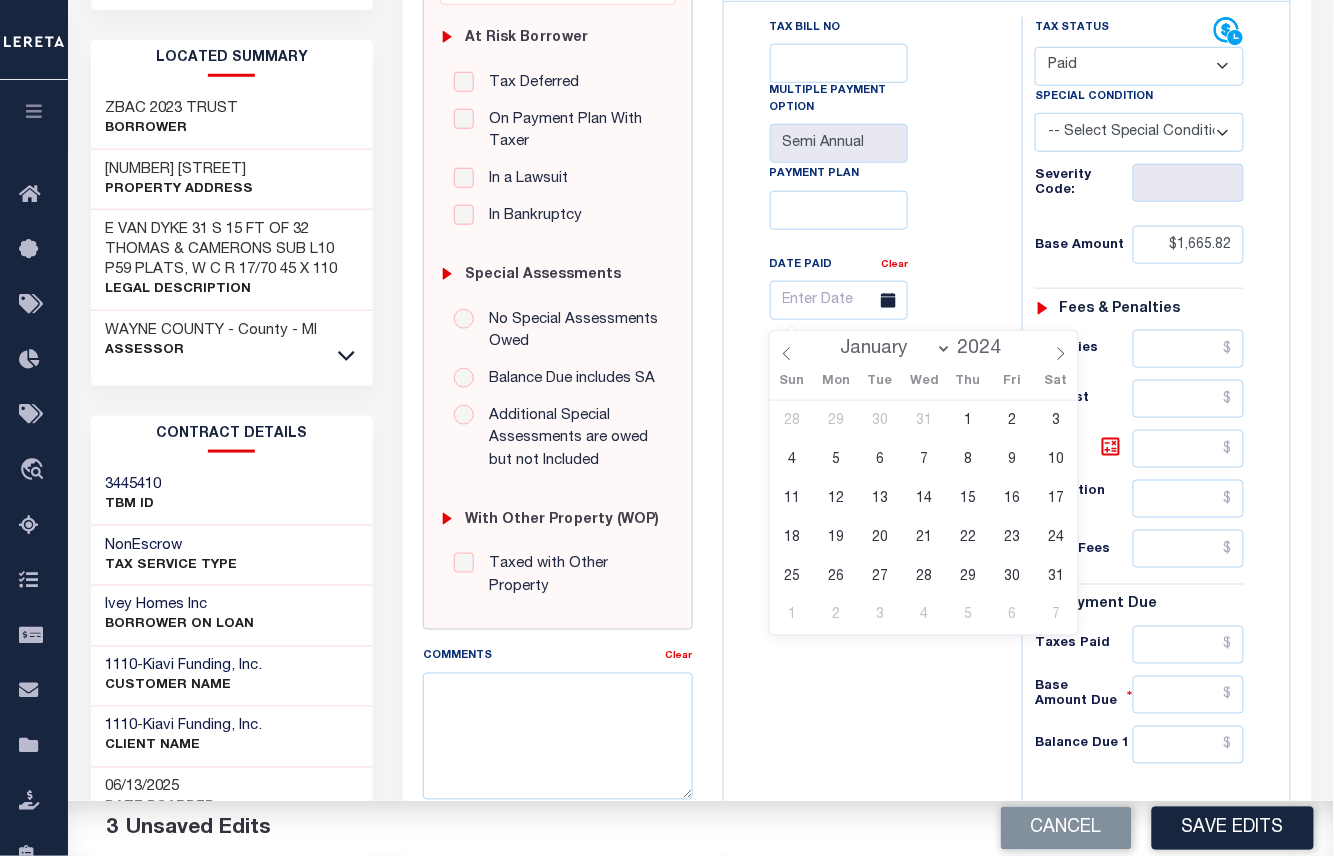 drag, startPoint x: 861, startPoint y: 349, endPoint x: 870, endPoint y: 358, distance: 12.727922 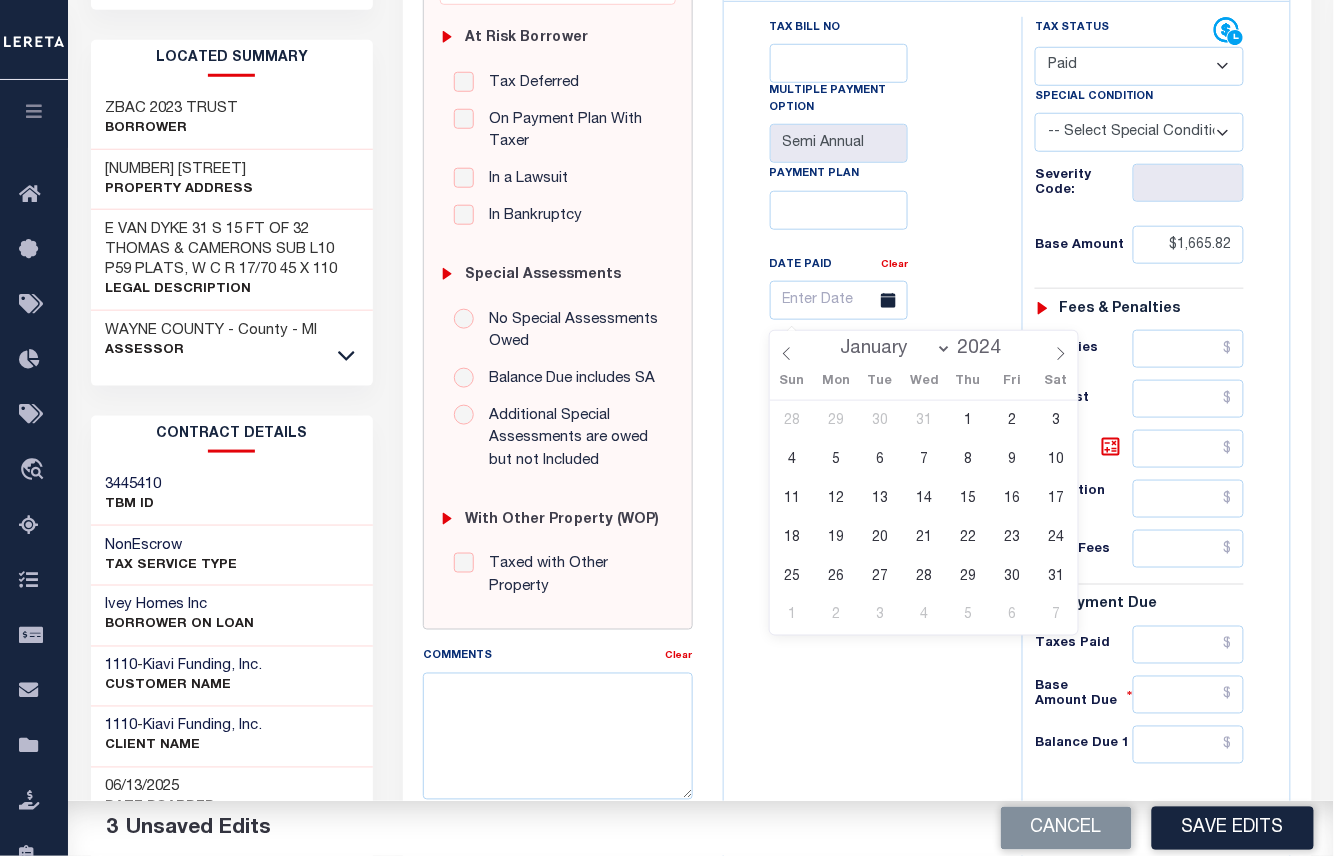 select on "10" 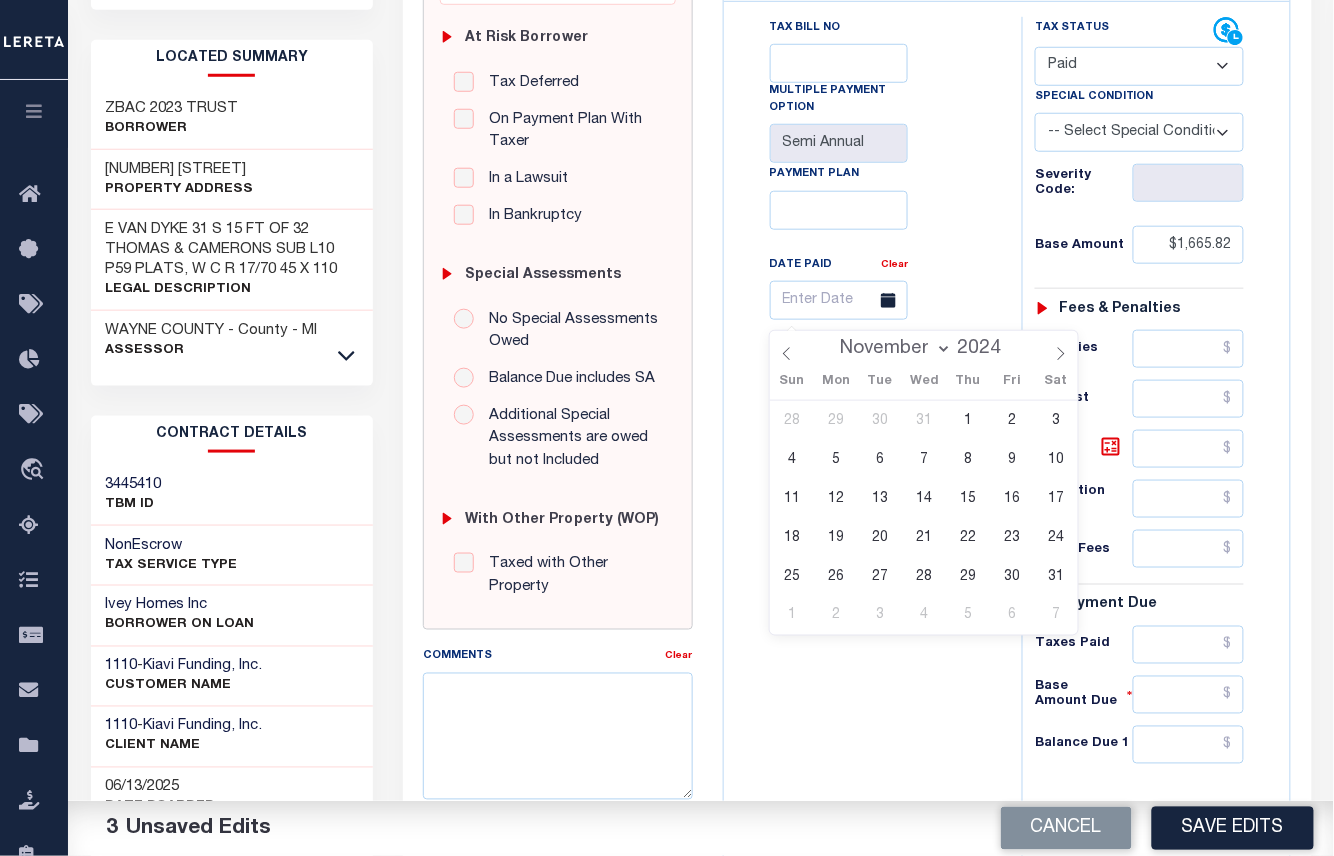click on "January February March April May June July August September October November December" at bounding box center (892, 349) 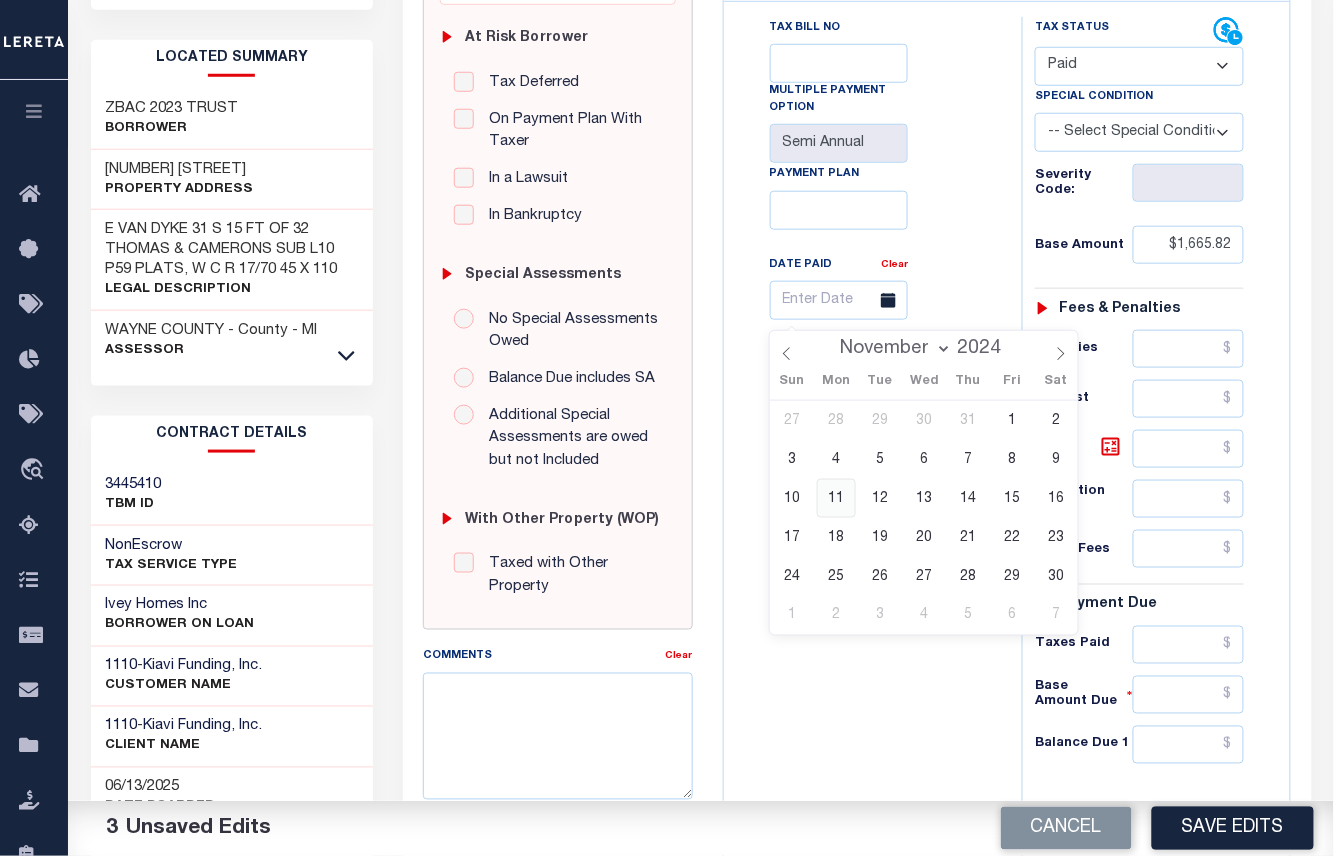 click on "11" at bounding box center (836, 498) 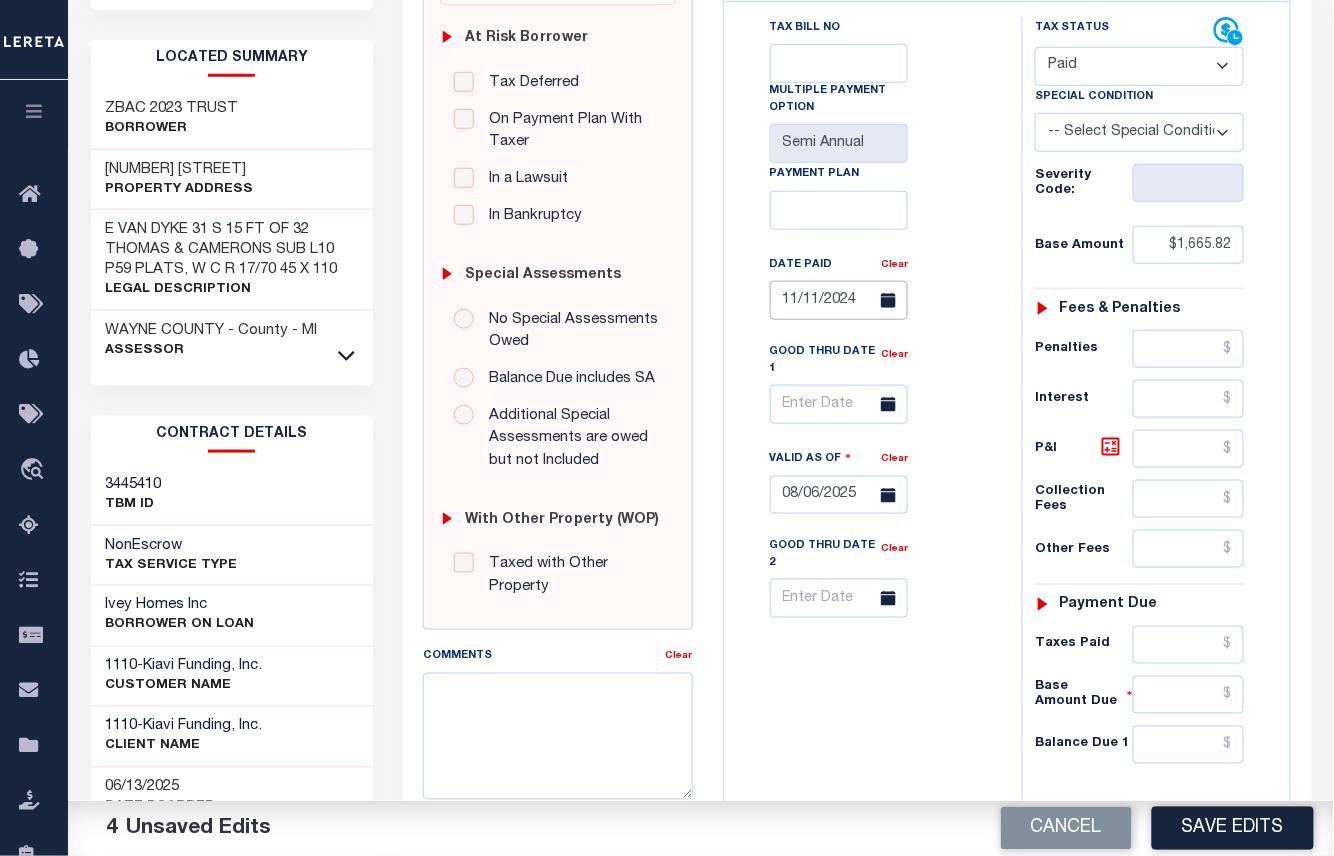 click on "11/11/2024" at bounding box center (839, 300) 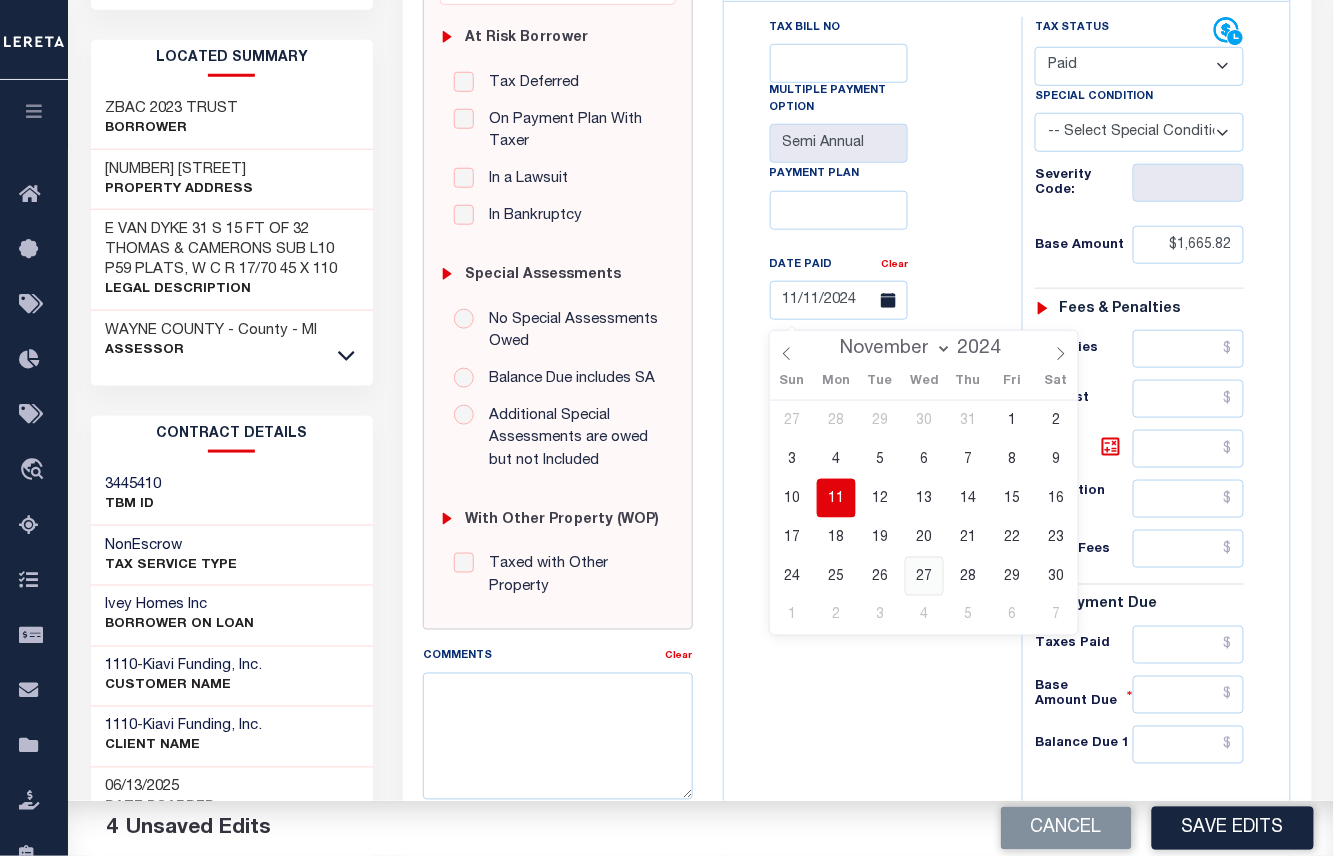 click on "27" at bounding box center (924, 576) 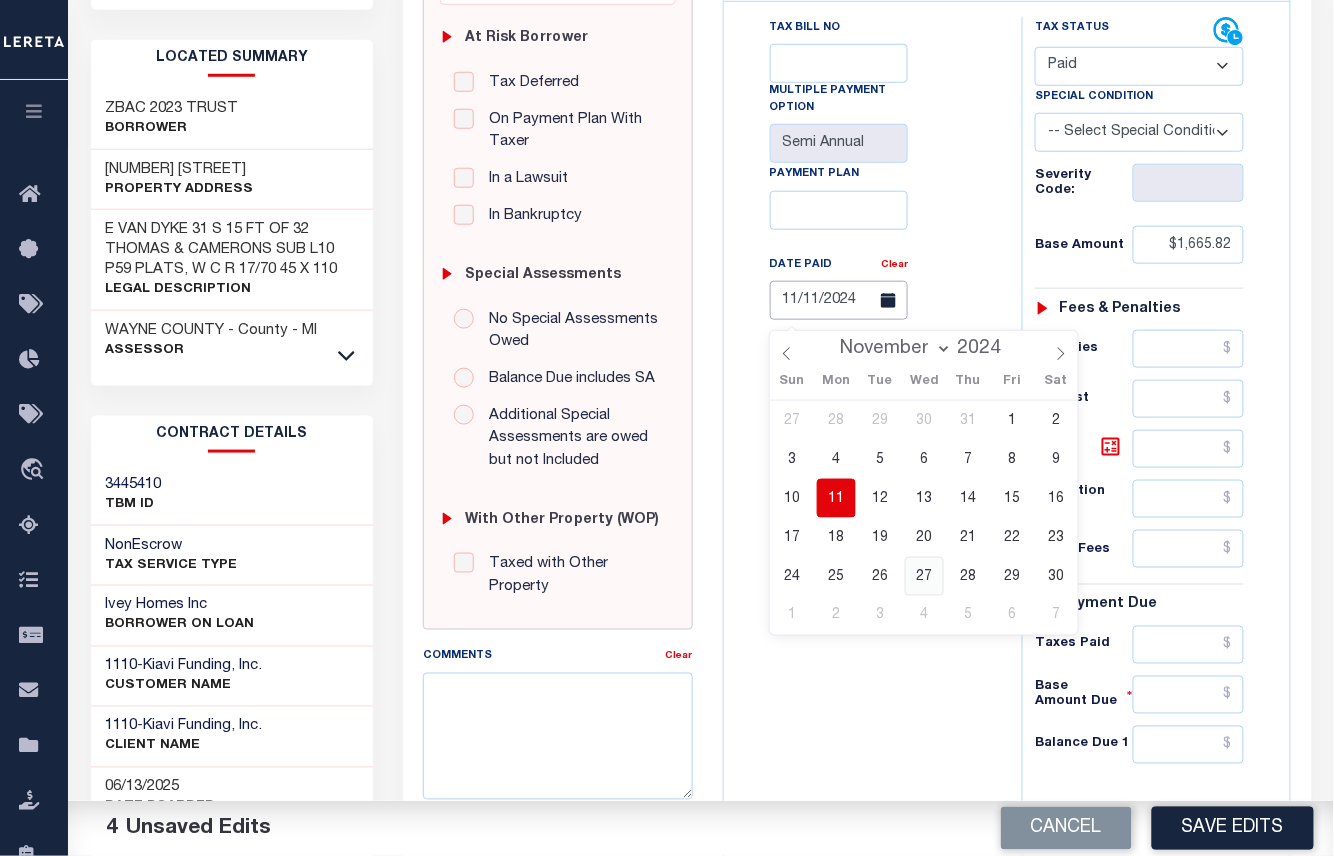 type on "11/27/2024" 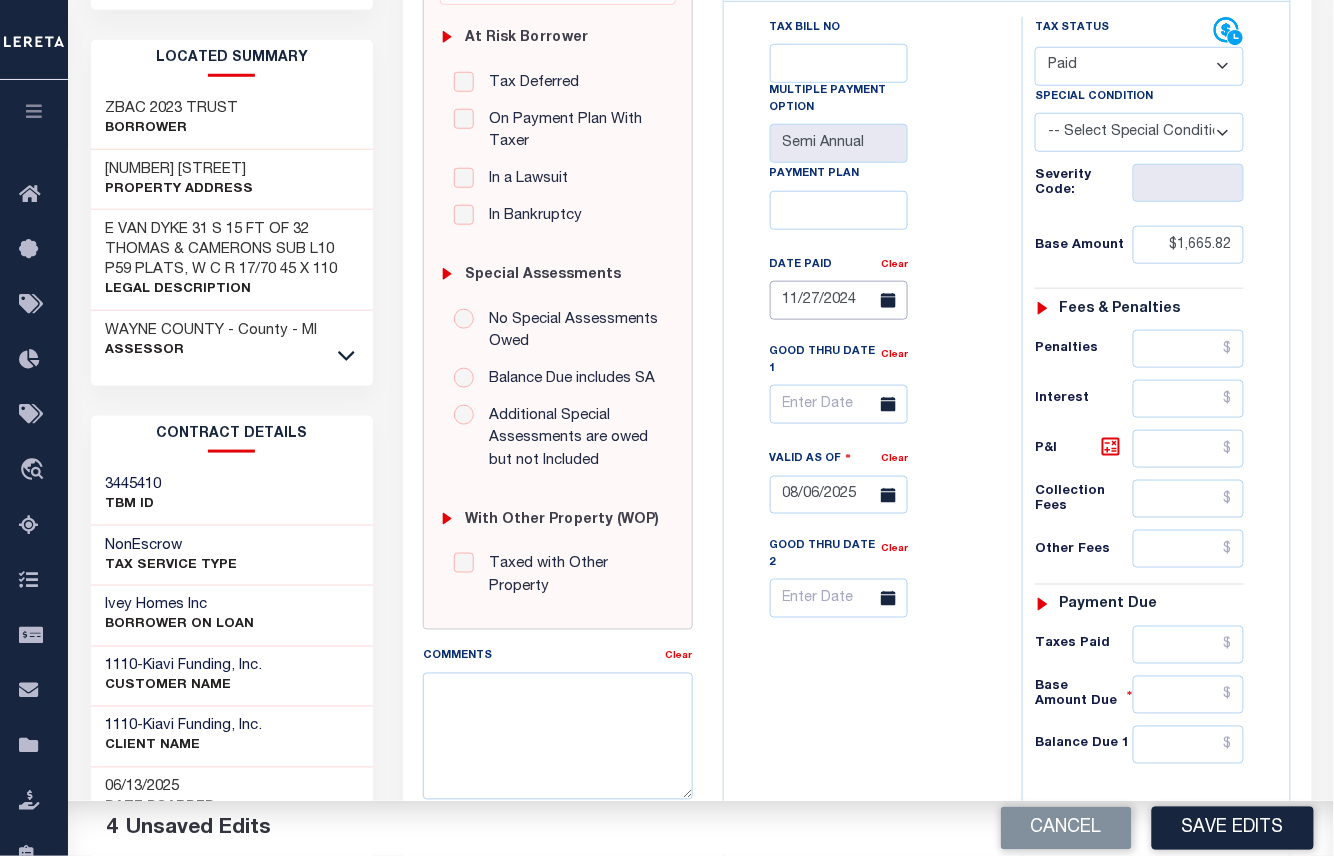 scroll, scrollTop: 533, scrollLeft: 0, axis: vertical 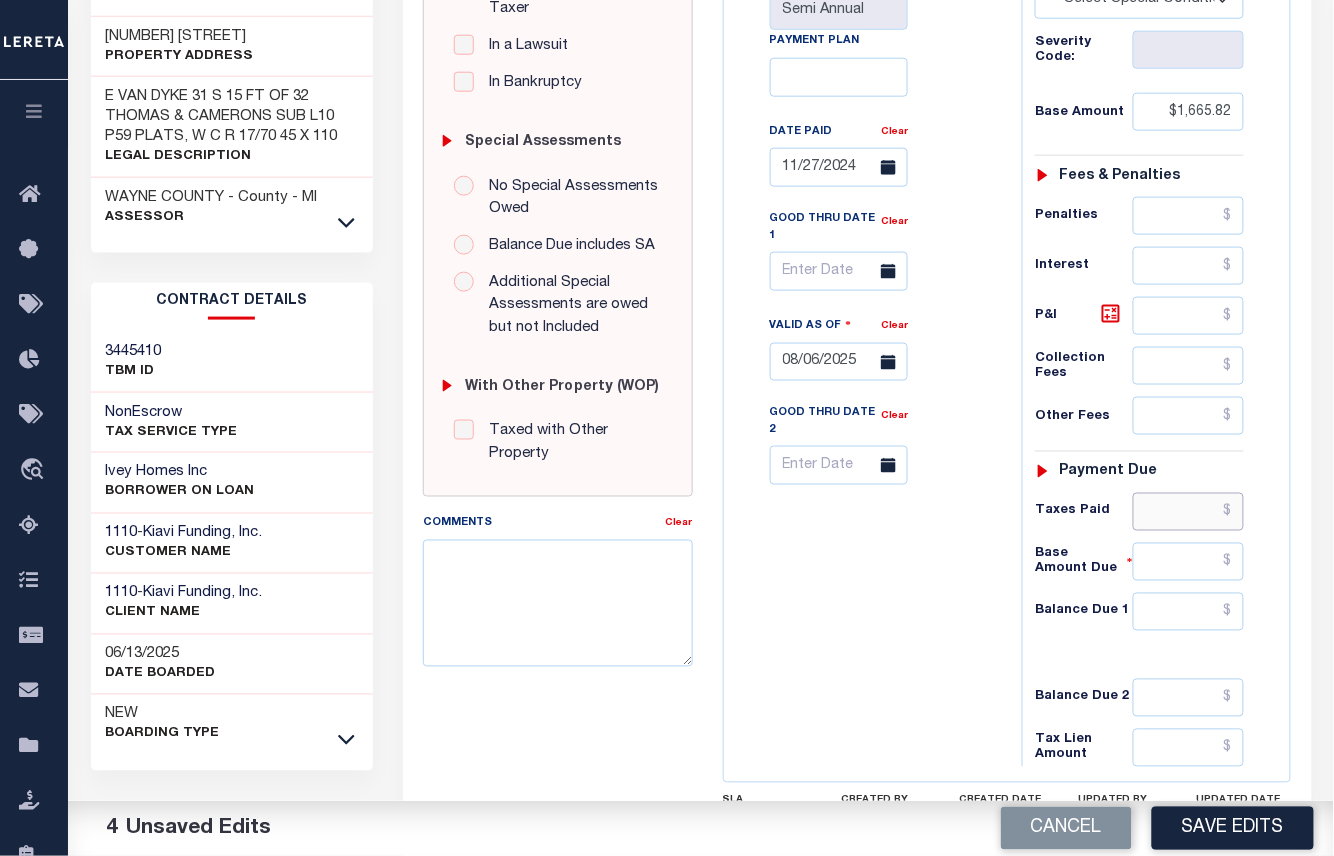 click at bounding box center (1189, 512) 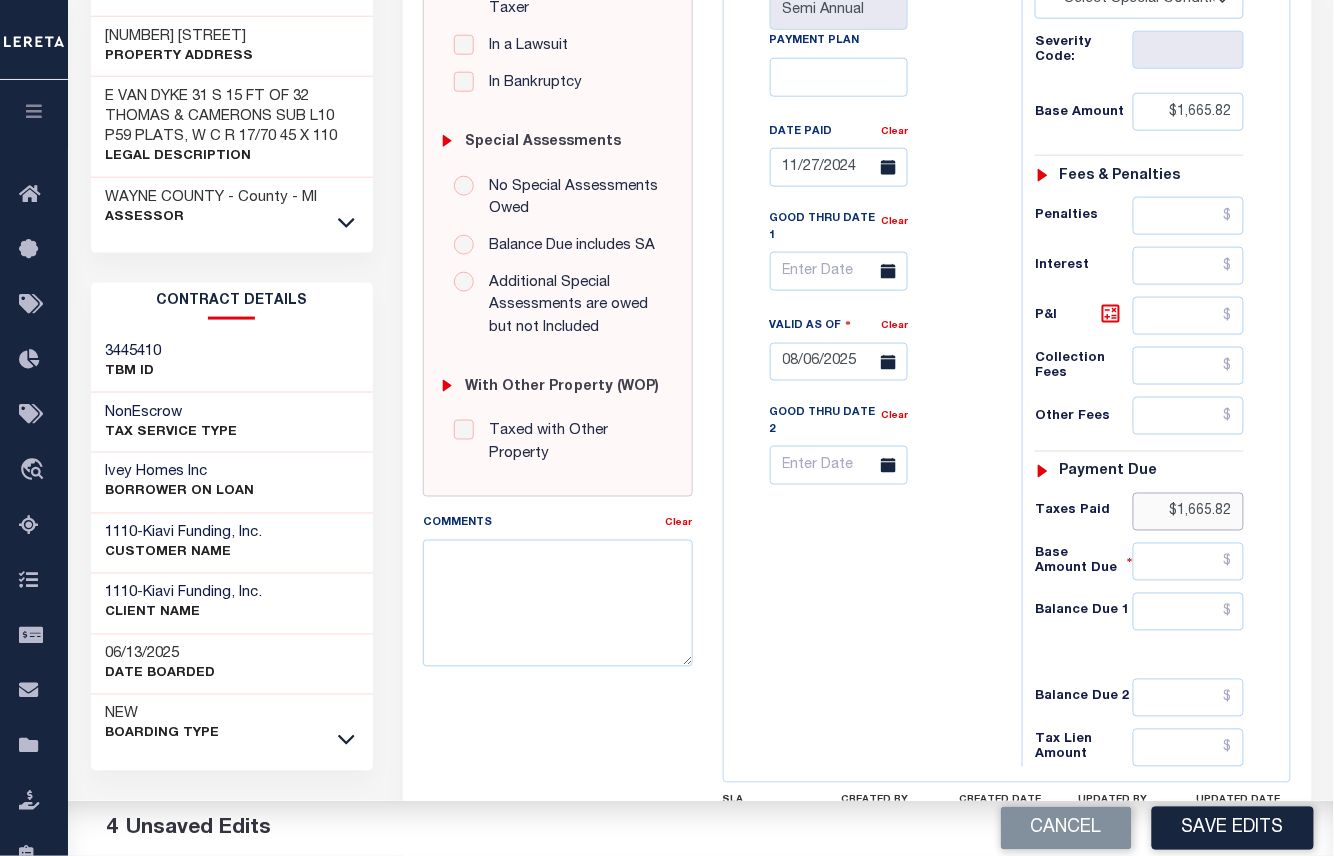type on "$1,665.82" 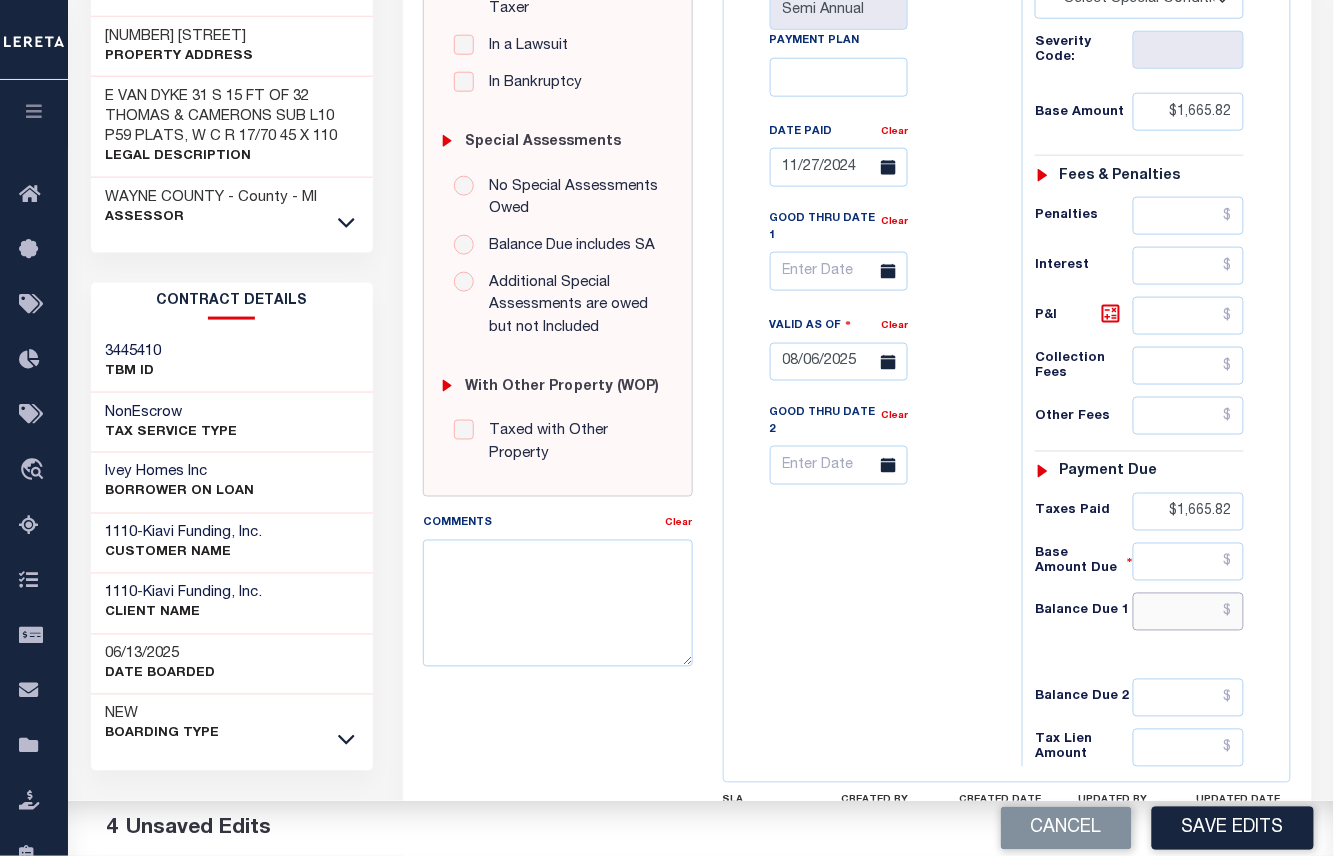 drag, startPoint x: 1209, startPoint y: 621, endPoint x: 1292, endPoint y: 649, distance: 87.595665 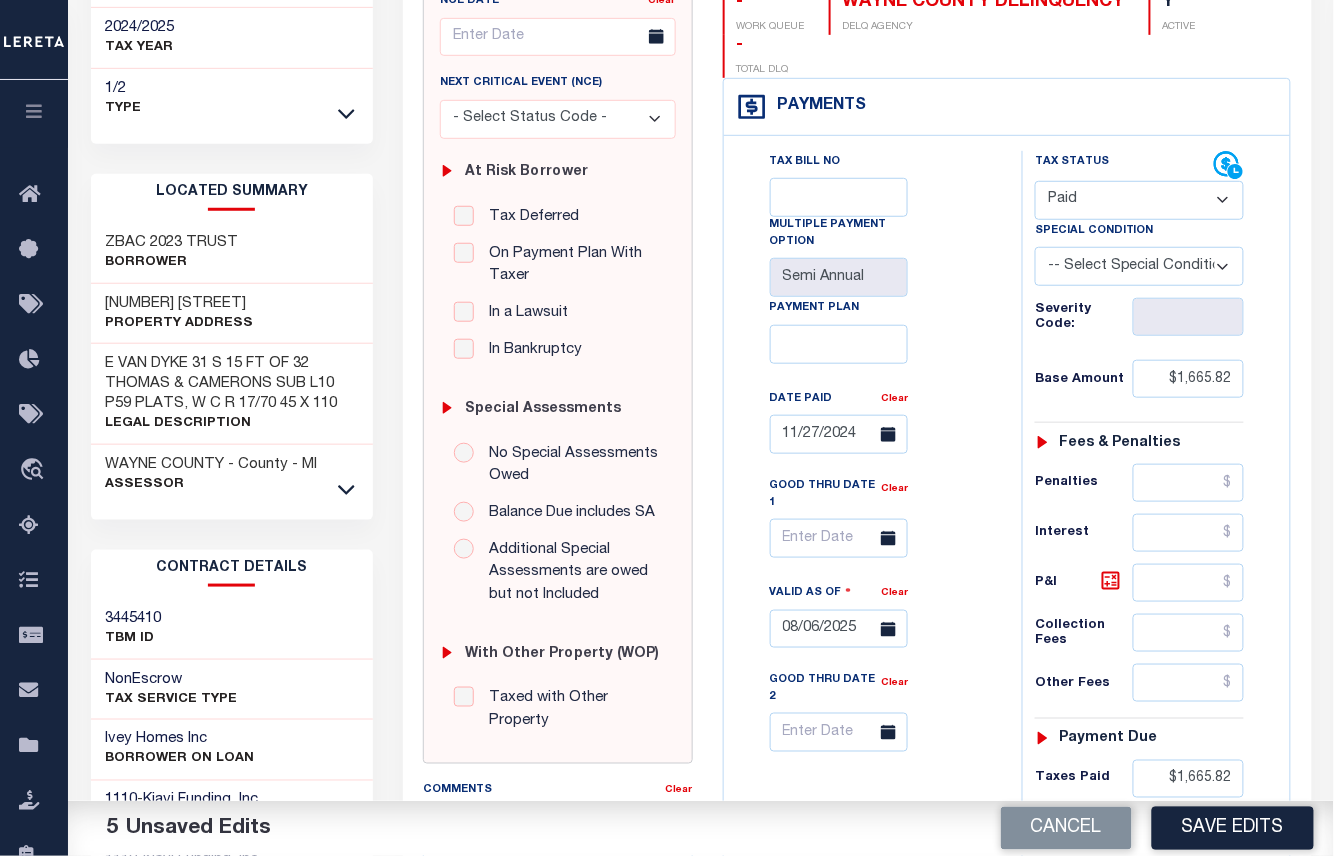 scroll, scrollTop: 533, scrollLeft: 0, axis: vertical 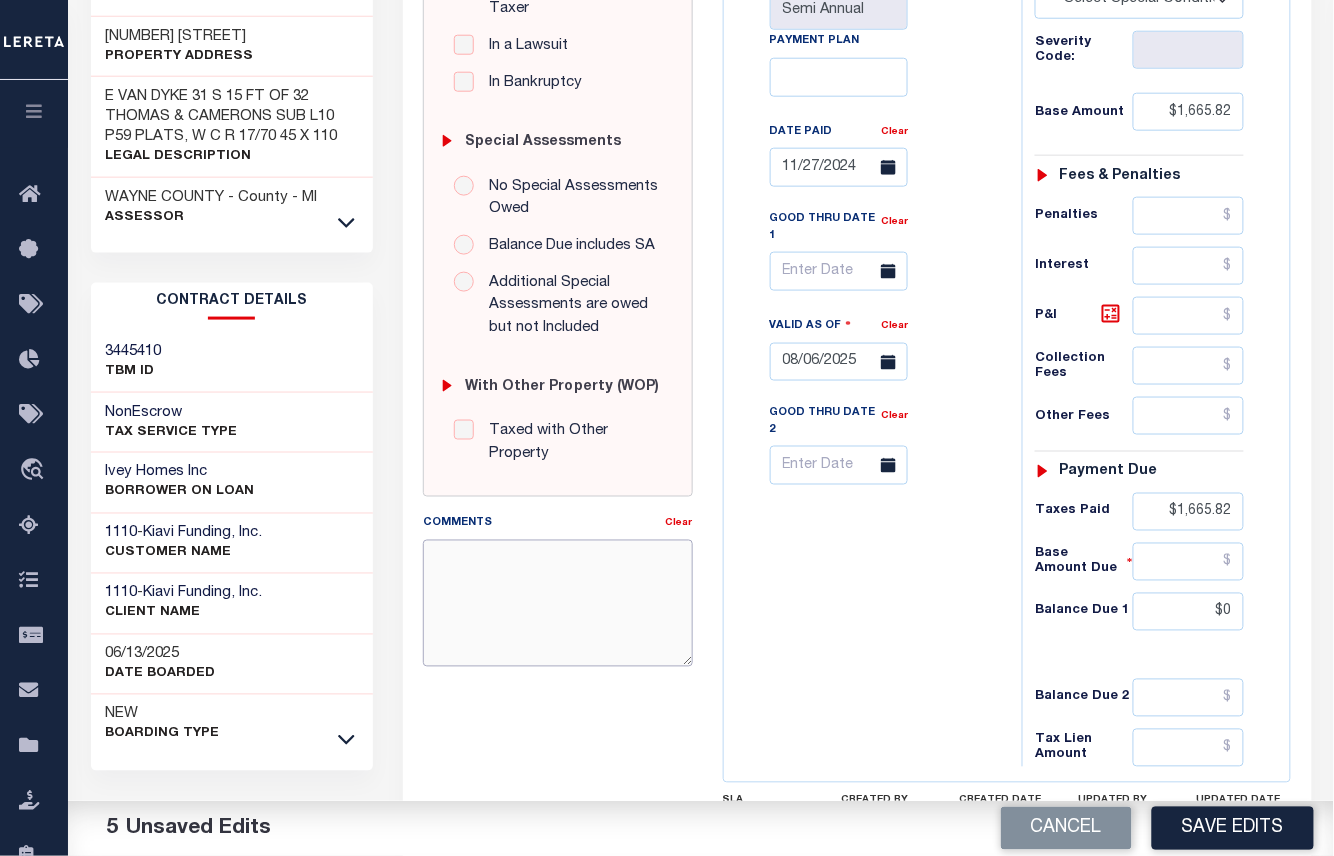 type on "$0.00" 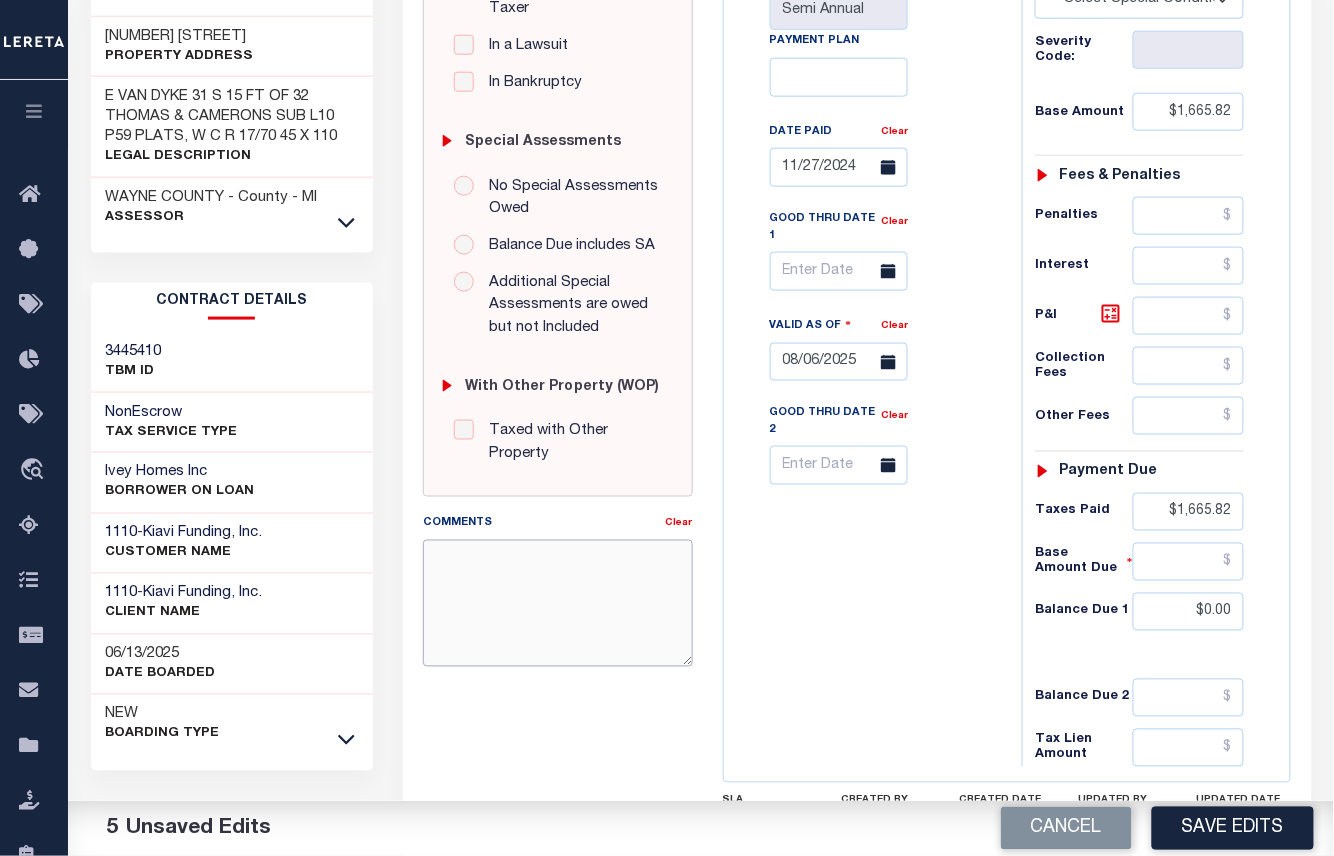 click on "Comments" at bounding box center [557, 603] 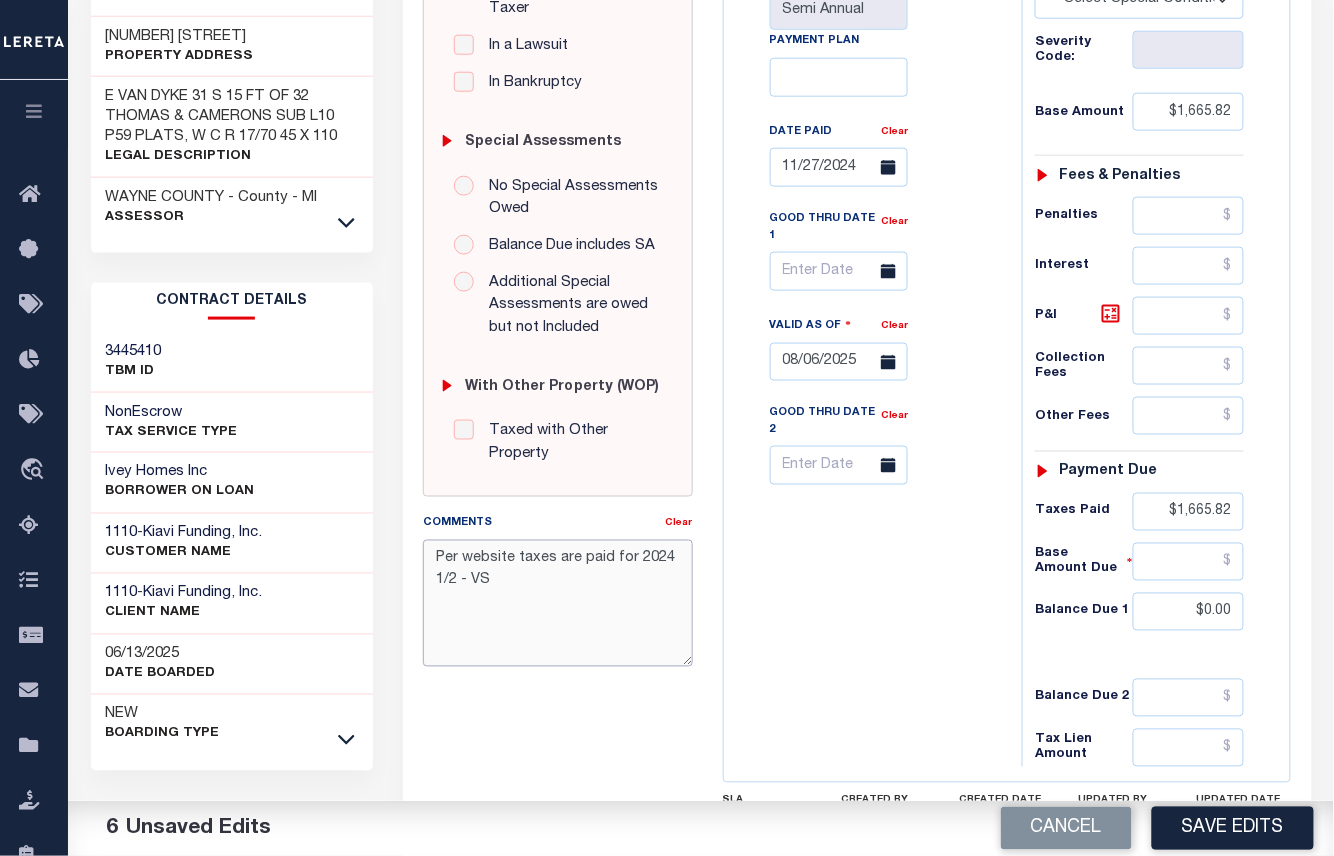 click on "Per website taxes are paid for 2024 1/2 - VS" at bounding box center (557, 603) 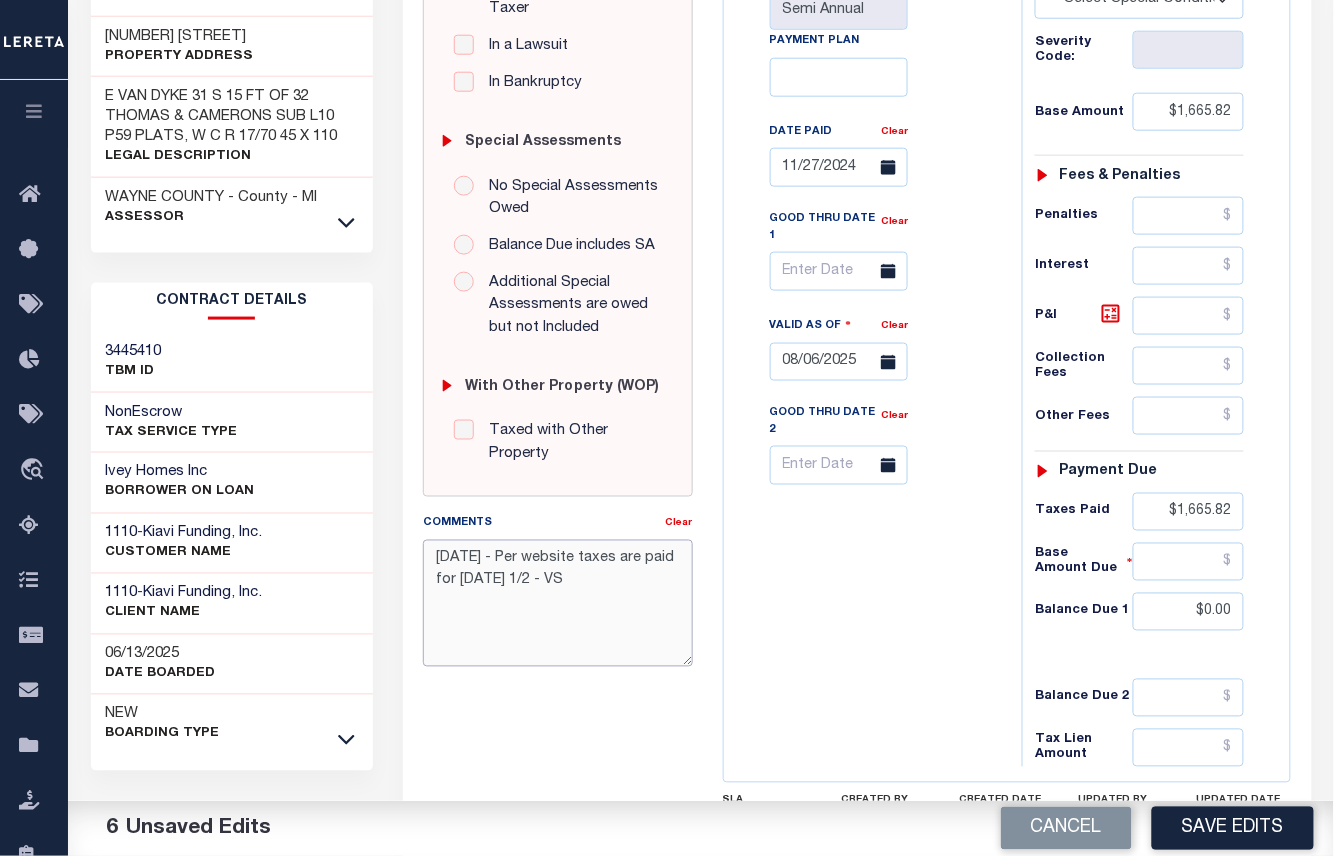 scroll, scrollTop: 0, scrollLeft: 0, axis: both 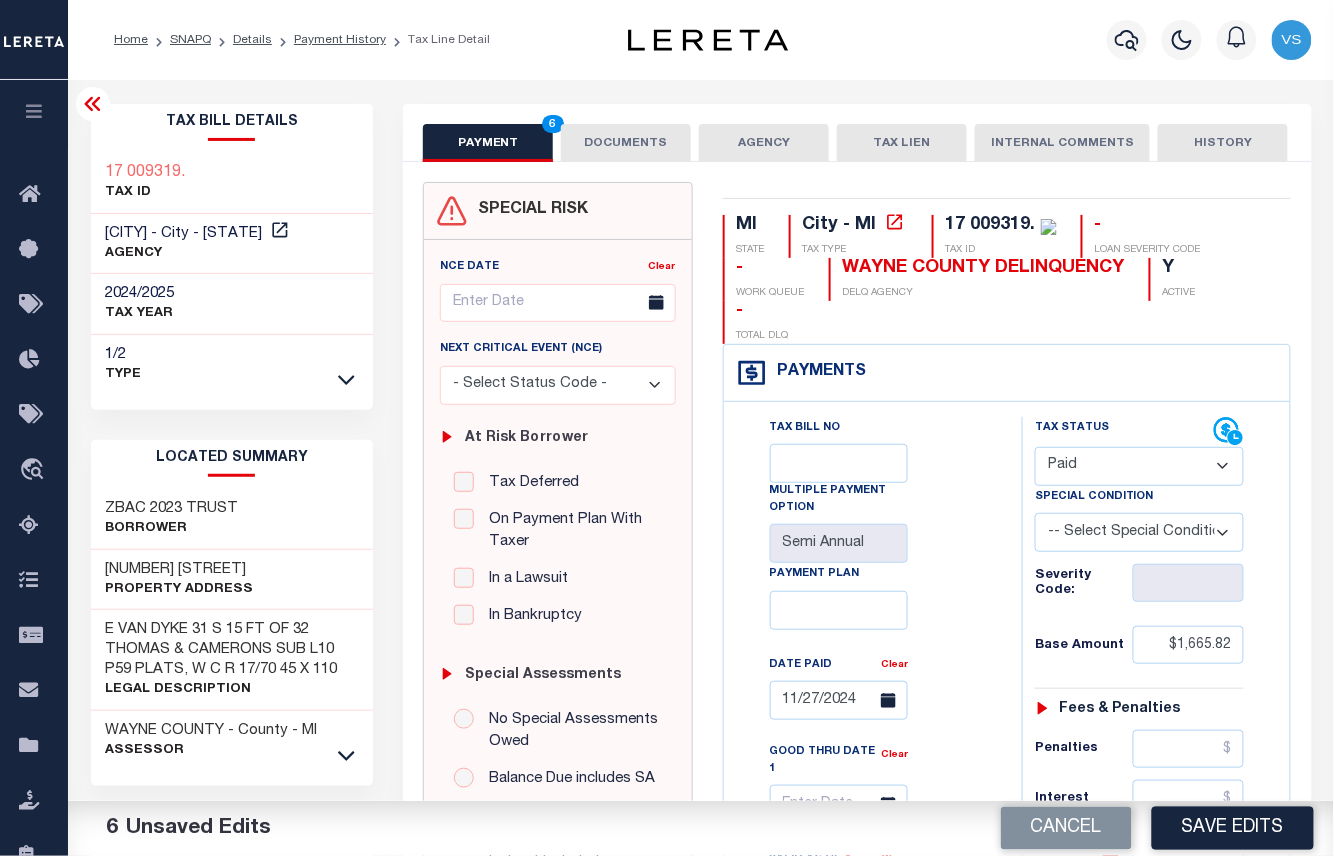 type on "8/6/25 - Per website taxes are paid for 2024 1/2 - VS" 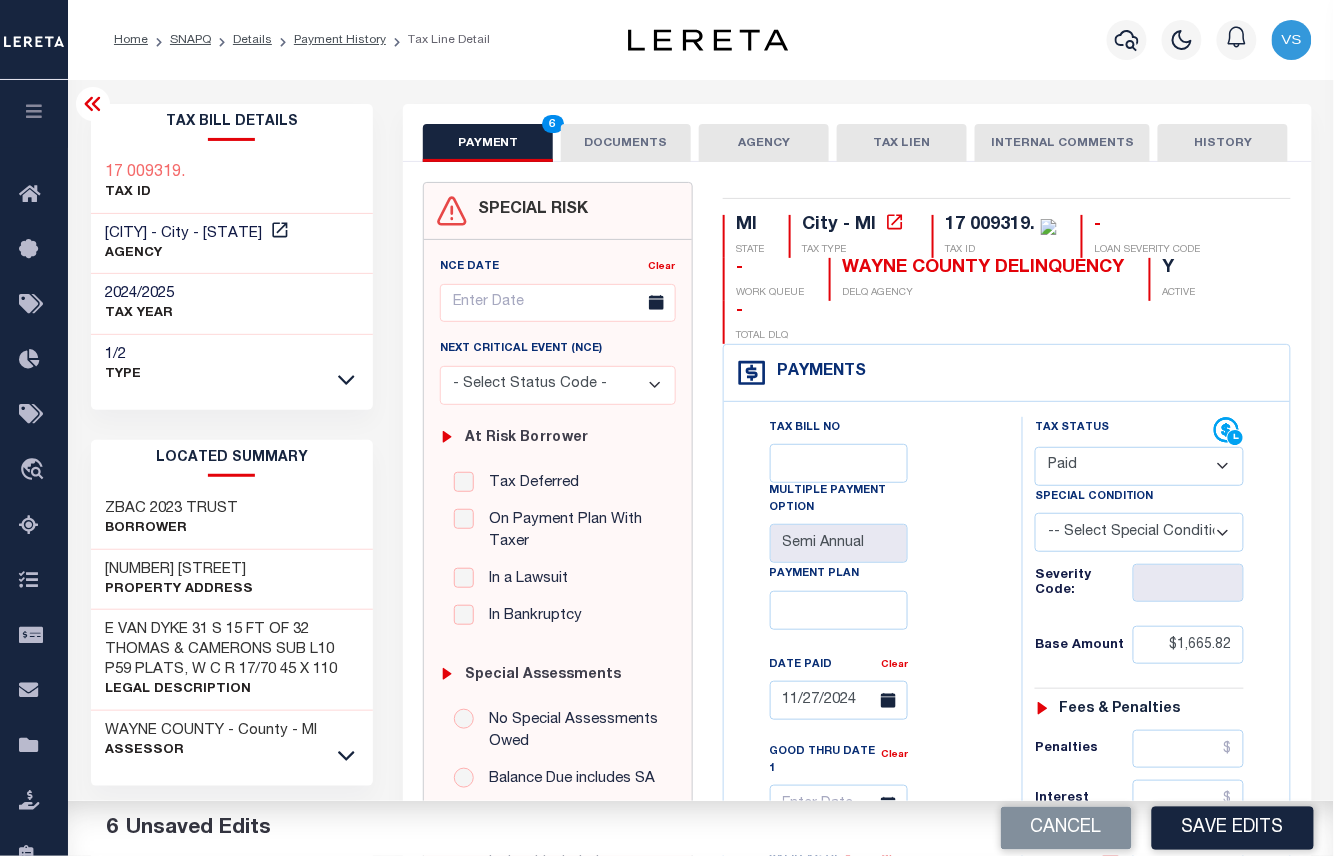 click on "DOCUMENTS" at bounding box center (626, 143) 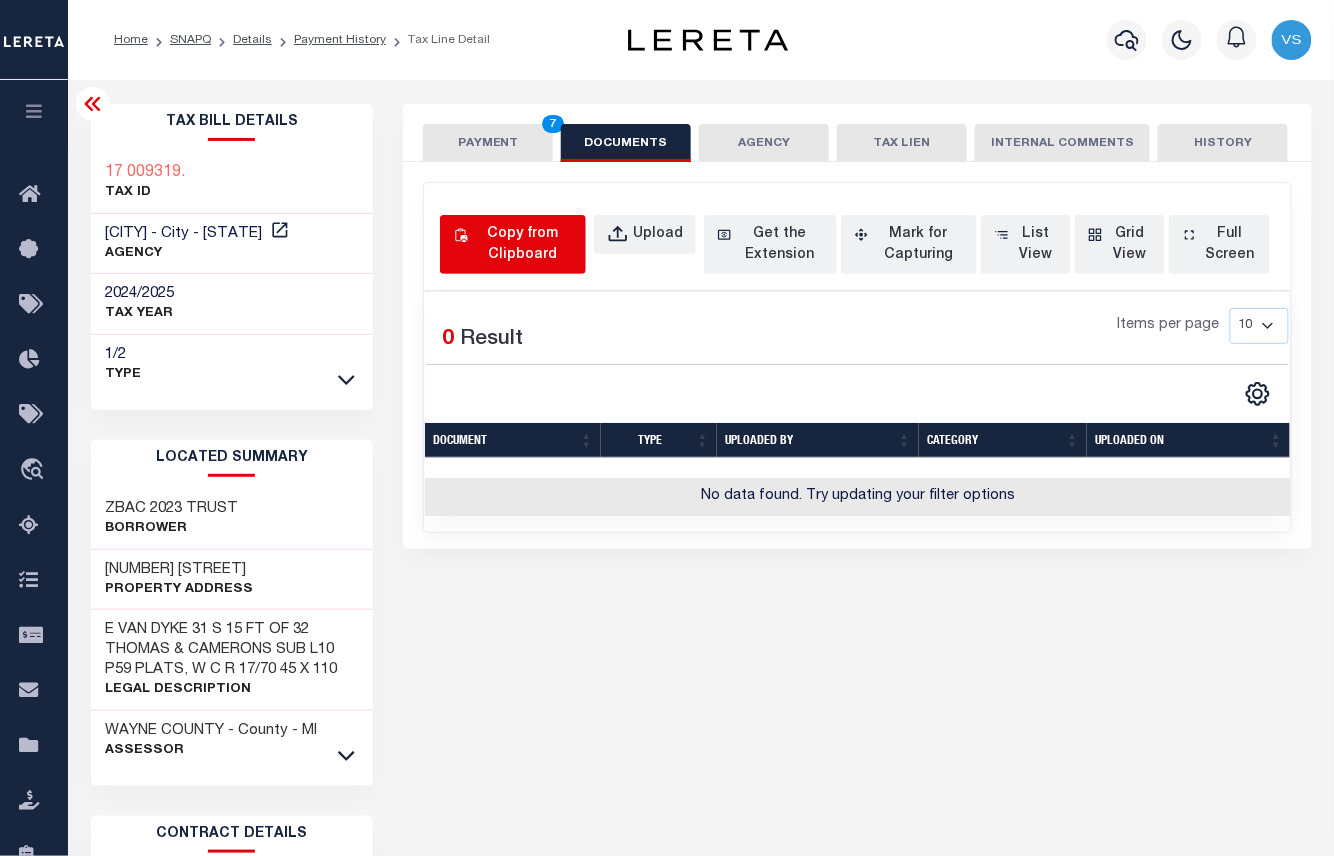 click on "Copy from Clipboard" at bounding box center (523, 245) 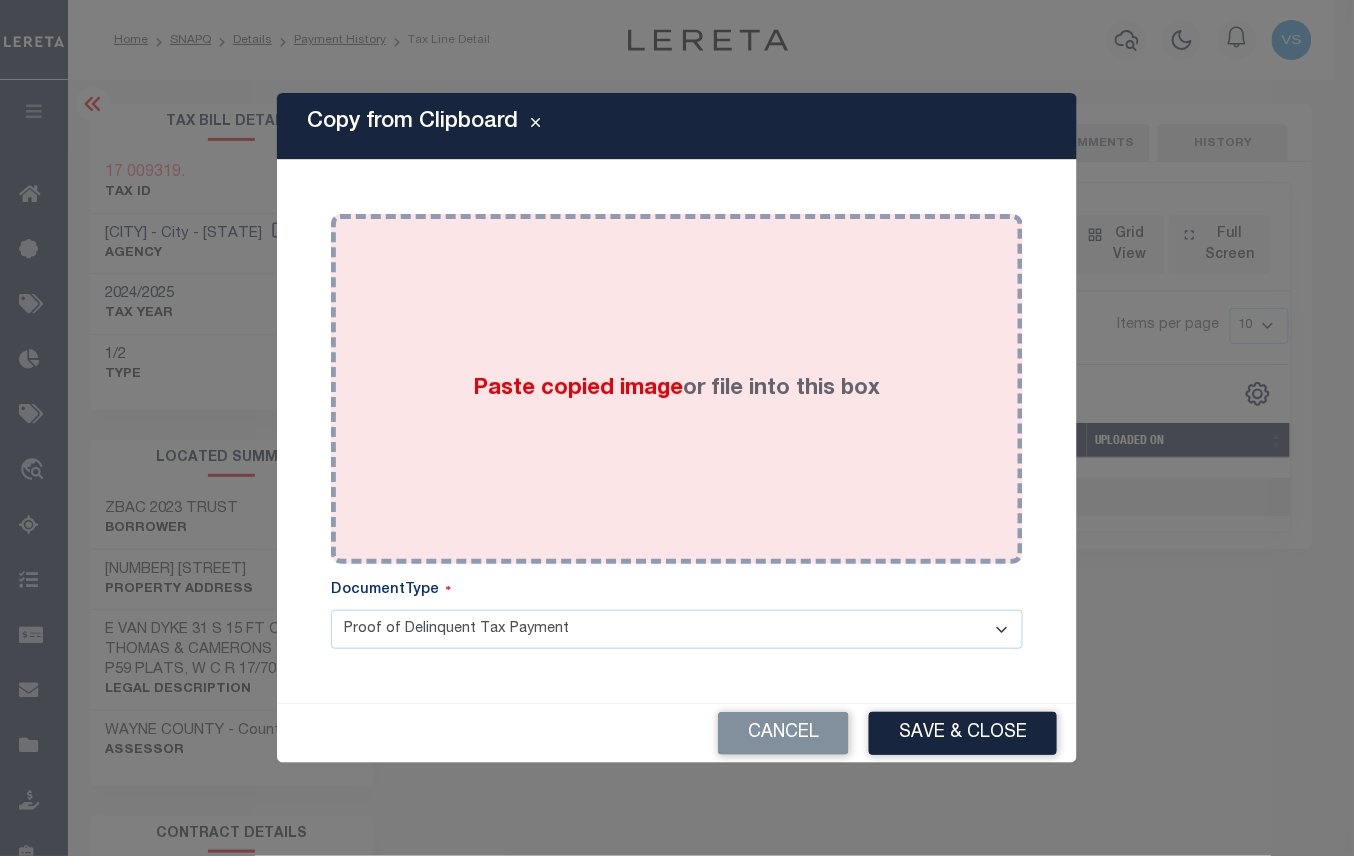 click on "Paste copied image" at bounding box center (579, 389) 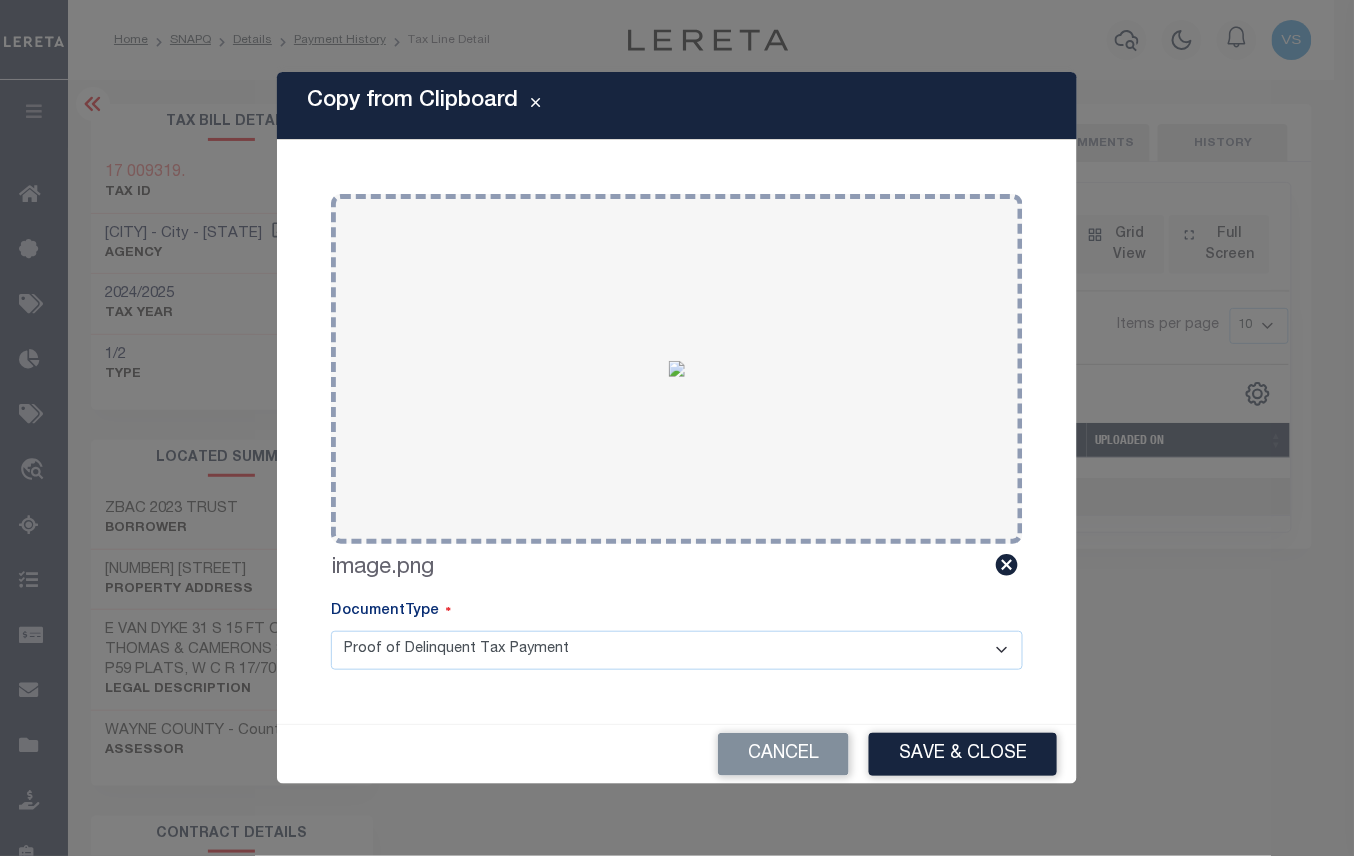 click on "Cancel
Save & Close" at bounding box center [677, 754] 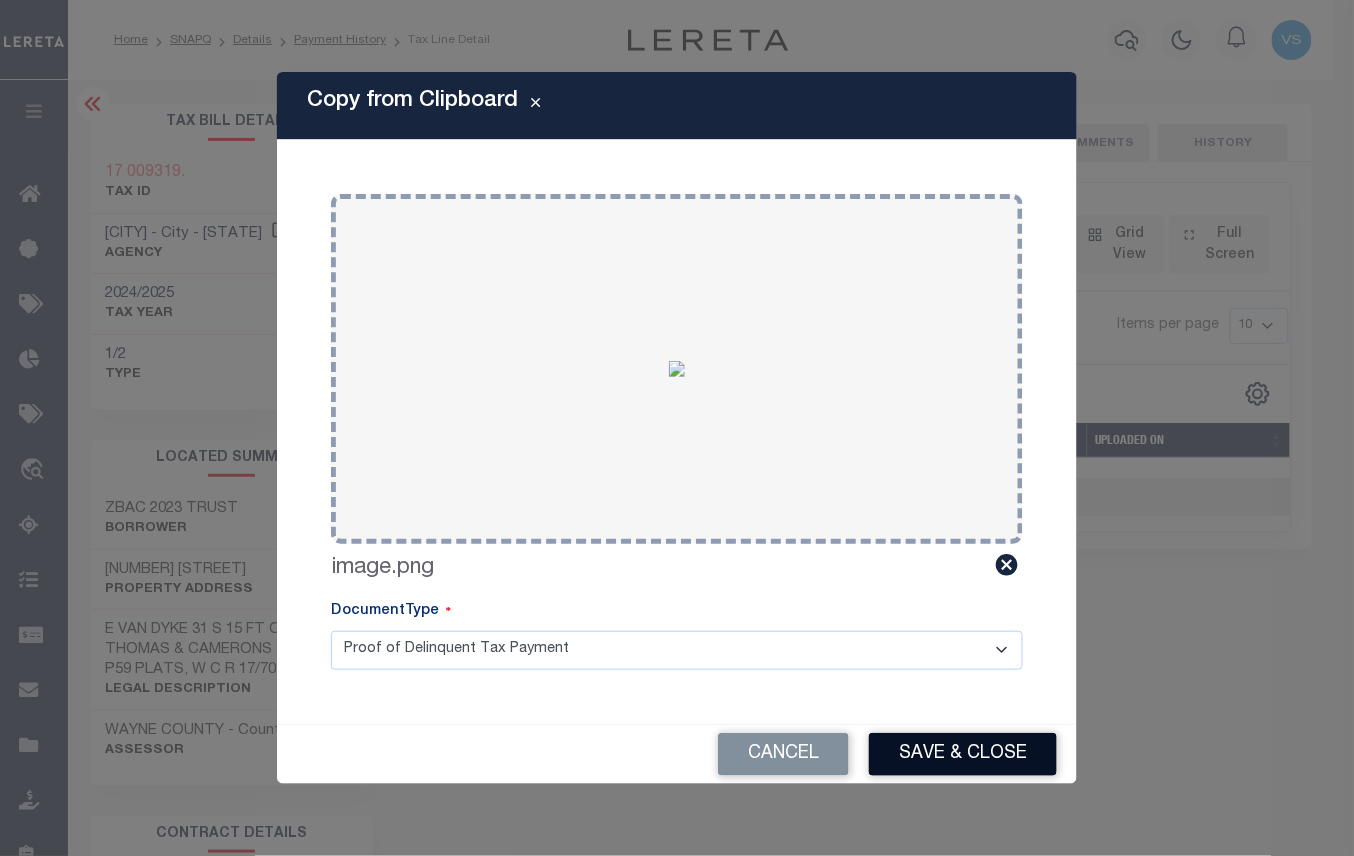 click on "Save & Close" at bounding box center [963, 754] 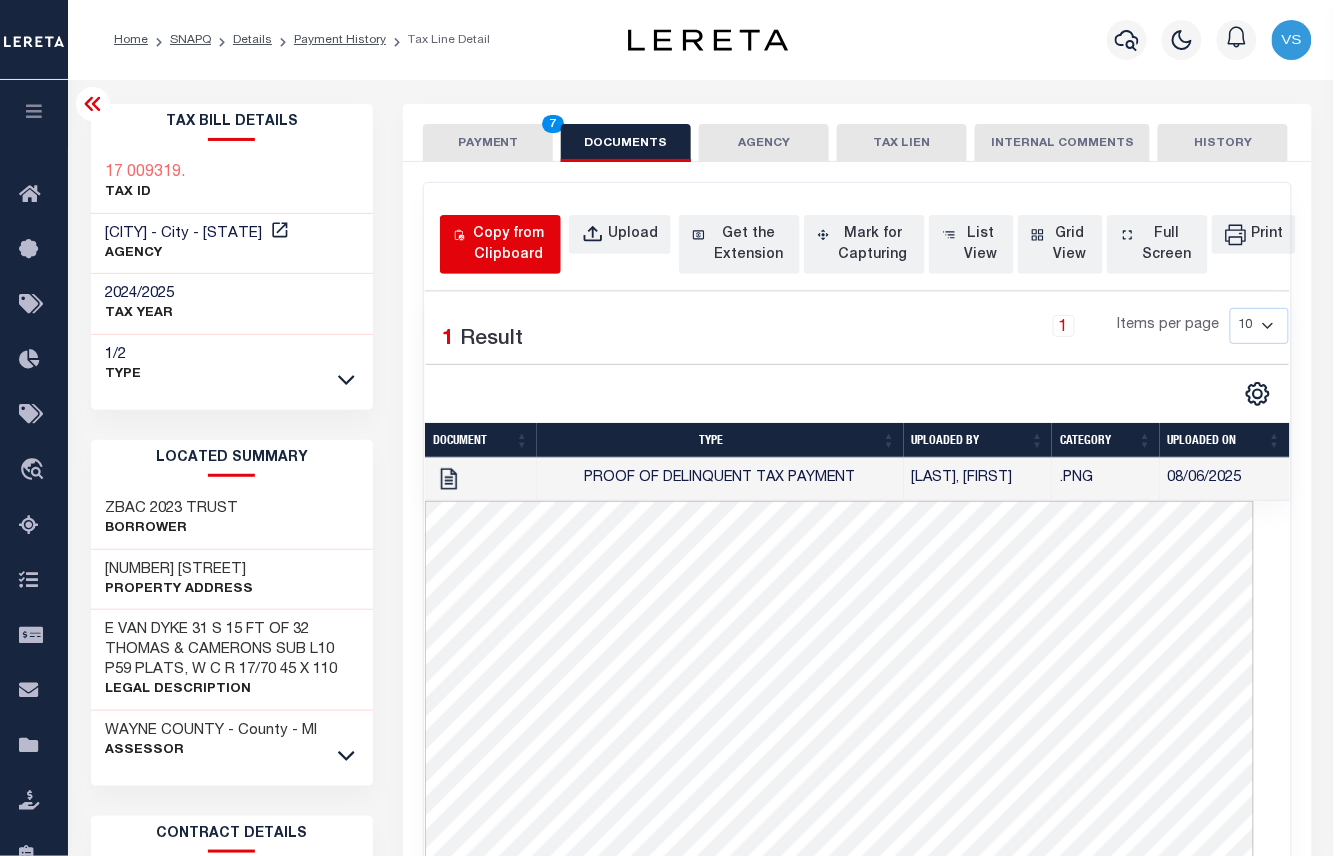 click on "Copy from Clipboard" at bounding box center (508, 245) 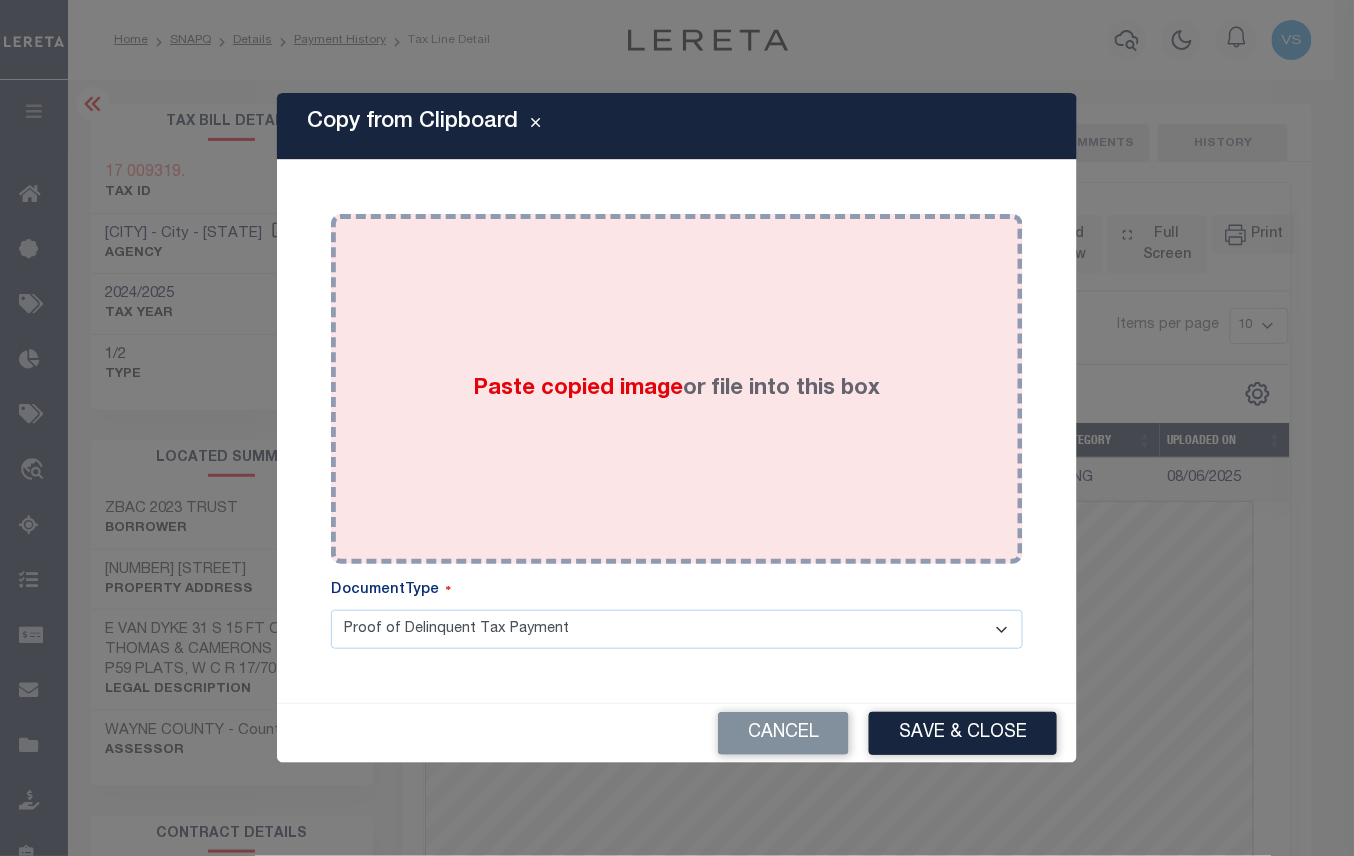 click on "Paste copied image  or file into this box" at bounding box center (677, 389) 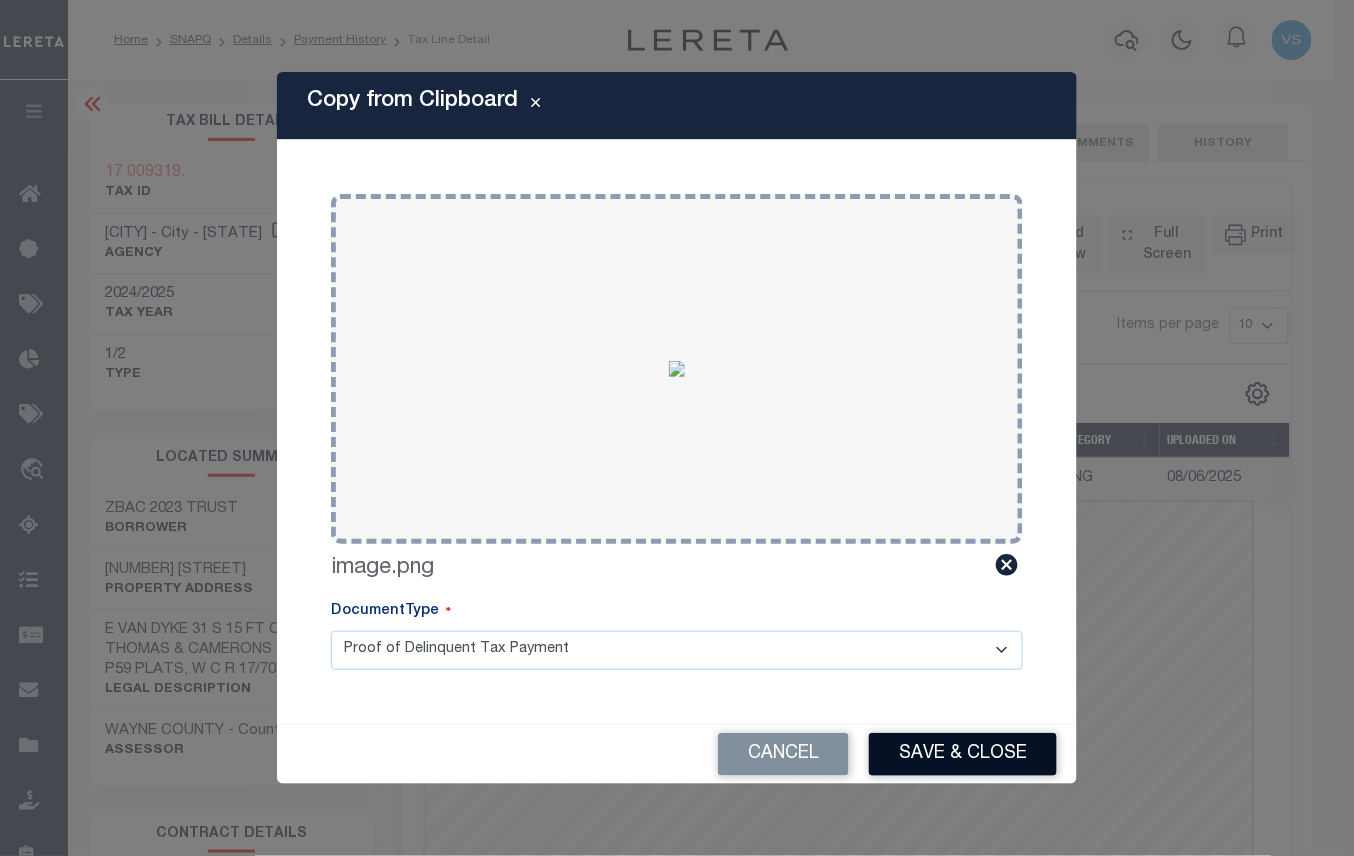 click on "Save & Close" at bounding box center (963, 754) 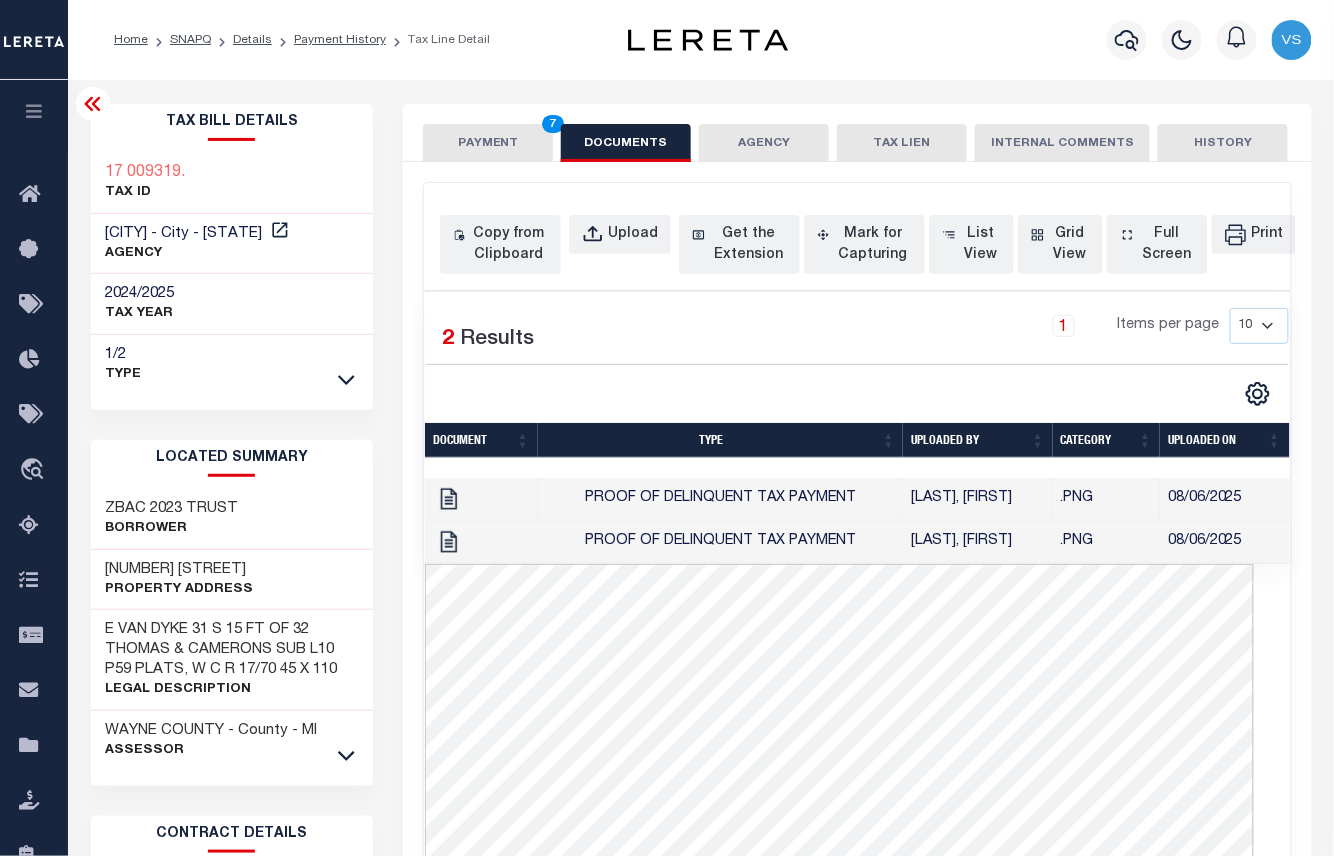 click on "PAYMENT
7" at bounding box center (488, 143) 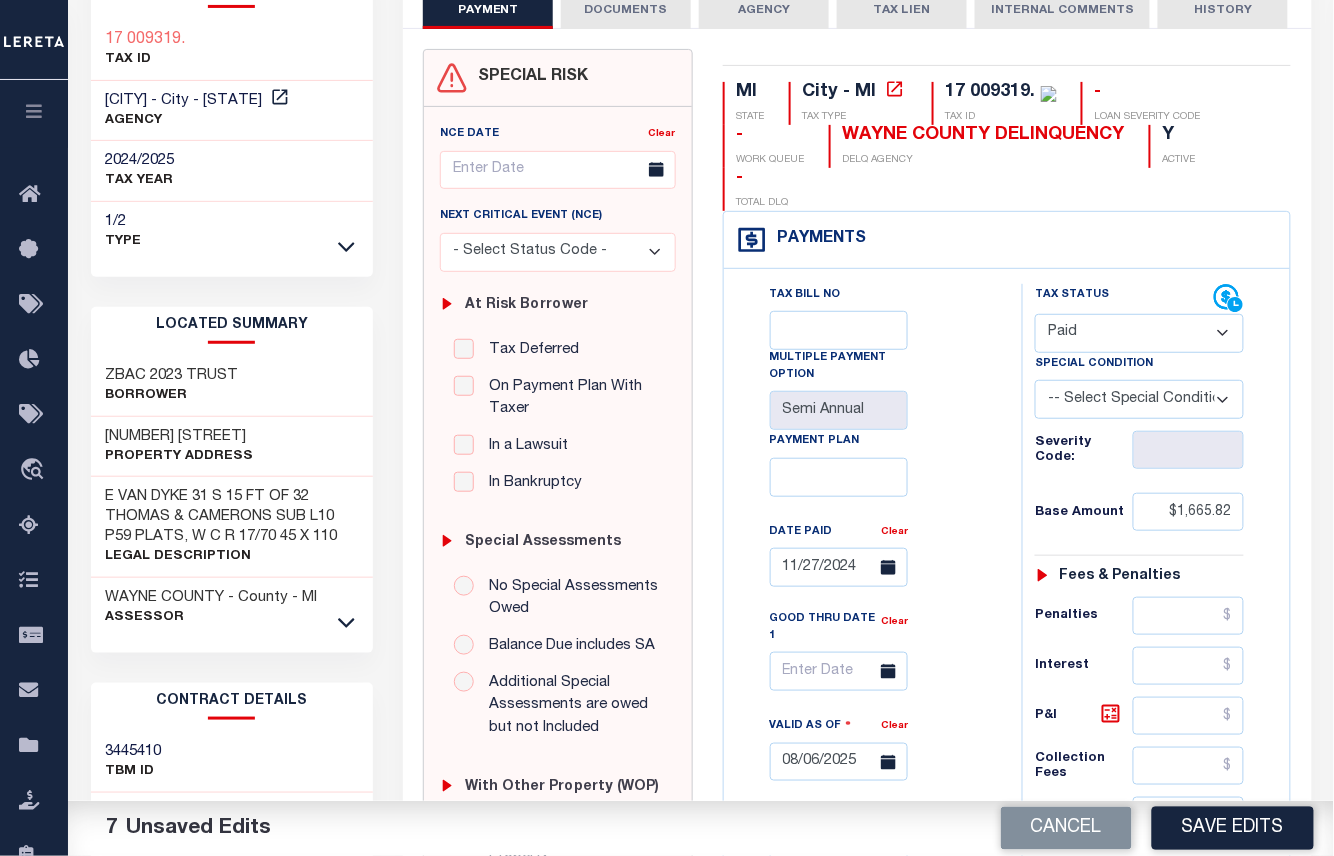 scroll, scrollTop: 0, scrollLeft: 0, axis: both 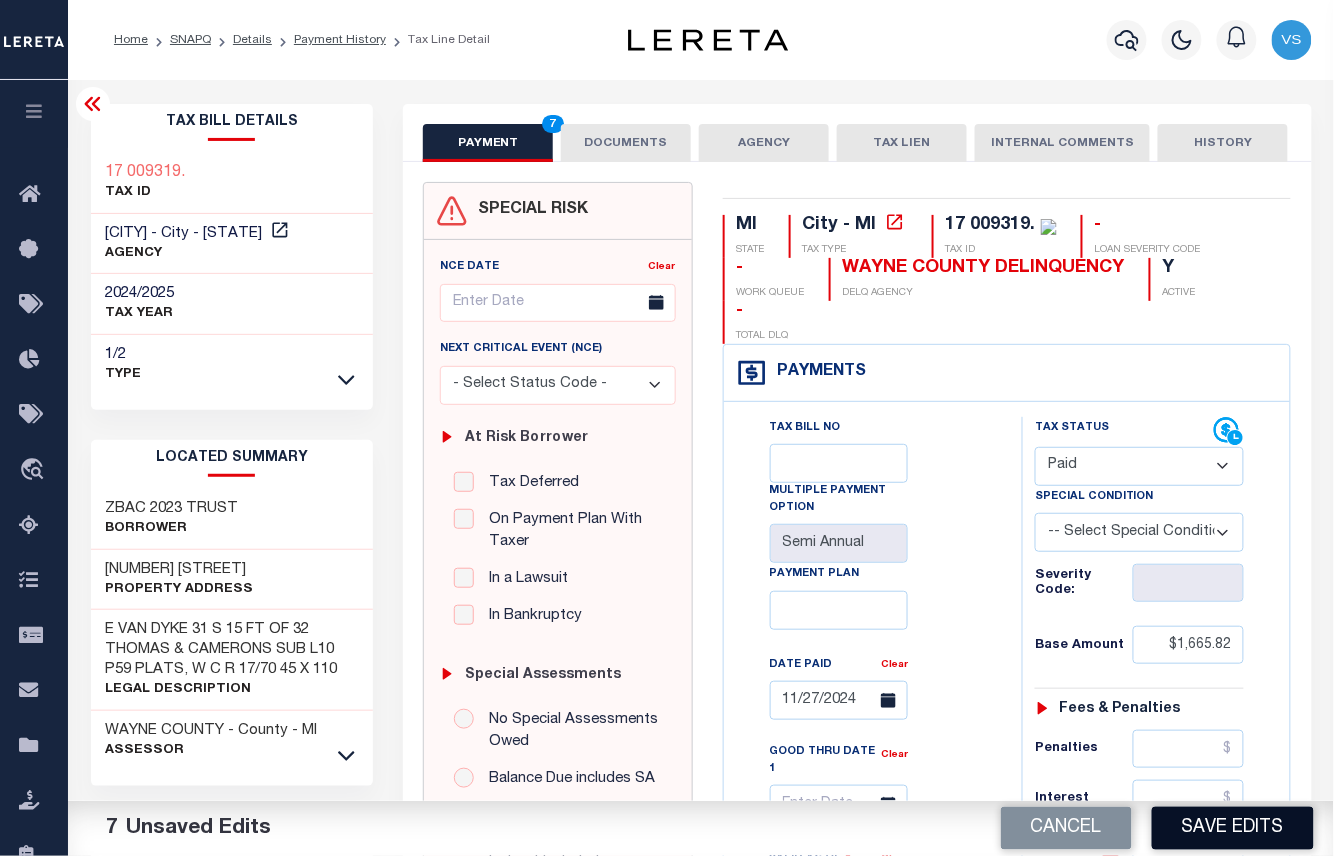 click on "Save Edits" at bounding box center (1233, 828) 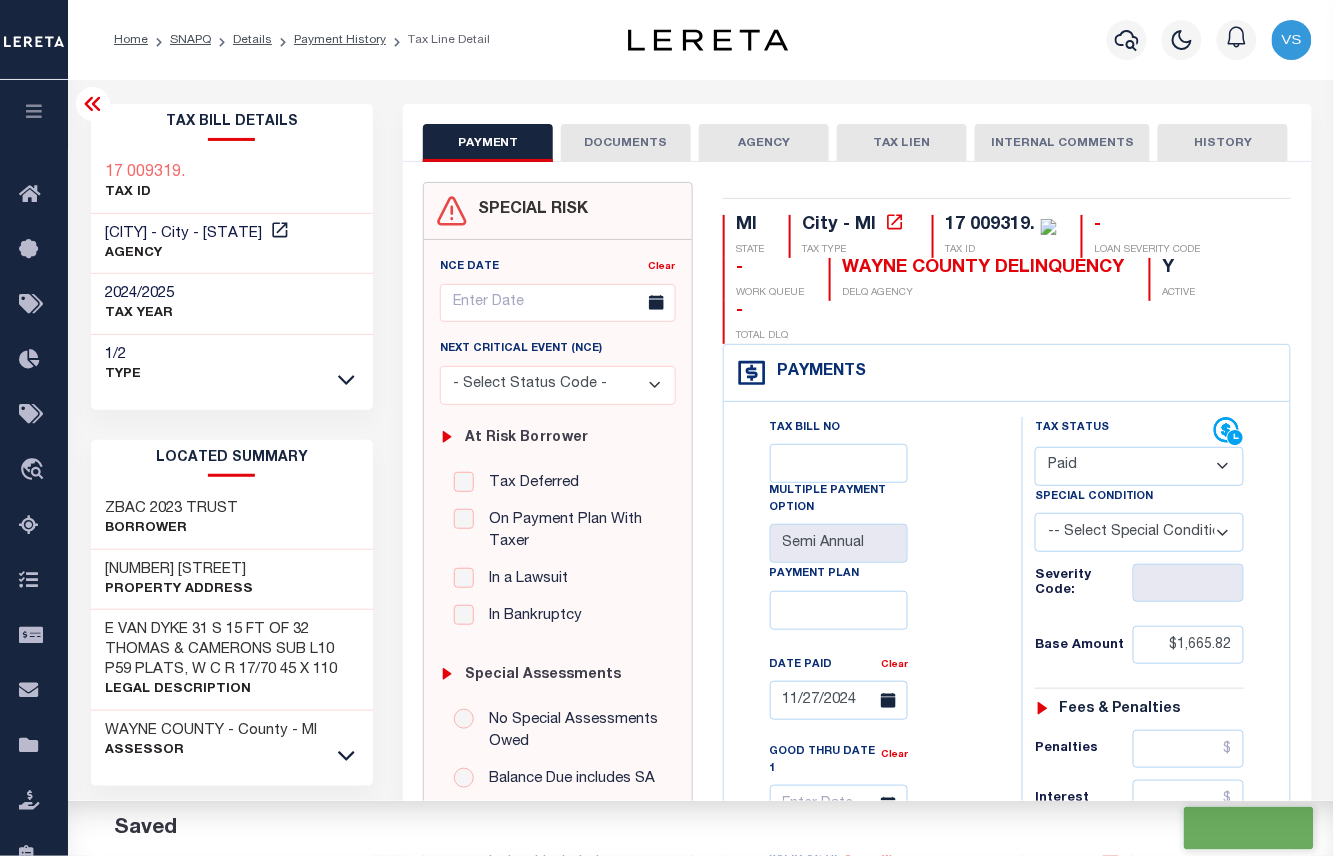 checkbox on "false" 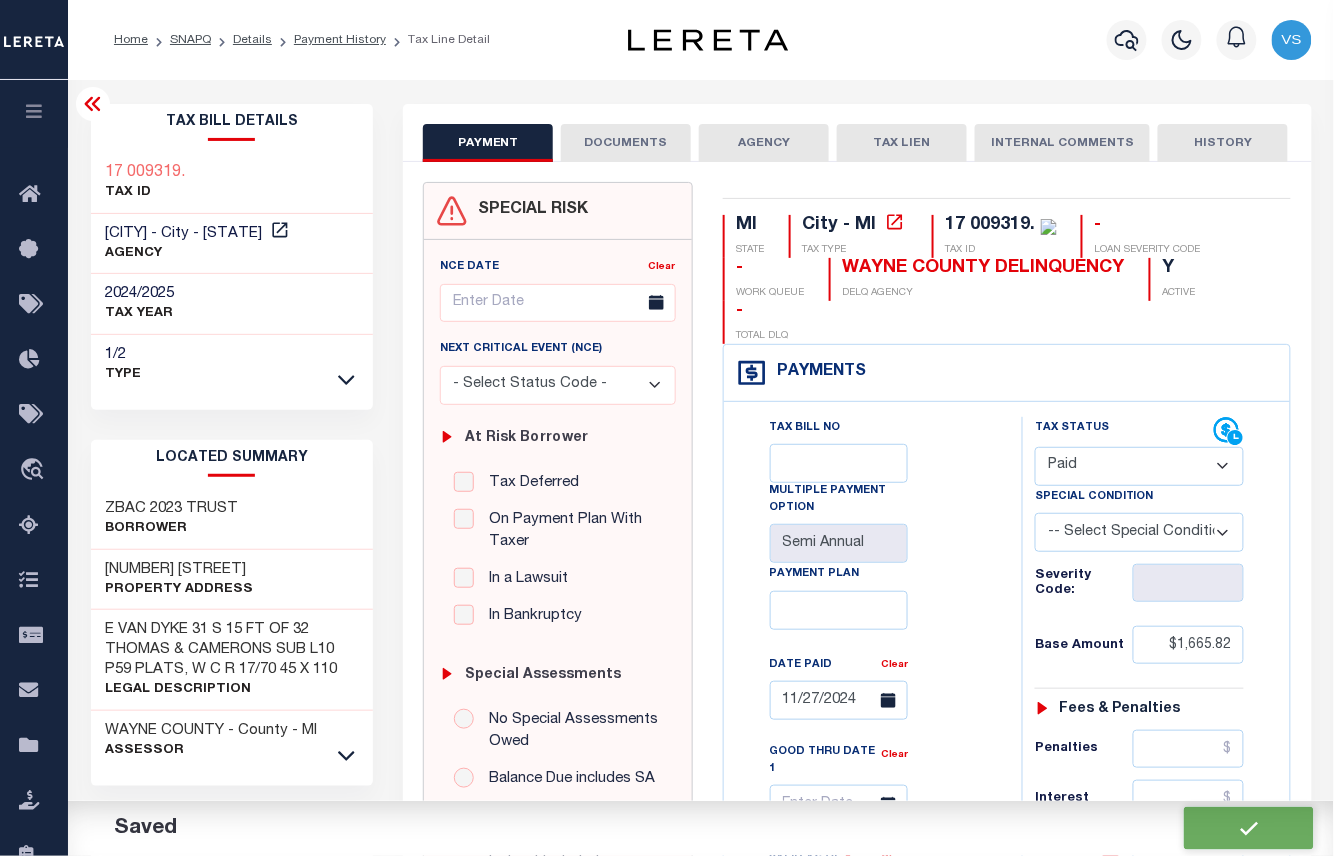 checkbox on "false" 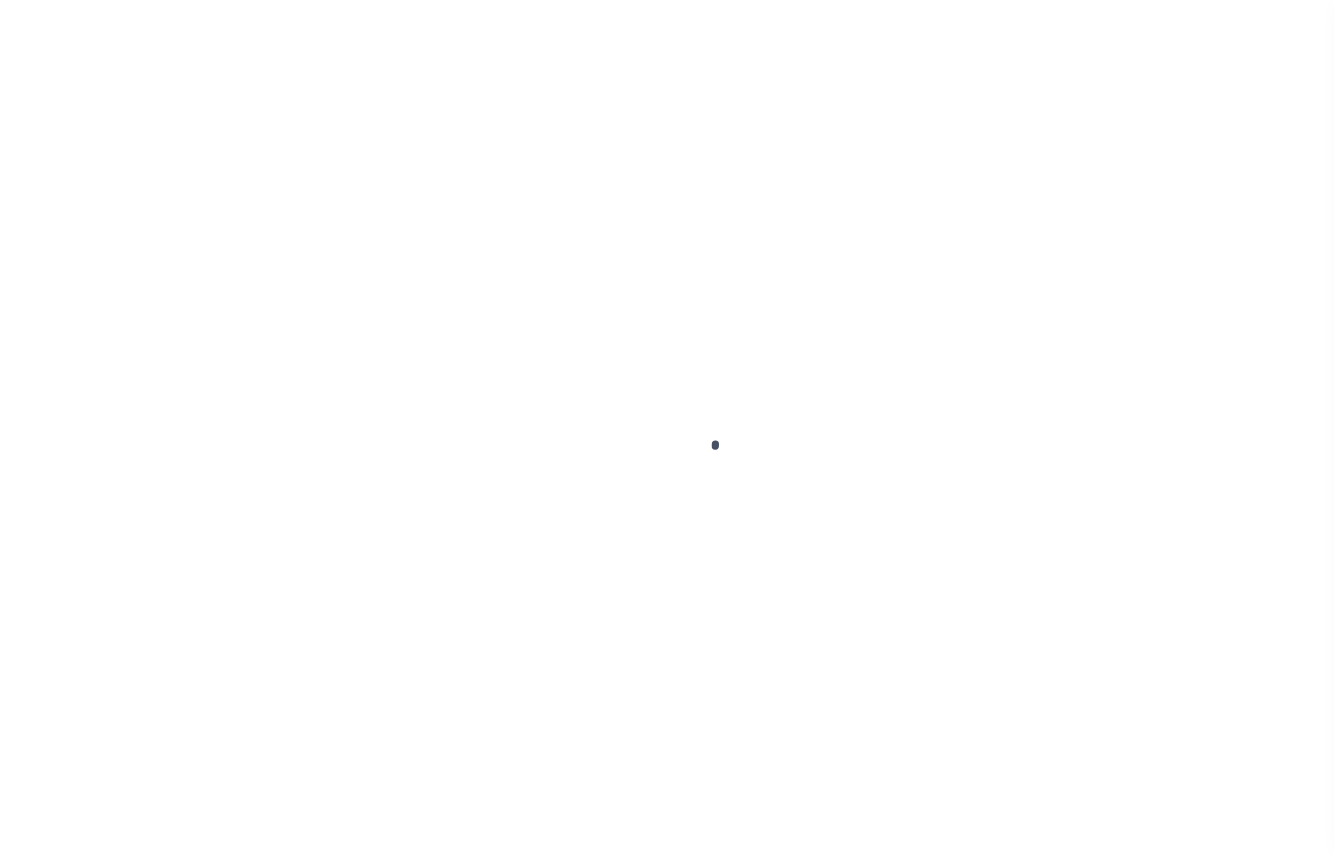 scroll, scrollTop: 0, scrollLeft: 0, axis: both 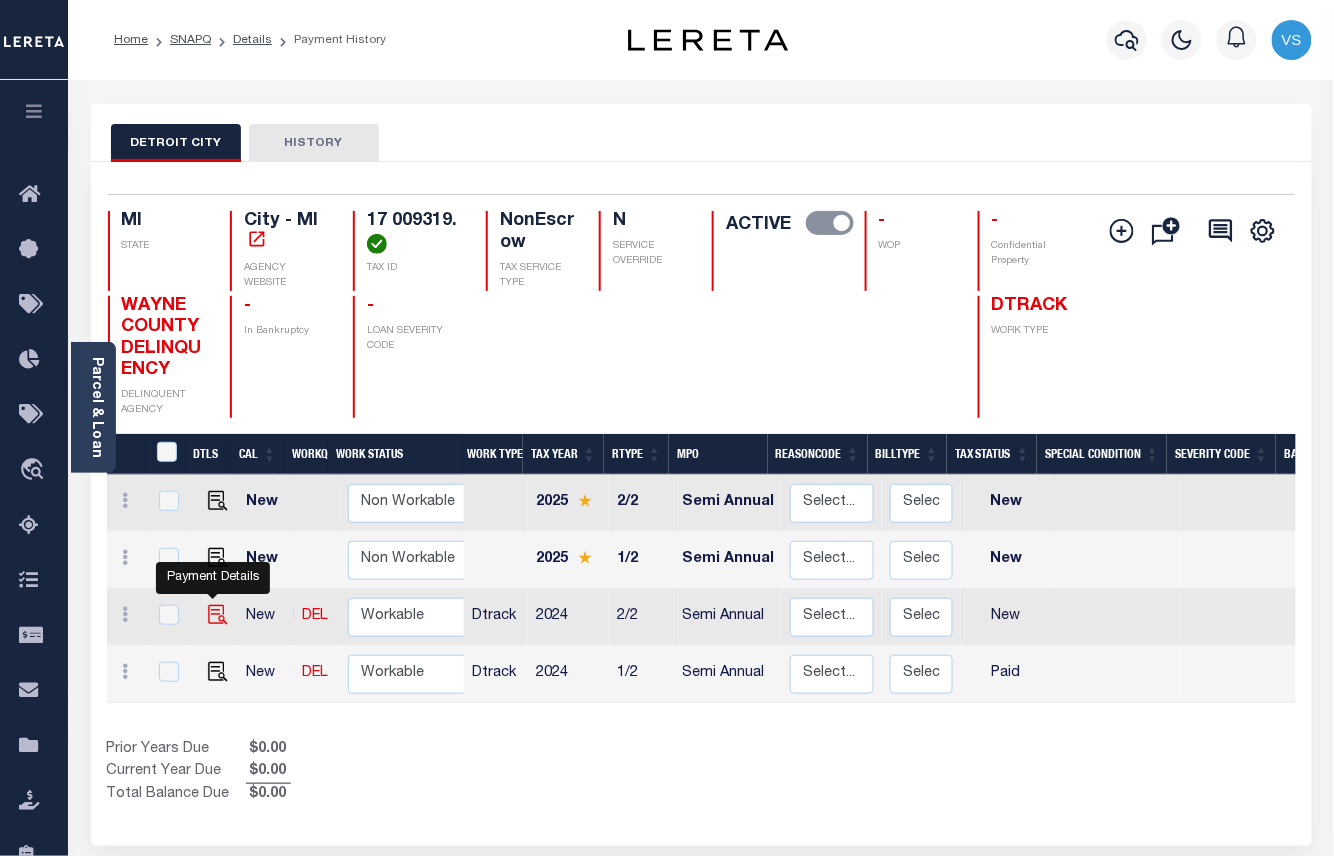 click at bounding box center [218, 615] 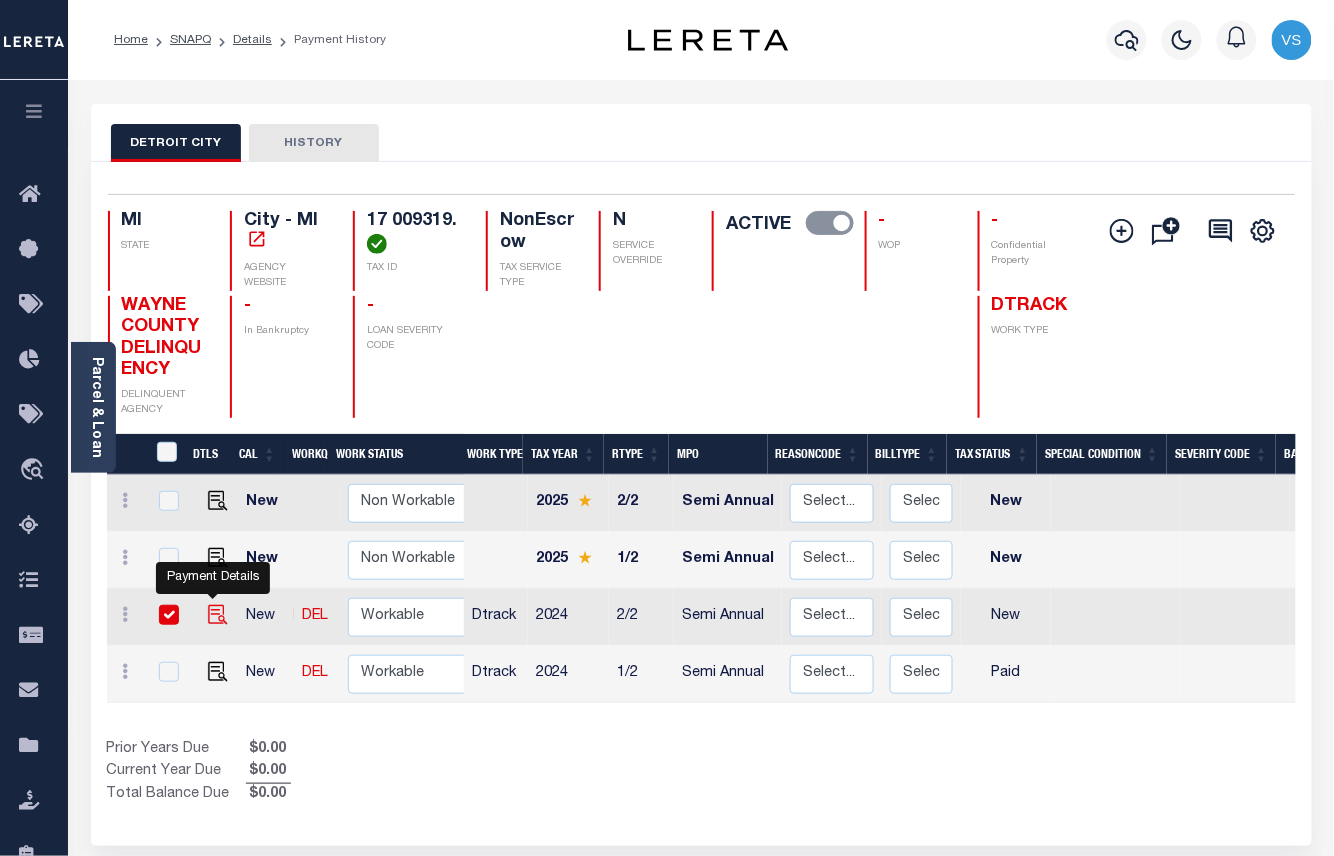 checkbox on "true" 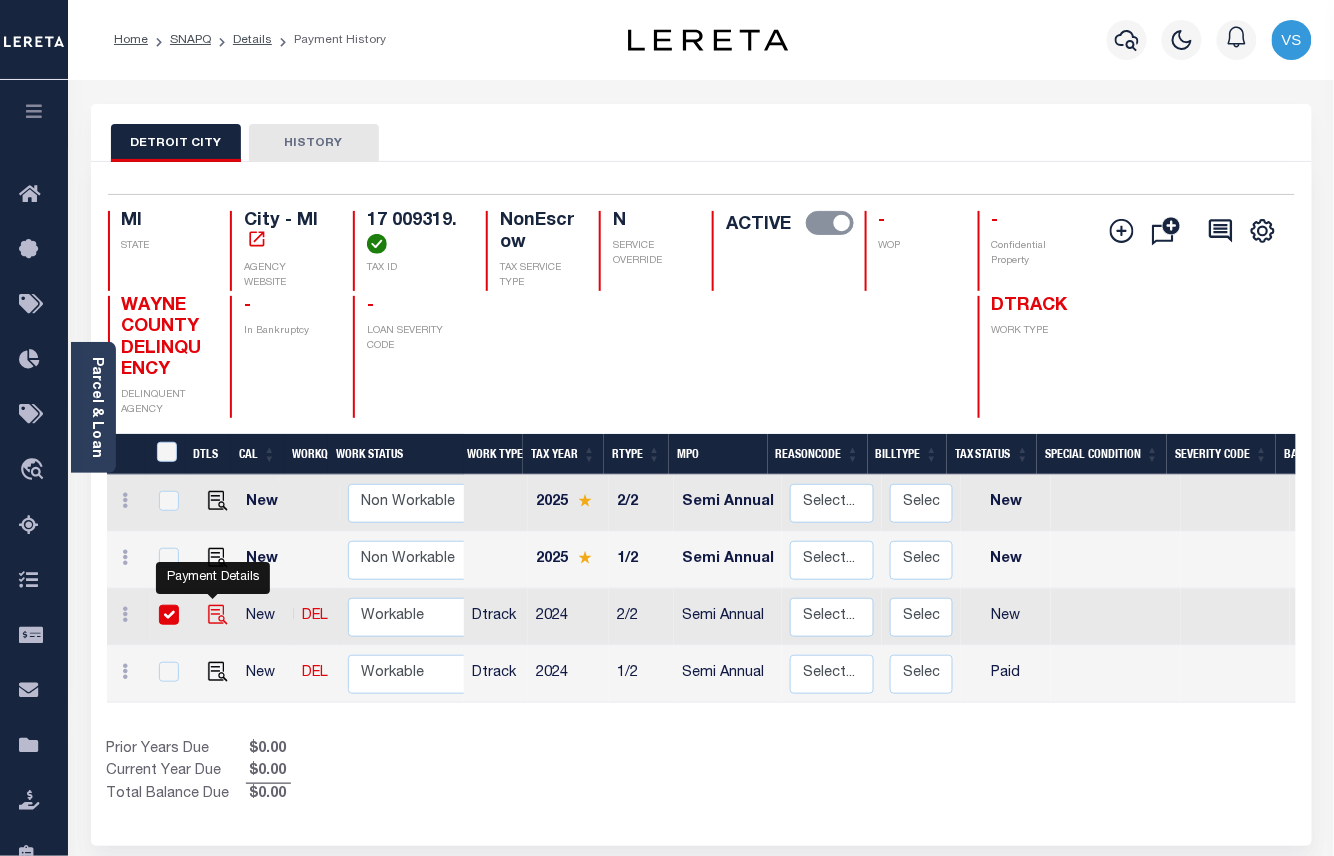 checkbox on "true" 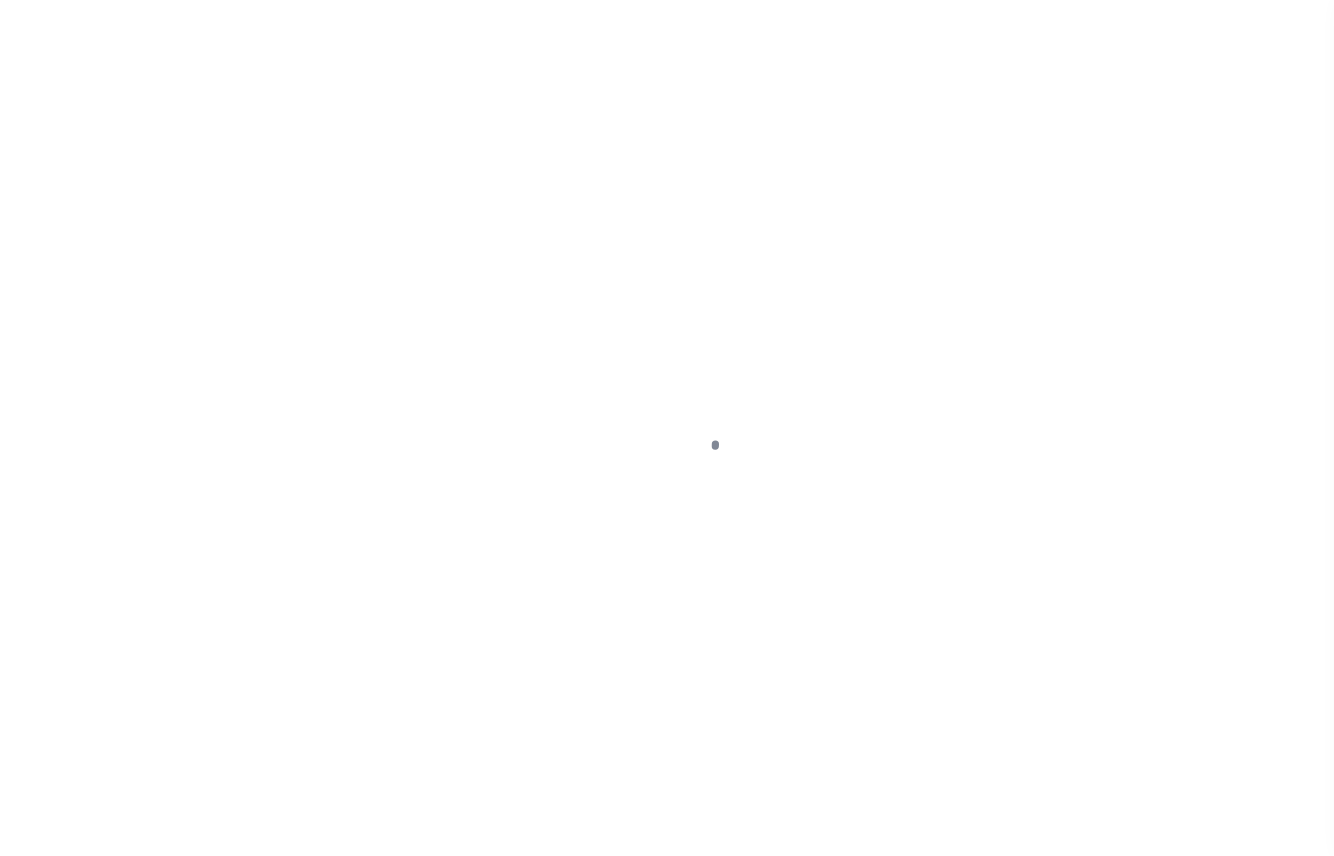 scroll, scrollTop: 0, scrollLeft: 0, axis: both 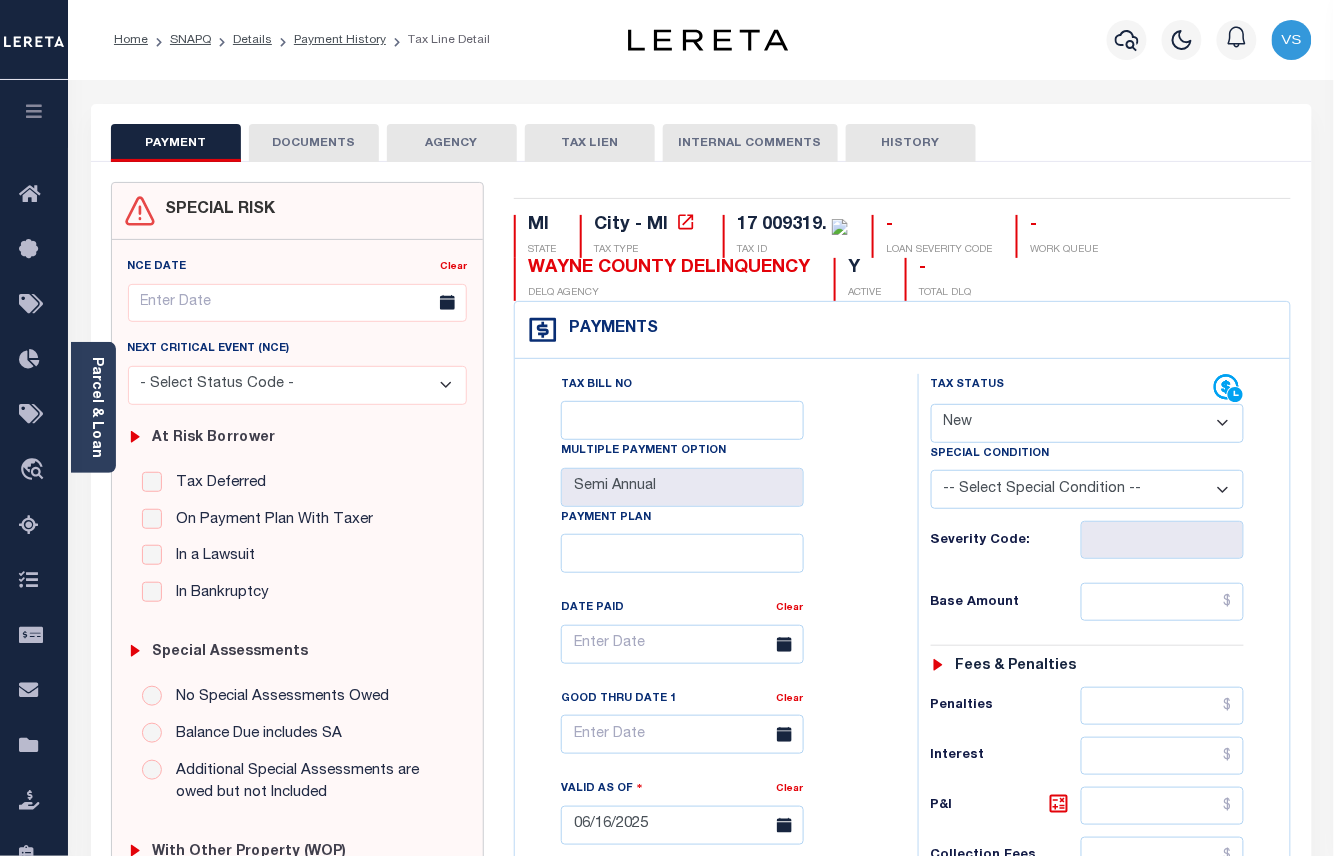 click on "- Select Status Code -
Open
Due/Unpaid
Paid
Incomplete
No Tax Due
Internal Refund Processed
New" at bounding box center (1088, 423) 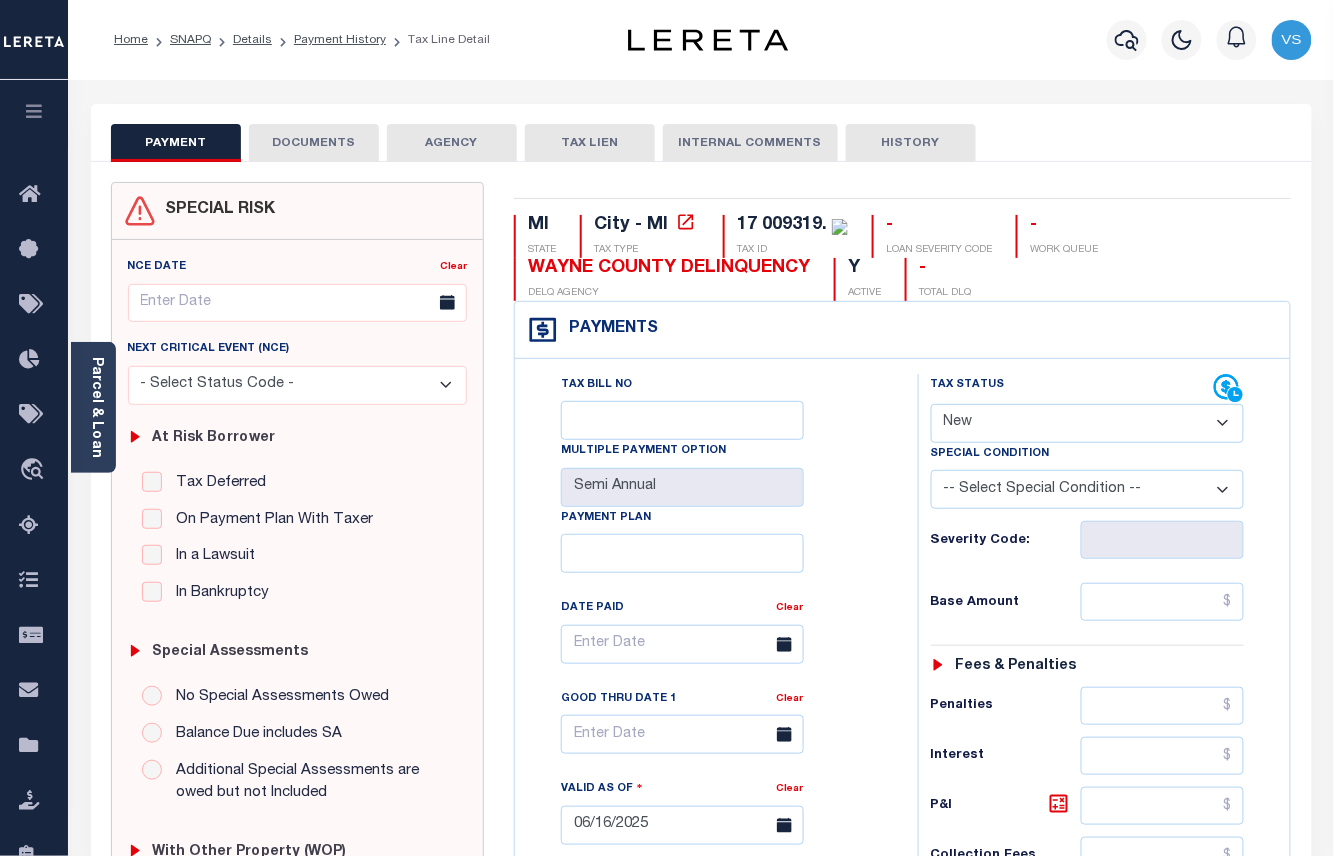 select on "PYD" 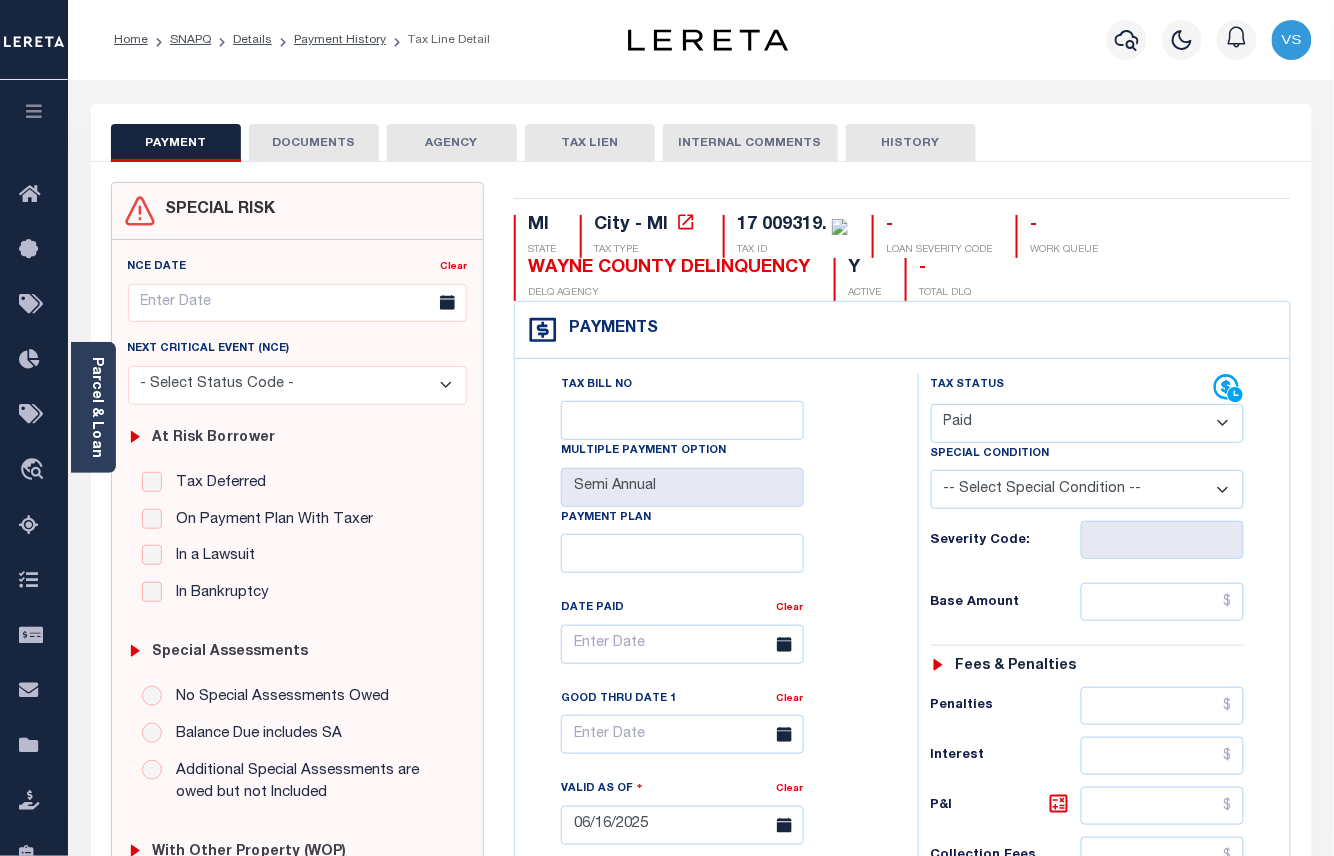 click on "- Select Status Code -
Open
Due/Unpaid
Paid
Incomplete
No Tax Due
Internal Refund Processed
New" at bounding box center [1088, 423] 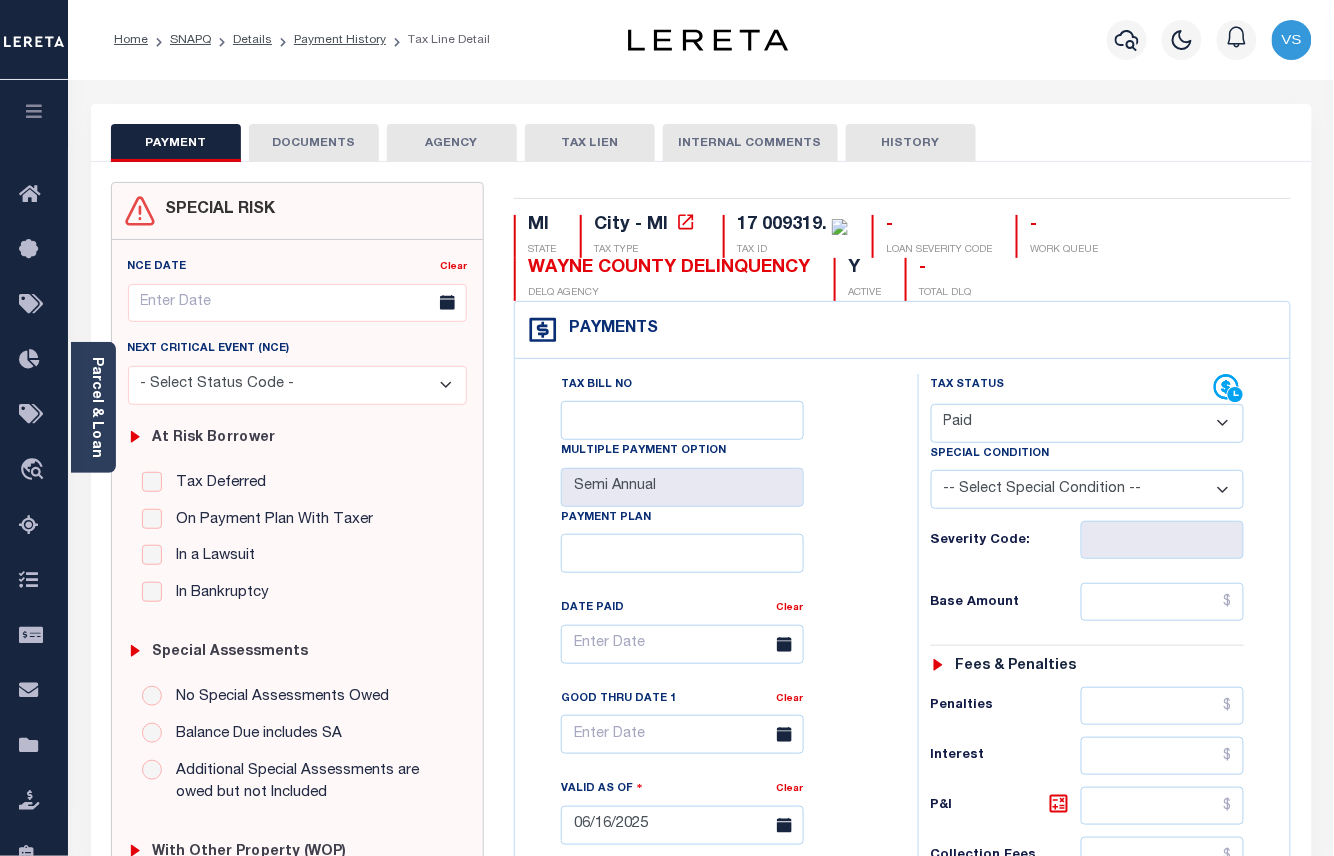 type on "08/06/2025" 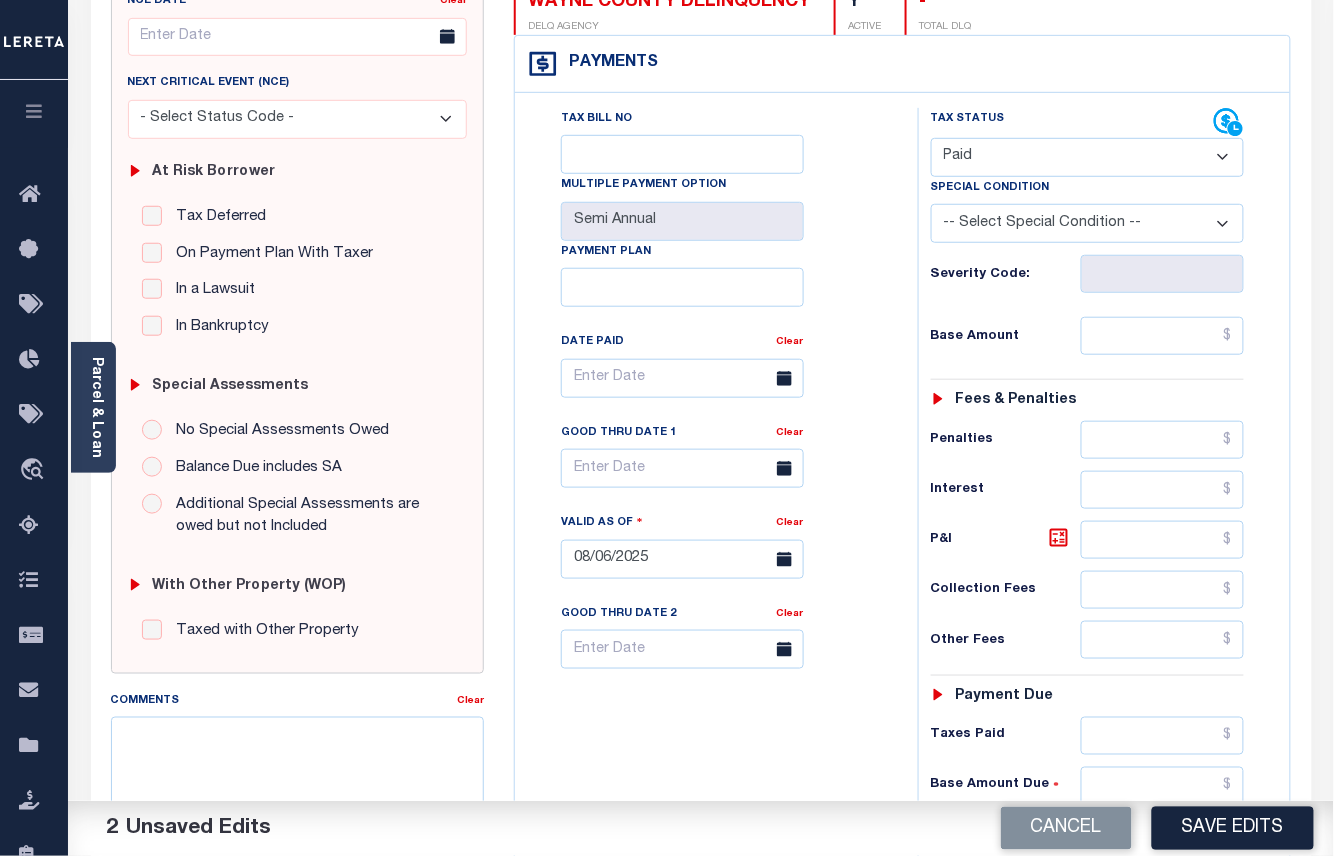 scroll, scrollTop: 400, scrollLeft: 0, axis: vertical 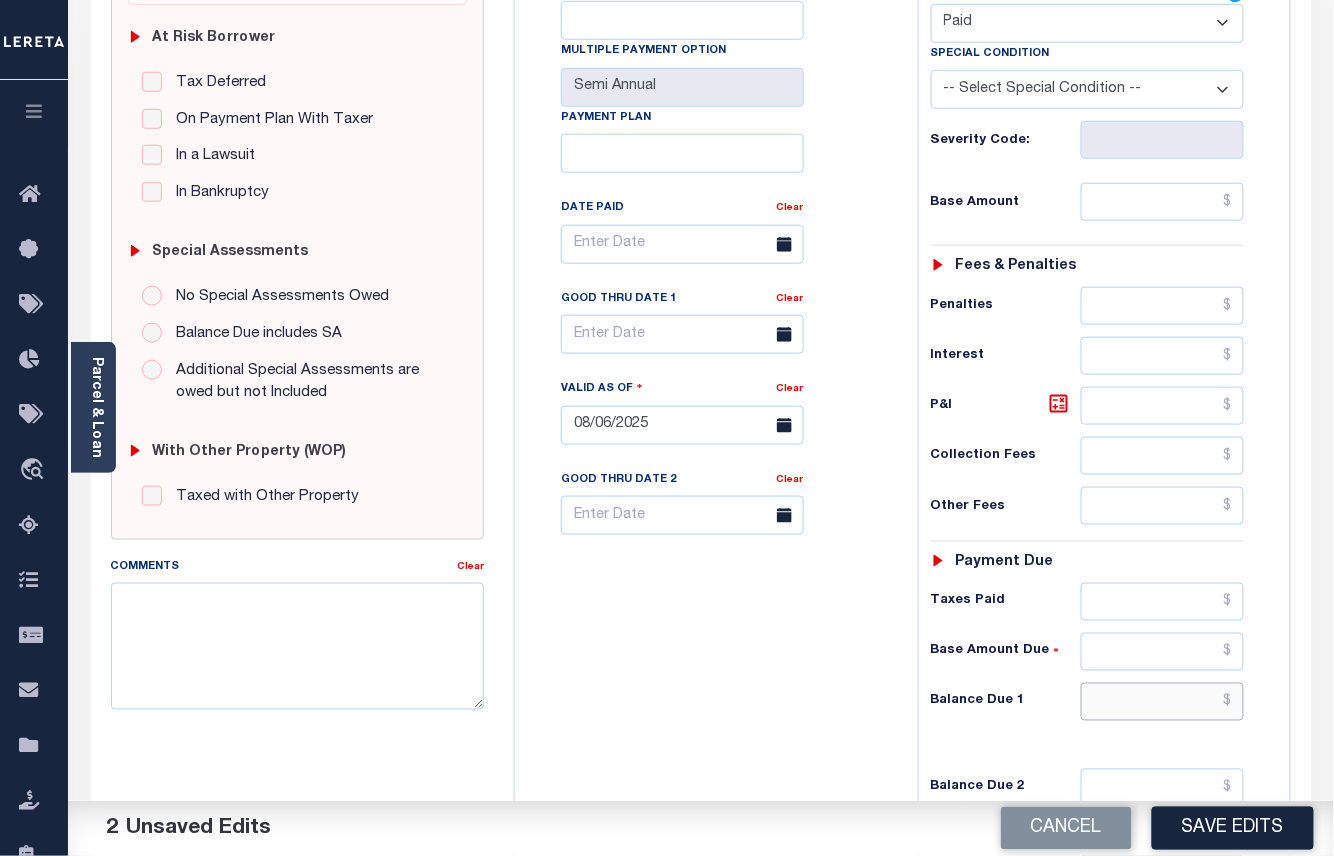 click at bounding box center [1163, 702] 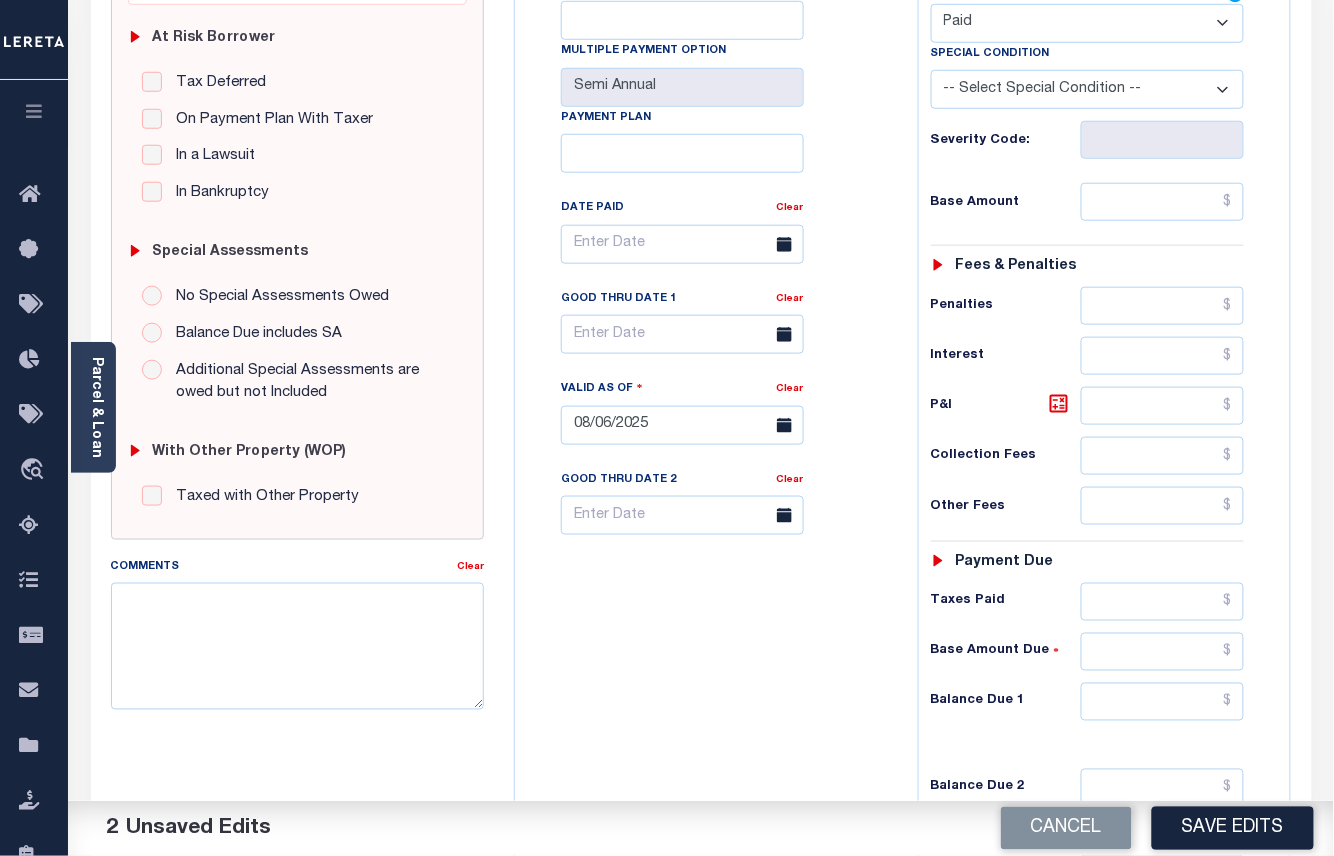 click on "Tax Bill No
Multiple Payment Option
Semi Annual
Payment Plan
Clear" at bounding box center (711, 415) 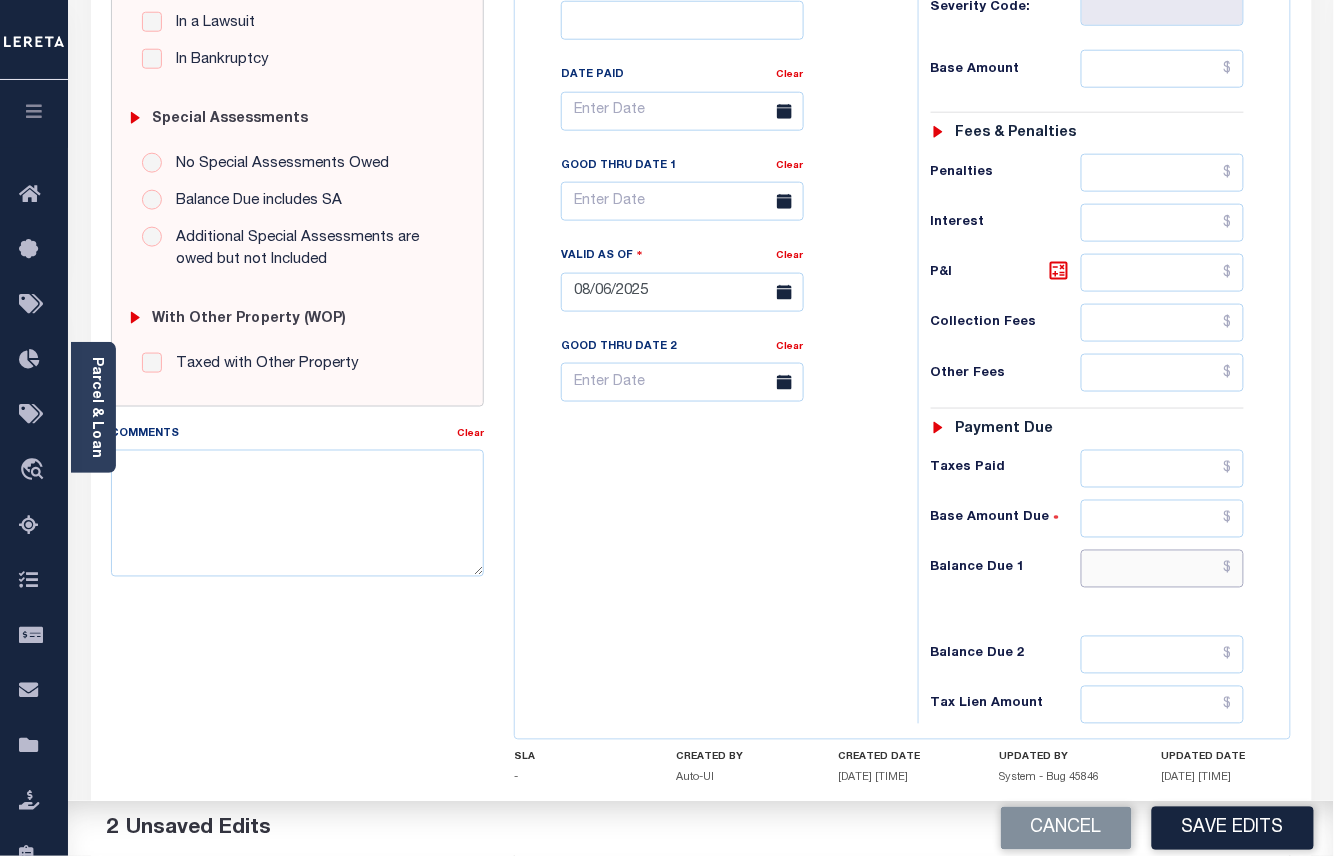 click at bounding box center [1163, 569] 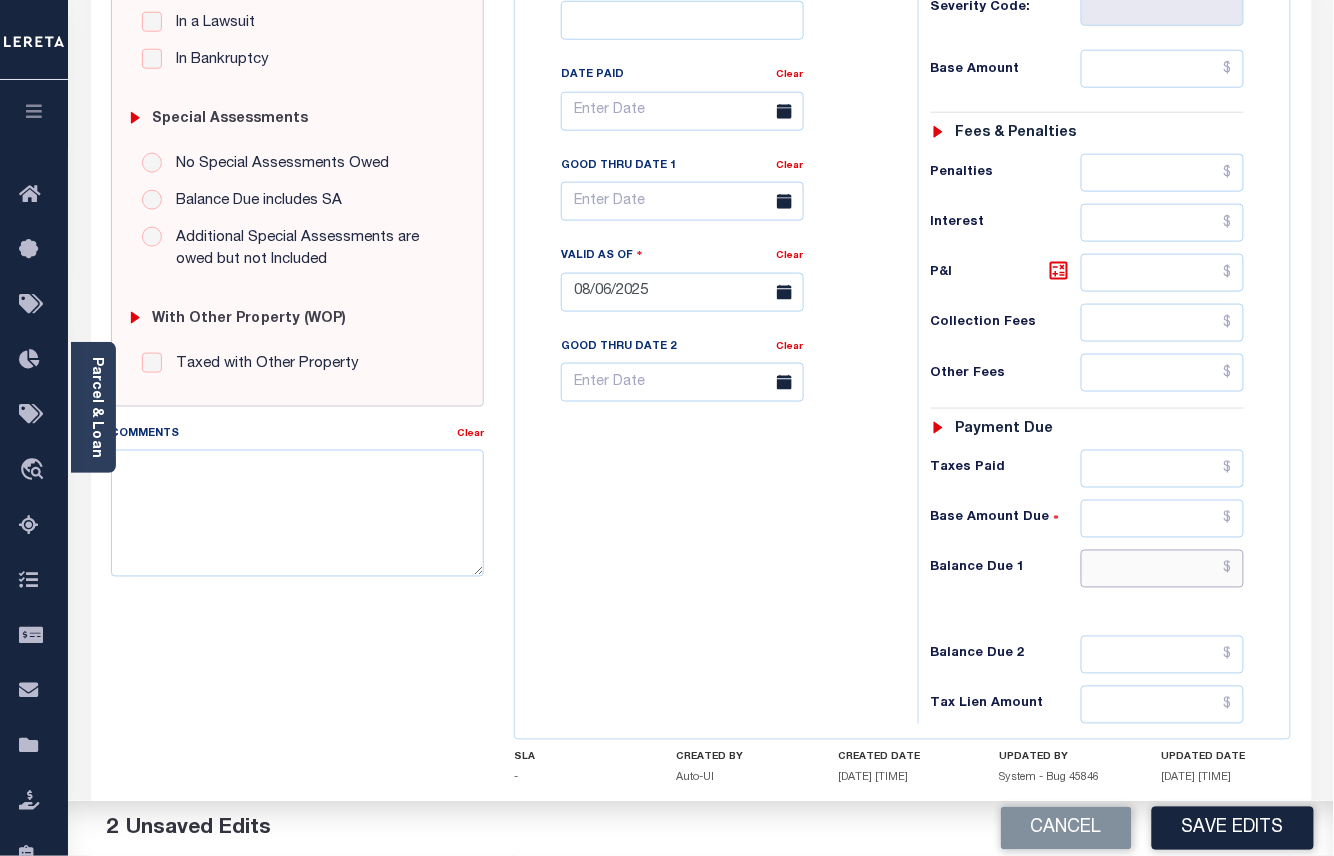paste on "223.09" 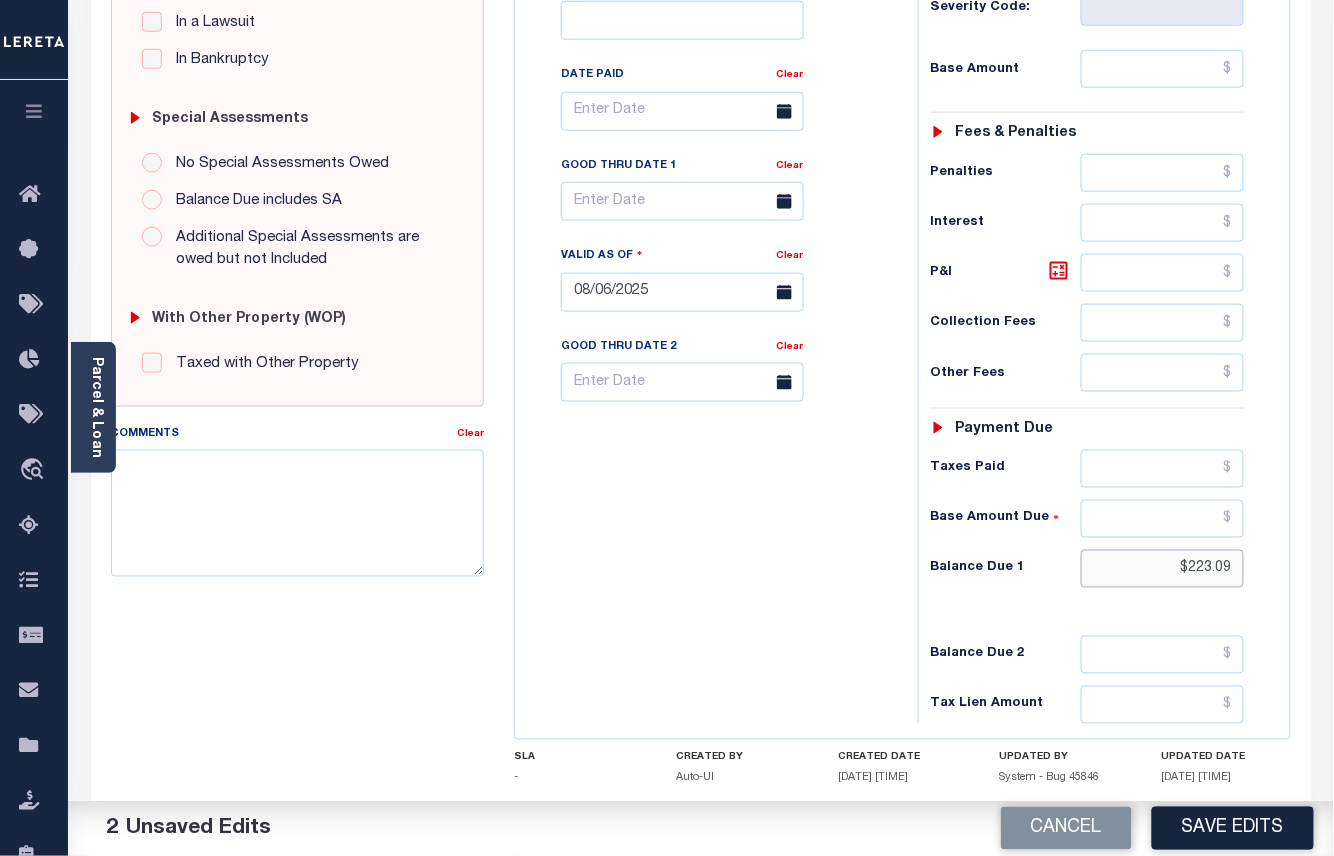 type on "$223.09" 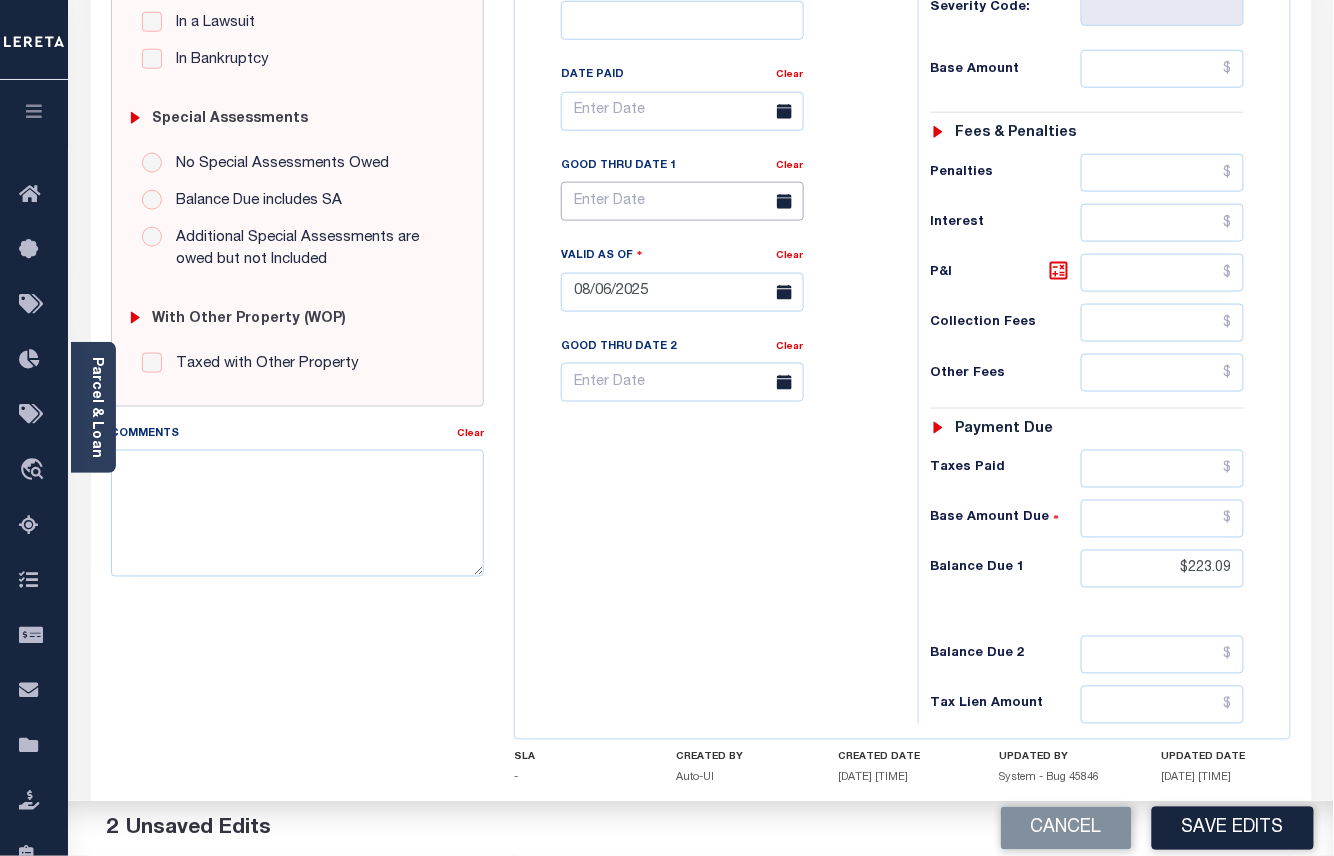 click at bounding box center (682, 201) 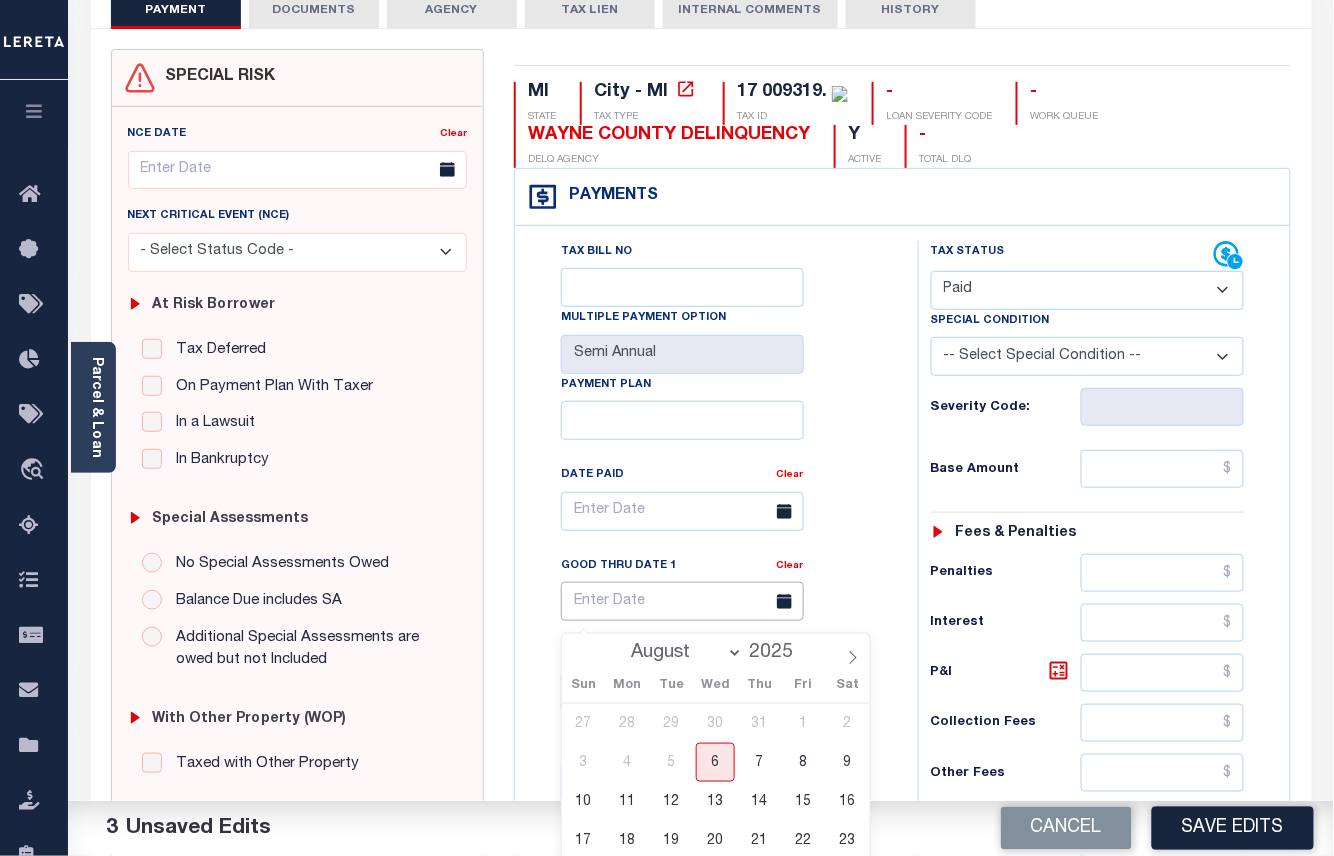 scroll, scrollTop: 400, scrollLeft: 0, axis: vertical 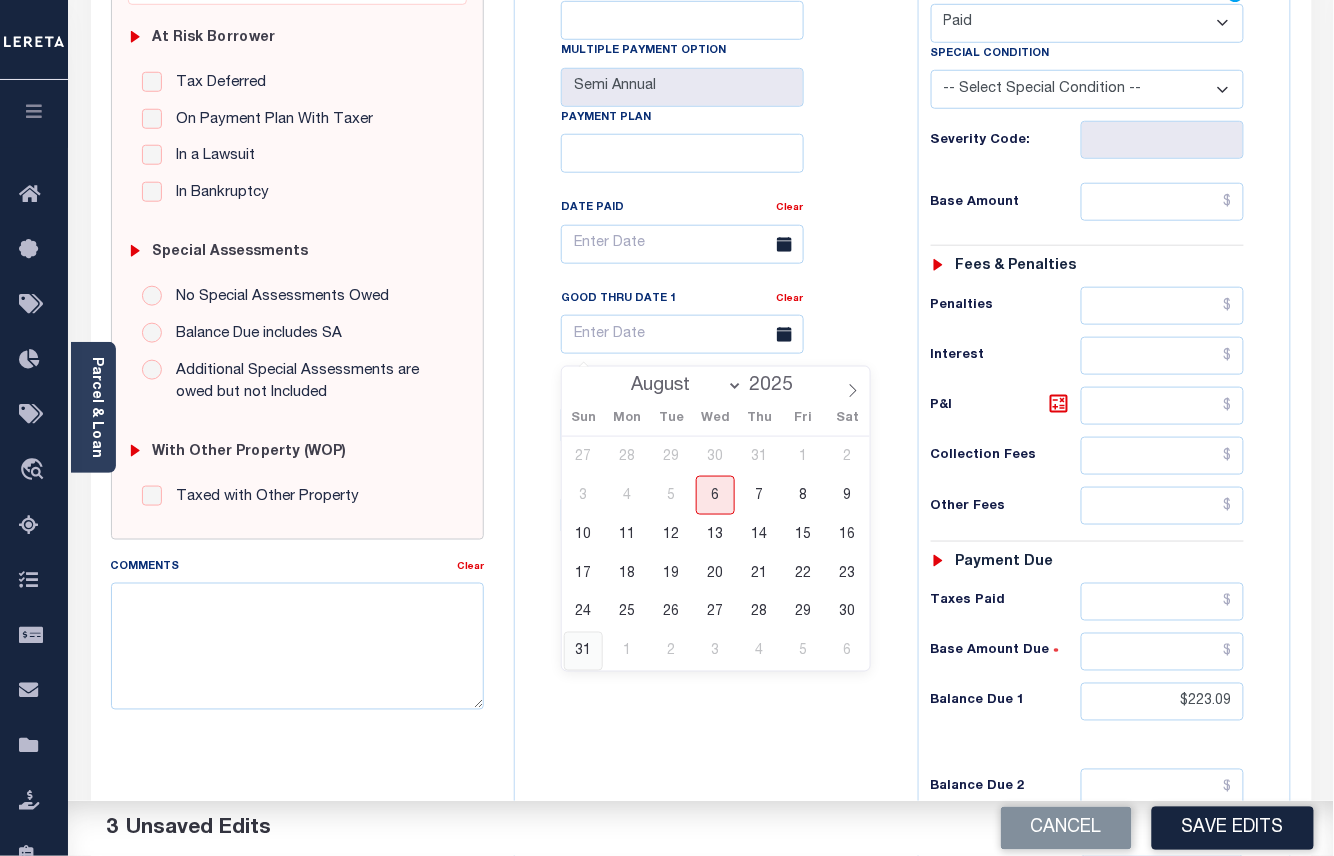 click on "31" at bounding box center (583, 651) 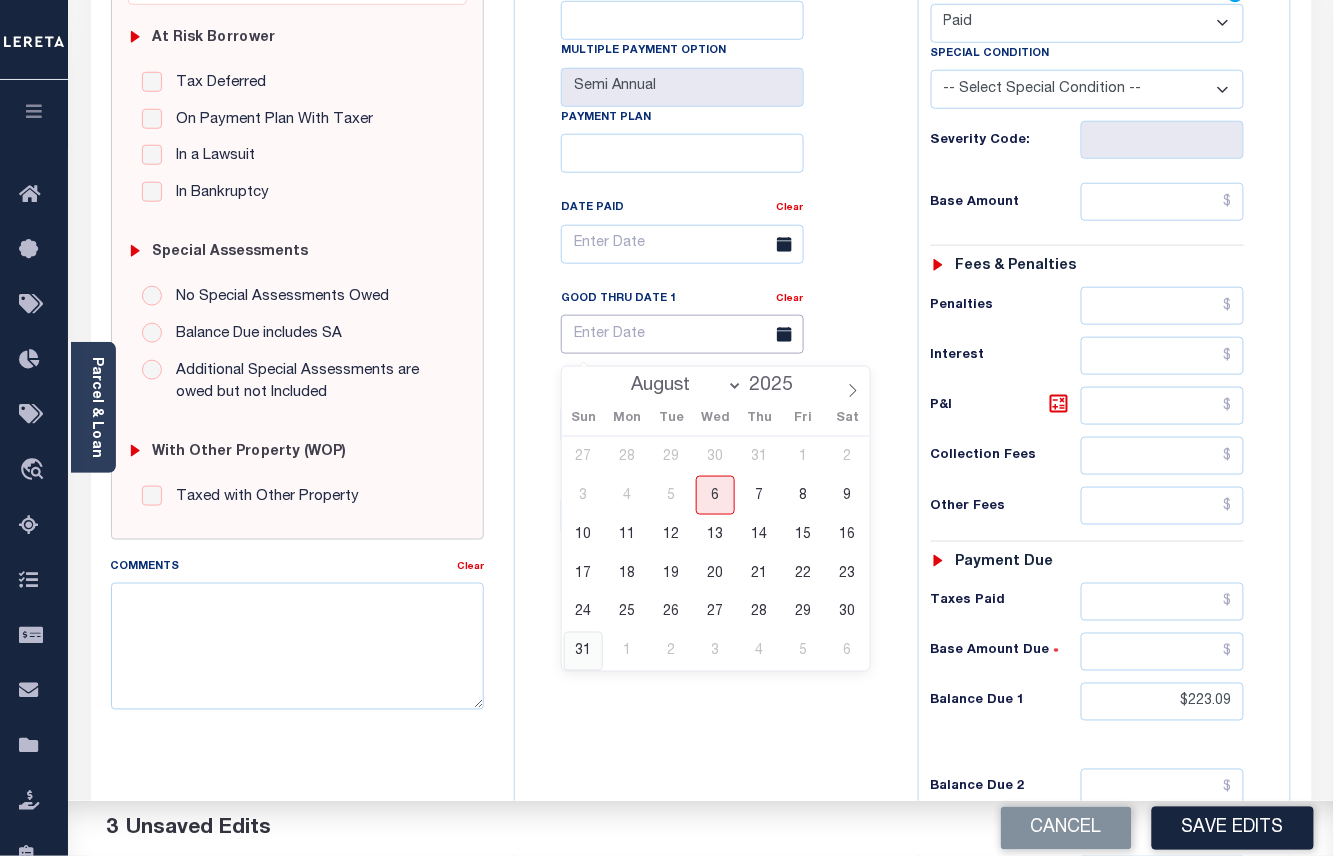 type on "08/31/2025" 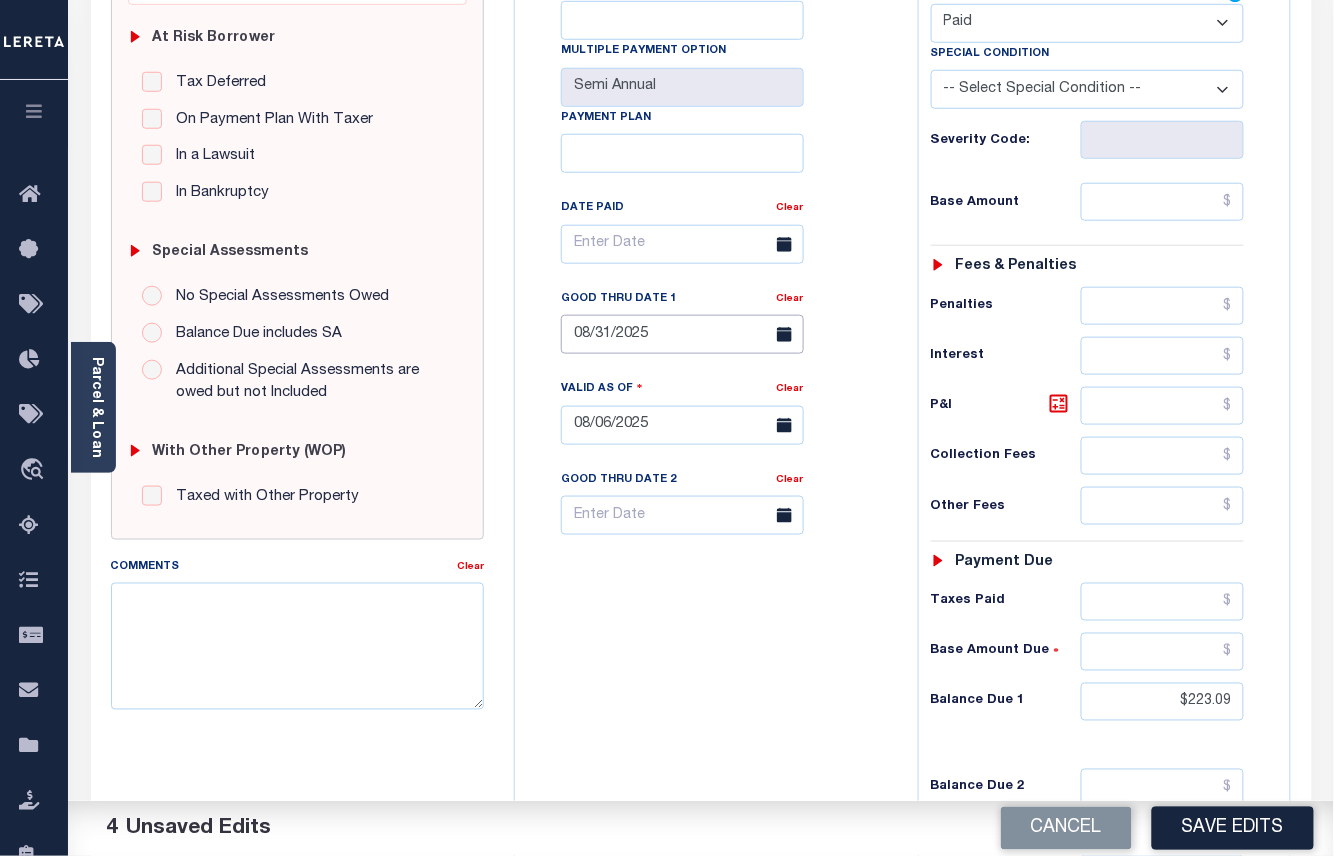 scroll, scrollTop: 266, scrollLeft: 0, axis: vertical 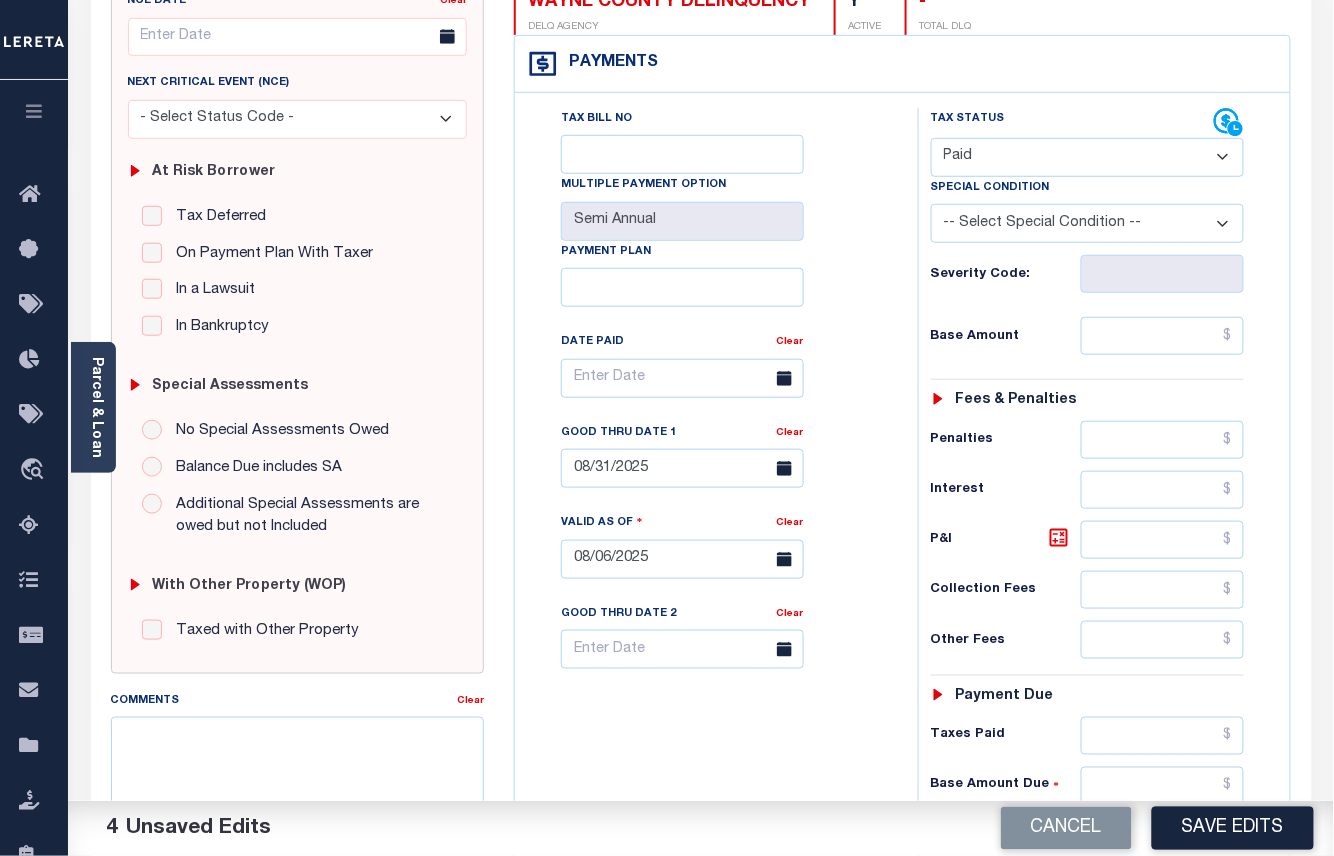 click on "- Select Status Code -
Open
Due/Unpaid
Paid
Incomplete
No Tax Due
Internal Refund Processed
New" at bounding box center [1088, 157] 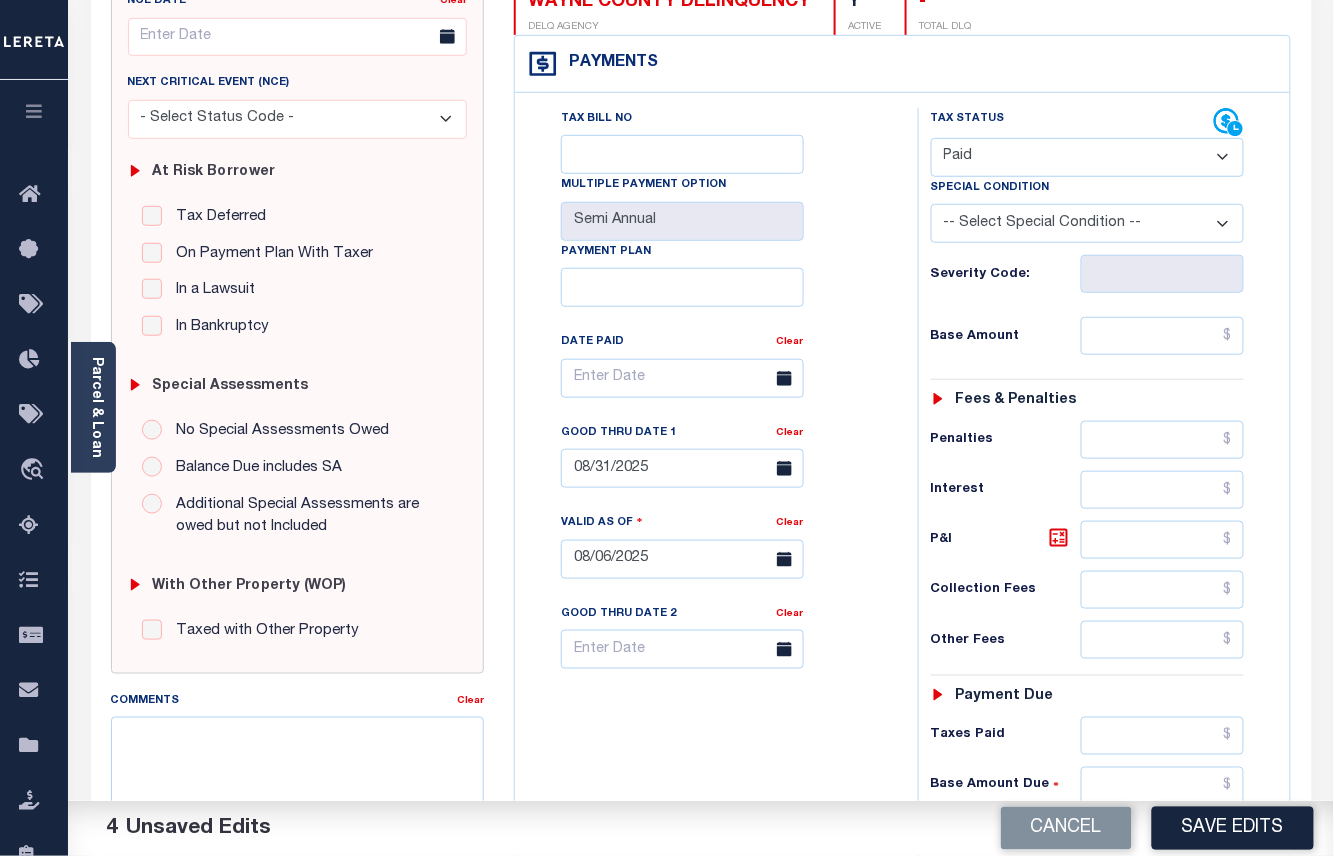 select on "DUE" 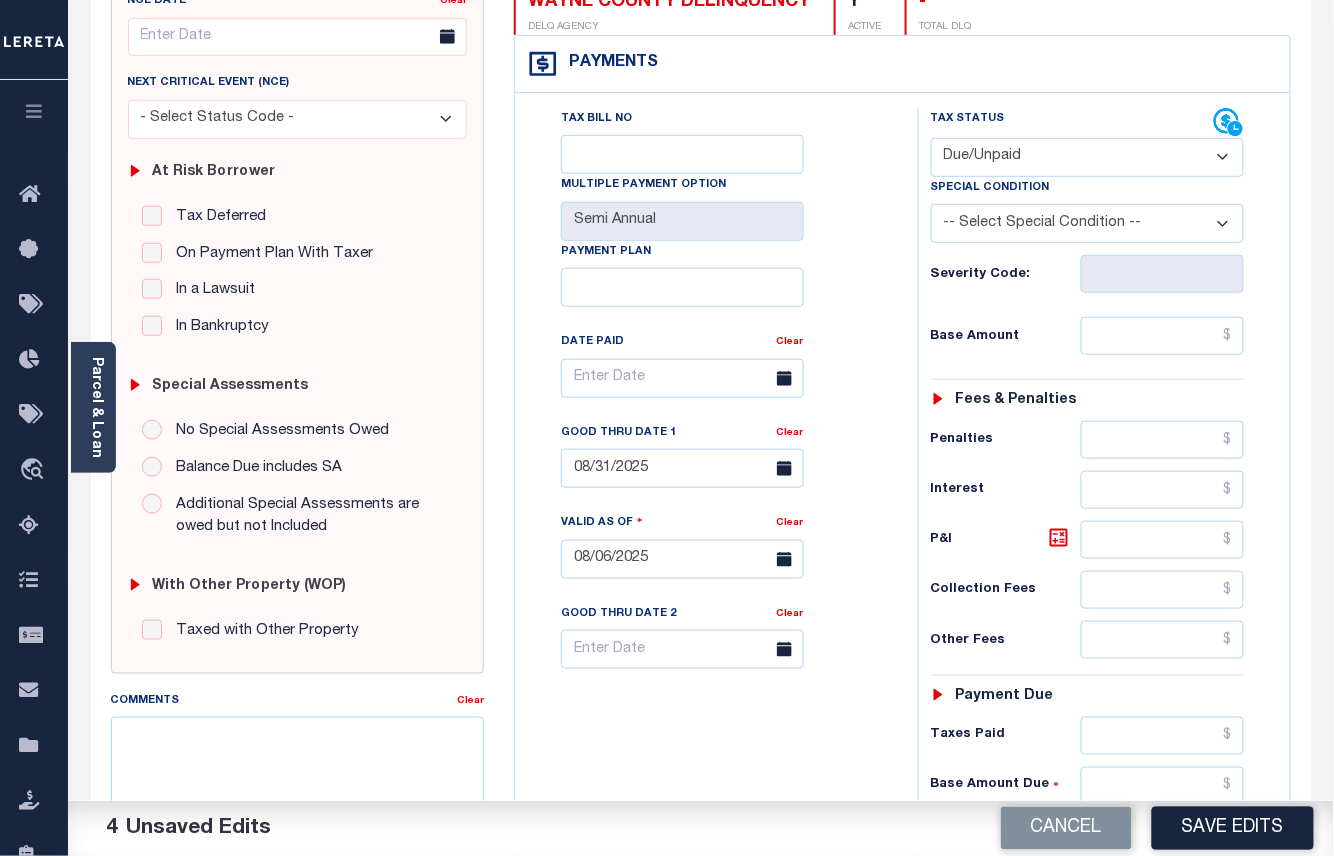 click on "- Select Status Code -
Open
Due/Unpaid
Paid
Incomplete
No Tax Due
Internal Refund Processed
New" at bounding box center [1088, 157] 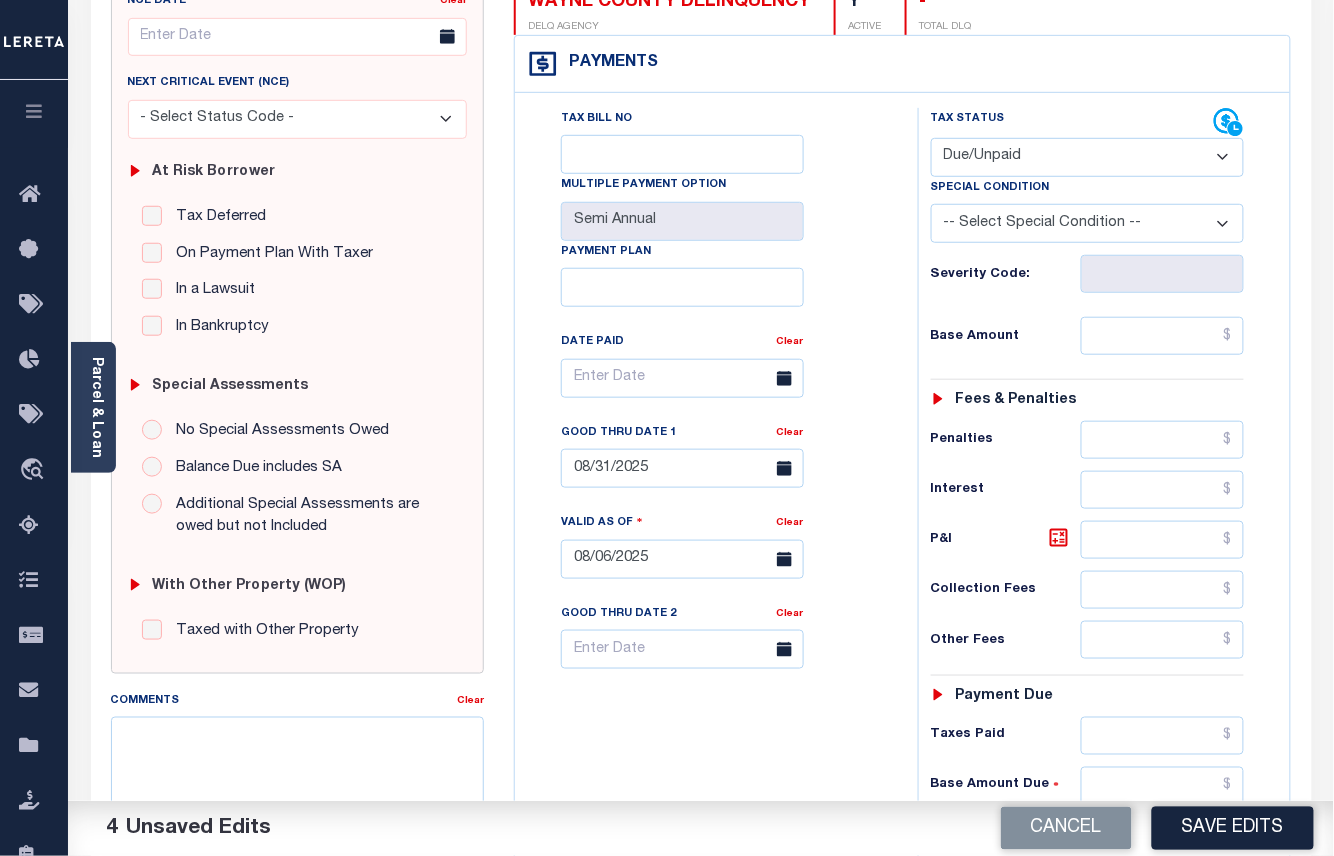 click on "-- Select Special Condition --
3RD PARTY TAX LIEN
AGENCY TAX LIEN (A.K.A Inside Lien)
BALANCE FORWARD
BANKRUPTCY
BILL W/ OTHER PARCEL
CONFIDENTIAL ACCOUNT
DEFERRED
DELAYED BILLING
DELQ CURRENT TAX YEAR INSTALLMENT(S) EXIST
DELQ PRIOR YEAR(S) EXIST
EXEMPT
HOMEOWNER AUTHORIZATION
IN DISPUTE/UNDER PROTEST
INCLUDES PRIOR UNPAID
INCLUDES RE-LEVIED TAX
INSTALLMENT PLAN
LITIGATION
LOST PROPERTY (FORECLOSED/DEEDED)
LOW ASSESSMENT
LOW TAX THRESHOLD
MULTIPLE TAXIDS
NEW PROPERTY
NOT ASSESSED
NOT CERTIFIED
OTHER FEES INVOLVED
OVERPAYMENT - POSSIBLE REFUND DUE
PARTIAL PAYMENT MAY EXIST
Pay Plan
RE-LEVIED TO ANOTHER AGENCY
REDEMP AMTS NOT AVAILABLE
REPORTED ON LEGACY RTYPE
SUBJECT TO FORECLOSURE
TAX LIEN RELEASED
TAX SALE-SUBJECT TO POWER TO SELL" at bounding box center (1088, 223) 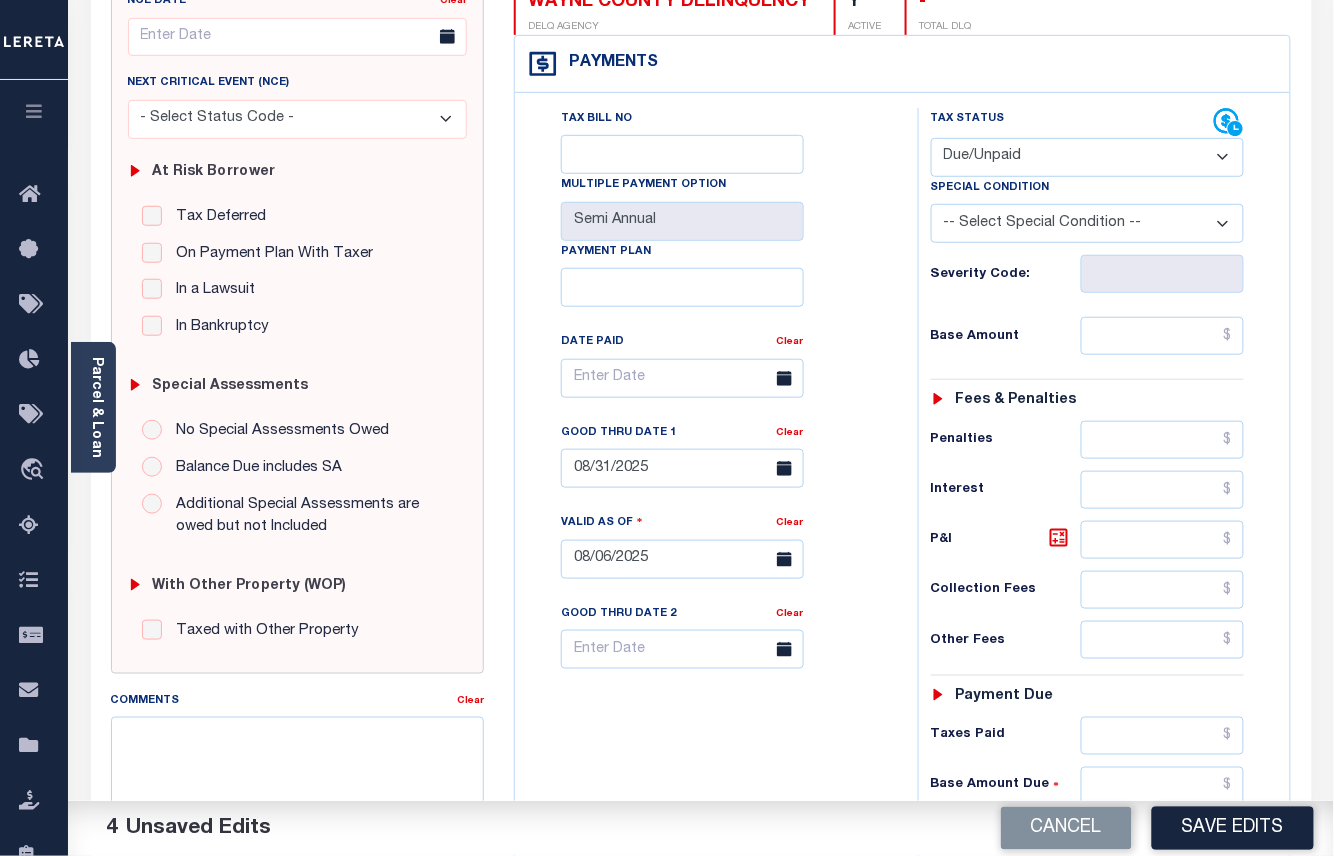 scroll, scrollTop: 0, scrollLeft: 0, axis: both 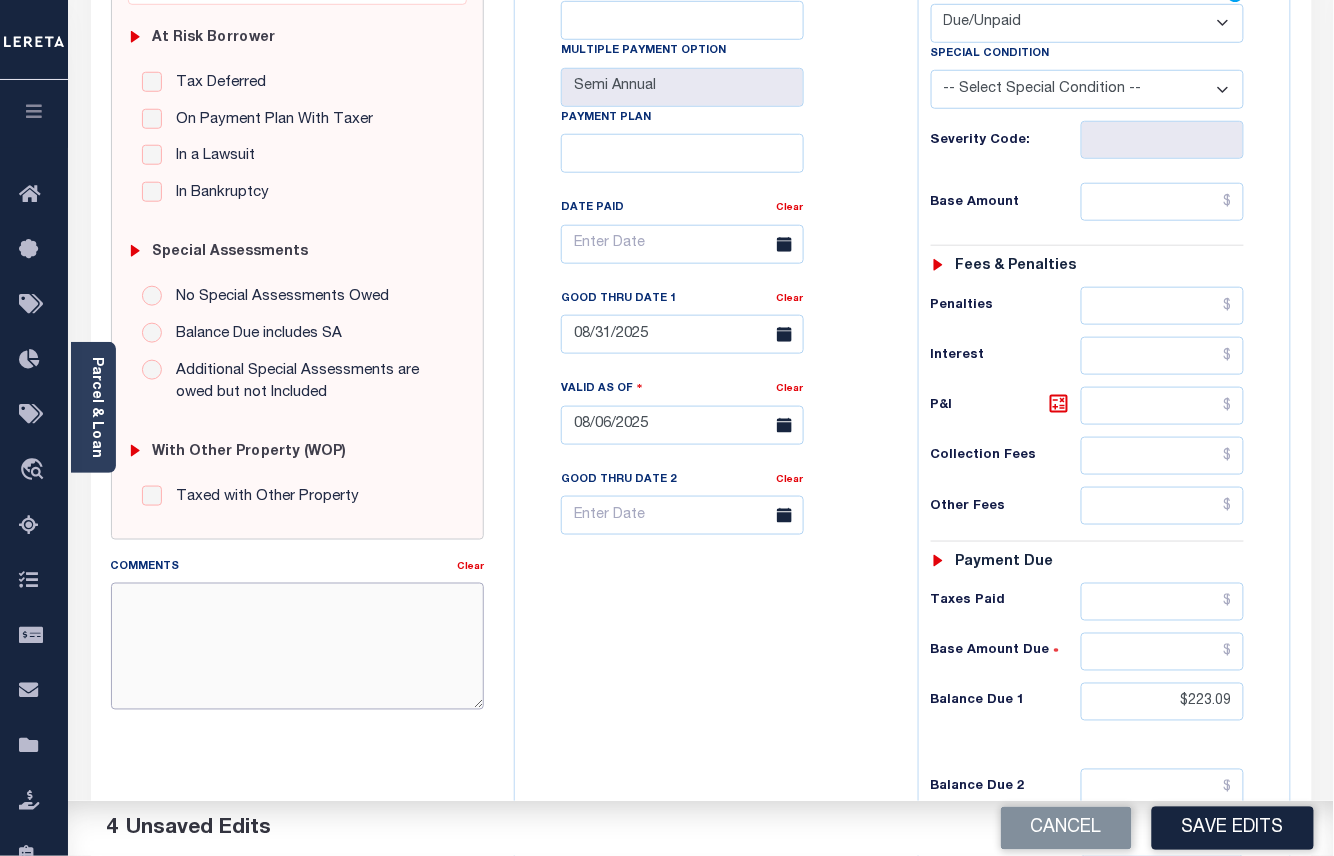 click on "Comments" at bounding box center [298, 646] 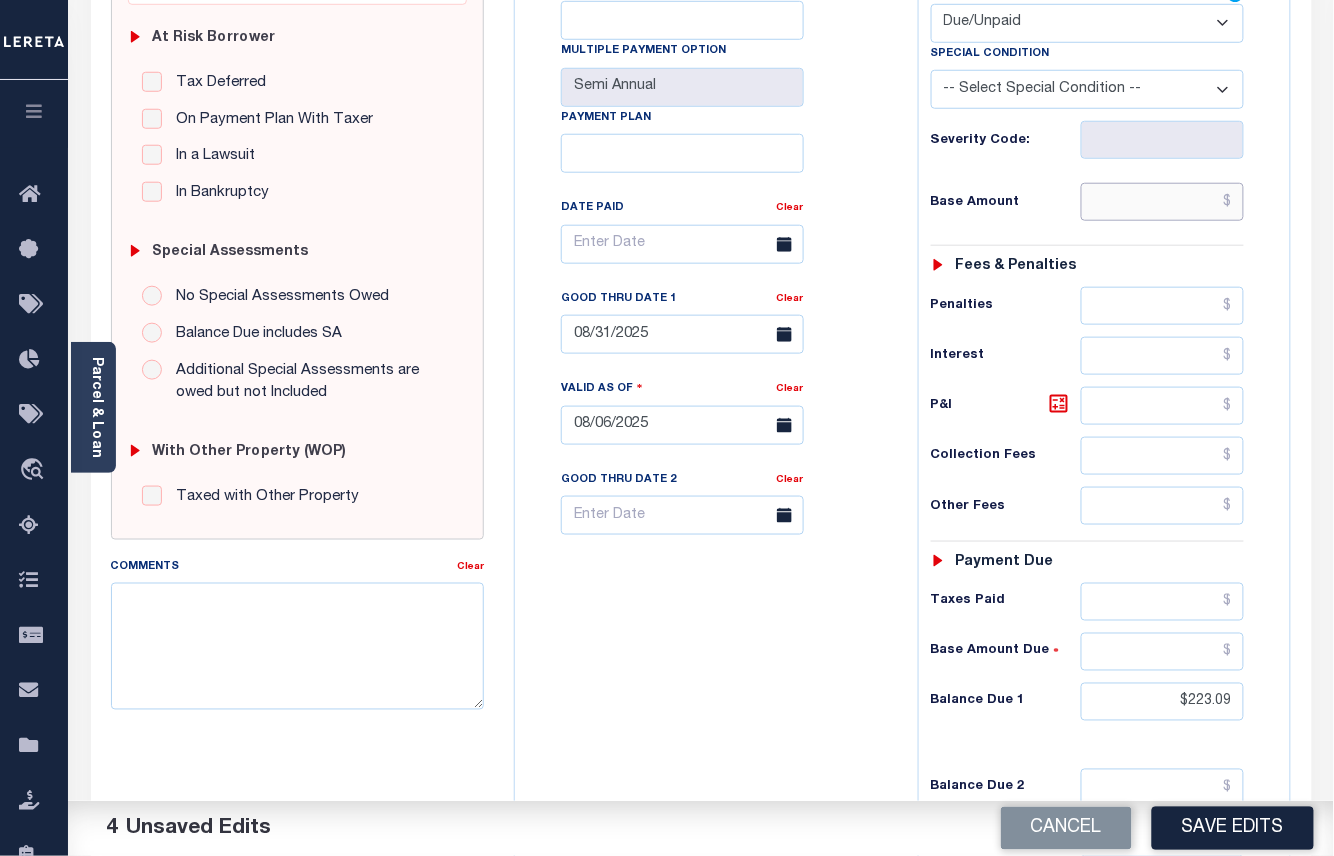 click at bounding box center (1163, 202) 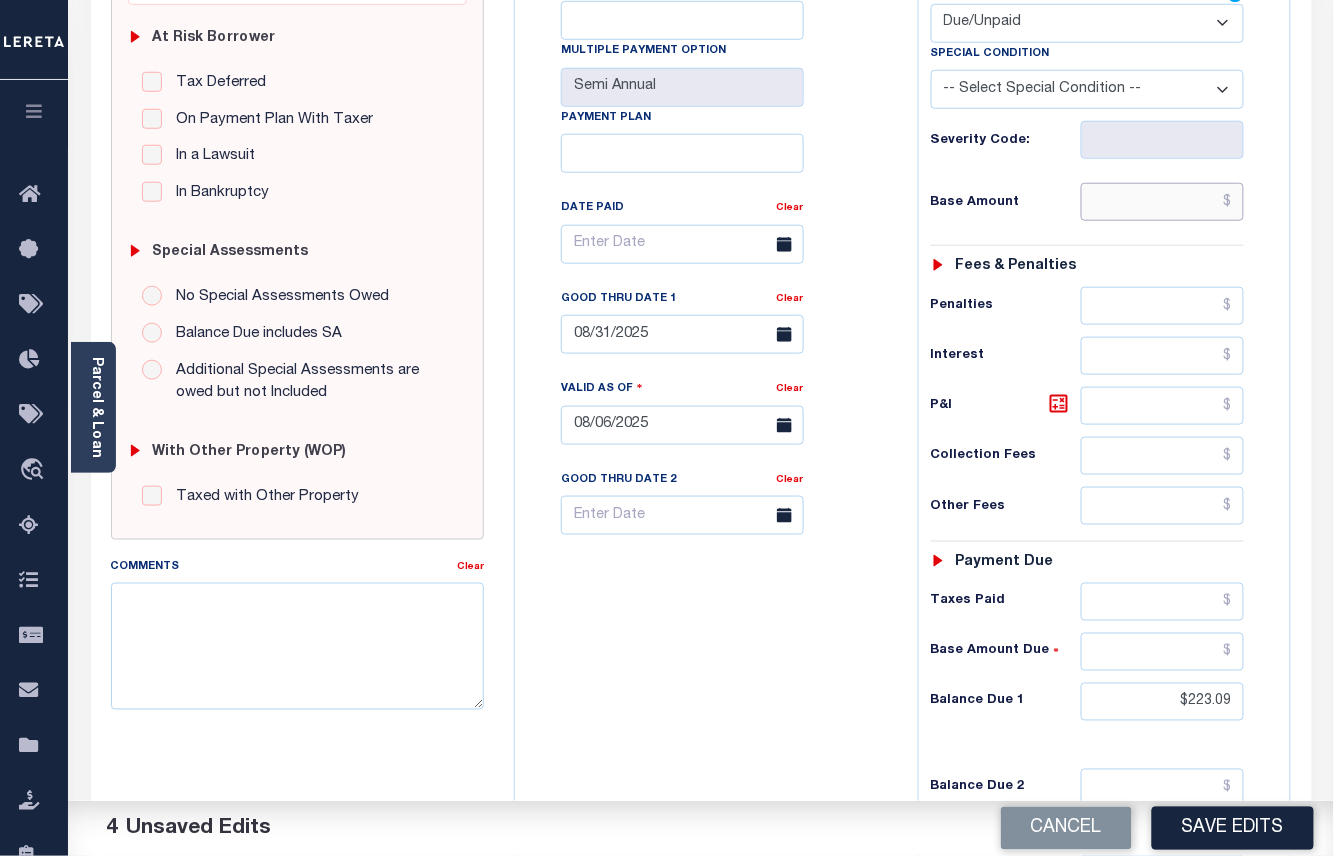 paste on "202.81" 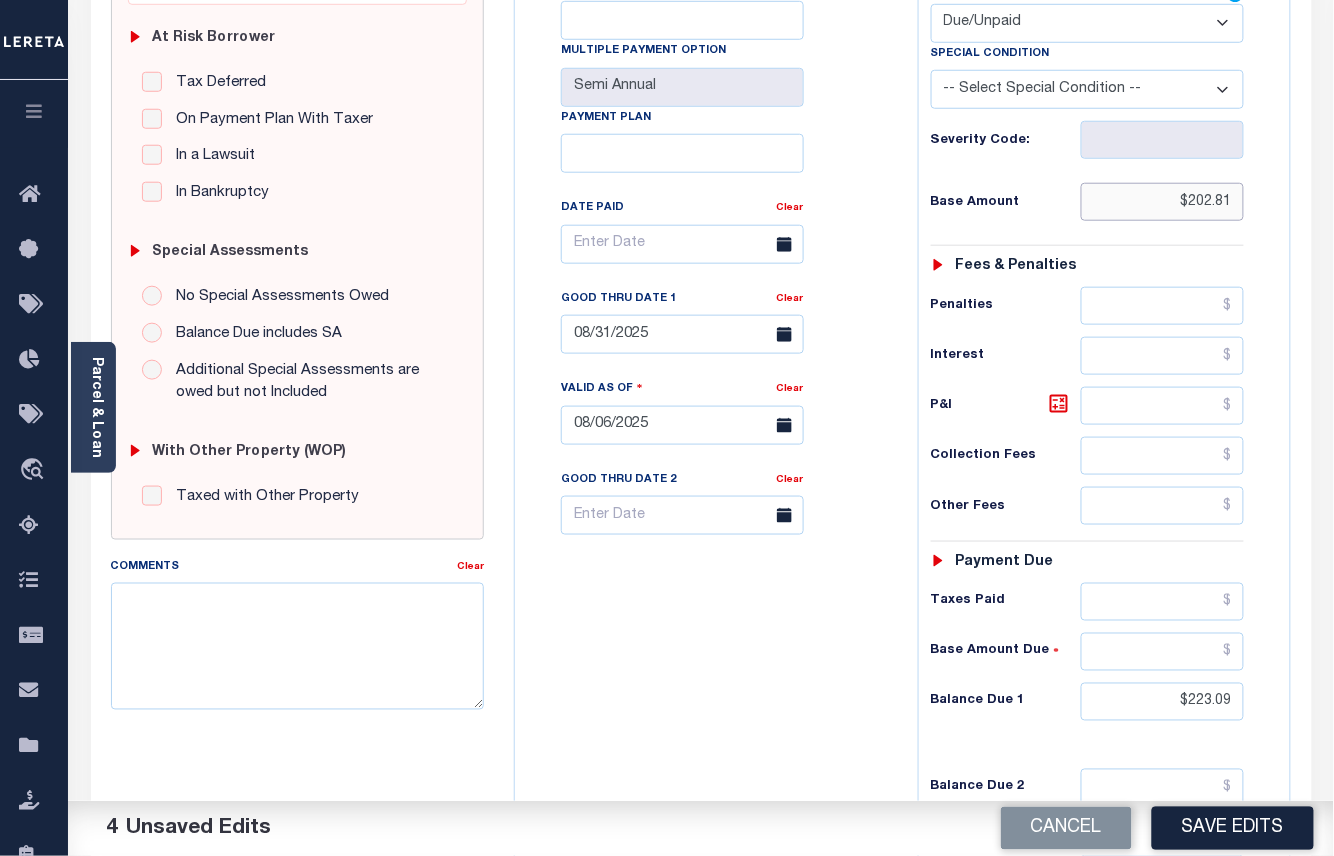 type on "$202.81" 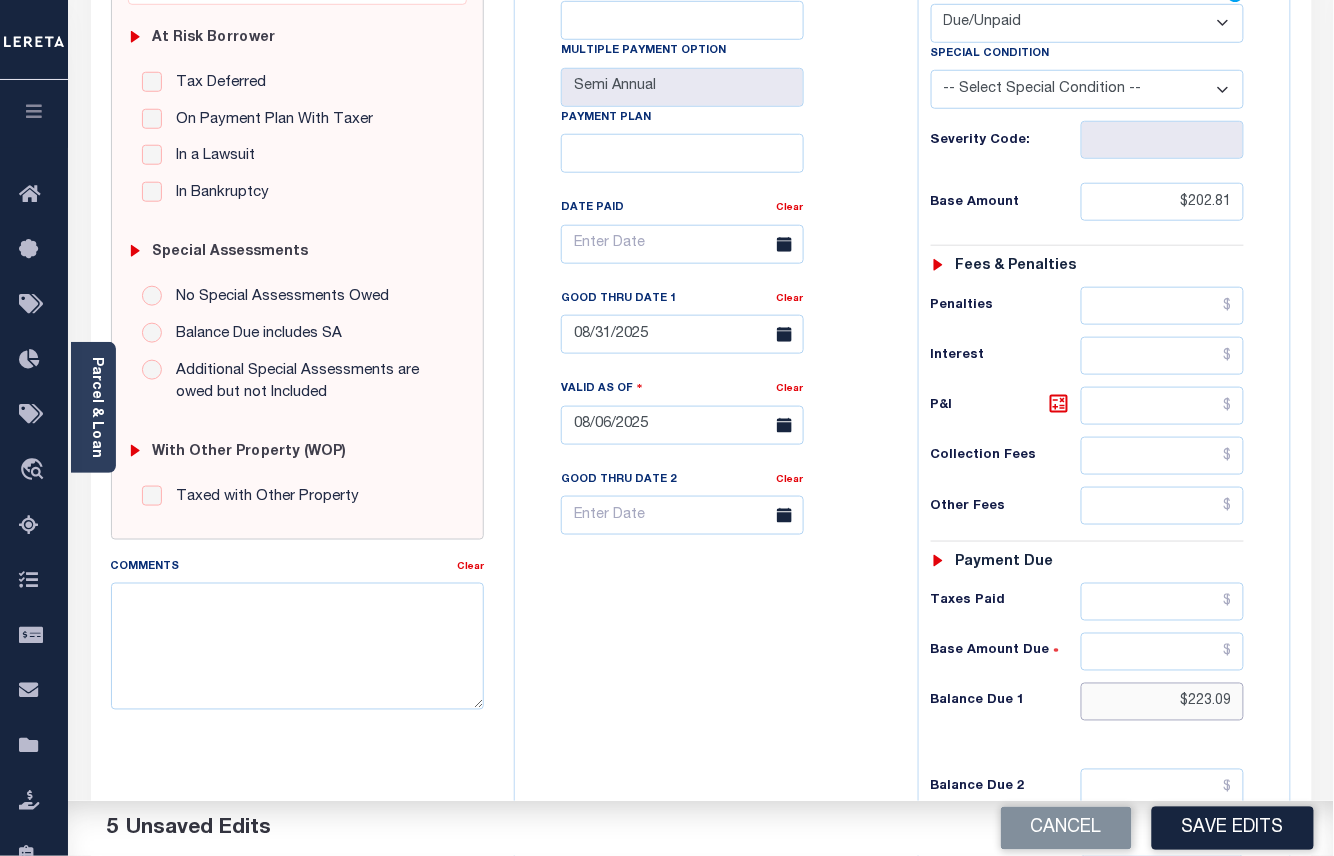 drag, startPoint x: 1233, startPoint y: 705, endPoint x: 1176, endPoint y: 717, distance: 58.249462 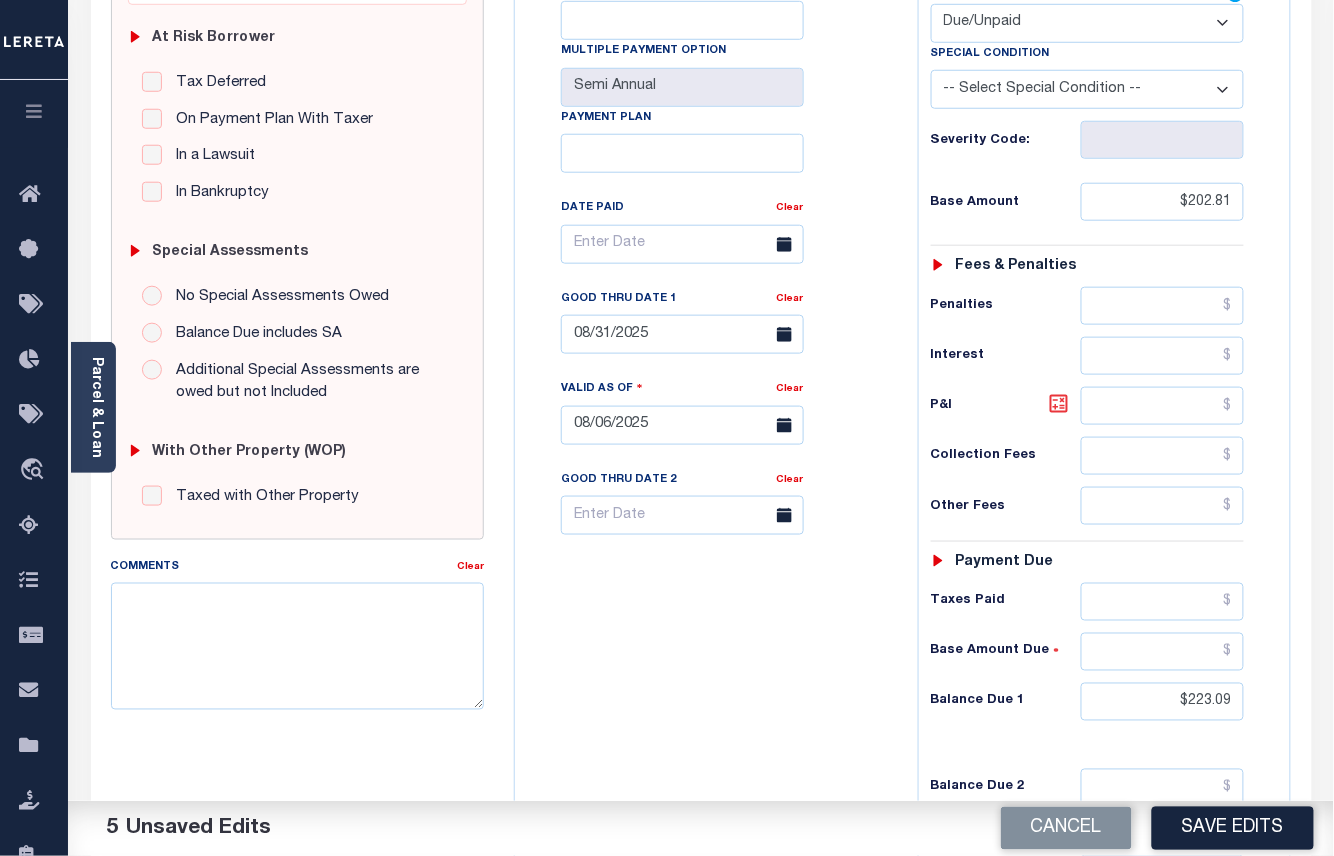 click 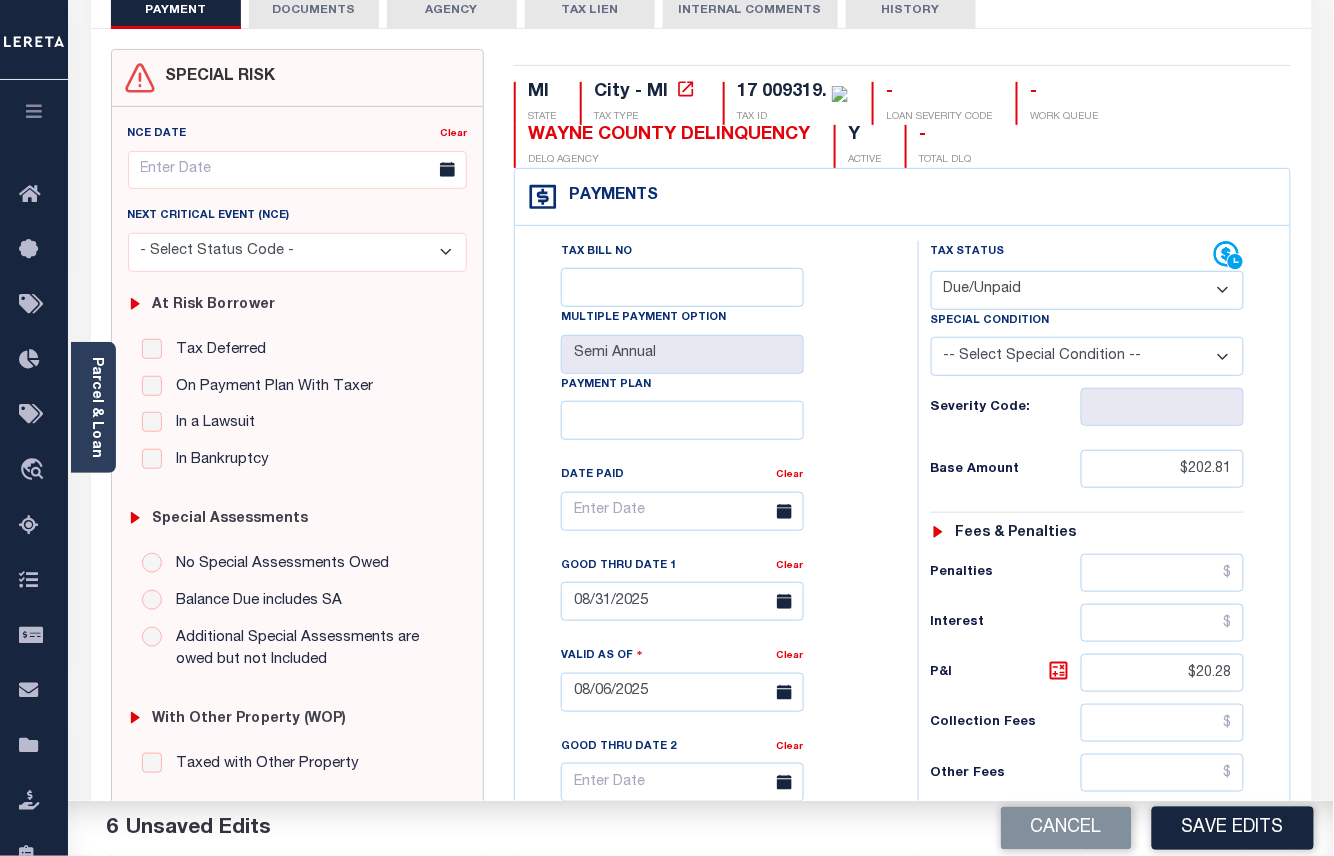 scroll, scrollTop: 400, scrollLeft: 0, axis: vertical 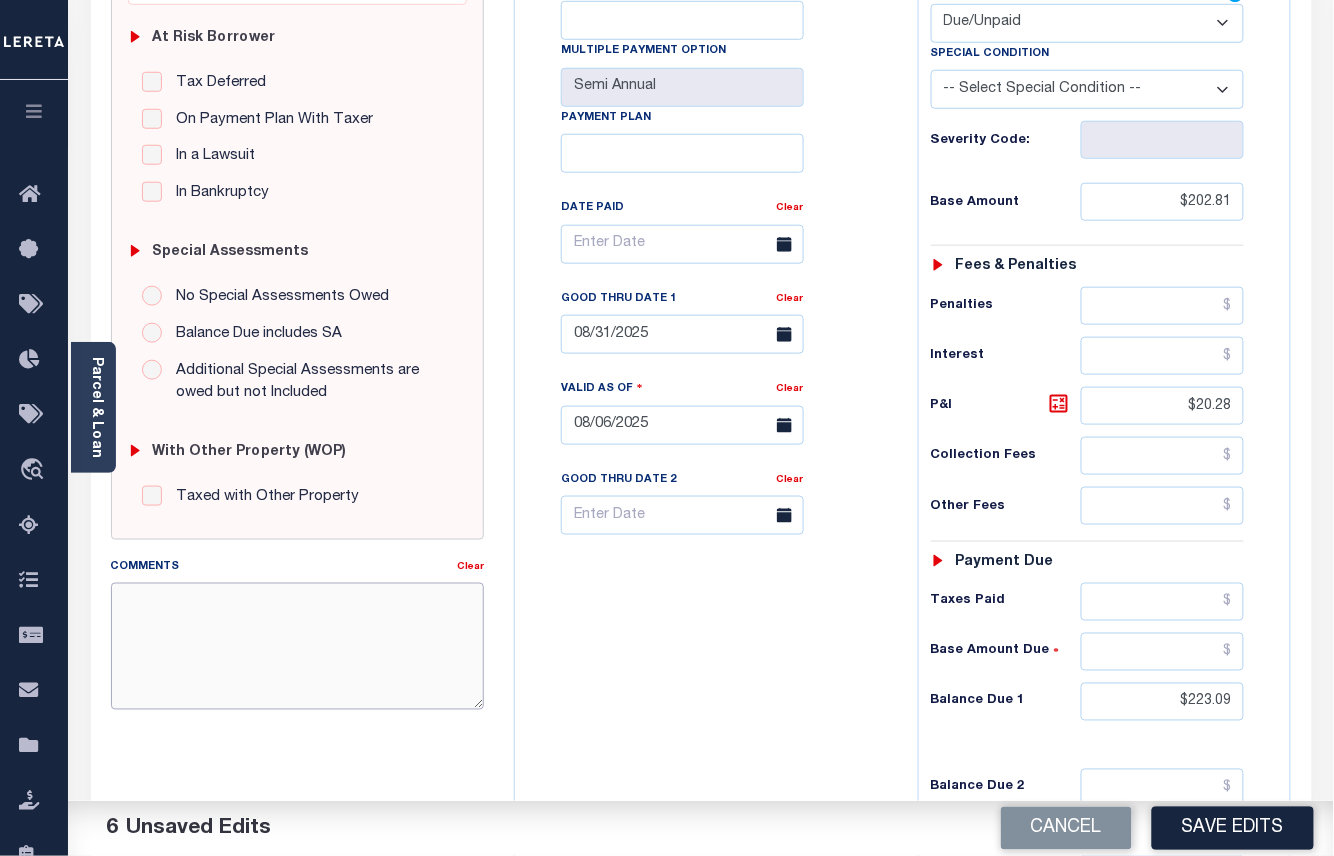 click on "Comments" at bounding box center [298, 646] 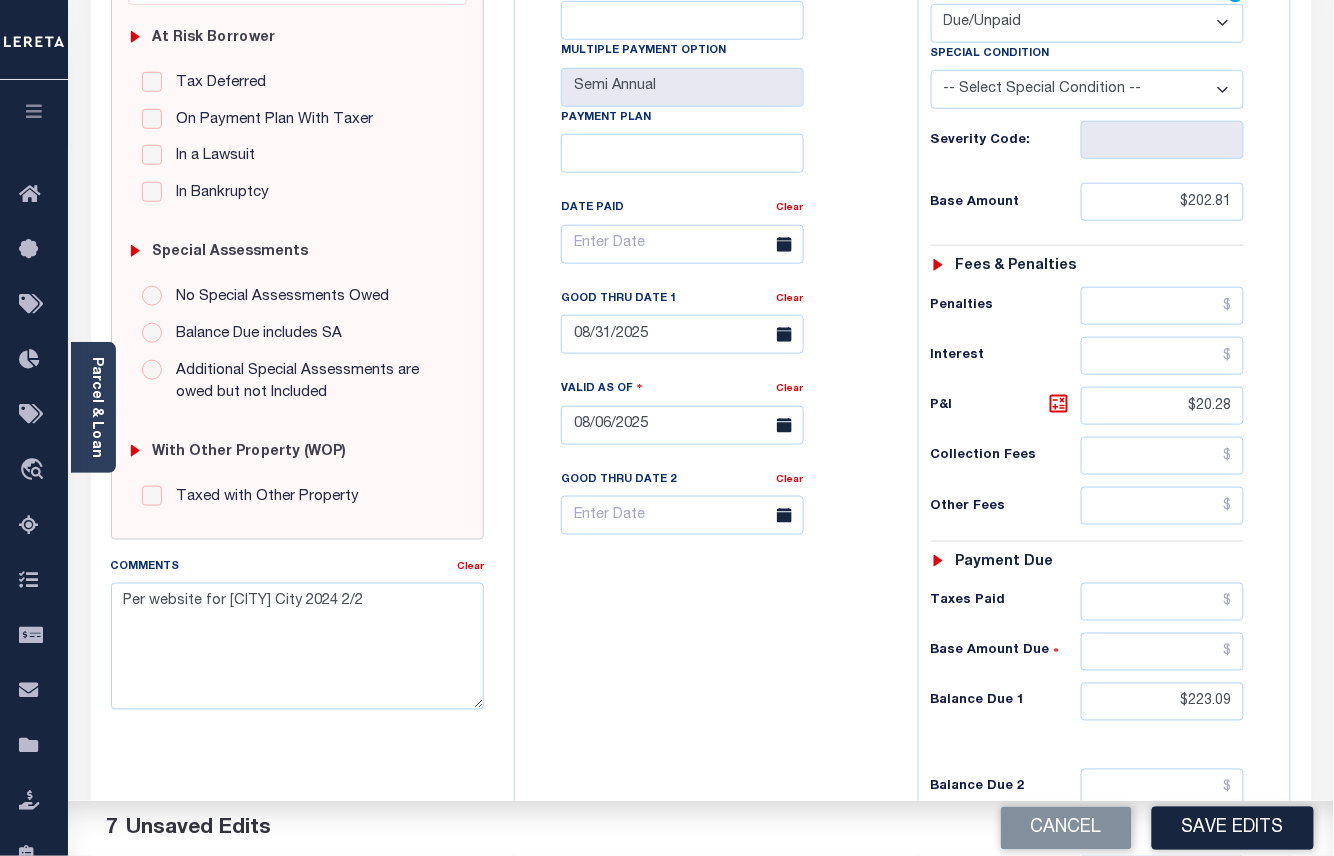 click on "NCE Date
Clear
Next Critical Event (NCE)" at bounding box center (298, 189) 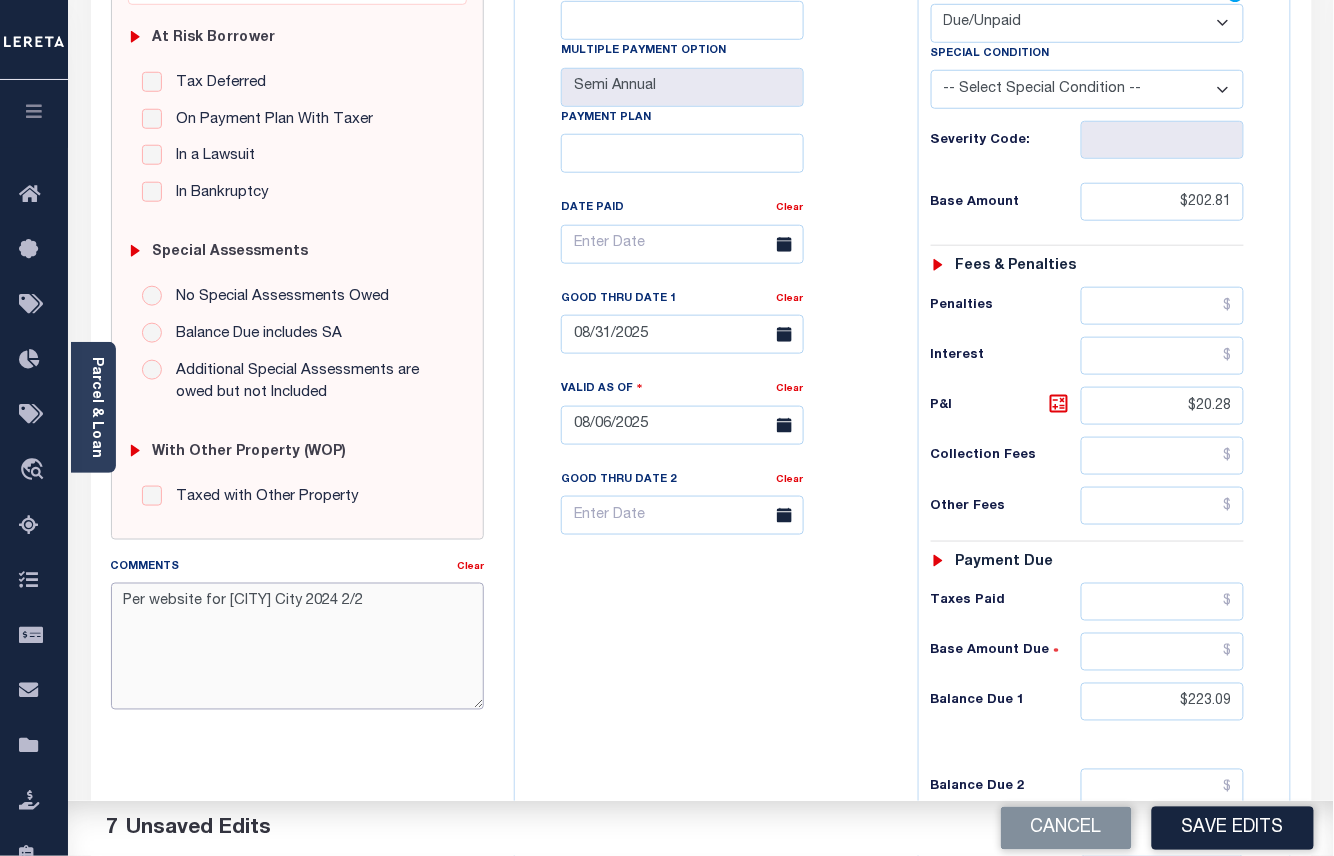 click on "Per website for Detroit City 2024 2/2" at bounding box center [298, 646] 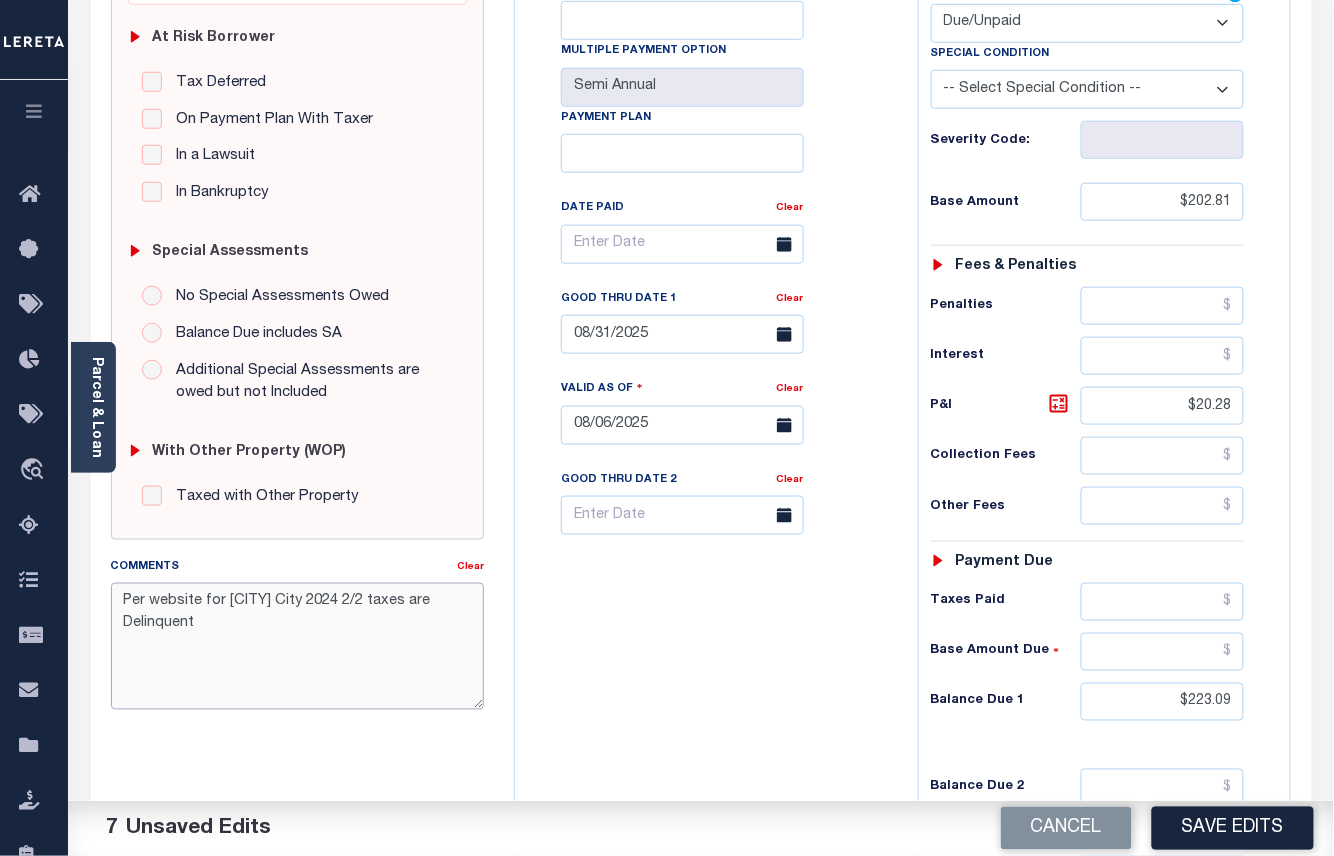 click on "Per website for Detroit City 2024 2/2 taxes are Delinquent" at bounding box center (298, 646) 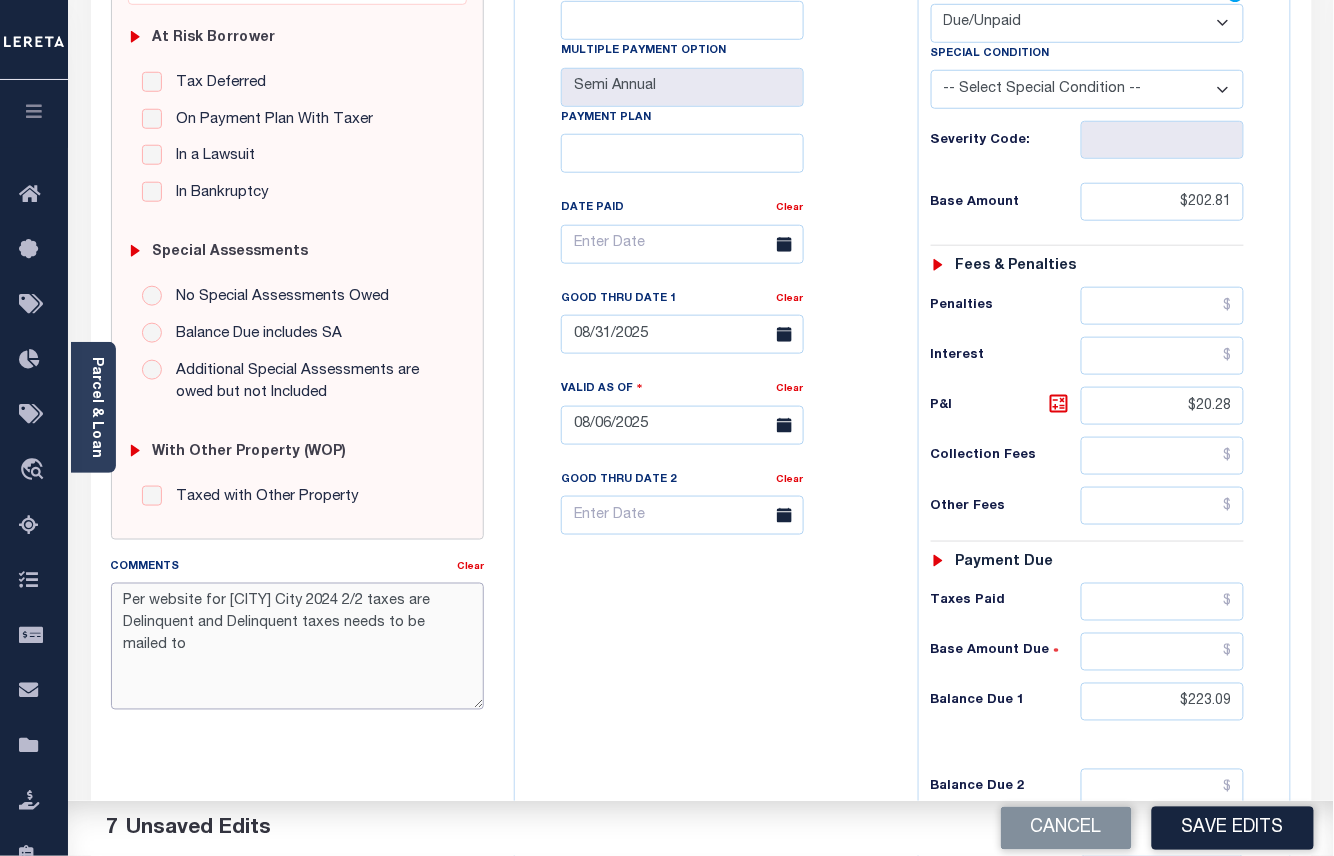 click on "Per website for Detroit City 2024 2/2 taxes are Delinquent and Delinquent taxes needs to be mailed to" at bounding box center (298, 646) 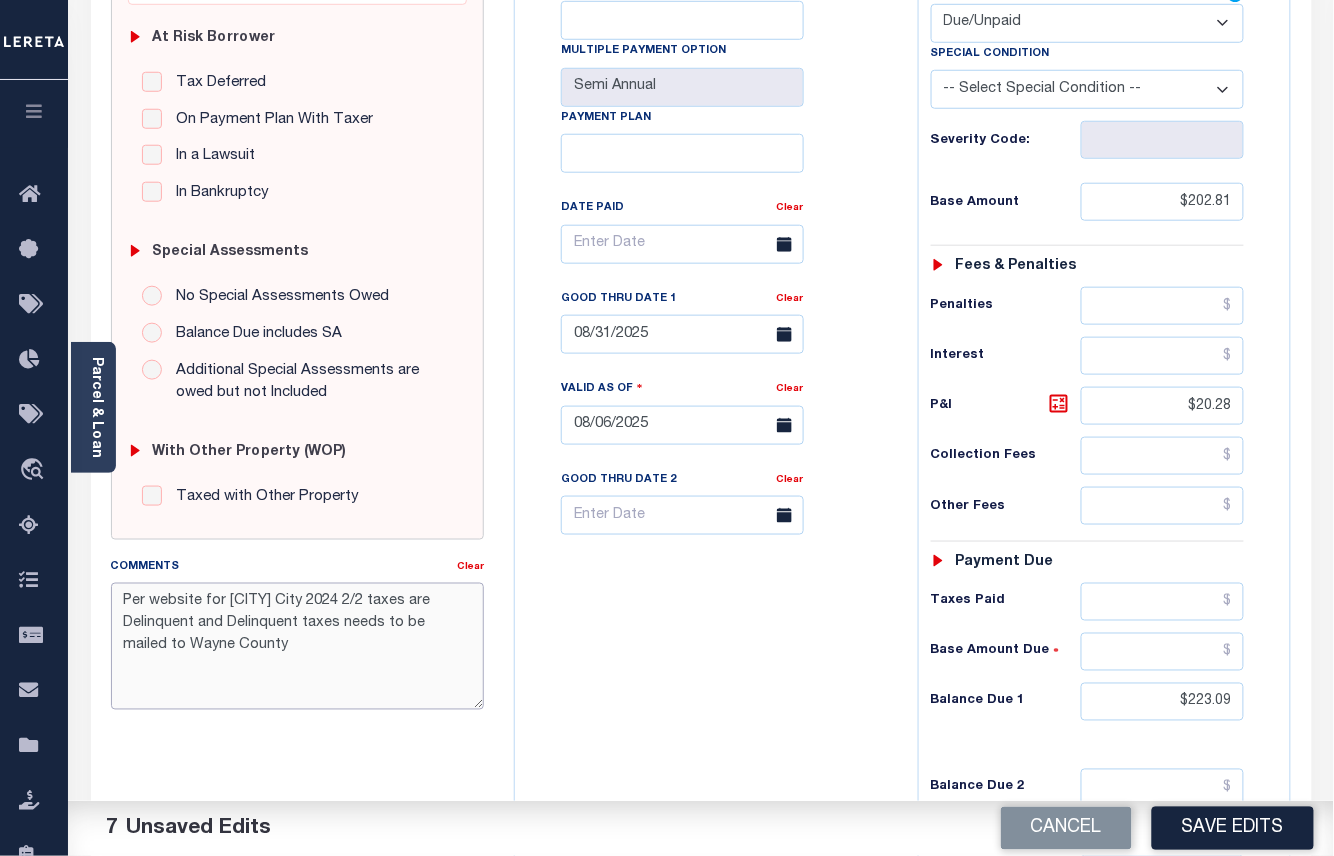 type on "Per website for Detroit City 2024 2/2 taxes are Delinquent and Delinquent taxes needs to be mailed to Wayne County" 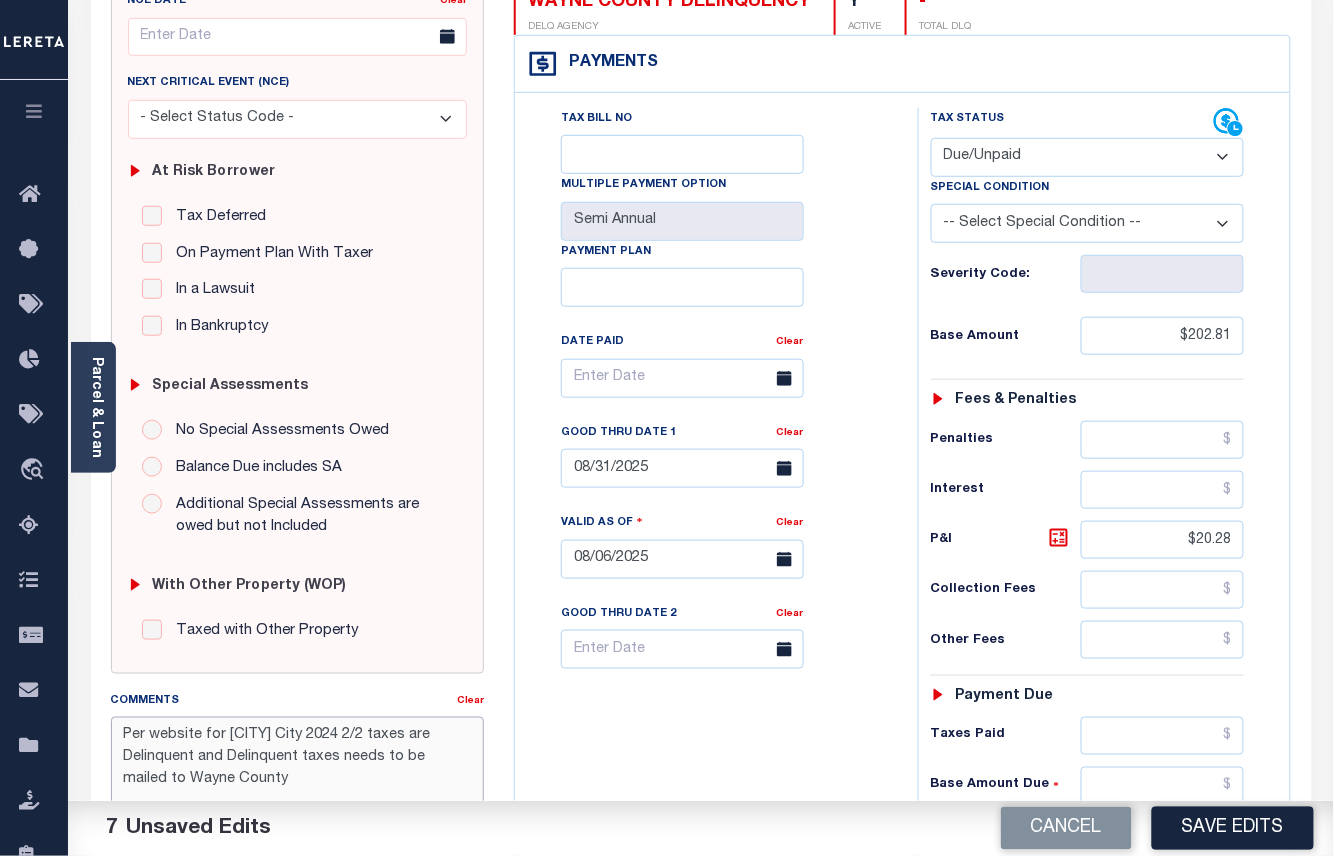 scroll, scrollTop: 0, scrollLeft: 0, axis: both 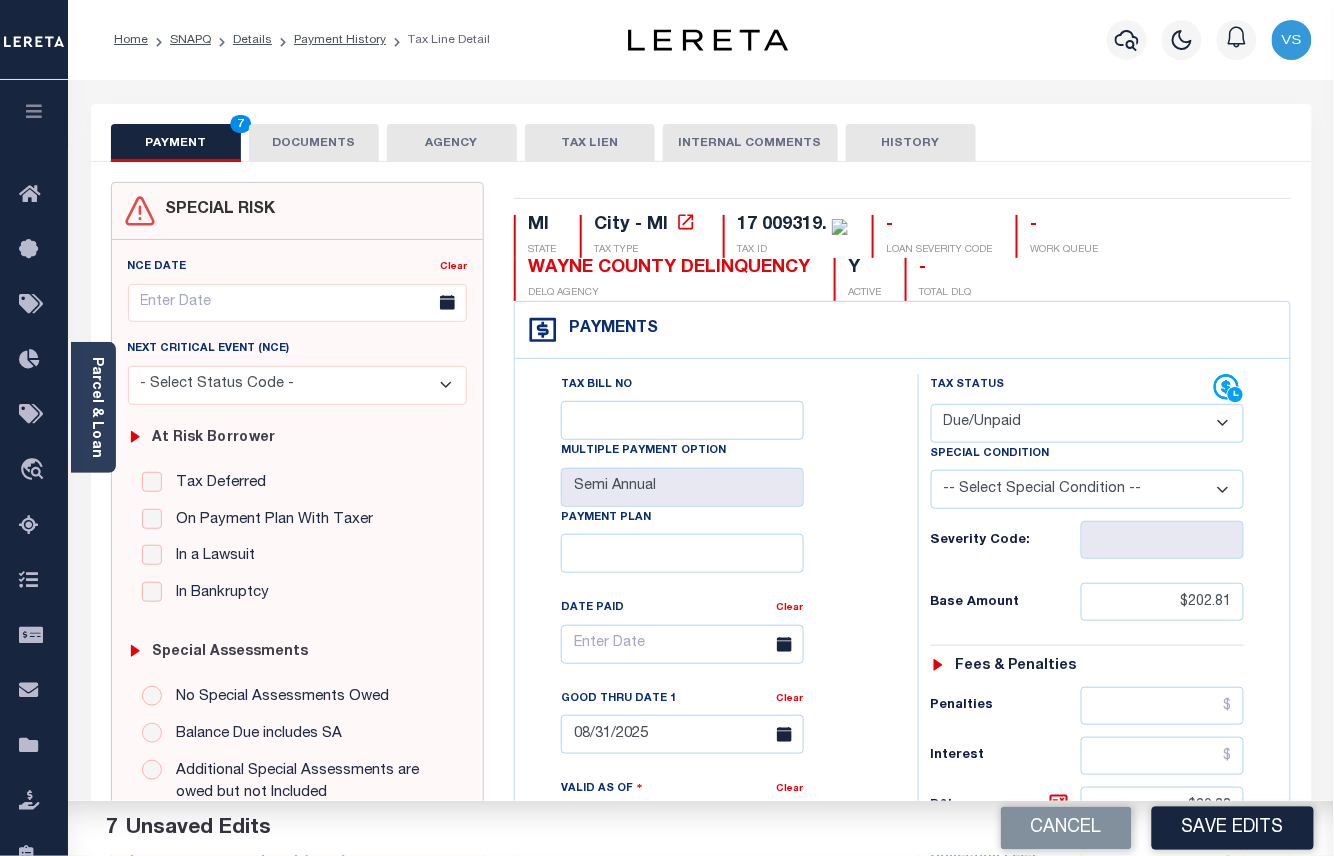 click on "PAYMENT
7
DOCUMENTS
AGENCY
DELINQUENT PAYEE
TAX LIEN" at bounding box center (701, 133) 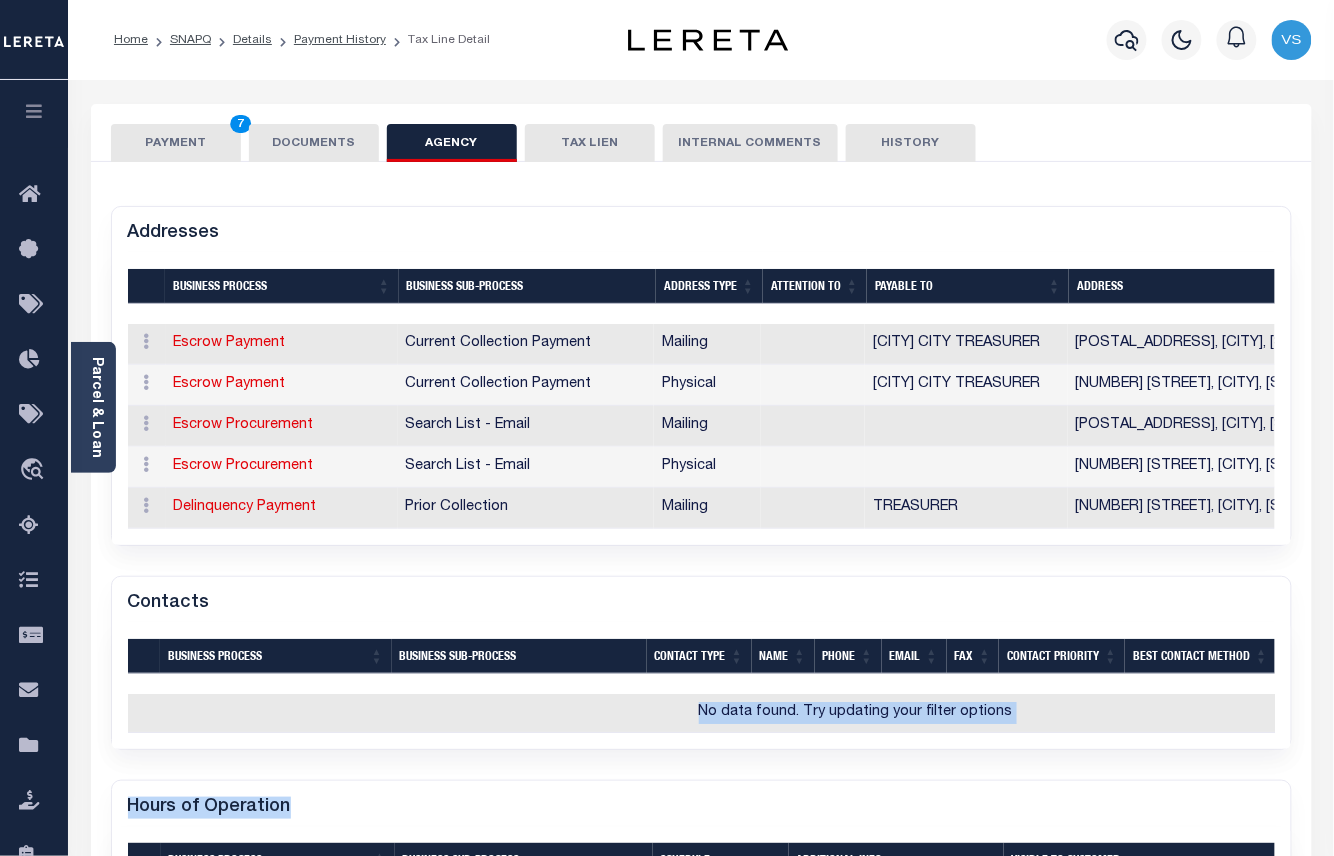 drag, startPoint x: 384, startPoint y: 760, endPoint x: 1201, endPoint y: 785, distance: 817.3824 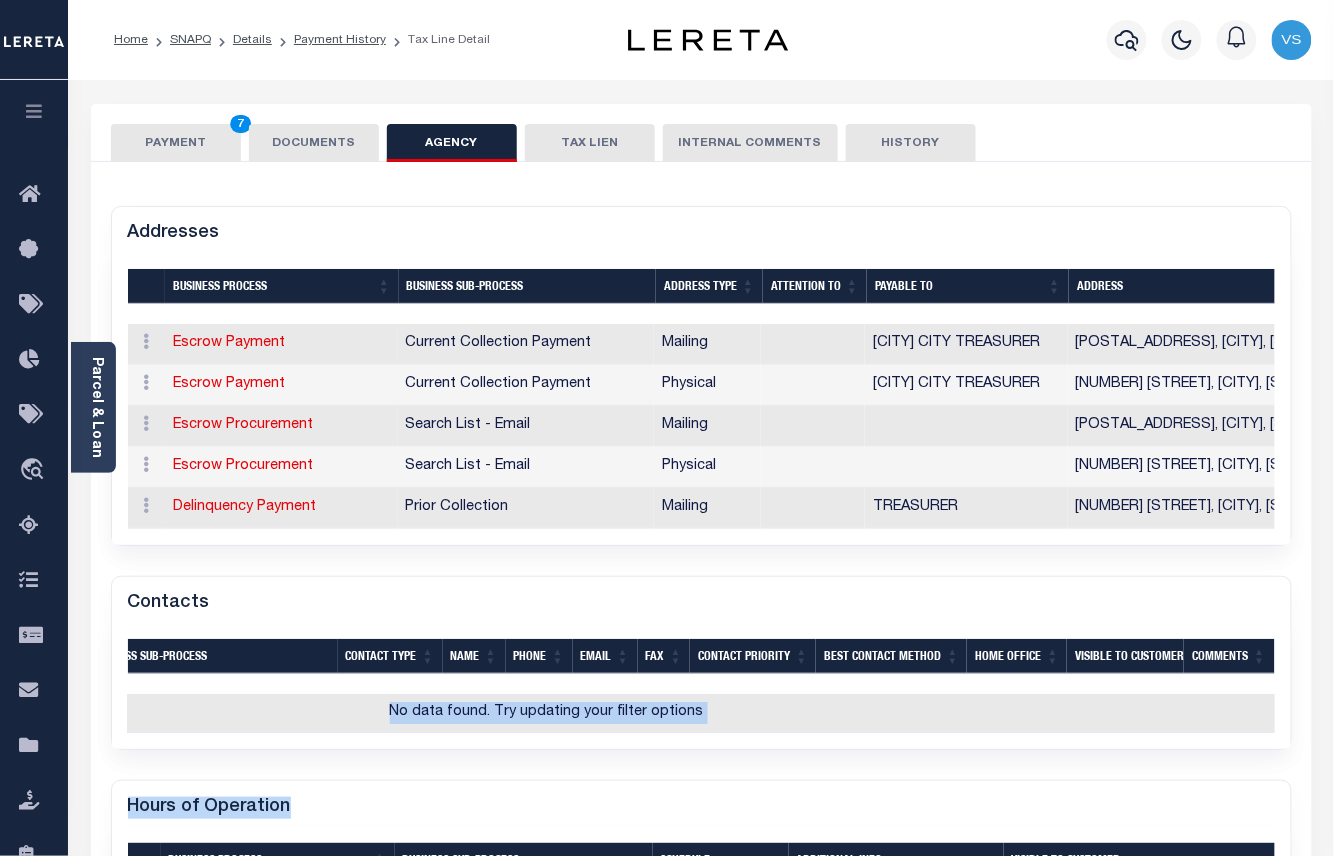 scroll, scrollTop: 0, scrollLeft: 30, axis: horizontal 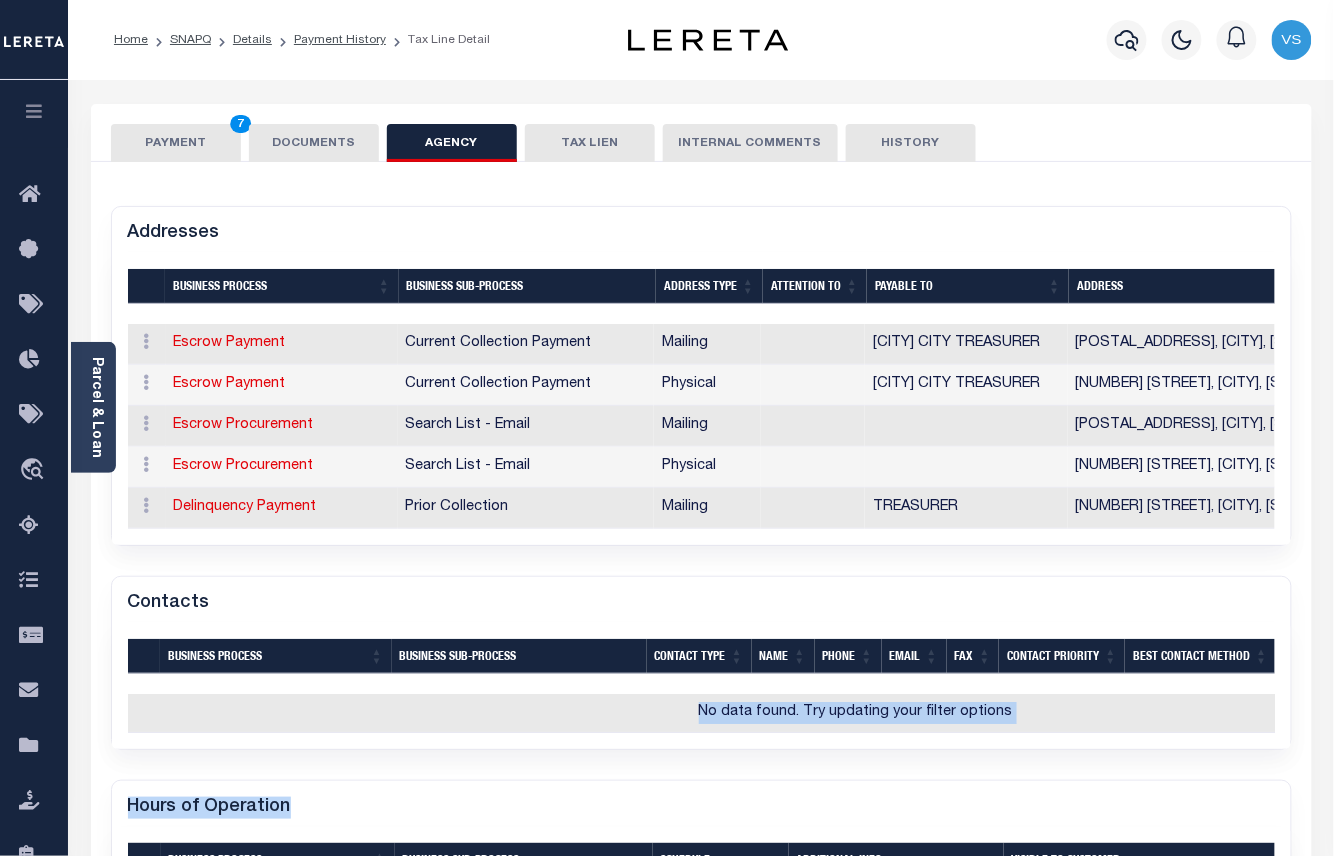 click on "DOCUMENTS" at bounding box center [314, 143] 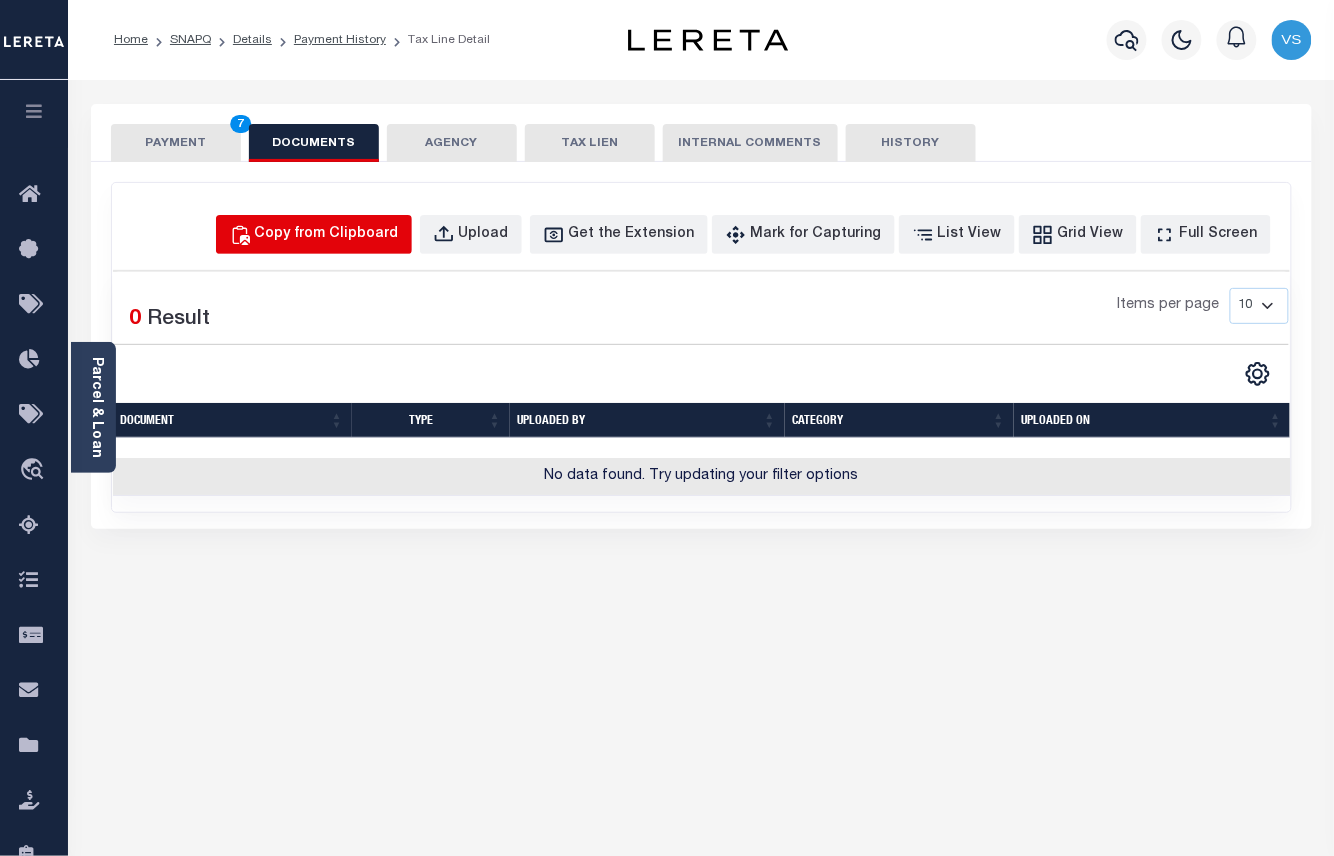 click on "Copy from Clipboard" at bounding box center (327, 235) 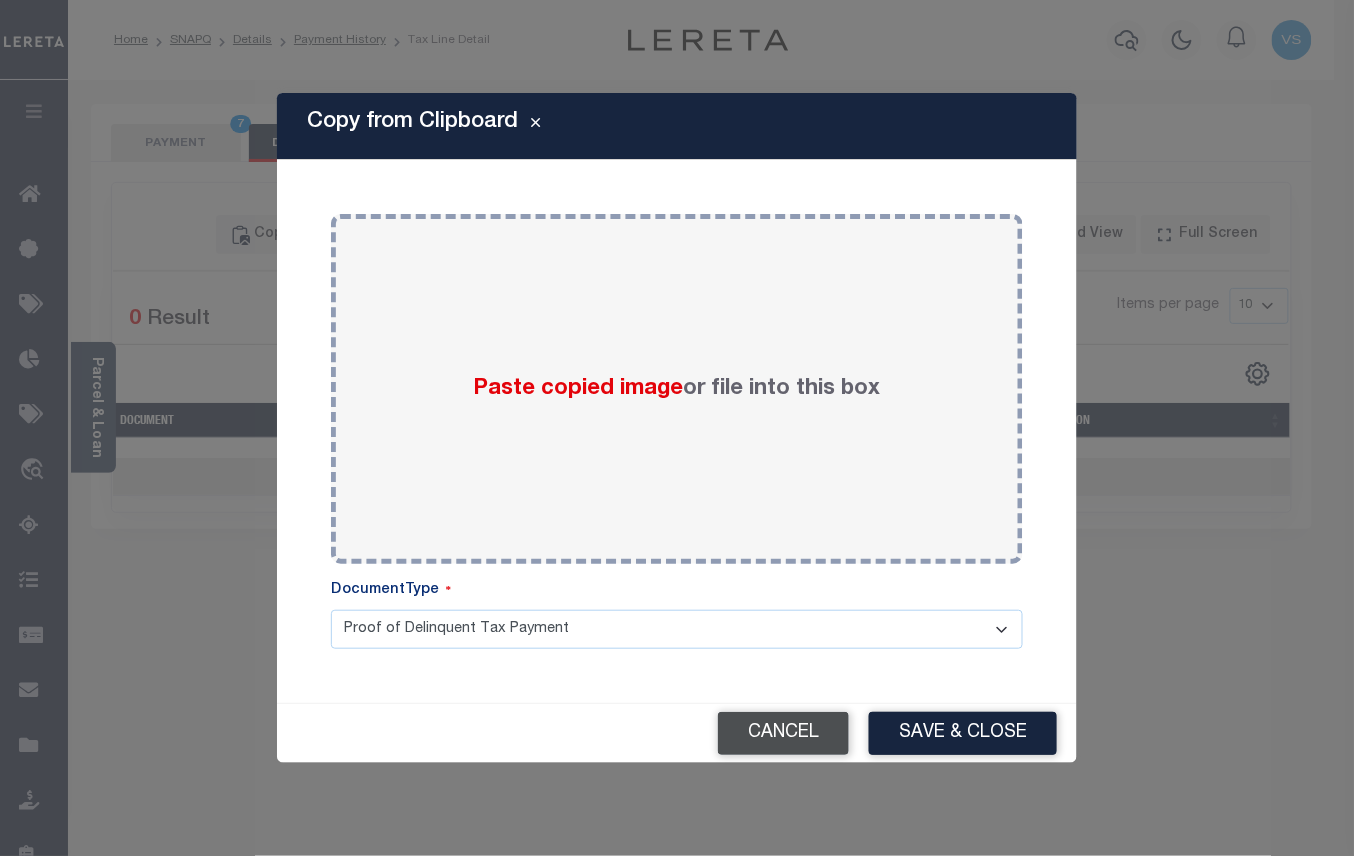 click on "Cancel" at bounding box center (783, 733) 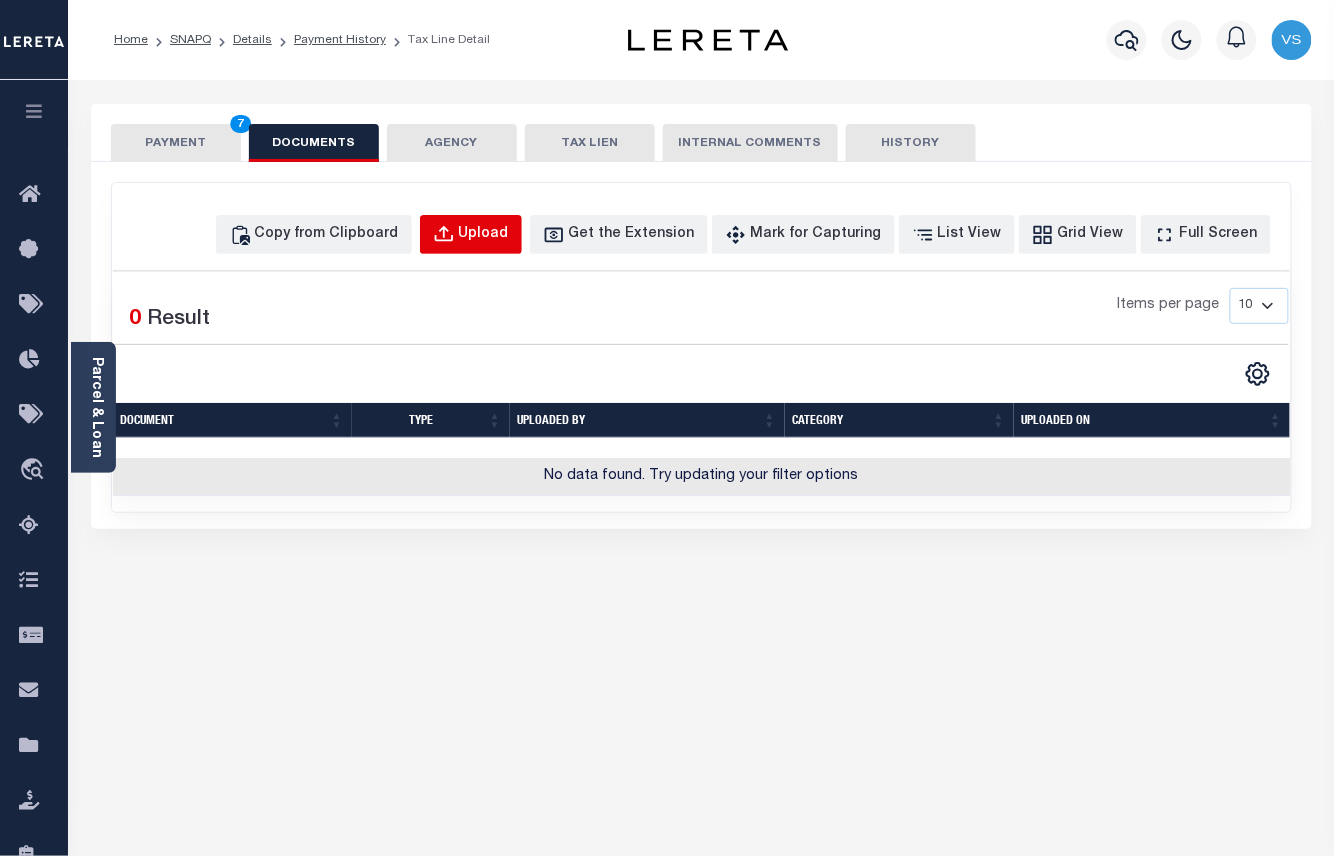 click on "Upload" at bounding box center (484, 235) 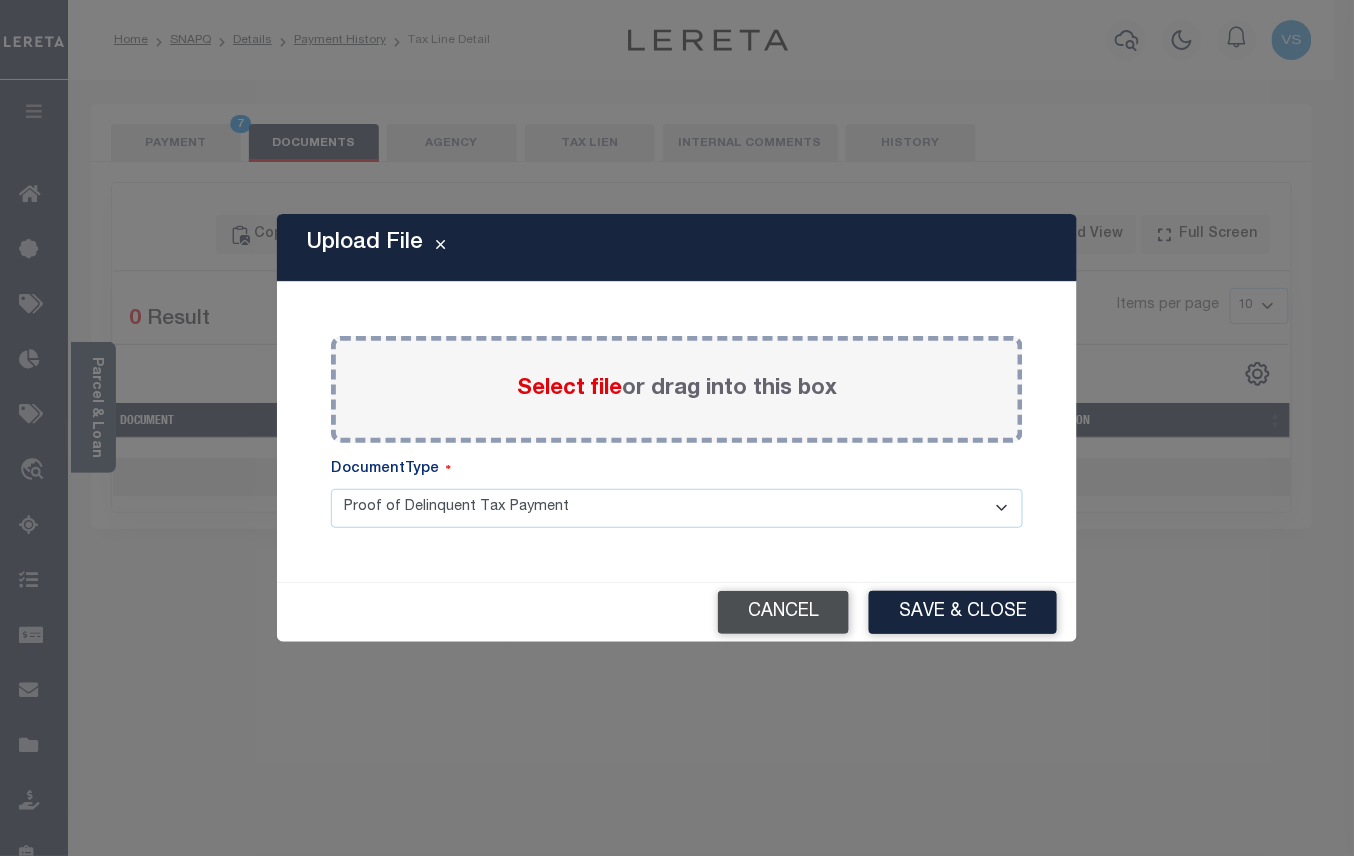 click on "Cancel" at bounding box center (783, 612) 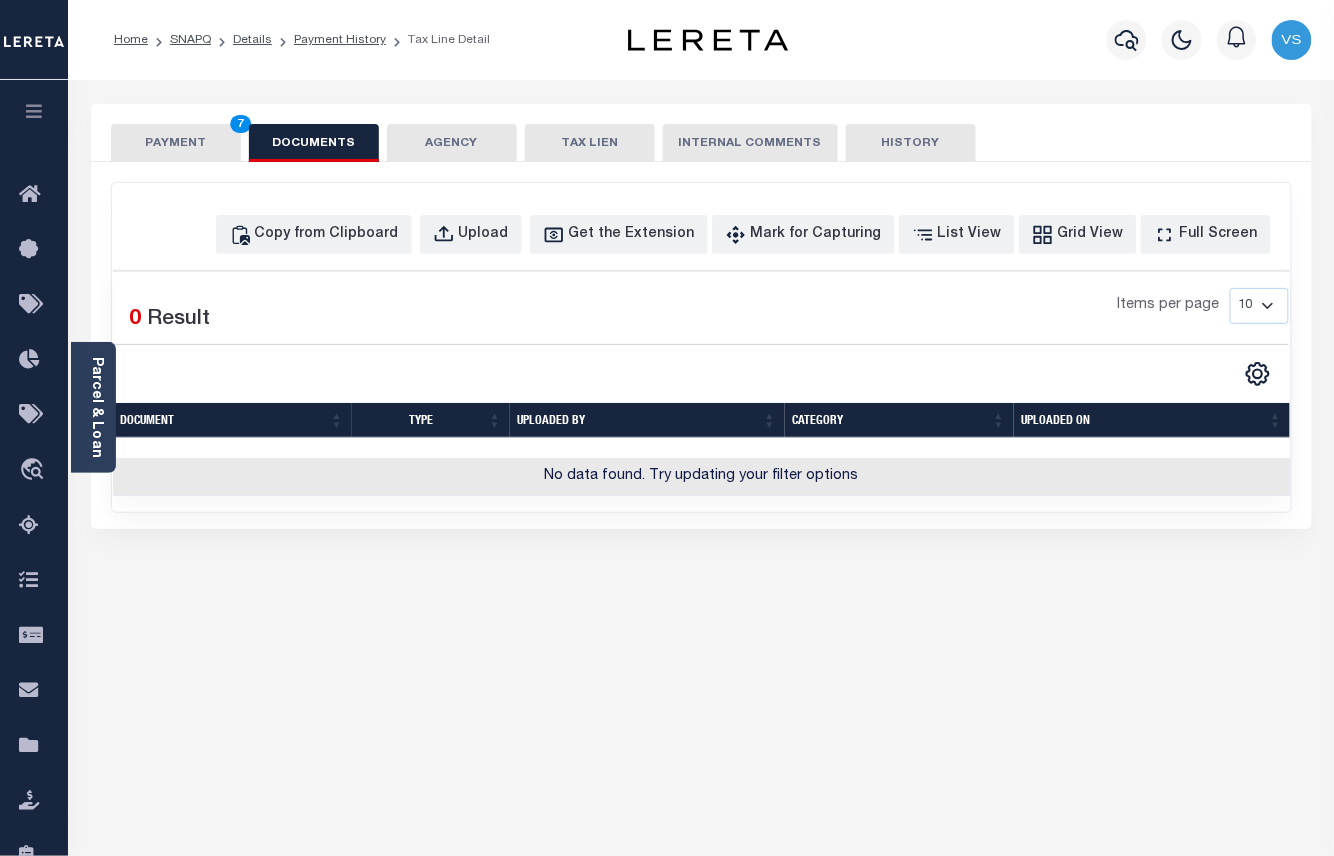 click on "PAYMENT
7" at bounding box center [176, 143] 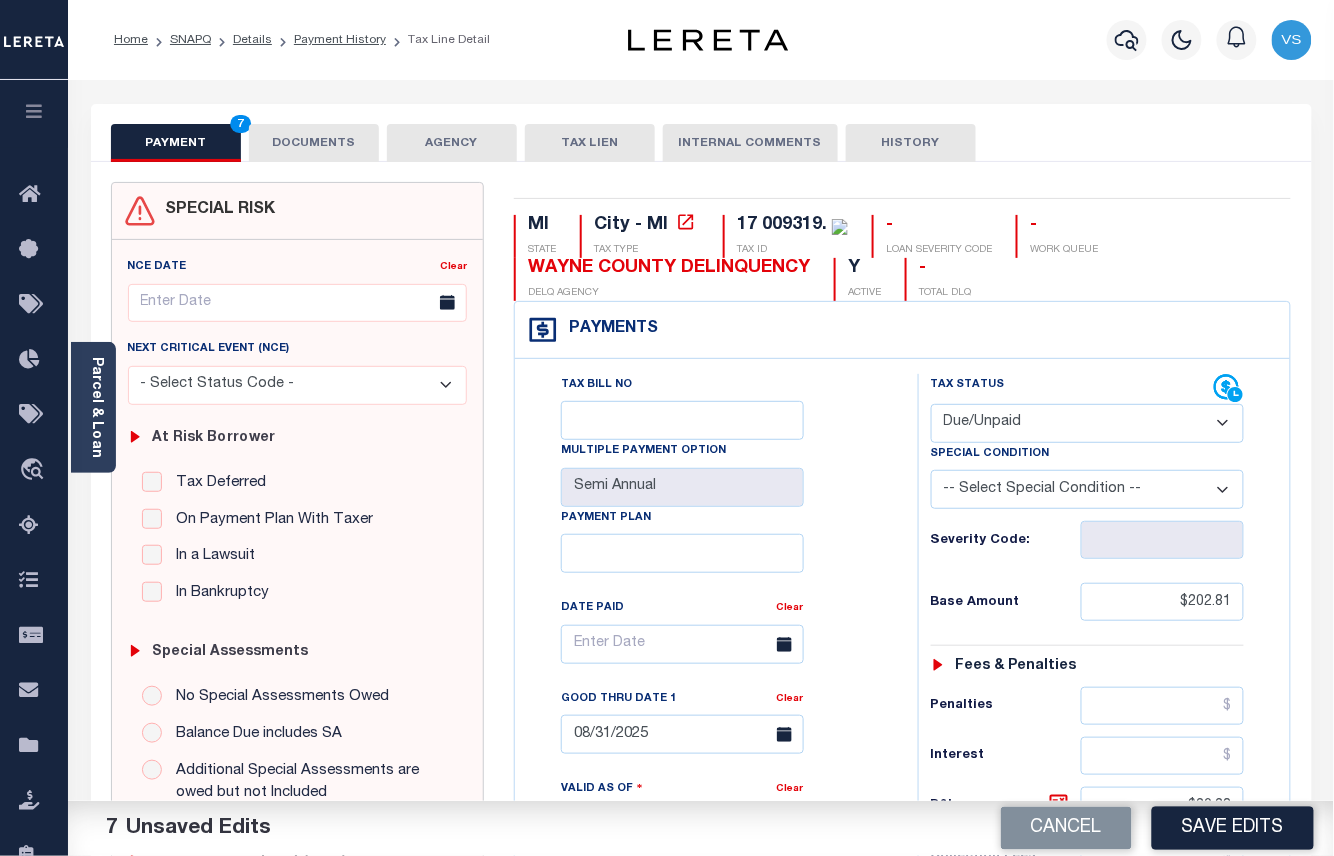 click on "DOCUMENTS" at bounding box center (314, 143) 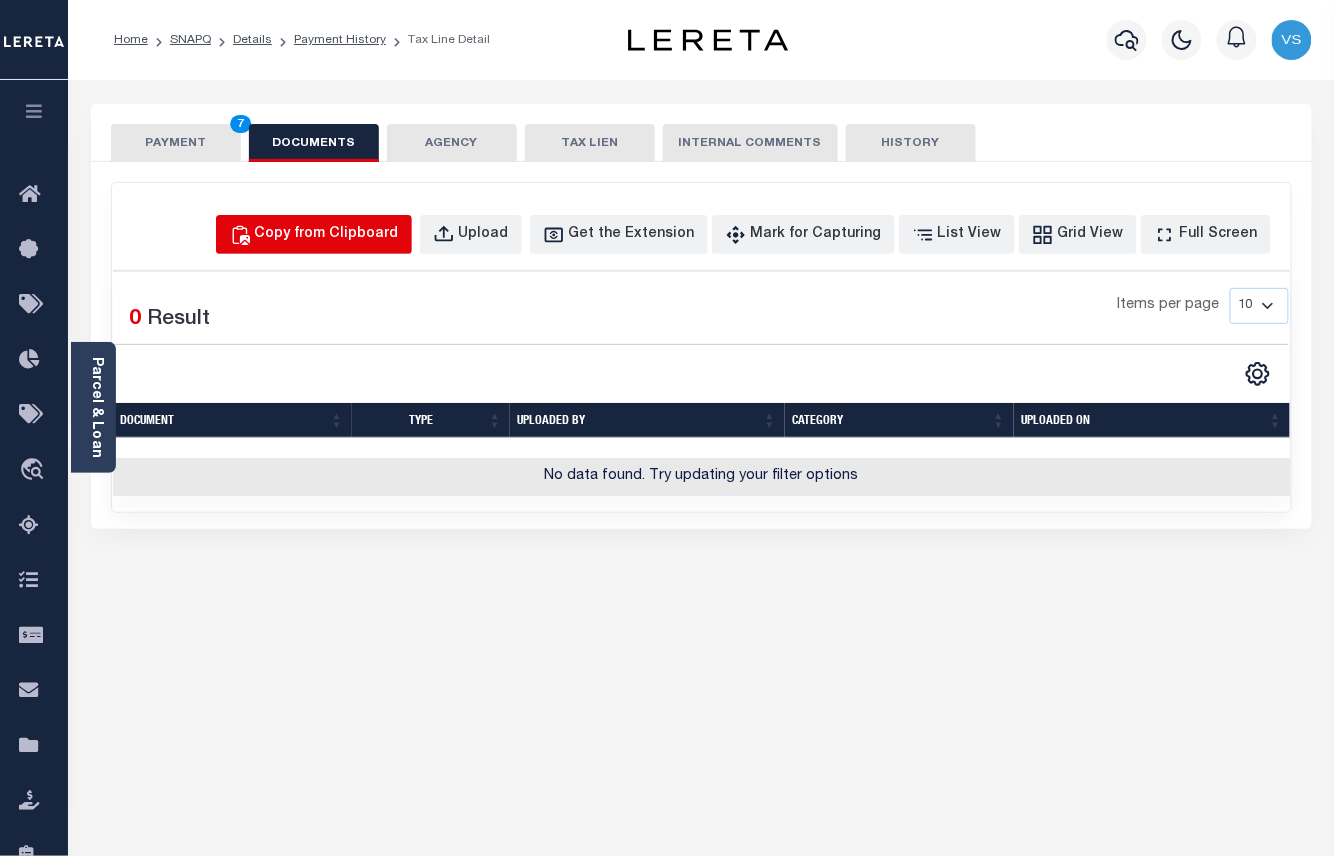 click on "Copy from Clipboard" at bounding box center [327, 235] 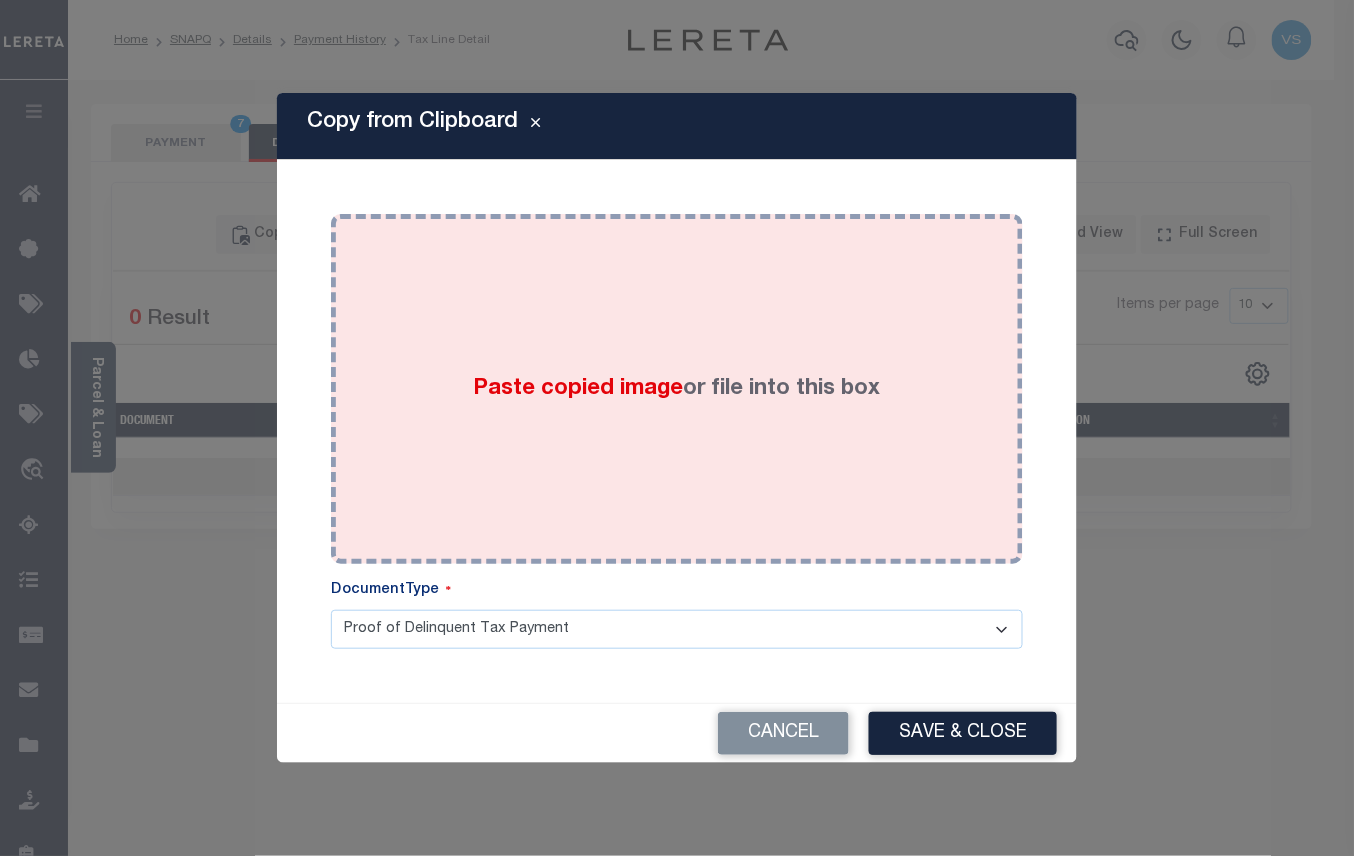 click on "Paste copied image  or file into this box" at bounding box center (677, 389) 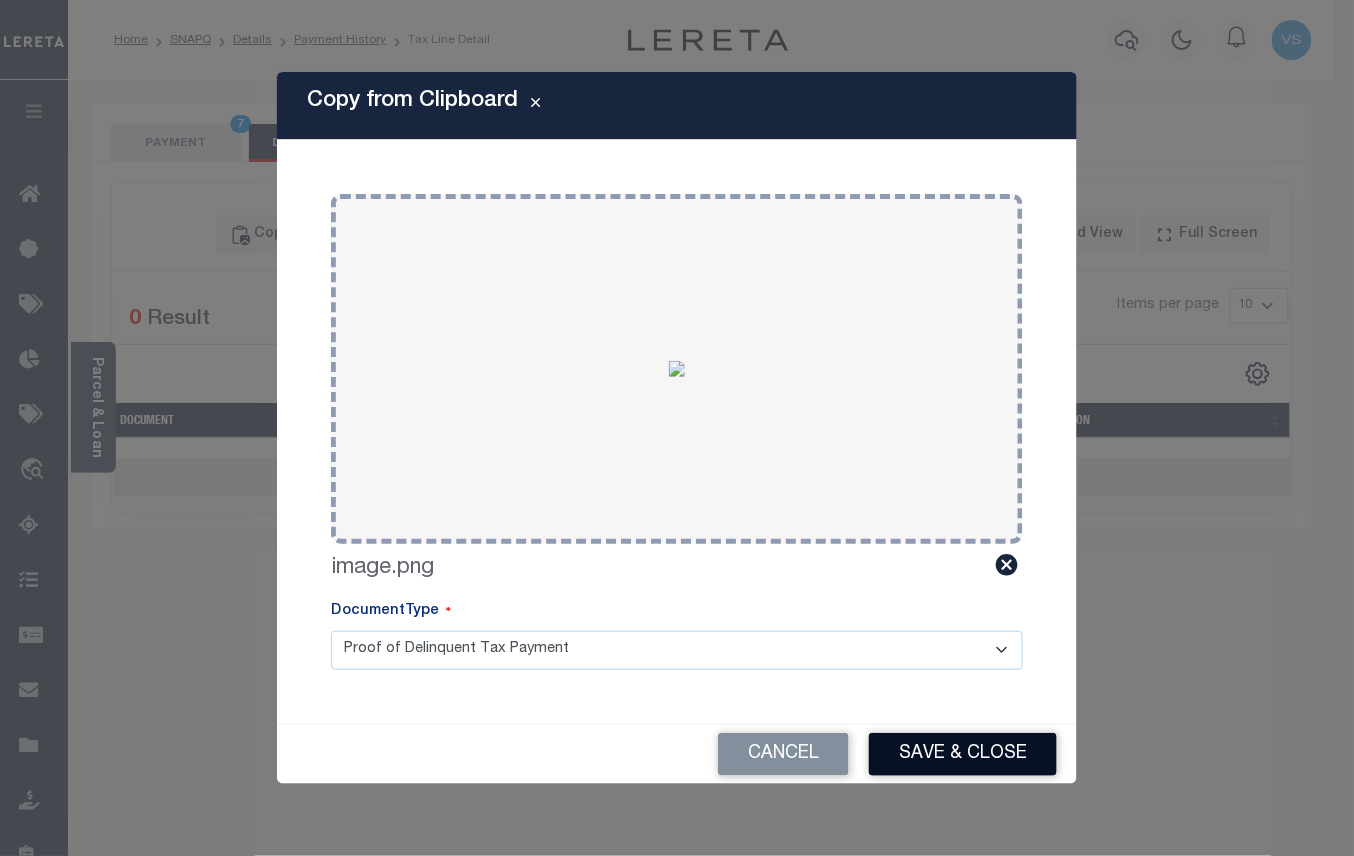 click on "Save & Close" at bounding box center (963, 754) 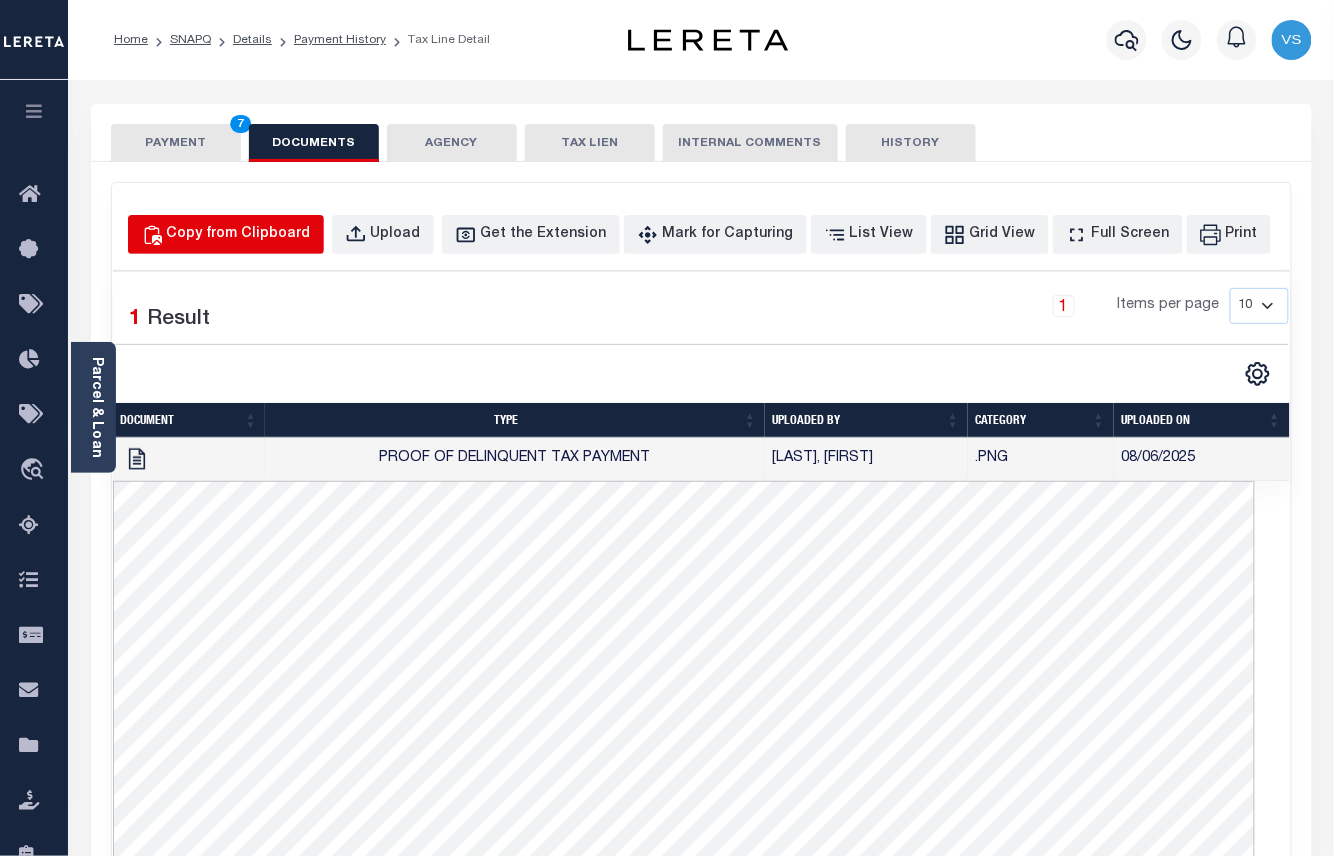 click on "Copy from Clipboard" at bounding box center [239, 235] 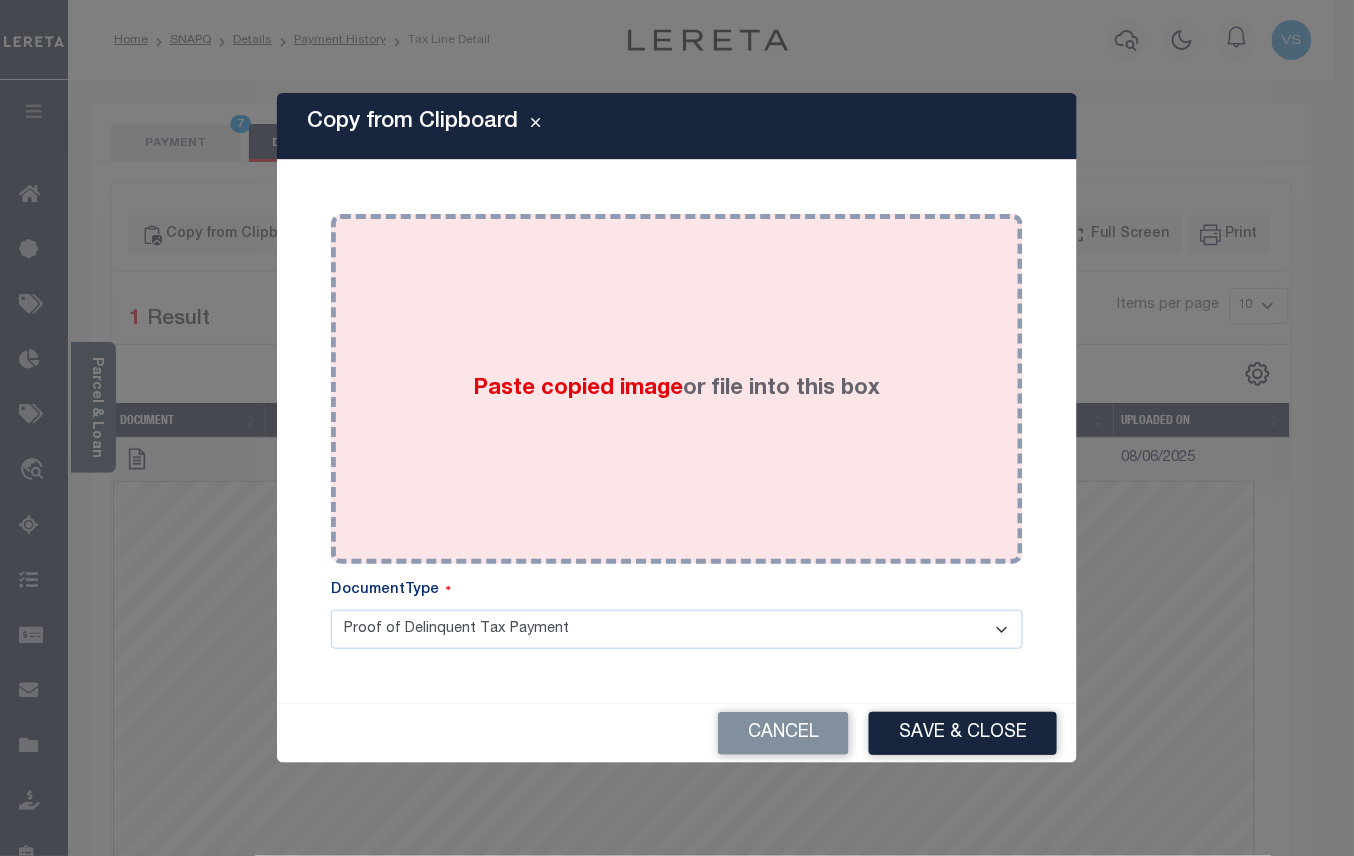 click on "Paste copied image  or file into this box" at bounding box center [677, 389] 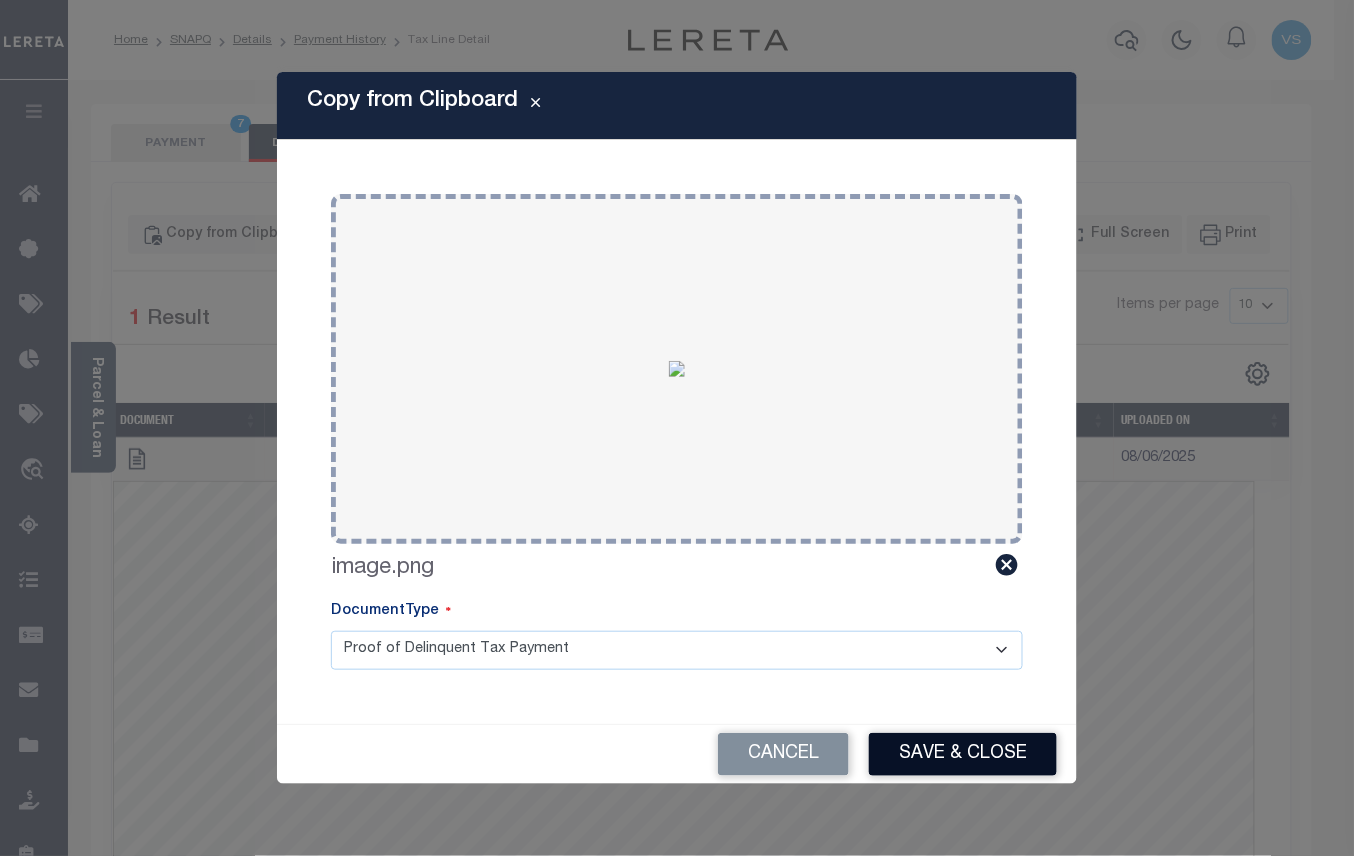 click on "Save & Close" at bounding box center (963, 754) 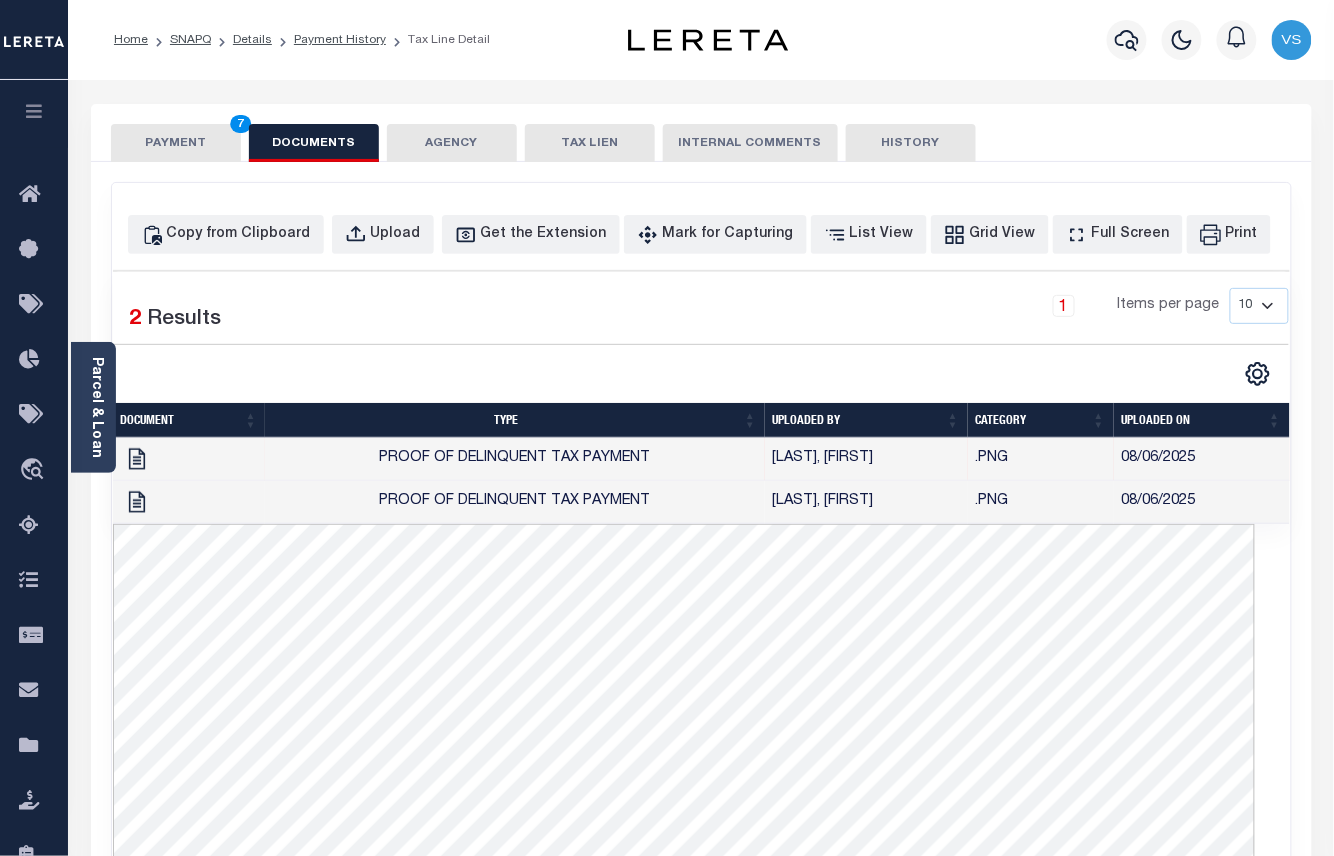 click on "PAYMENT
7" at bounding box center (176, 143) 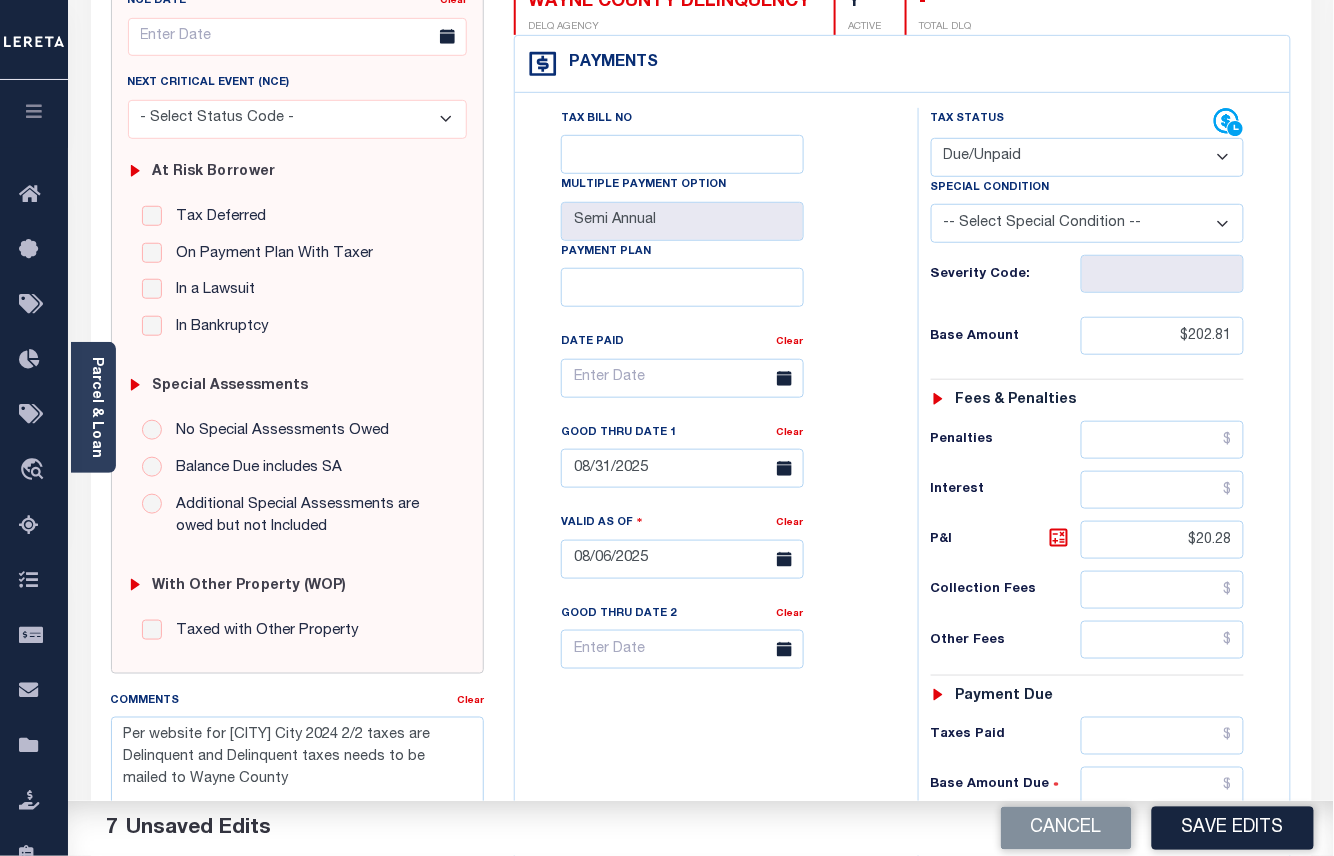 scroll, scrollTop: 400, scrollLeft: 0, axis: vertical 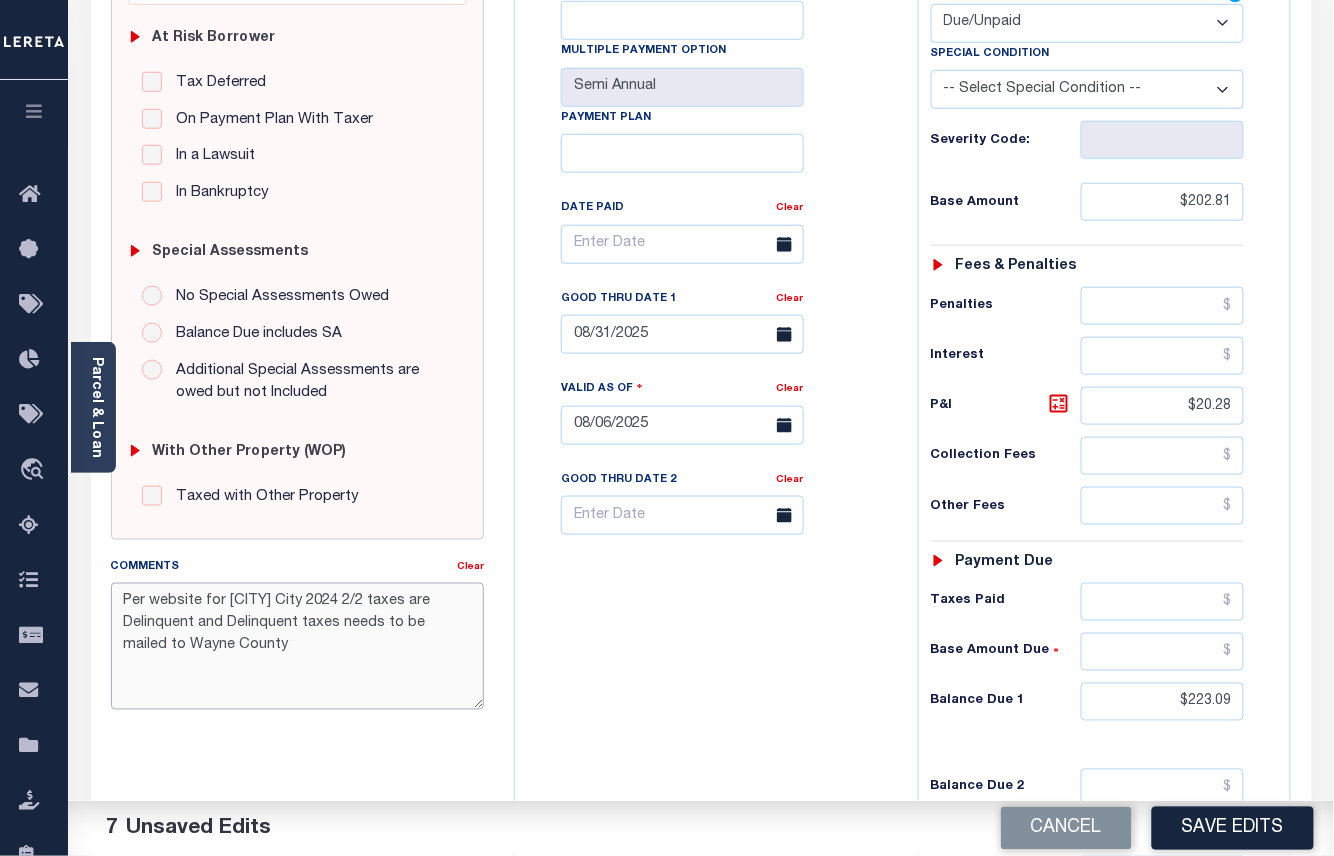 click on "Per website for Detroit City 2024 2/2 taxes are Delinquent and Delinquent taxes needs to be mailed to Wayne County" at bounding box center [298, 646] 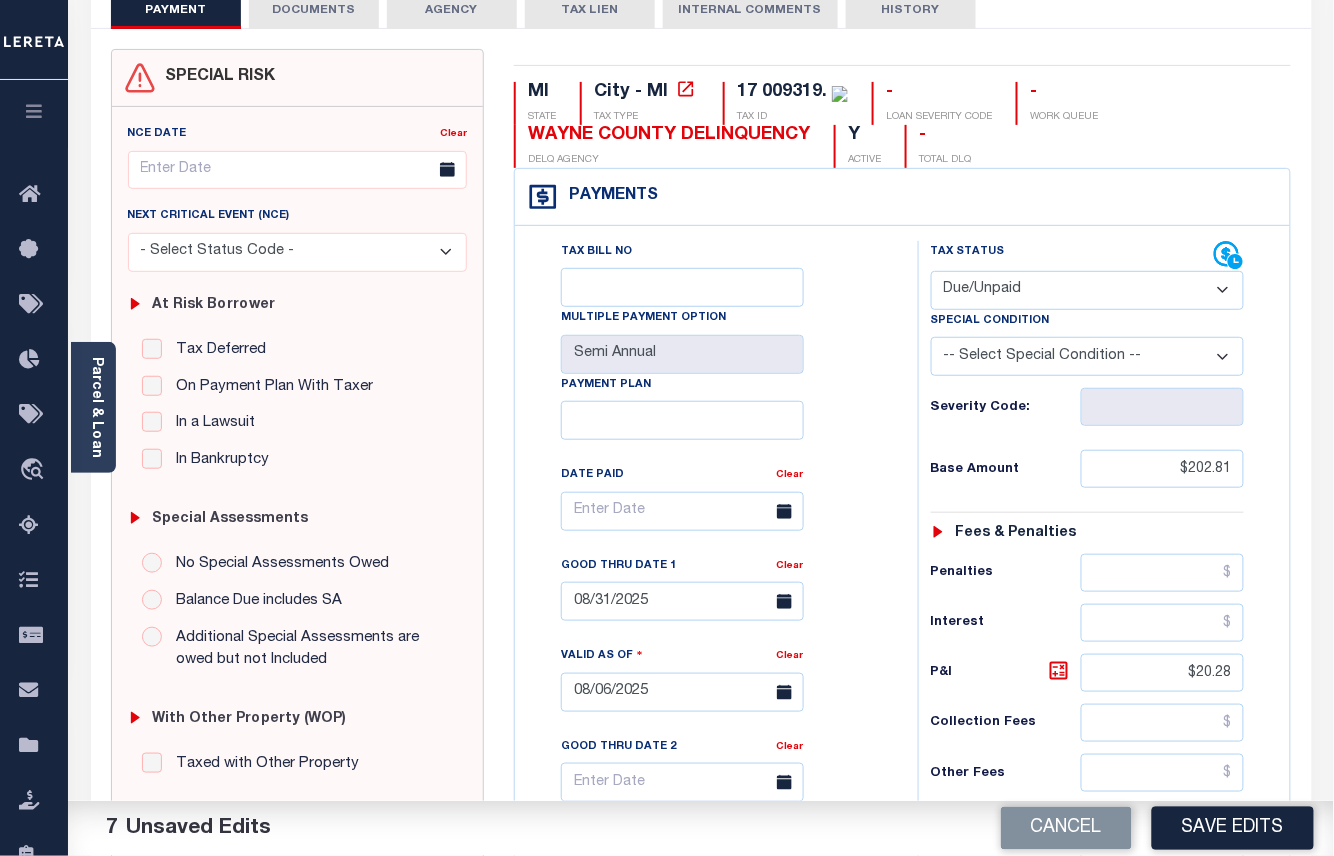 scroll, scrollTop: 0, scrollLeft: 0, axis: both 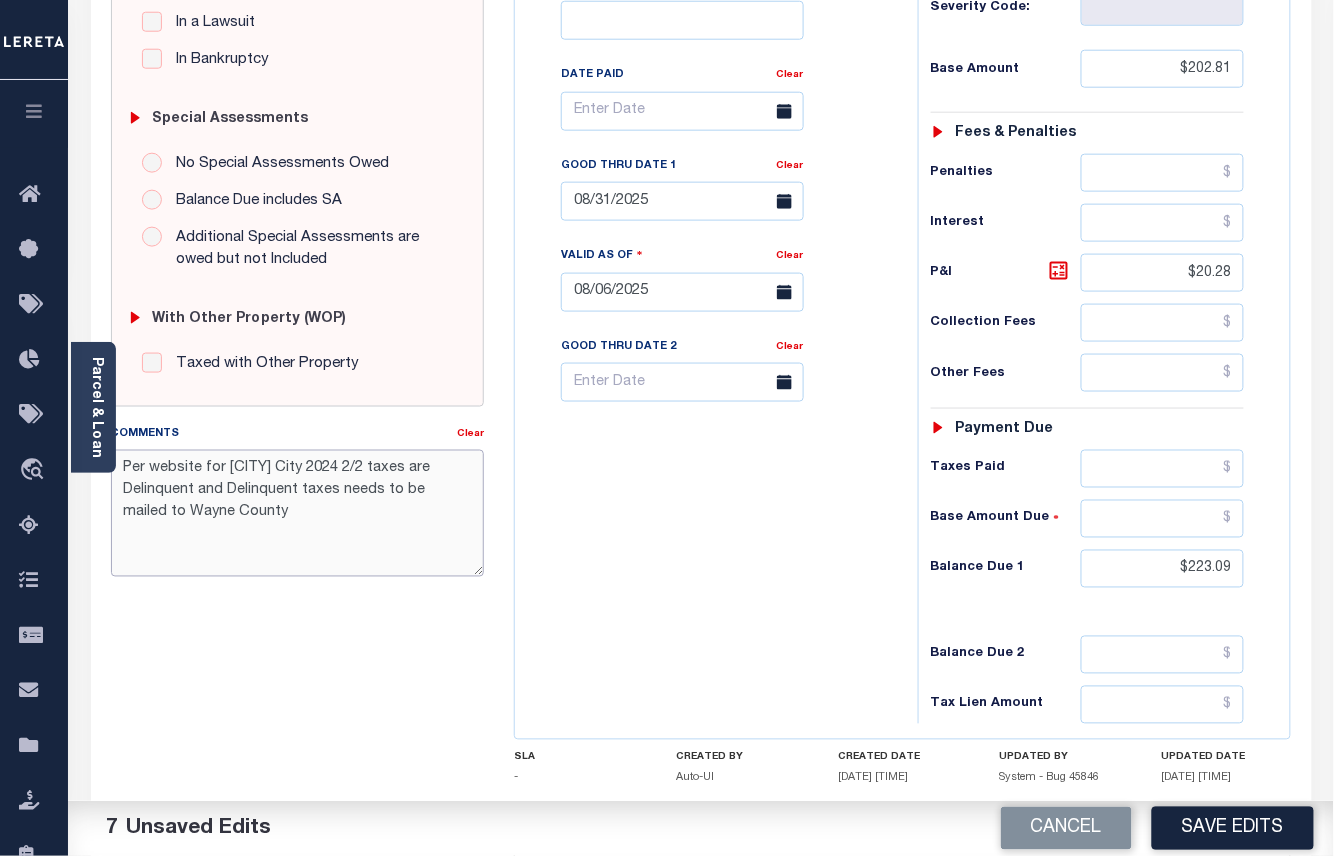 click on "Per website for Detroit City 2024 2/2 taxes are Delinquent and Delinquent taxes needs to be mailed to Wayne County" at bounding box center (298, 513) 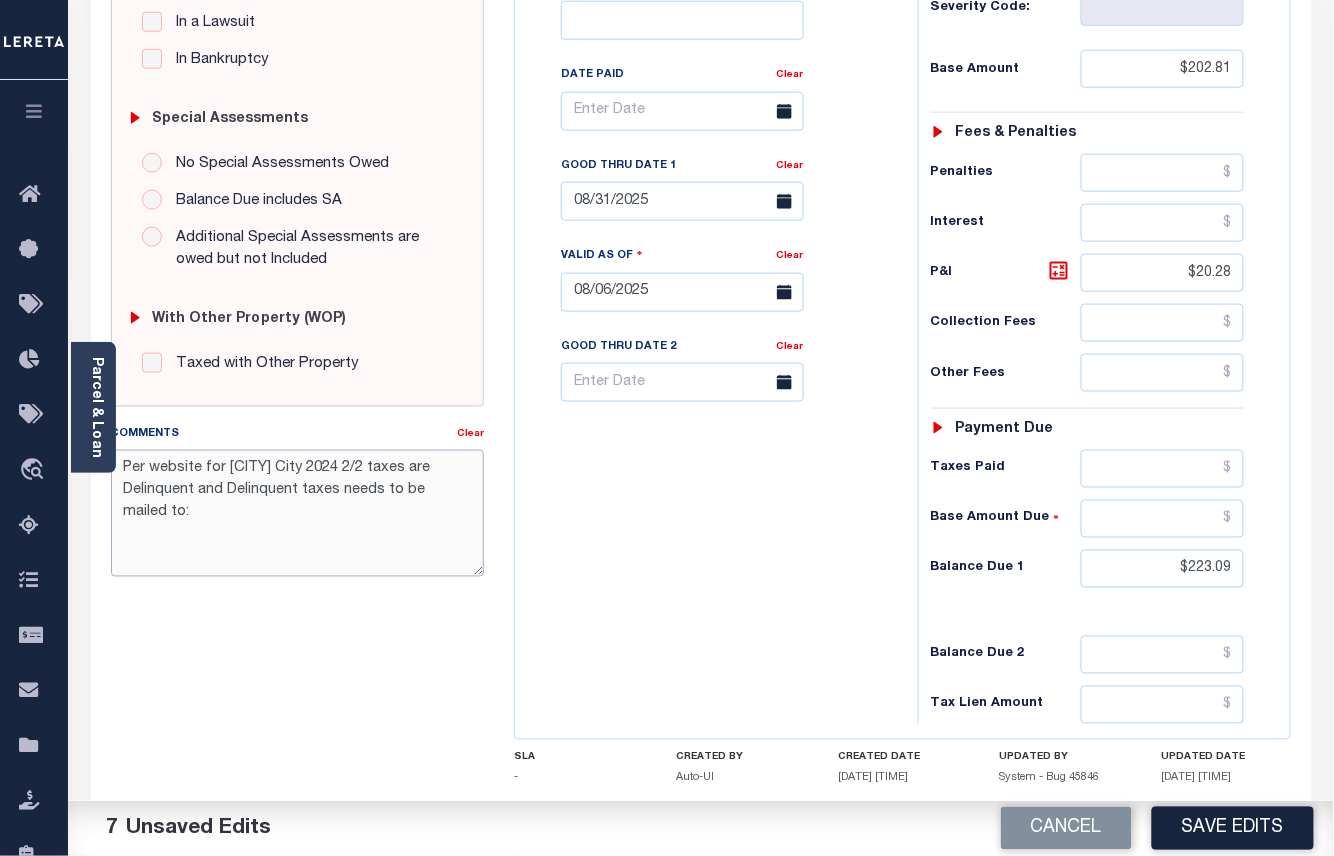 paste on "Wayne County Treasurer
P.O. Box 554889
Detroit, MI 48255-4889" 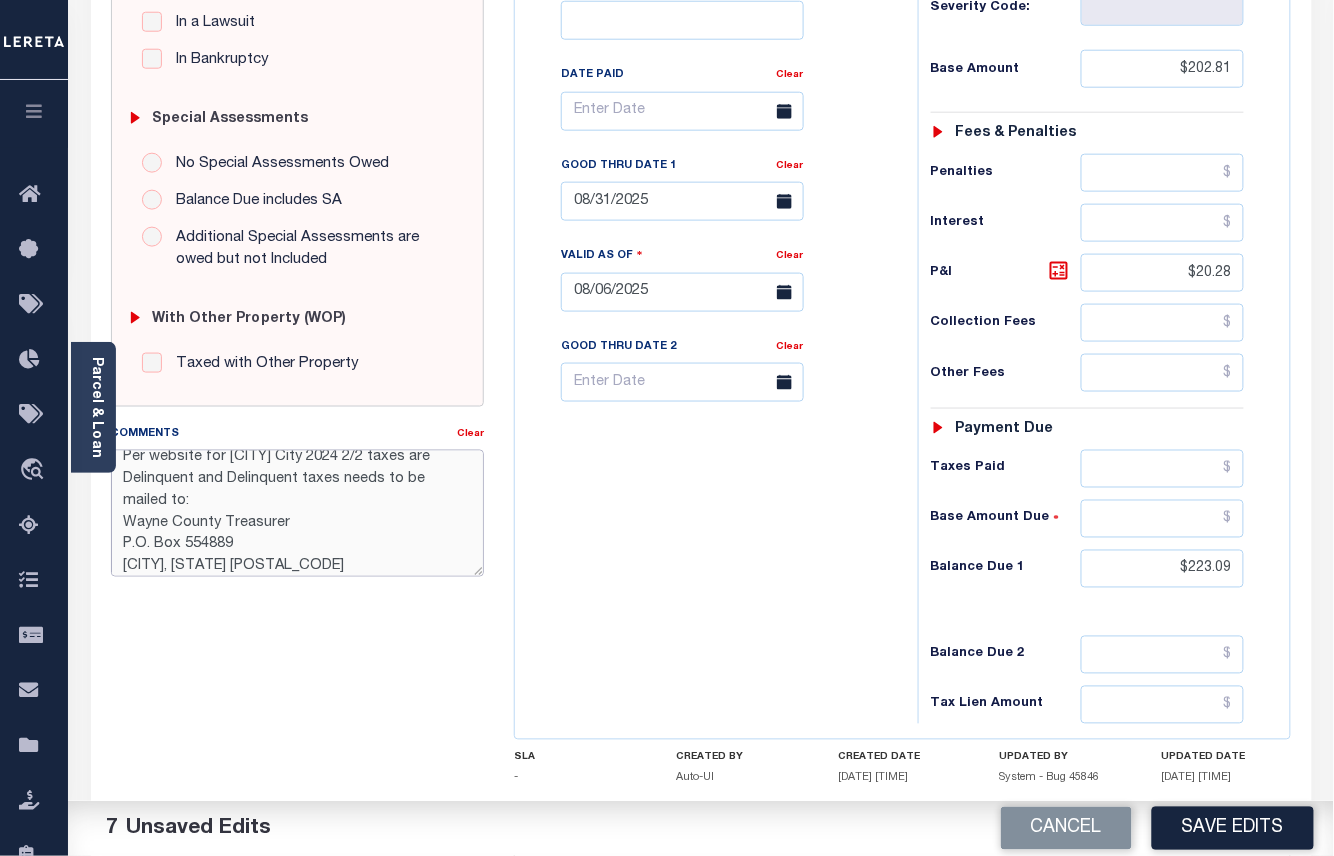 scroll, scrollTop: 0, scrollLeft: 0, axis: both 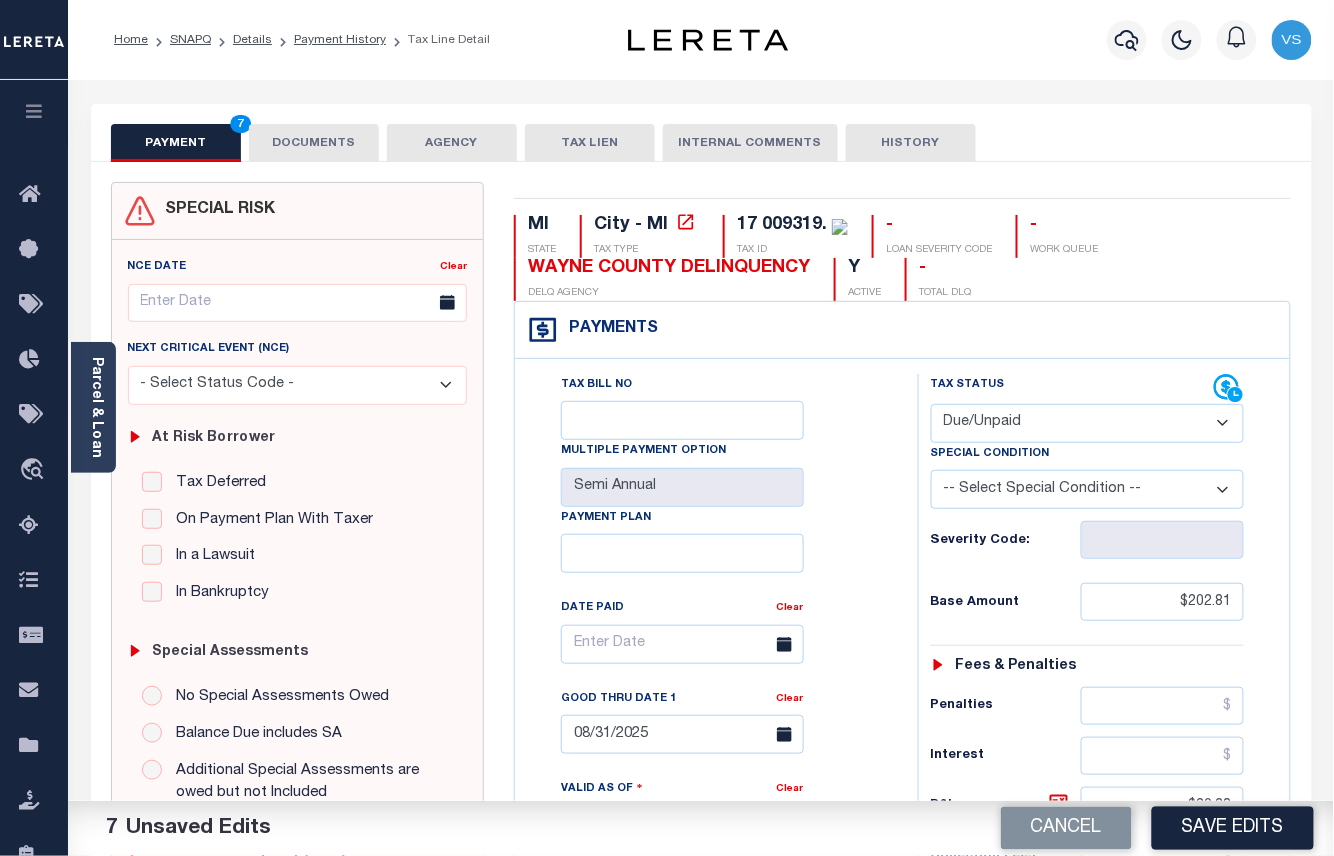 type on "Per website for Detroit City 2024 2/2 taxes are Delinquent and Delinquent taxes needs to be mailed to:
Wayne County Treasurer
P.O. Box 554889
Detroit, MI 48255-4889" 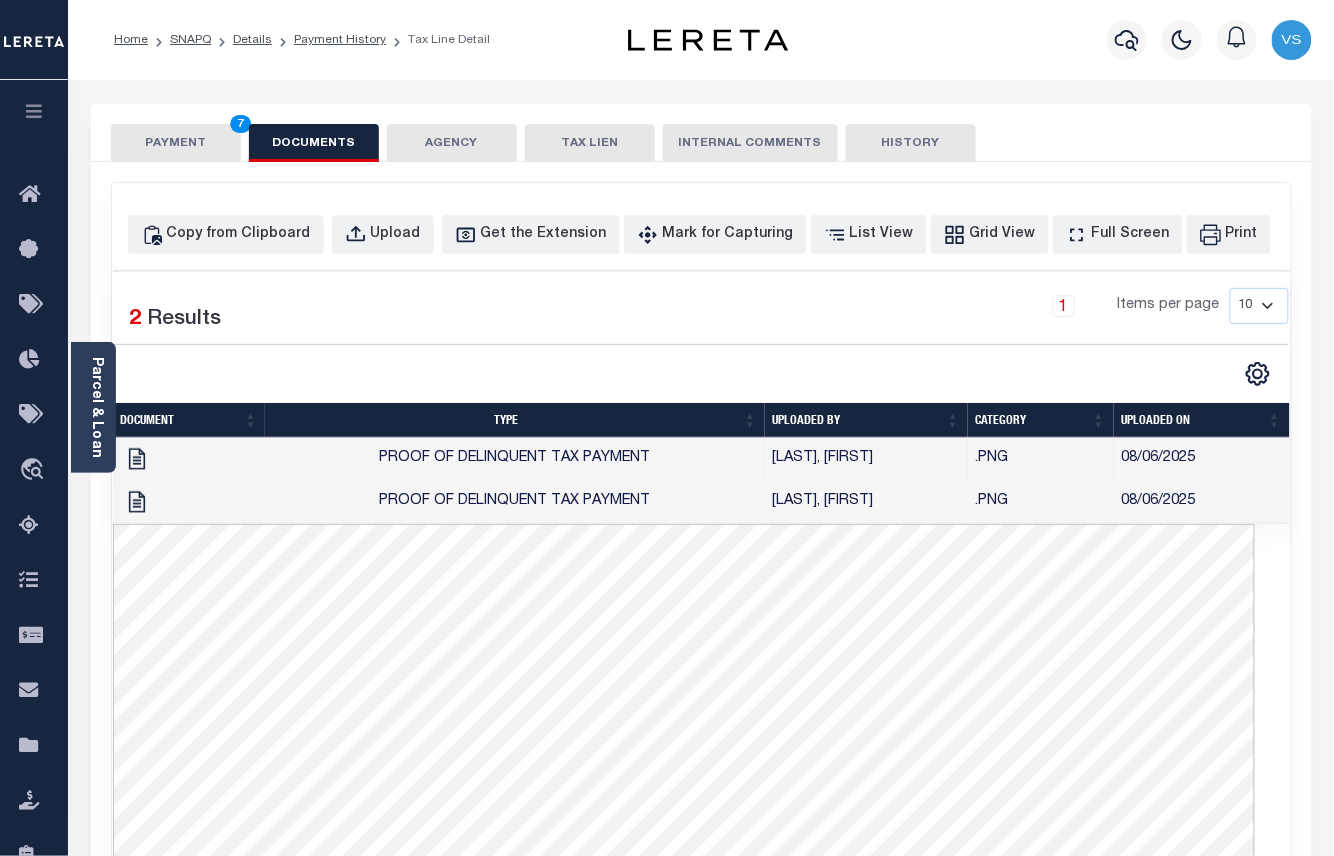click on "PAYMENT
7" at bounding box center [176, 143] 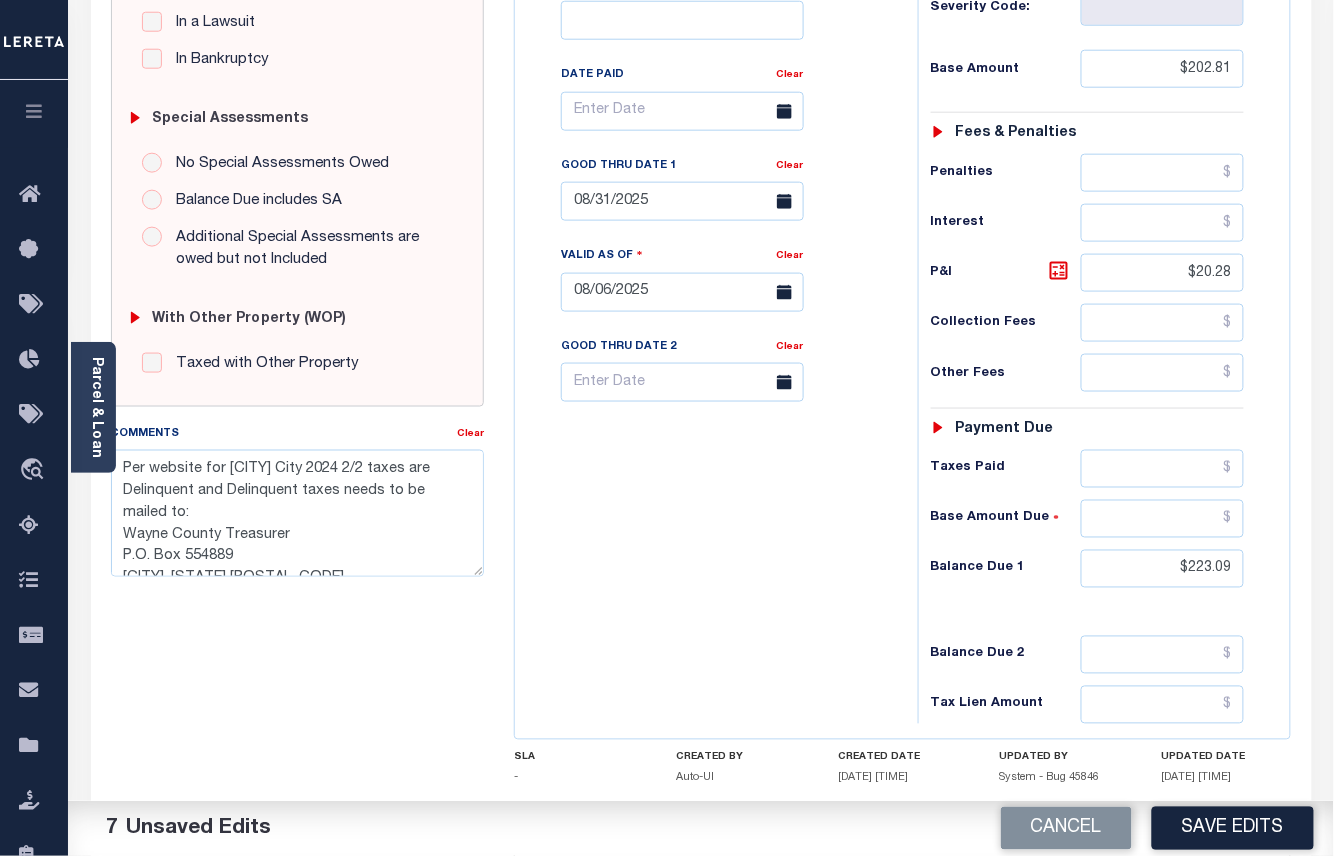 scroll, scrollTop: 665, scrollLeft: 0, axis: vertical 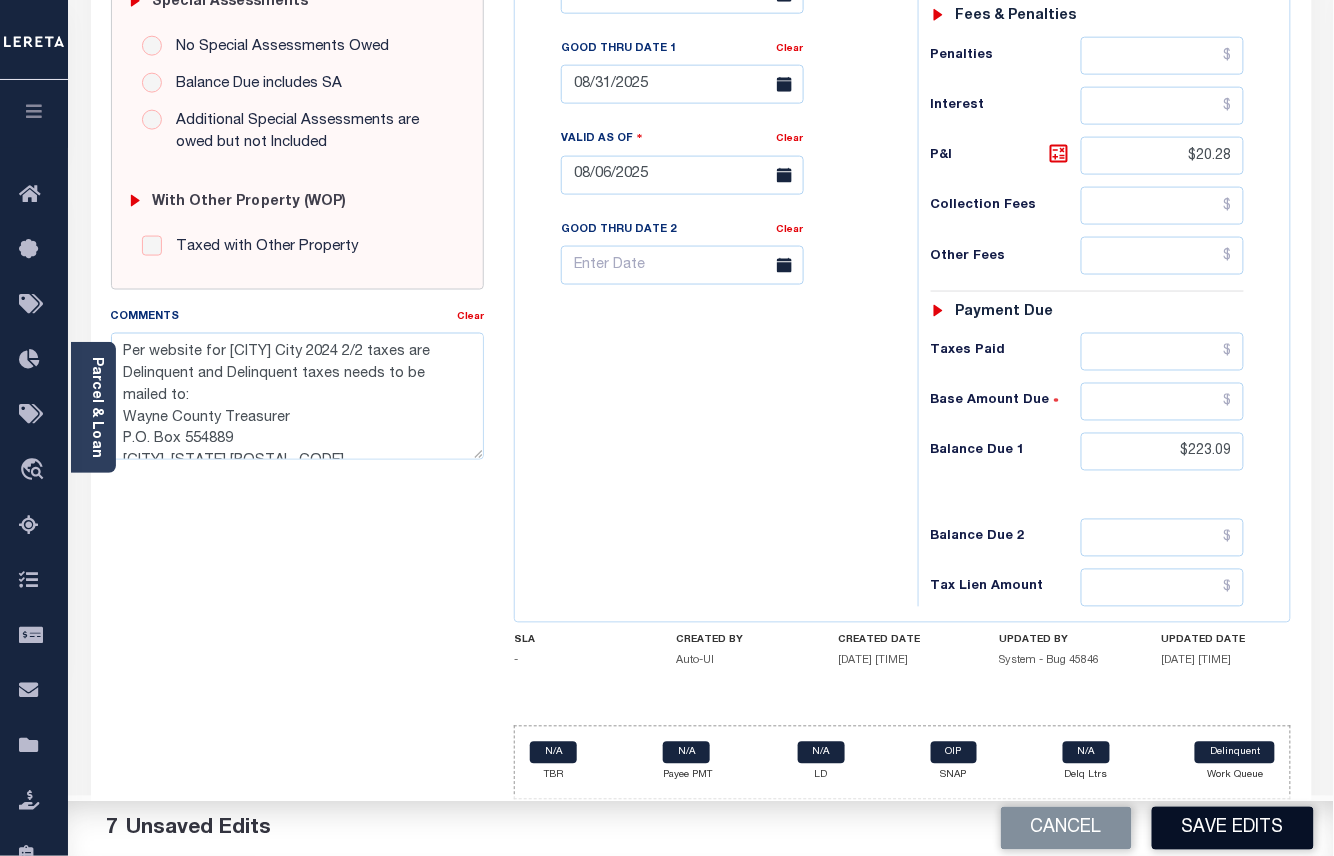 click on "Save Edits" at bounding box center [1233, 828] 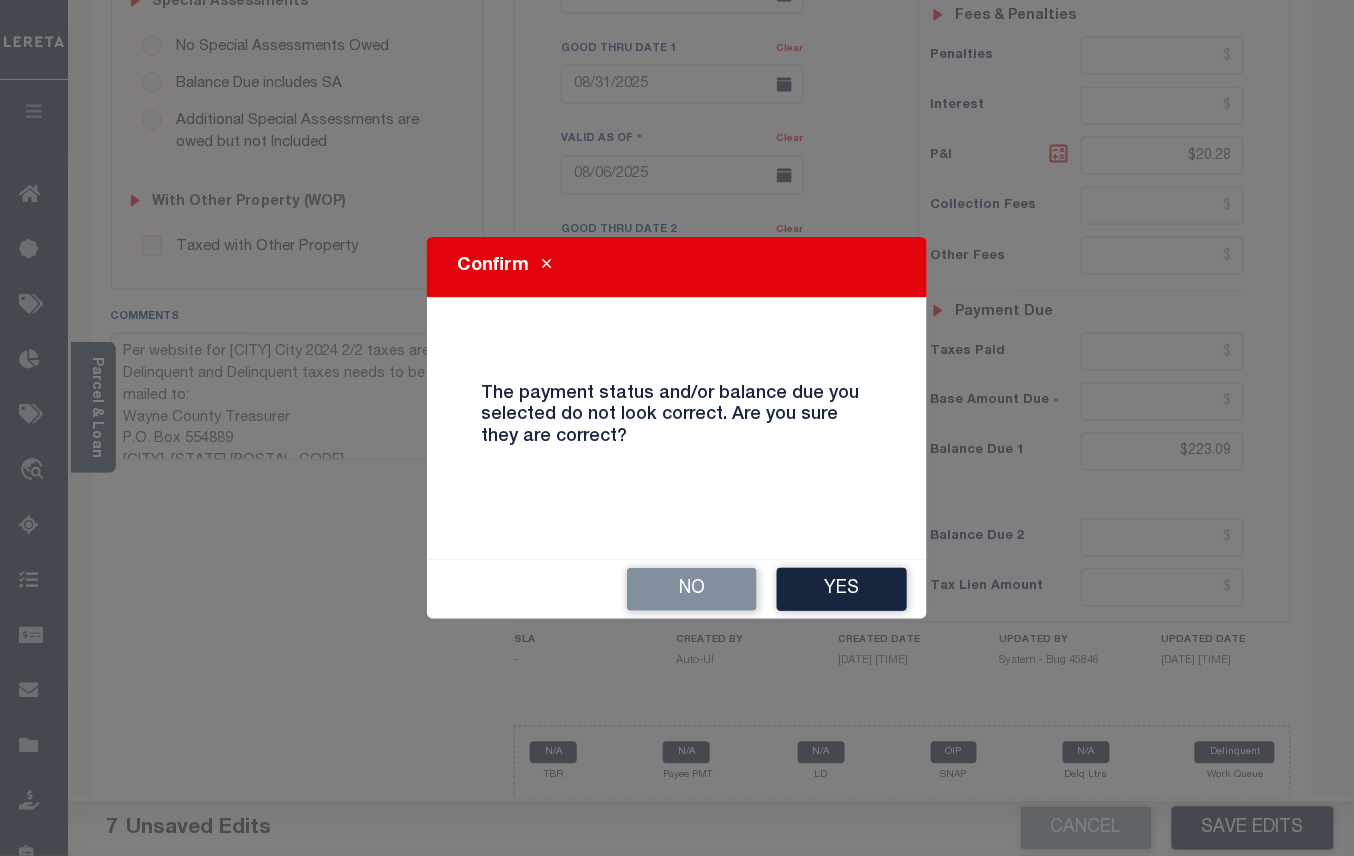 drag, startPoint x: 808, startPoint y: 592, endPoint x: 804, endPoint y: 538, distance: 54.147945 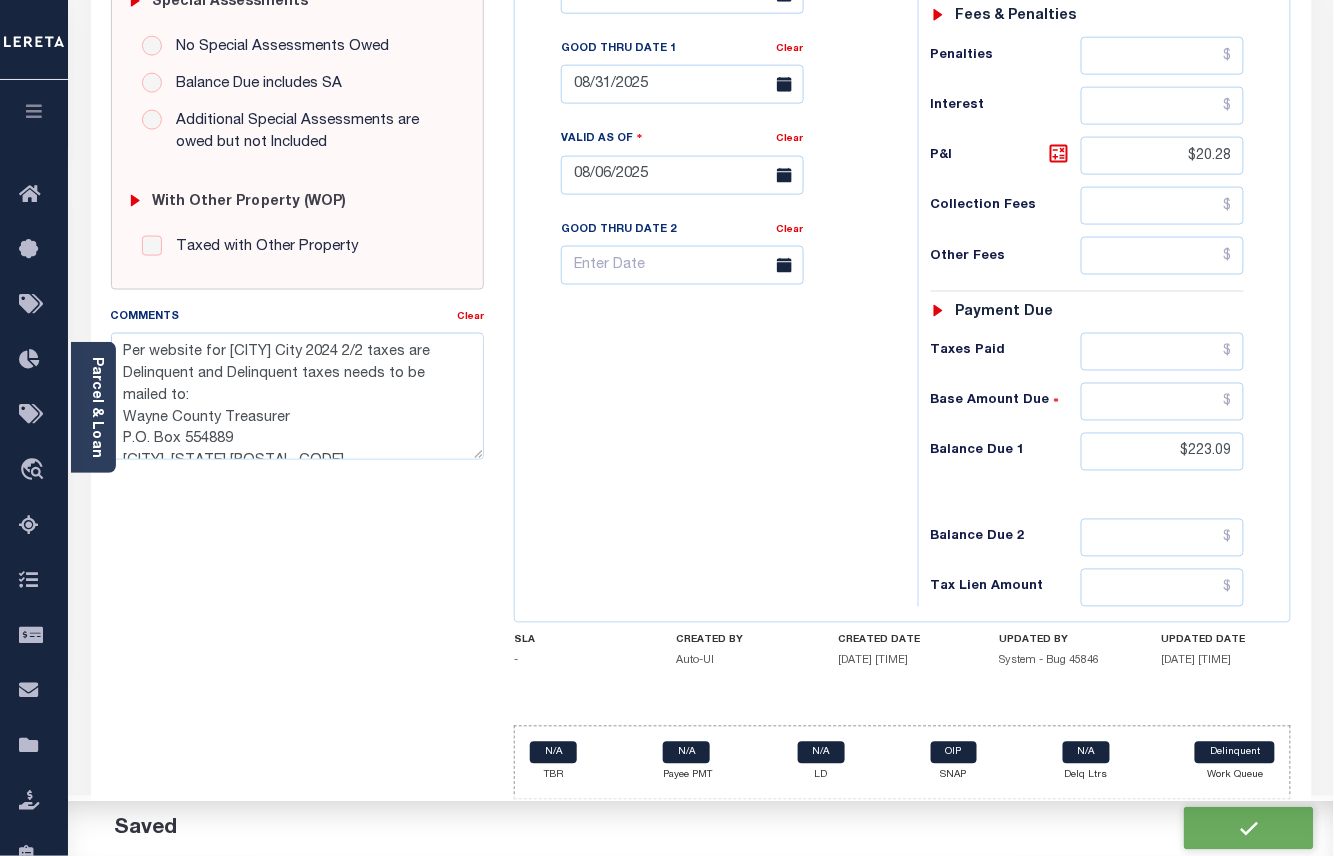 checkbox on "false" 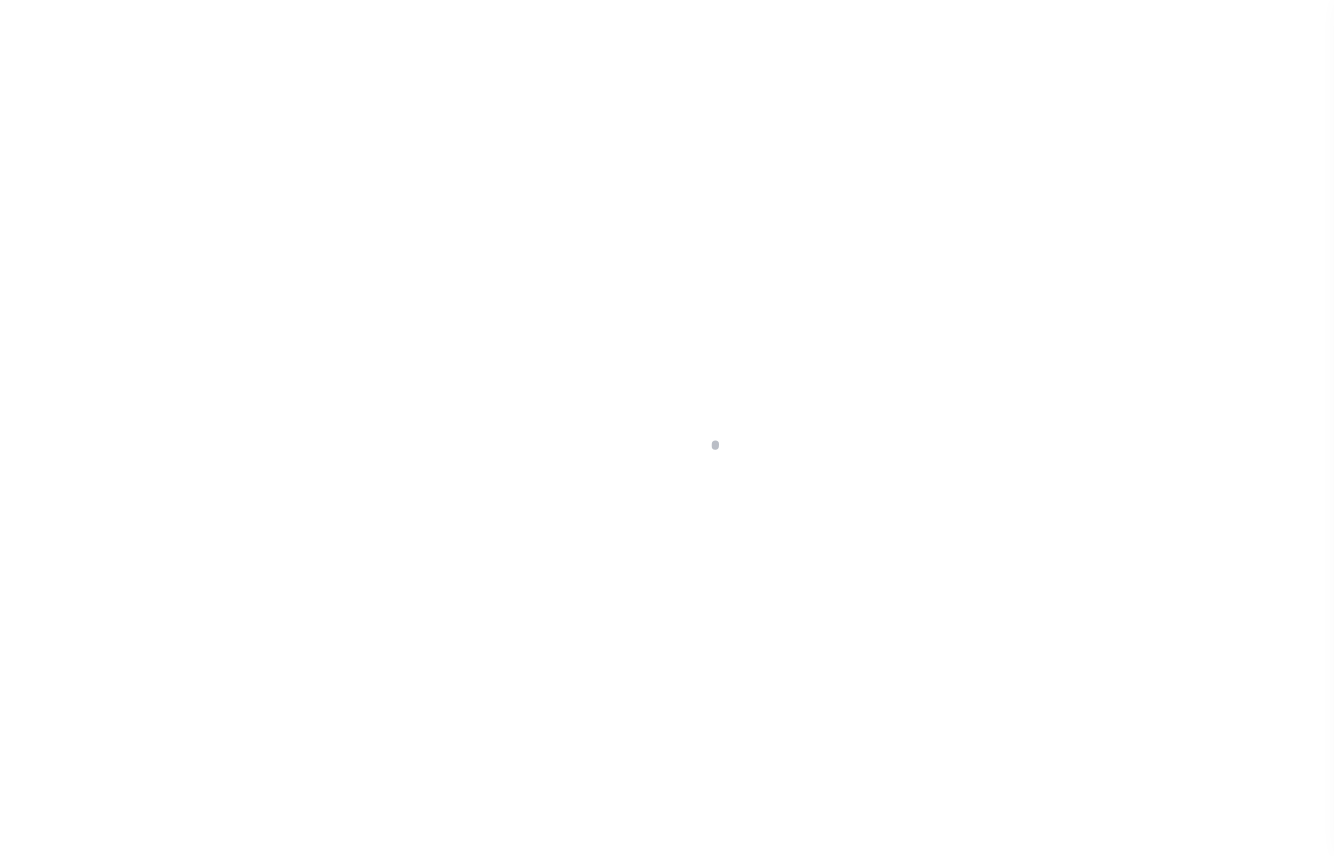 scroll, scrollTop: 0, scrollLeft: 0, axis: both 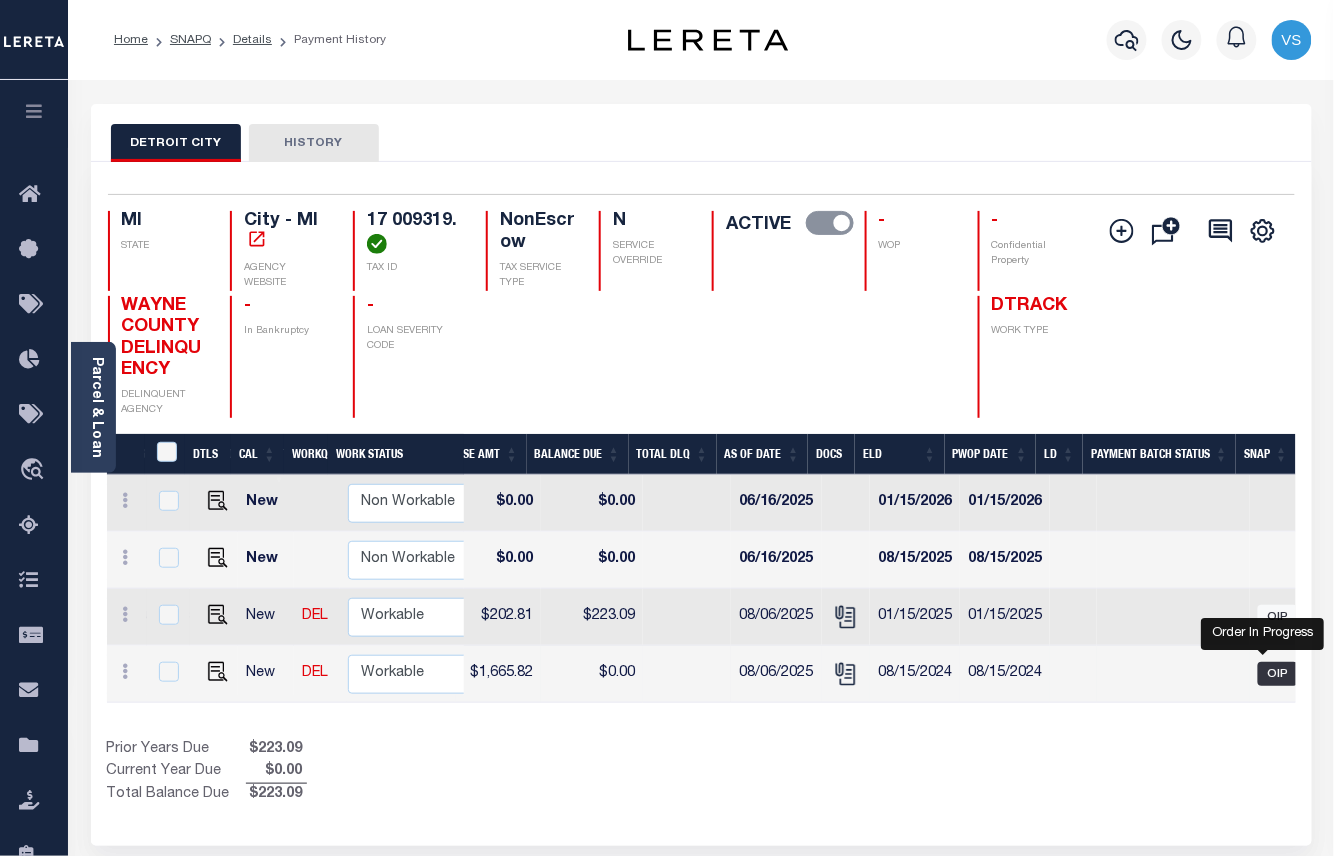 click on "OIP" at bounding box center (1278, 674) 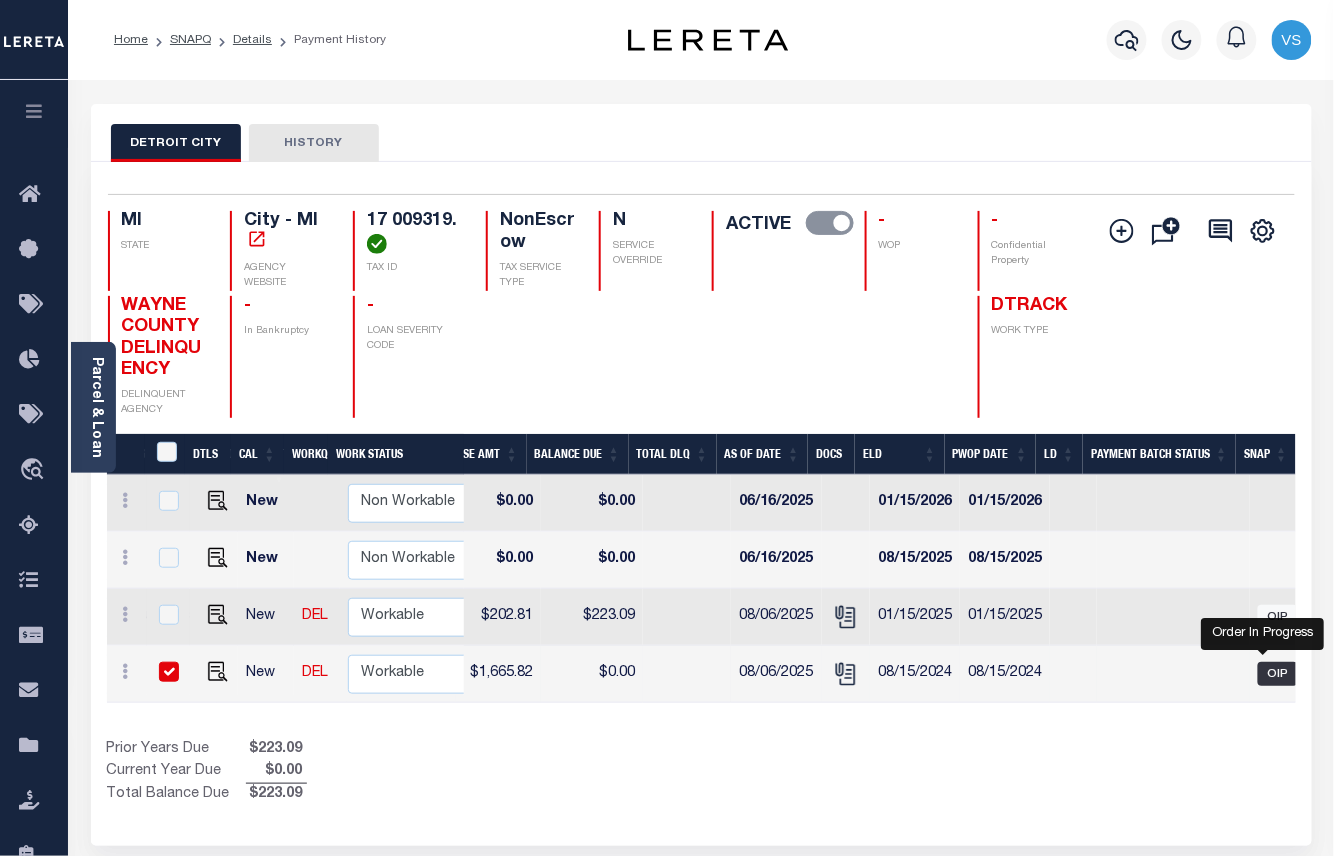 checkbox on "true" 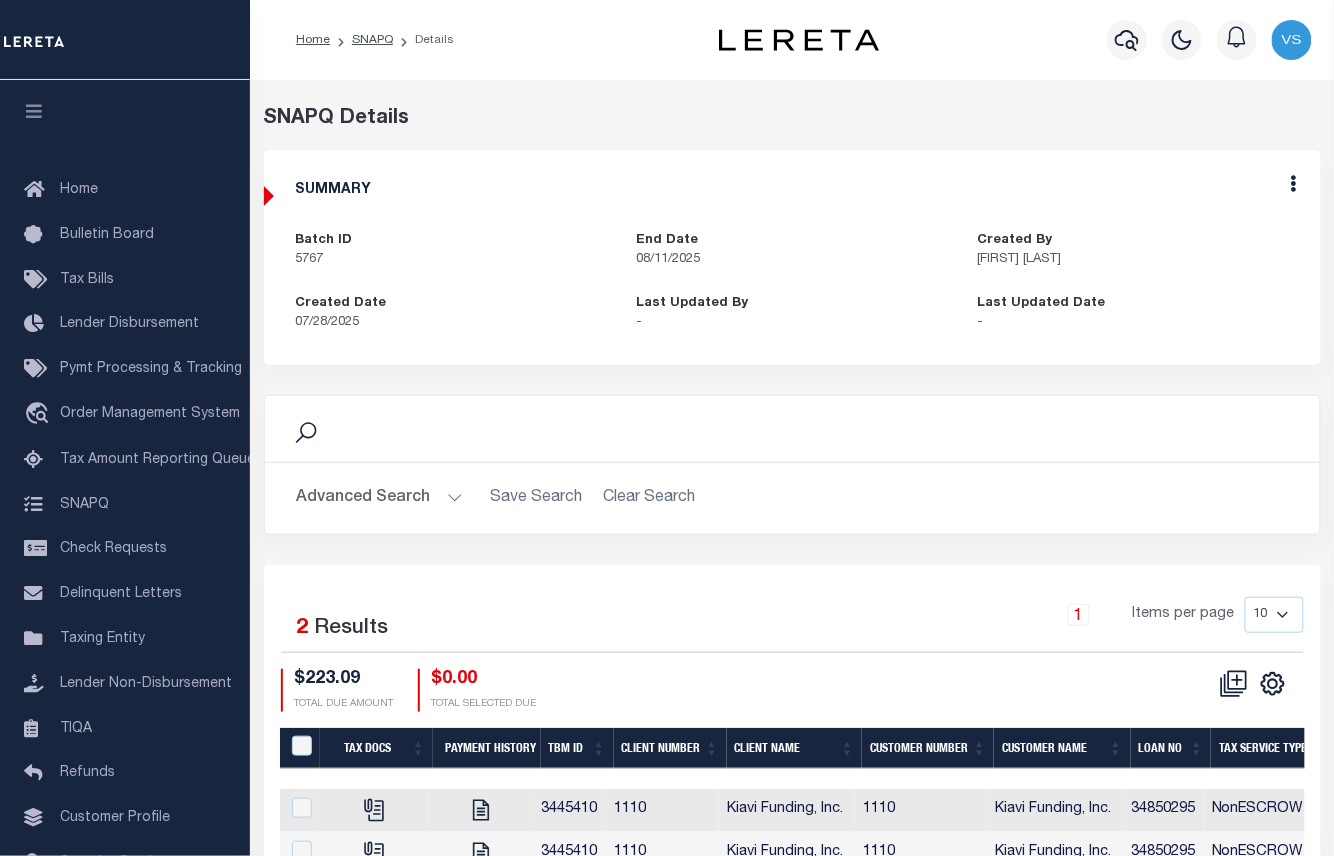scroll, scrollTop: 114, scrollLeft: 0, axis: vertical 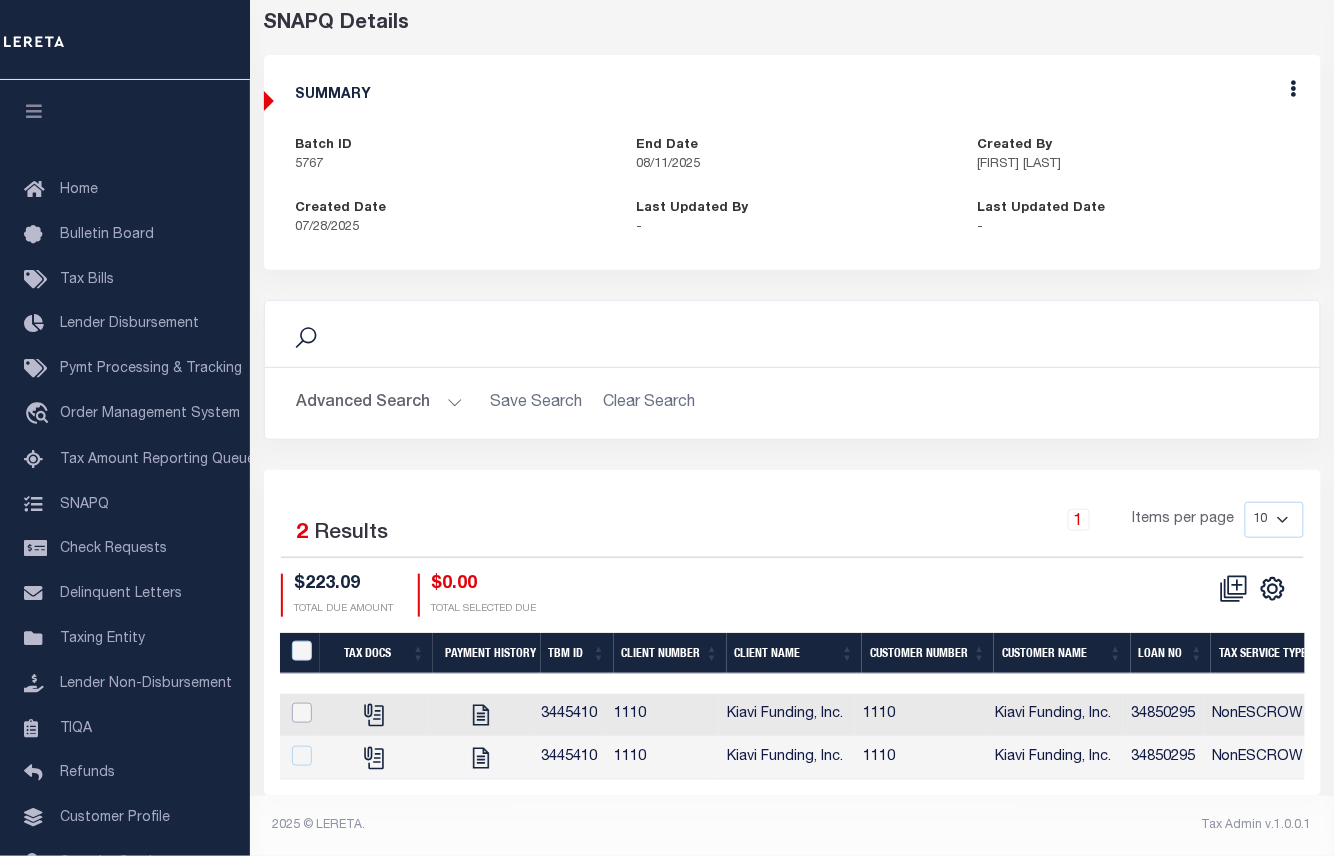click at bounding box center (302, 713) 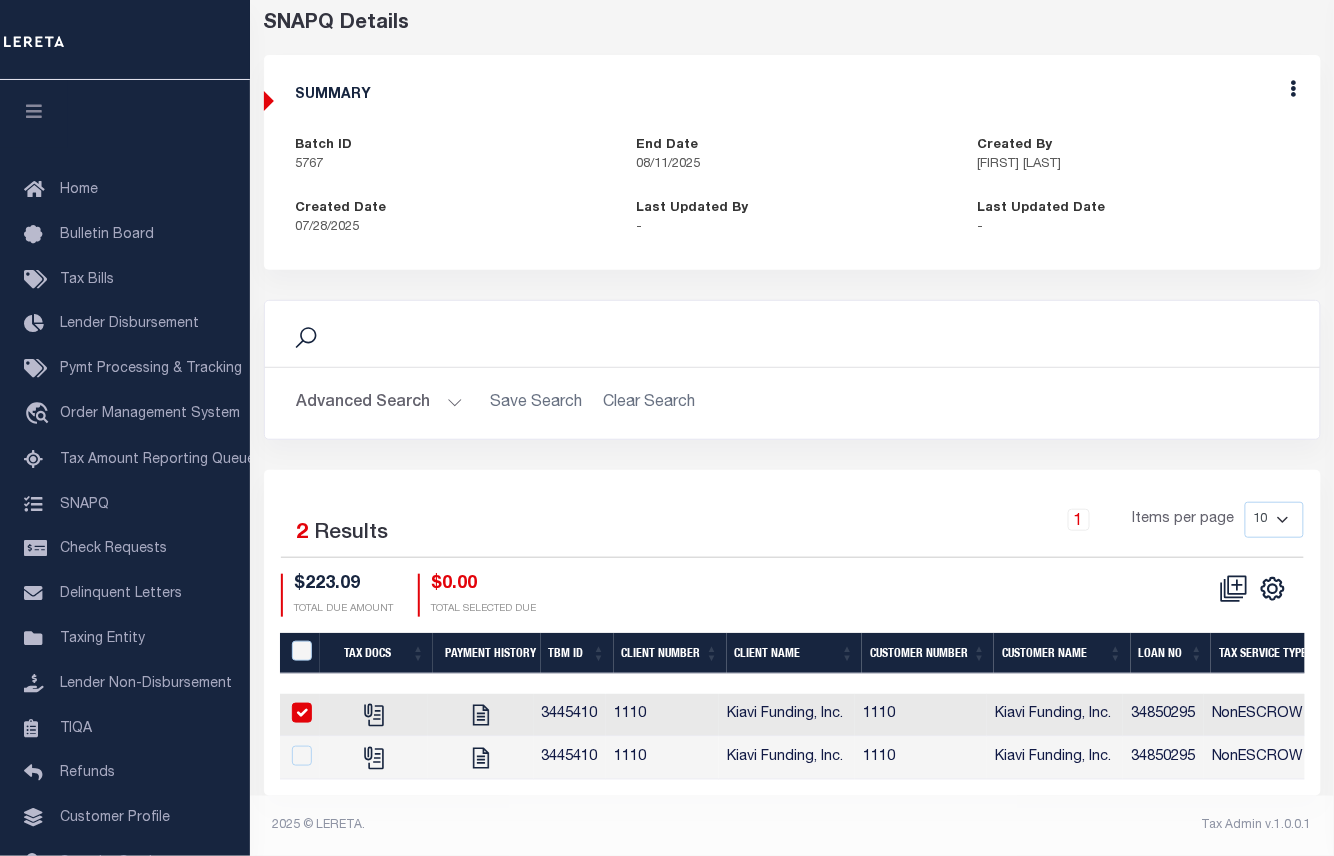 checkbox on "true" 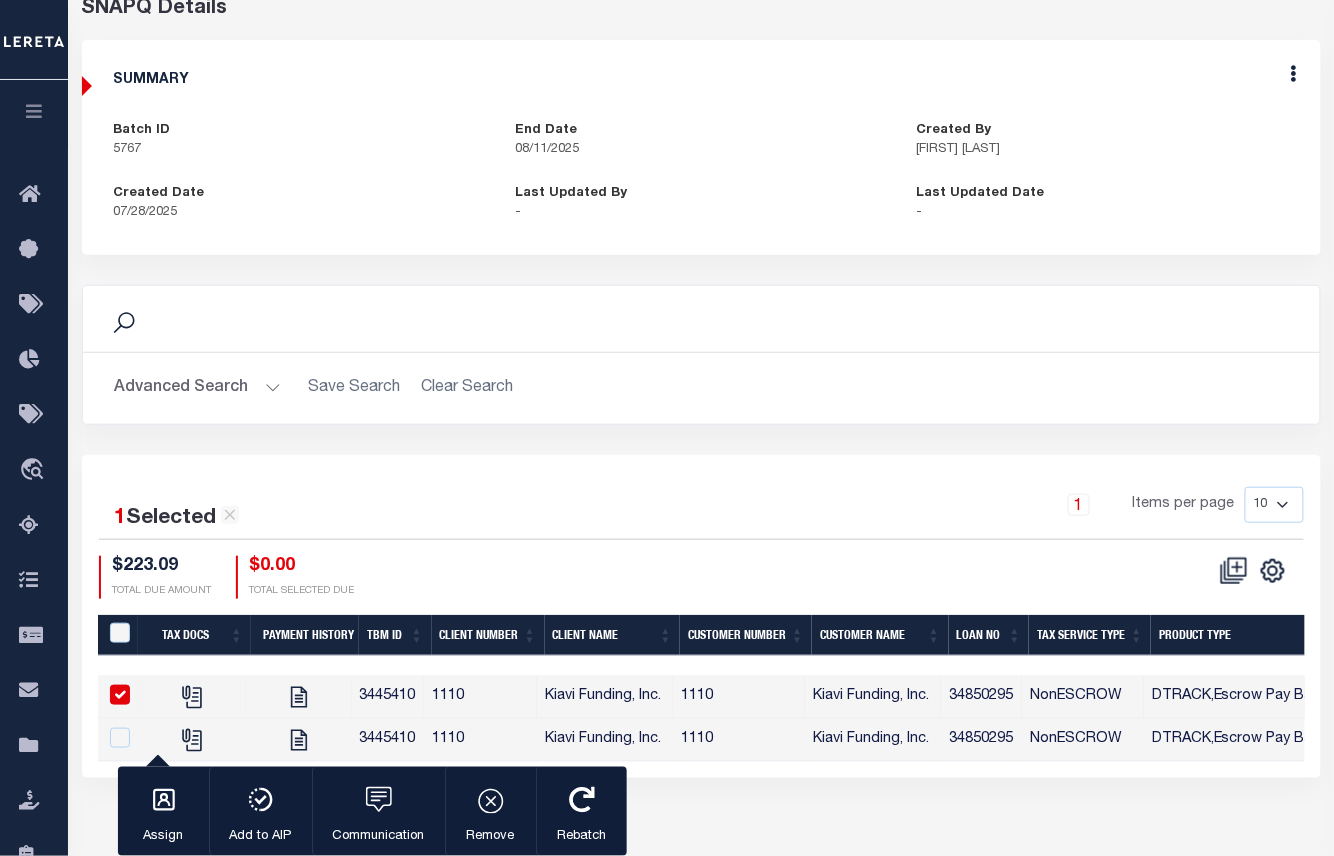 click on "Edit" at bounding box center (1294, 77) 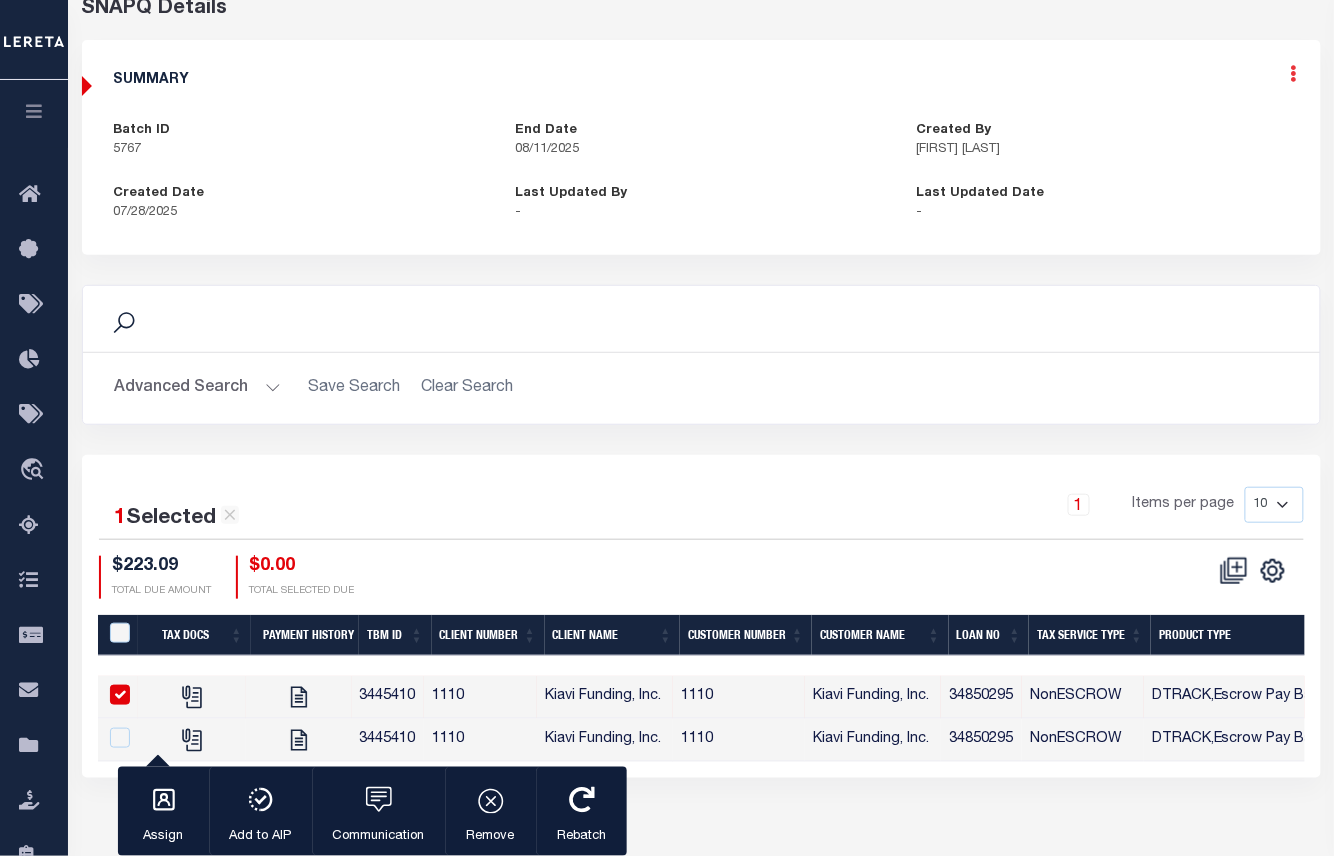 click at bounding box center (1294, 73) 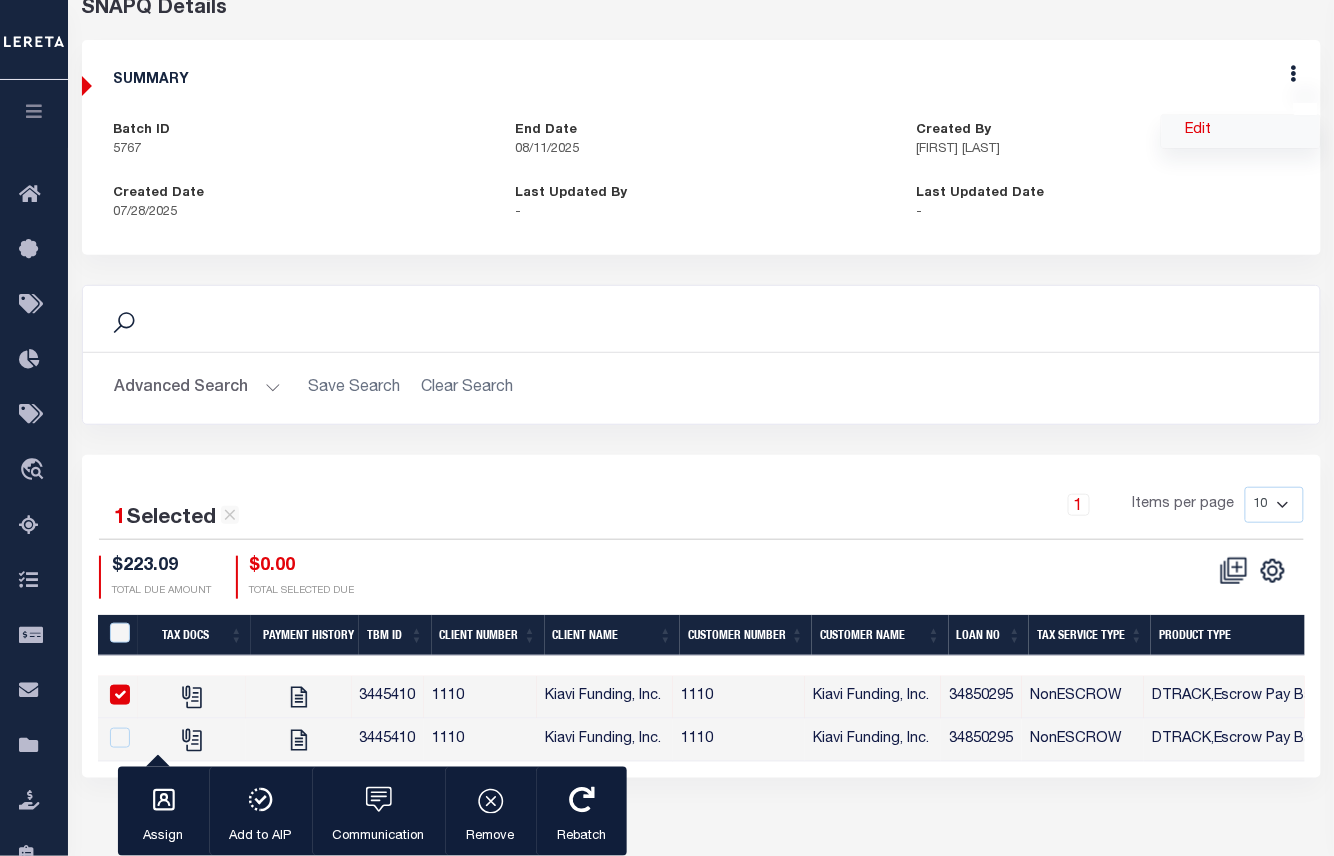 click on "Edit" at bounding box center (1241, 131) 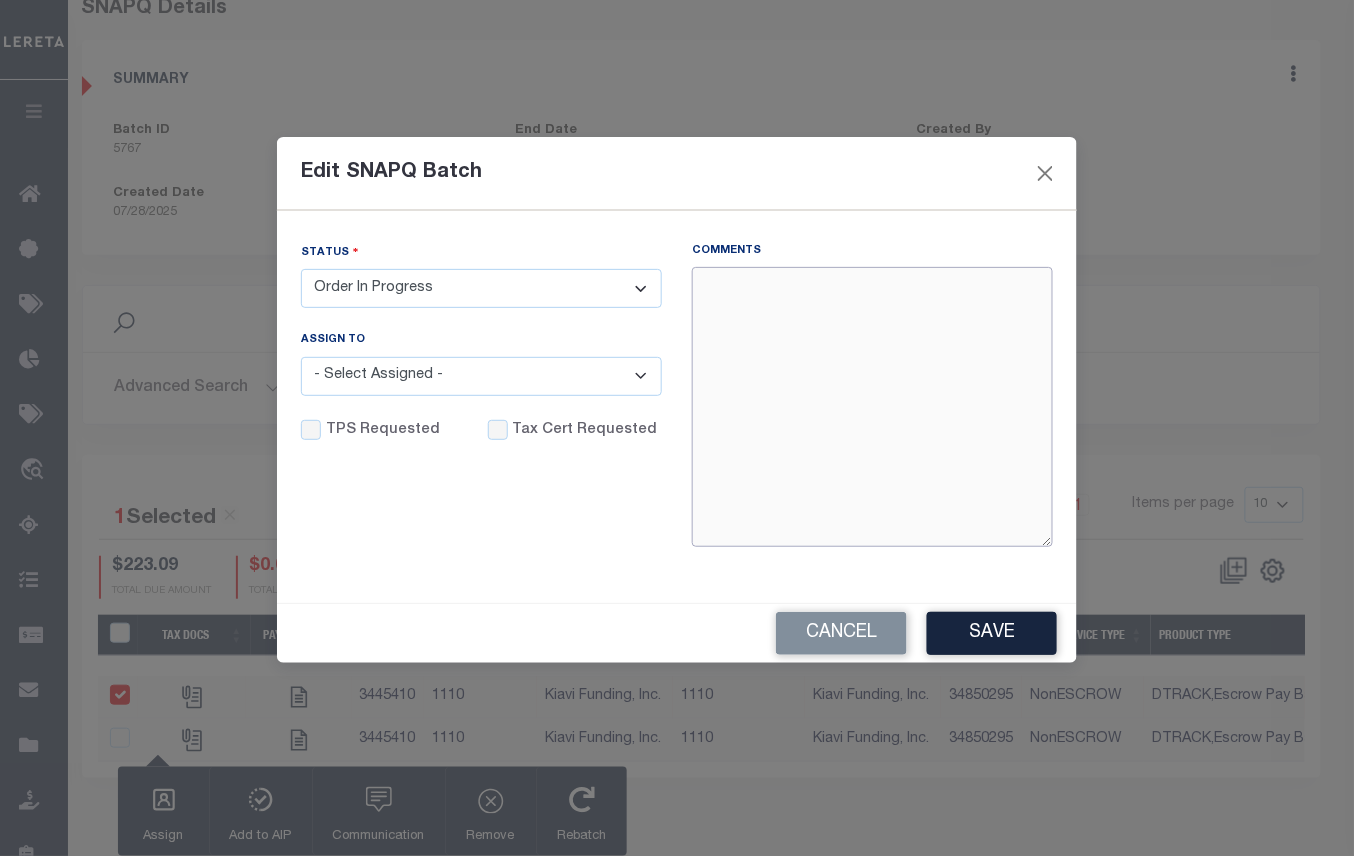 click on "Comments" at bounding box center (872, 407) 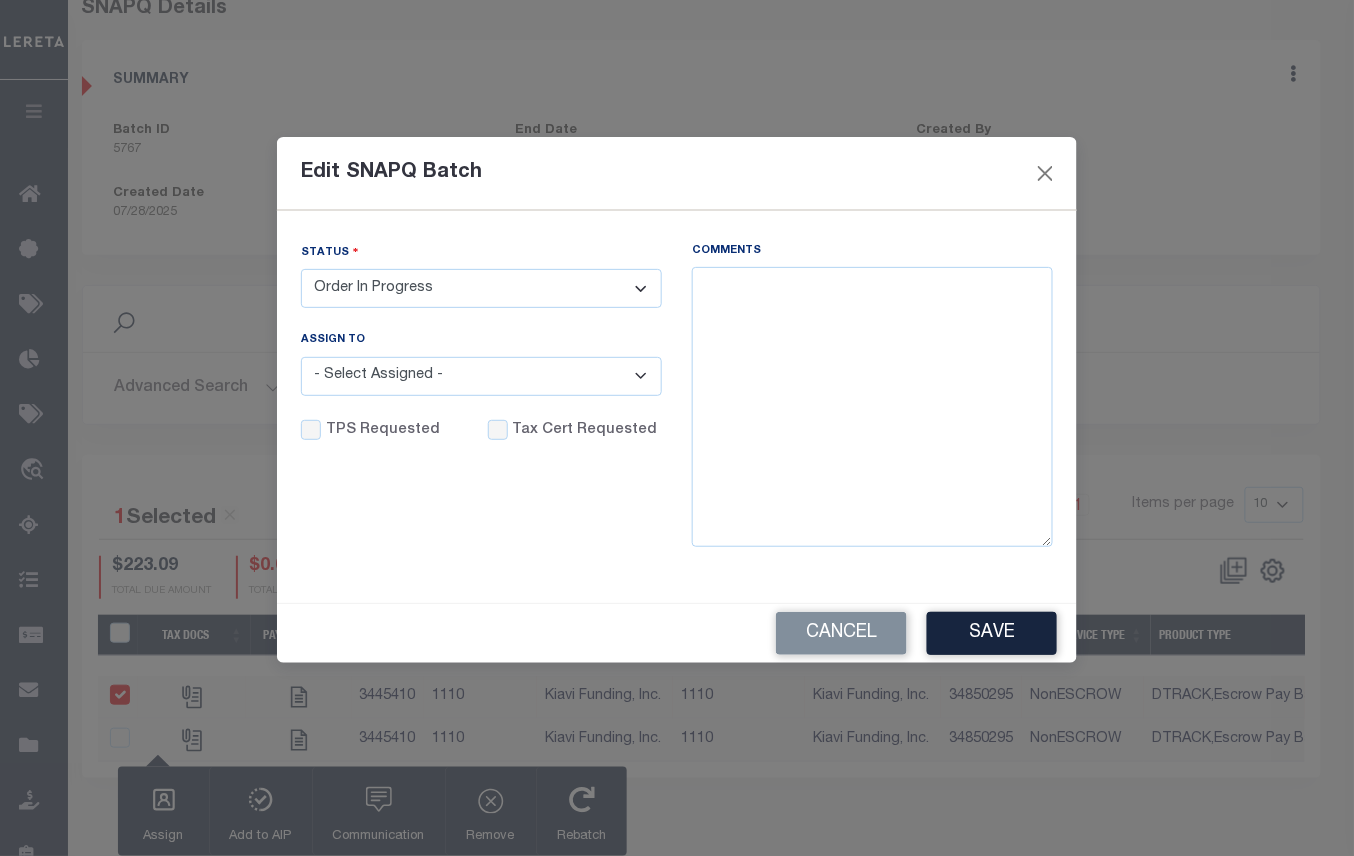 click on "- Select Status -
Order In Progress
Complete" at bounding box center [481, 288] 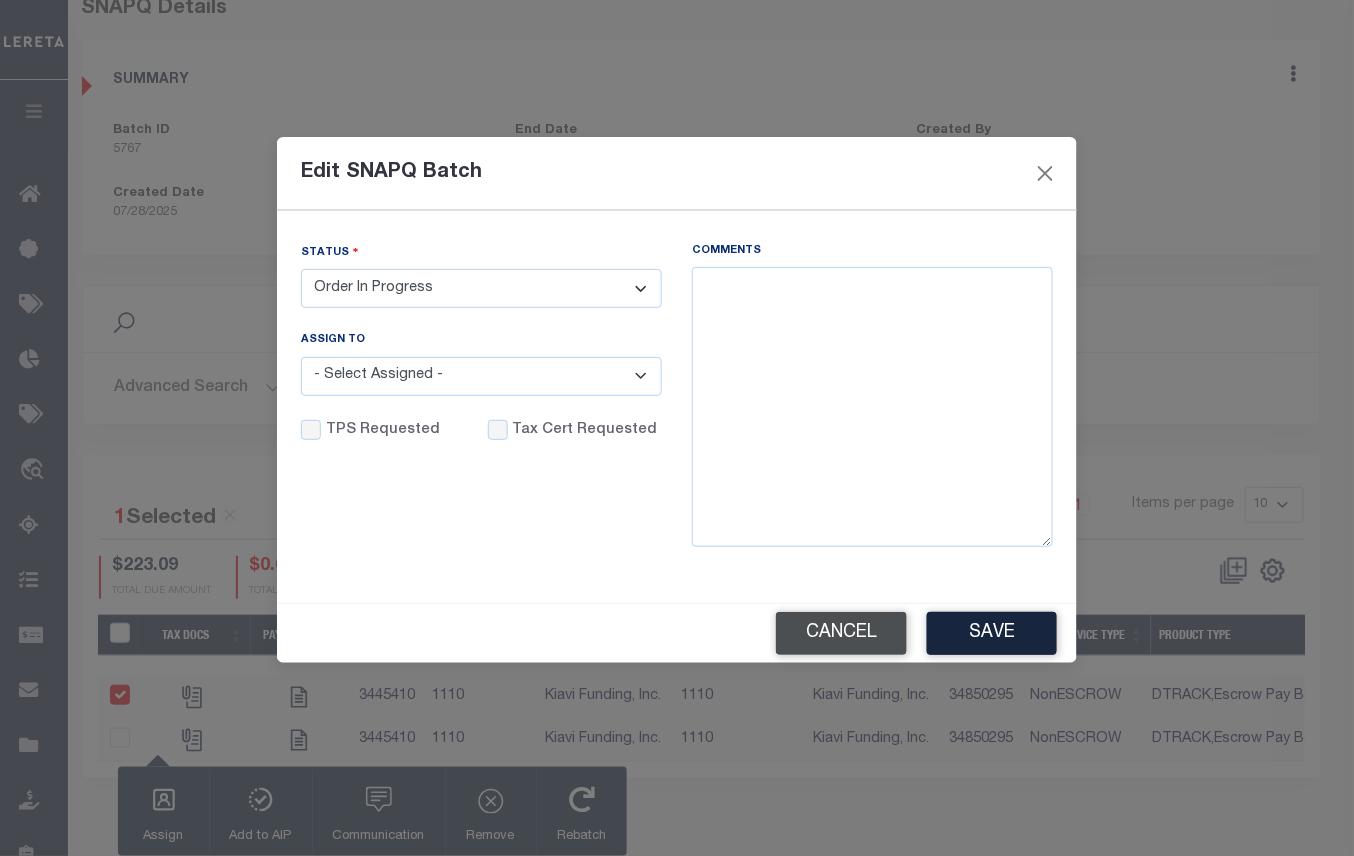 click on "Cancel" at bounding box center (841, 633) 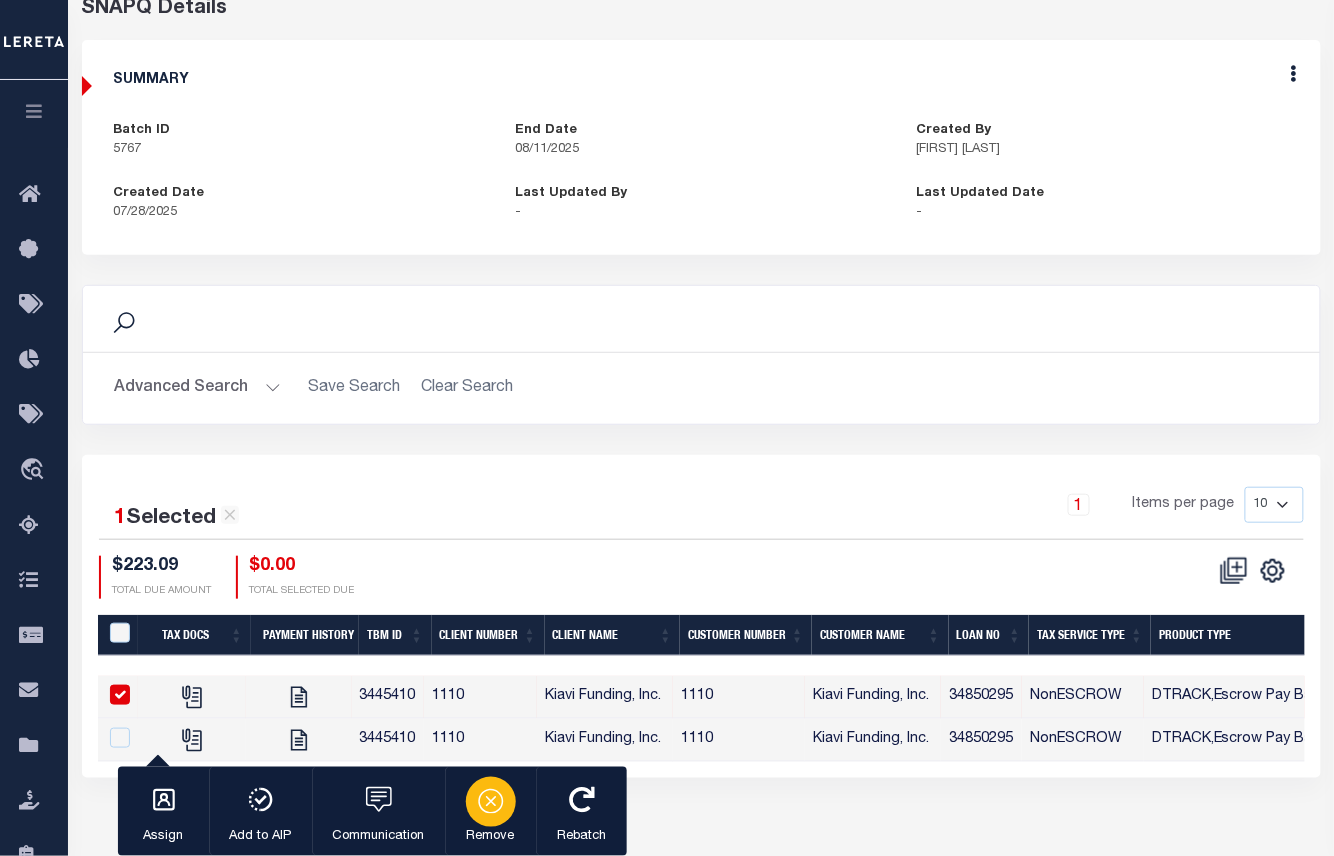click 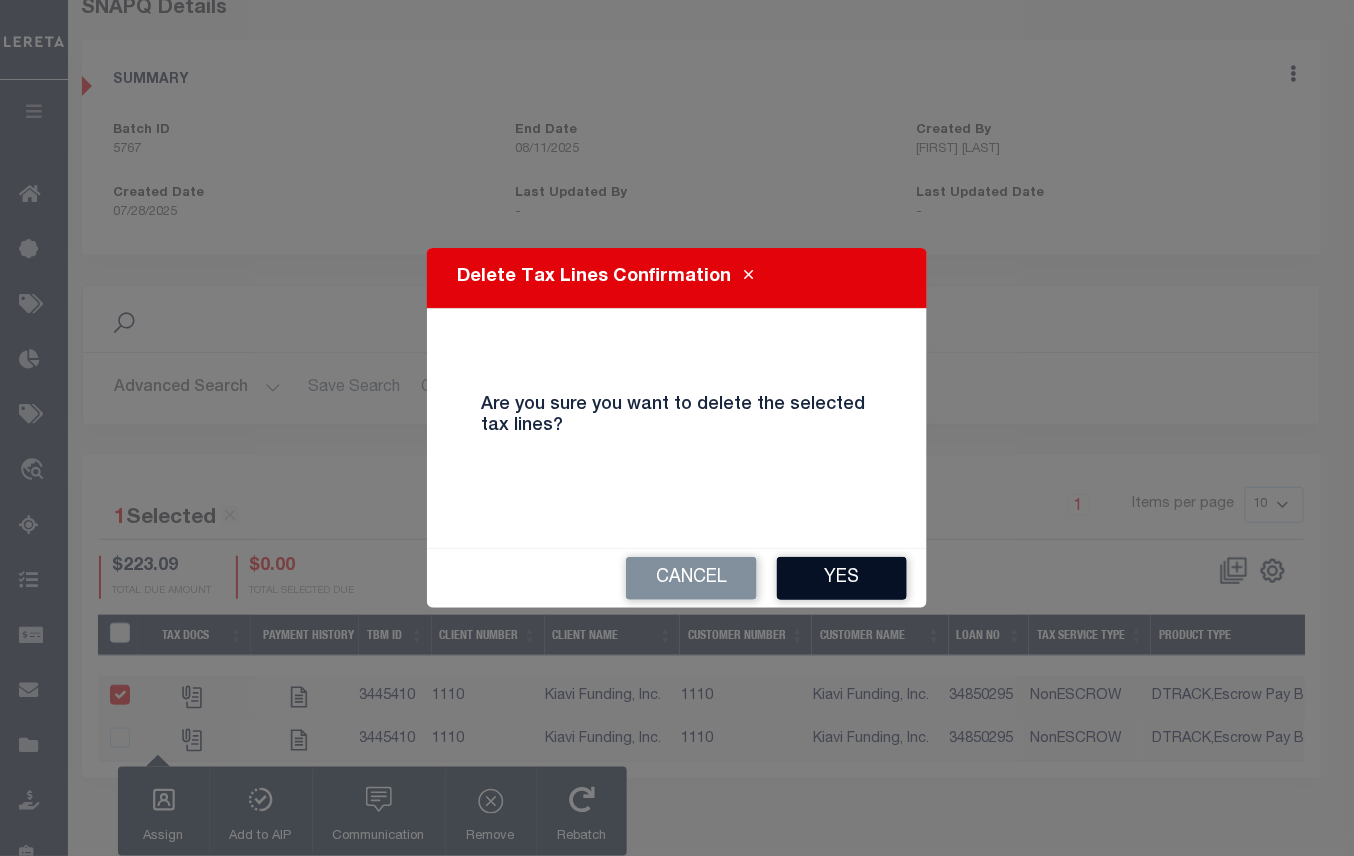 click on "Yes" at bounding box center [842, 578] 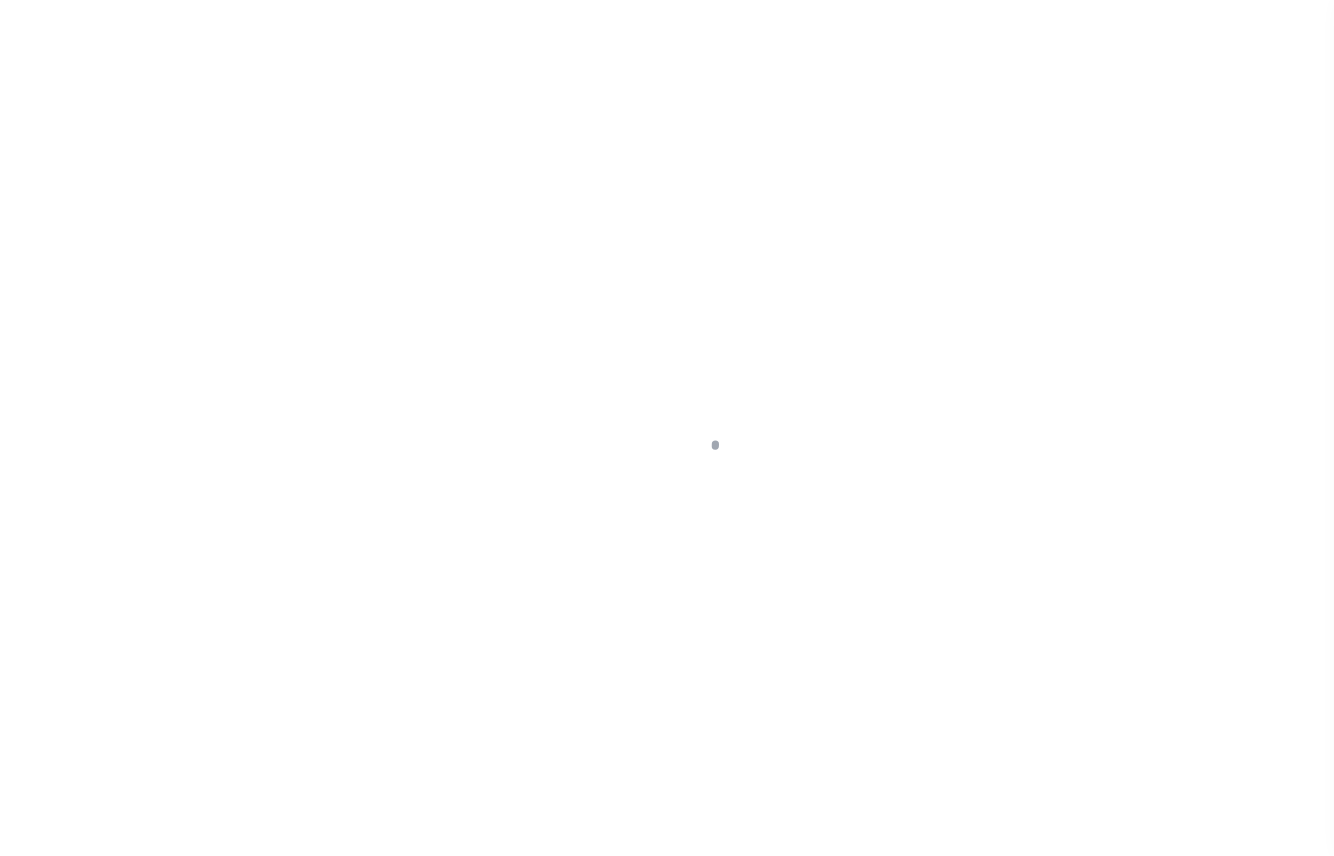 scroll, scrollTop: 0, scrollLeft: 0, axis: both 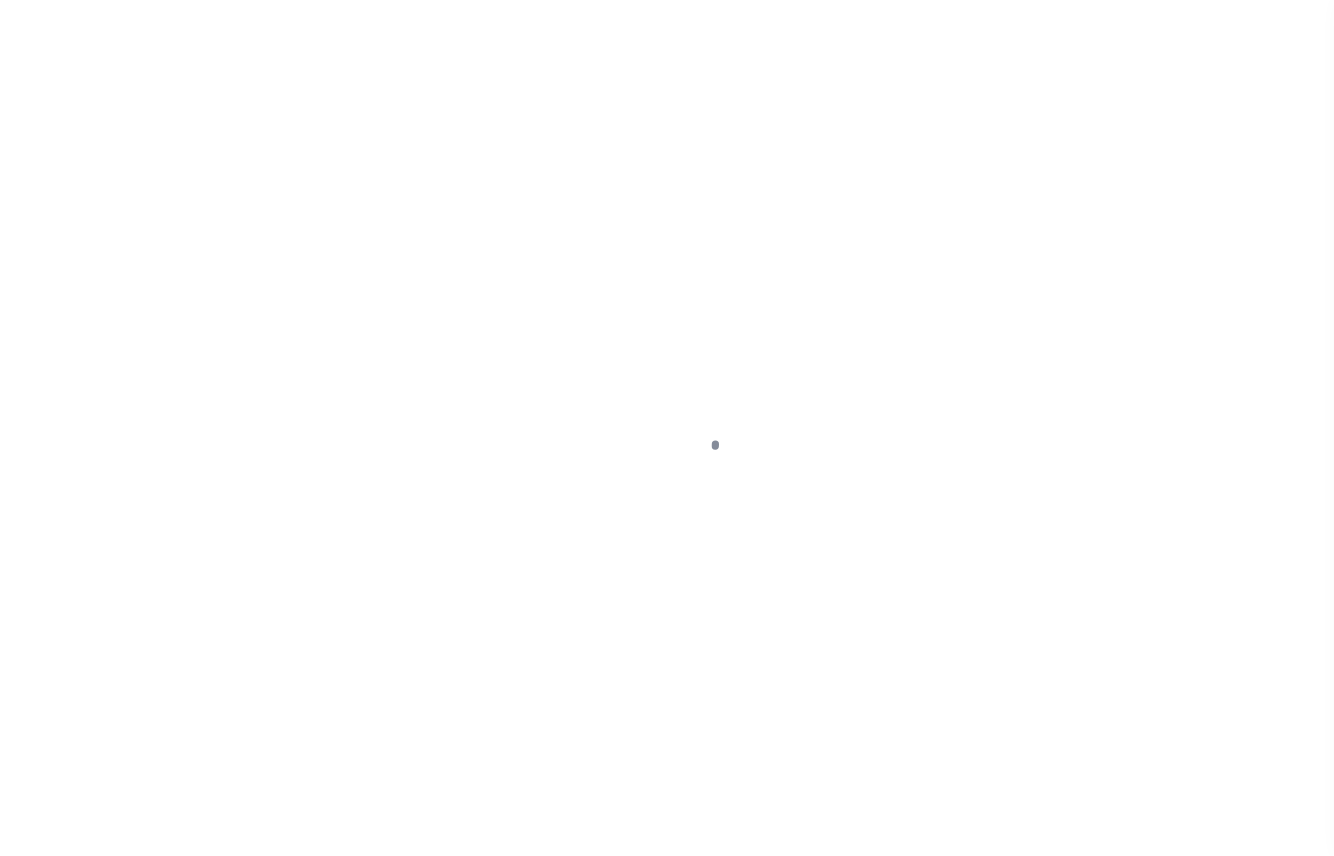 select on "DUE" 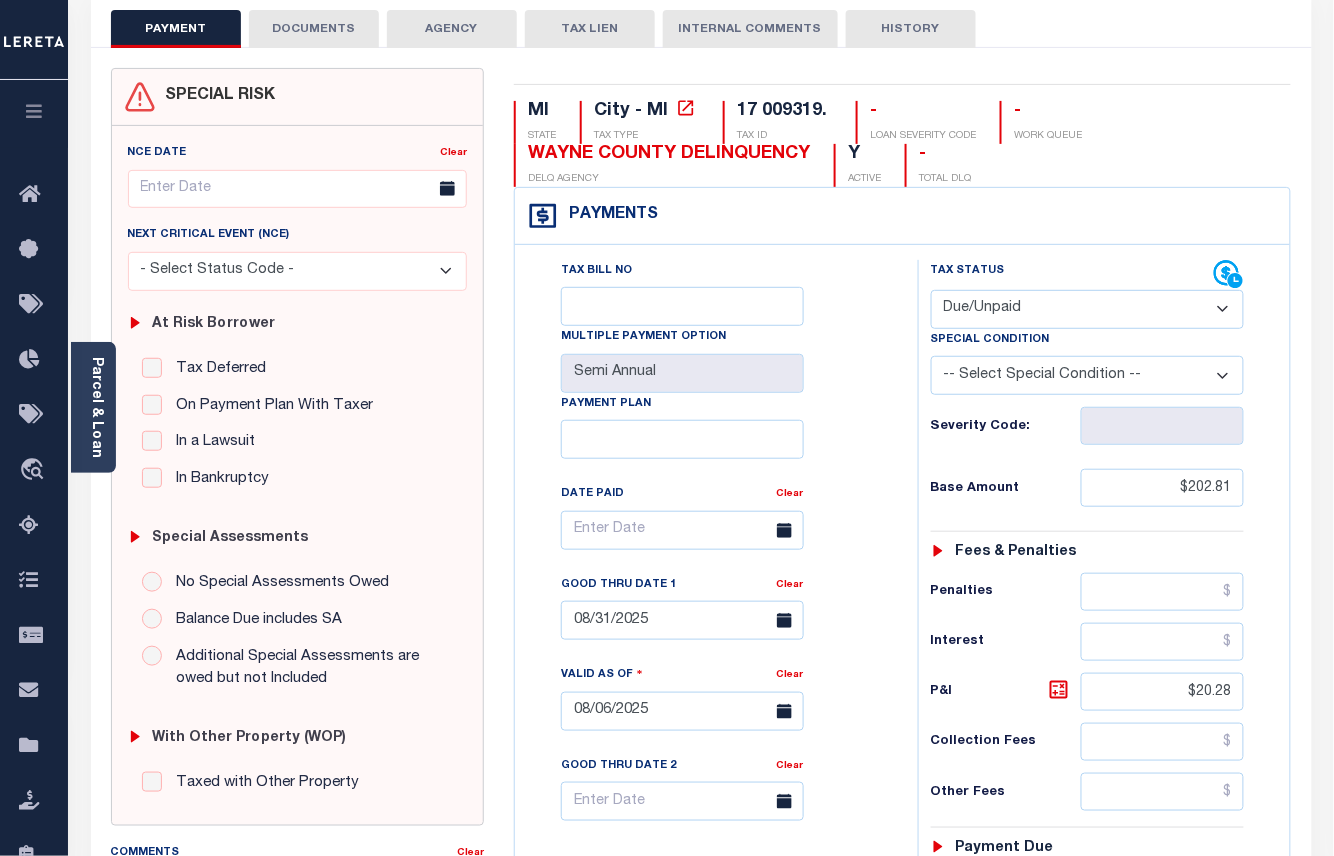 scroll, scrollTop: 0, scrollLeft: 0, axis: both 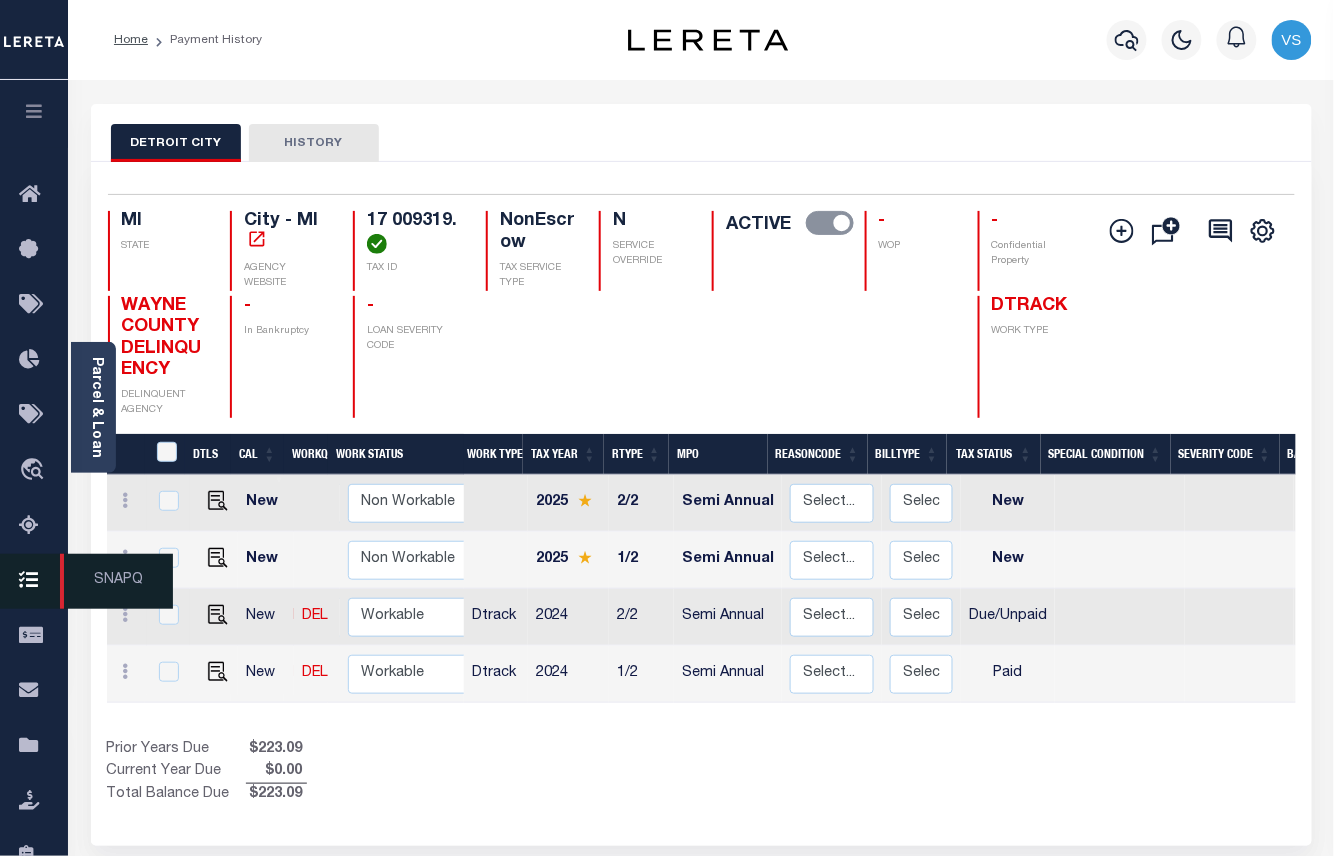 click on "SNAPQ" at bounding box center [116, 581] 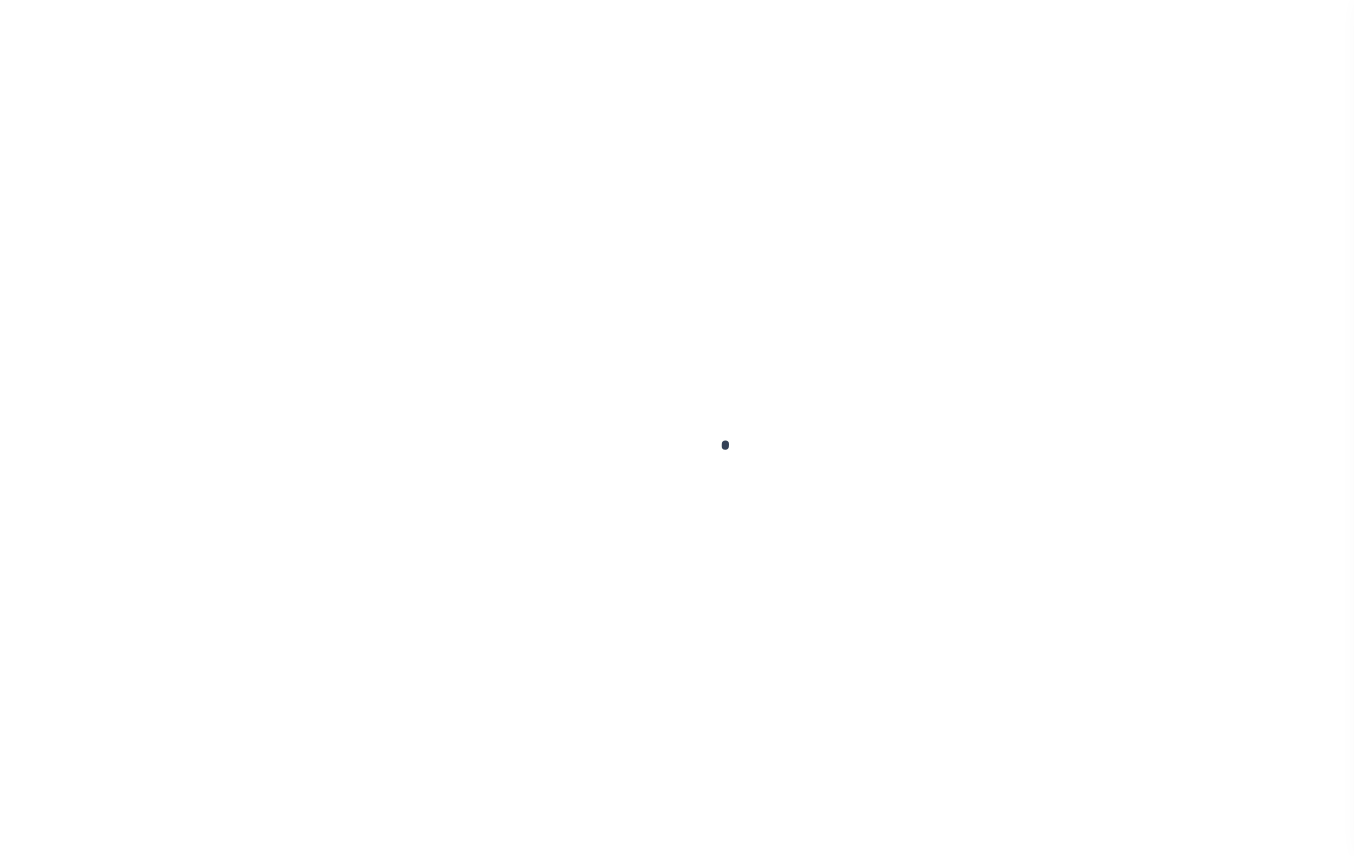 scroll, scrollTop: 0, scrollLeft: 0, axis: both 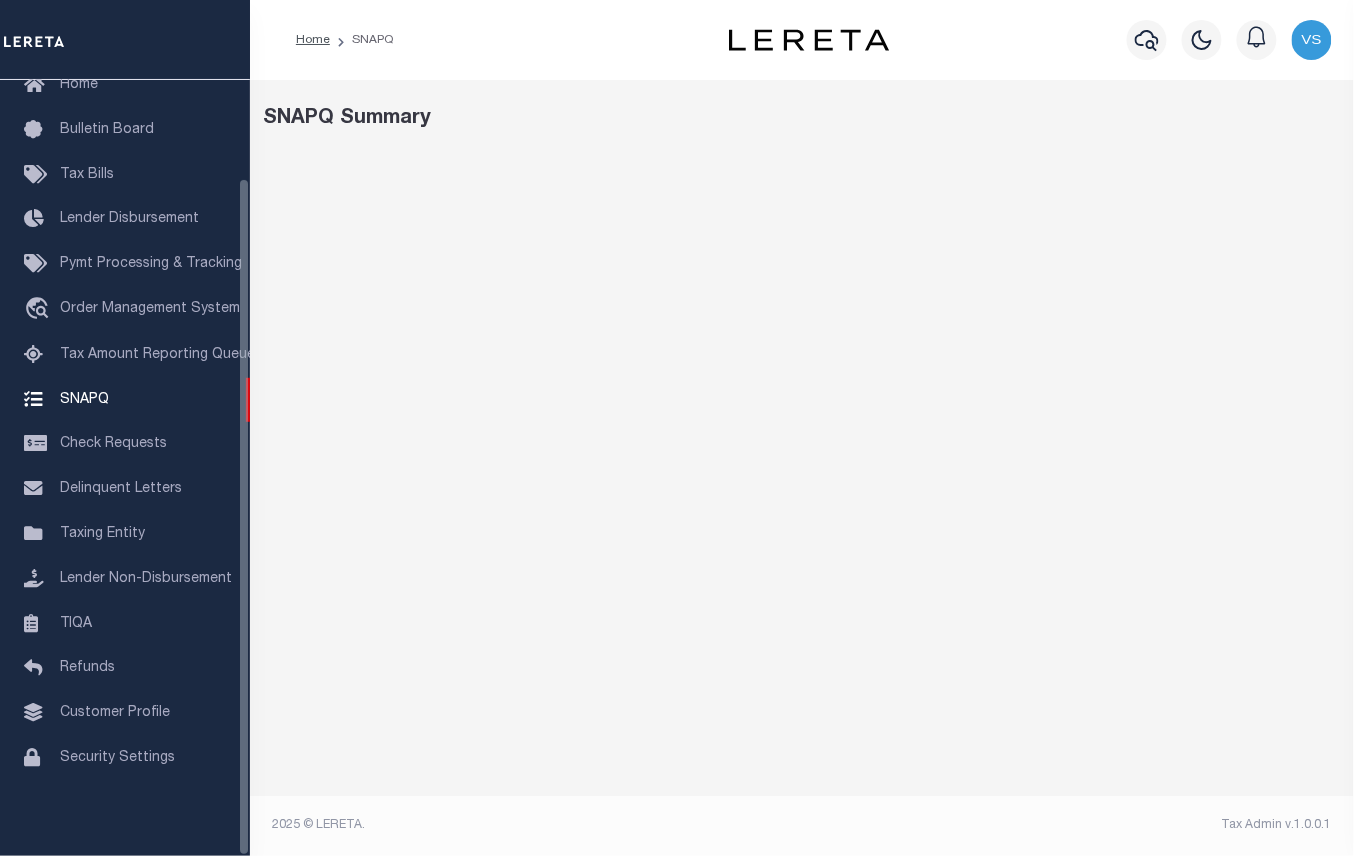 select on "100" 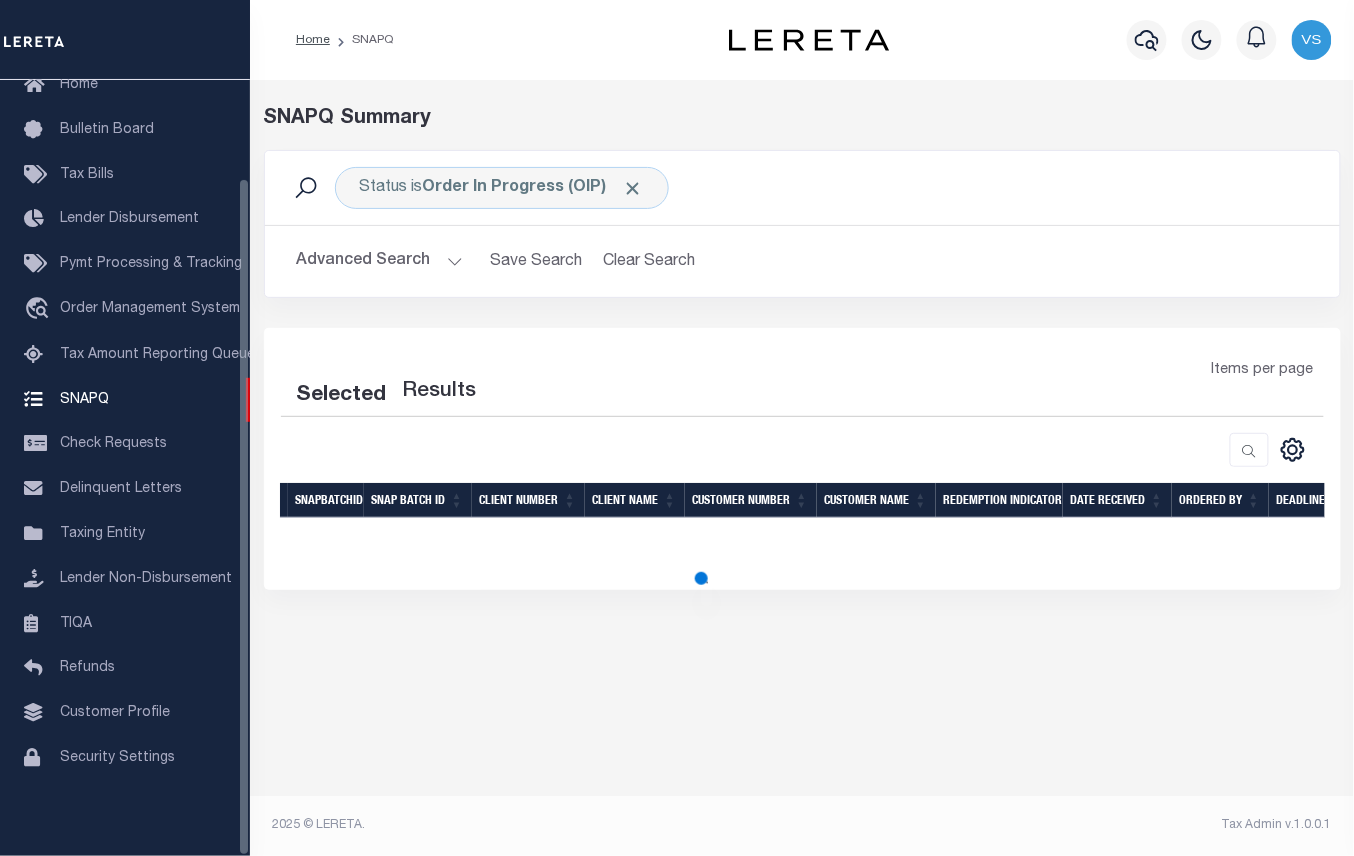 select on "100" 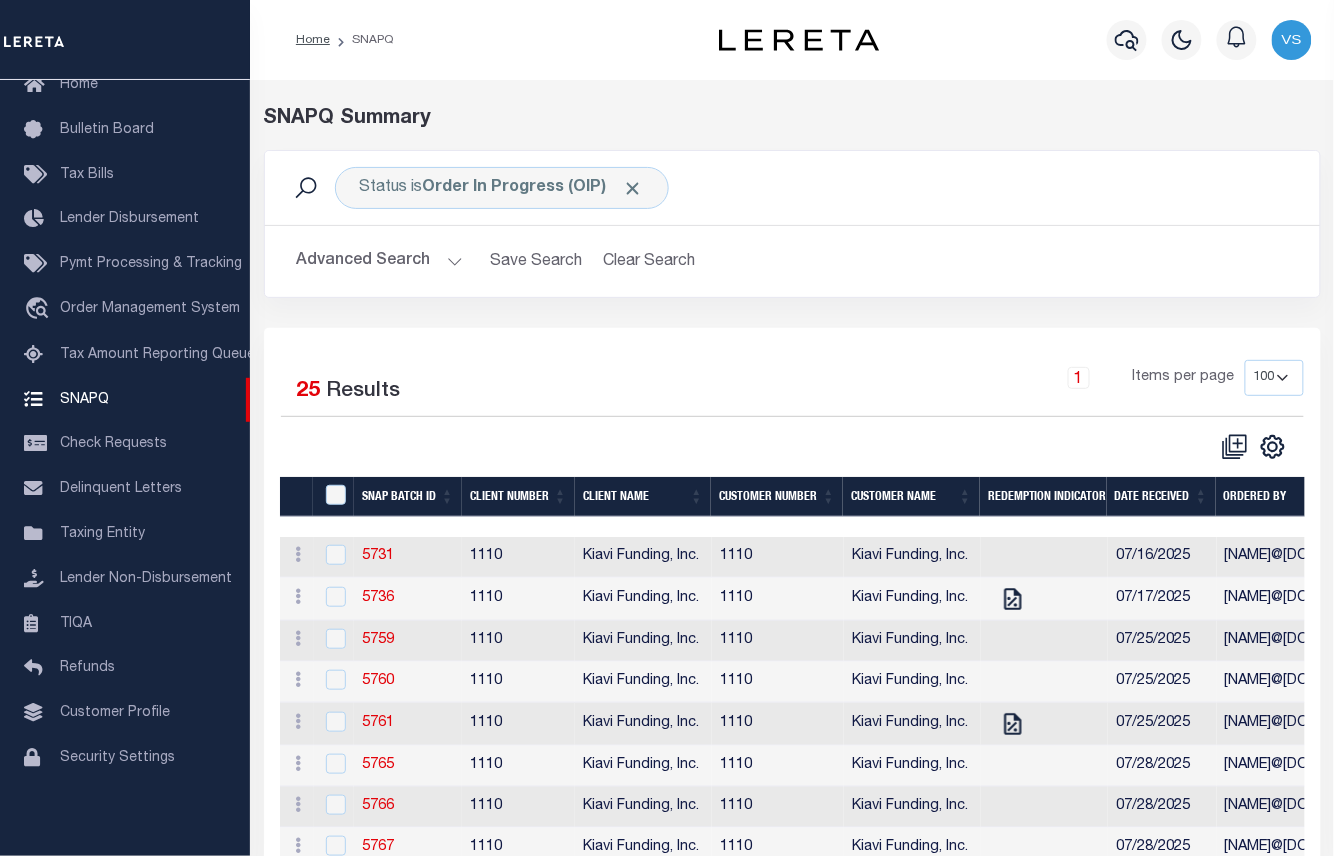 click on "Selected
25   Results
1
Items per page   10 25 50 100" at bounding box center (792, 955) 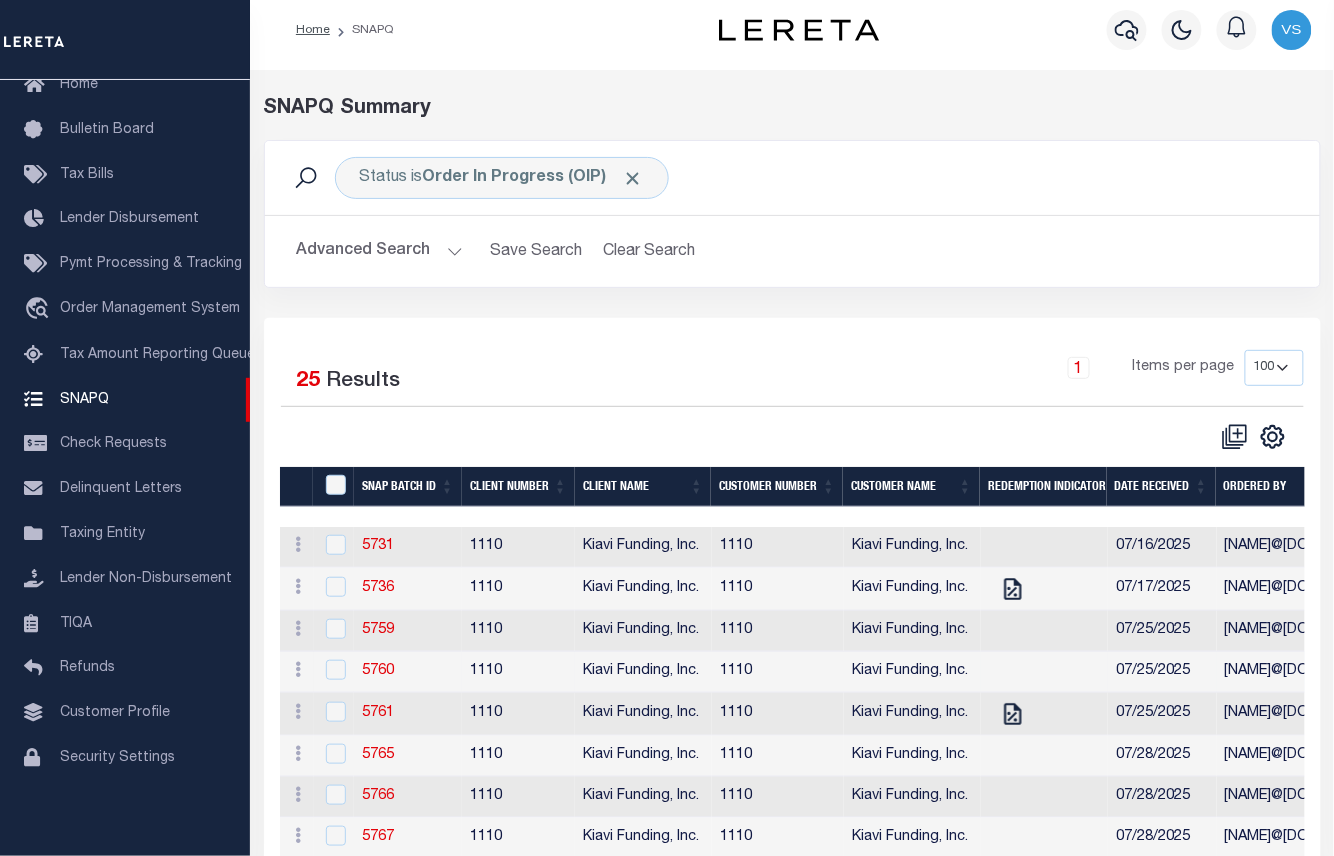 scroll, scrollTop: 277, scrollLeft: 0, axis: vertical 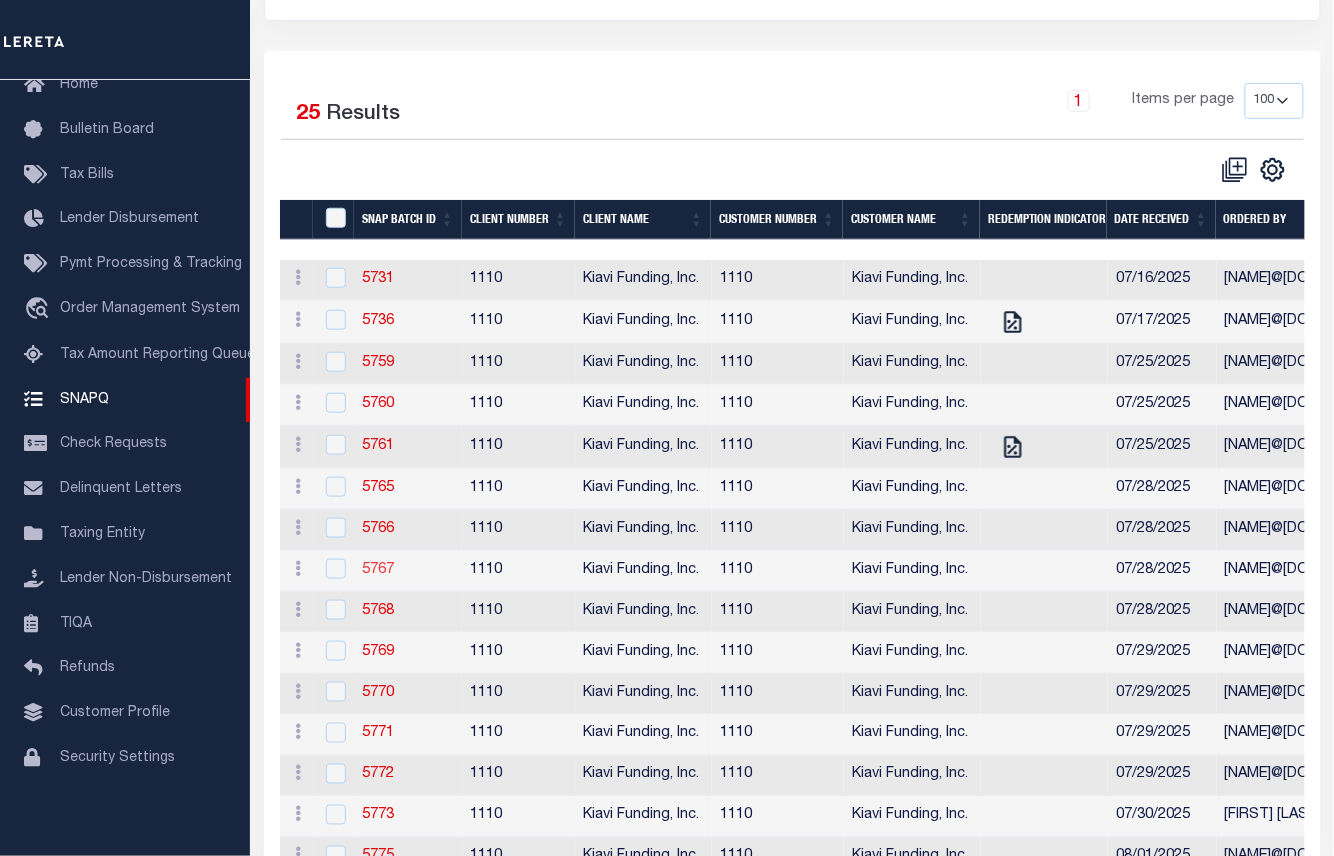 click on "5767" at bounding box center [378, 570] 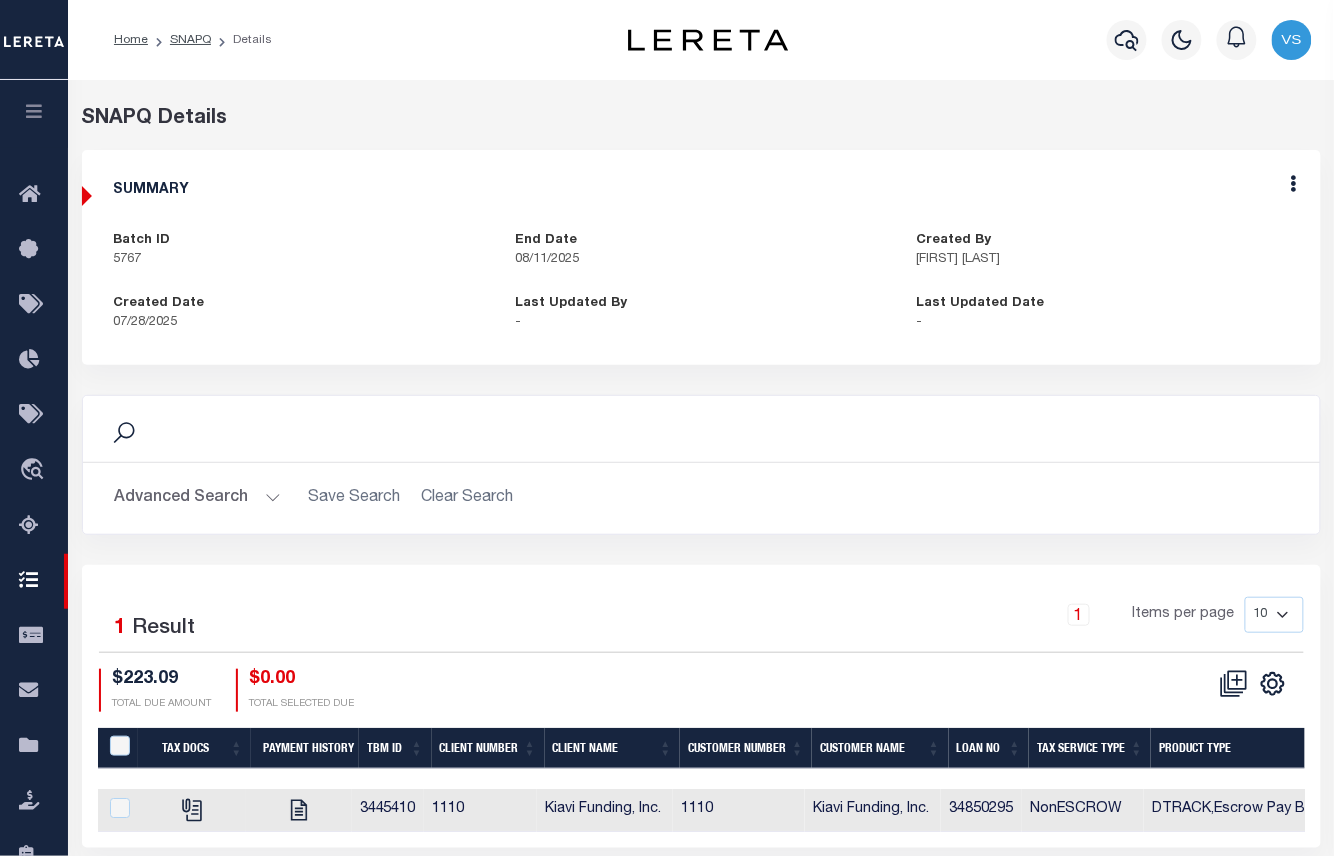 scroll, scrollTop: 204, scrollLeft: 0, axis: vertical 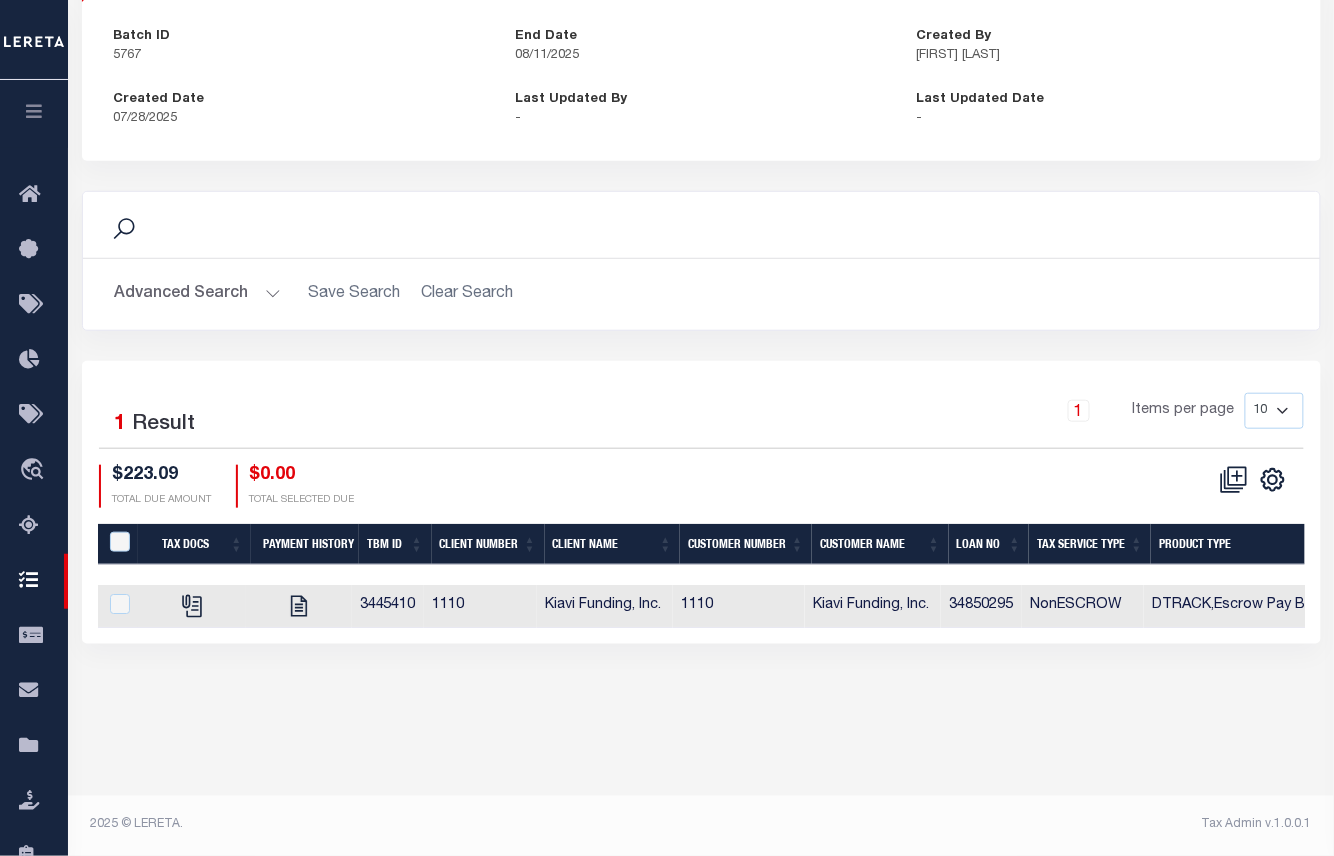drag, startPoint x: 524, startPoint y: 645, endPoint x: 1249, endPoint y: 648, distance: 725.0062 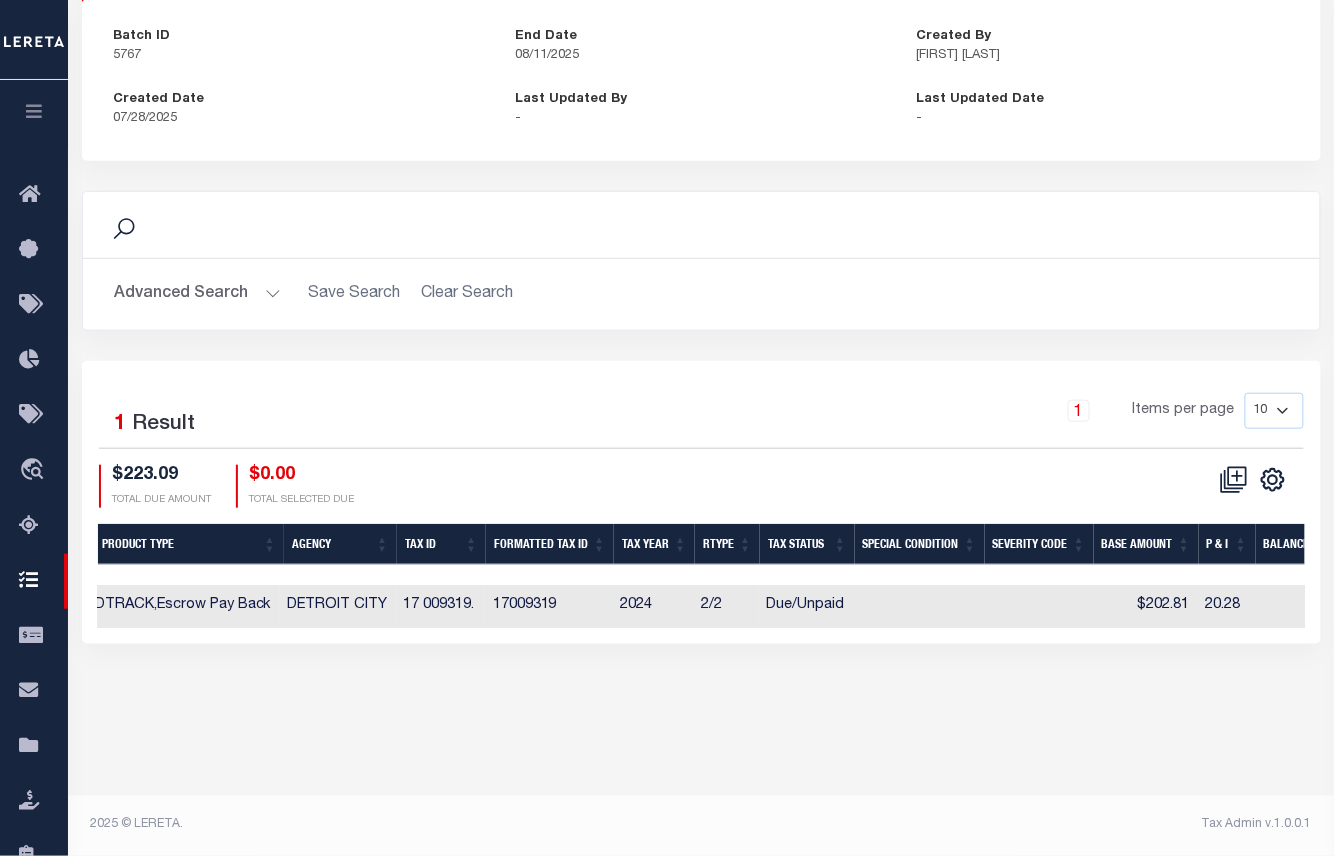 click at bounding box center [1038, 606] 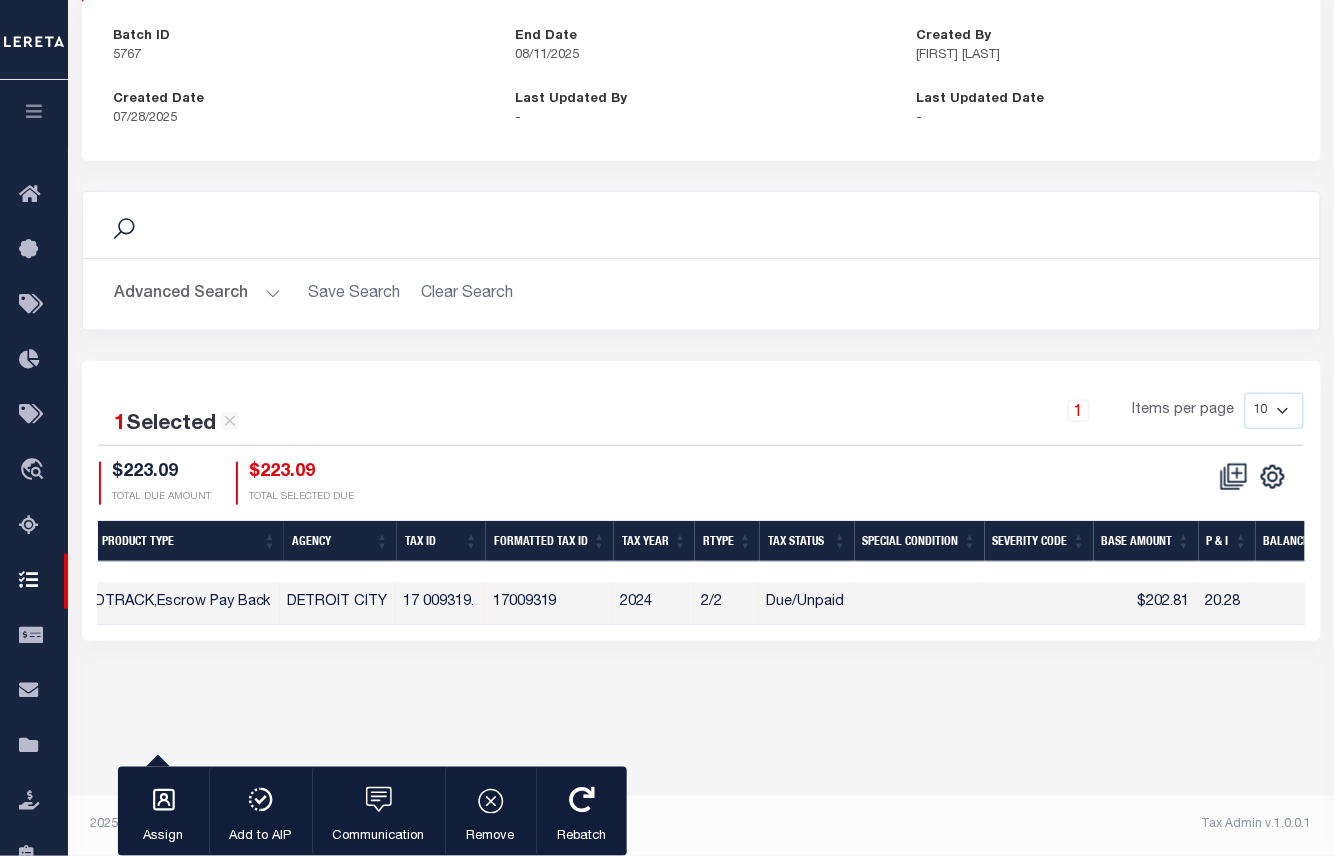 scroll, scrollTop: 0, scrollLeft: 1766, axis: horizontal 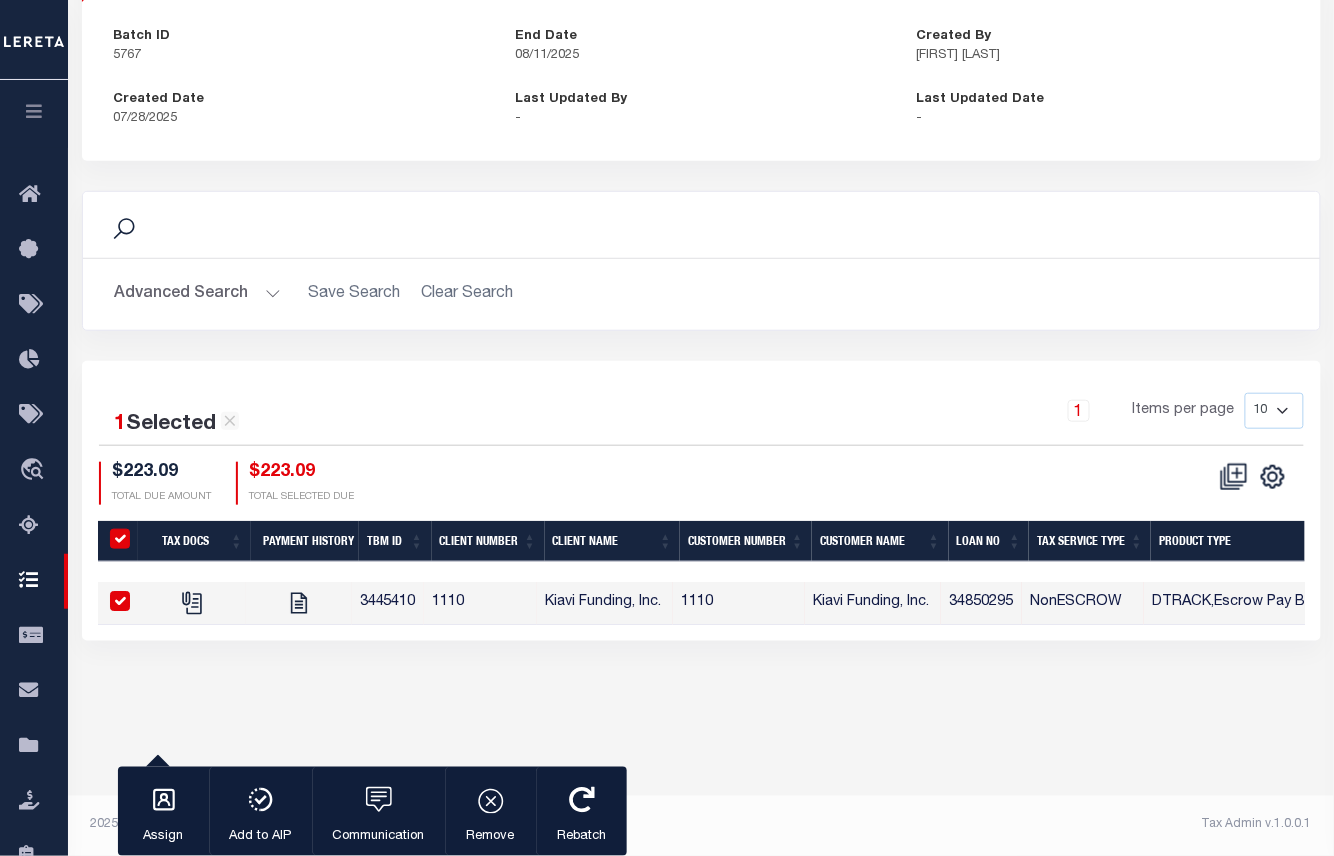 click on "Home SNAPQ Details
Profile Sign out" at bounding box center (667, 326) 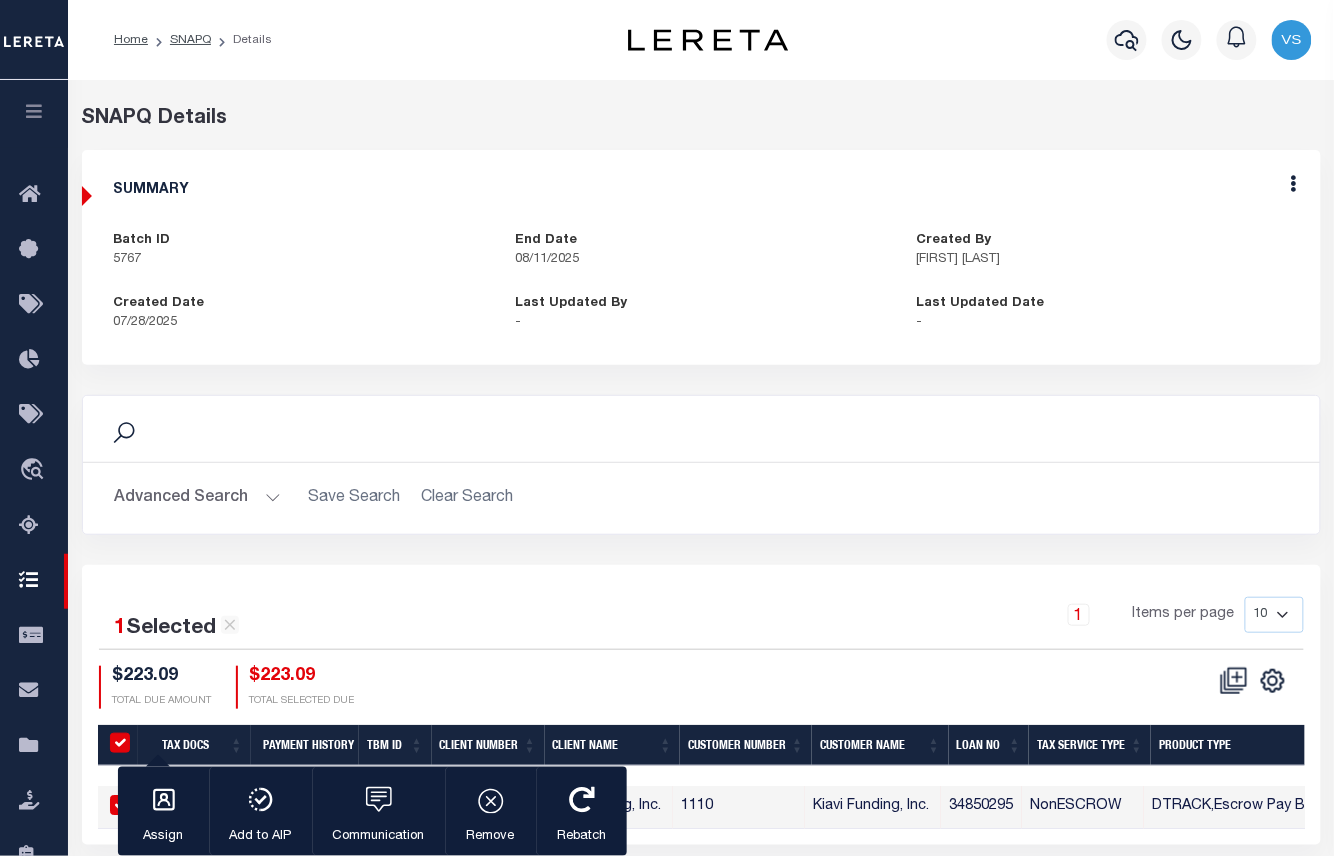 scroll, scrollTop: 204, scrollLeft: 0, axis: vertical 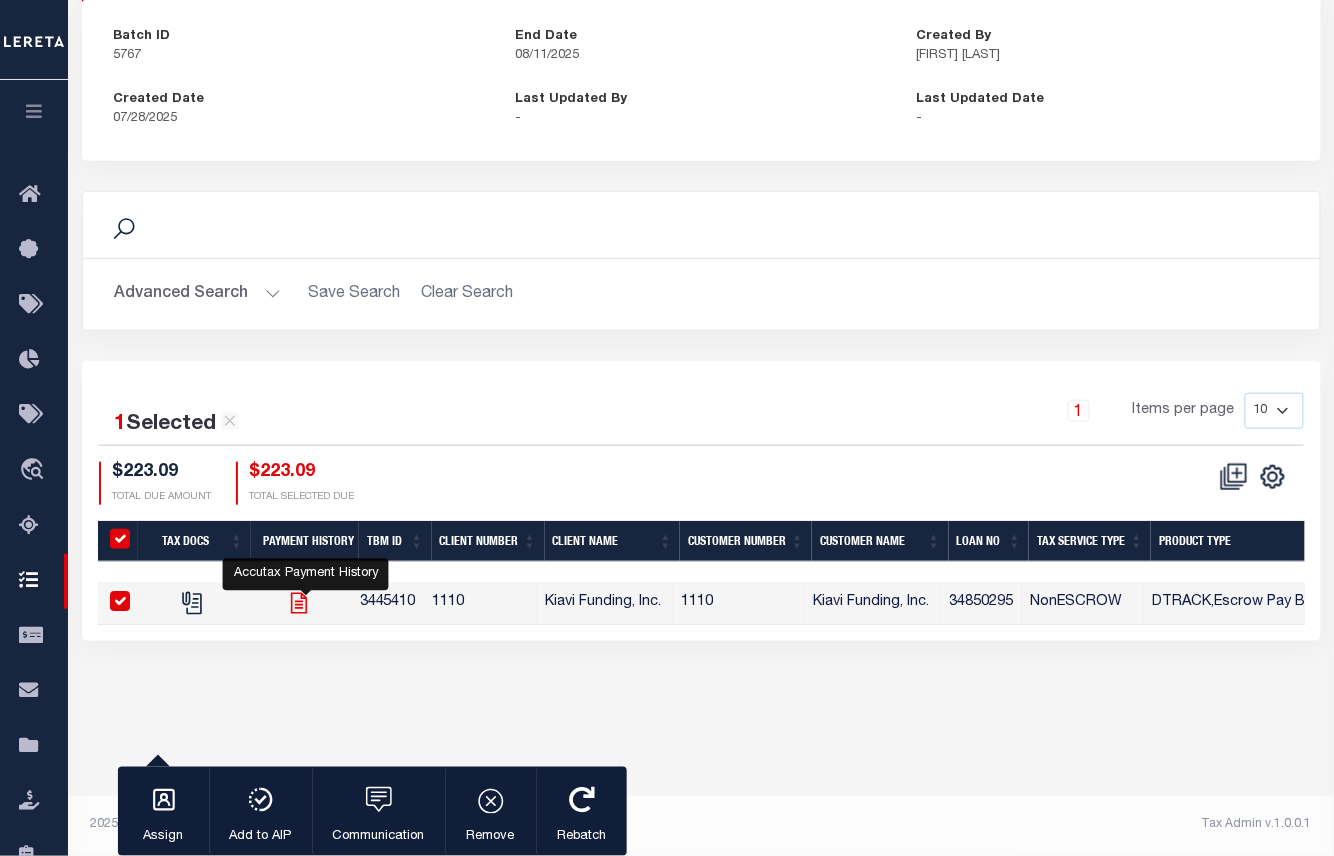 click 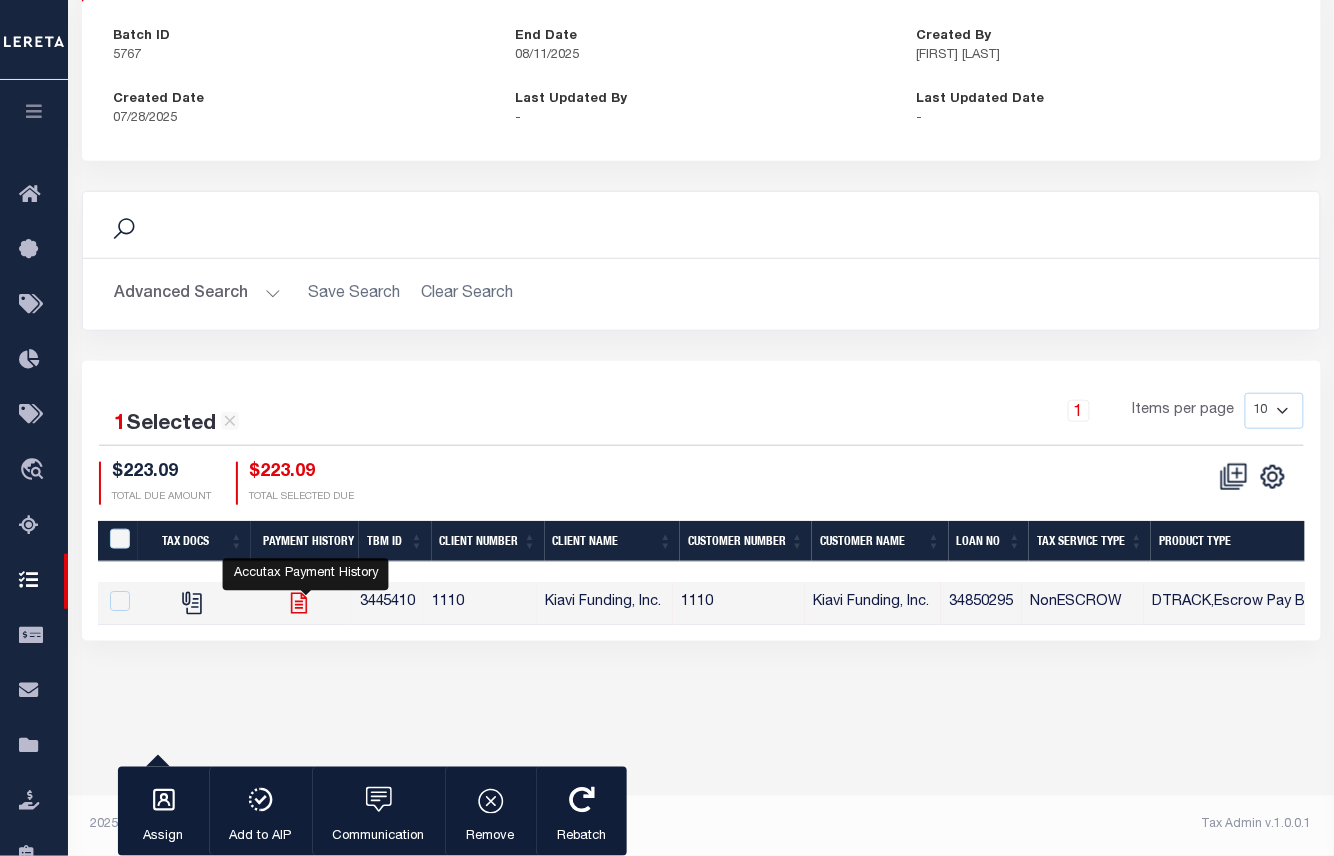 checkbox on "false" 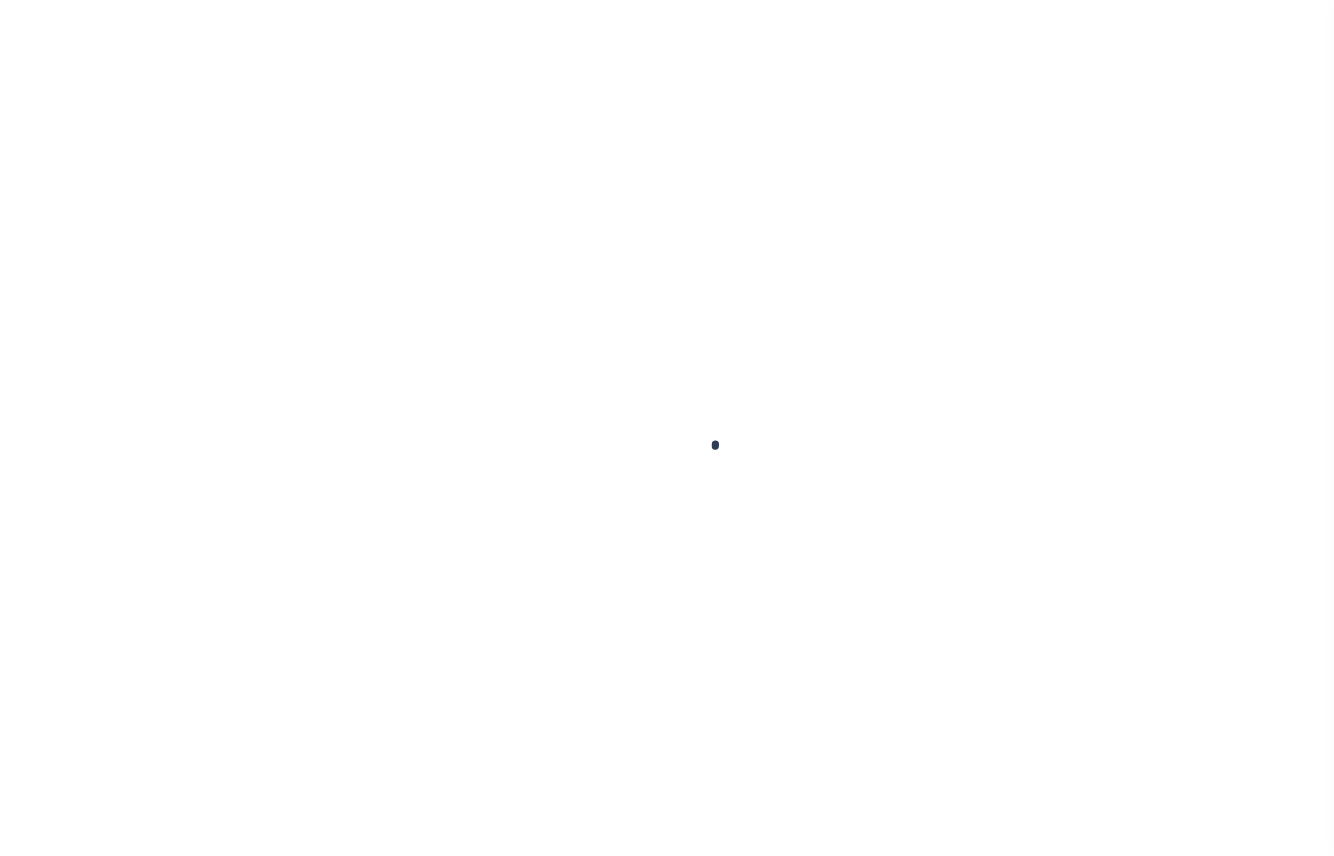 scroll, scrollTop: 0, scrollLeft: 0, axis: both 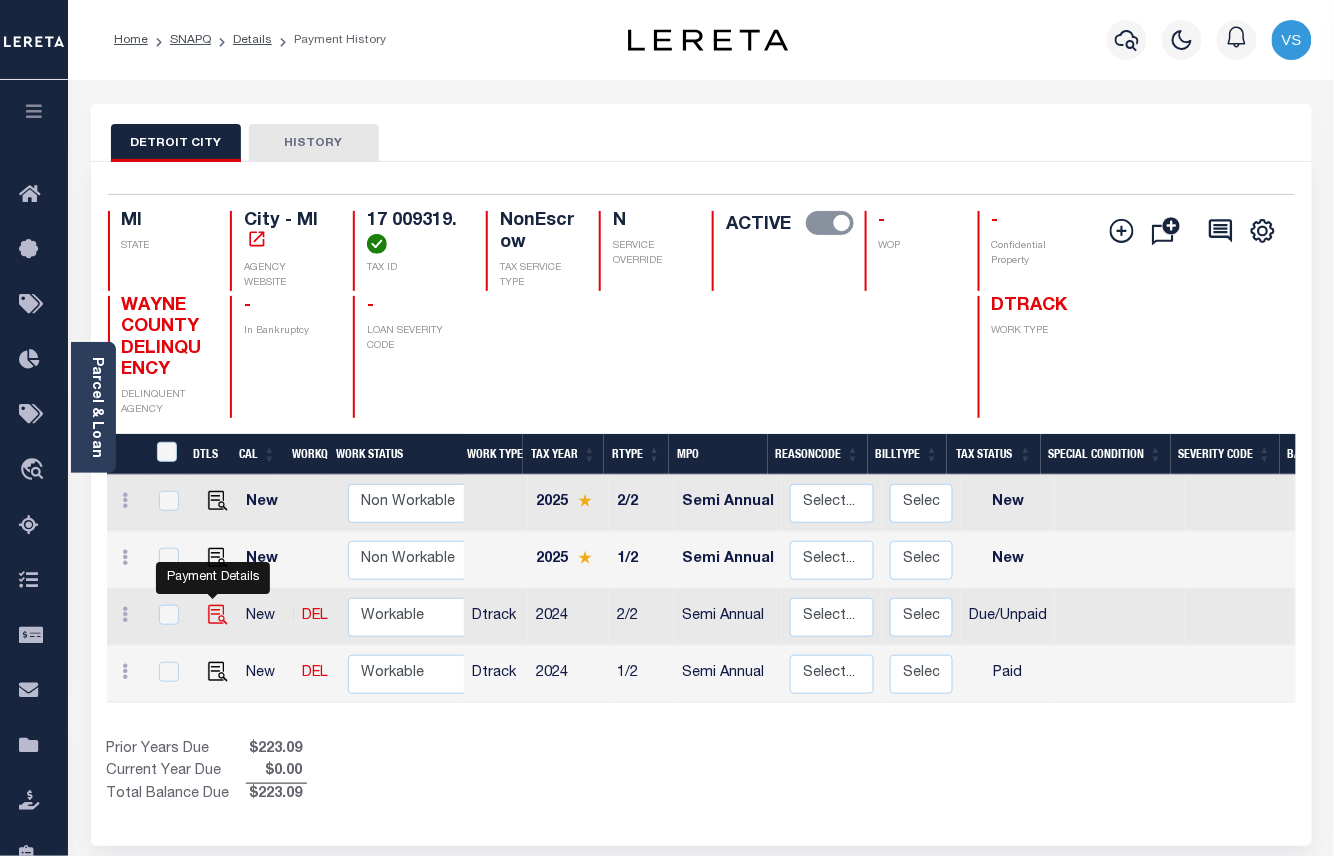 click at bounding box center [218, 615] 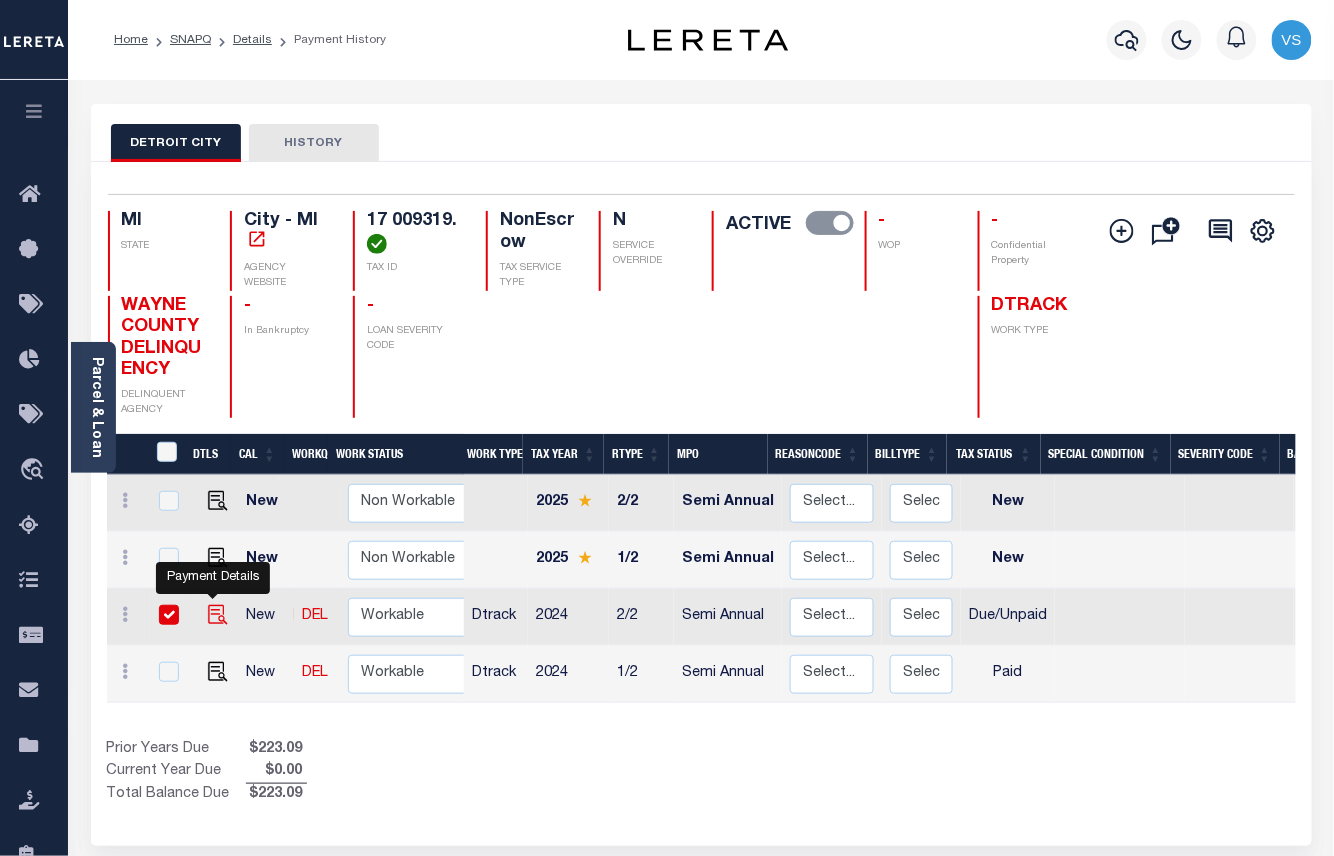 checkbox on "true" 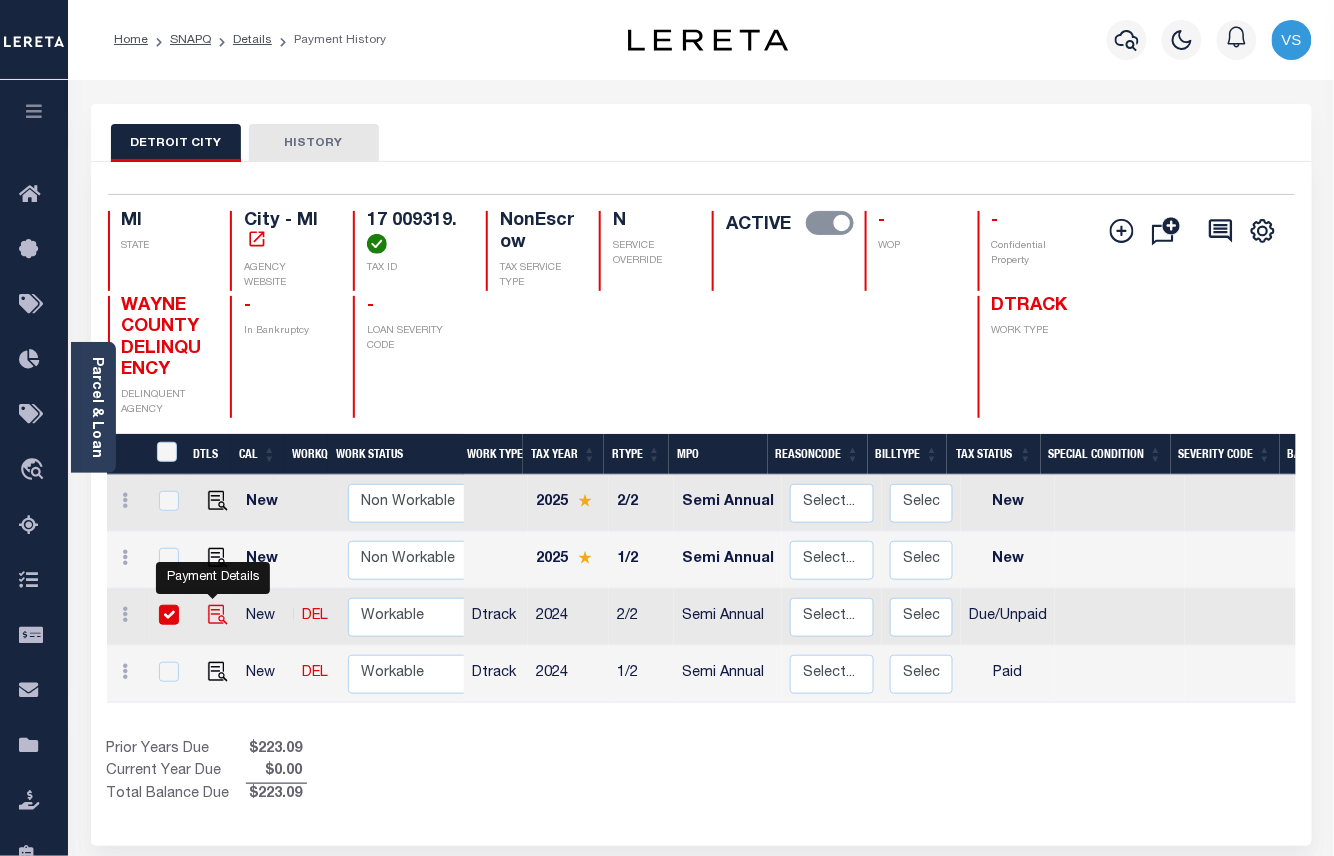 checkbox on "true" 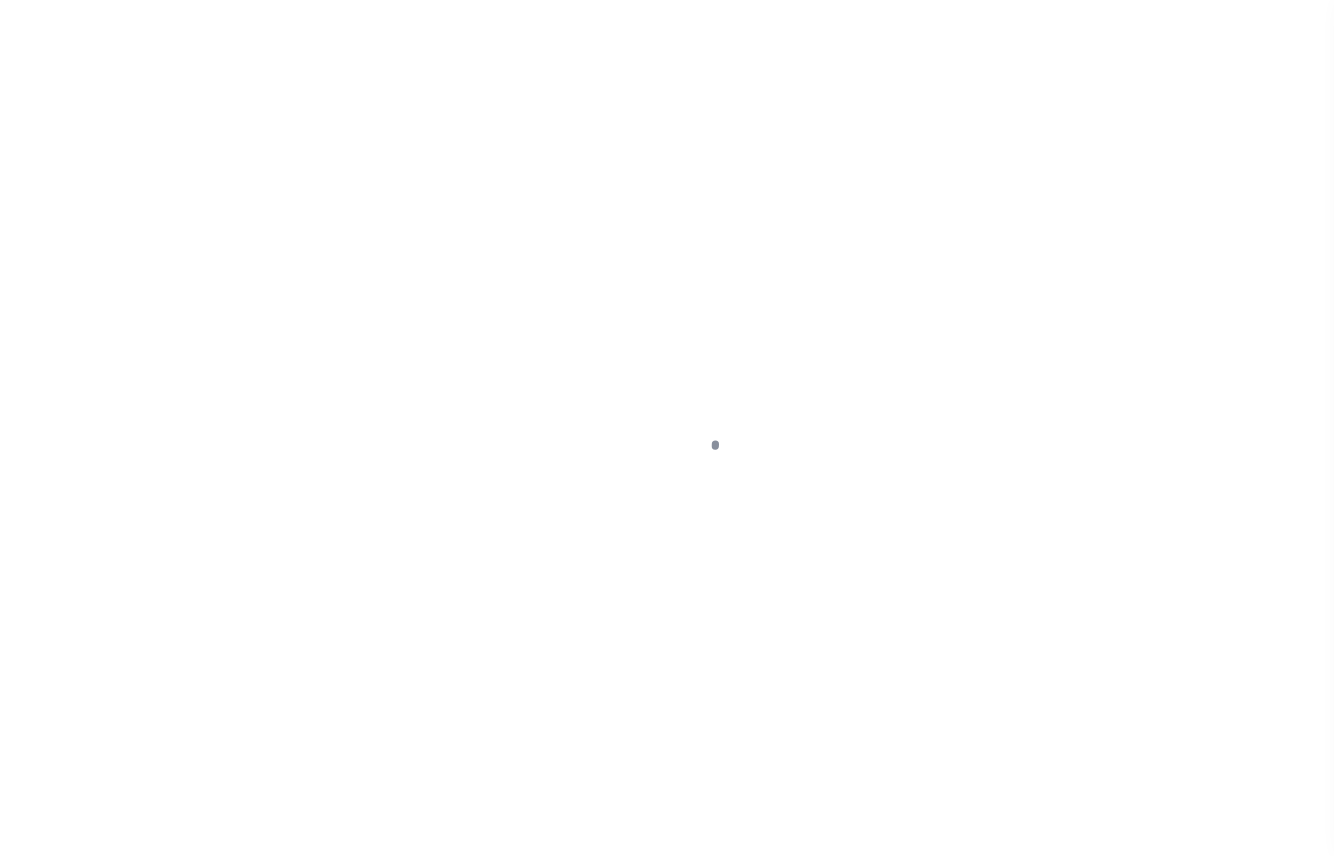 select on "DUE" 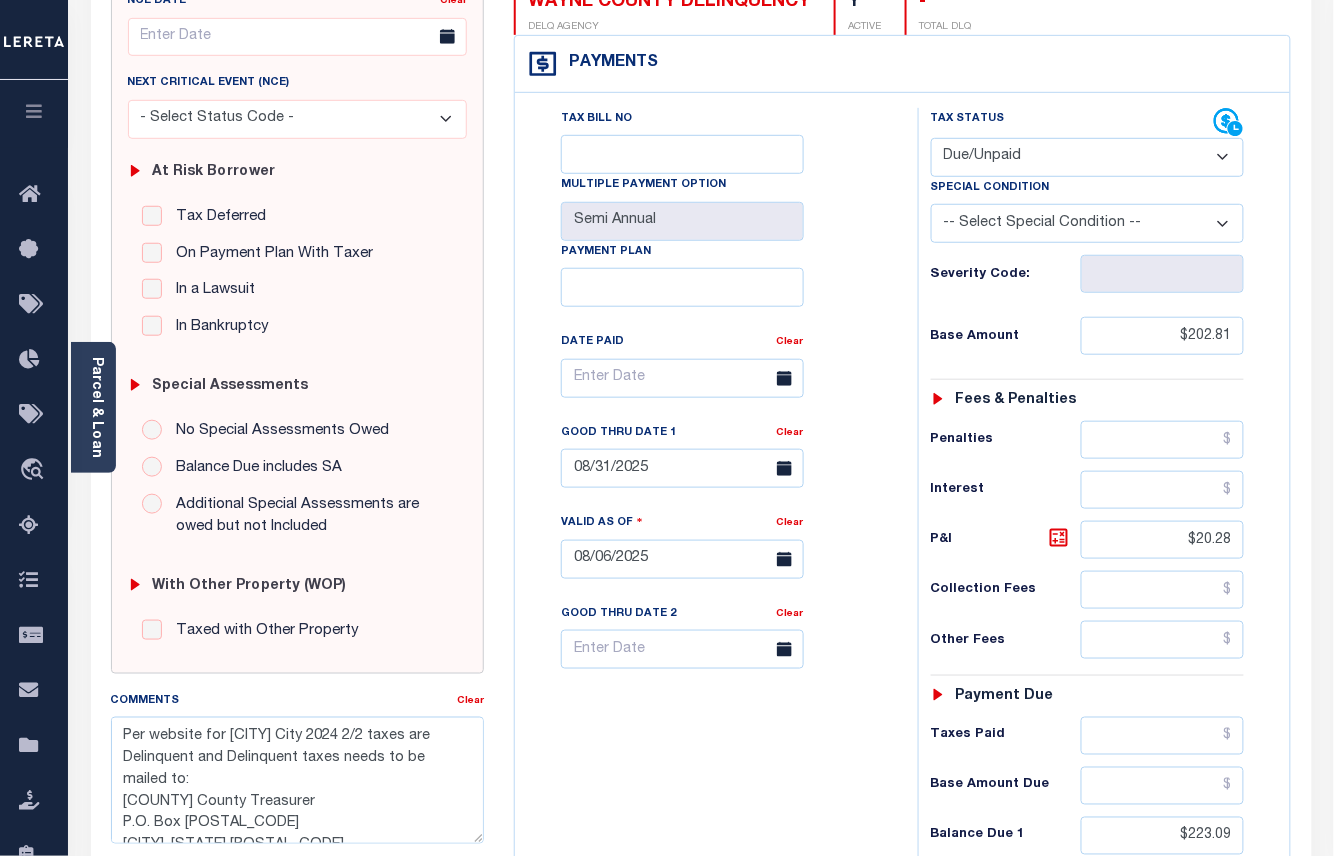 scroll, scrollTop: 533, scrollLeft: 0, axis: vertical 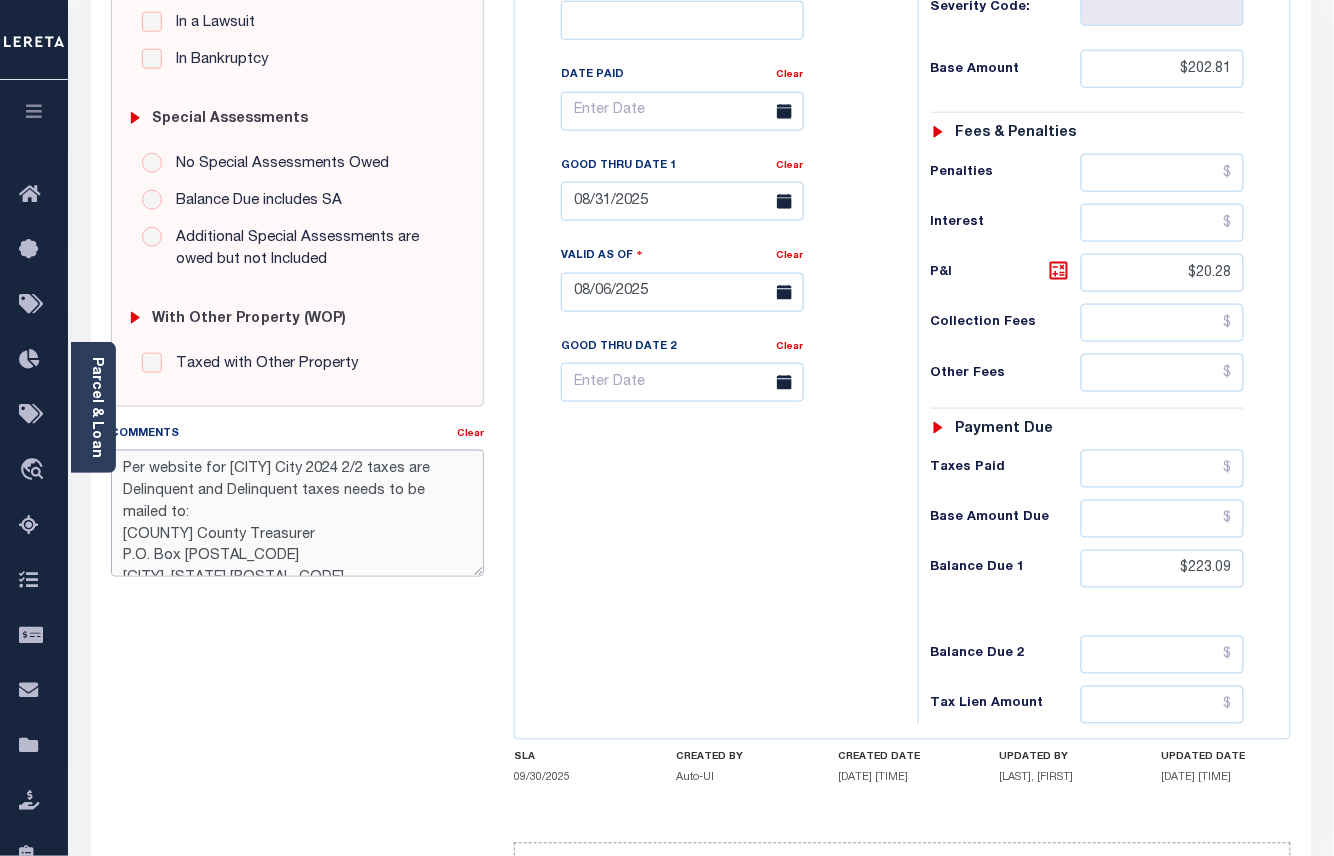 click on "Per website for [CITY] City 2024 2/2 taxes are Delinquent and Delinquent taxes needs to be mailed to:
[COUNTY] County Treasurer
P.O. Box [POSTAL_CODE]
[CITY], [STATE] [POSTAL_CODE]" at bounding box center (298, 513) 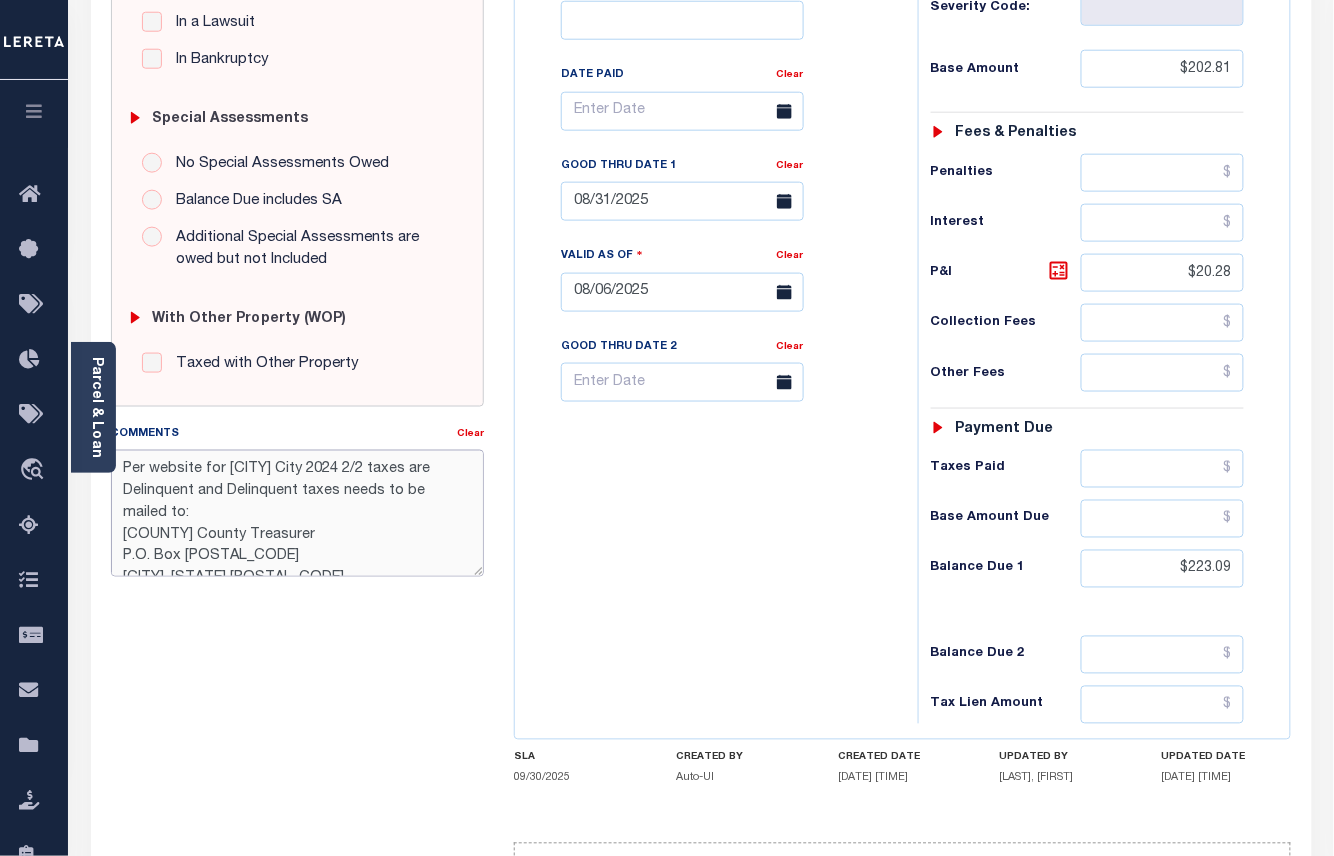 scroll, scrollTop: 266, scrollLeft: 0, axis: vertical 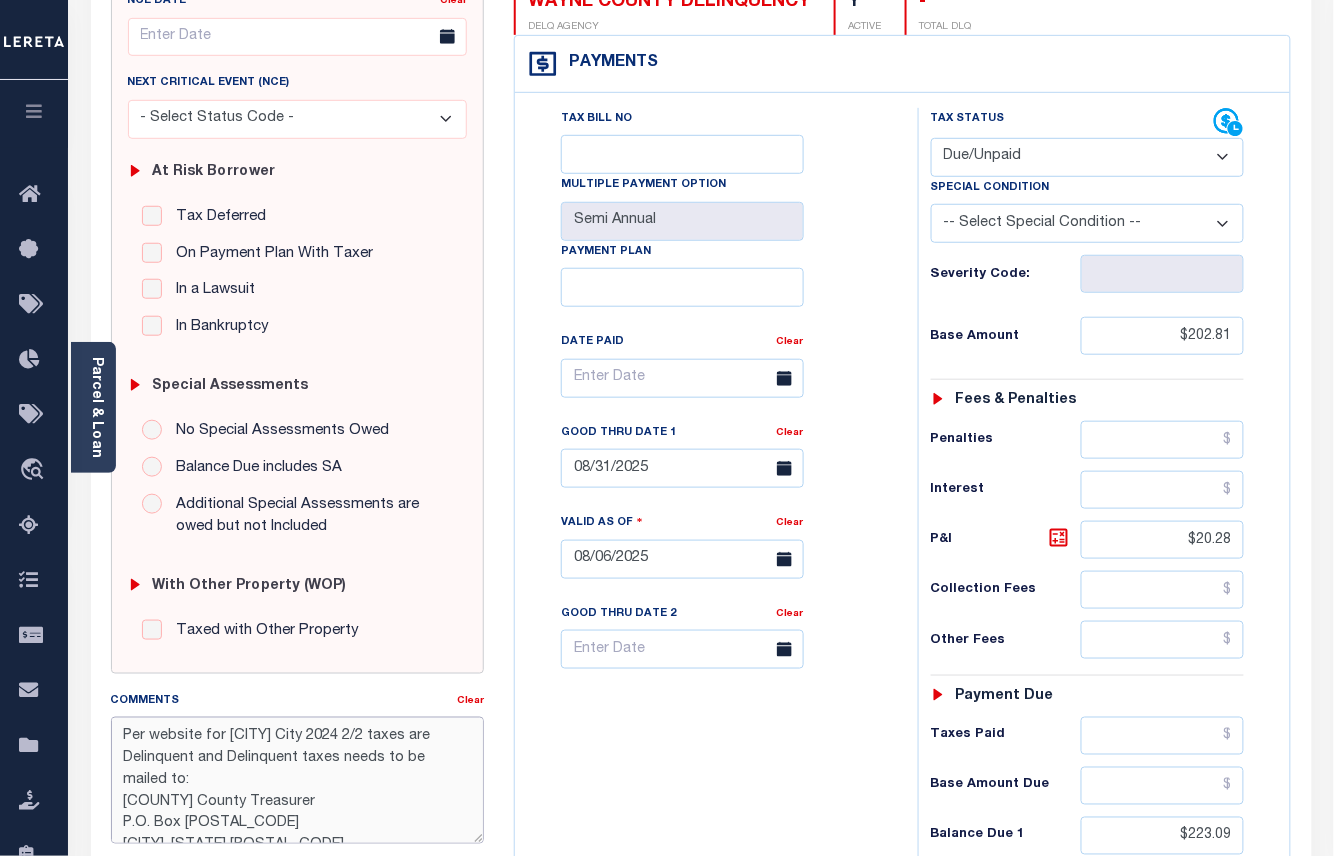 click on "Per website for [CITY] City 2024 2/2 taxes are Delinquent and Delinquent taxes needs to be mailed to:
[COUNTY] County Treasurer
P.O. Box [POSTAL_CODE]
[CITY], [STATE] [POSTAL_CODE]" at bounding box center (298, 780) 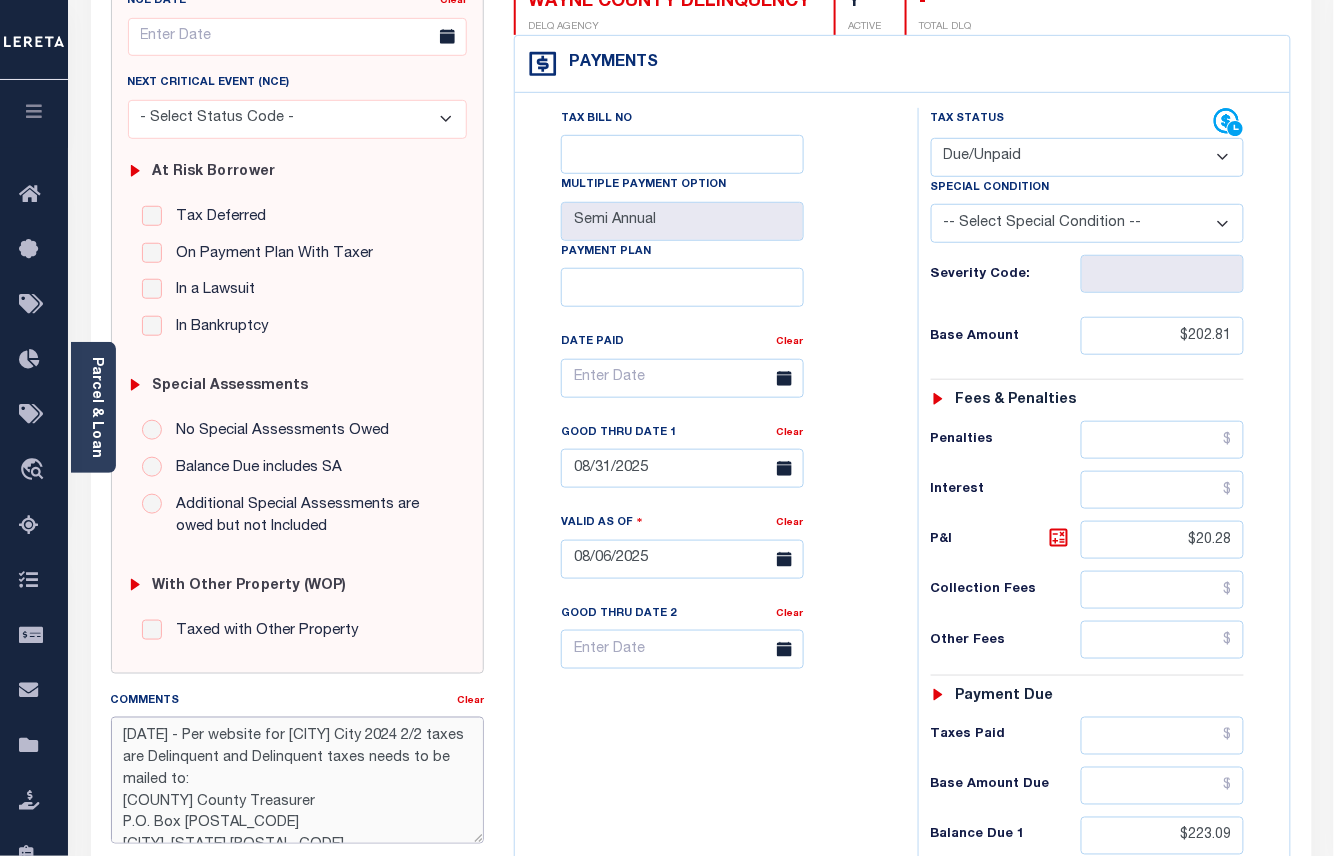 scroll, scrollTop: 21, scrollLeft: 0, axis: vertical 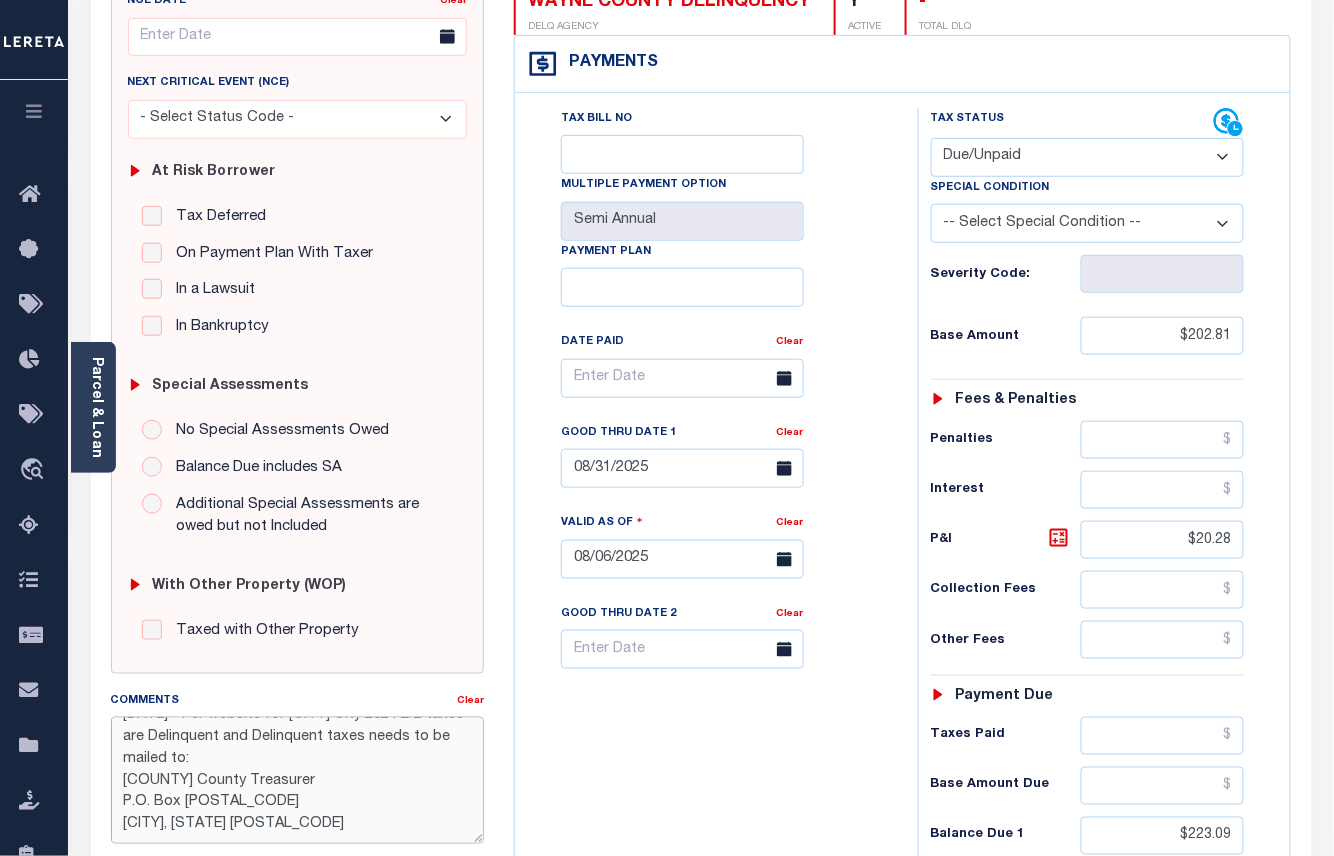 click on "[DATE] - Per website for [CITY] City 2024 2/2 taxes are Delinquent and Delinquent taxes needs to be mailed to:
[COUNTY] County Treasurer
P.O. Box [POSTAL_CODE]
[CITY], [STATE] [POSTAL_CODE]" at bounding box center (298, 780) 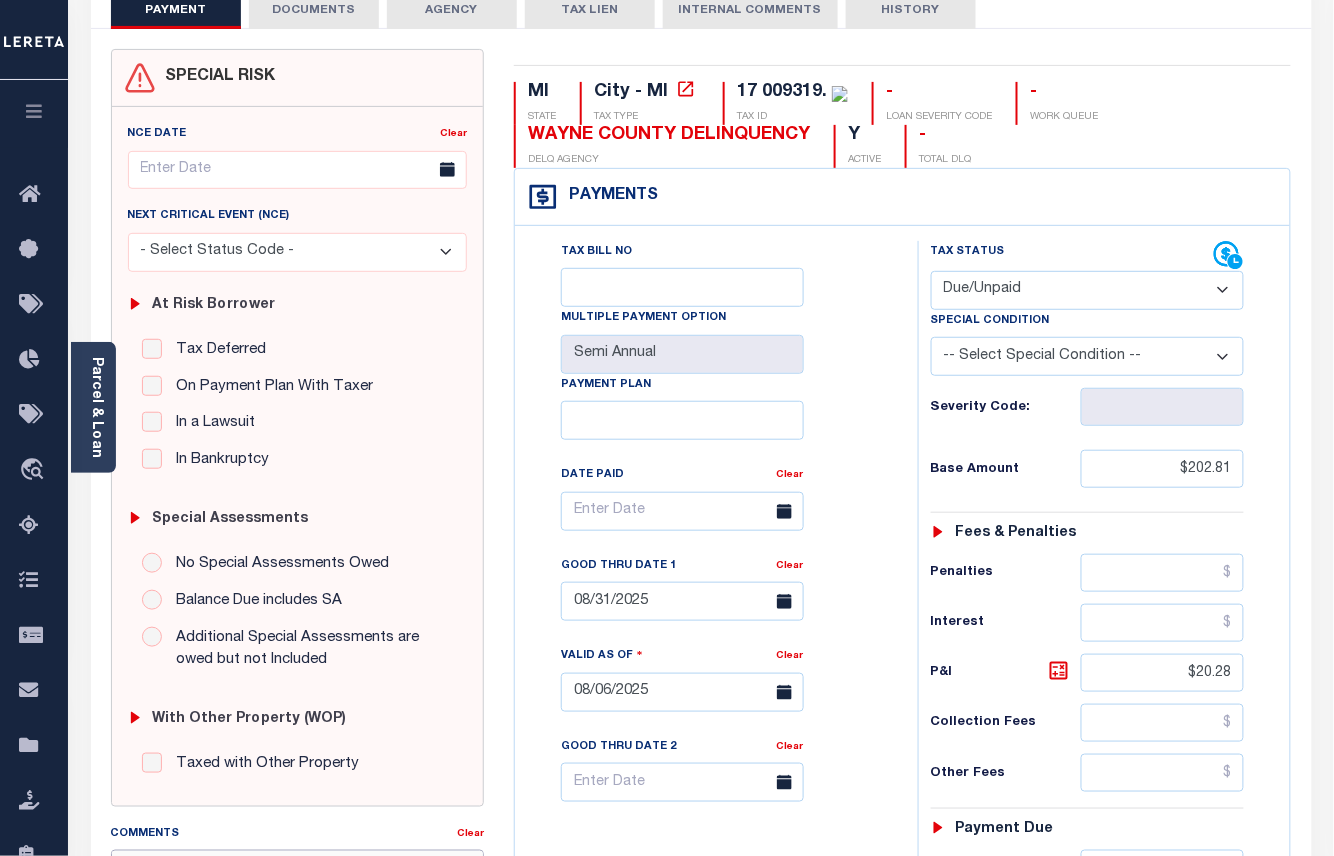 scroll, scrollTop: 0, scrollLeft: 0, axis: both 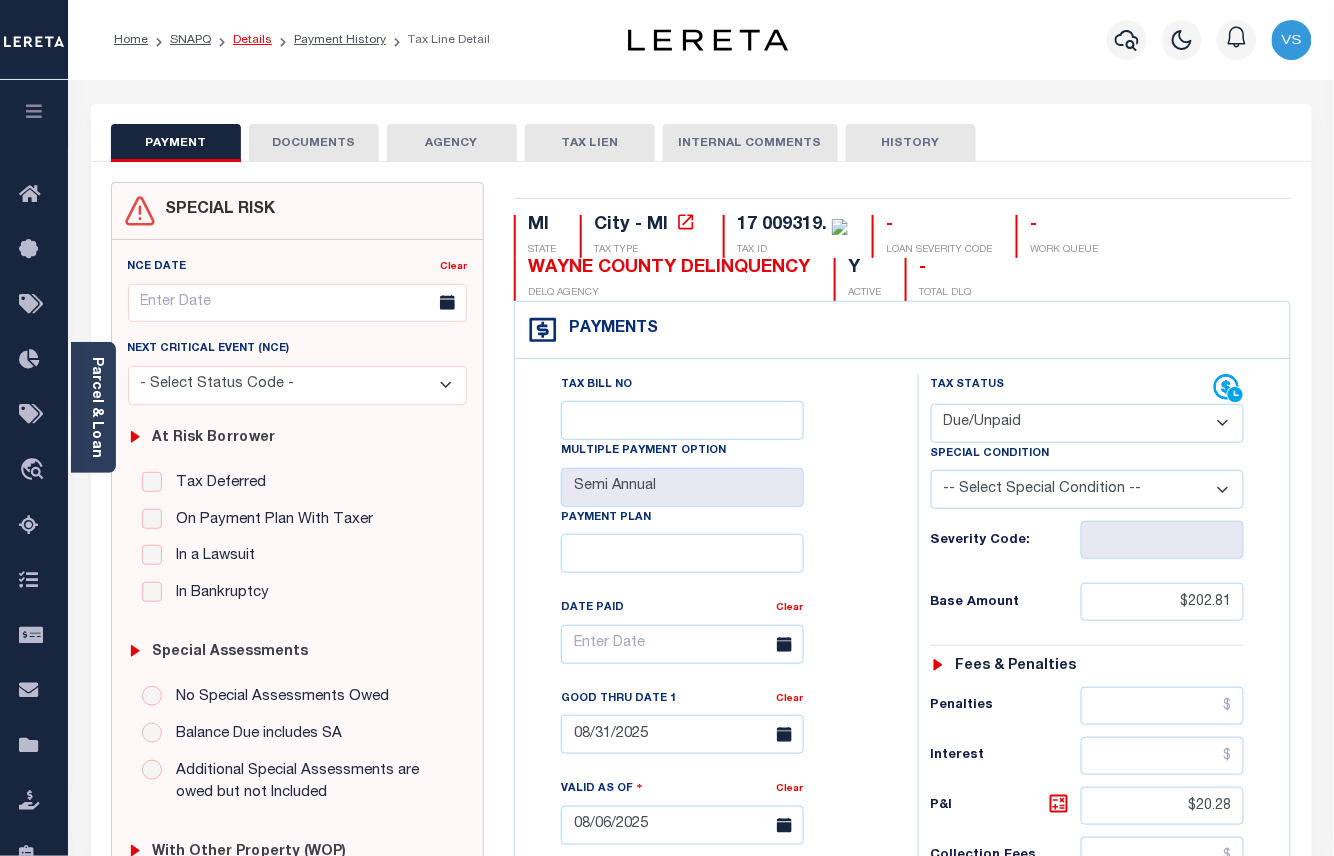 type on "[DATE] - Per website for [CITY] City 2024 2/2 taxes are Delinquent and Delinquent taxes needs to be mailed to:
[COUNTY] County Treasurer
P.O. Box [POSTAL_CODE]
[CITY], [STATE] [POSTAL_CODE]" 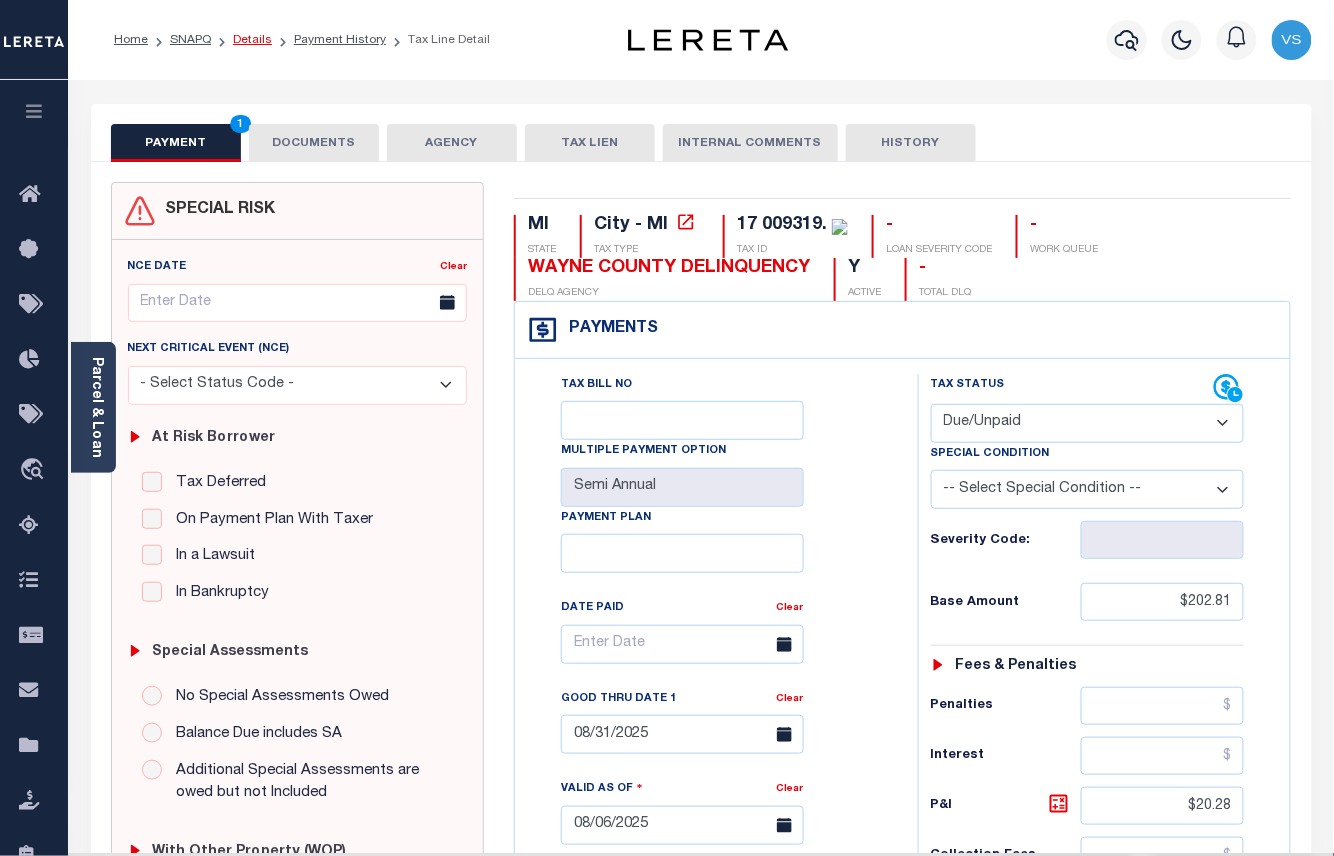 click on "Details" at bounding box center [252, 40] 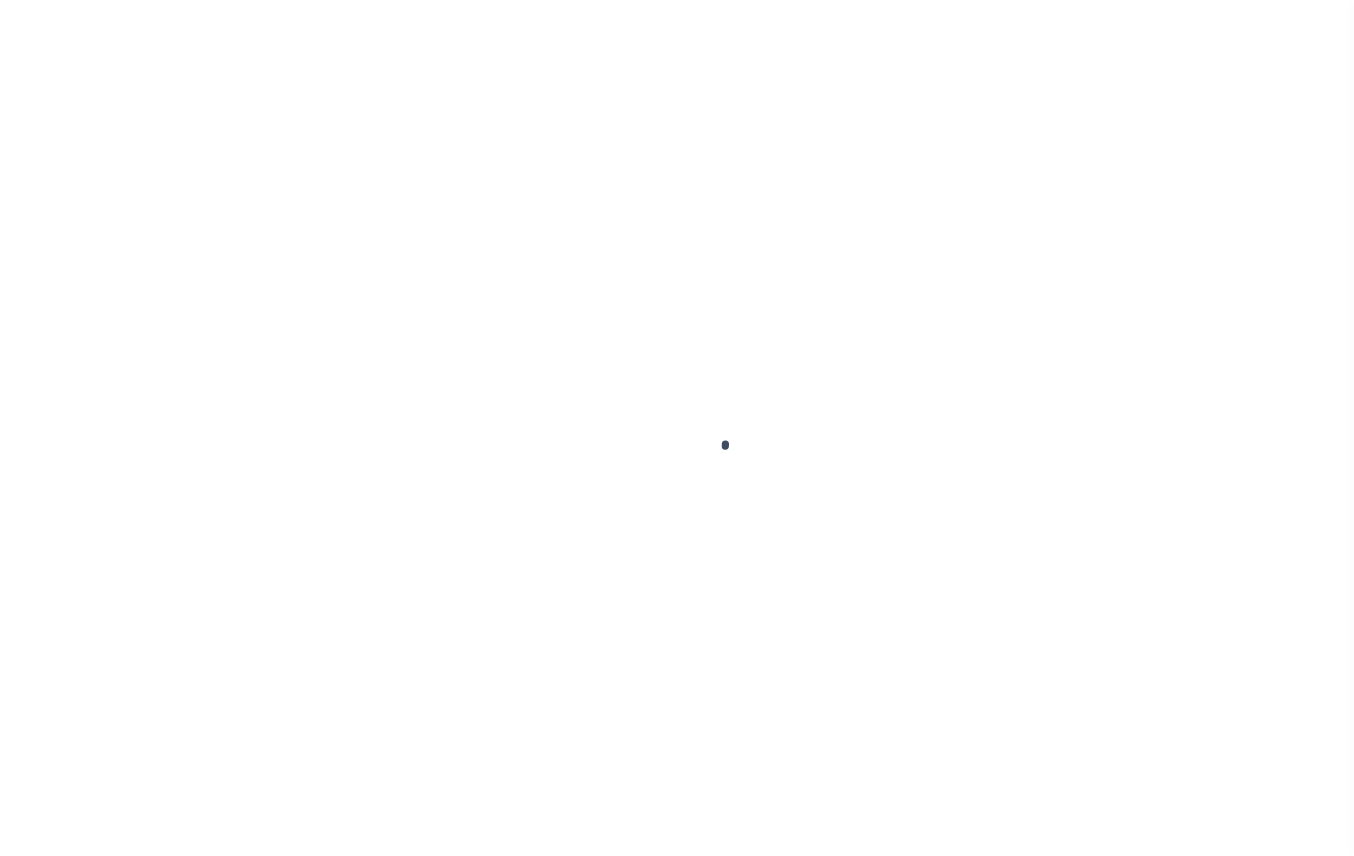 scroll, scrollTop: 0, scrollLeft: 0, axis: both 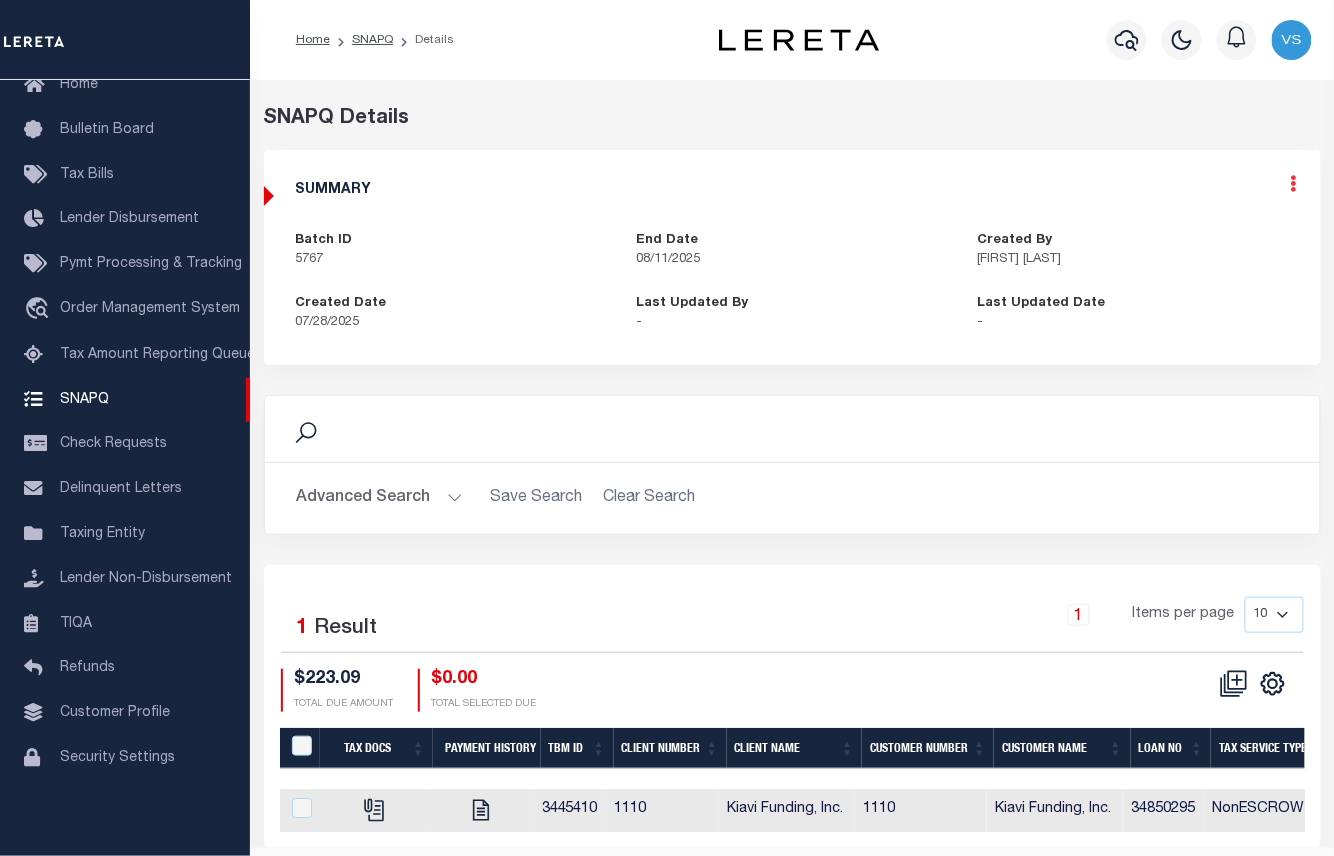 click at bounding box center (1294, 183) 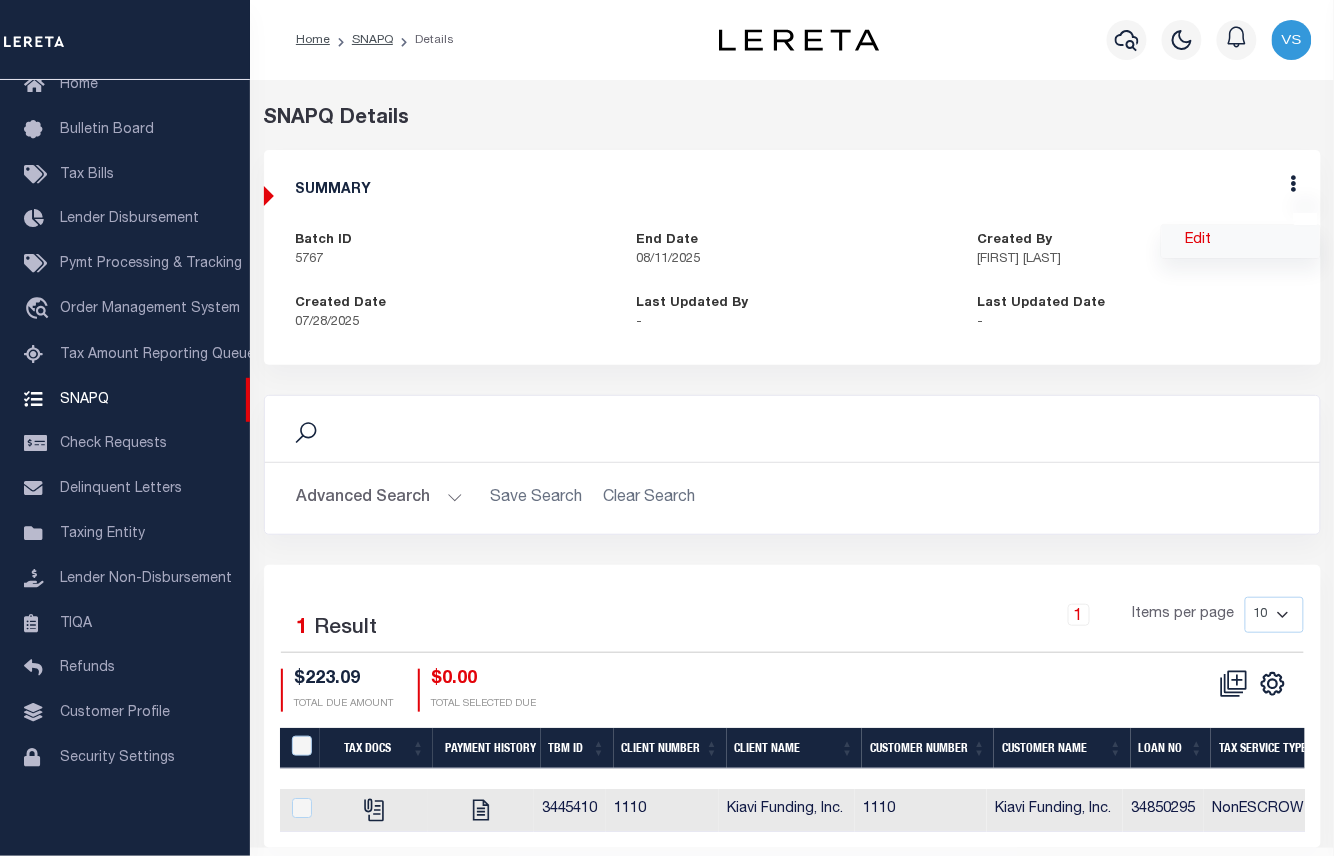 click on "Edit" at bounding box center (1241, 241) 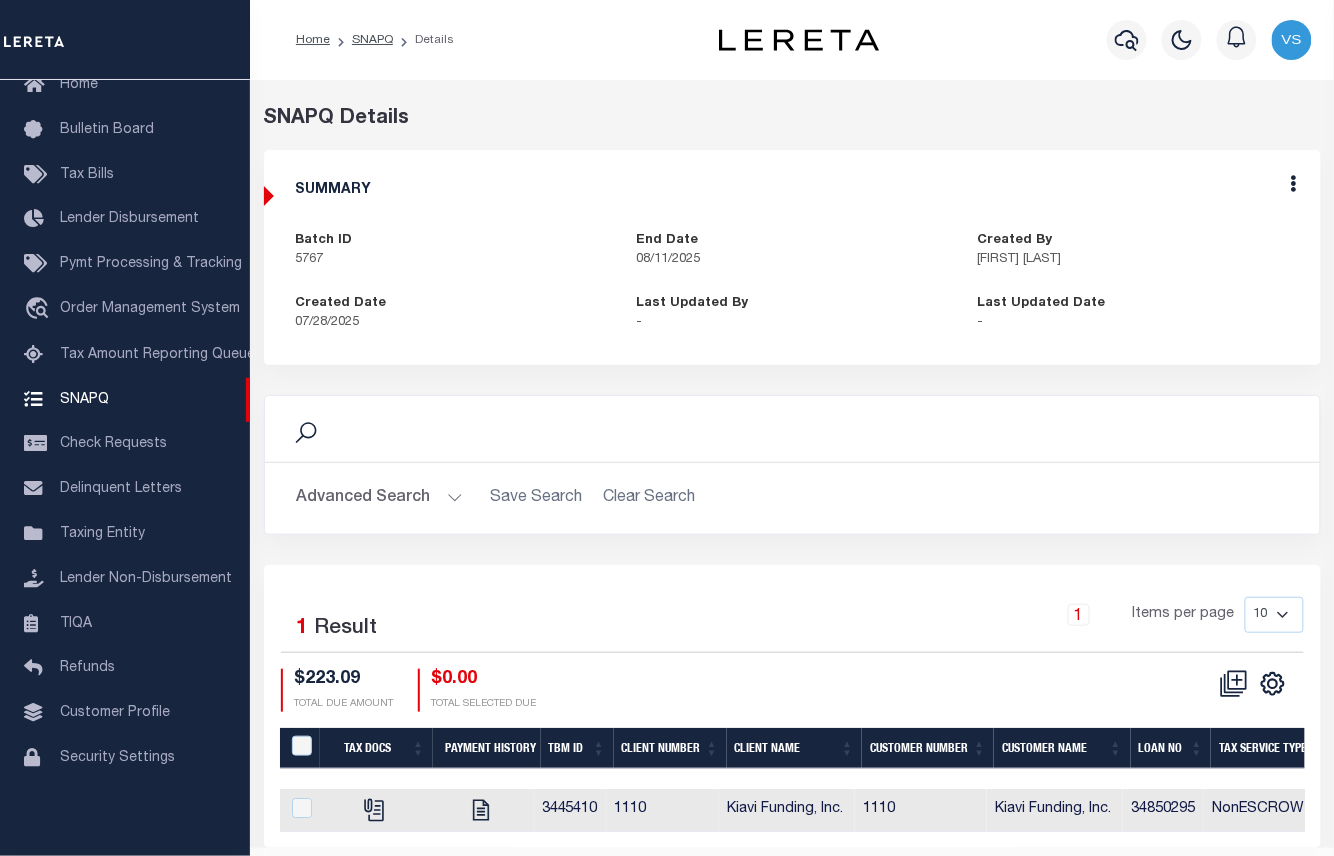 select on "OIP" 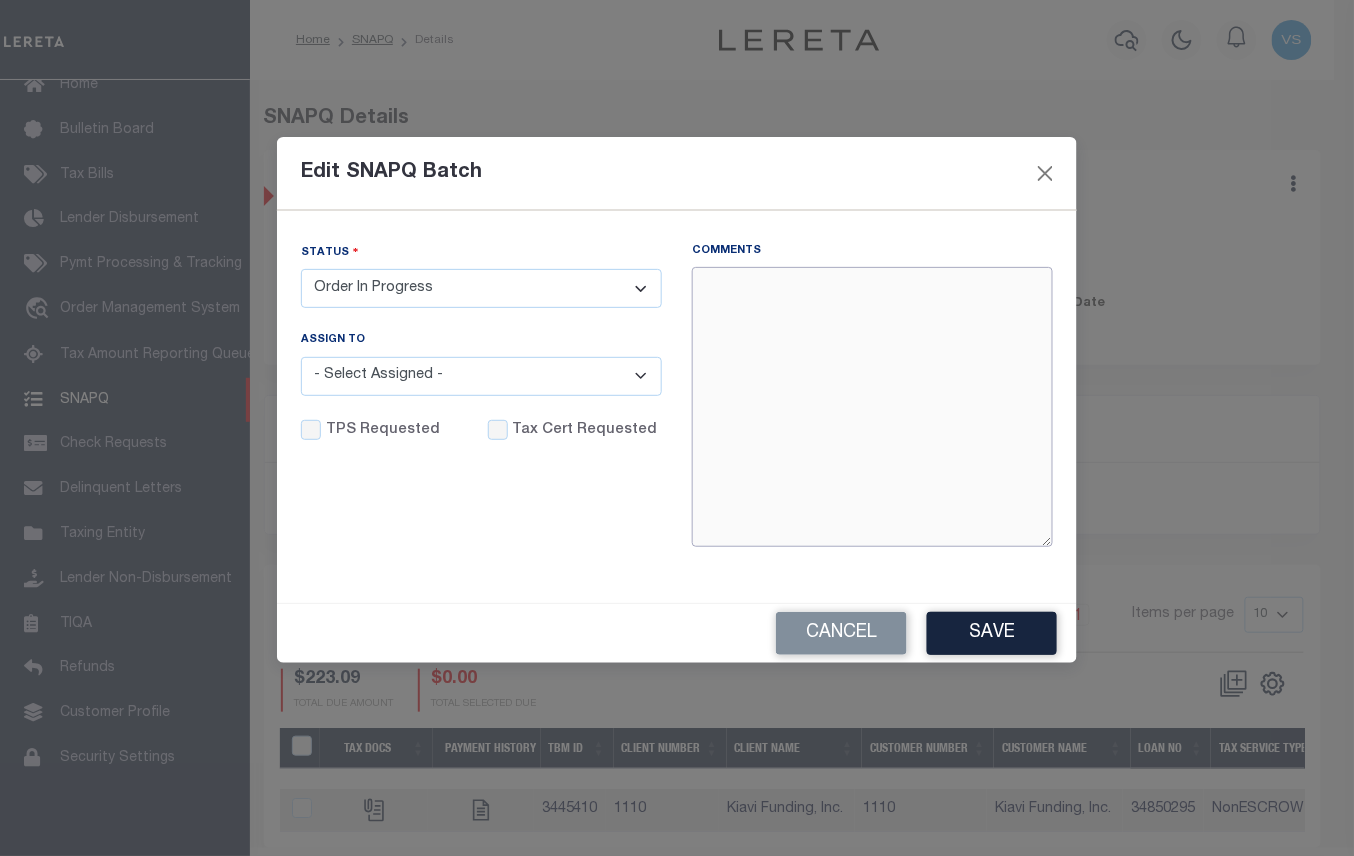 click on "Comments" at bounding box center [872, 407] 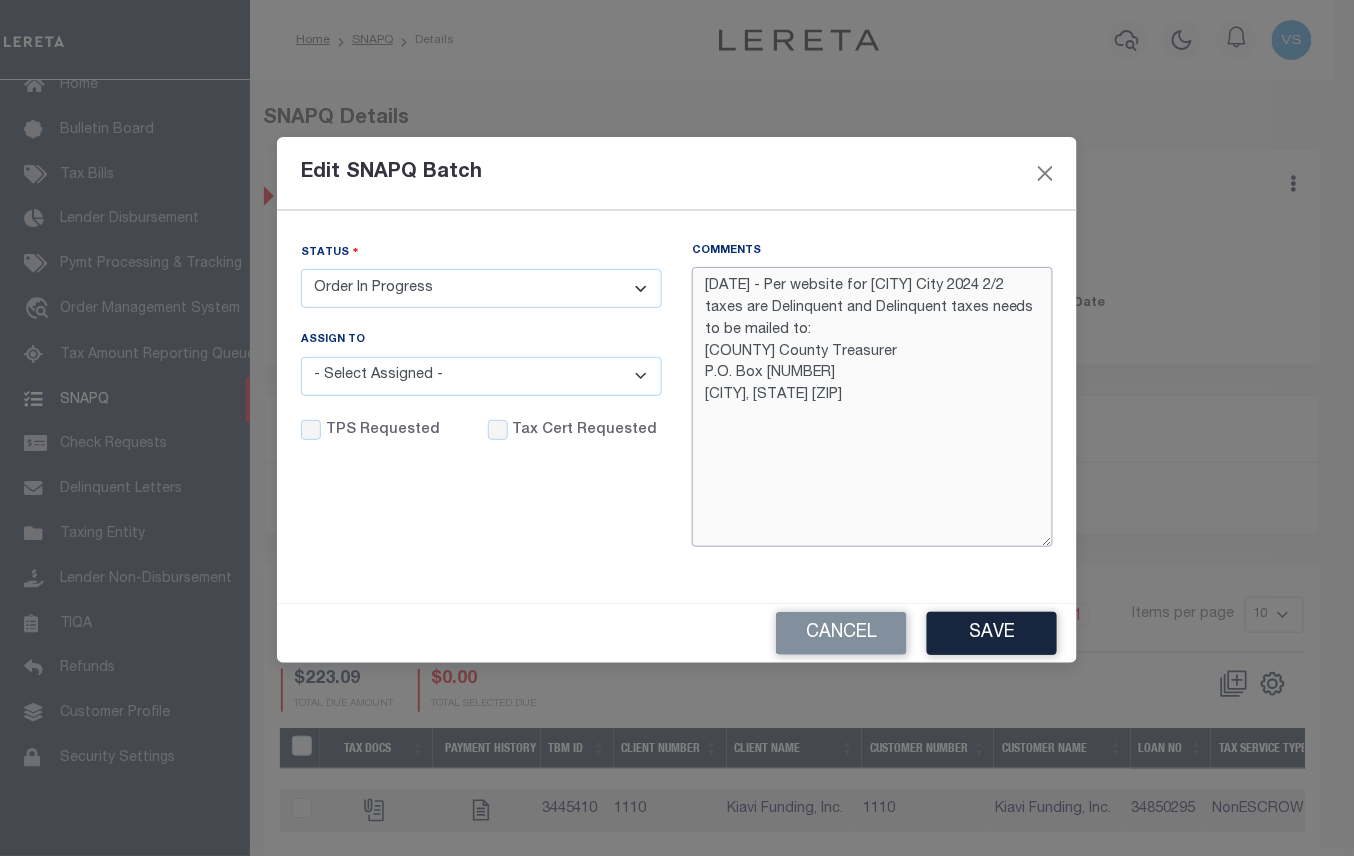 click on "8/5/25 - Per website for Detroit City 2024 2/2 taxes are Delinquent and Delinquent taxes needs to be mailed to:
Wayne County Treasurer
P.O. Box 554889
Detroit, MI 48255-4889" at bounding box center (872, 407) 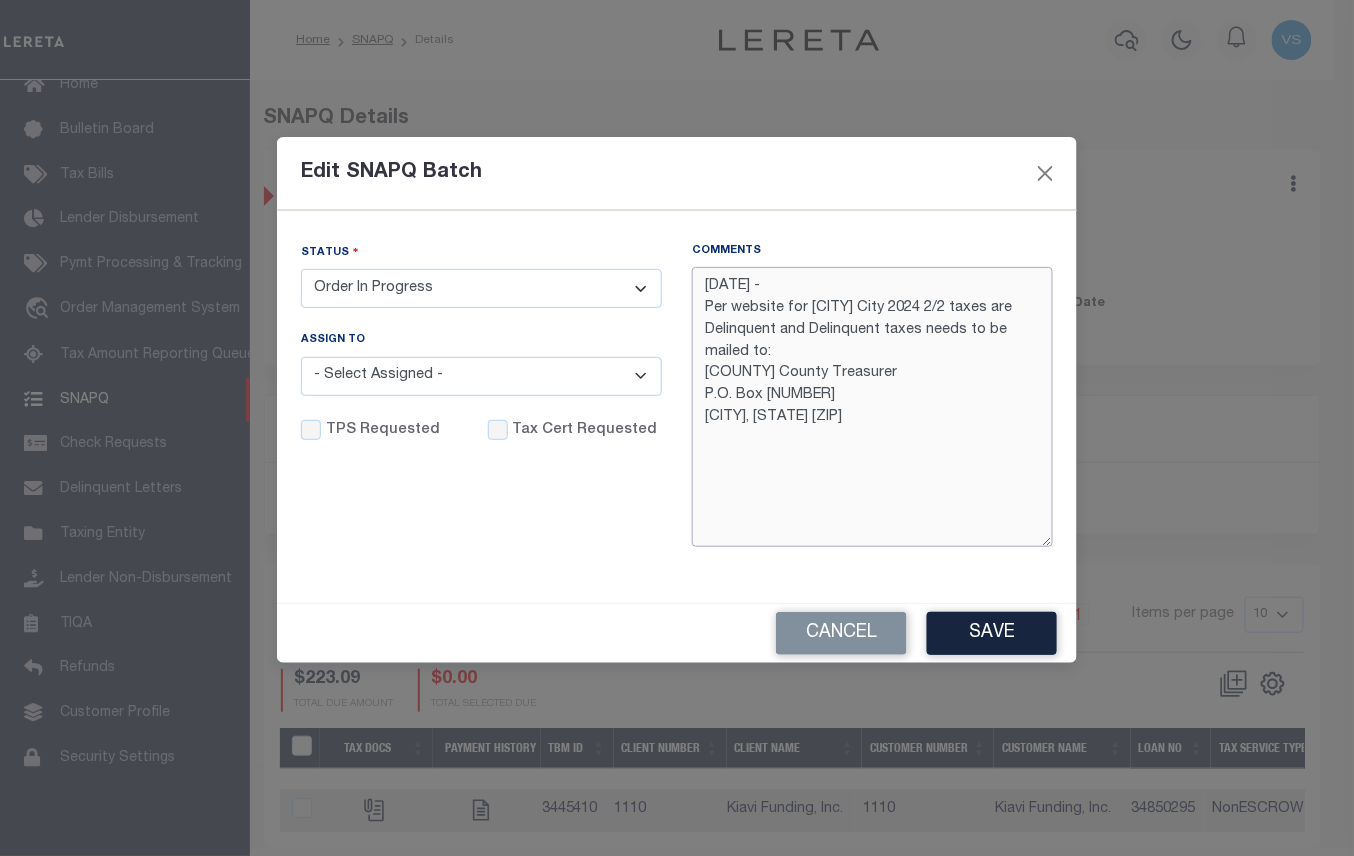 click on "8/5/25 -
Per website for Detroit City 2024 2/2 taxes are Delinquent and Delinquent taxes needs to be mailed to:
Wayne County Treasurer
P.O. Box 554889
Detroit, MI 48255-4889" at bounding box center [872, 407] 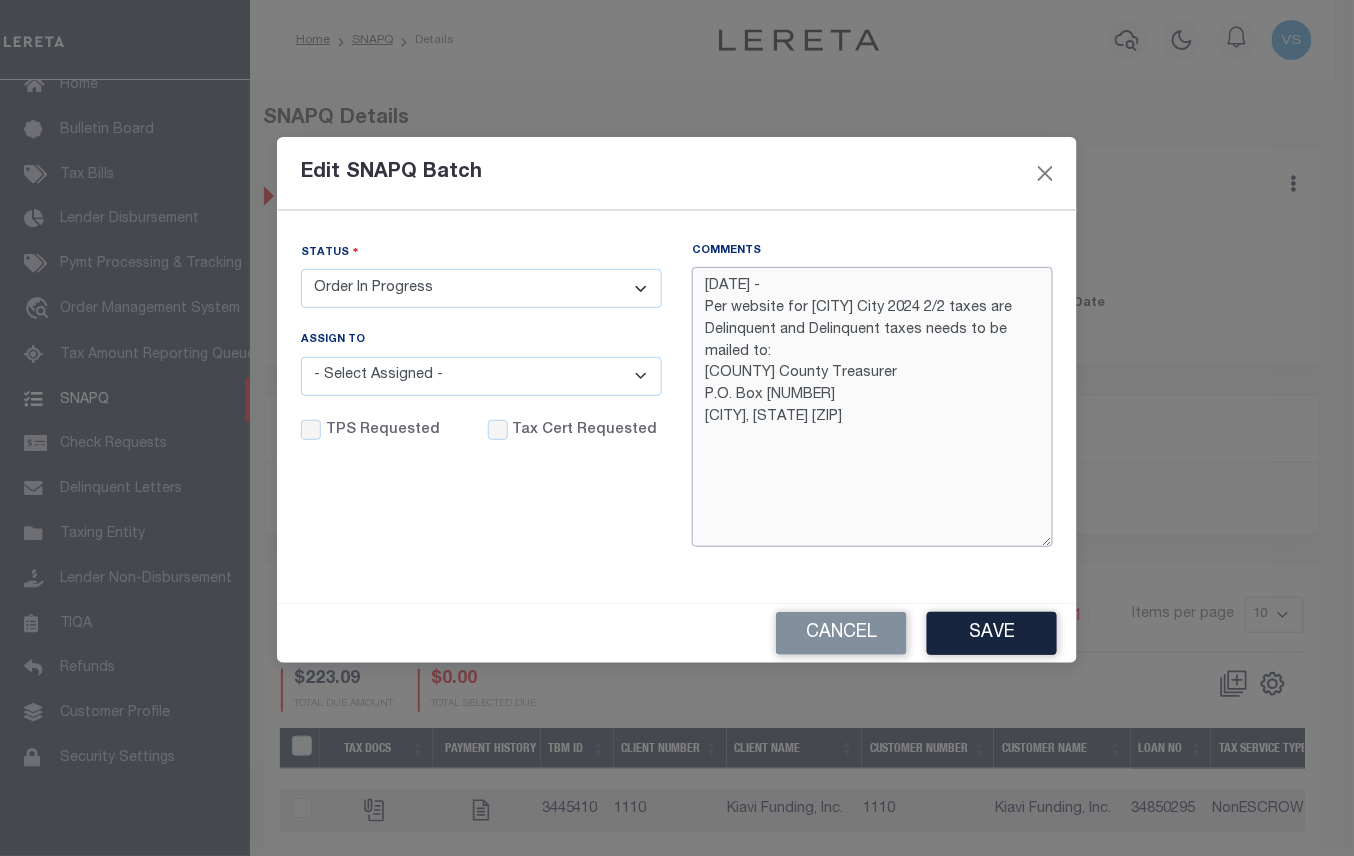 click on "8/5/25 -
Per website for Detroit City 2024 2/2 taxes are Delinquent and Delinquent taxes needs to be mailed to:
Wayne County Treasurer
P.O. Box 554889
Detroit, MI 48255-4889" at bounding box center (872, 407) 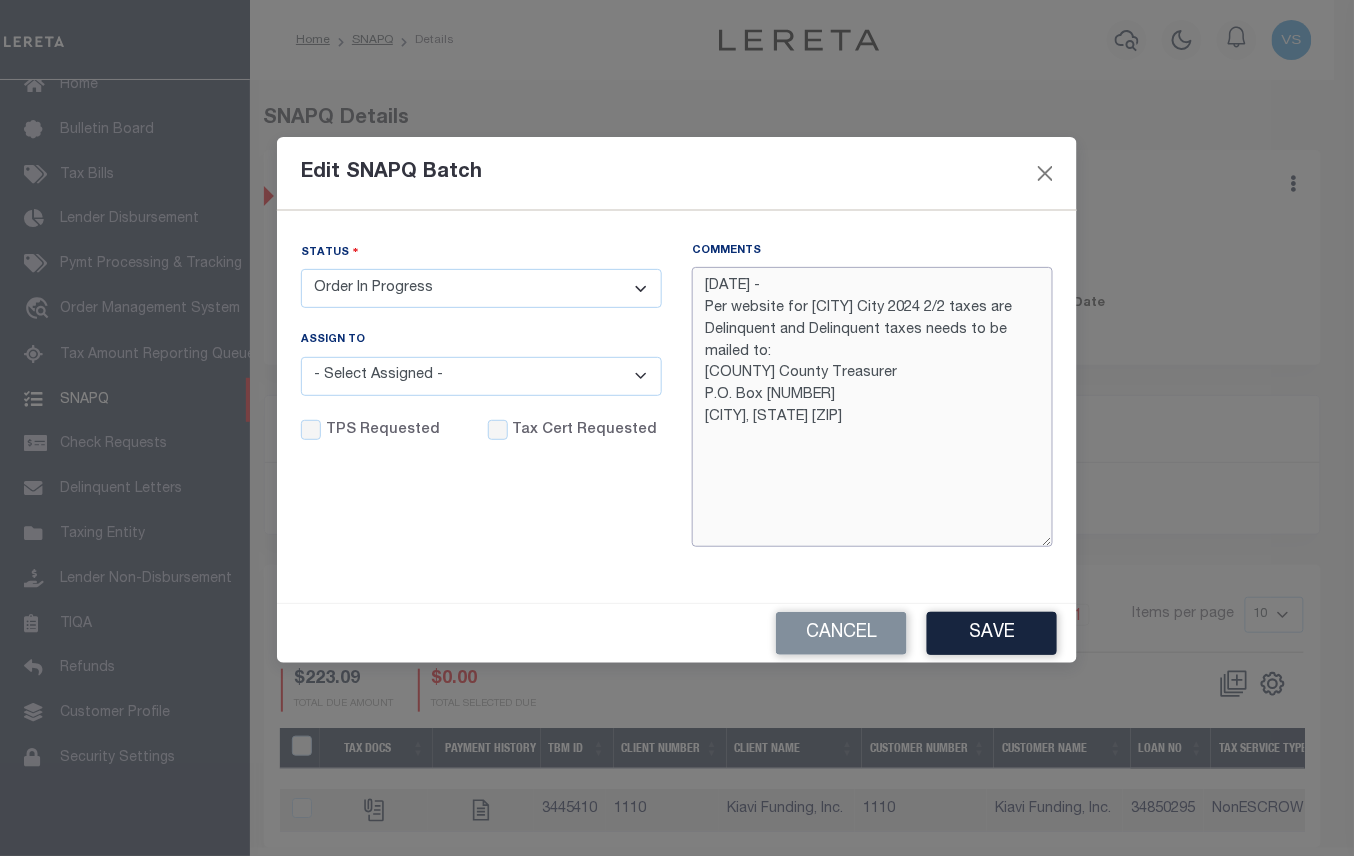 paste on "LD #45539 and Funding Date: 8/13/2025" 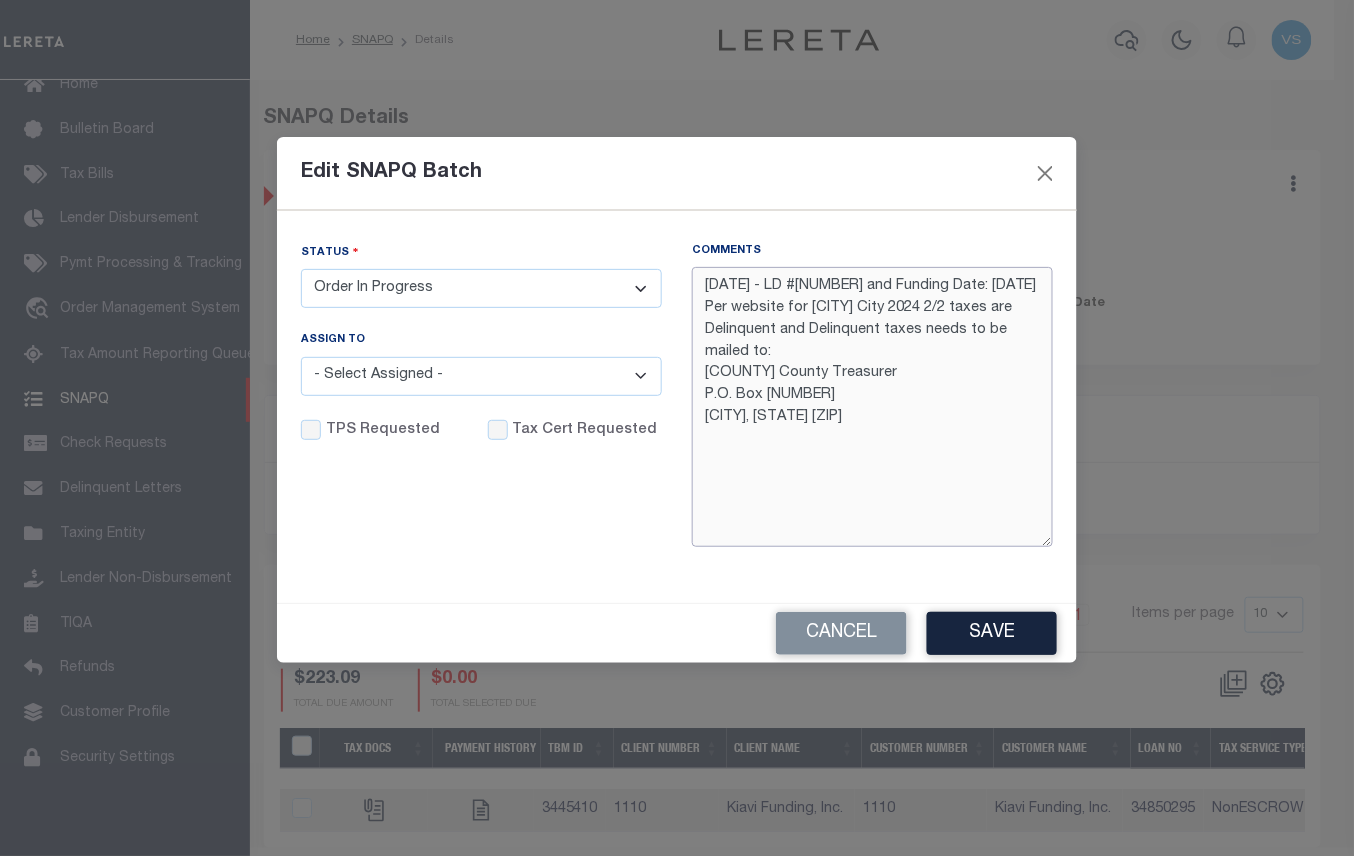 click on "8/5/25 - LD #45539 and Funding Date: 8/13/2025
Per website for Detroit City 2024 2/2 taxes are Delinquent and Delinquent taxes needs to be mailed to:
Wayne County Treasurer
P.O. Box 554889
Detroit, MI 48255-4889" at bounding box center [872, 407] 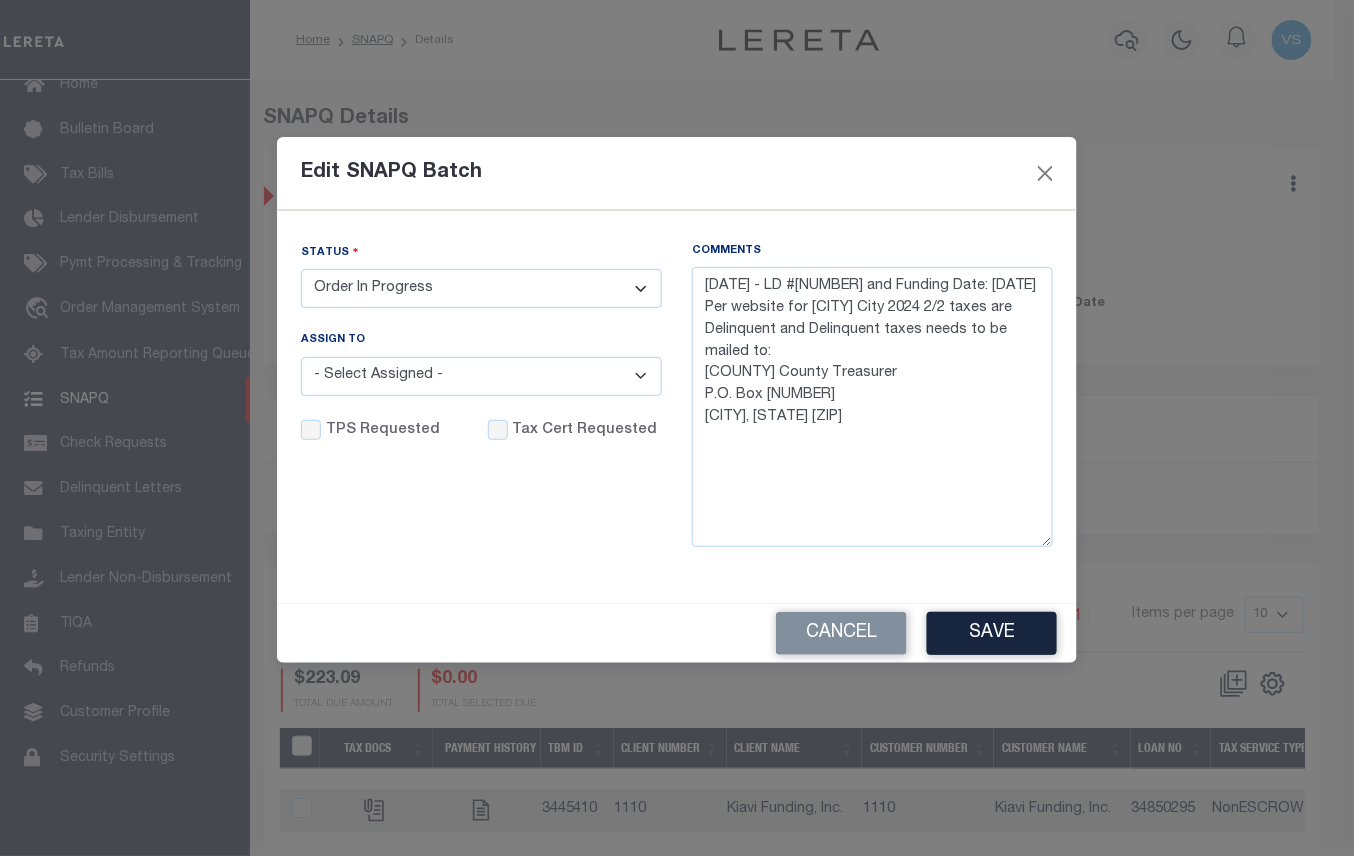 click on "- Select Status -
Order In Progress
Complete" at bounding box center [481, 288] 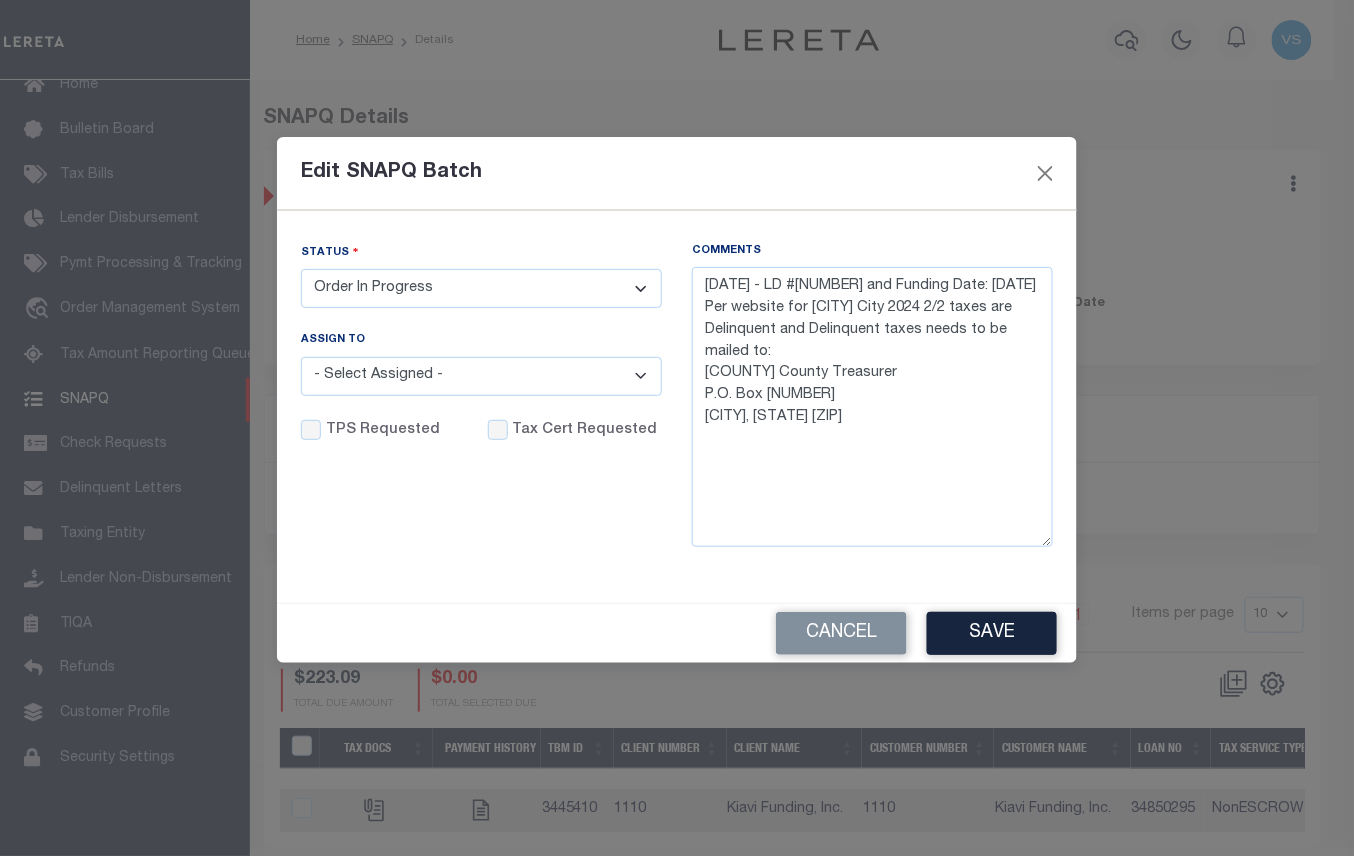 select on "CPT" 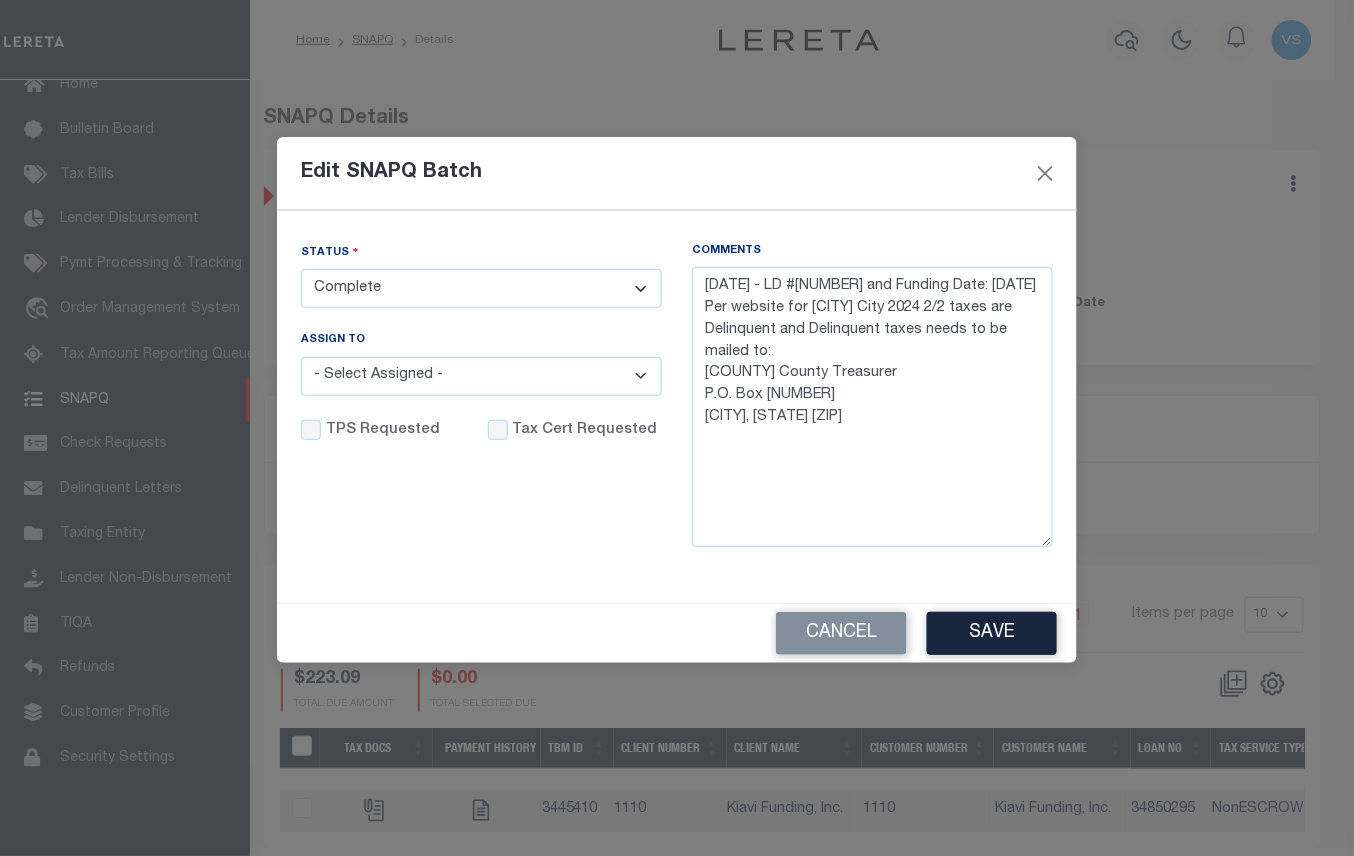 click on "- Select Status -
Order In Progress
Complete" at bounding box center (481, 288) 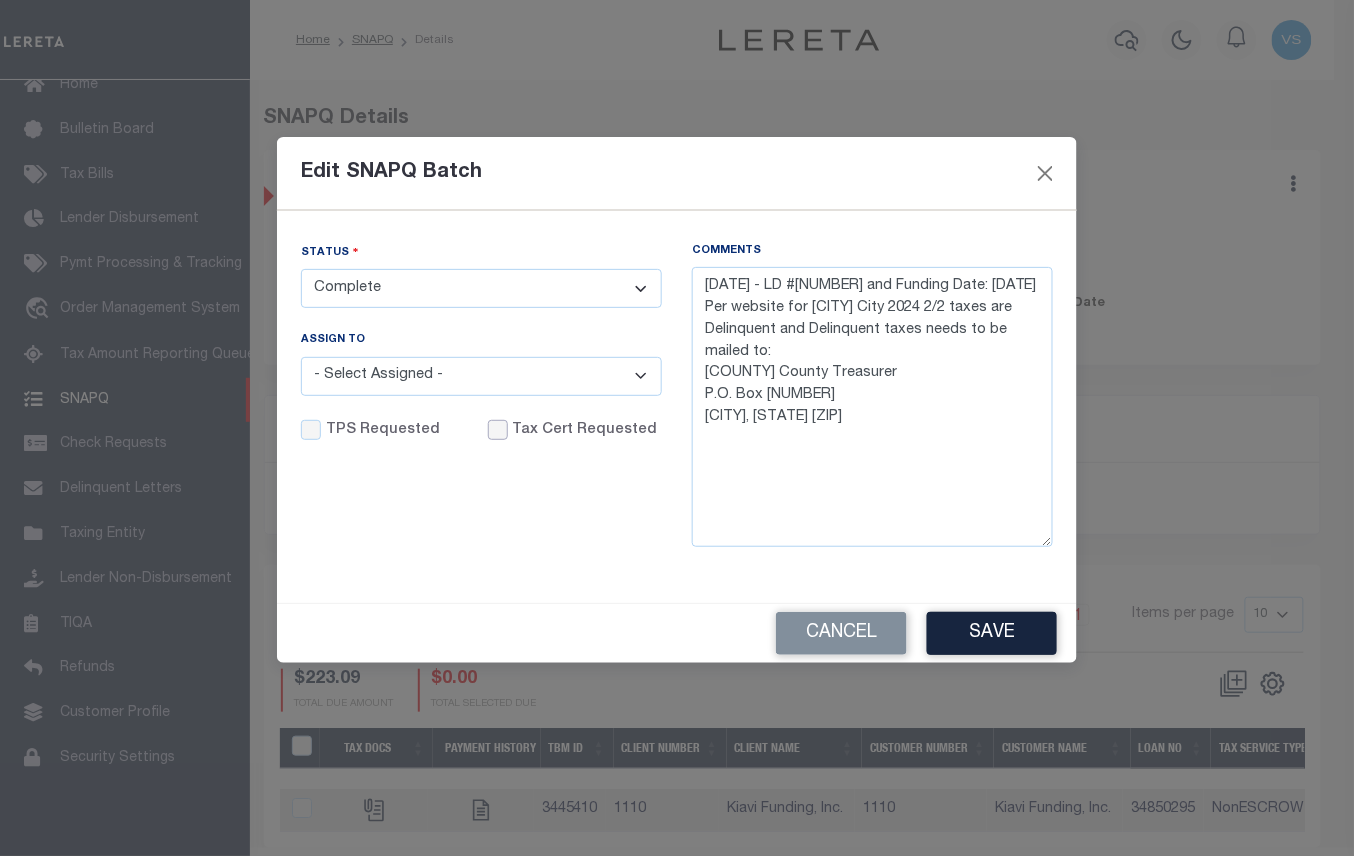 click on "Tax Cert Requested" at bounding box center [498, 430] 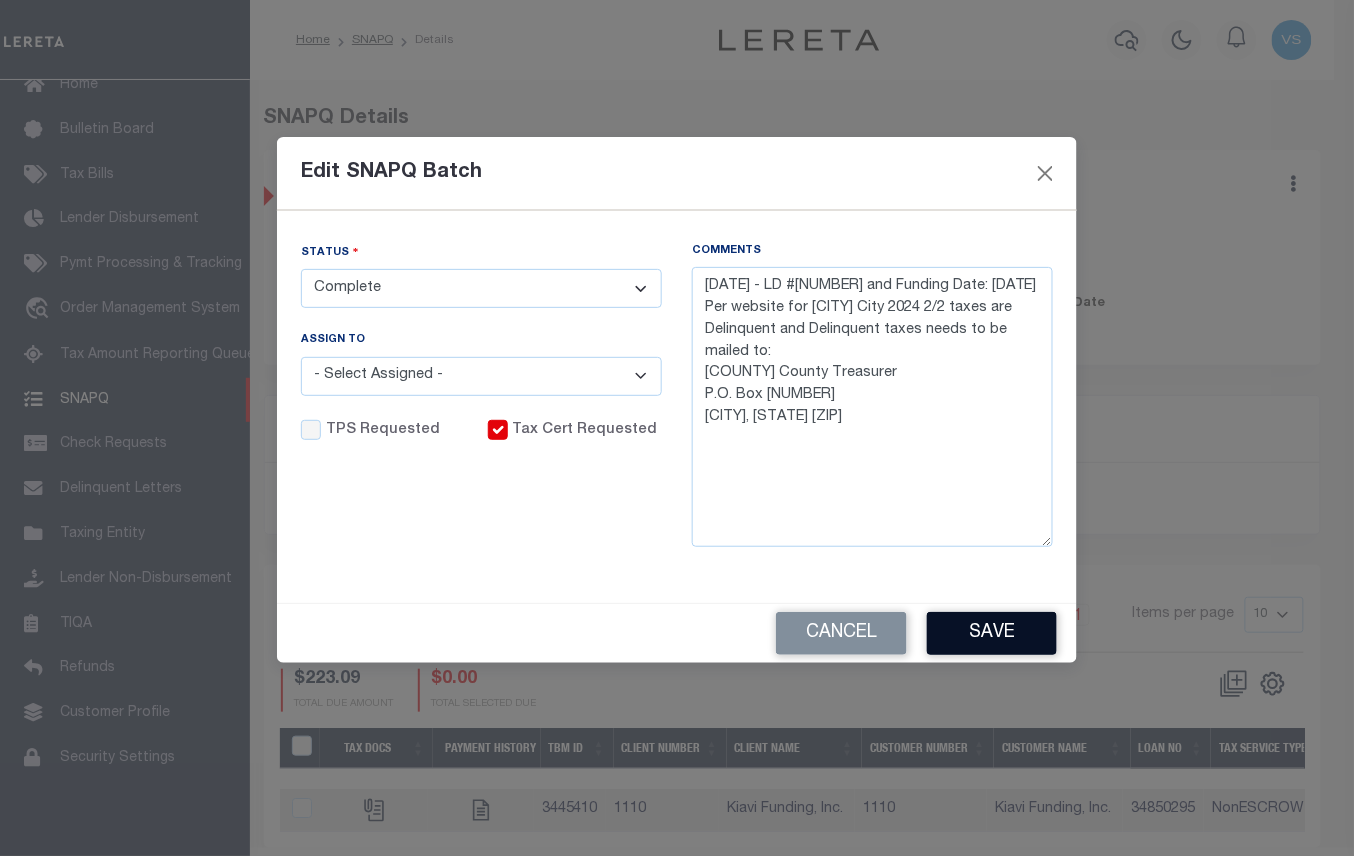 click on "Save" at bounding box center (992, 633) 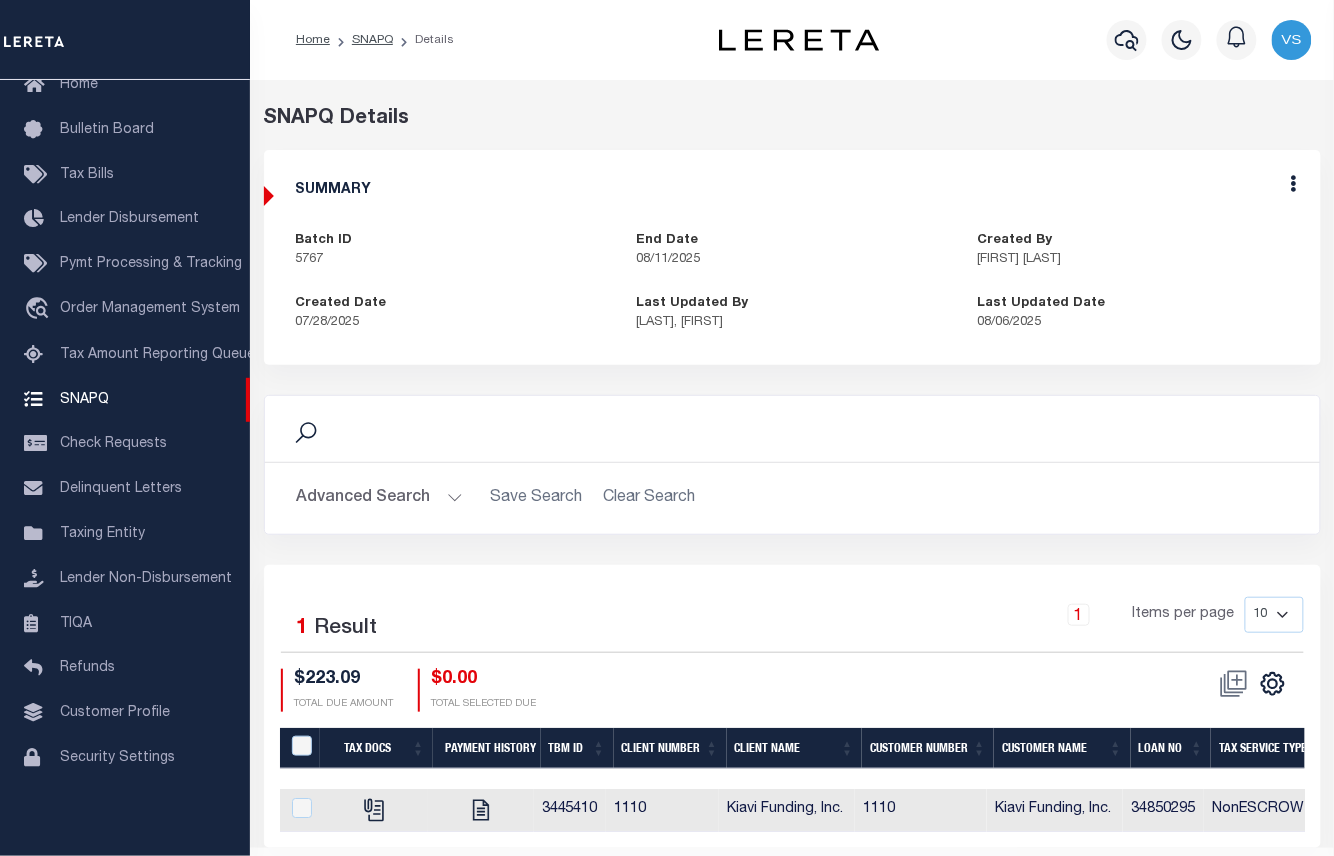 scroll, scrollTop: 70, scrollLeft: 0, axis: vertical 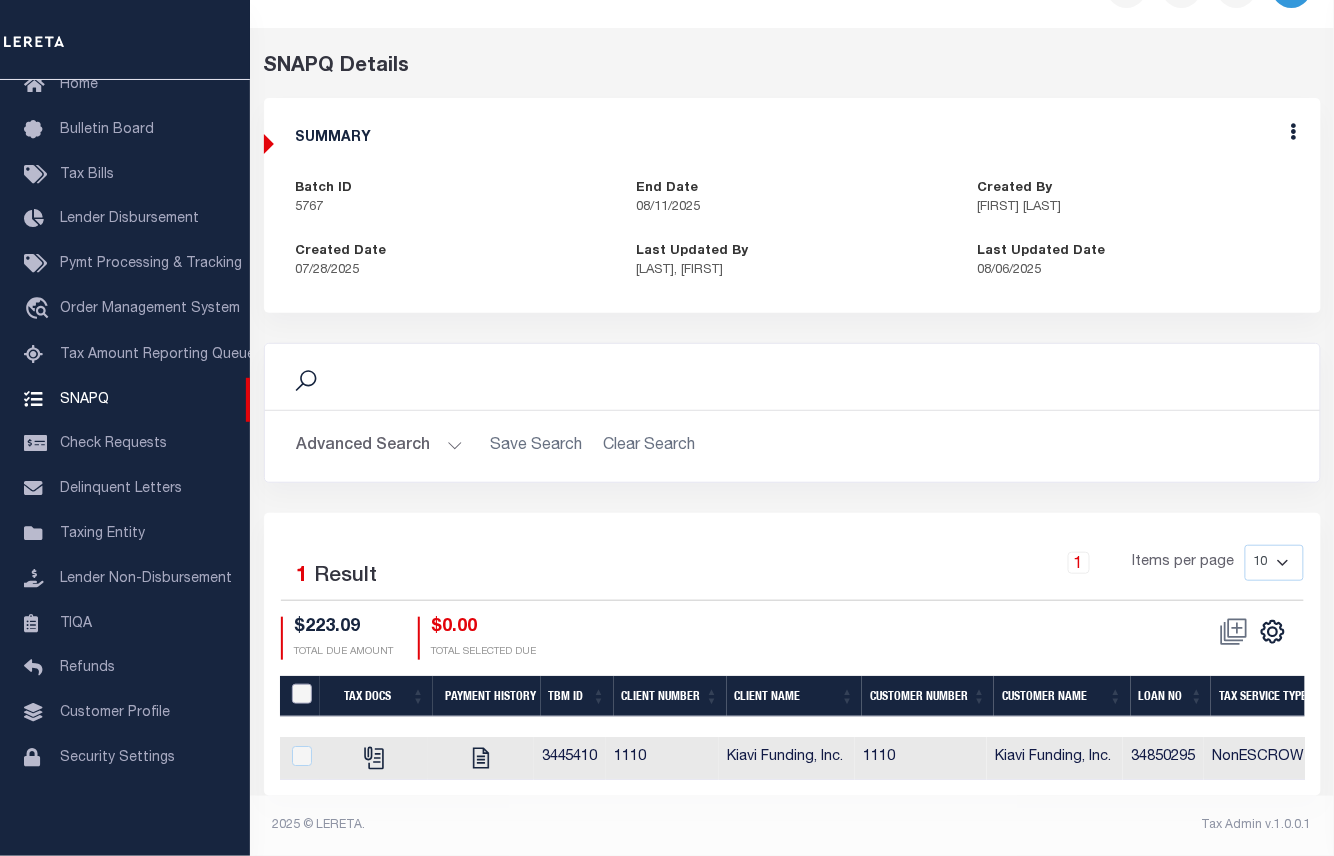 click at bounding box center (302, 694) 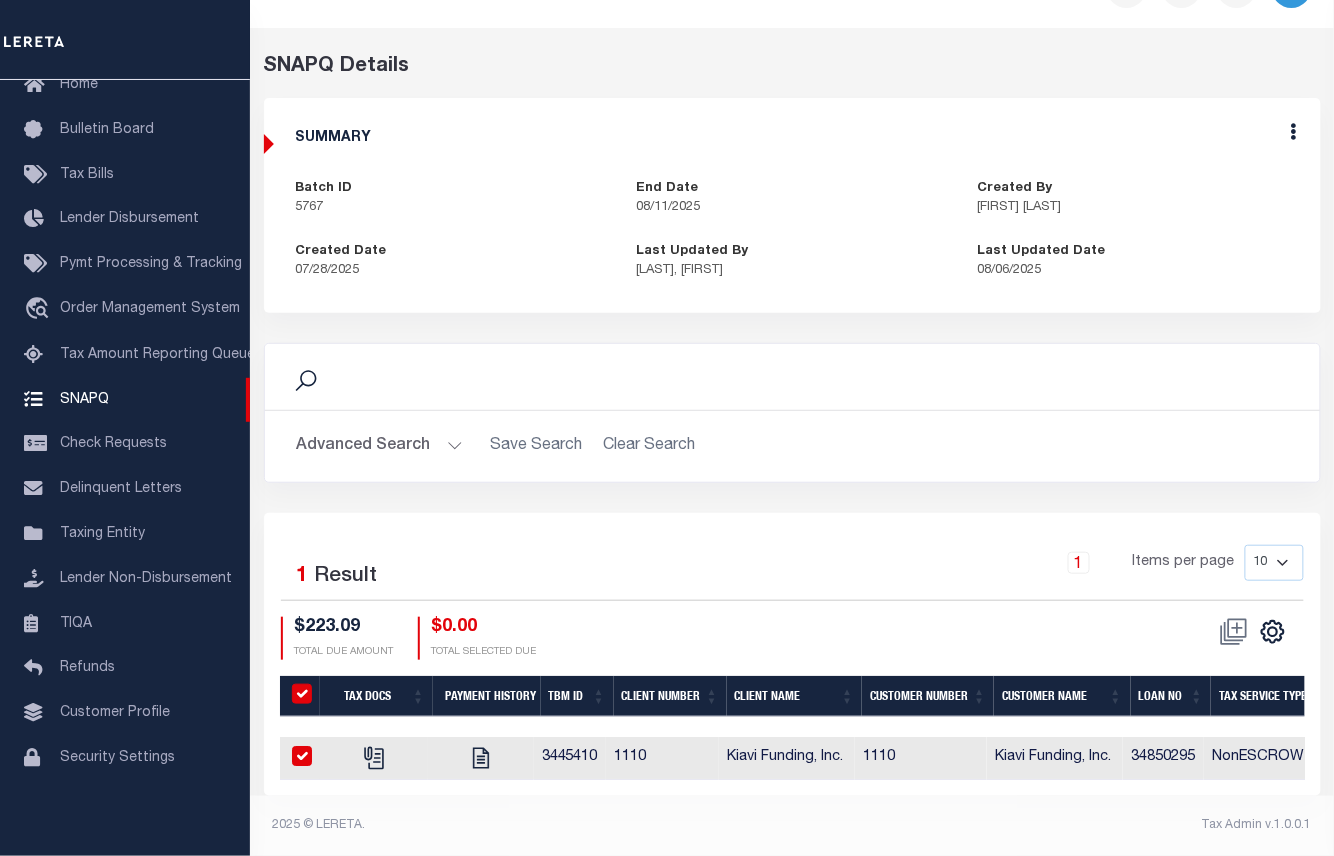 checkbox on "true" 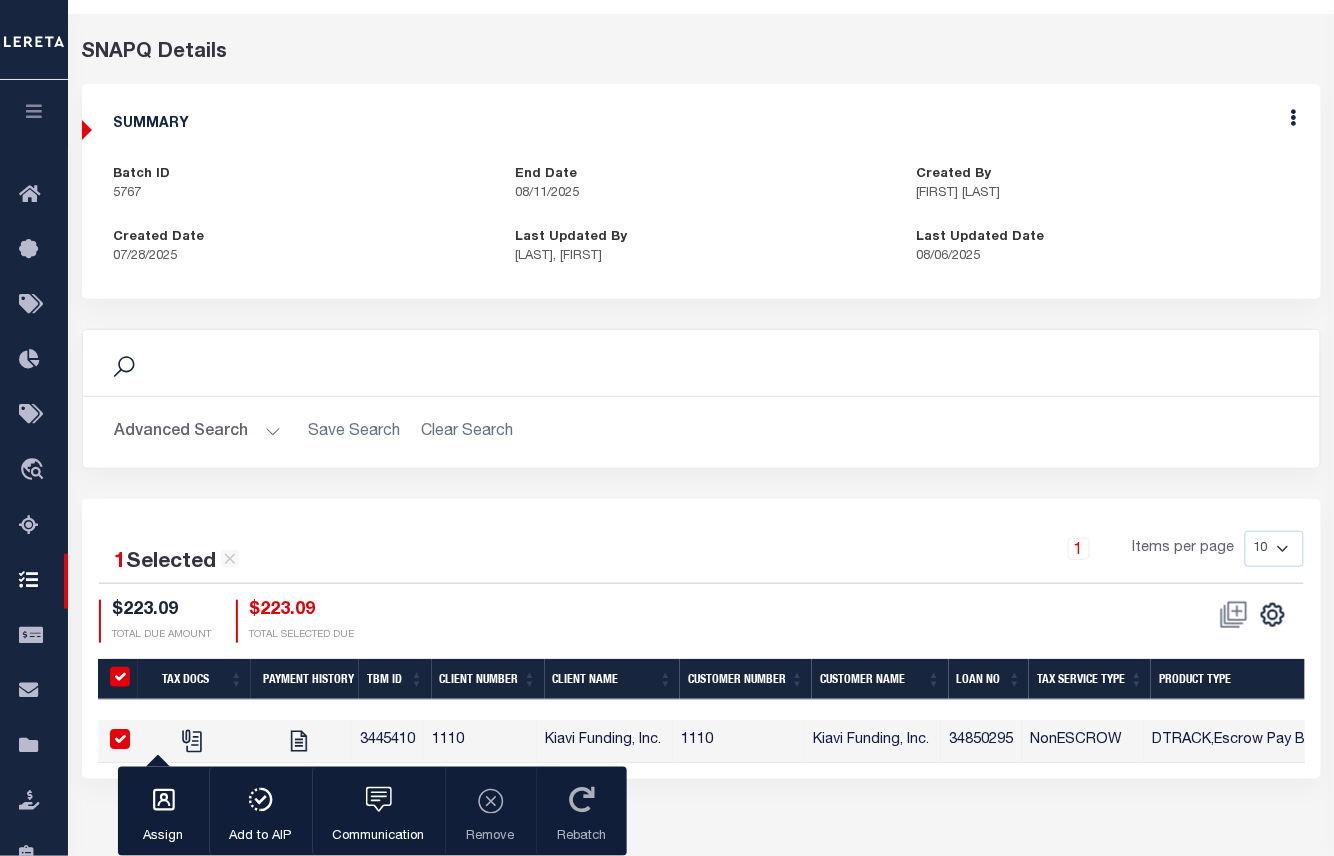 scroll, scrollTop: 204, scrollLeft: 0, axis: vertical 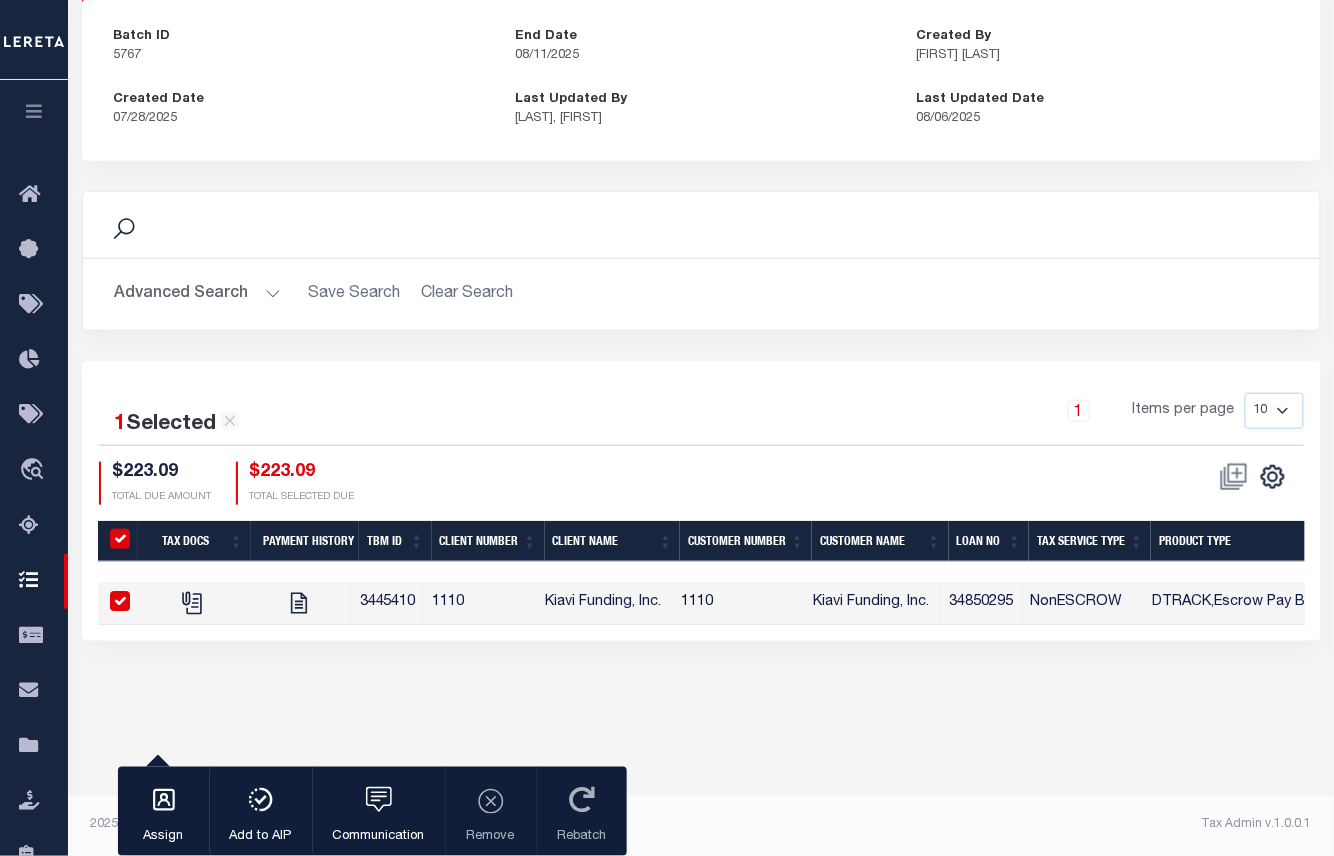drag, startPoint x: 574, startPoint y: 642, endPoint x: 1098, endPoint y: 660, distance: 524.3091 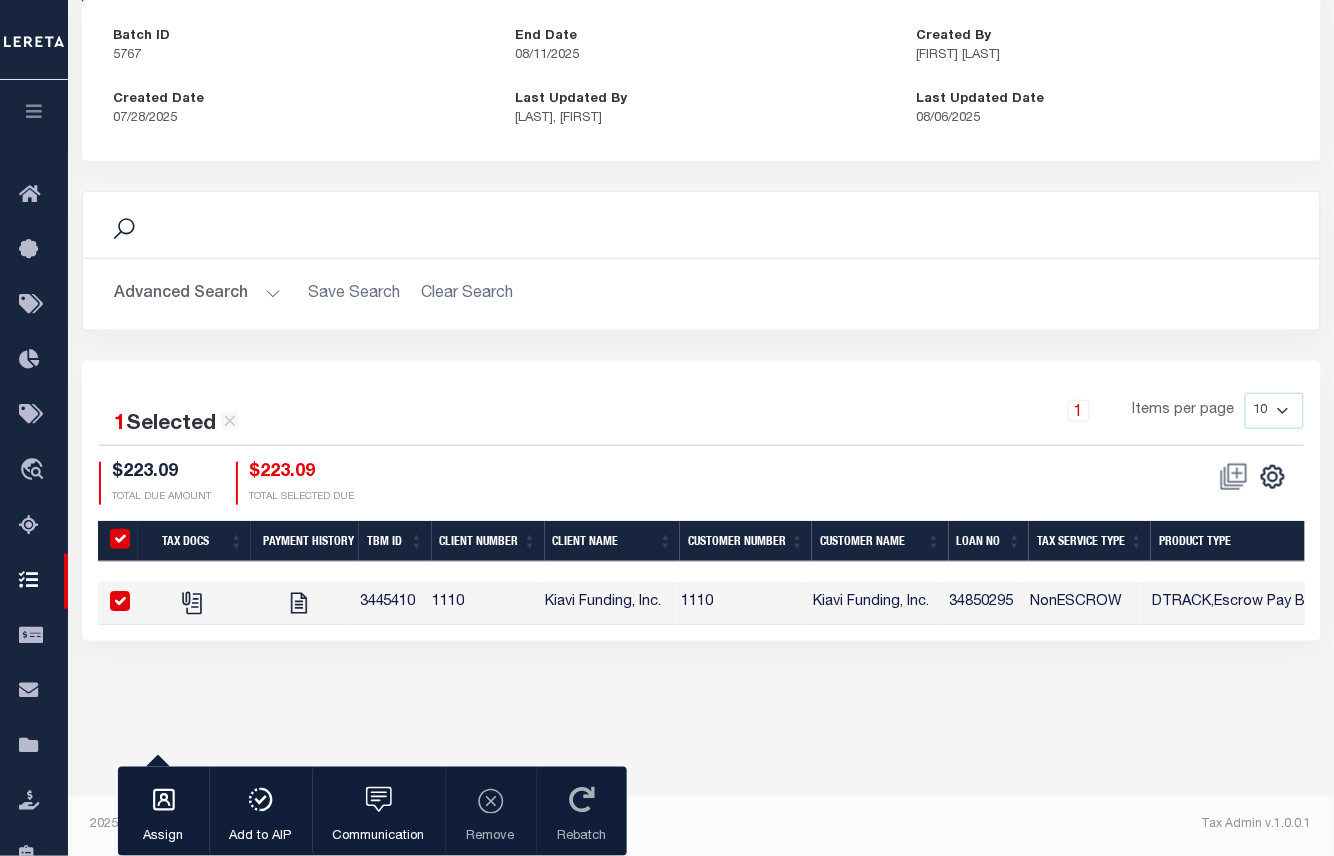 click on "SNAPQ Details
SUMMARY
Batch ID
5767
End Date
08/11/2025" at bounding box center (701, 288) 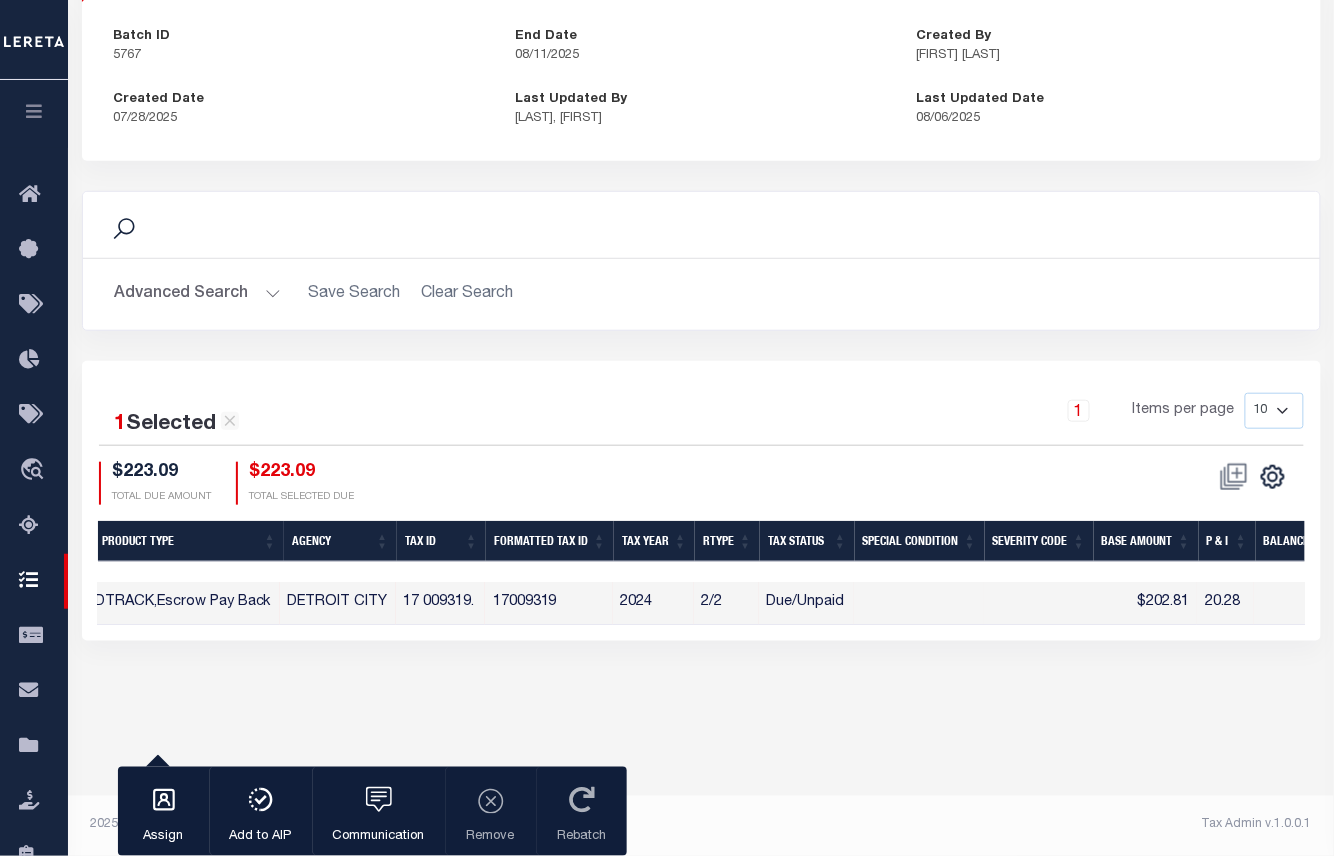 scroll, scrollTop: 0, scrollLeft: 1270, axis: horizontal 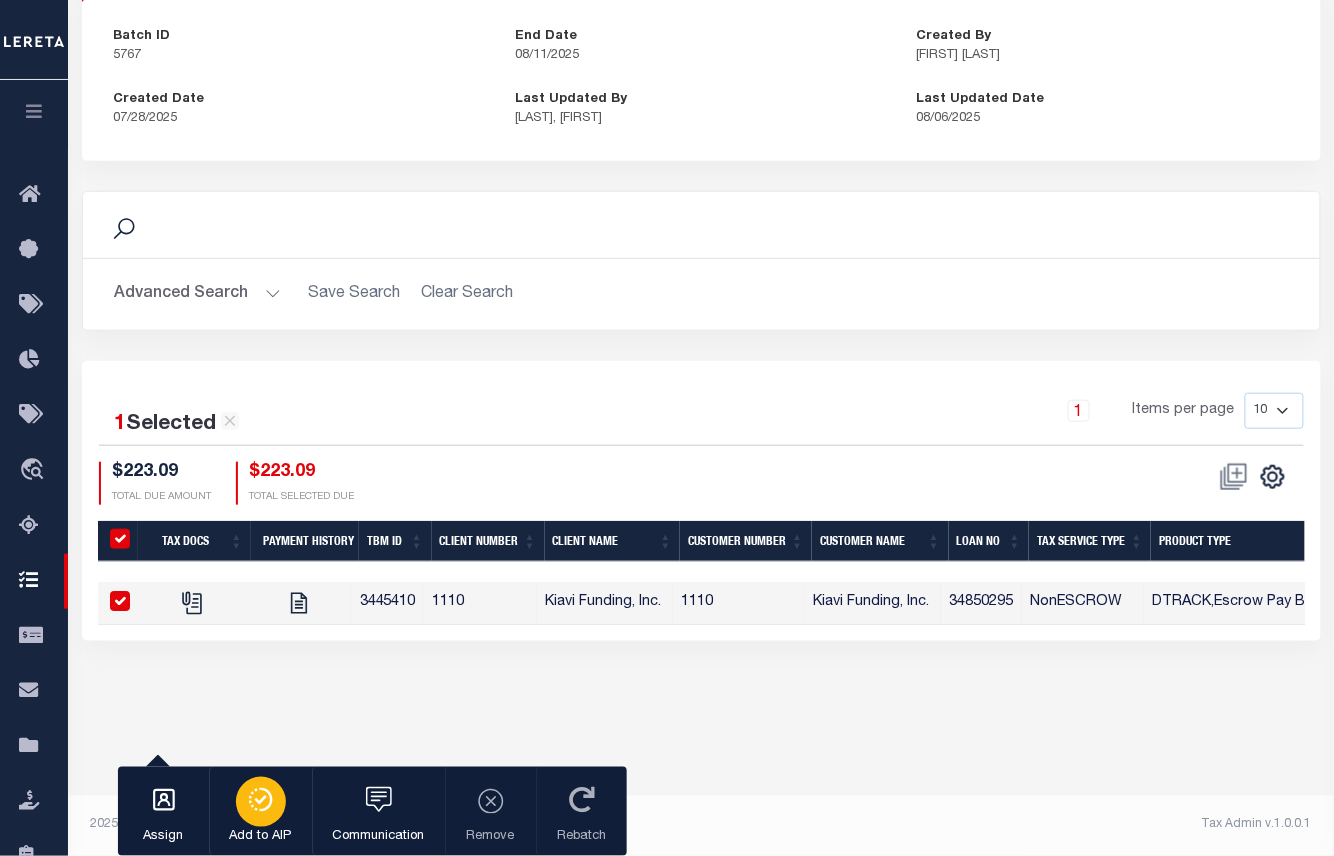click 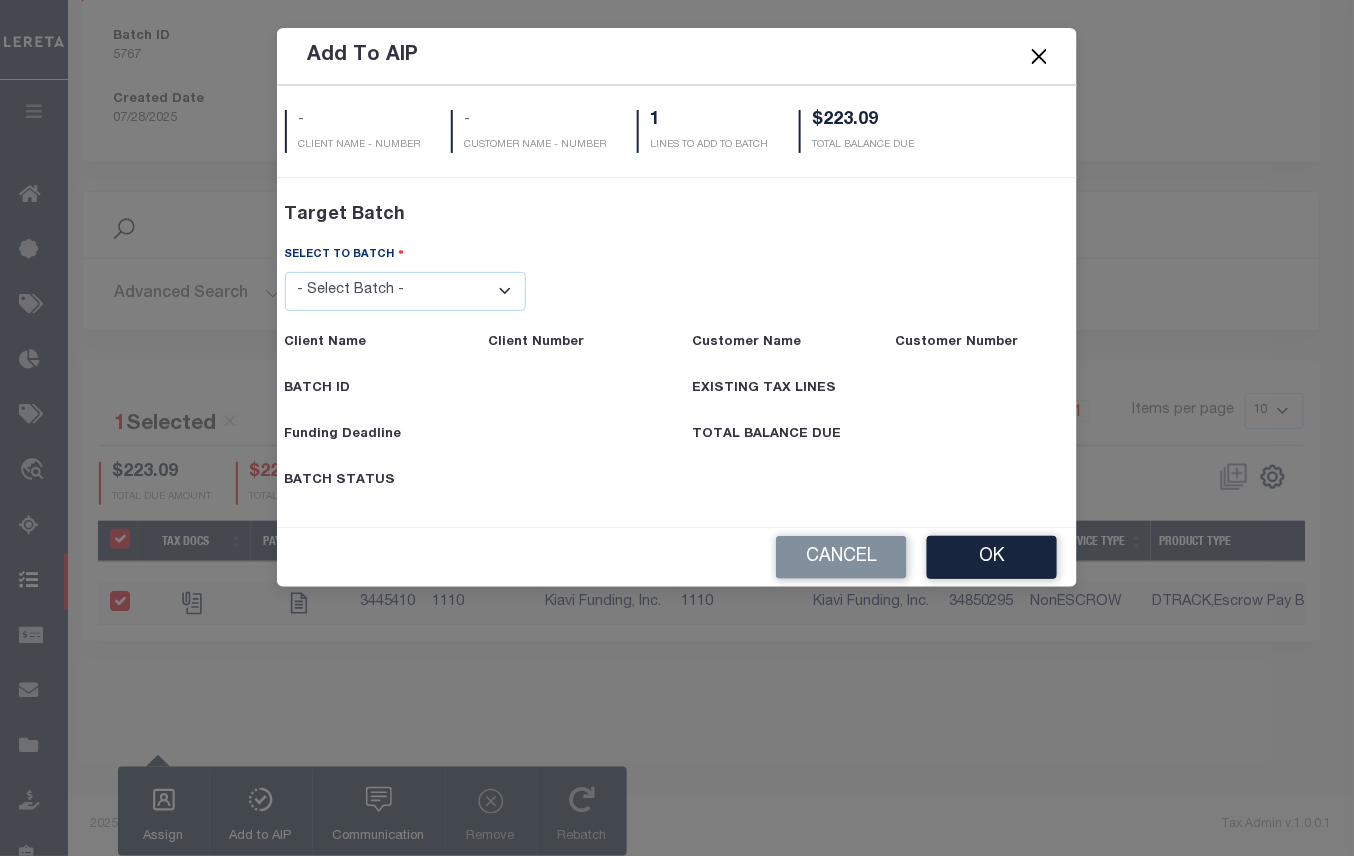 click on "- Select Batch -   40795   41171   41729   41820   42004   42111   42867   43296   45119   45394   45480   45491   45513   45532   45539" at bounding box center [406, 291] 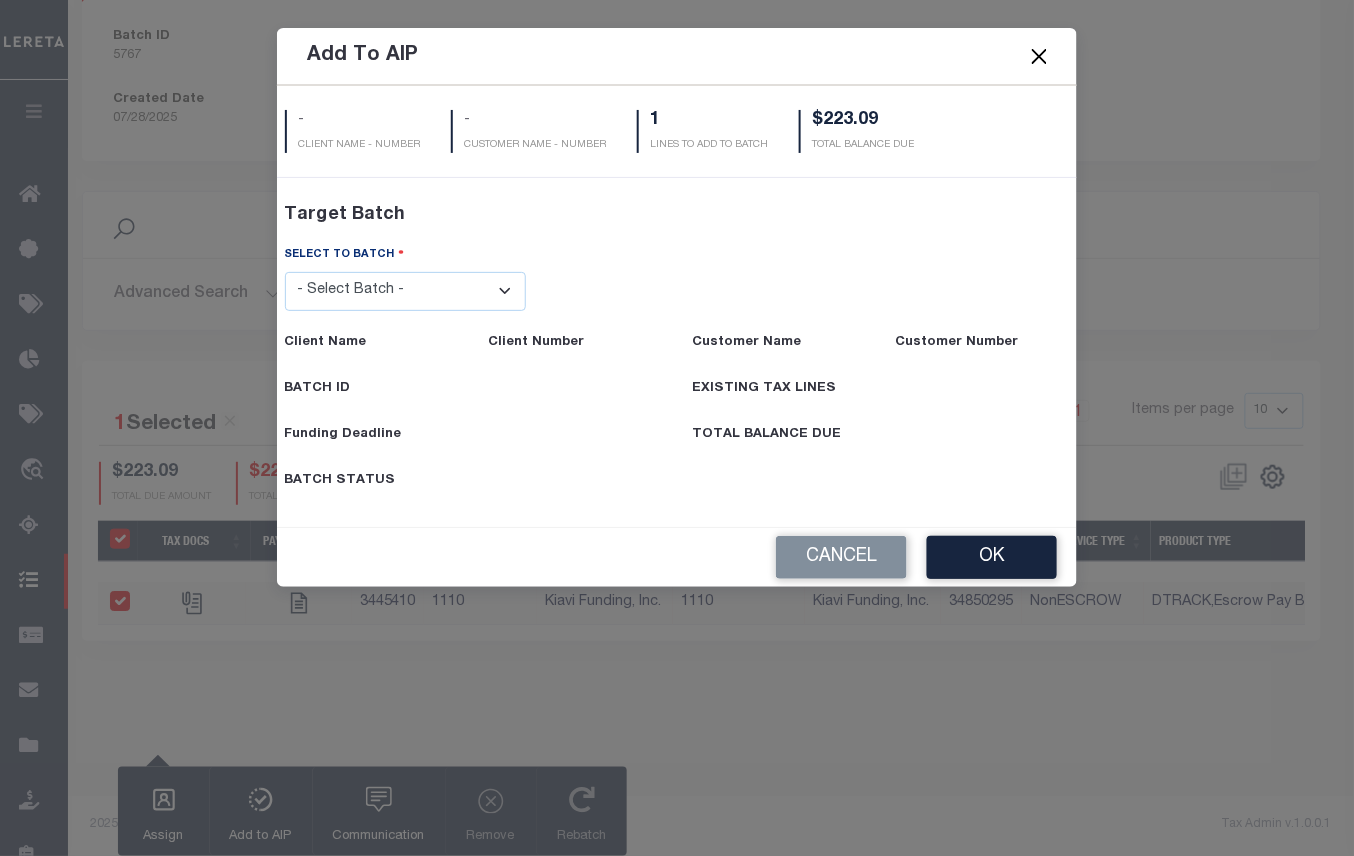 select on "45539" 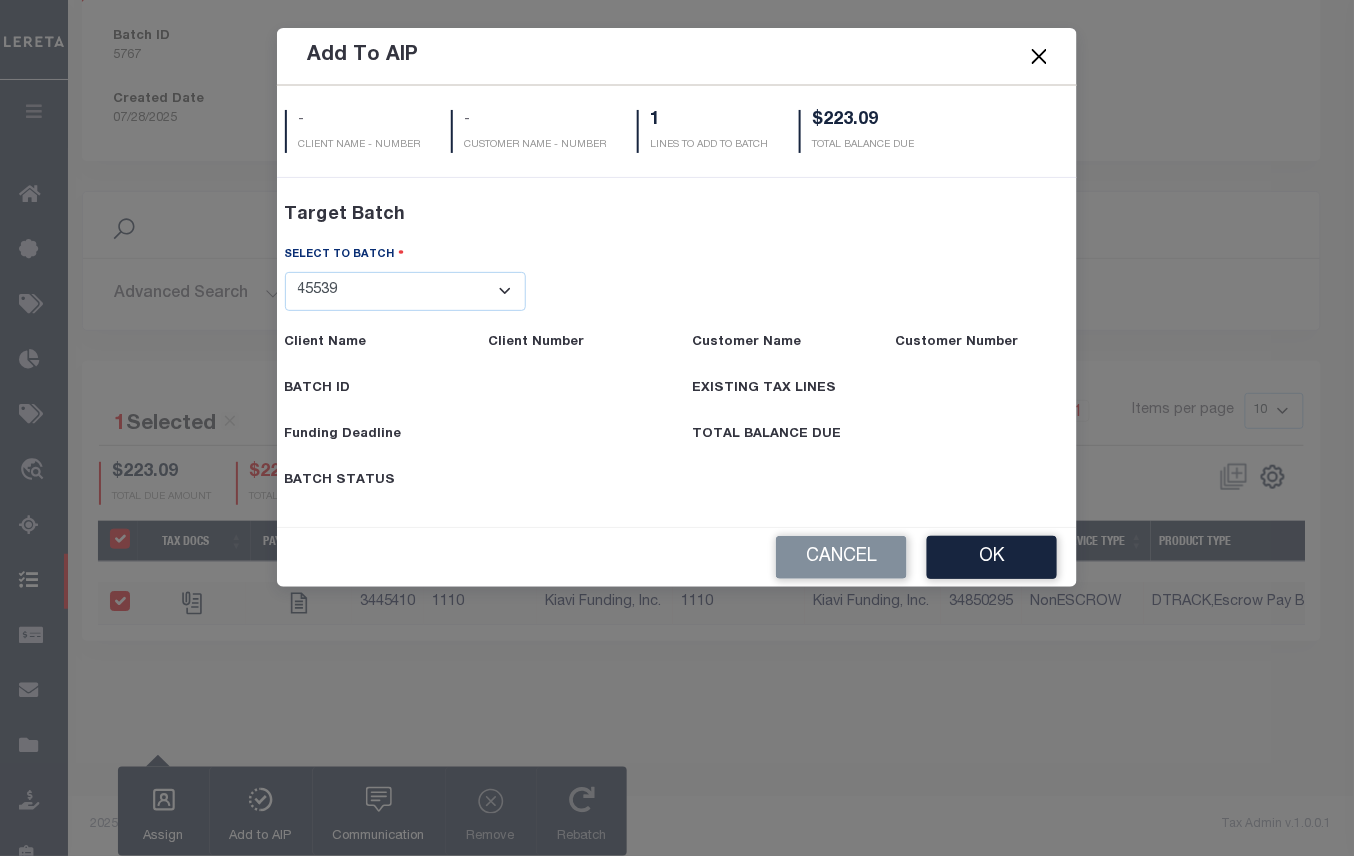 click on "- Select Batch -   40795   41171   41729   41820   42004   42111   42867   43296   45119   45394   45480   45491   45513   45532   45539" at bounding box center [406, 291] 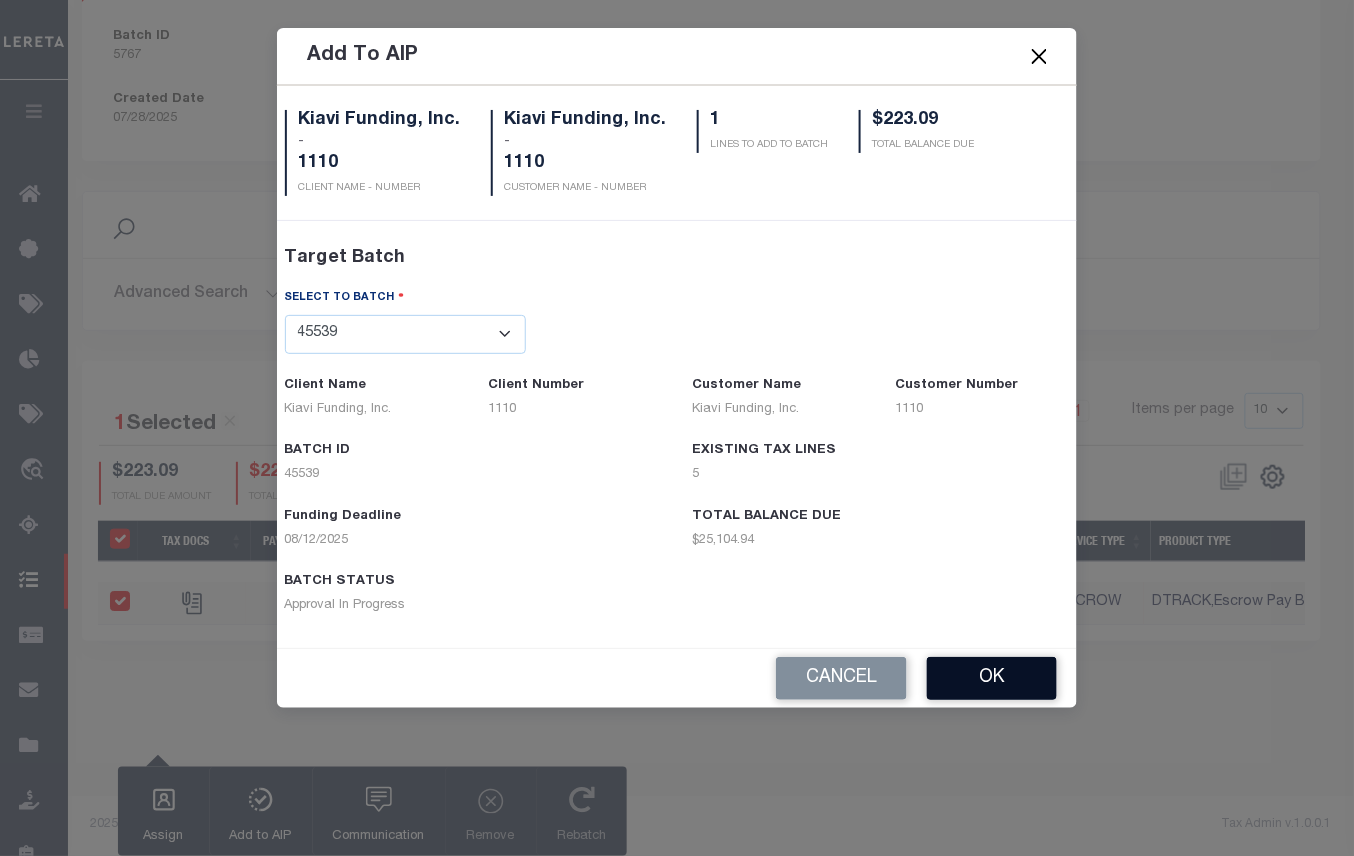 click on "OK" at bounding box center [992, 678] 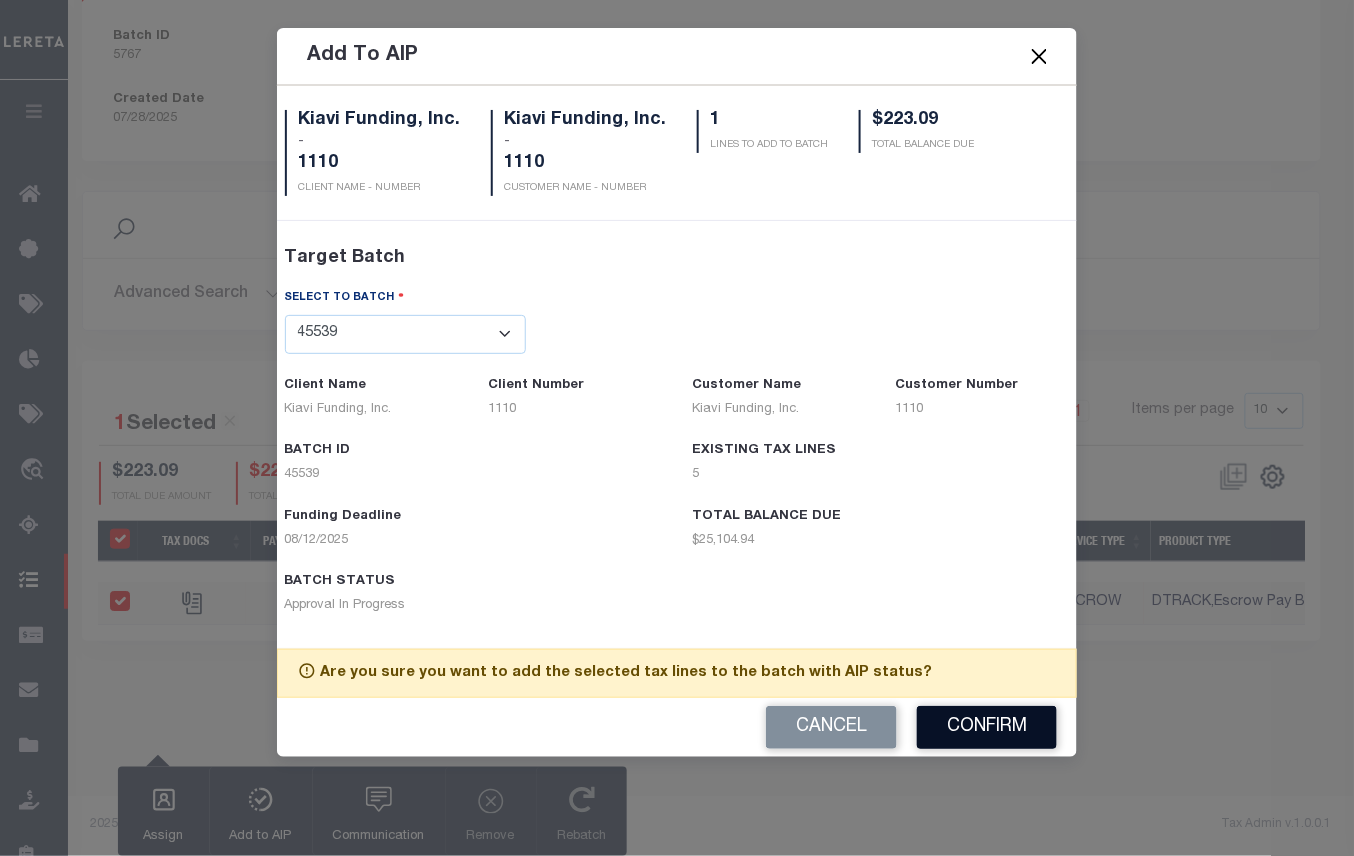click on "Confirm" at bounding box center (987, 727) 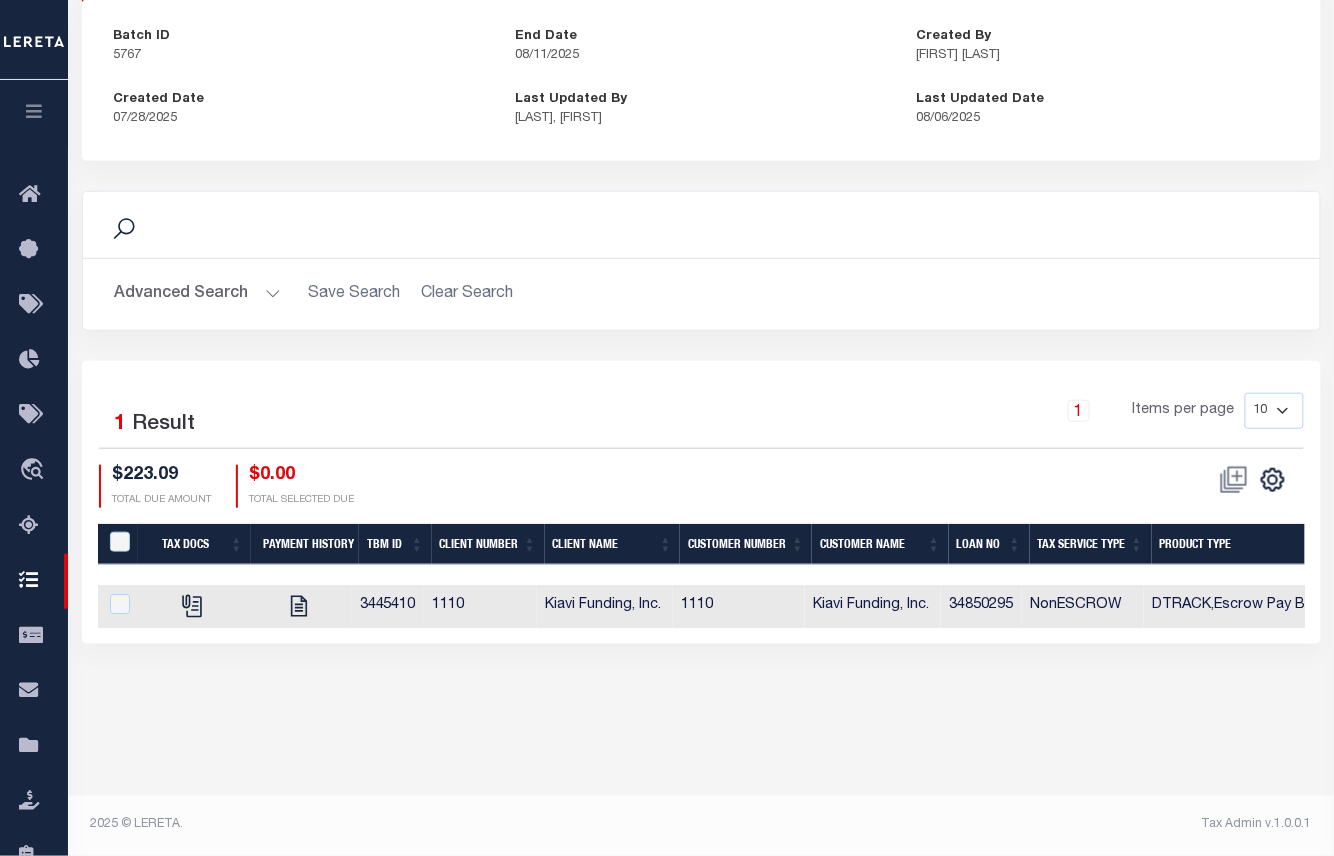 scroll, scrollTop: 0, scrollLeft: 53, axis: horizontal 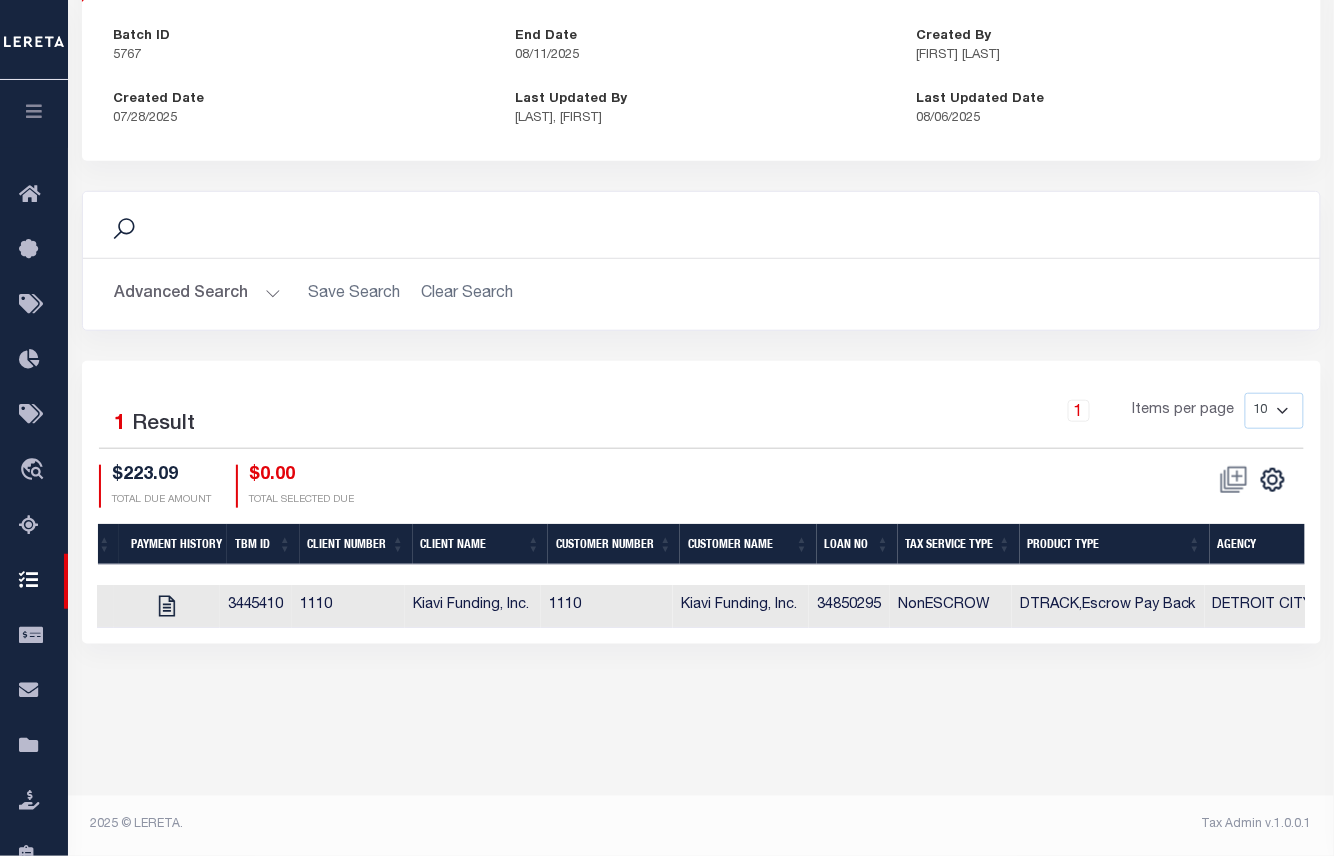 drag, startPoint x: 612, startPoint y: 645, endPoint x: 1040, endPoint y: 656, distance: 428.14133 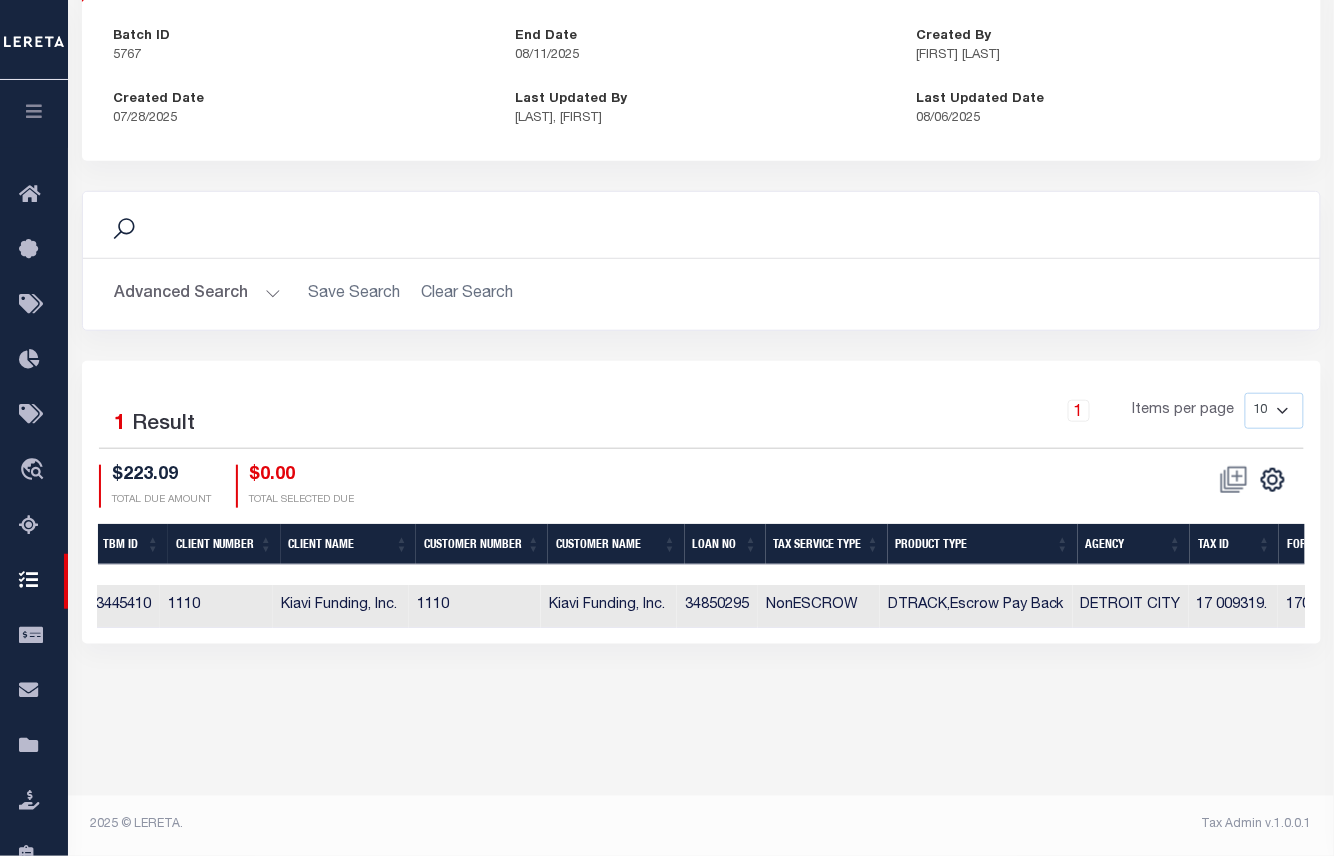 scroll, scrollTop: 0, scrollLeft: 372, axis: horizontal 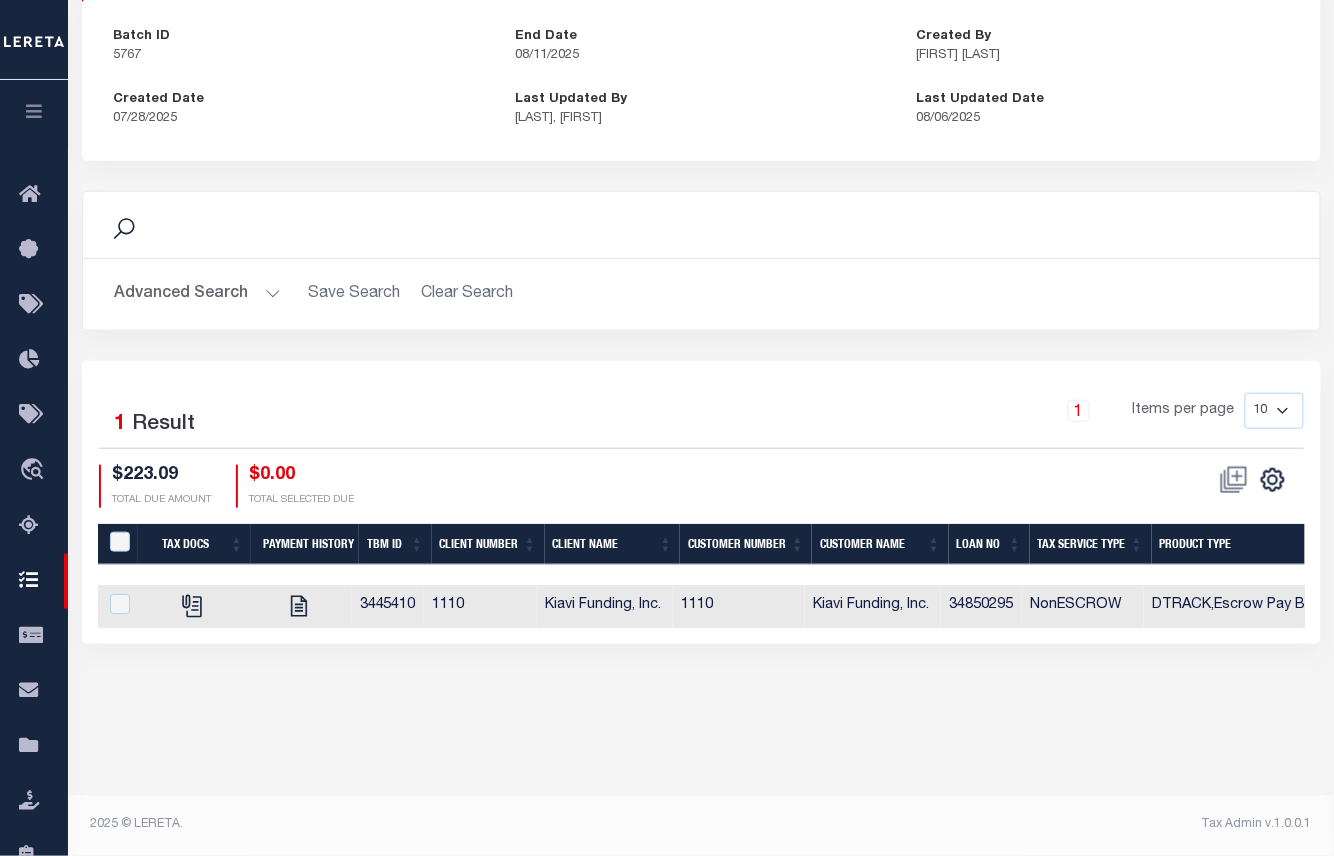 drag, startPoint x: 350, startPoint y: 645, endPoint x: 1181, endPoint y: 641, distance: 831.00964 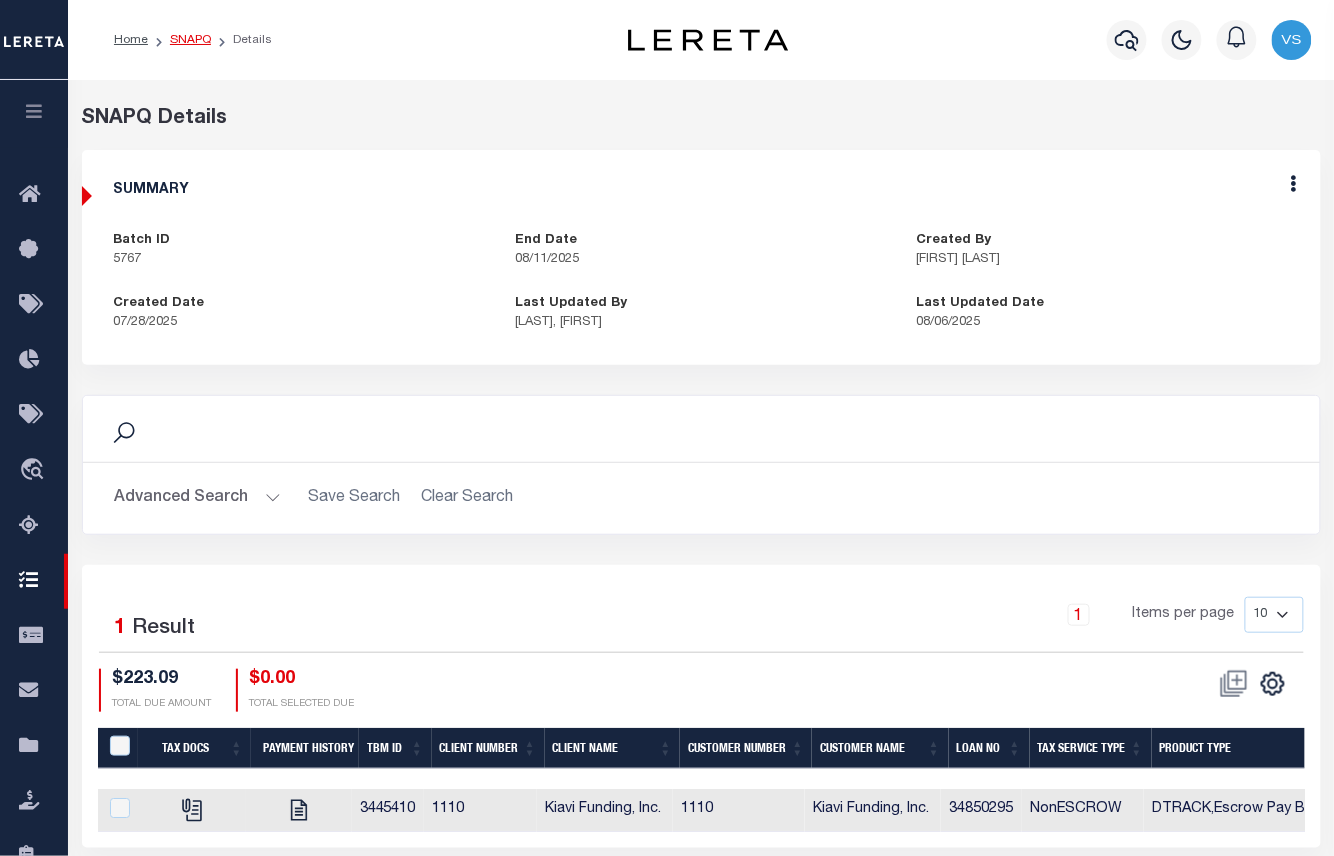click on "SNAPQ" at bounding box center (190, 40) 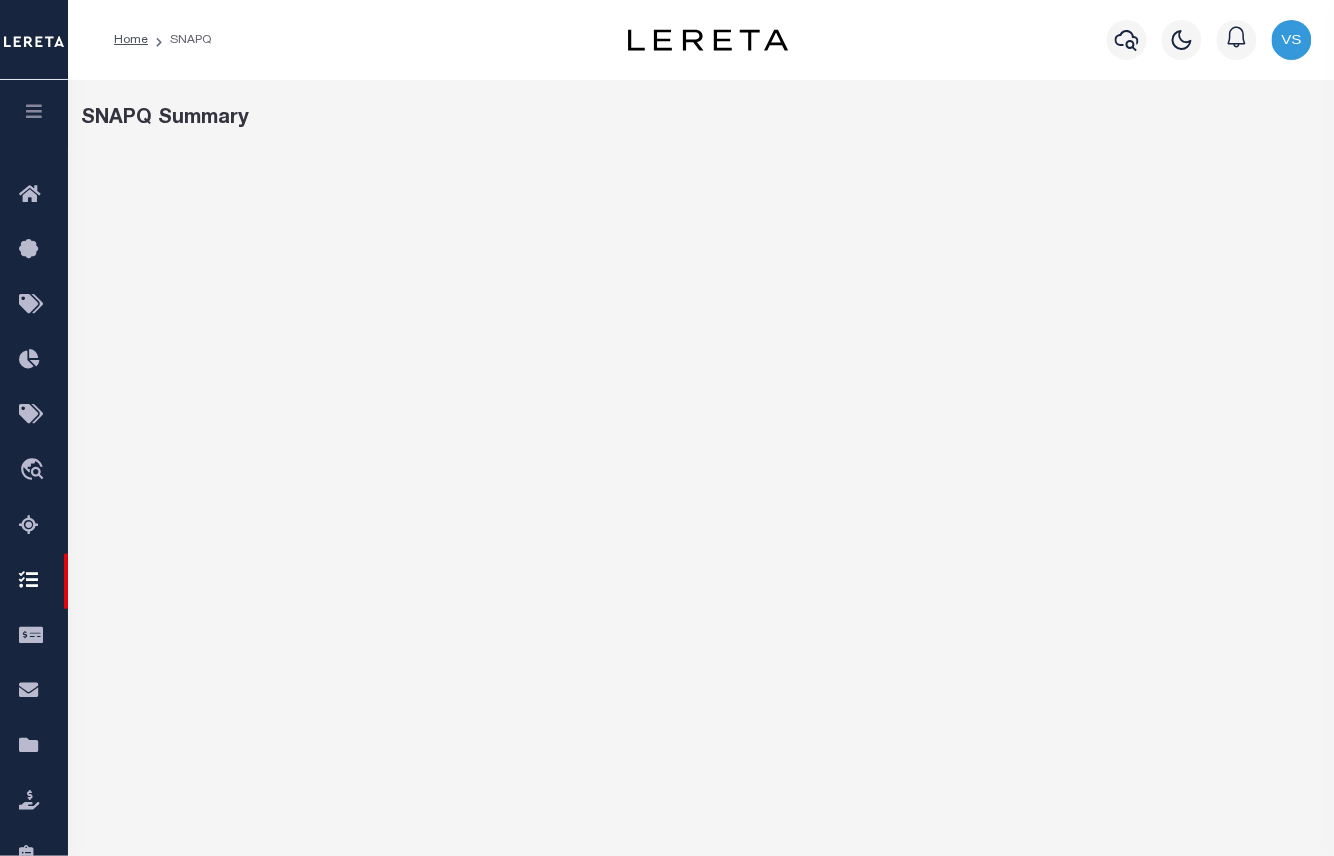 select on "100" 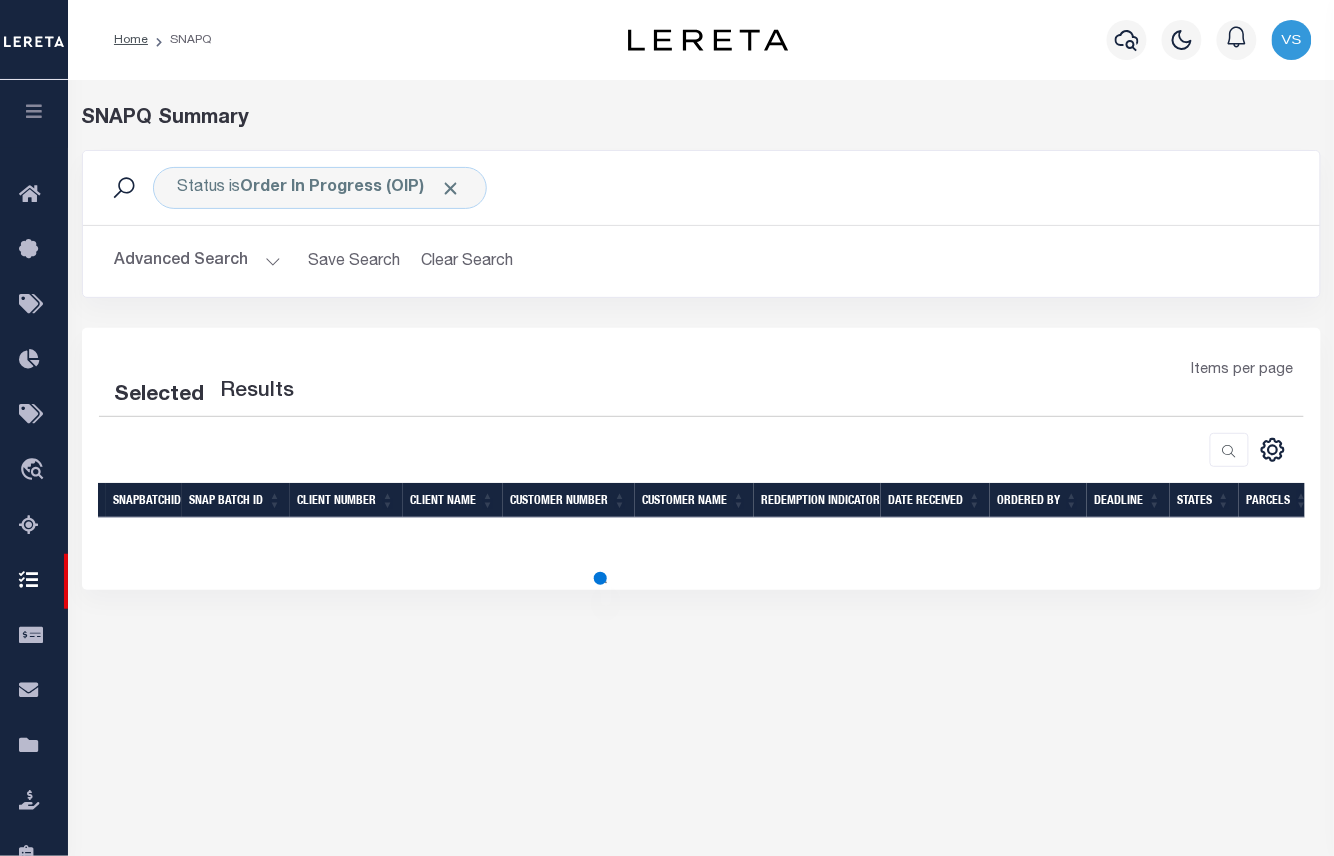 select on "100" 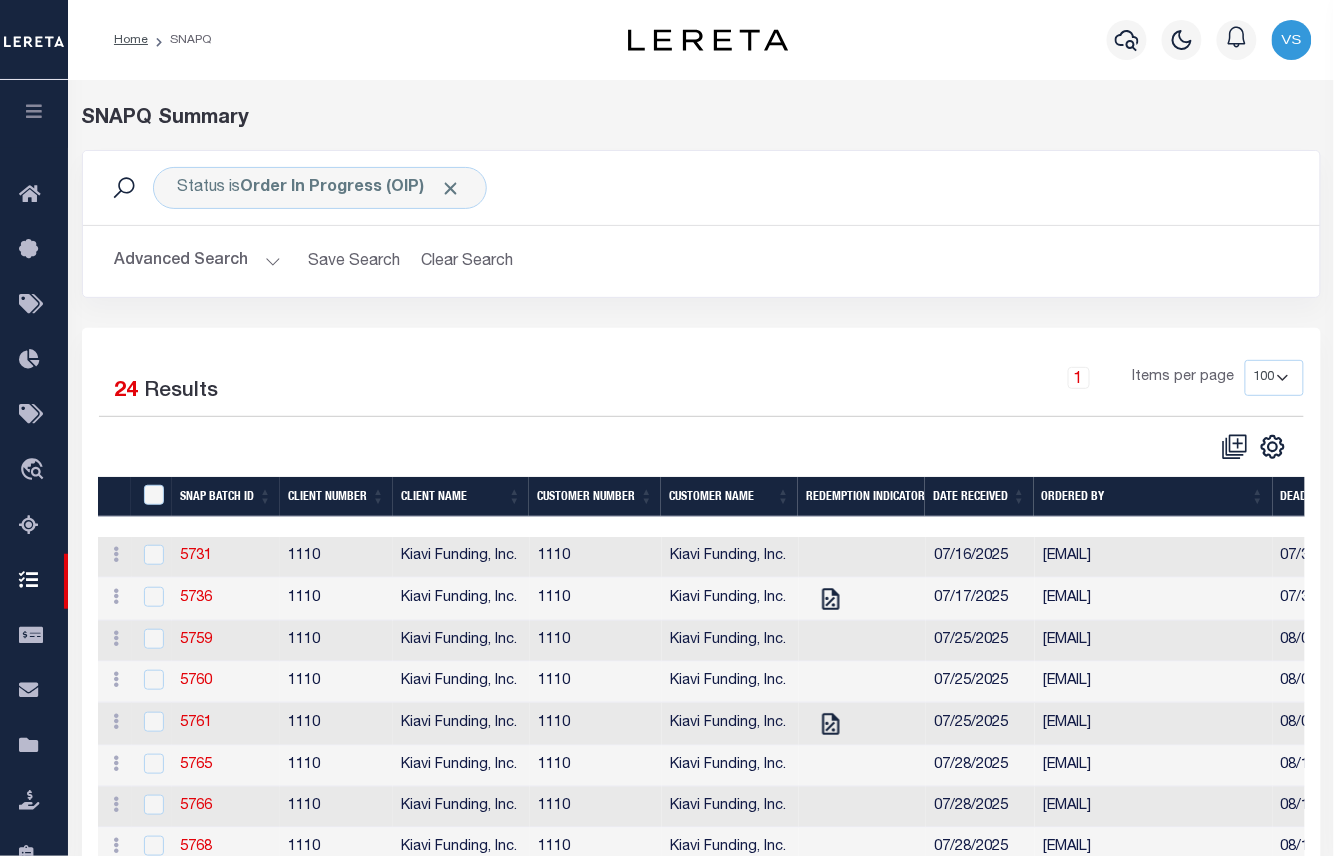 scroll, scrollTop: 472, scrollLeft: 0, axis: vertical 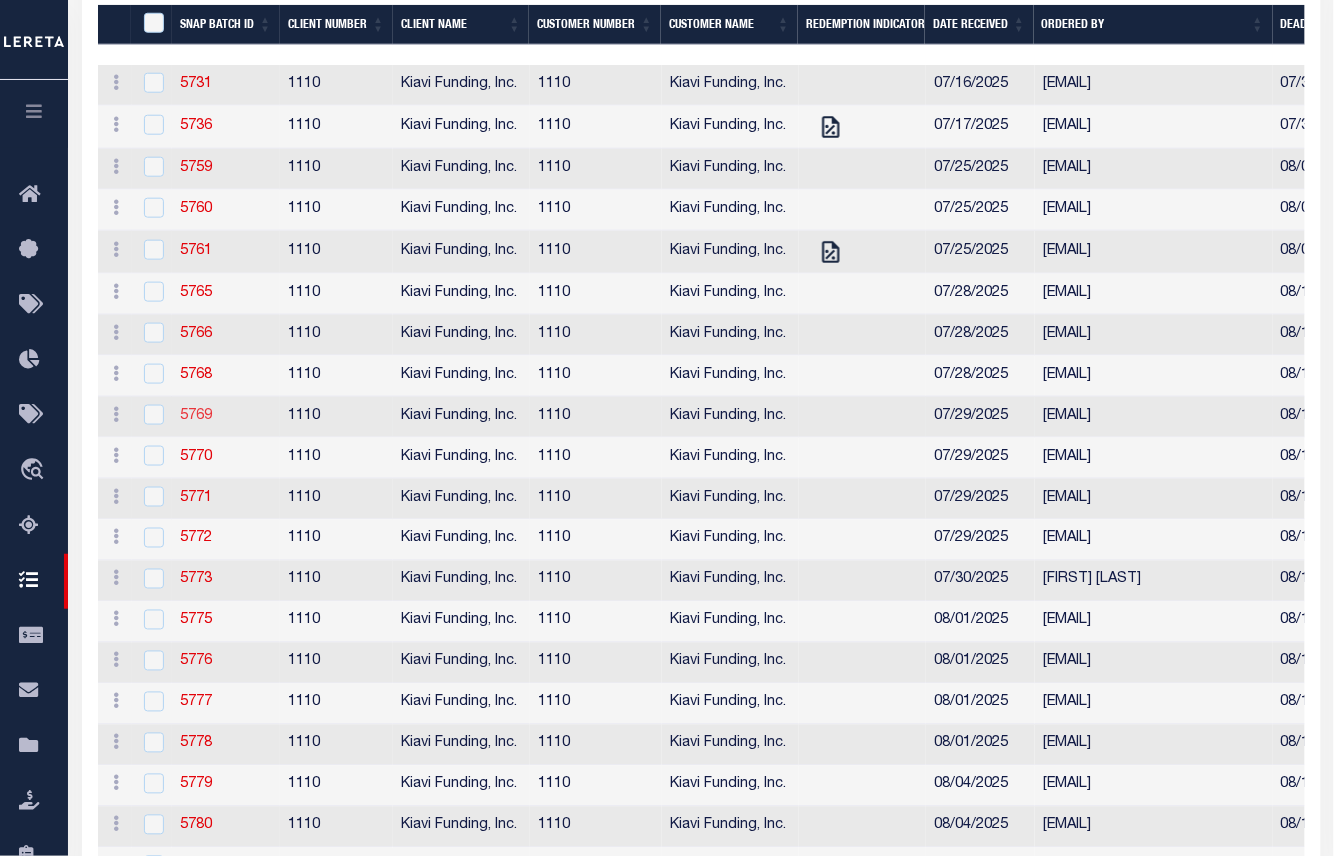 click on "5769" at bounding box center [196, 416] 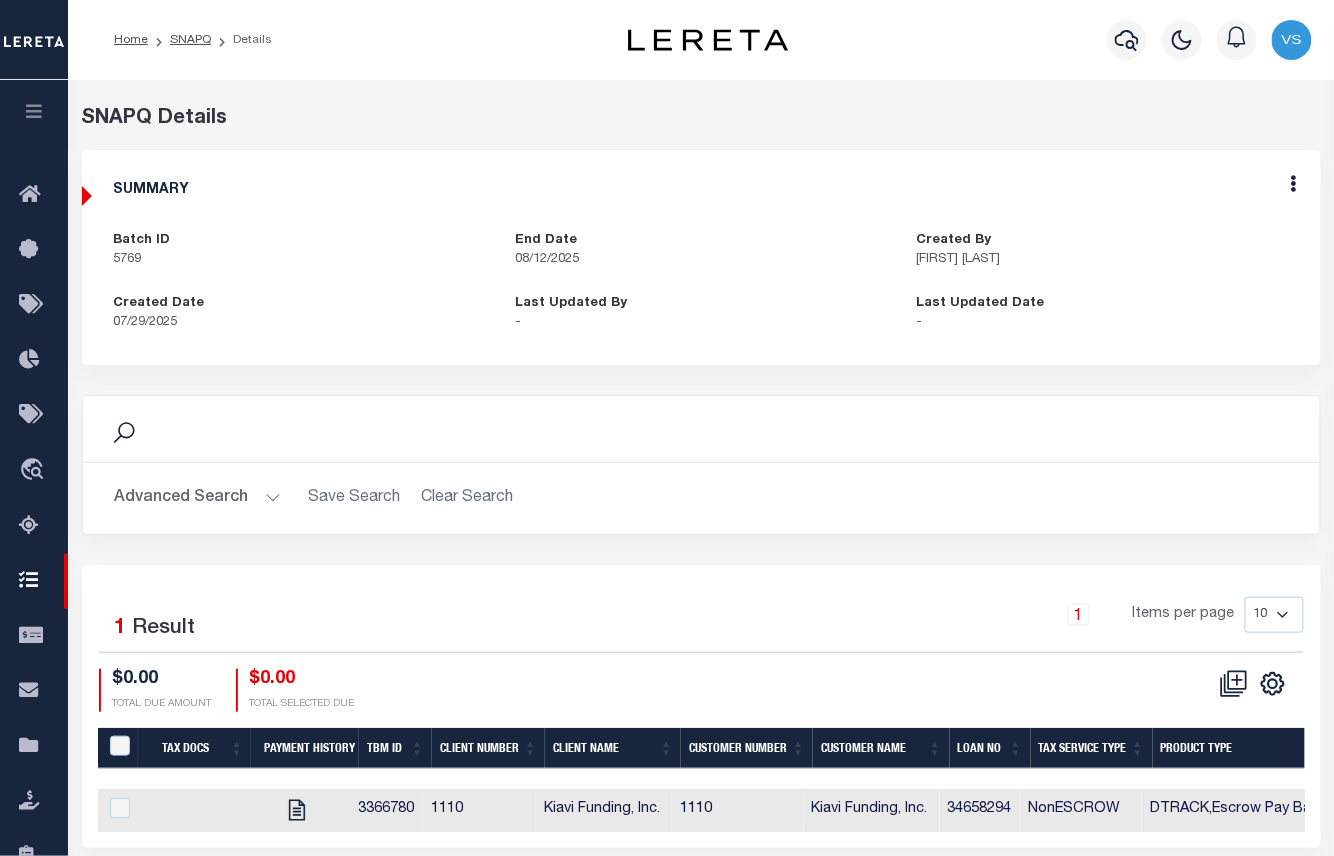 scroll, scrollTop: 204, scrollLeft: 0, axis: vertical 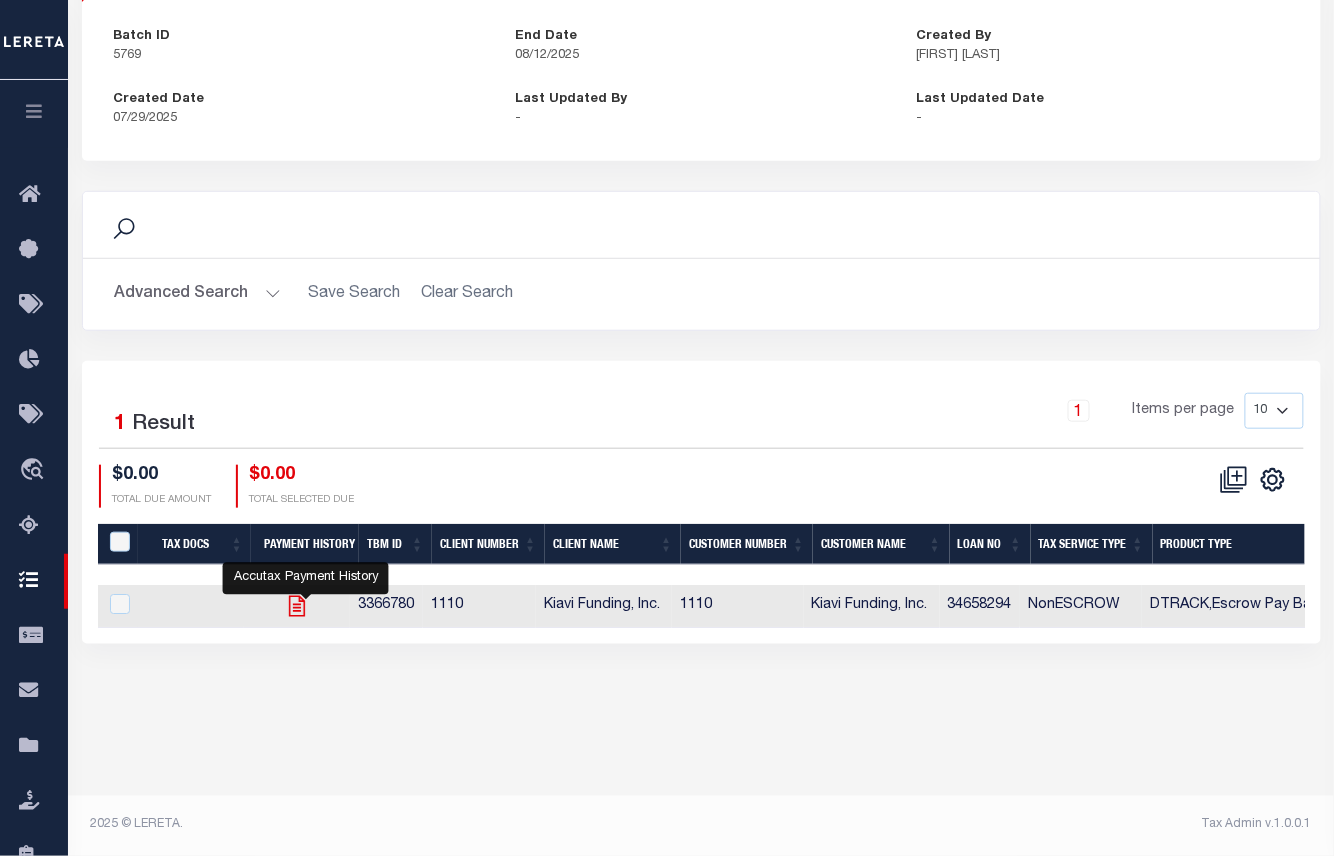 click 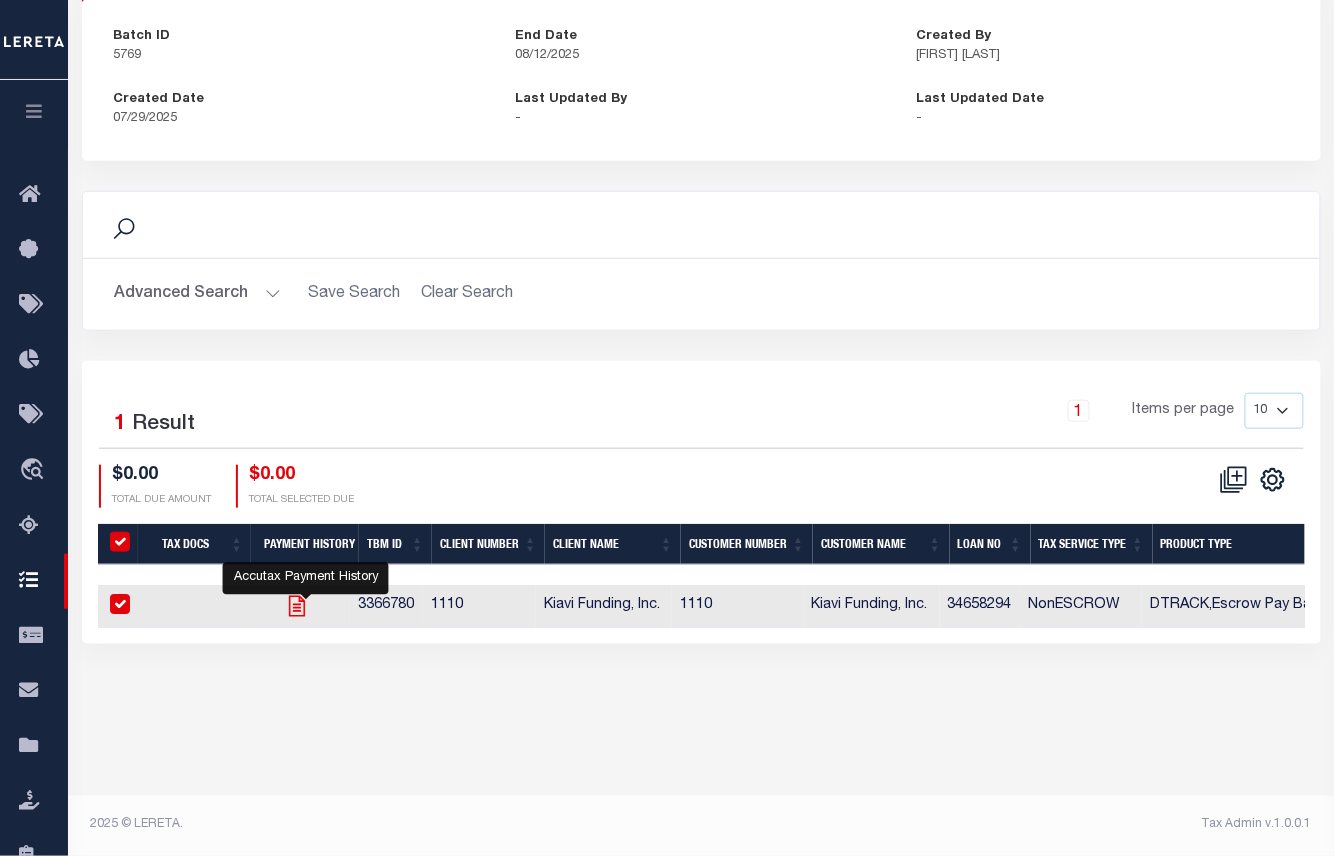 checkbox on "true" 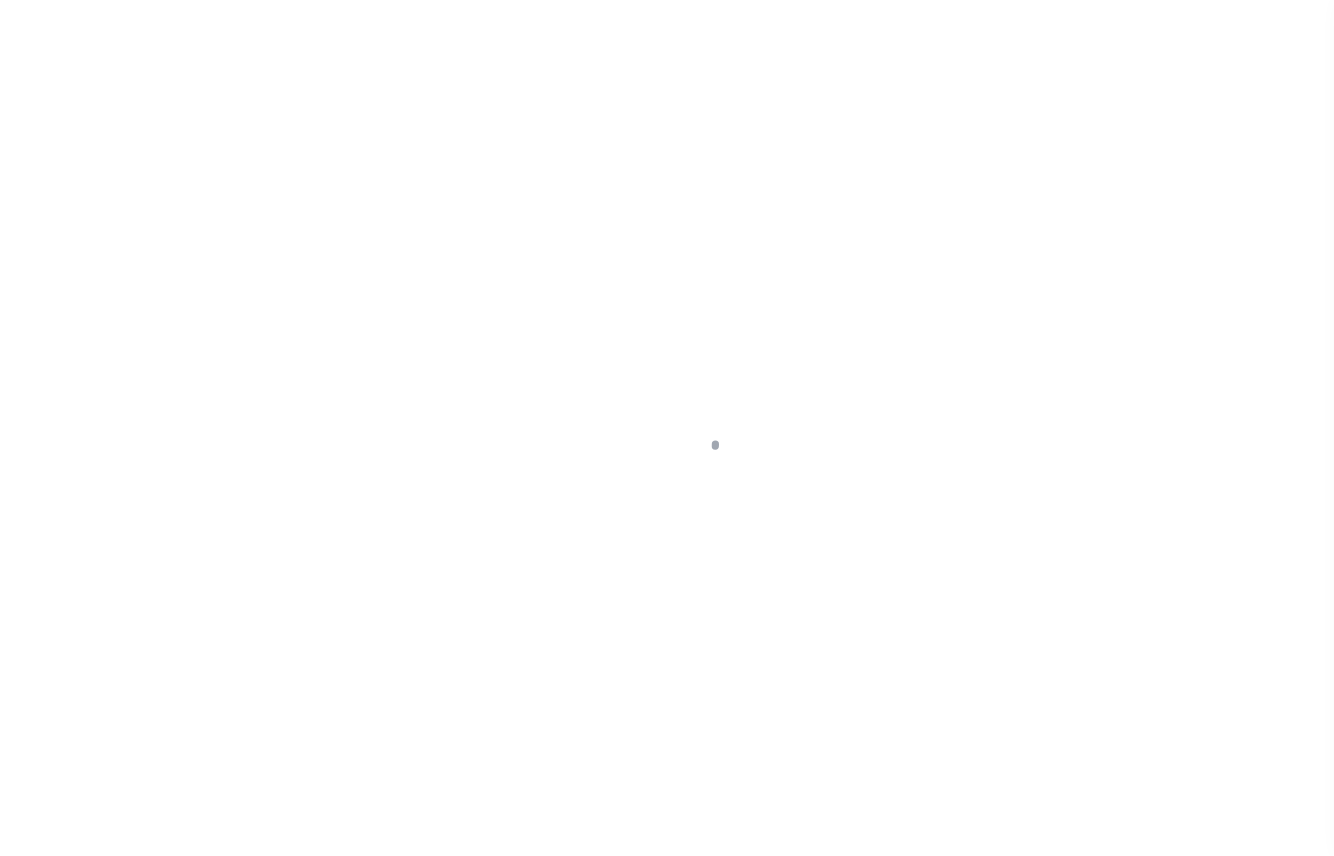 scroll, scrollTop: 0, scrollLeft: 0, axis: both 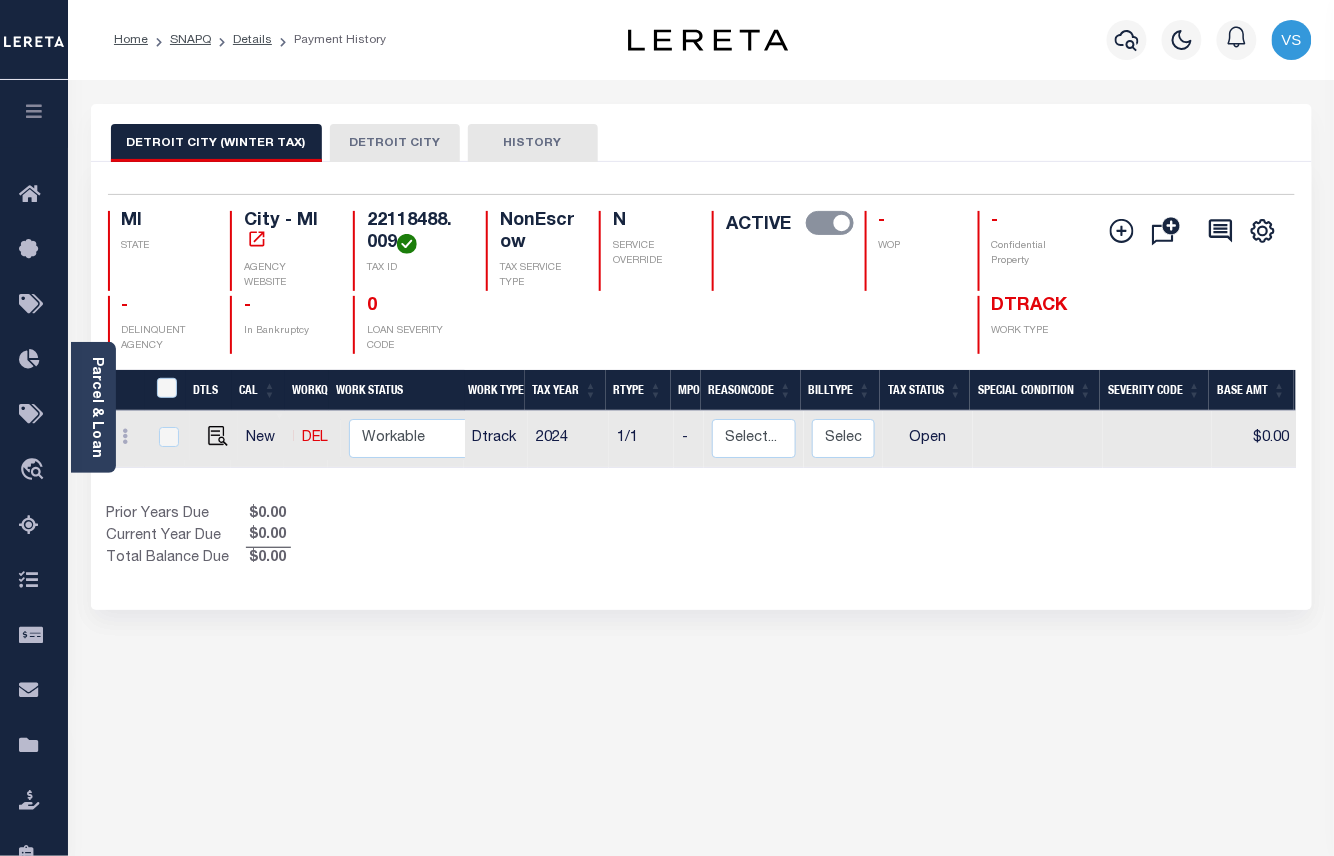 click on "DETROIT CITY" at bounding box center [395, 143] 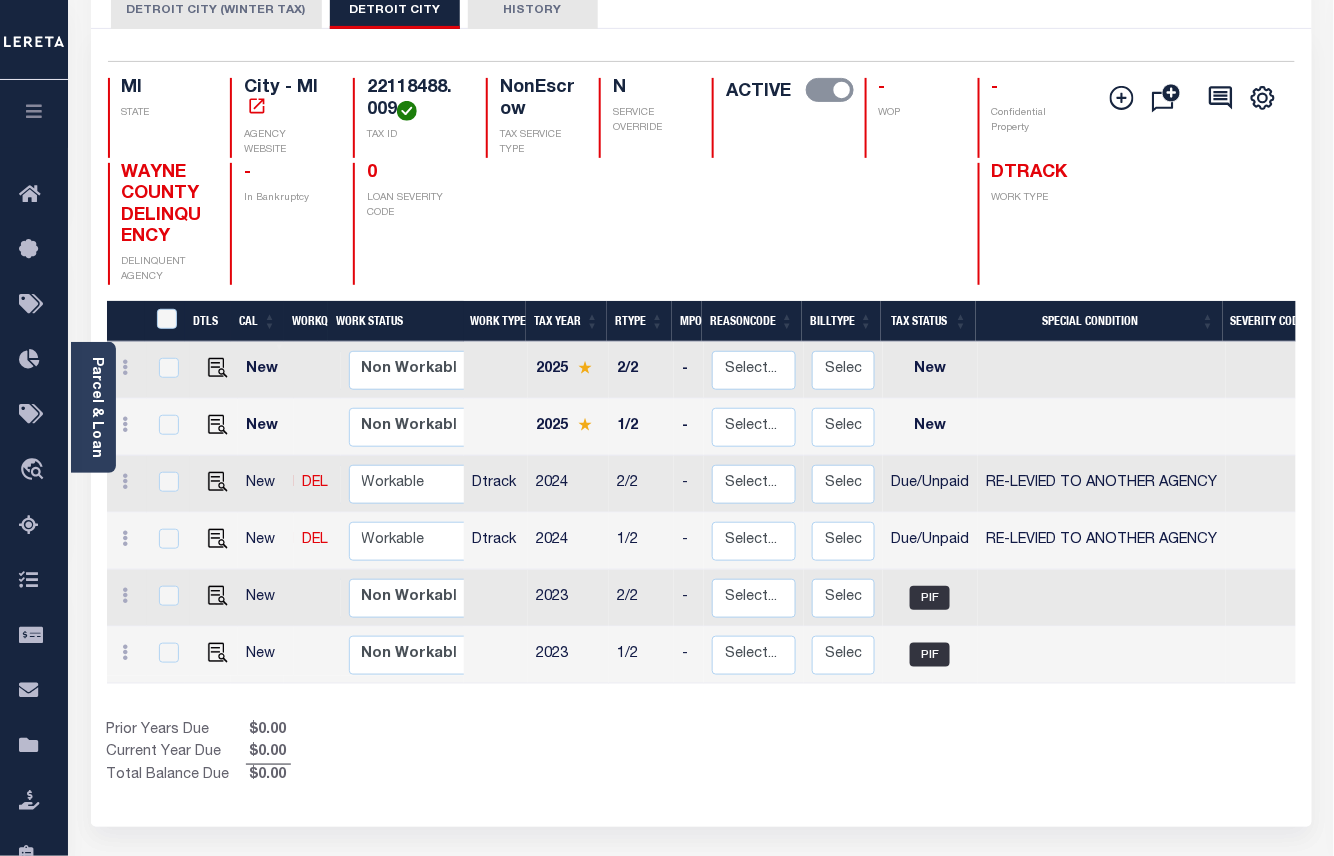 scroll, scrollTop: 0, scrollLeft: 0, axis: both 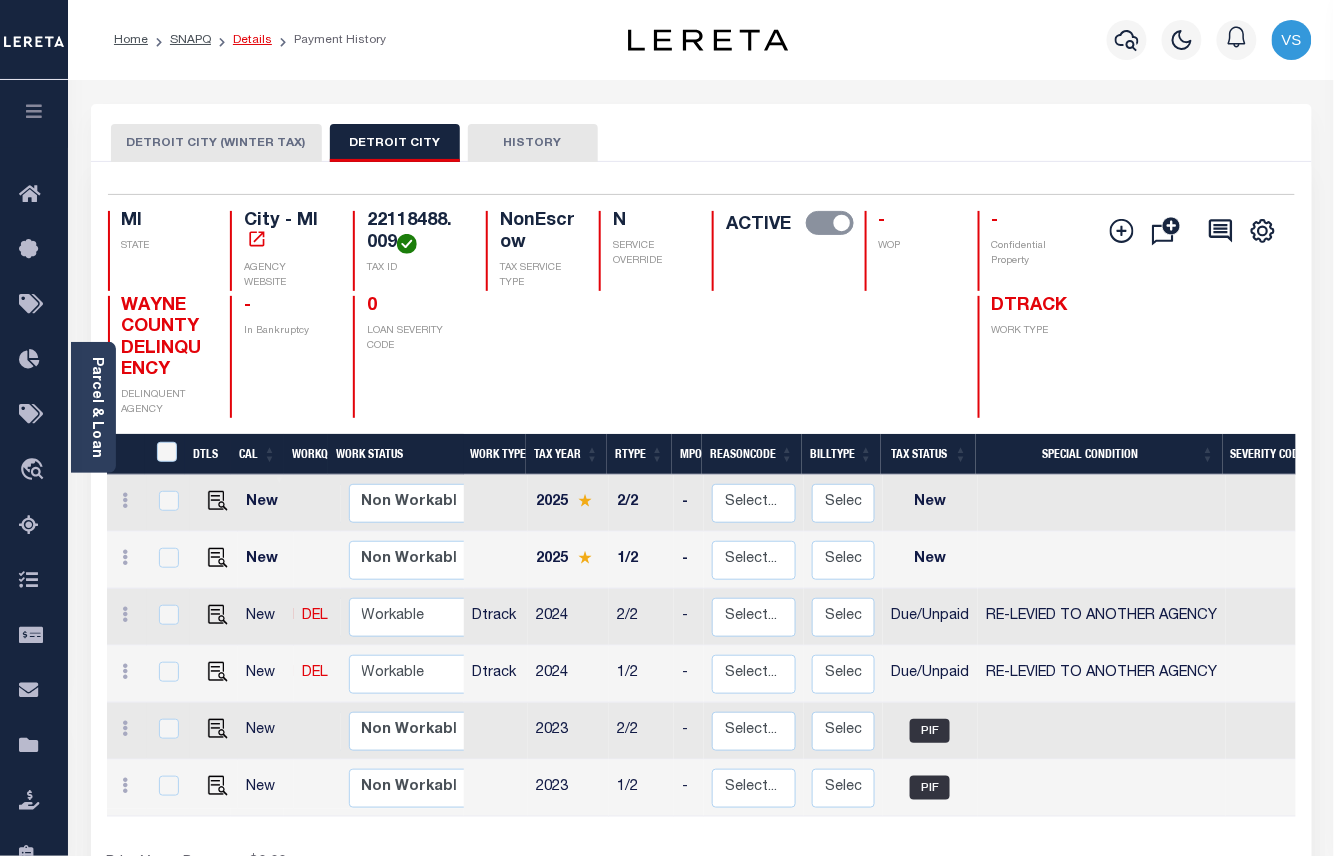 click on "Details" at bounding box center [252, 40] 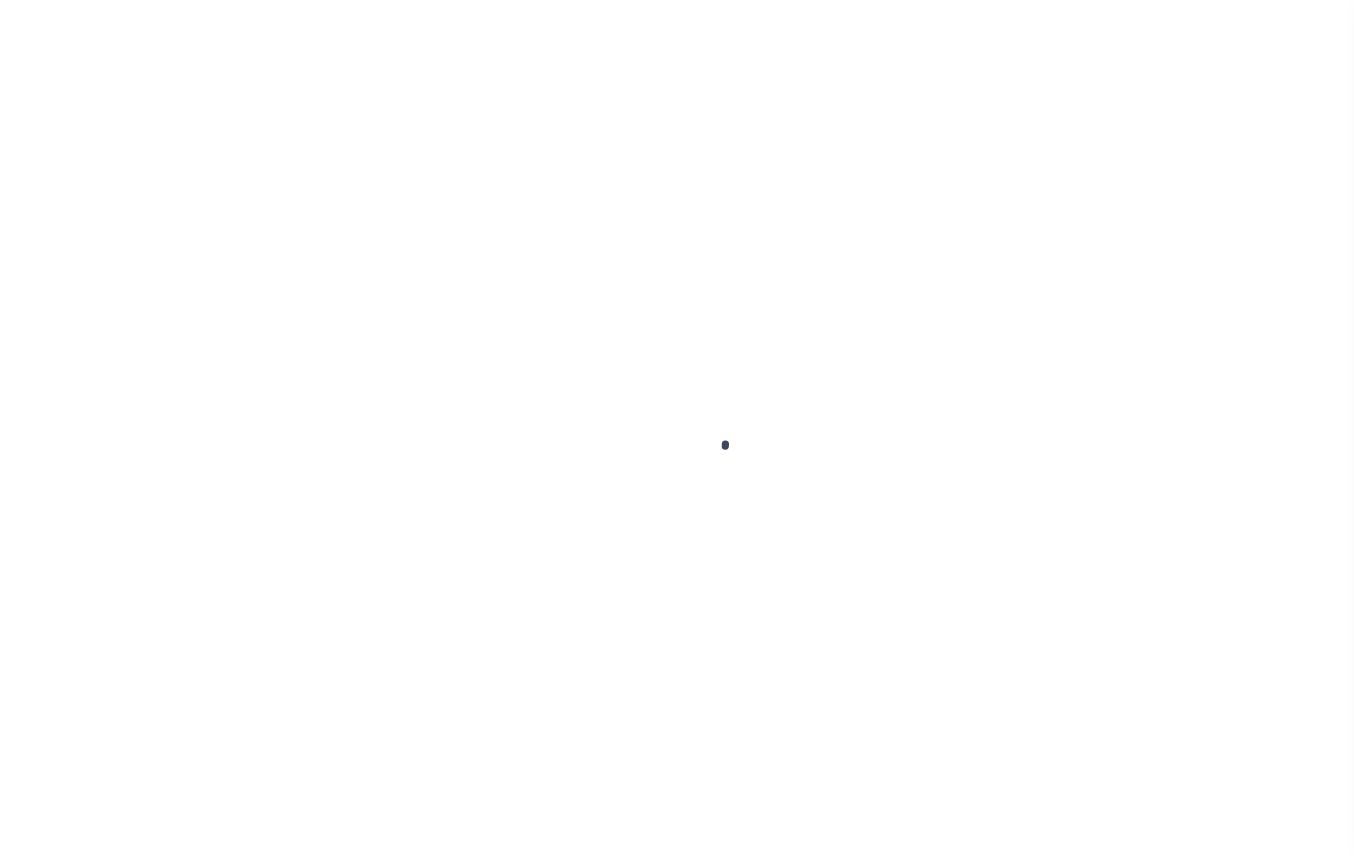 scroll, scrollTop: 0, scrollLeft: 0, axis: both 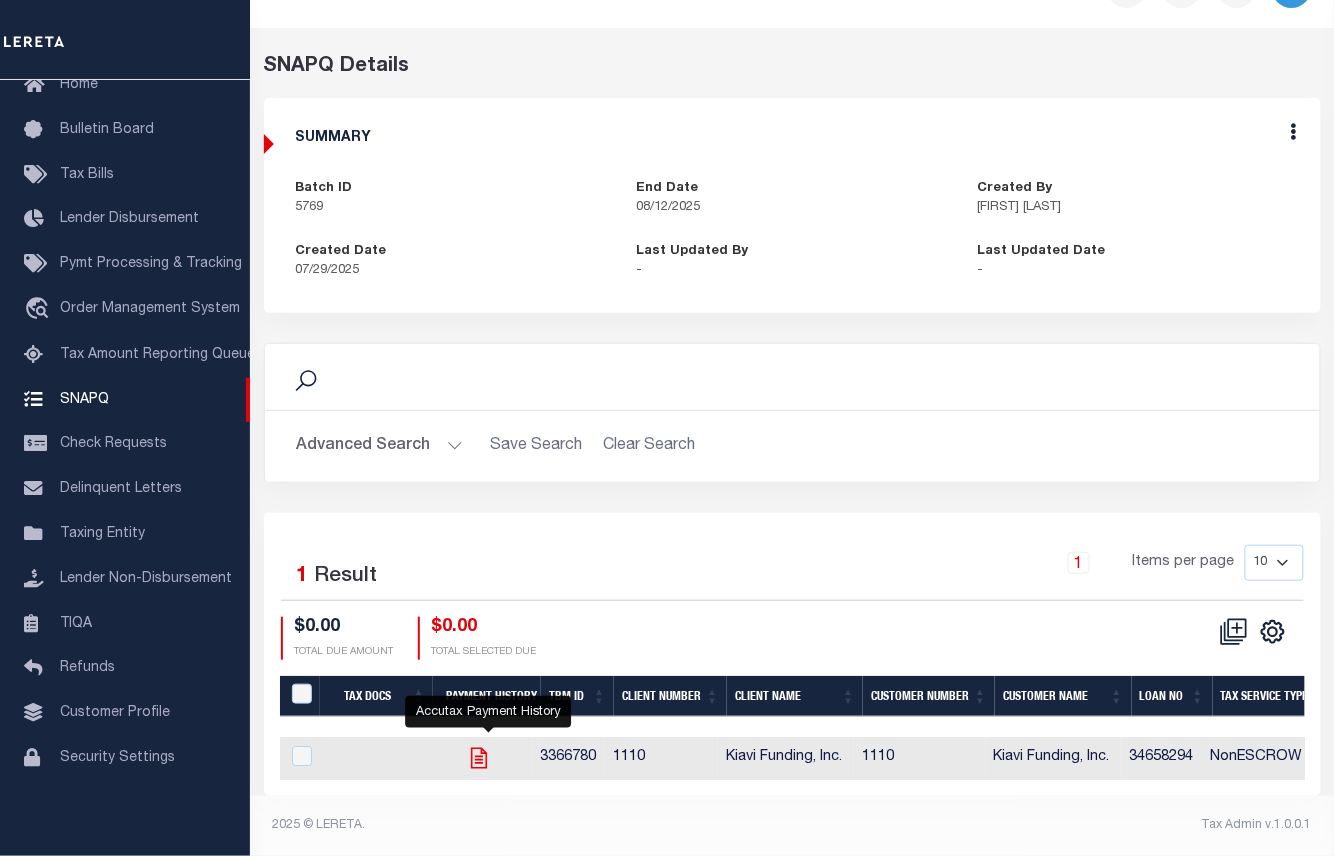 click 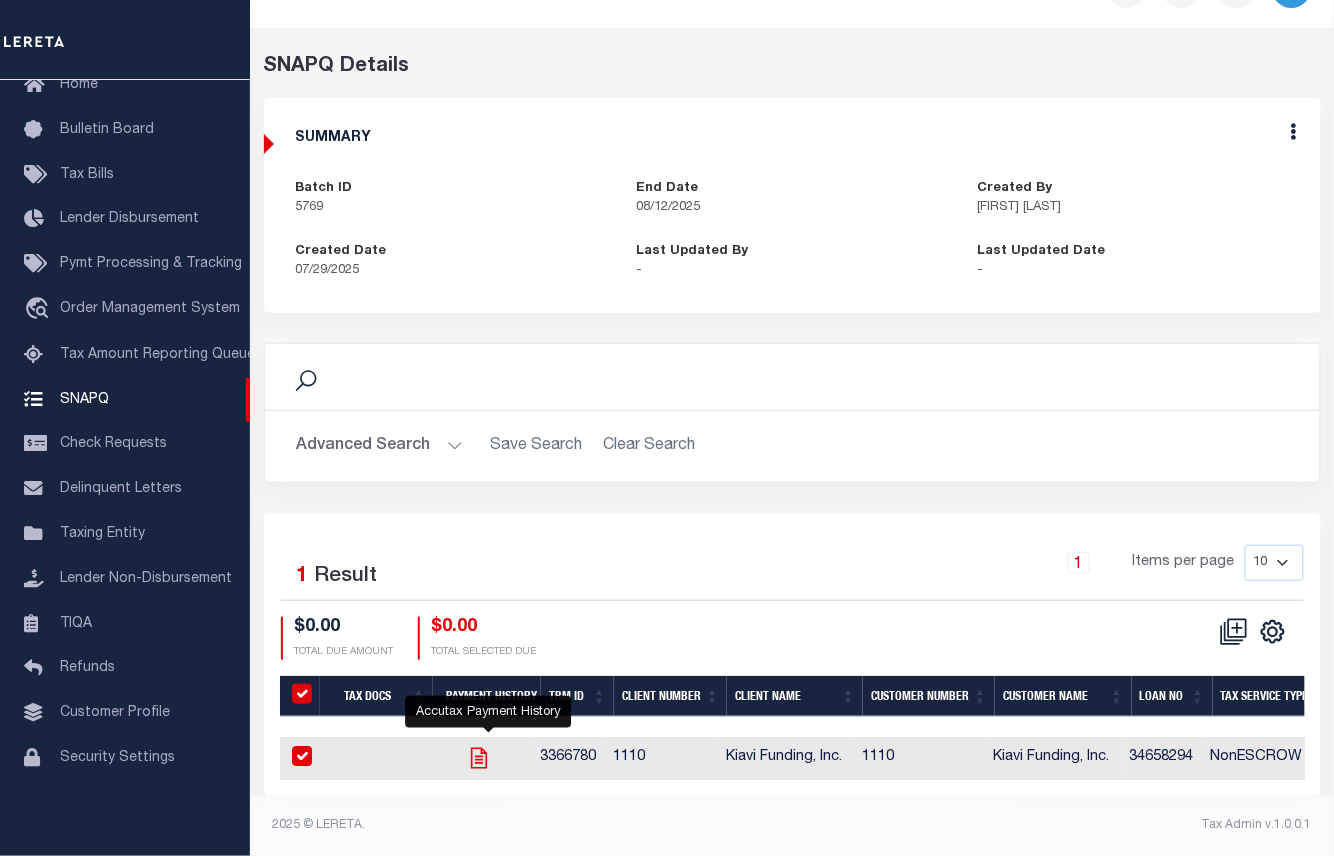 checkbox on "true" 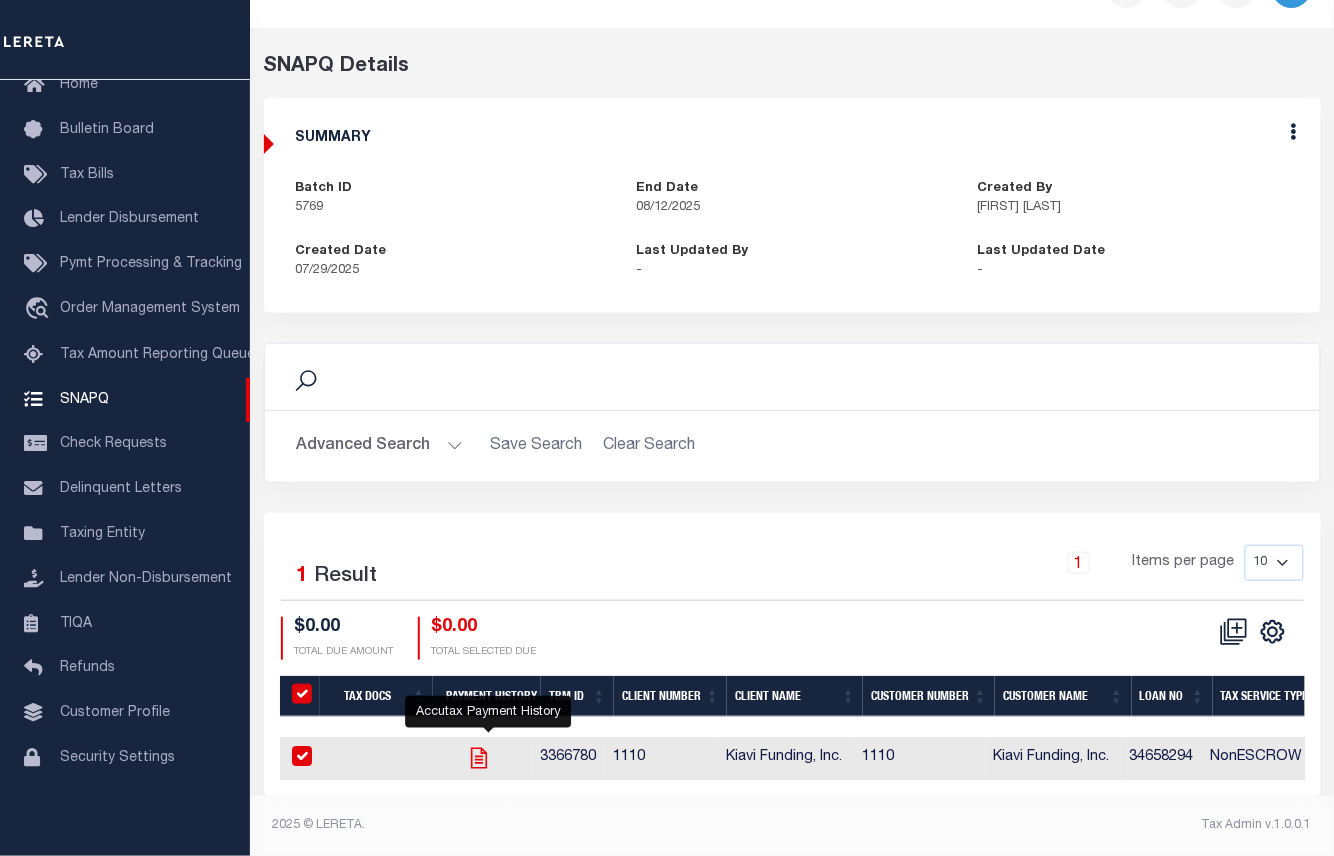checkbox on "true" 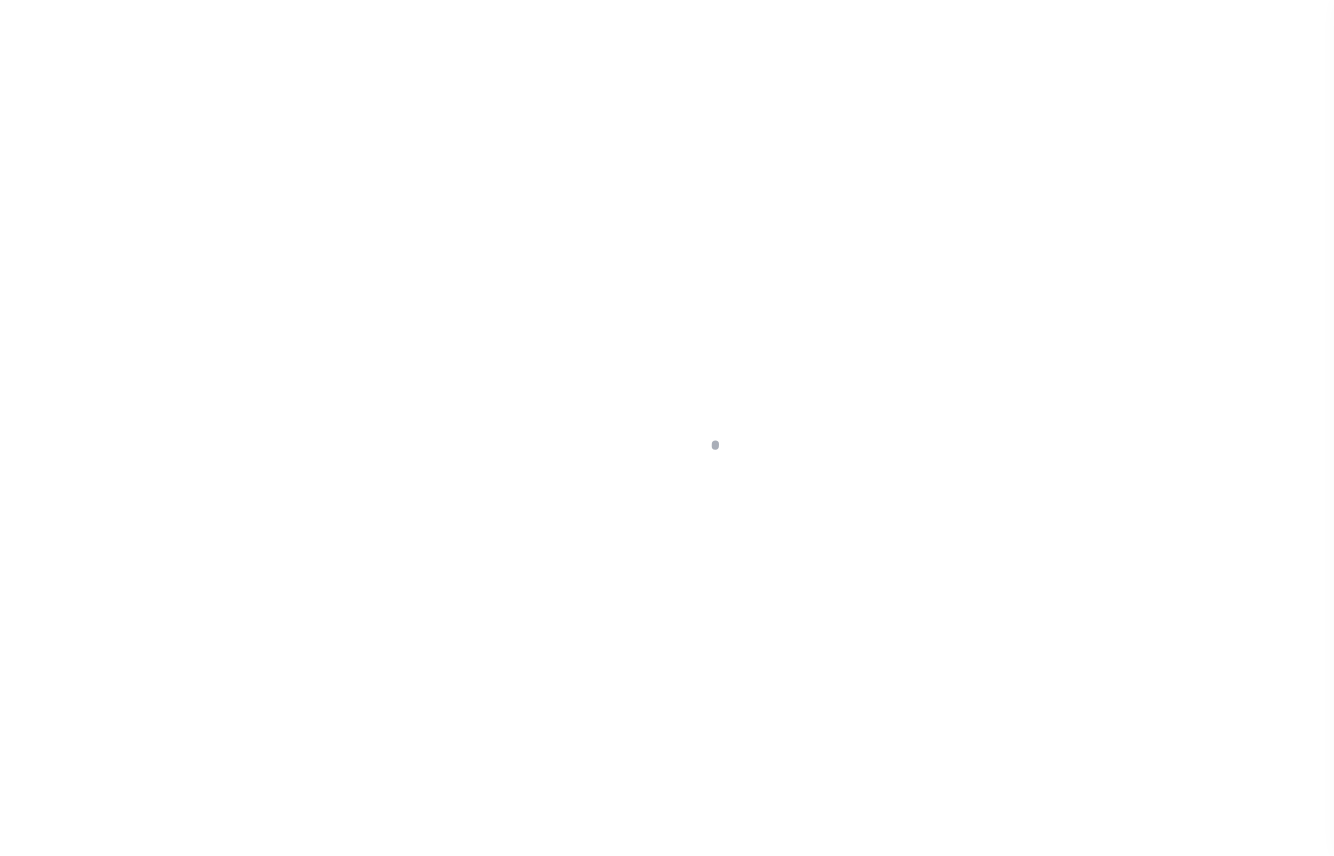 scroll, scrollTop: 0, scrollLeft: 0, axis: both 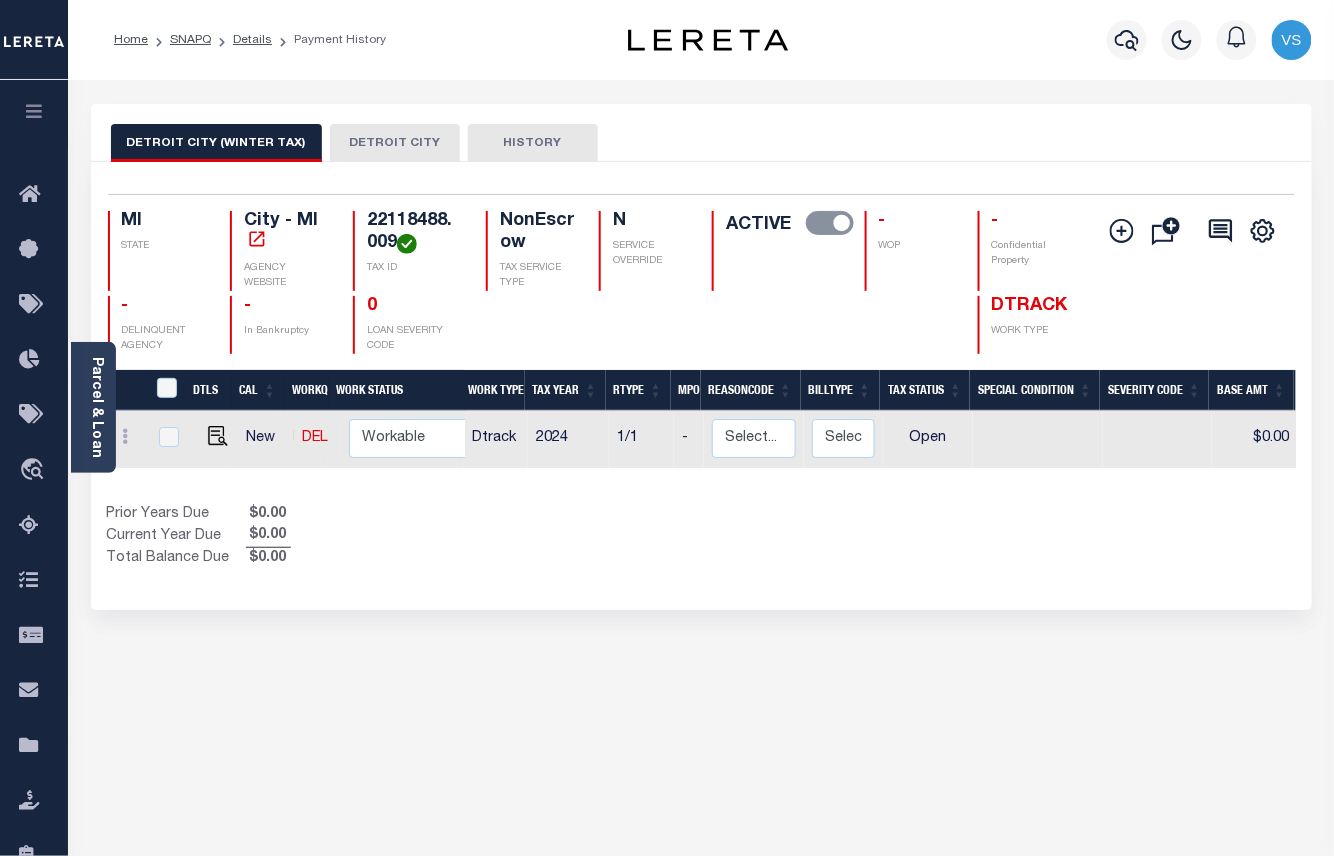 click on "DETROIT CITY" at bounding box center [395, 143] 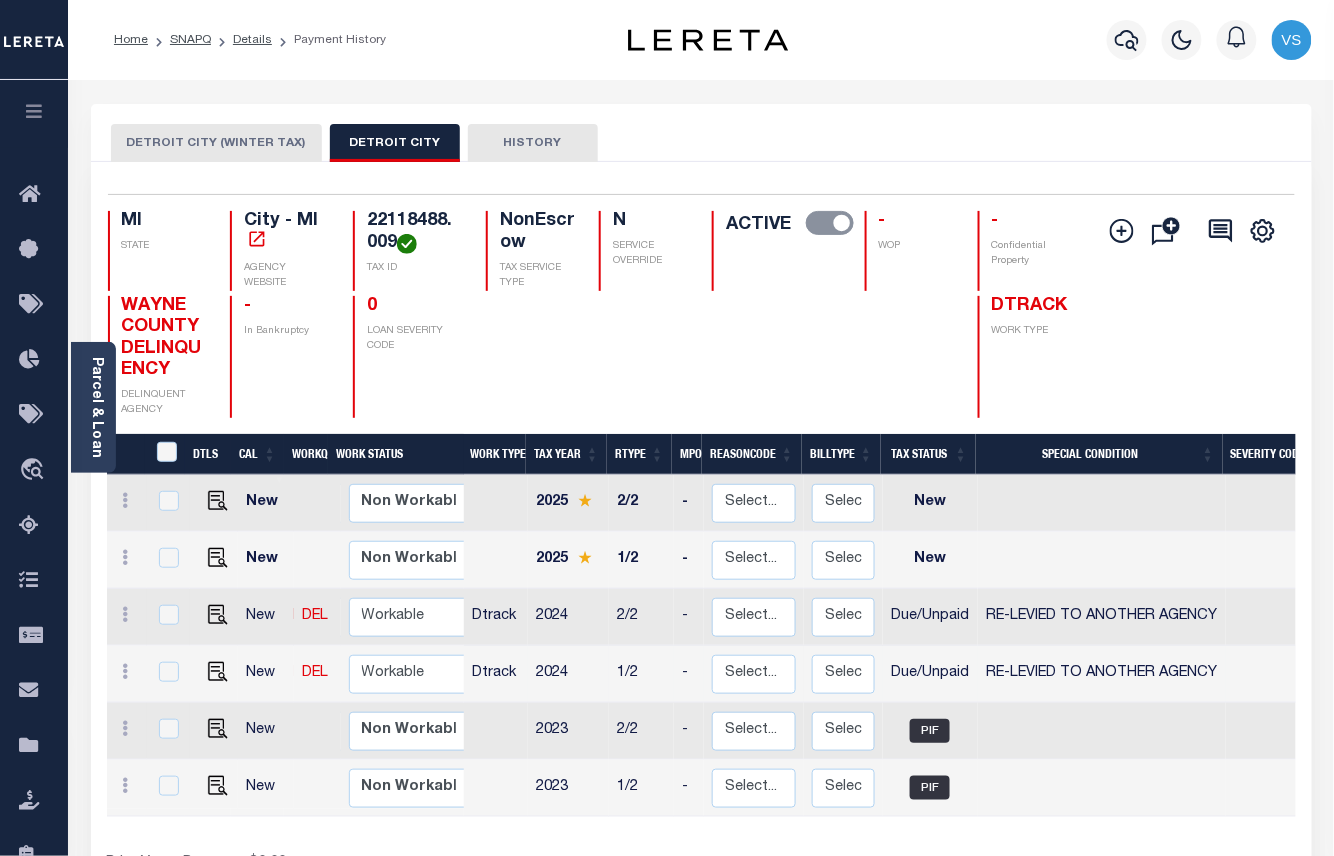 scroll, scrollTop: 384, scrollLeft: 0, axis: vertical 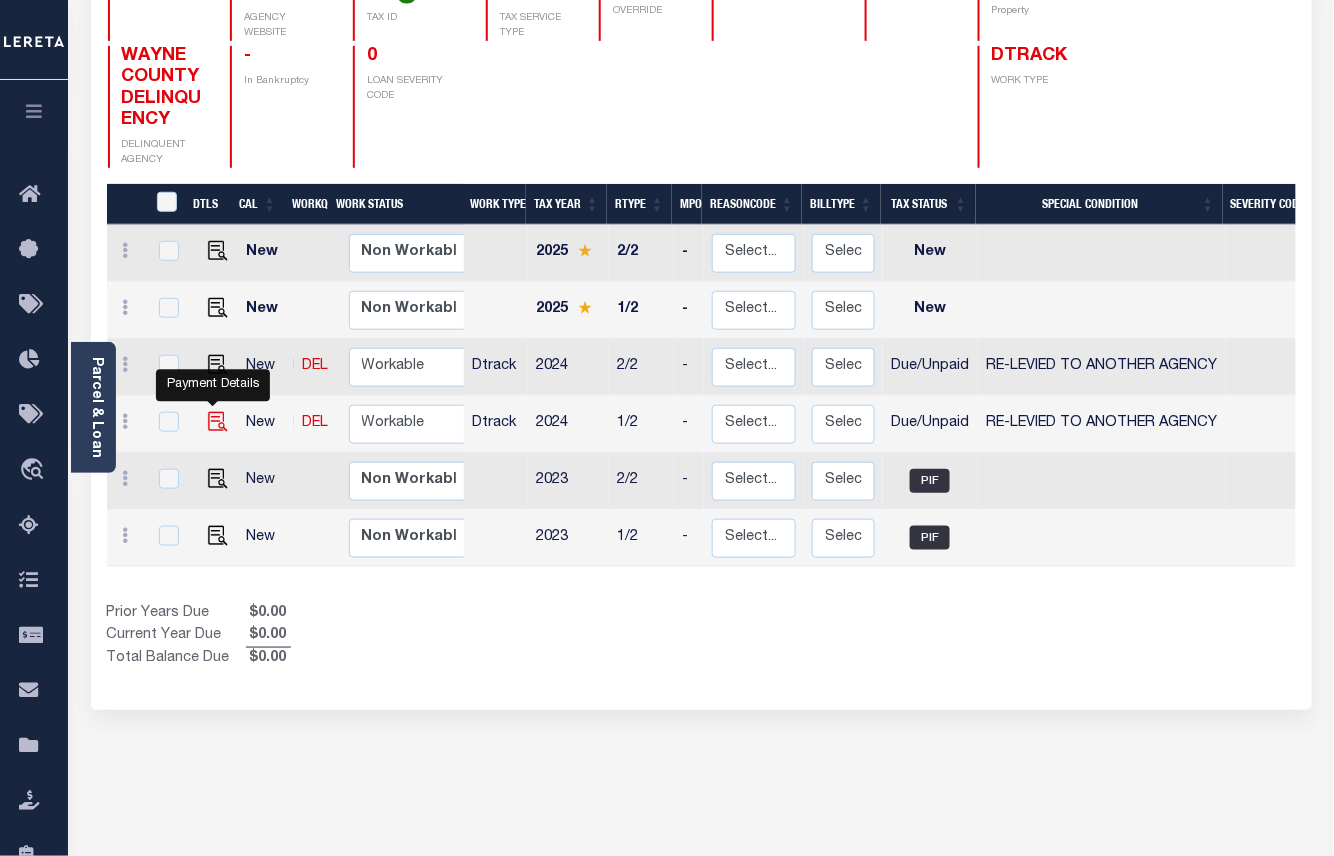 click at bounding box center [218, 422] 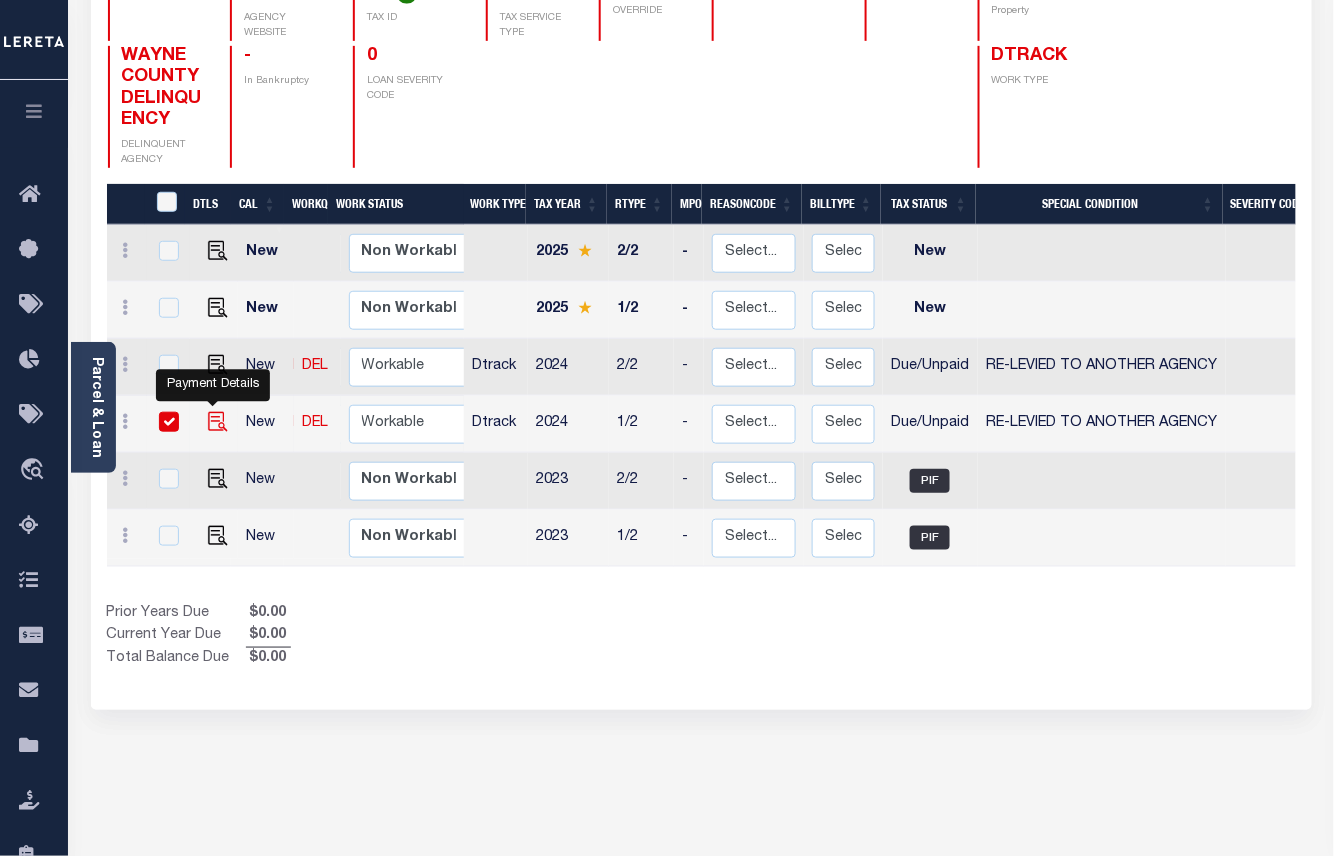 checkbox on "true" 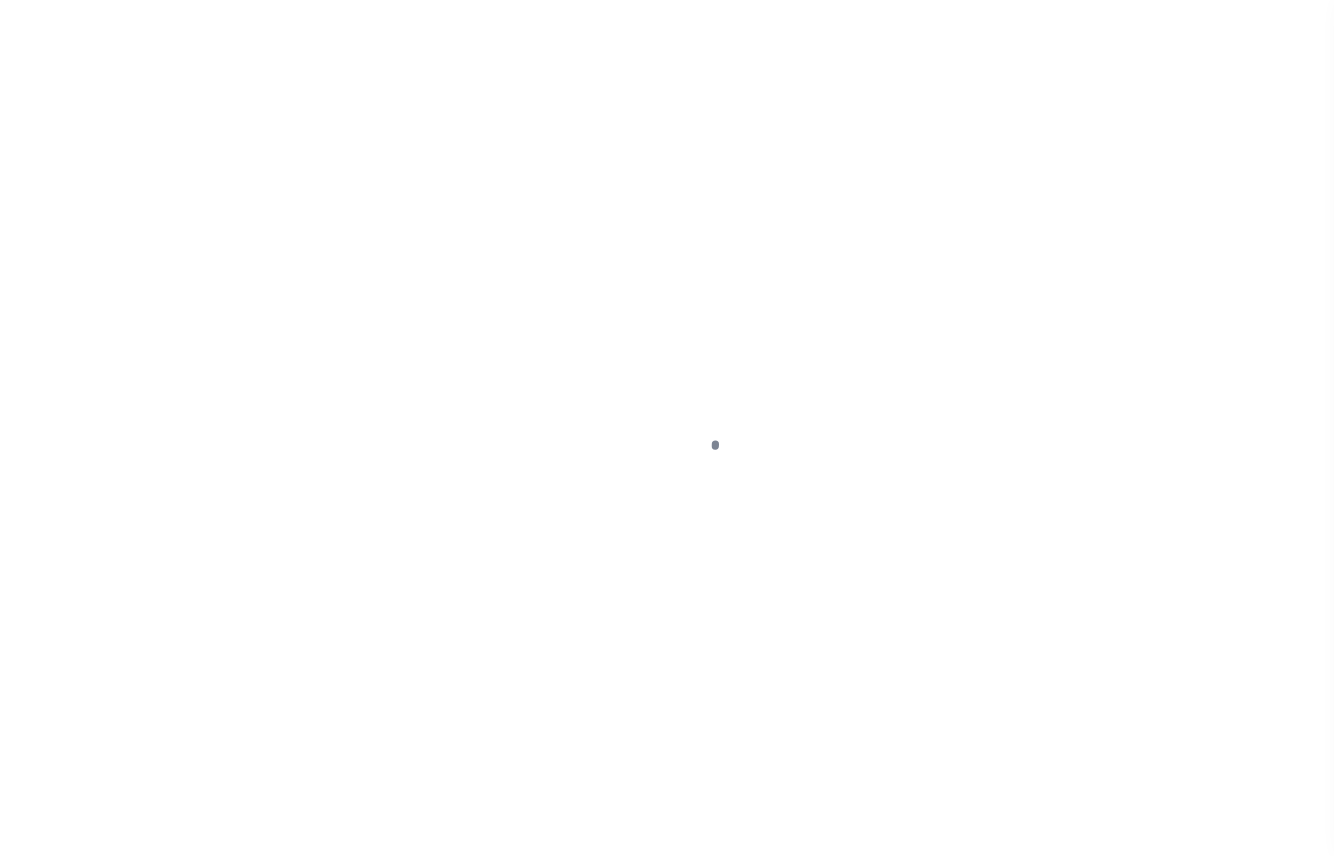 select on "DUE" 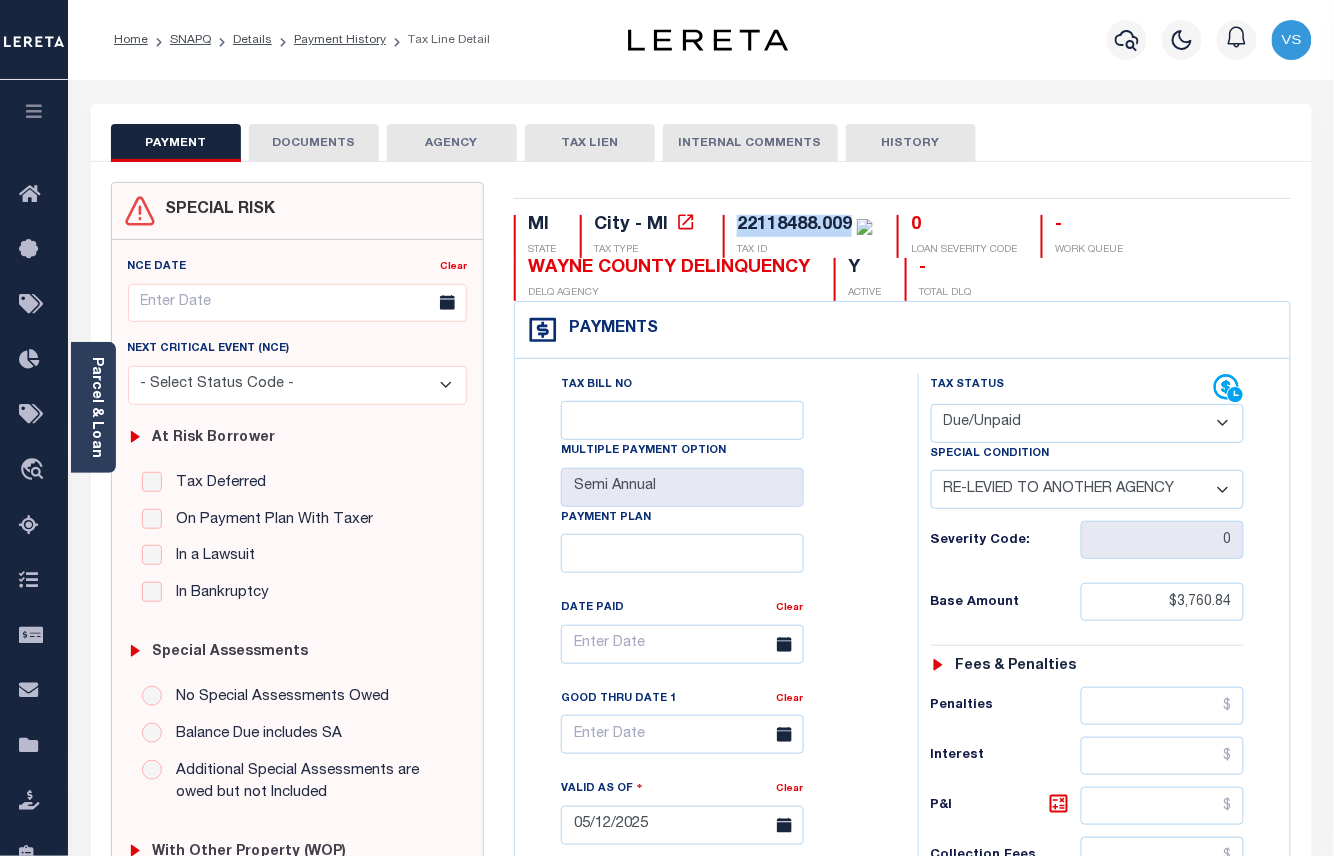 drag, startPoint x: 850, startPoint y: 222, endPoint x: 733, endPoint y: 224, distance: 117.01709 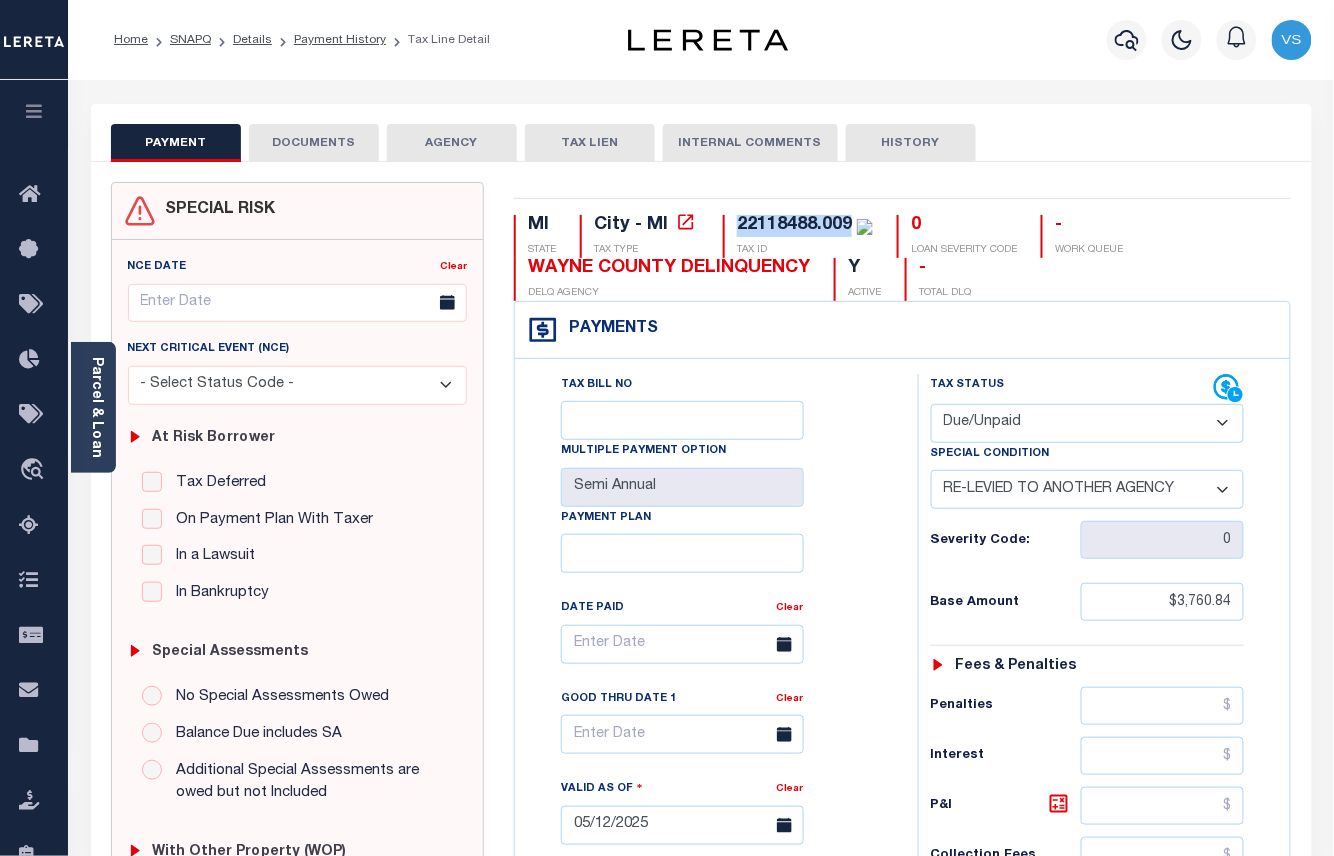 click on "[NUMBER]
TAX ID" at bounding box center [798, 236] 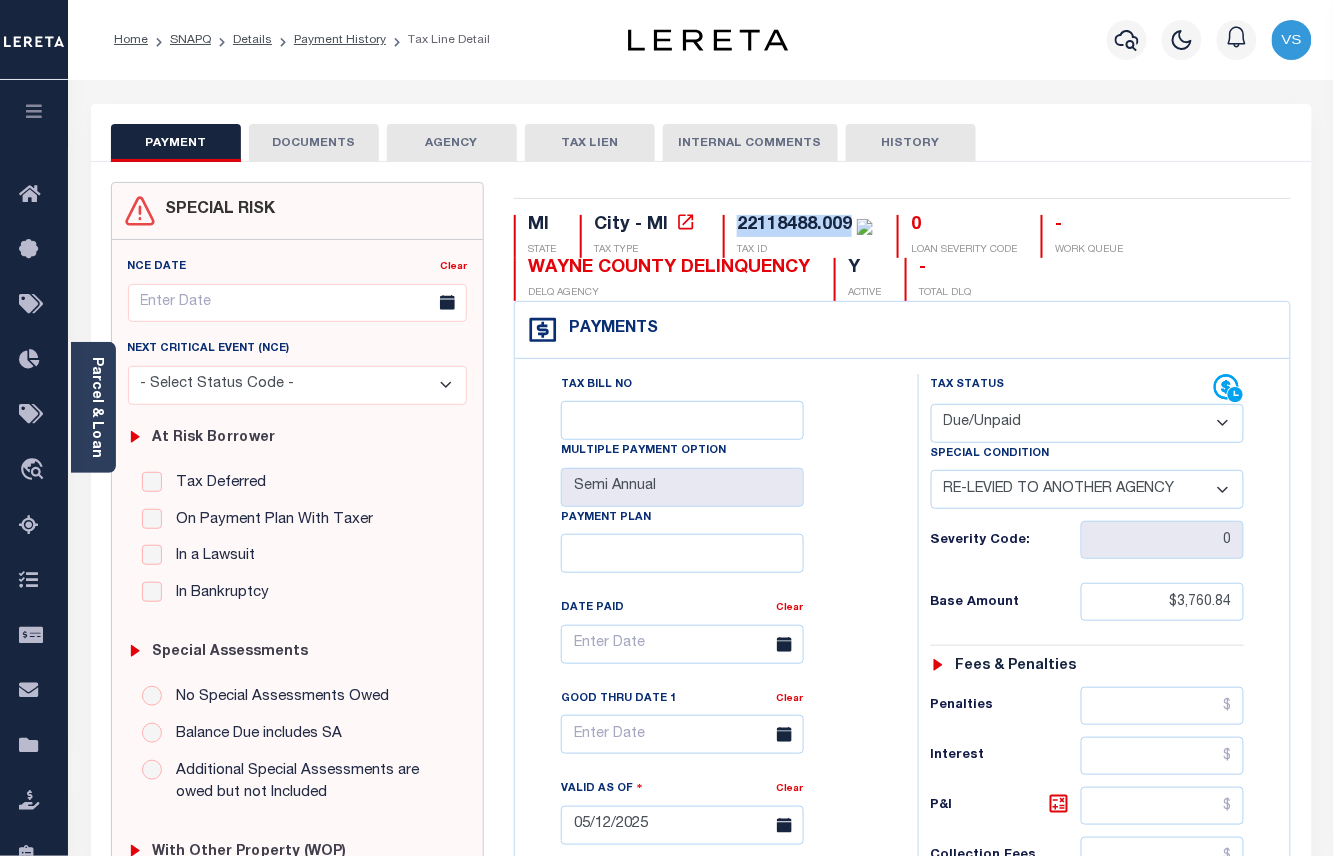 copy on "22118488.009" 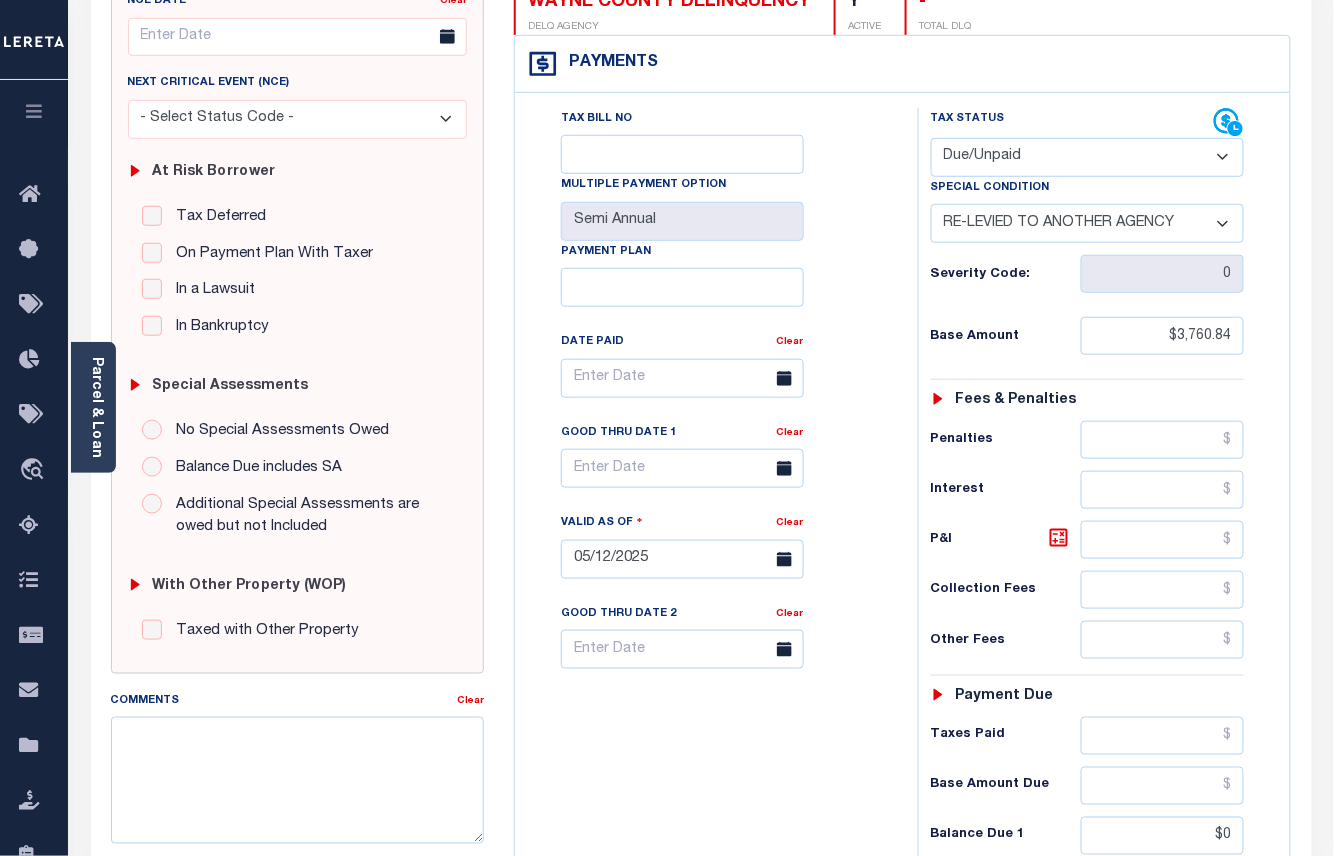 scroll, scrollTop: 0, scrollLeft: 0, axis: both 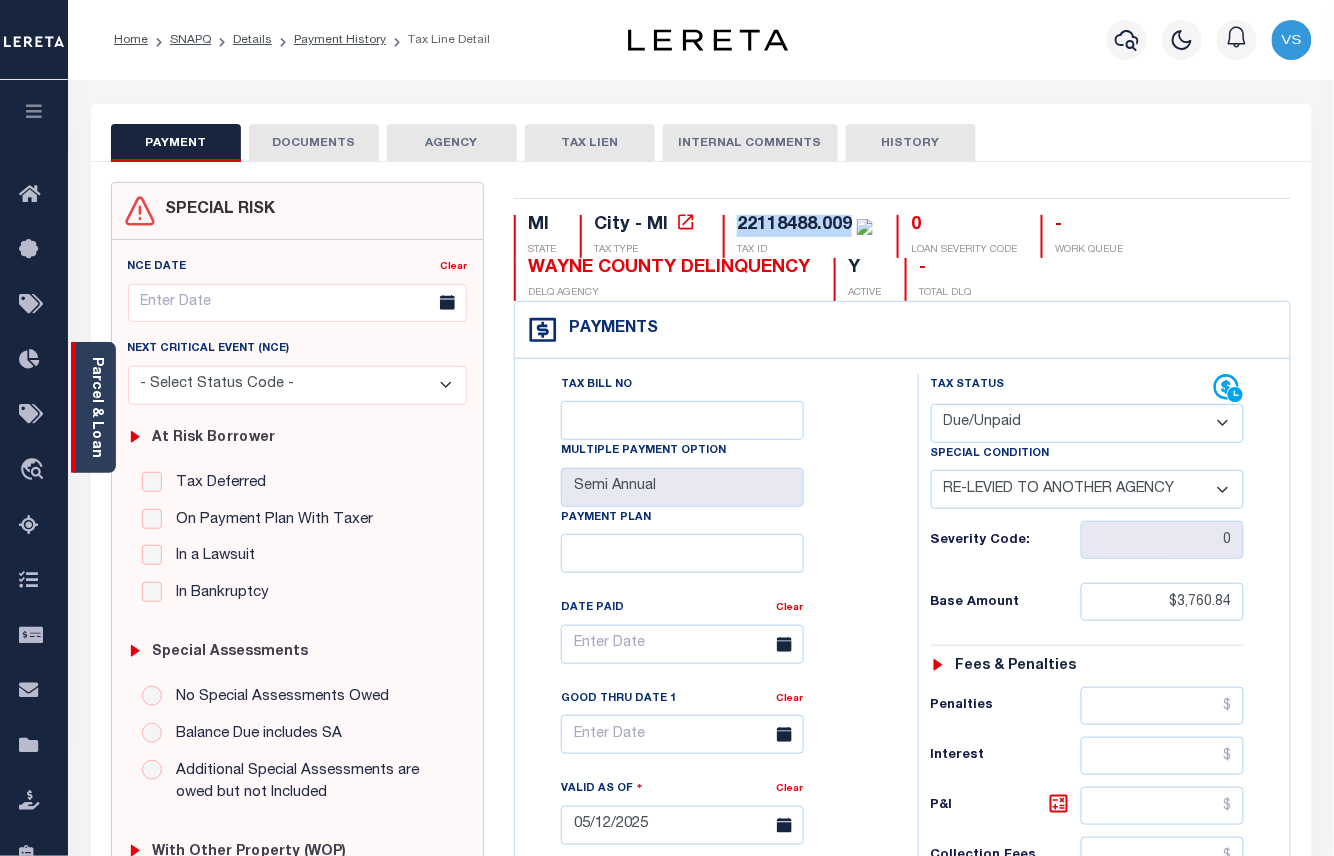 click on "Parcel & Loan" at bounding box center [96, 407] 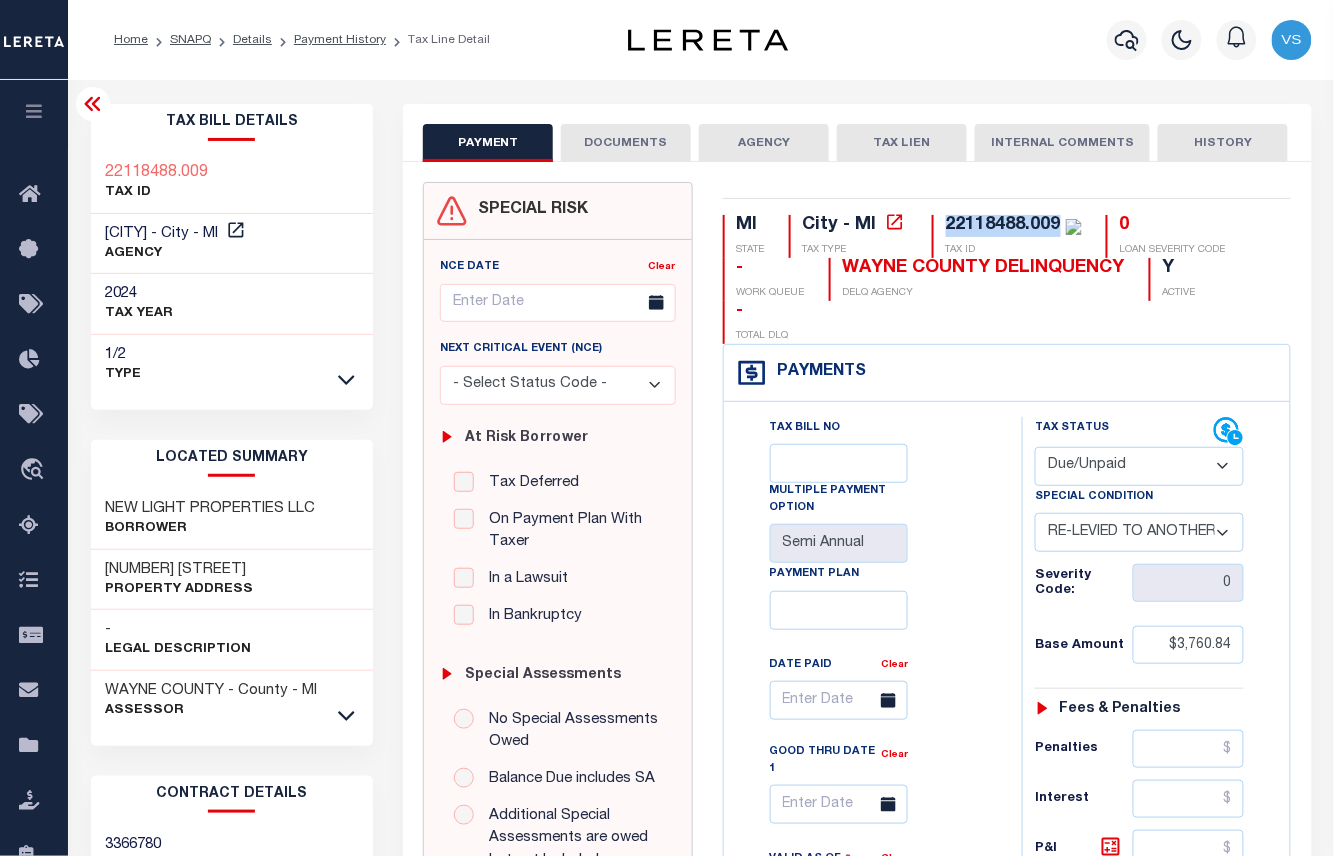 scroll, scrollTop: 133, scrollLeft: 0, axis: vertical 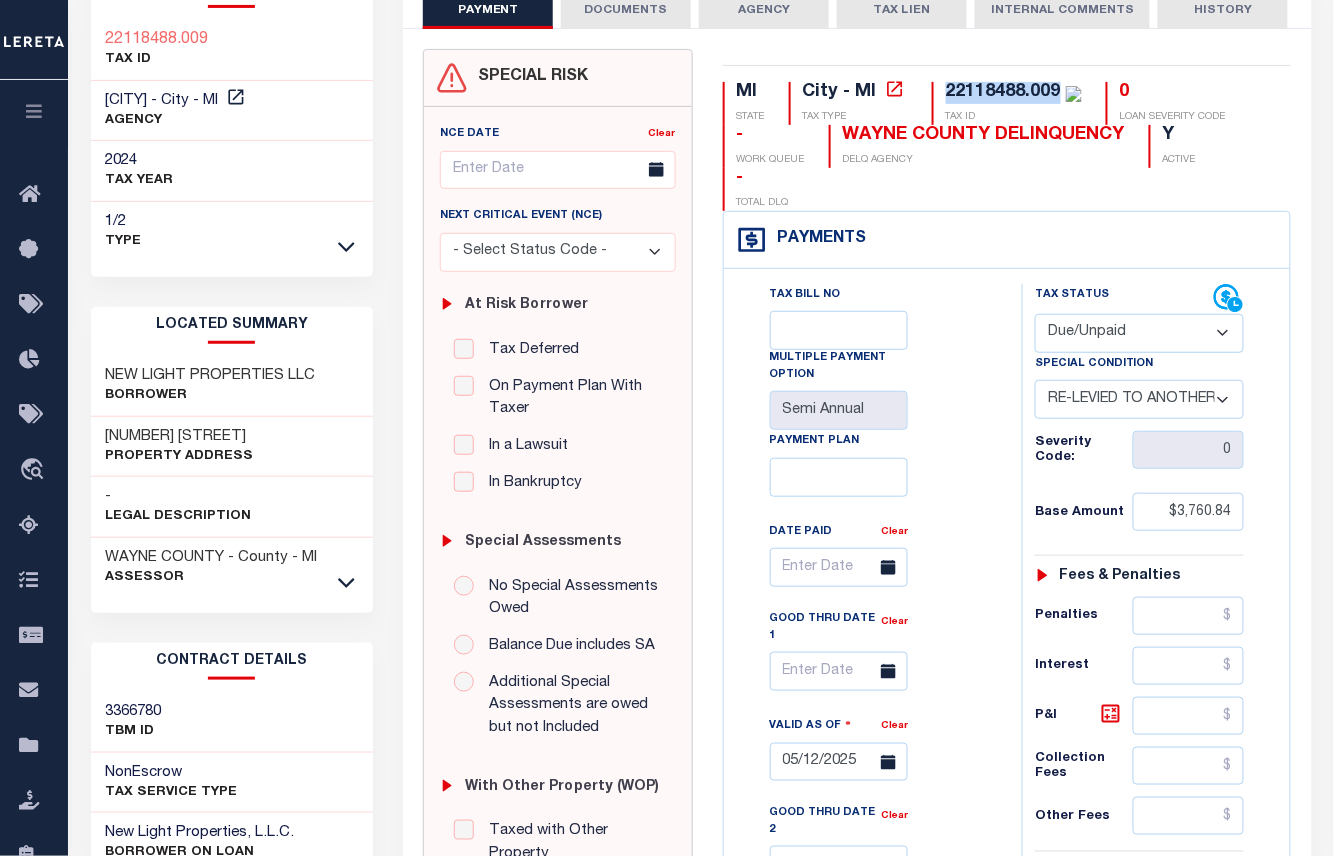 drag, startPoint x: 281, startPoint y: 433, endPoint x: 97, endPoint y: 426, distance: 184.1331 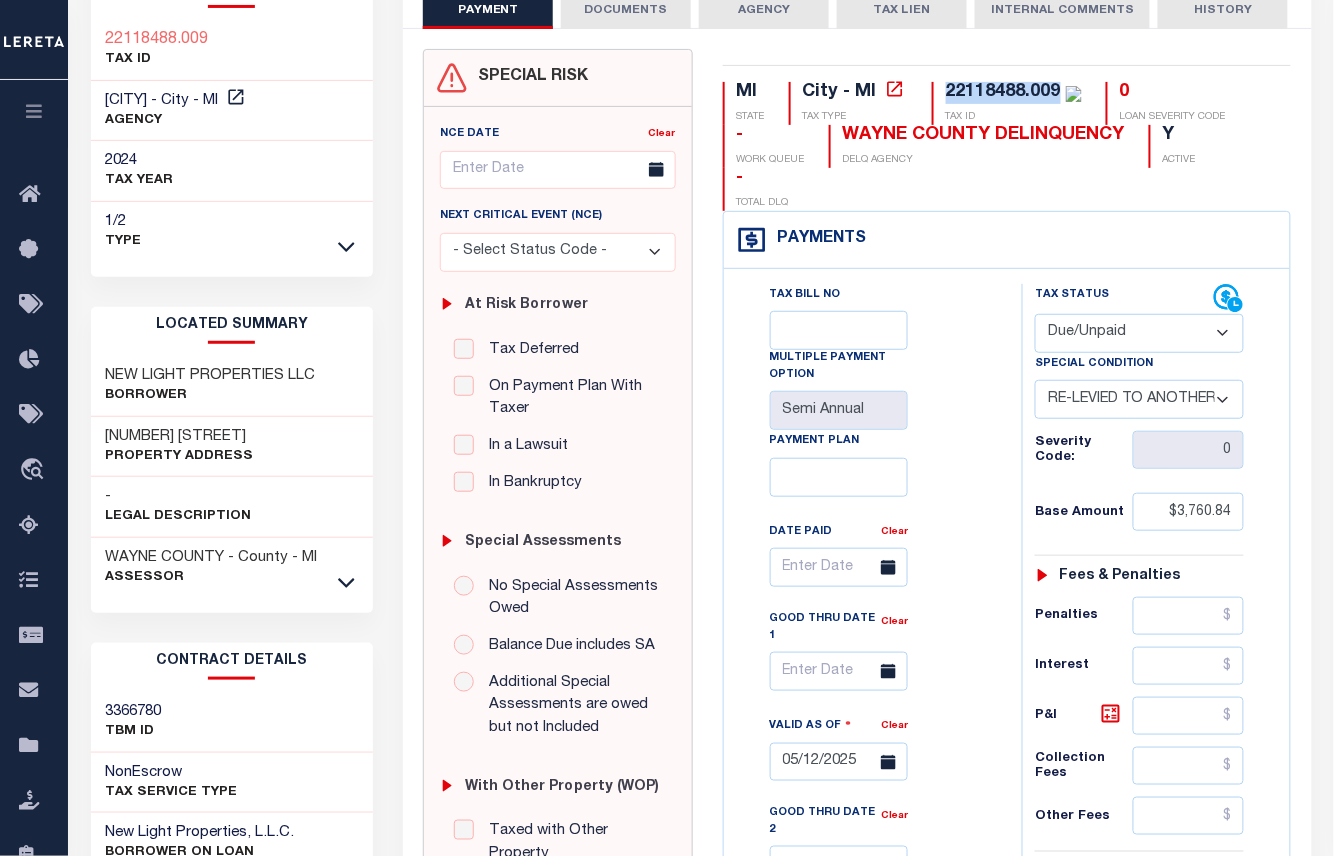 click on "19264 BEAVERLAND ST
Property Address" at bounding box center [232, 447] 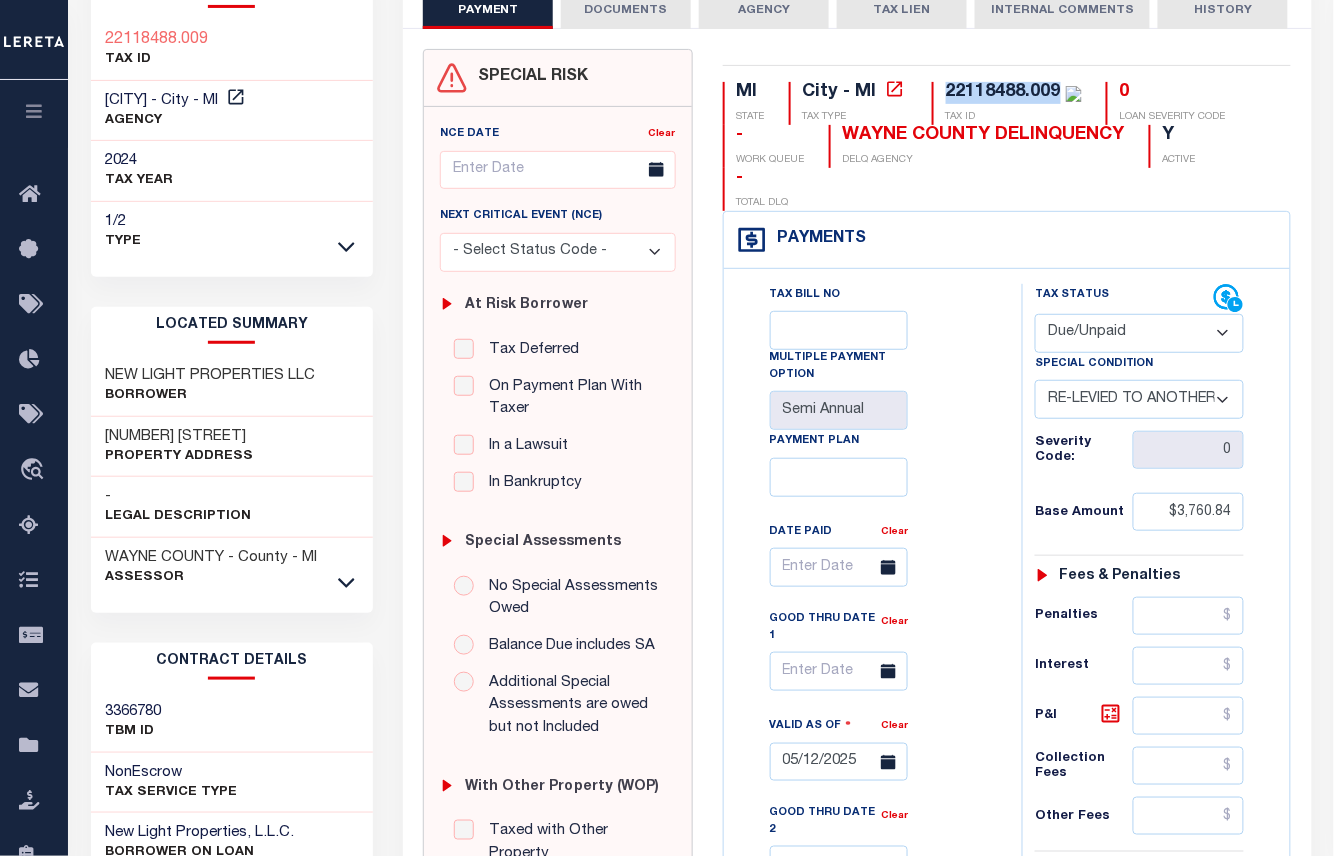 copy on "19264 BEAVERLAND ST" 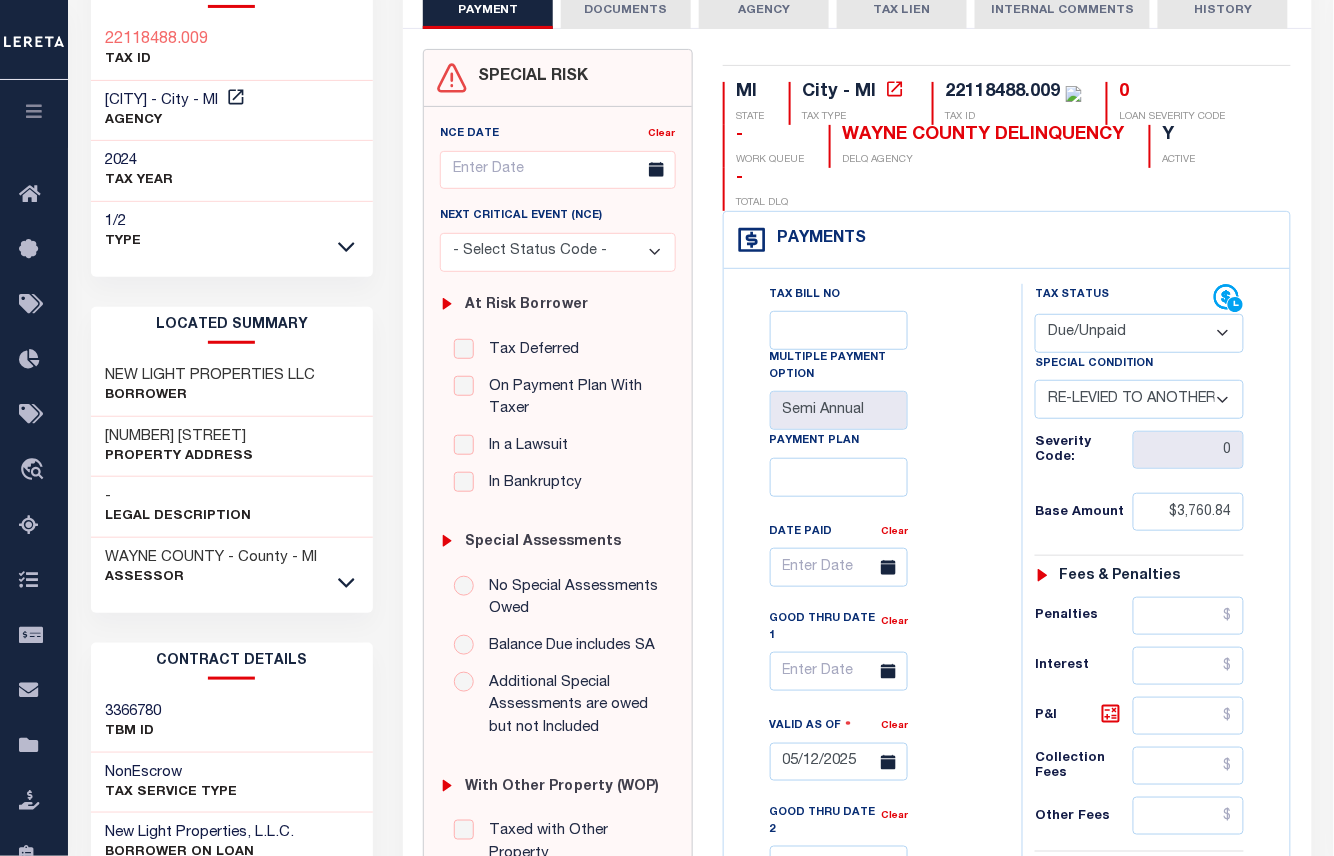 click on "-
Legal Description" at bounding box center (232, 507) 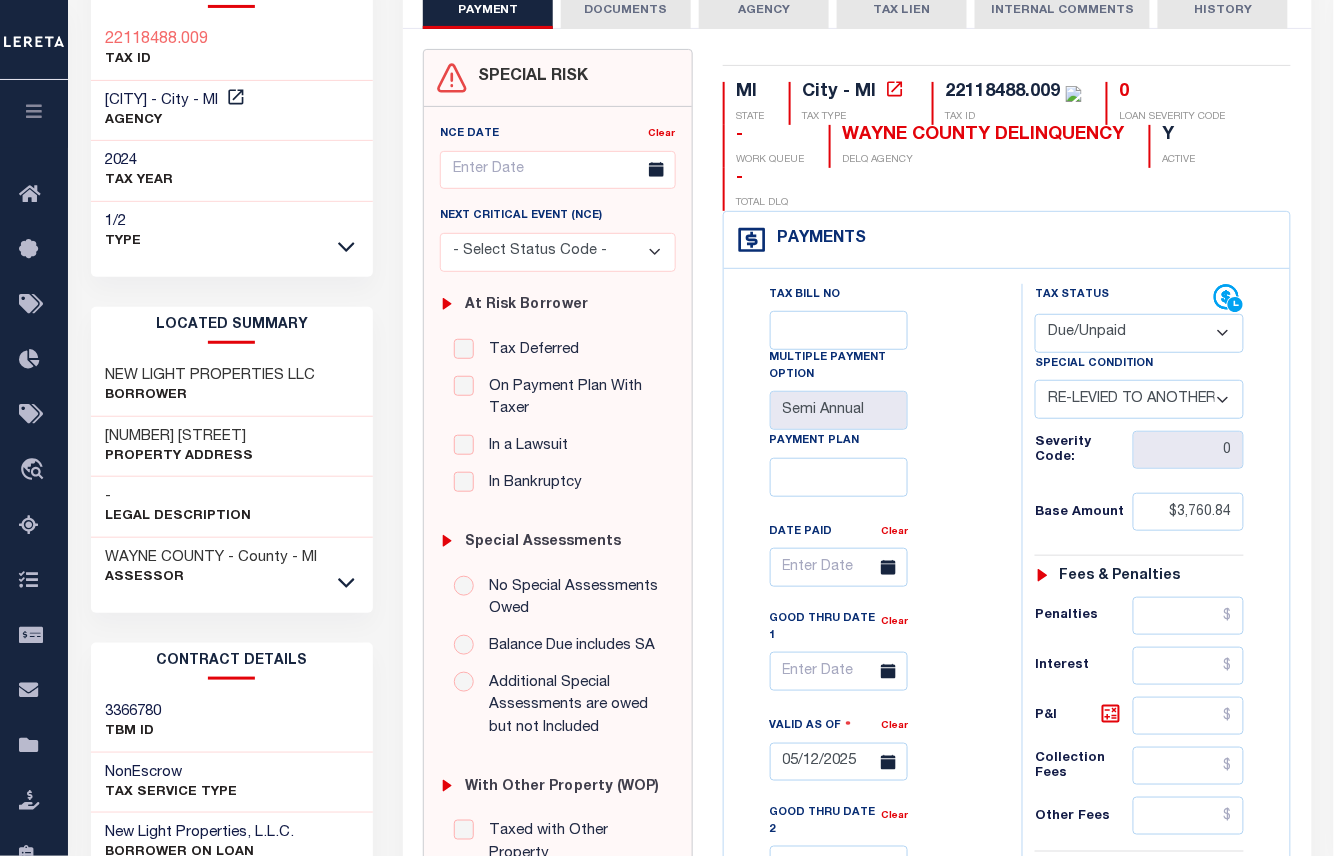 drag, startPoint x: 285, startPoint y: 430, endPoint x: 105, endPoint y: 430, distance: 180 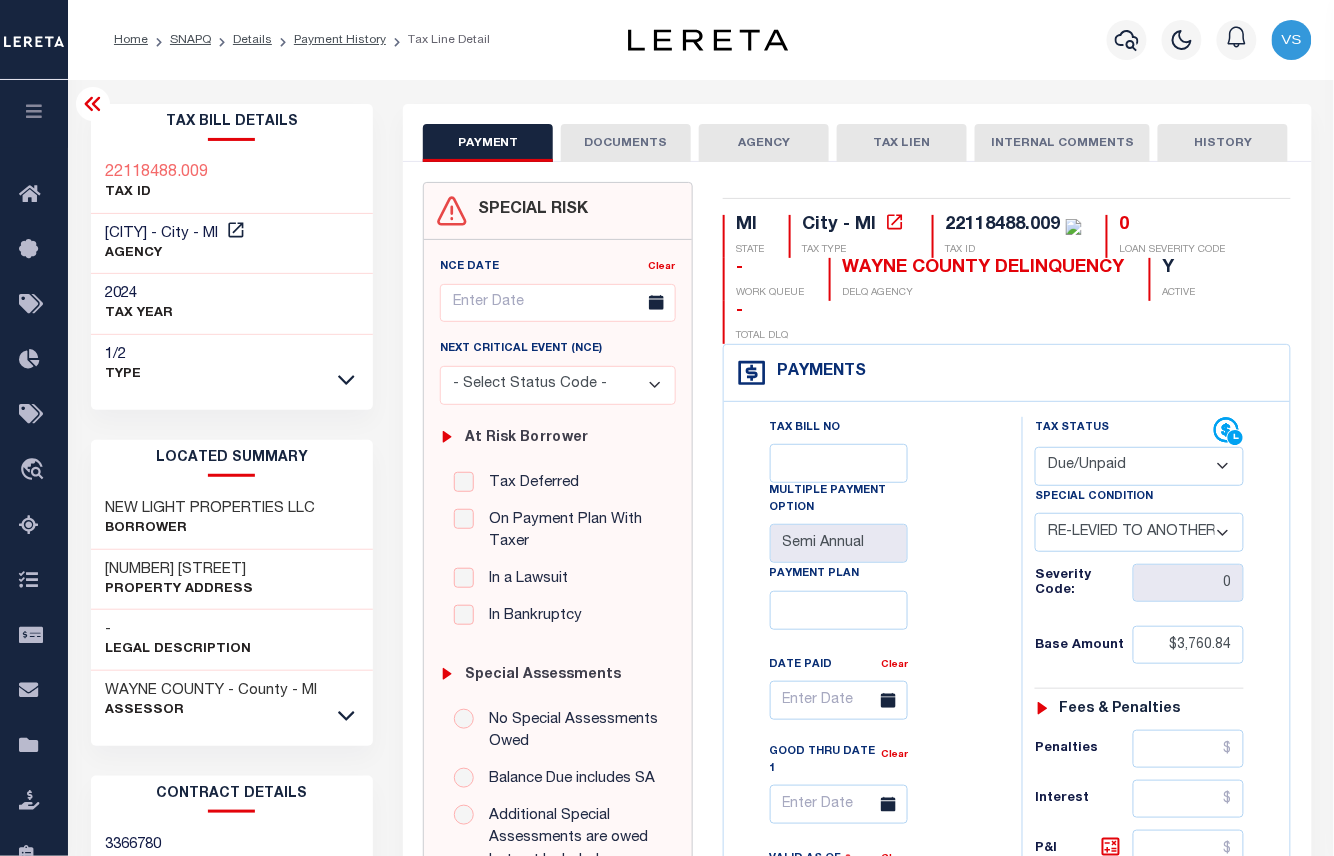 click on "Payments
Warning! Search Status is not "Completed", amounts can not be keyed." at bounding box center [1007, 373] 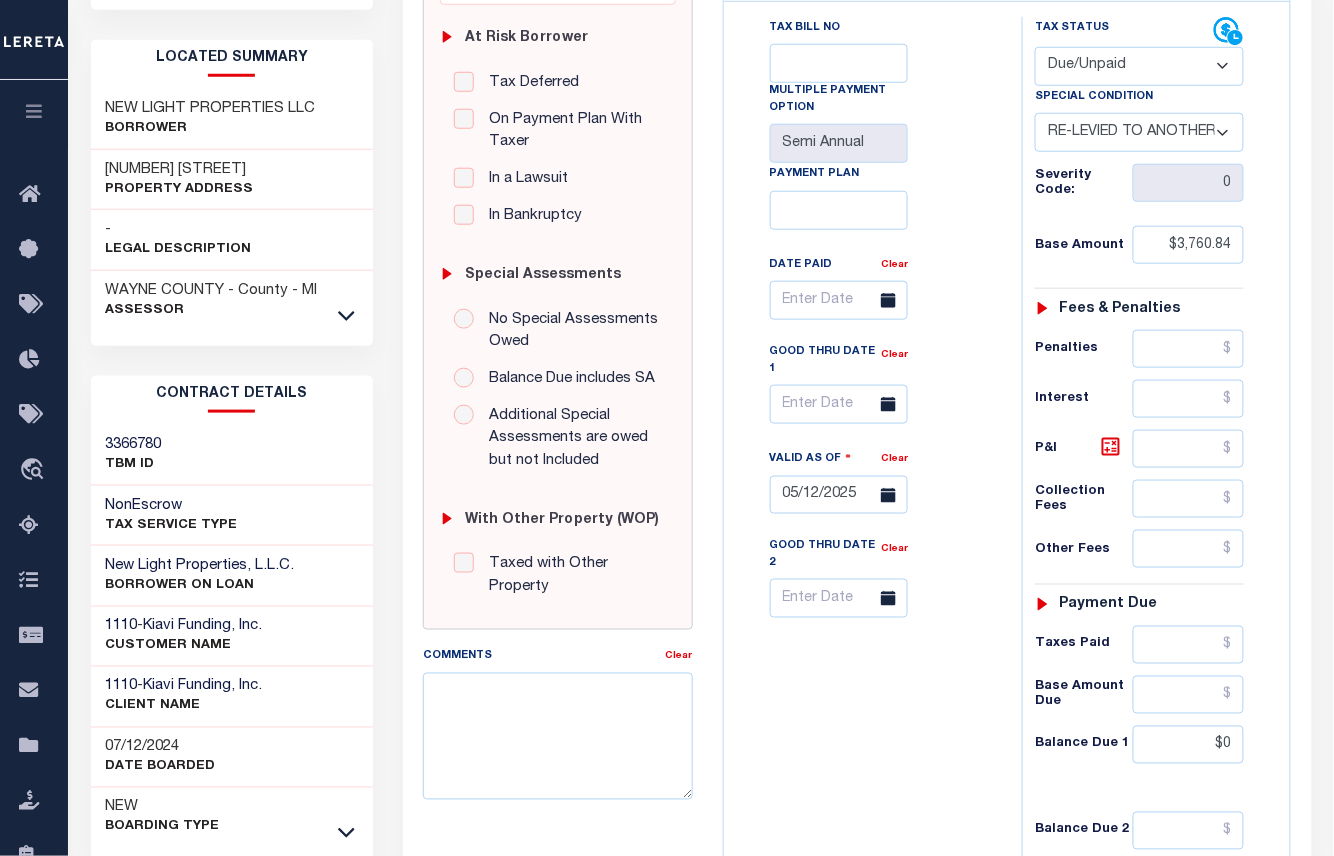 scroll, scrollTop: 133, scrollLeft: 0, axis: vertical 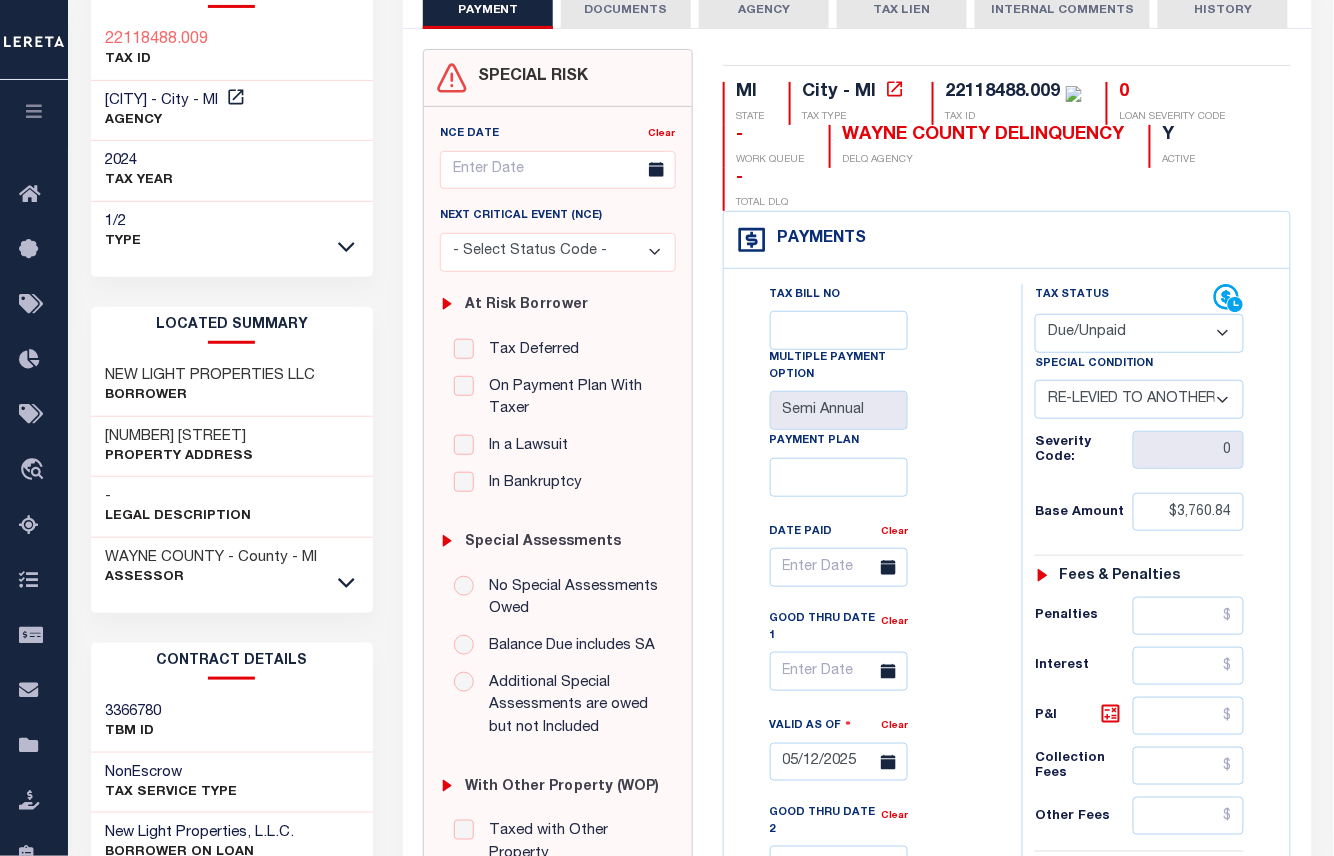 click on "-- Select Special Condition --
3RD PARTY TAX LIEN
AGENCY TAX LIEN (A.K.A Inside Lien)
BALANCE FORWARD
BANKRUPTCY
BILL W/ OTHER PARCEL
CONFIDENTIAL ACCOUNT
DEFERRED
DELAYED BILLING
DELQ CURRENT TAX YEAR INSTALLMENT(S) EXIST
DELQ PRIOR YEAR(S) EXIST
EXEMPT
HOMEOWNER AUTHORIZATION
IN DISPUTE/UNDER PROTEST
INCLUDES PRIOR UNPAID
INCLUDES RE-LEVIED TAX
INSTALLMENT PLAN
LITIGATION
LOST PROPERTY (FORECLOSED/DEEDED)
LOW ASSESSMENT
LOW TAX THRESHOLD
MULTIPLE TAXIDS
NEW PROPERTY
NOT ASSESSED
NOT CERTIFIED
OTHER FEES INVOLVED
OVERPAYMENT - POSSIBLE REFUND DUE
PARTIAL PAYMENT MAY EXIST
Pay Plan
RE-LEVIED TO ANOTHER AGENCY
REDEMP AMTS NOT AVAILABLE
REPORTED ON LEGACY RTYPE
SUBJECT TO FORECLOSURE
TAX LIEN RELEASED
TAX SALE-SUBJECT TO POWER TO SELL" at bounding box center (1139, 399) 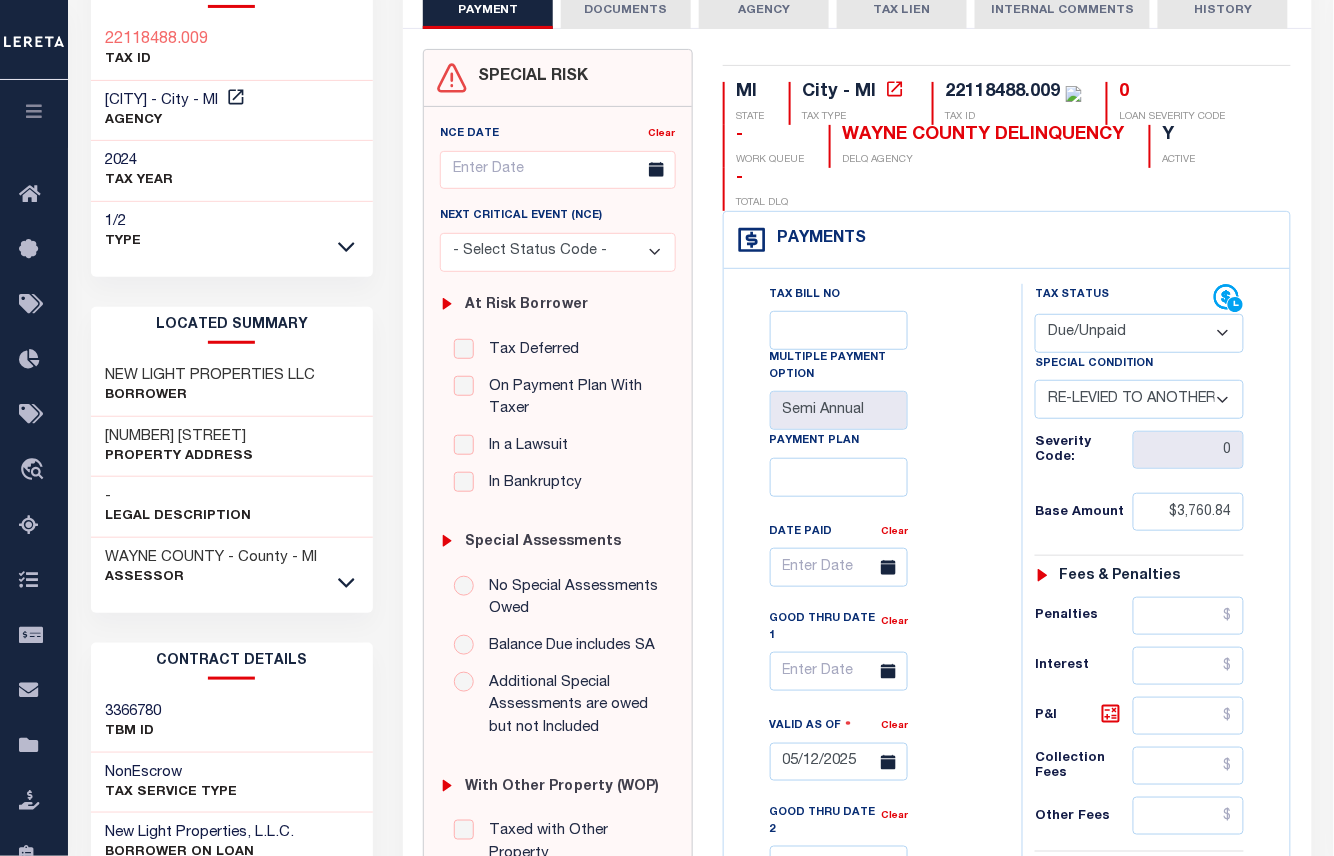 click on "-- Select Special Condition --
3RD PARTY TAX LIEN
AGENCY TAX LIEN (A.K.A Inside Lien)
BALANCE FORWARD
BANKRUPTCY
BILL W/ OTHER PARCEL
CONFIDENTIAL ACCOUNT
DEFERRED
DELAYED BILLING
DELQ CURRENT TAX YEAR INSTALLMENT(S) EXIST
DELQ PRIOR YEAR(S) EXIST
EXEMPT
HOMEOWNER AUTHORIZATION
IN DISPUTE/UNDER PROTEST
INCLUDES PRIOR UNPAID
INCLUDES RE-LEVIED TAX
INSTALLMENT PLAN
LITIGATION
LOST PROPERTY (FORECLOSED/DEEDED)
LOW ASSESSMENT
LOW TAX THRESHOLD
MULTIPLE TAXIDS
NEW PROPERTY
NOT ASSESSED
NOT CERTIFIED
OTHER FEES INVOLVED
OVERPAYMENT - POSSIBLE REFUND DUE
PARTIAL PAYMENT MAY EXIST
Pay Plan
RE-LEVIED TO ANOTHER AGENCY
REDEMP AMTS NOT AVAILABLE
REPORTED ON LEGACY RTYPE
SUBJECT TO FORECLOSURE
TAX LIEN RELEASED
TAX SALE-SUBJECT TO POWER TO SELL" at bounding box center (1139, 399) 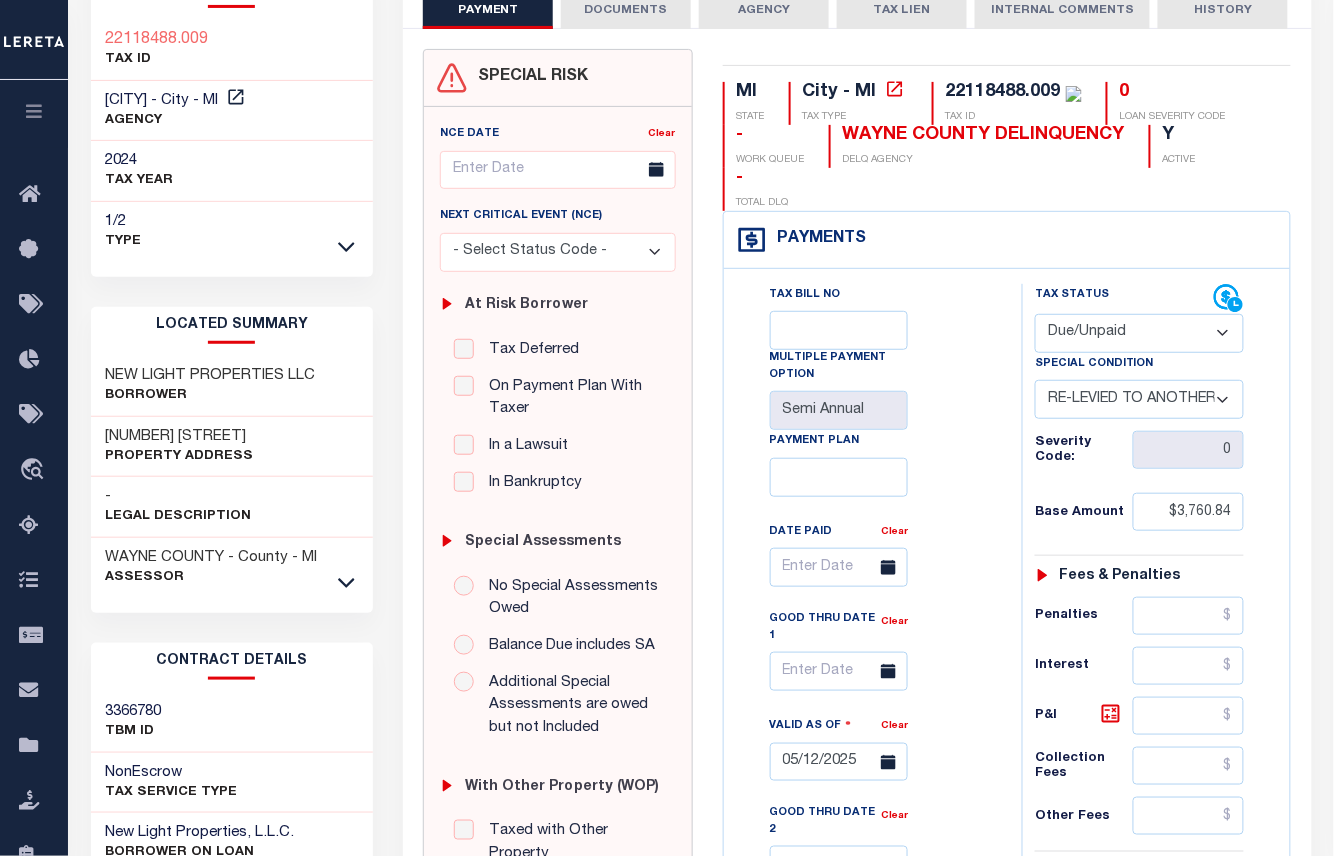 drag, startPoint x: 1241, startPoint y: 521, endPoint x: 1164, endPoint y: 525, distance: 77.10383 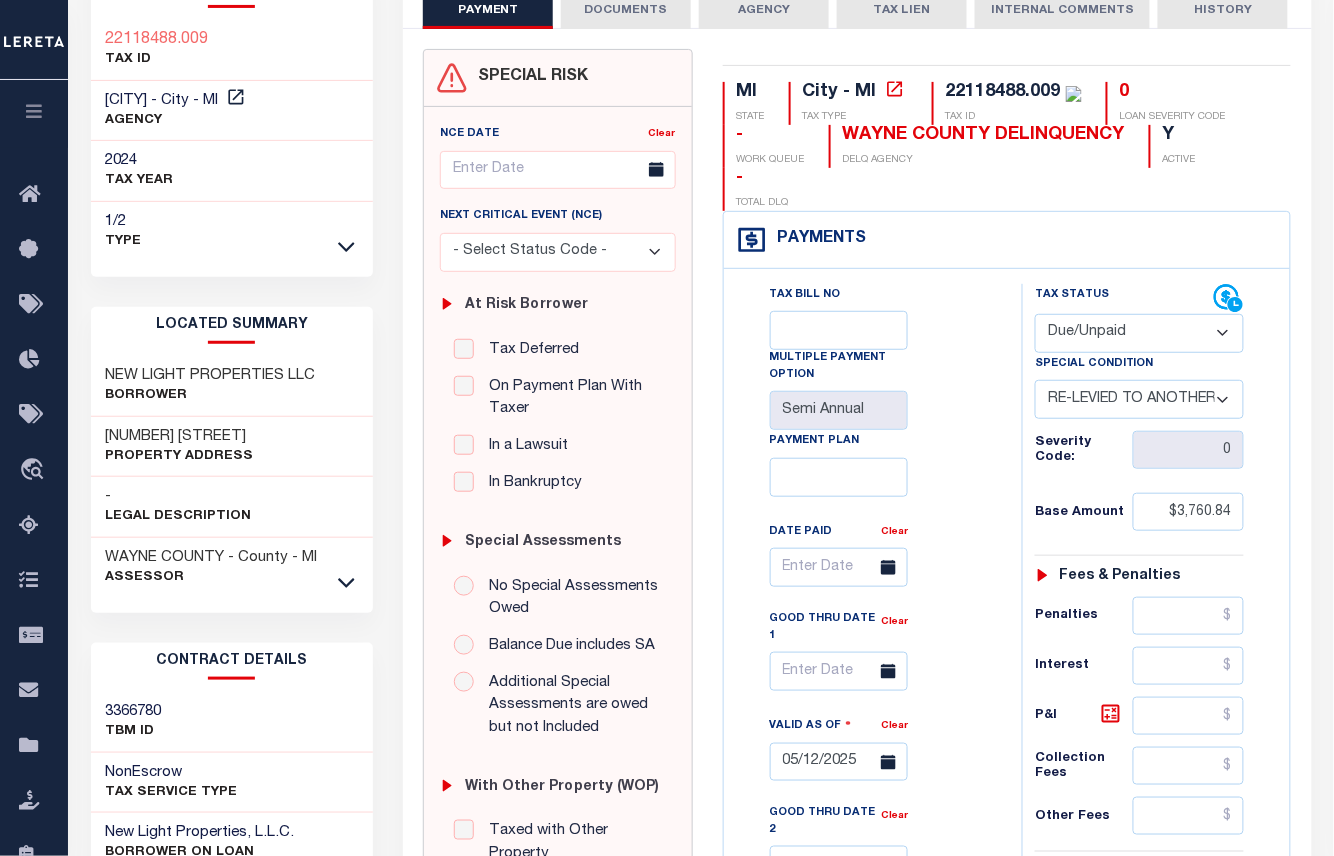 click on "Tax Status
Status
- Select Status Code -" at bounding box center [1146, 725] 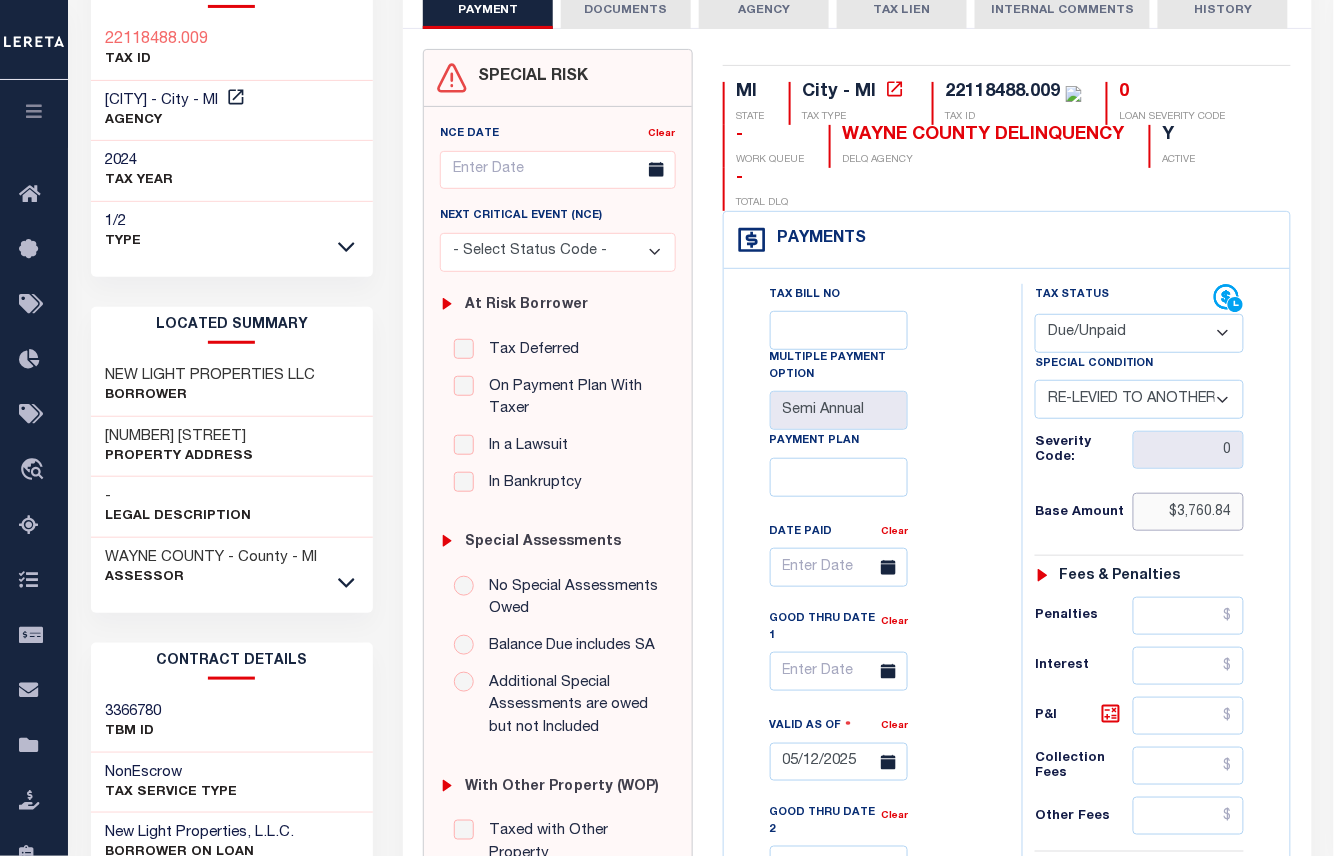 click on "$3,760.84" at bounding box center (1189, 512) 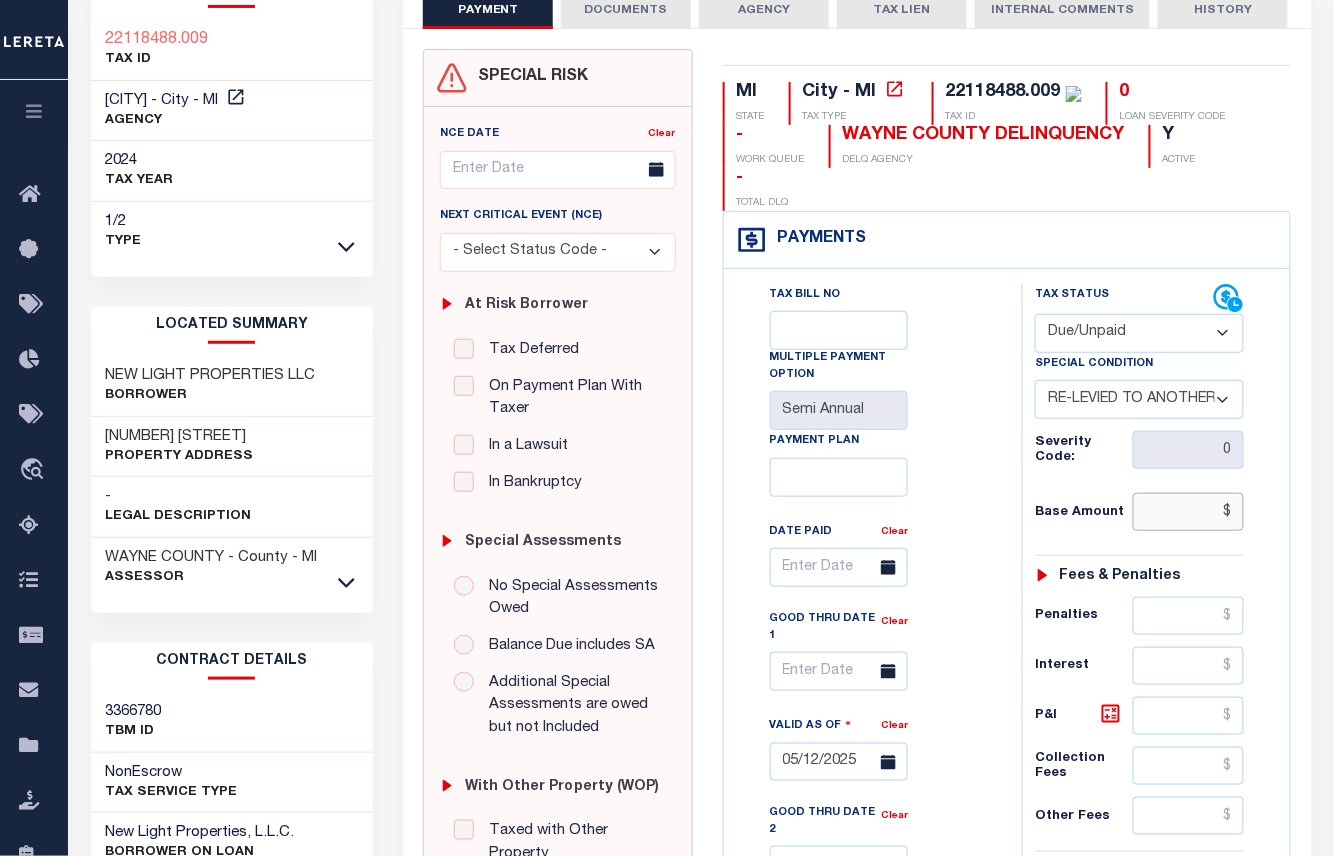 paste on "3,361.19" 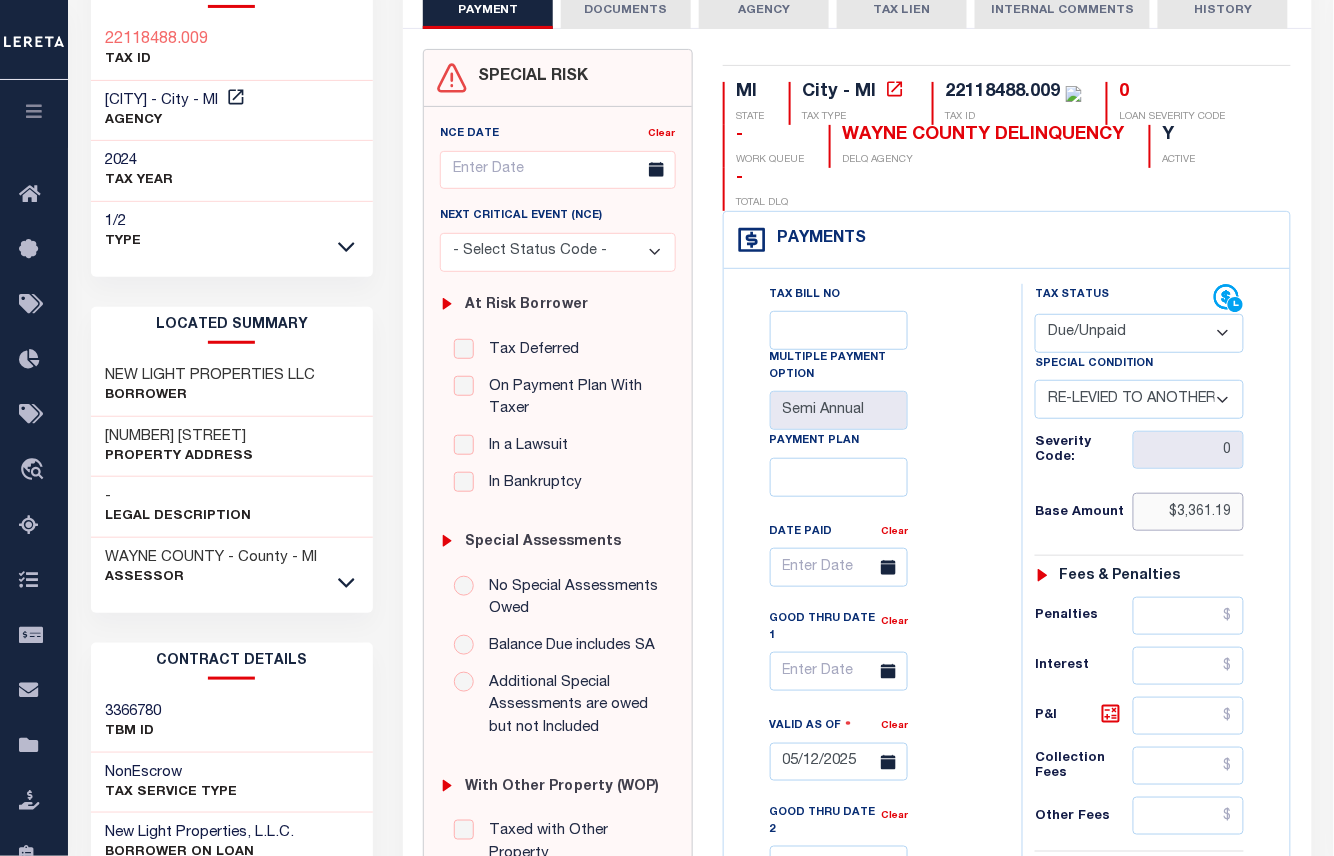scroll, scrollTop: 533, scrollLeft: 0, axis: vertical 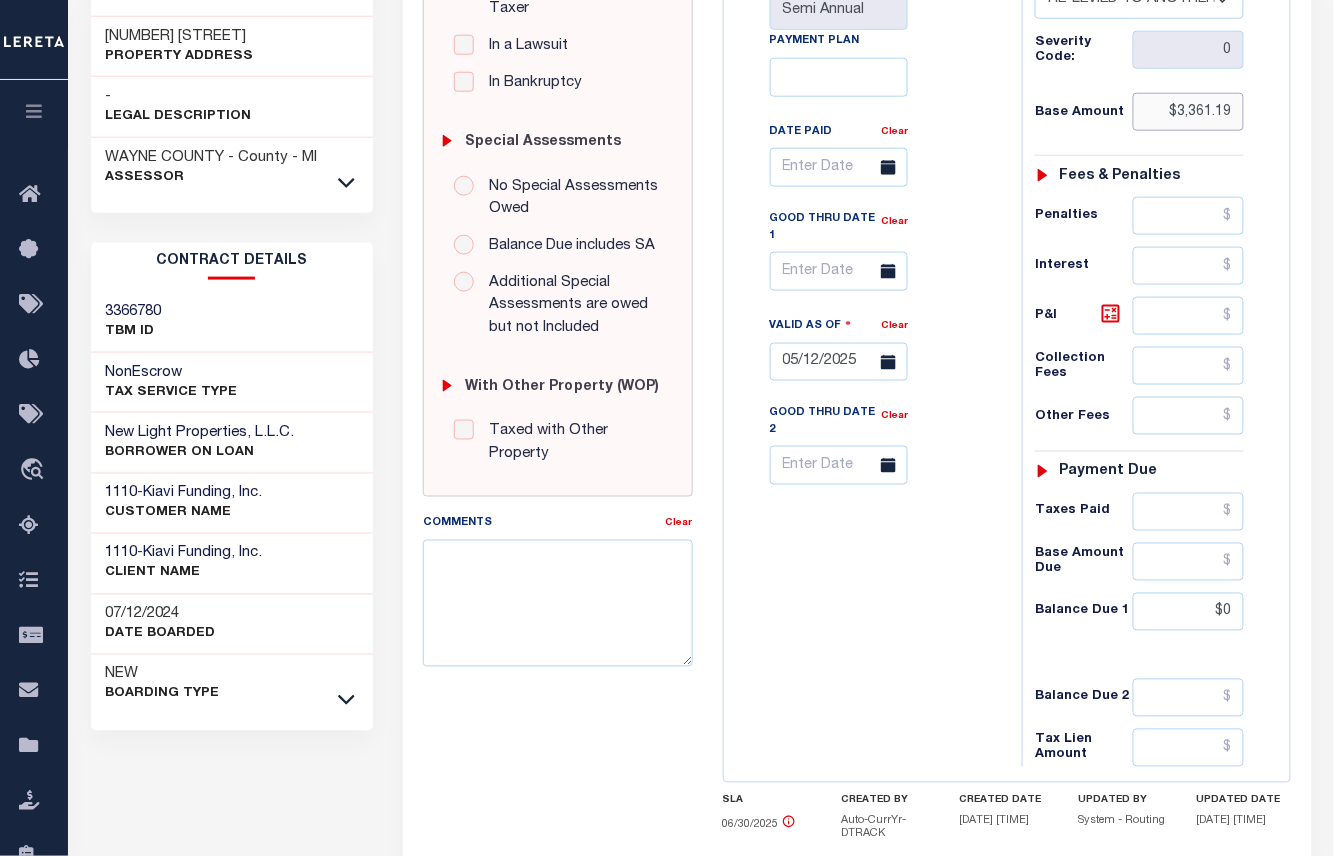 type on "$3,361.19" 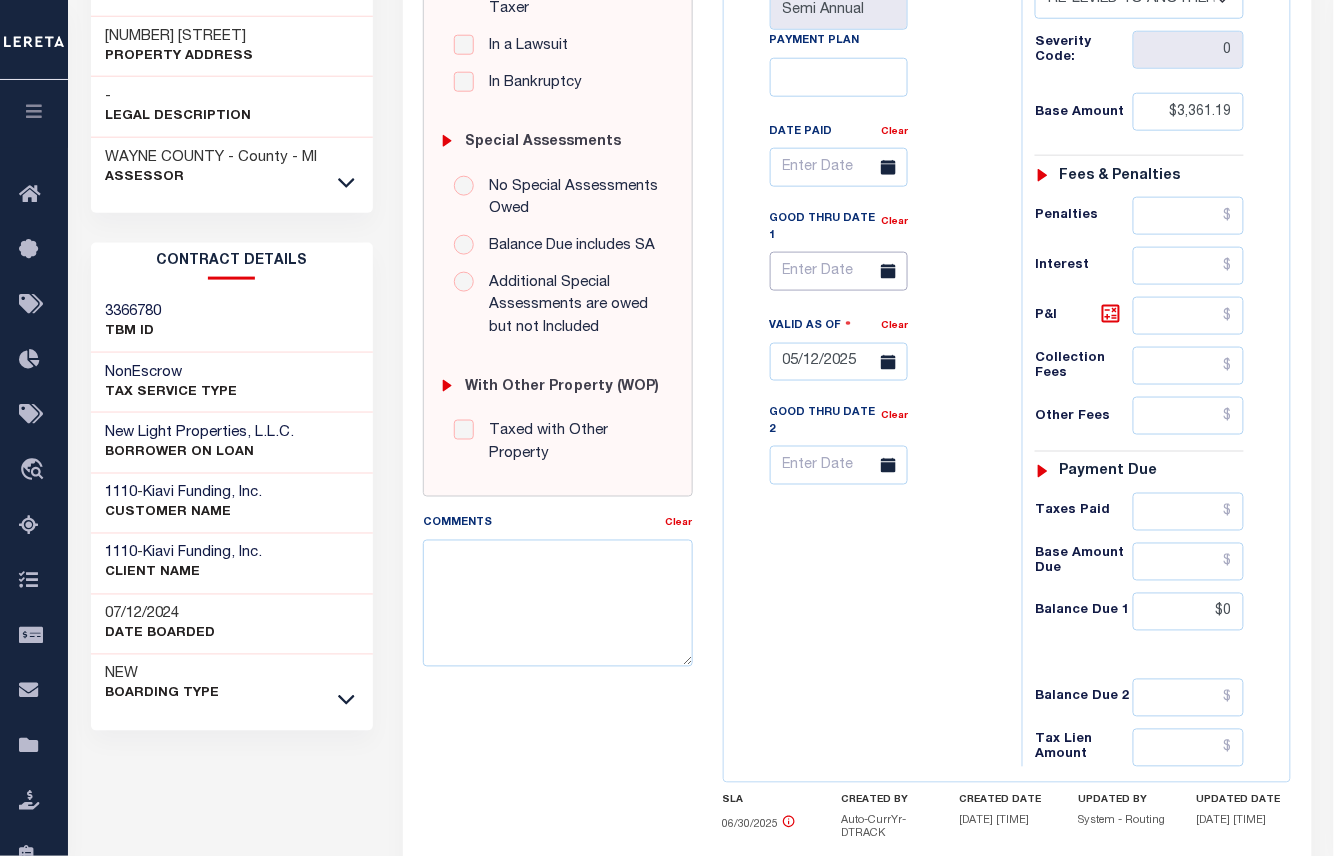 type on "08/06/2025" 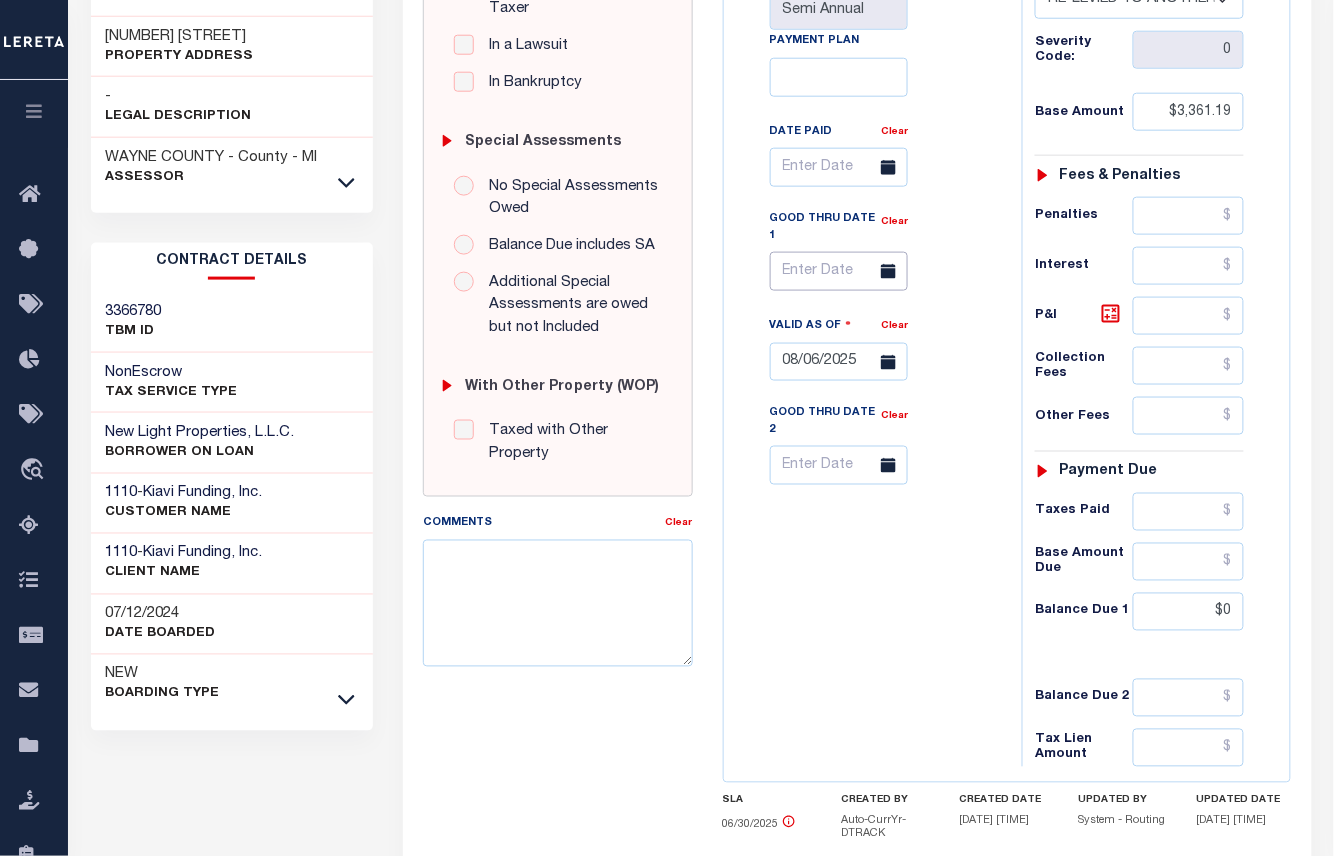 click at bounding box center (839, 271) 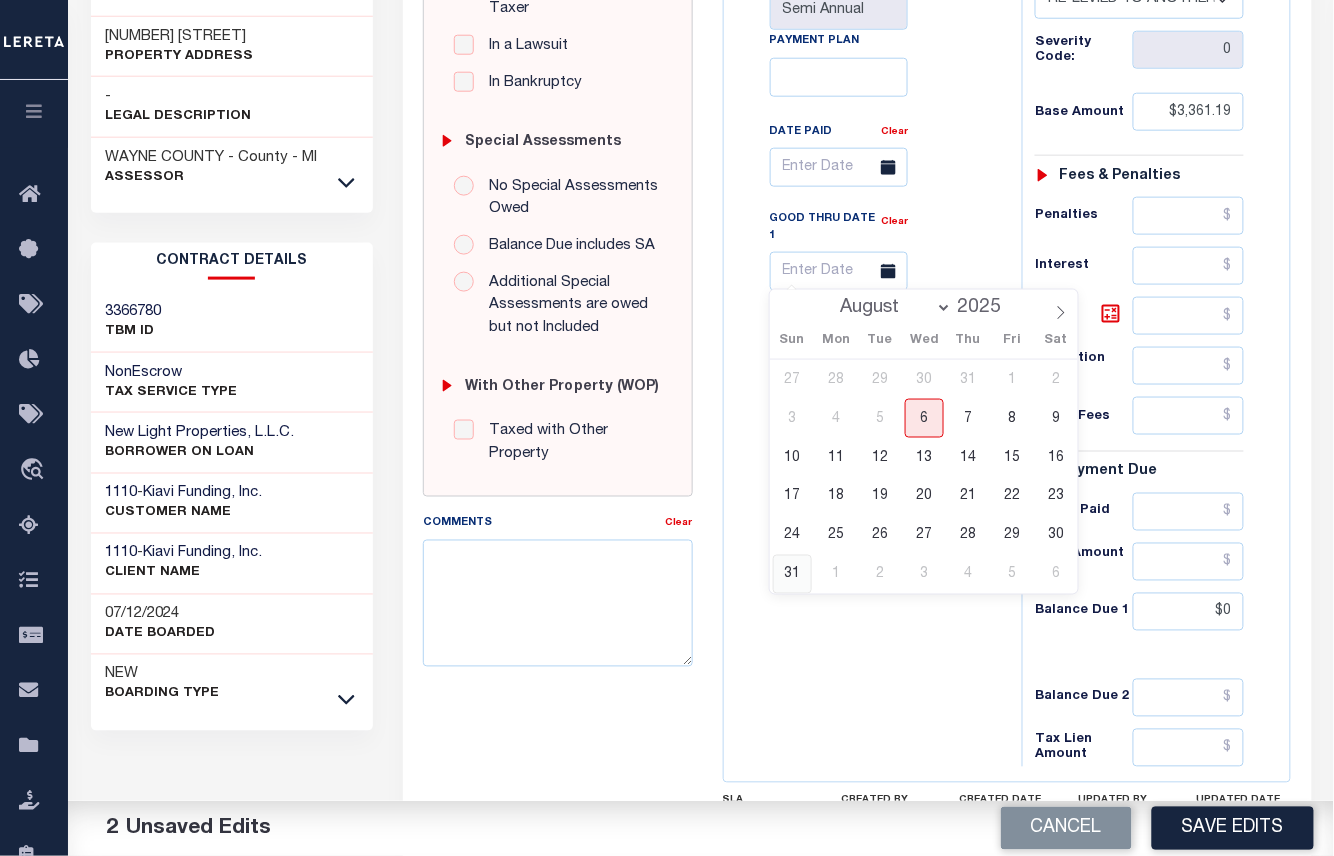 click on "31" at bounding box center (792, 574) 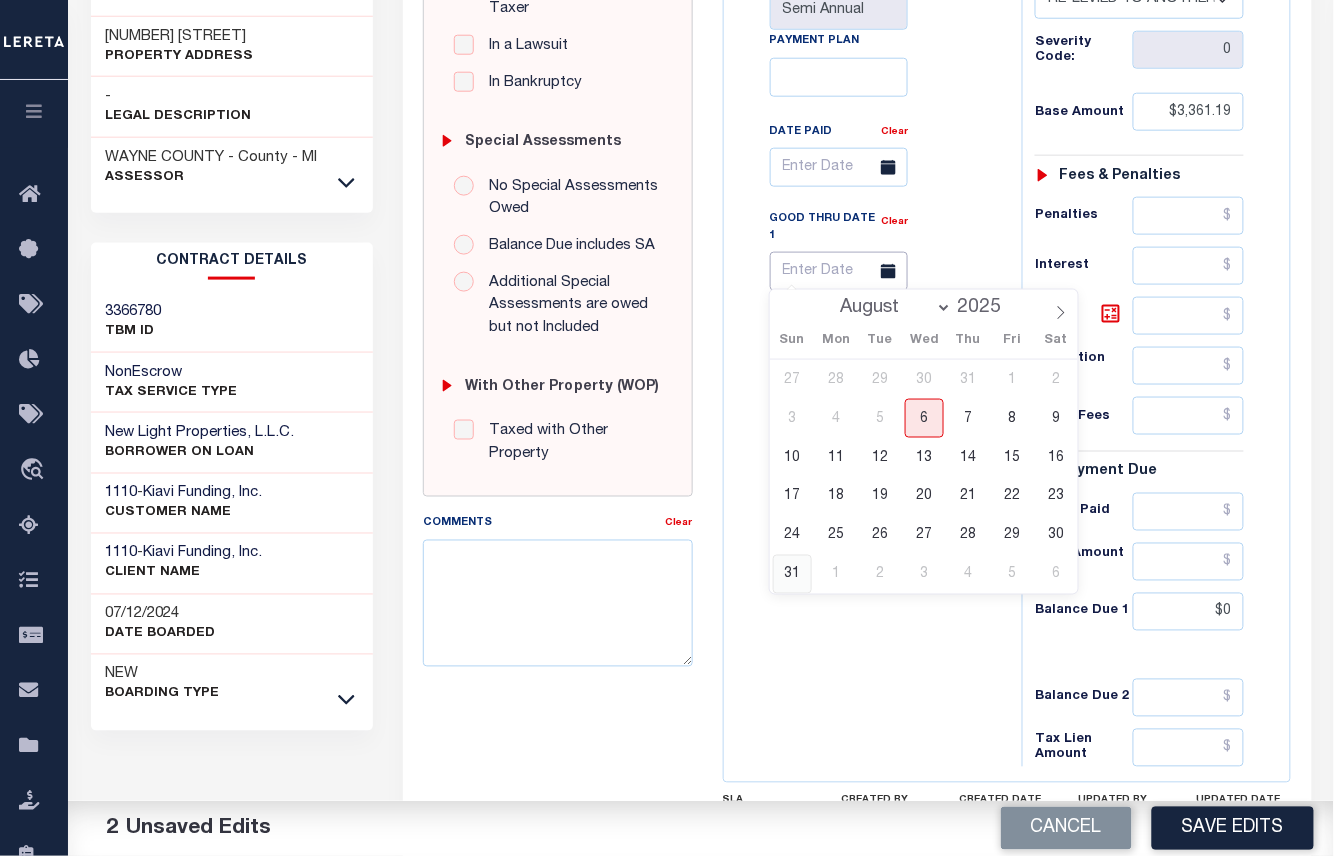 type on "08/31/2025" 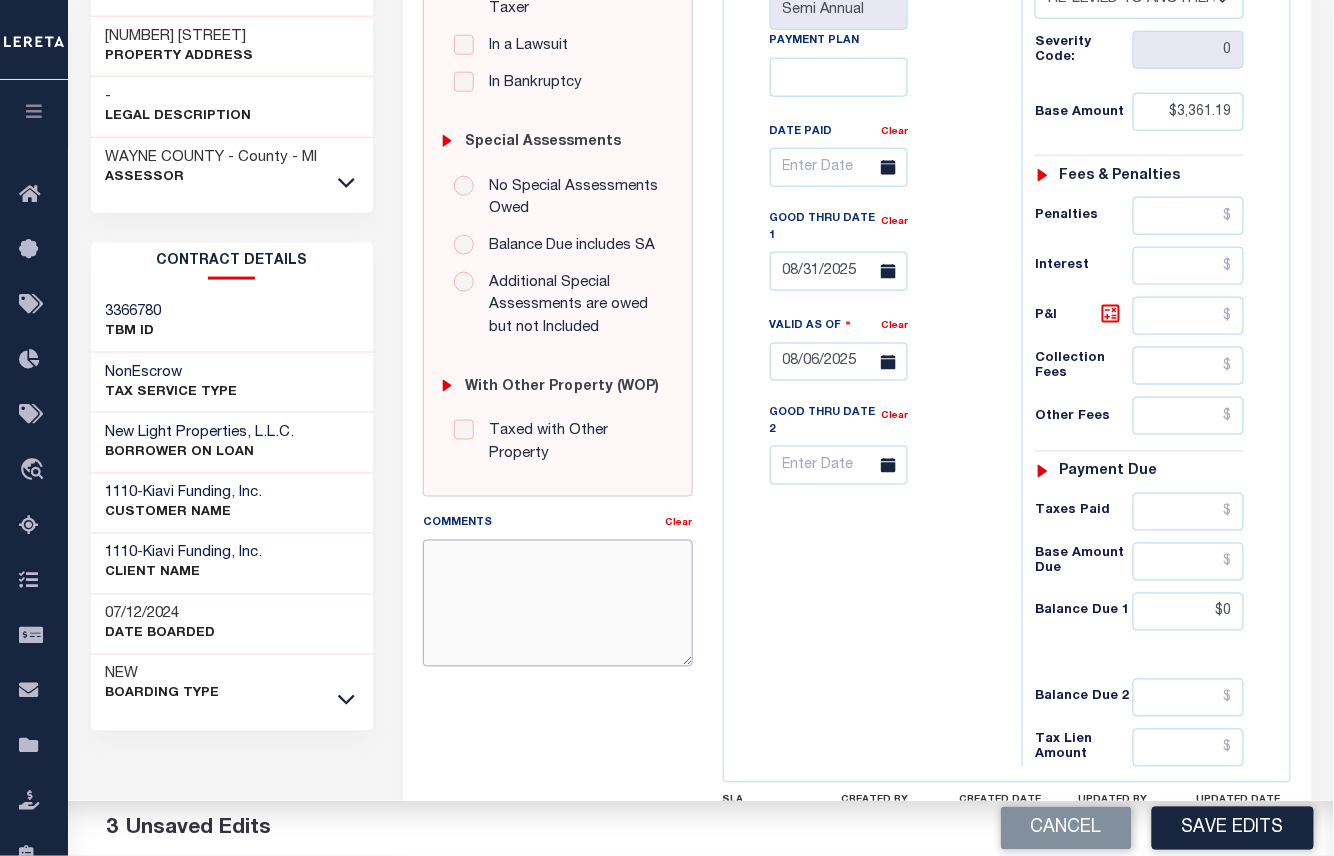 click on "Comments" at bounding box center (557, 603) 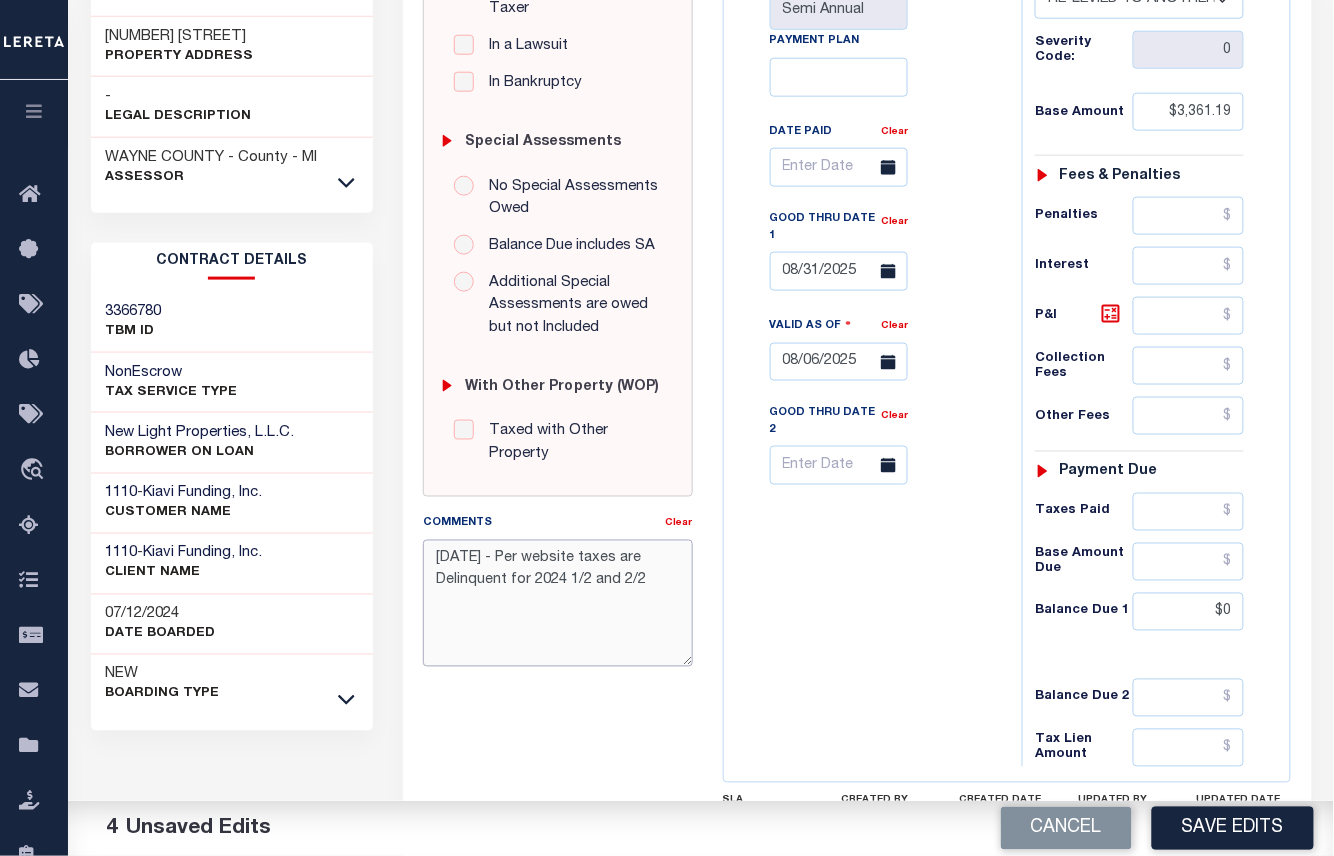 drag, startPoint x: 658, startPoint y: 582, endPoint x: 672, endPoint y: 585, distance: 14.3178215 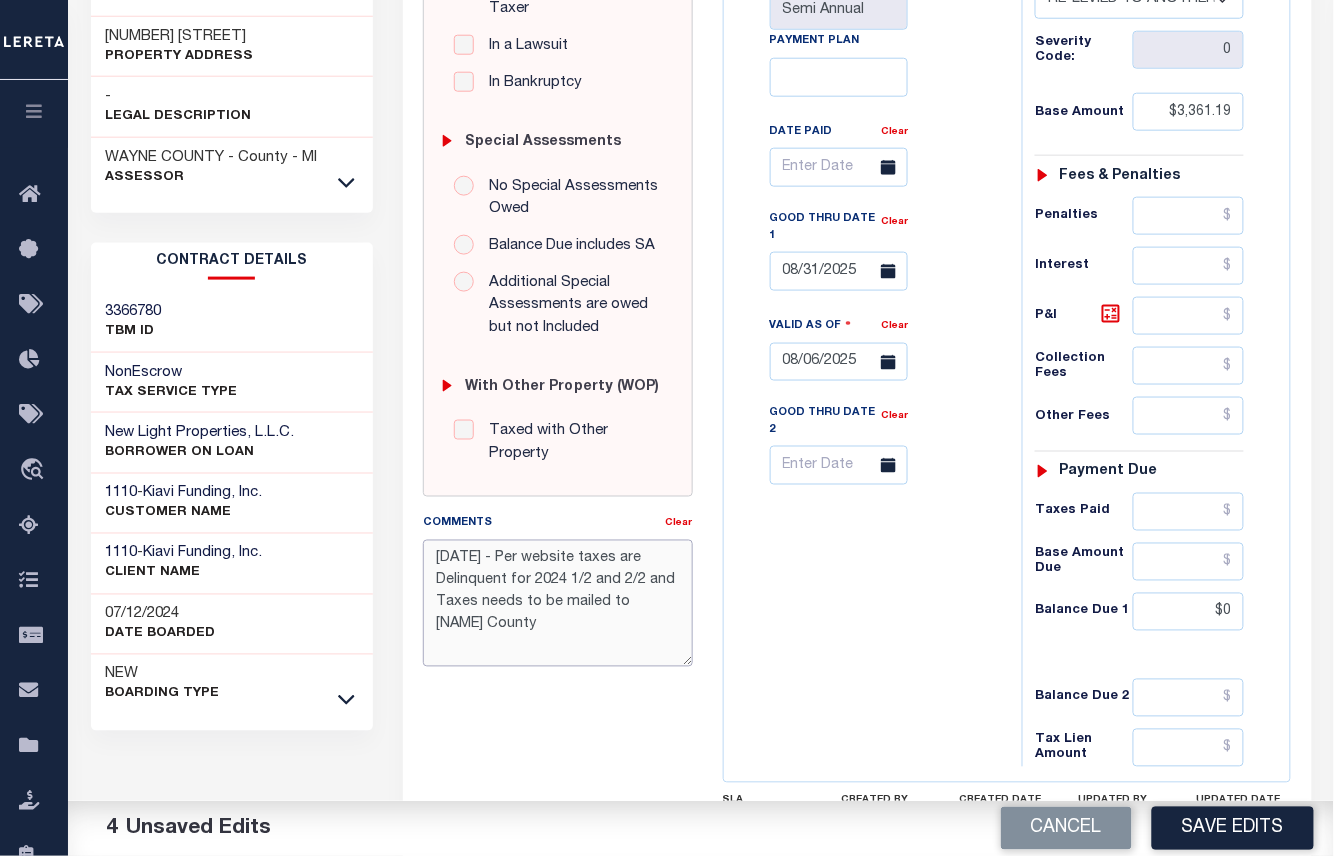 drag, startPoint x: 500, startPoint y: 636, endPoint x: 436, endPoint y: 642, distance: 64.28063 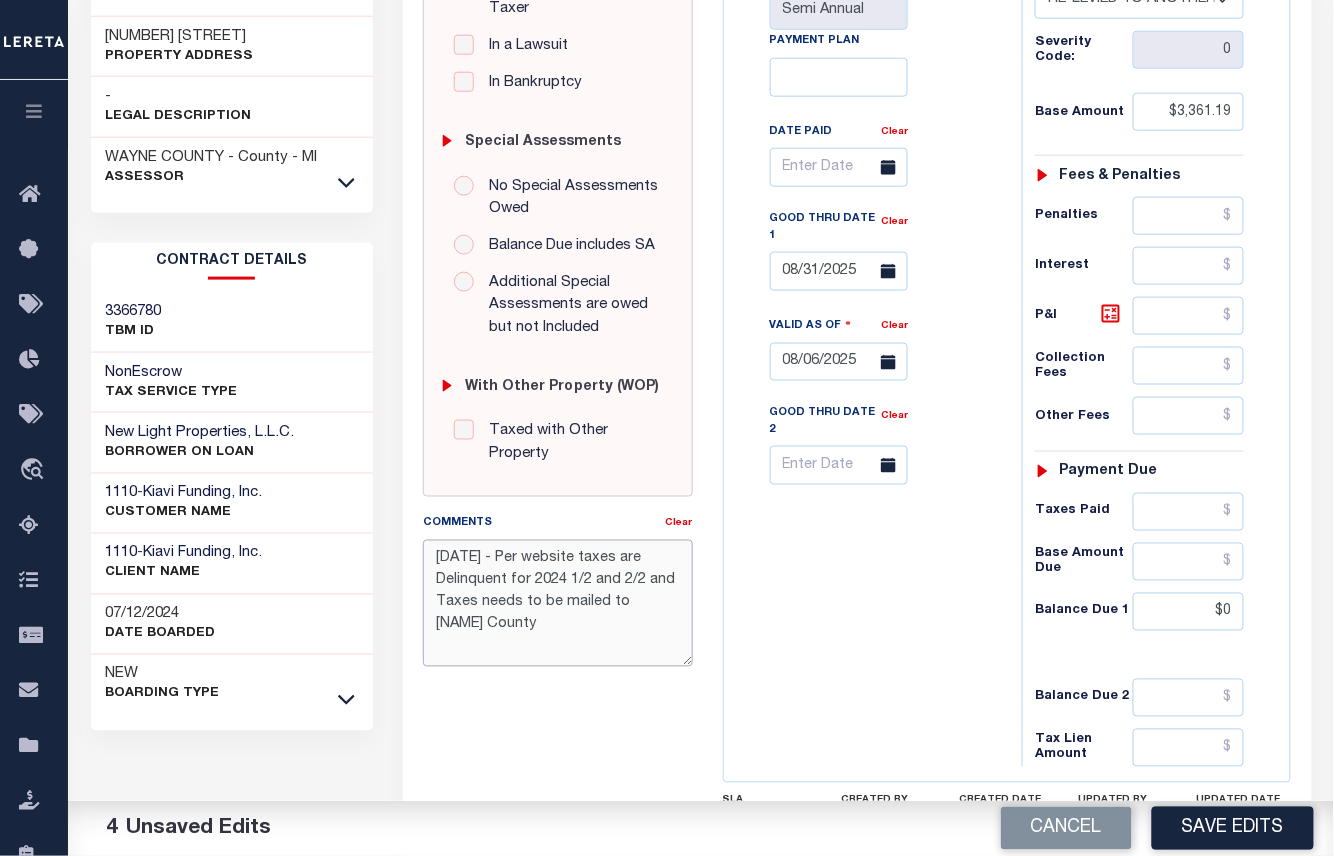 click on "8/6/25 - Per website taxes are Delinquent for 2024 1/2 and 2/2 and Taxes needs to be mailed to
Wayne County" at bounding box center (557, 603) 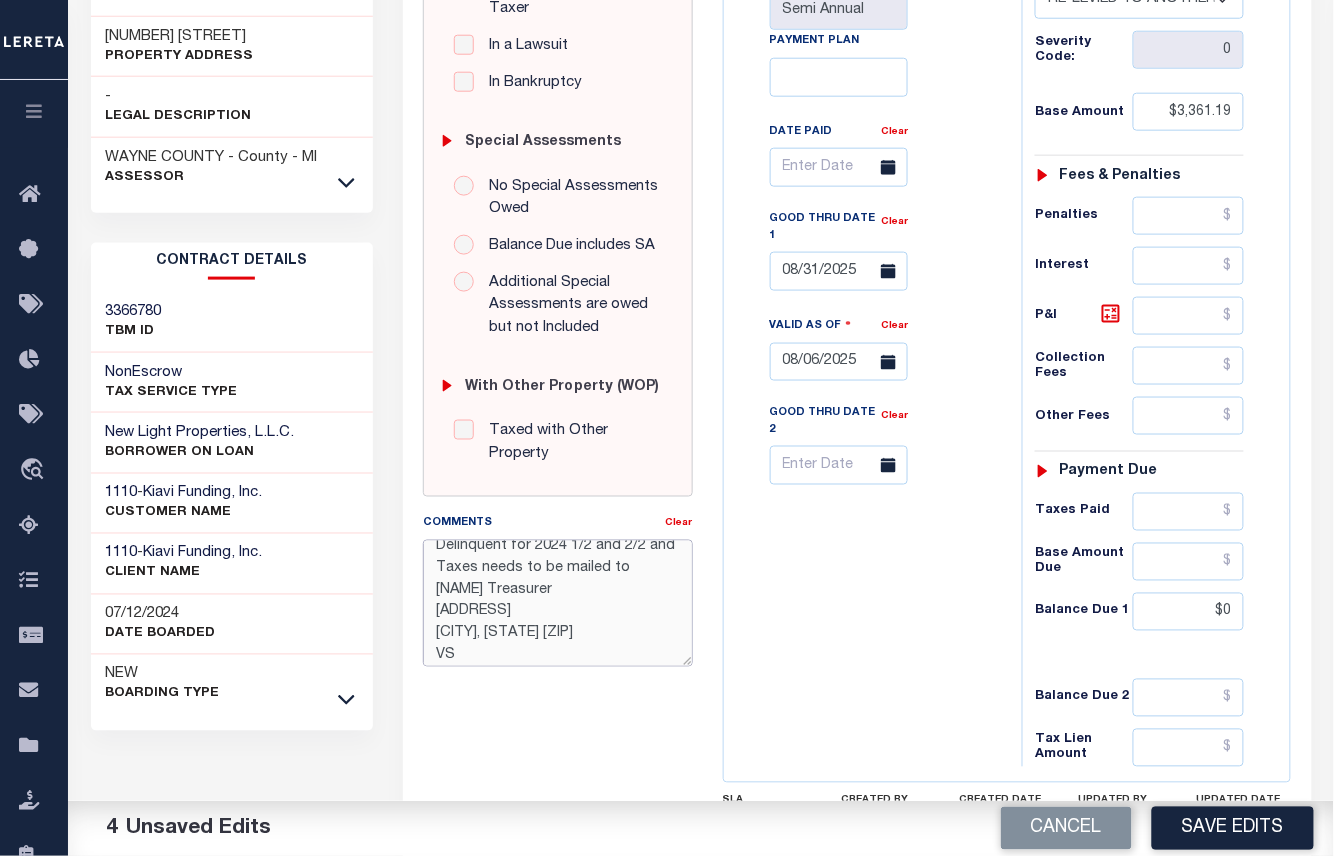 scroll, scrollTop: 0, scrollLeft: 0, axis: both 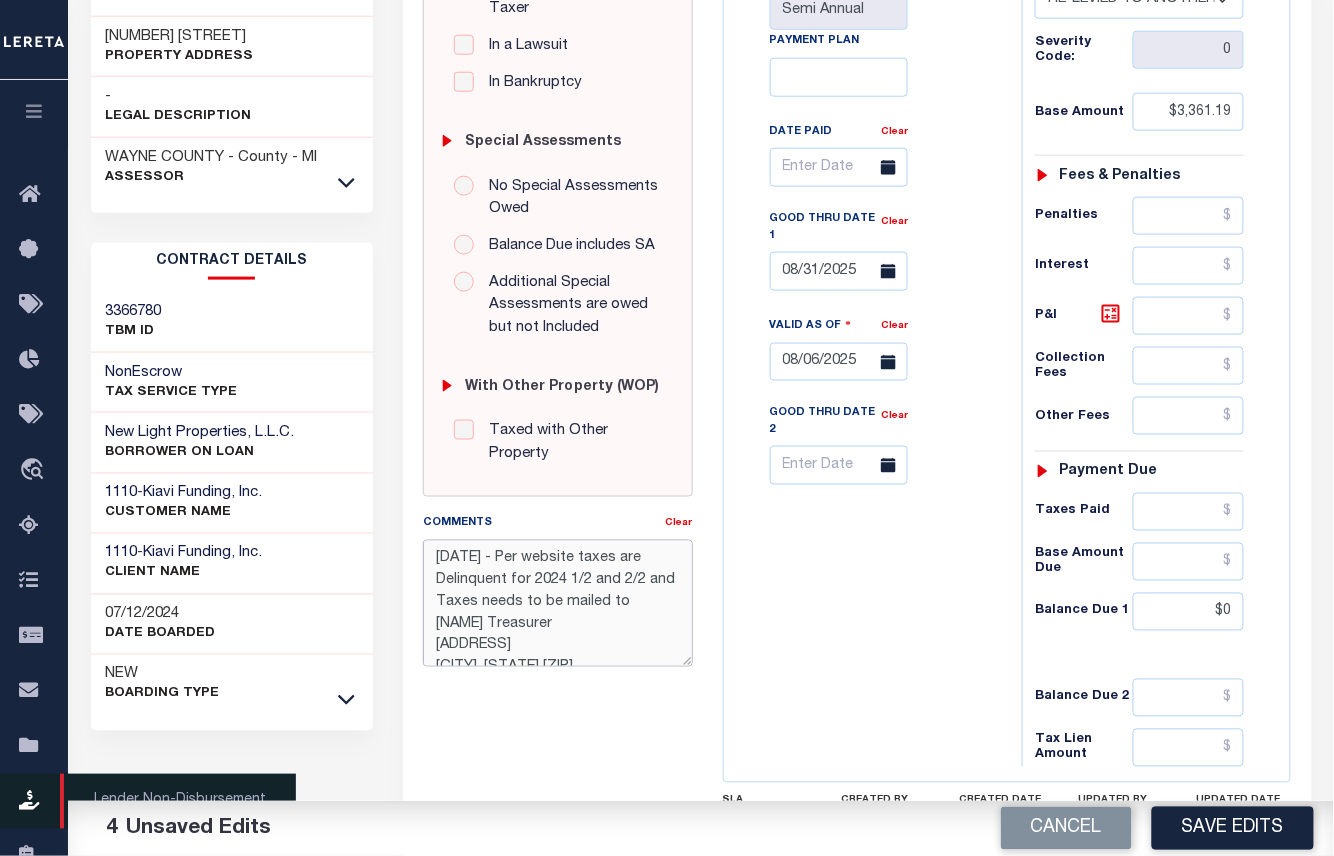 type on "8/6/25 - Per website taxes are Delinquent for 2024 1/2 and 2/2 and Taxes needs to be mailed to
Wayne County Treasurer
P.O. Box 554889
Detroit, MI 48255-4889
VS" 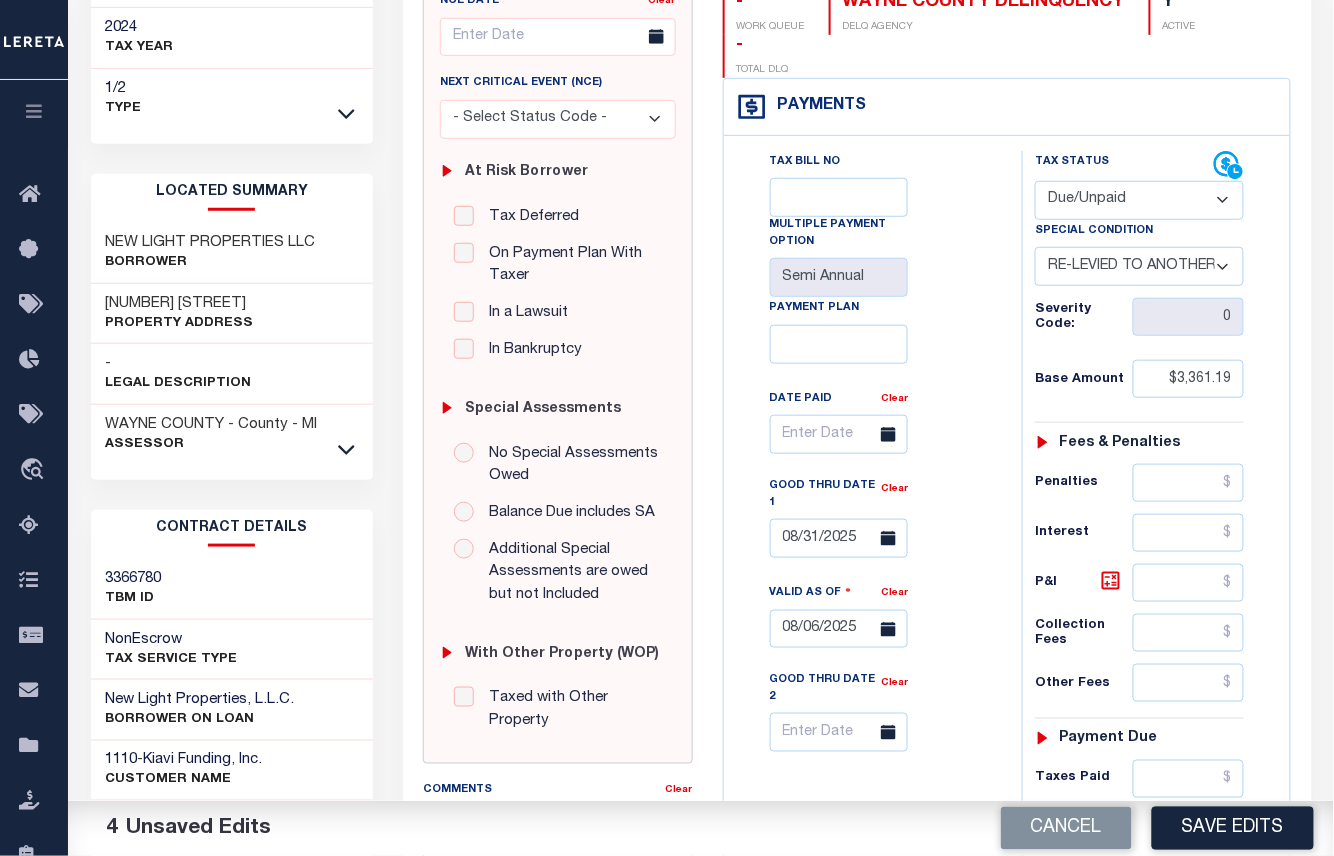 scroll, scrollTop: 533, scrollLeft: 0, axis: vertical 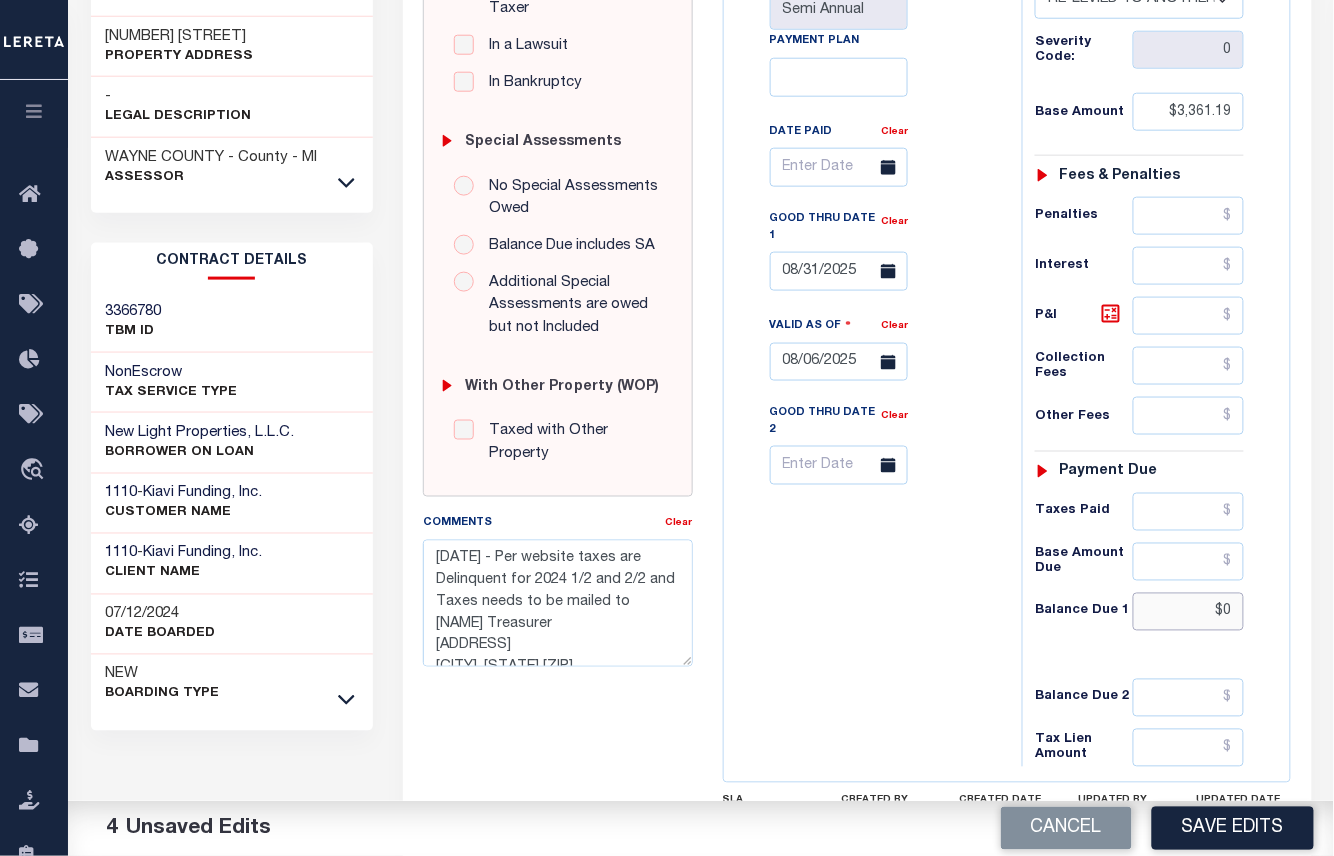 click on "$0" at bounding box center (1189, 612) 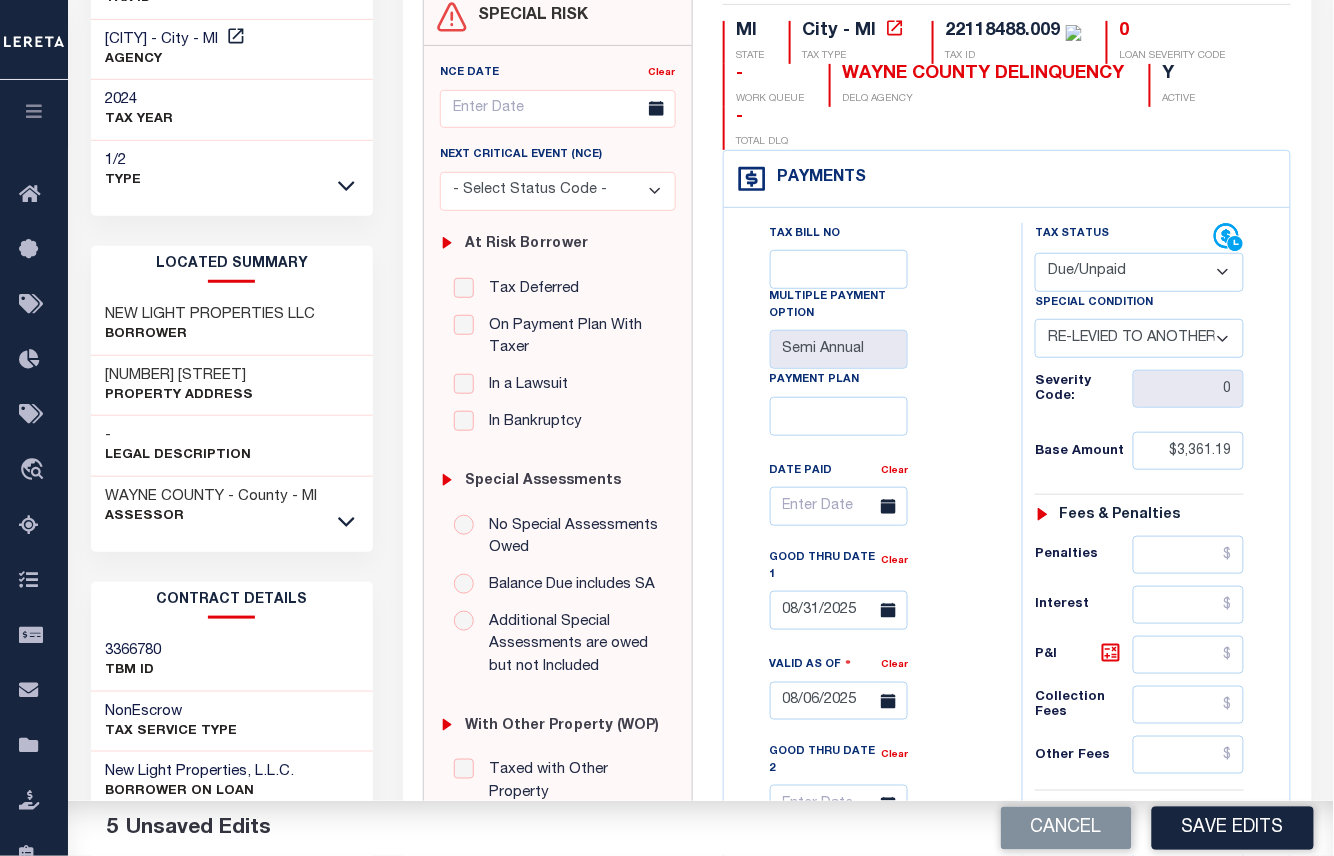scroll, scrollTop: 328, scrollLeft: 0, axis: vertical 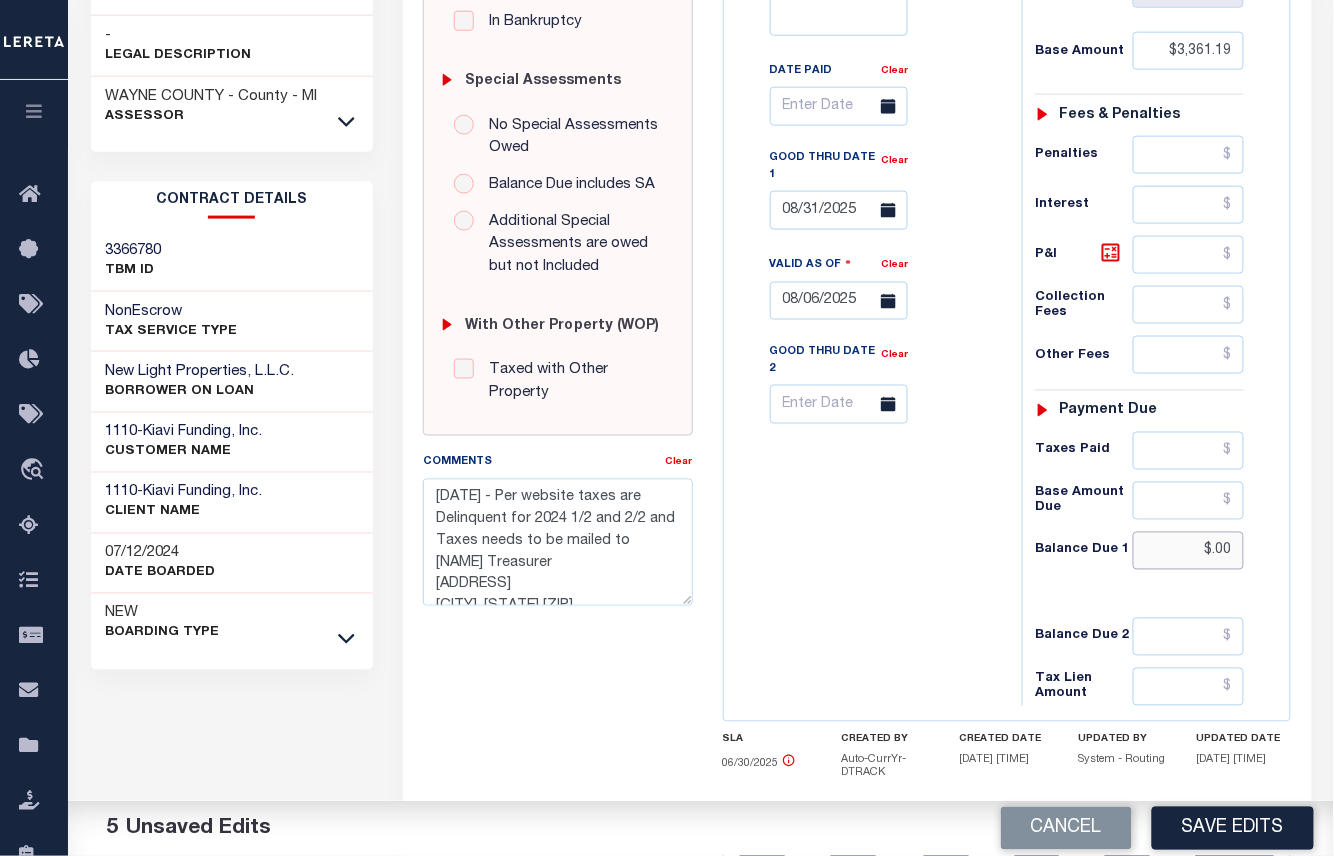 click on "$.00" at bounding box center [1189, 551] 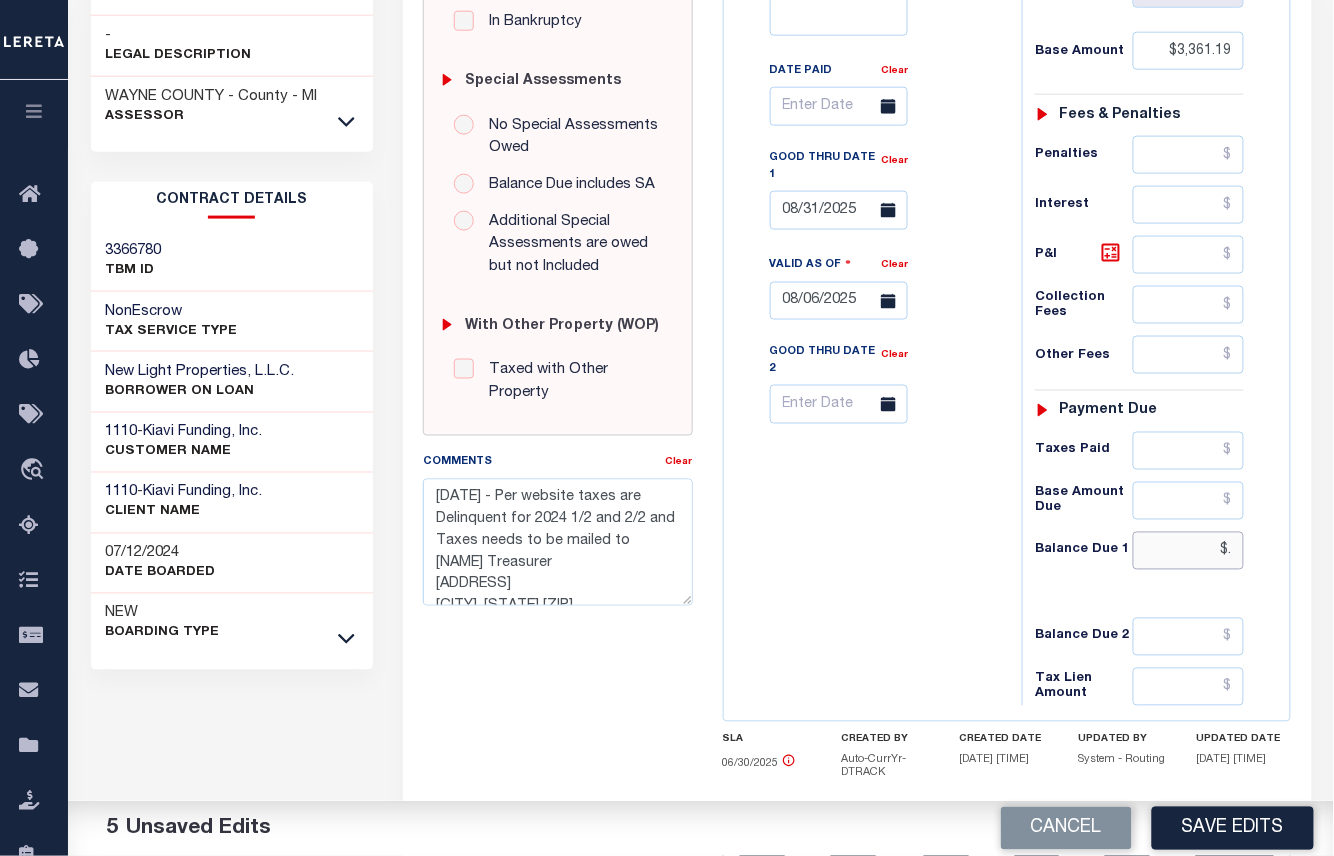type on "$" 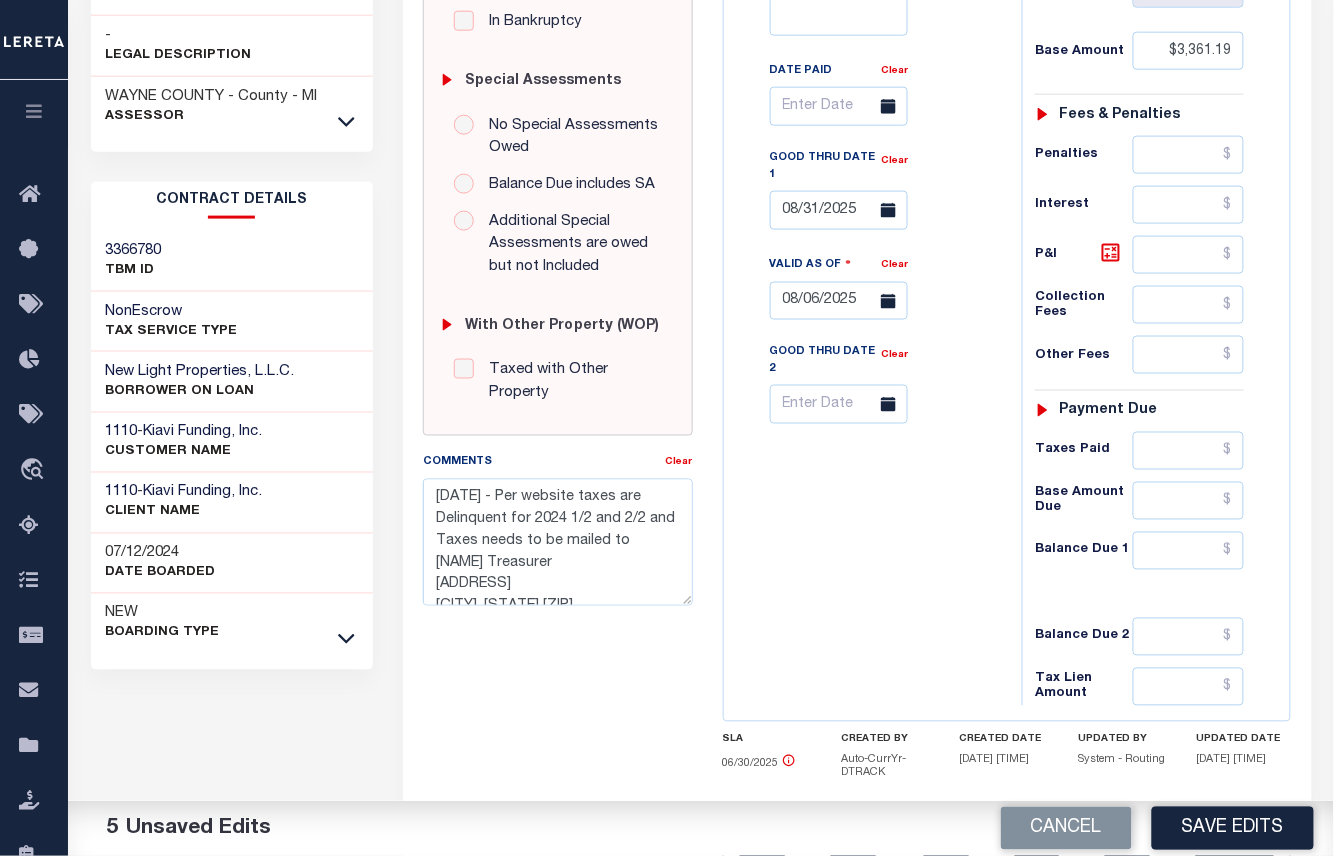 scroll, scrollTop: 194, scrollLeft: 0, axis: vertical 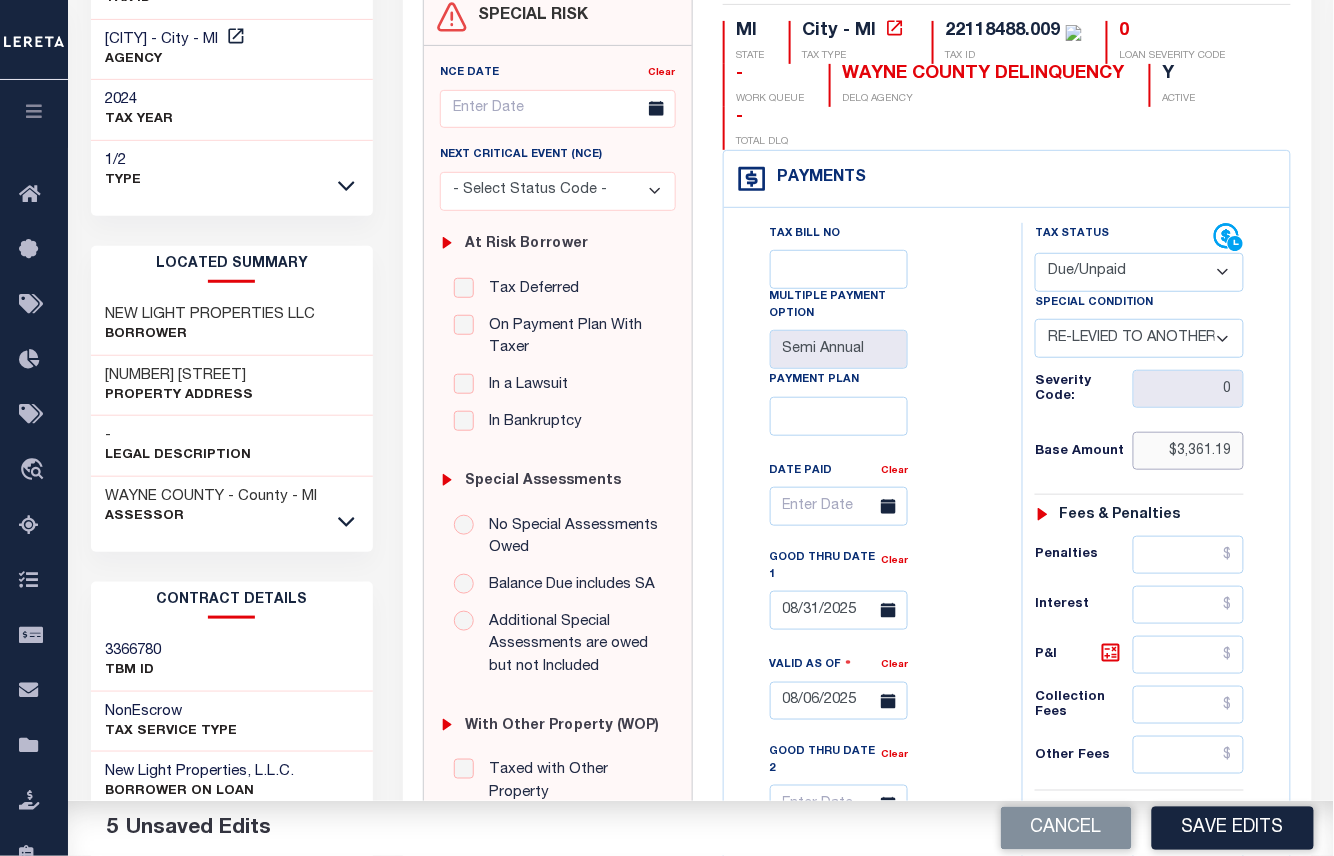 drag, startPoint x: 1236, startPoint y: 458, endPoint x: 1149, endPoint y: 468, distance: 87.57283 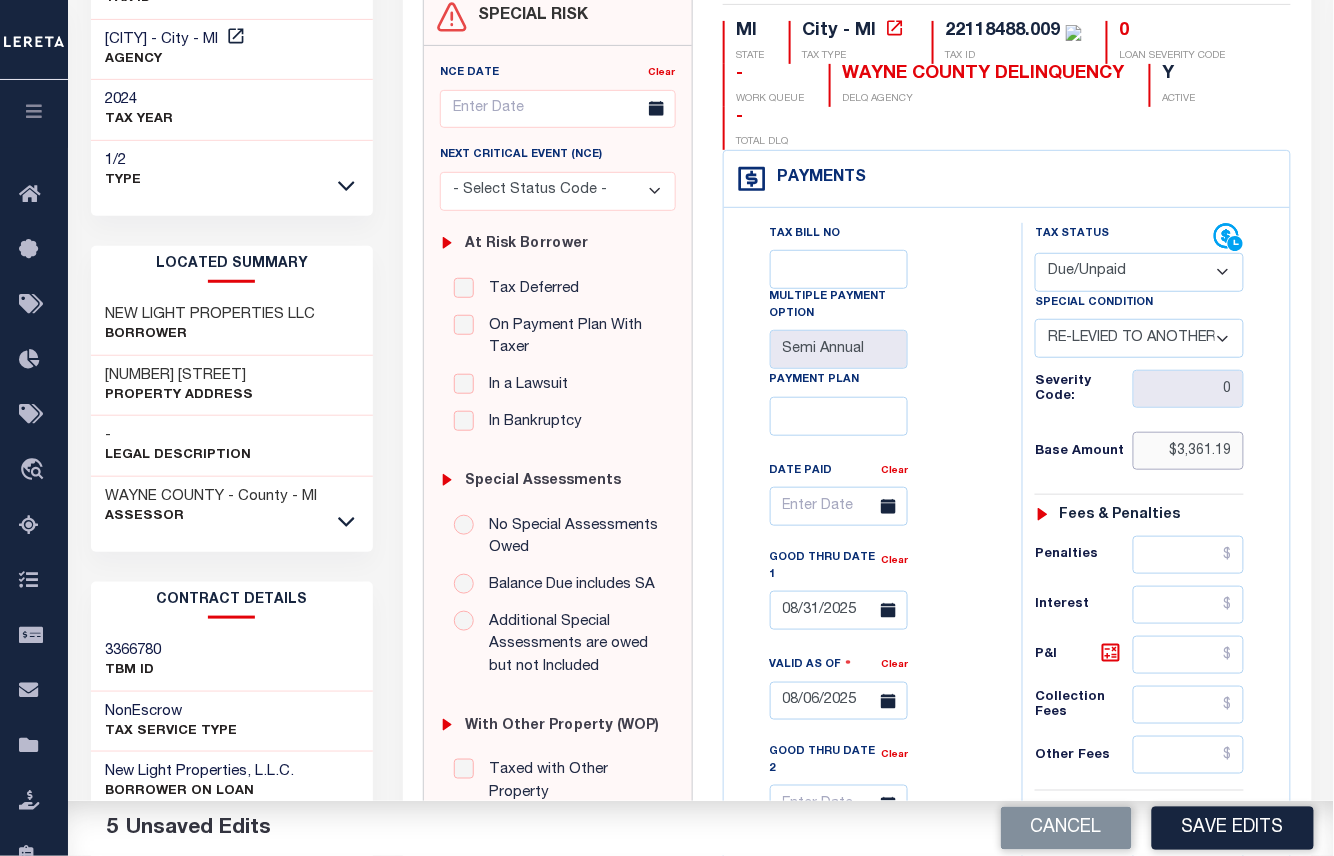 click on "$3,361.19" at bounding box center (1189, 451) 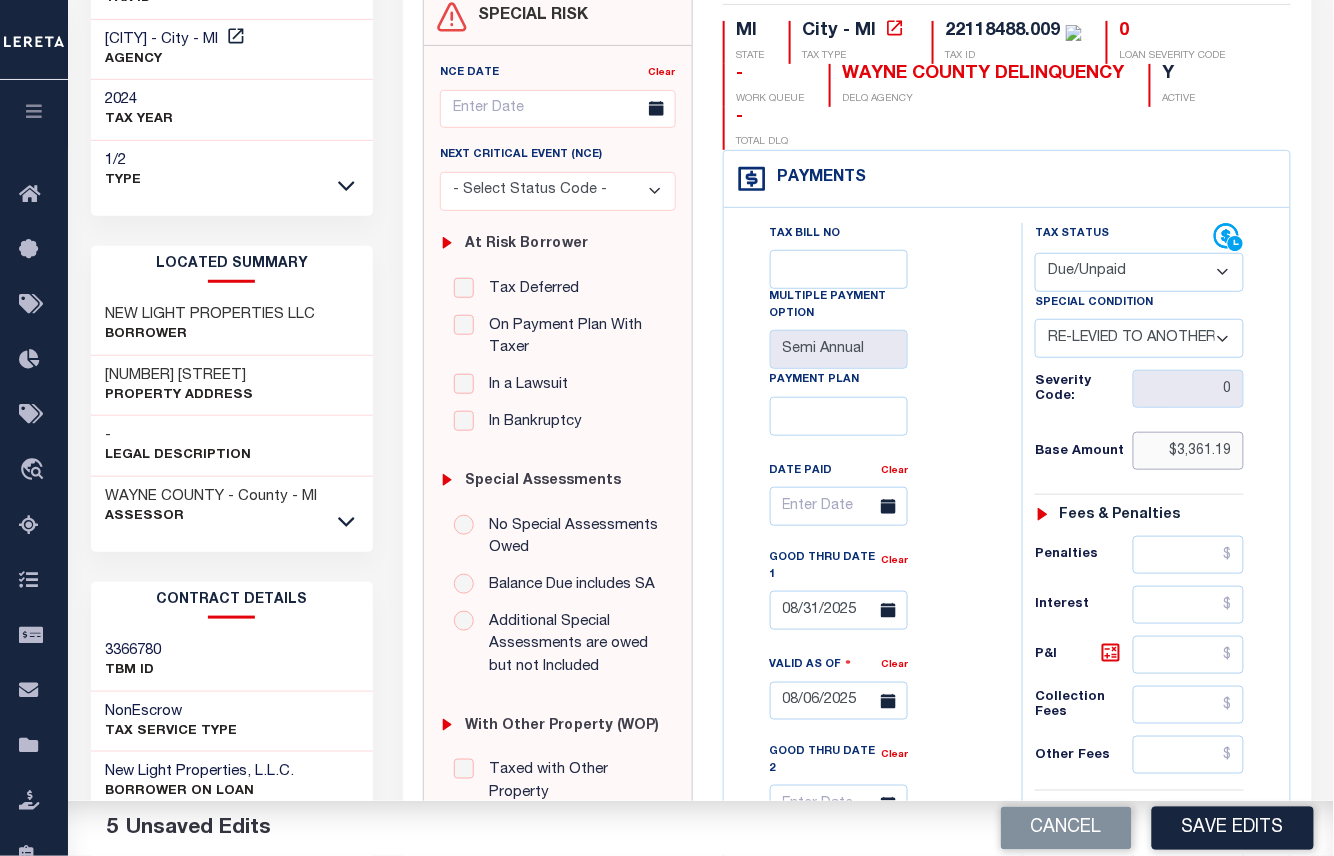 click on "$3,361.19" at bounding box center (1189, 451) 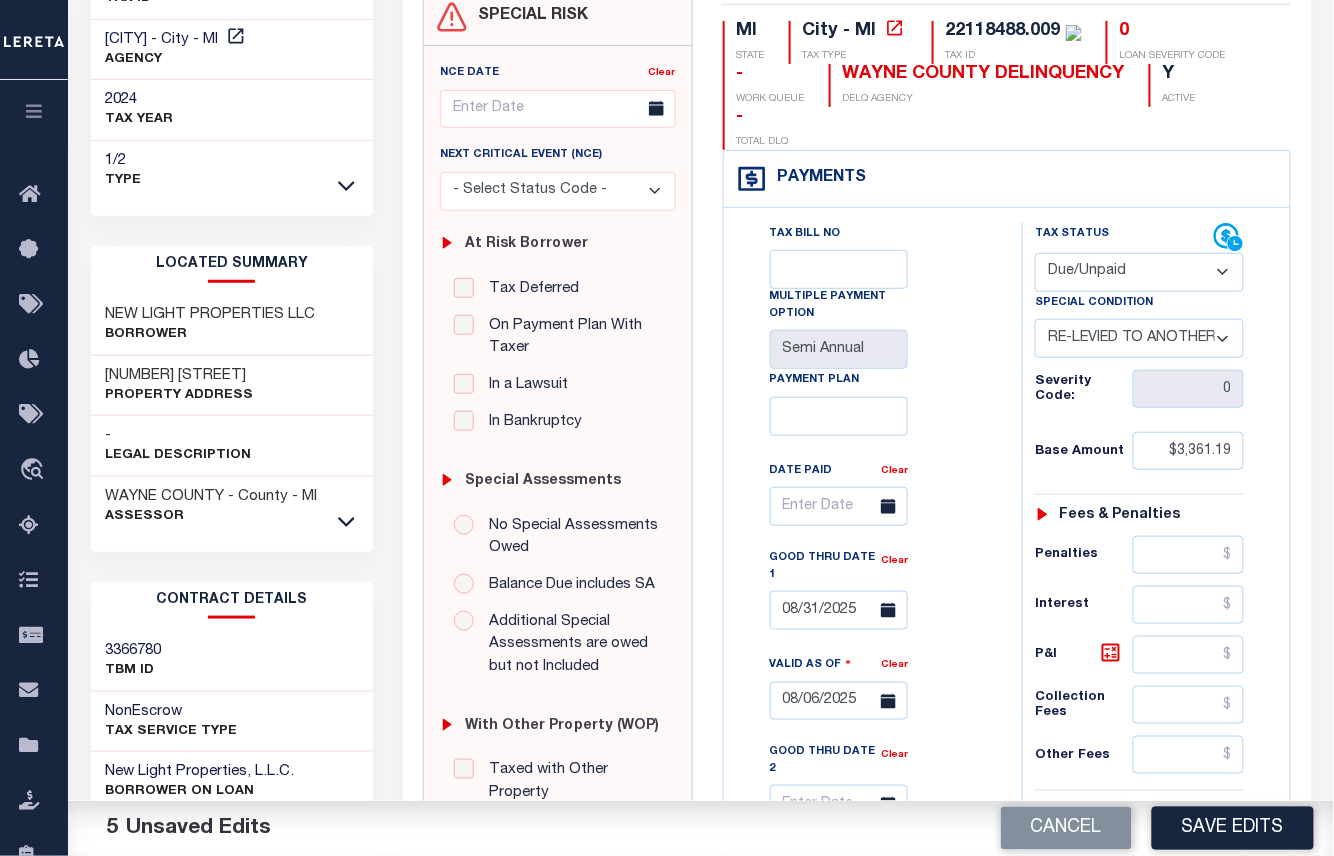 scroll, scrollTop: 728, scrollLeft: 0, axis: vertical 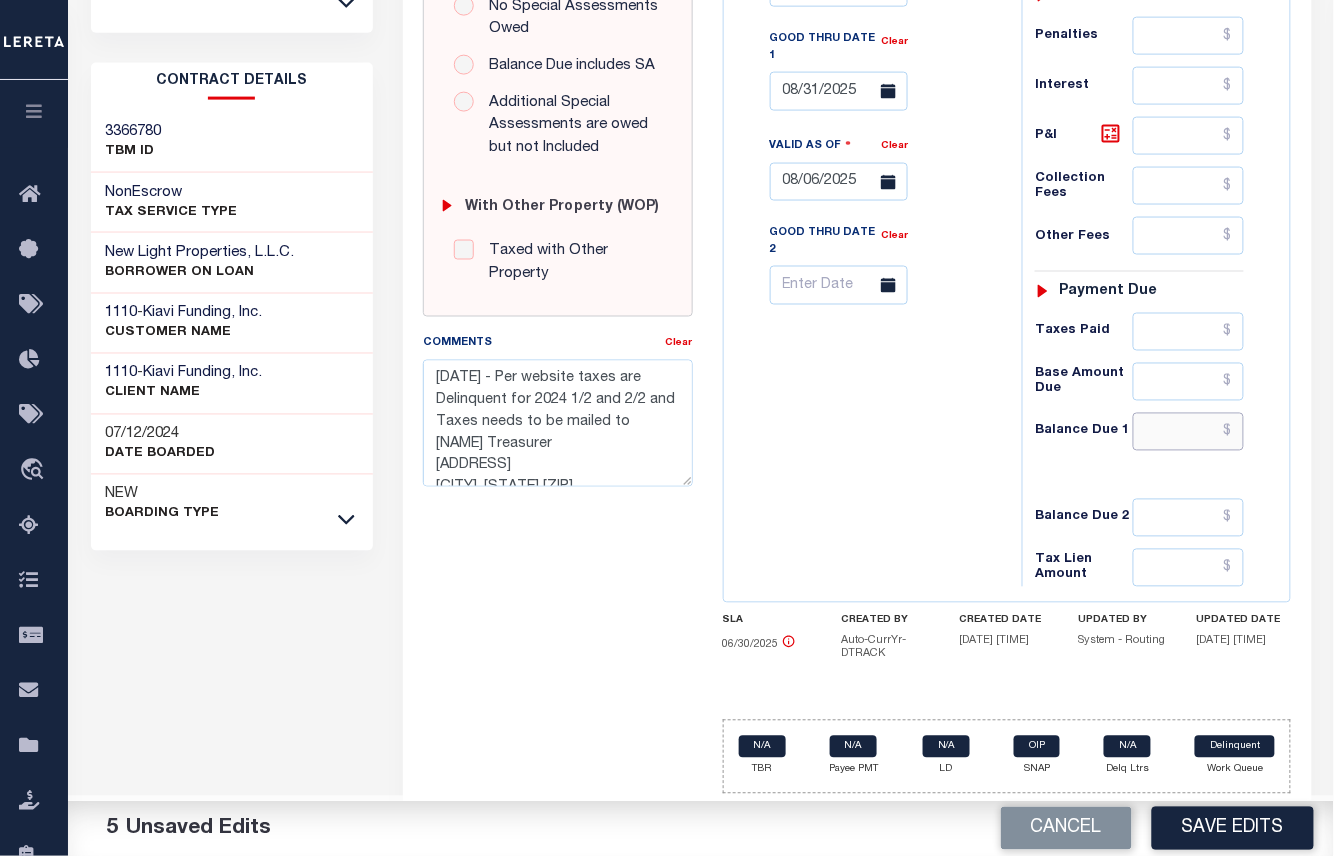 drag, startPoint x: 1209, startPoint y: 428, endPoint x: 1177, endPoint y: 413, distance: 35.341194 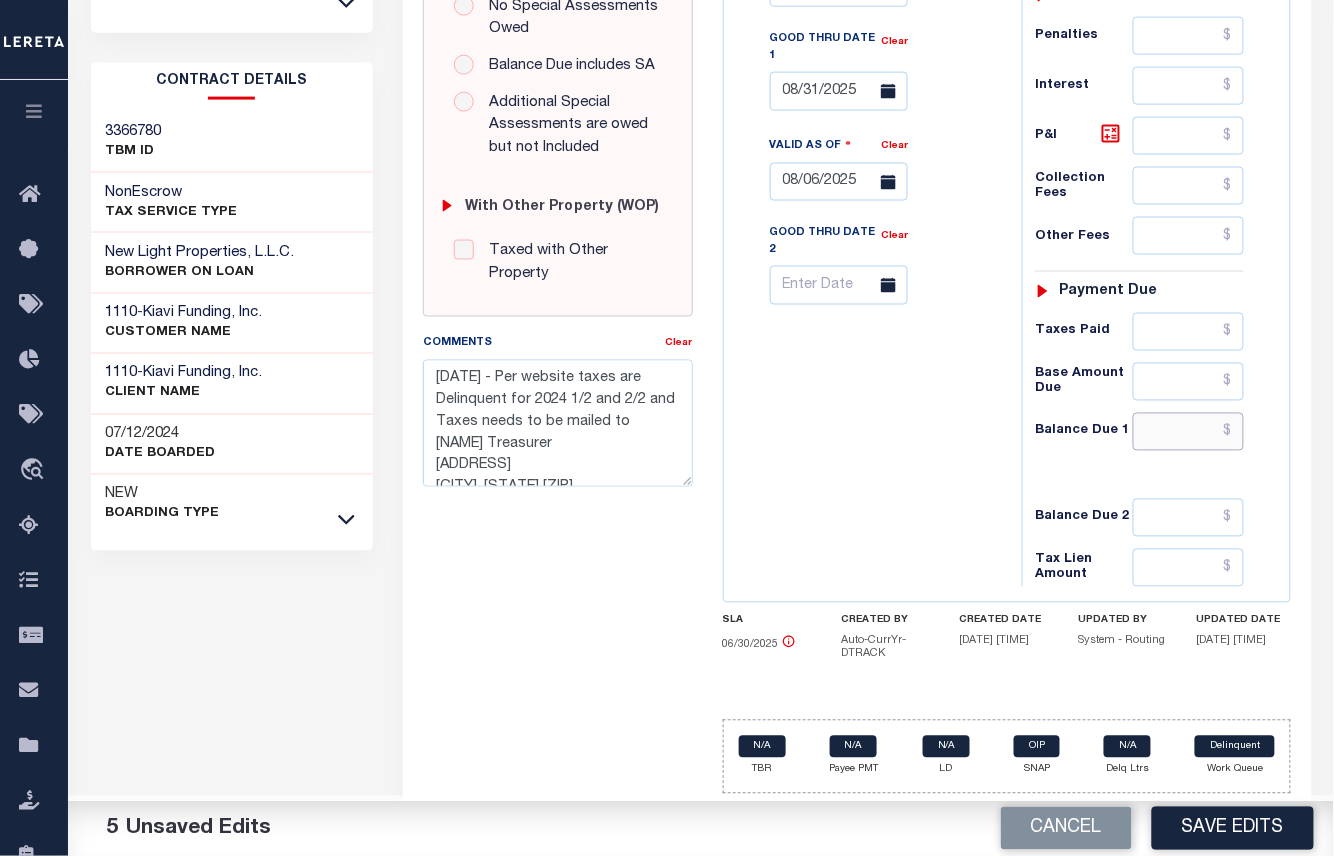 click at bounding box center [1189, 432] 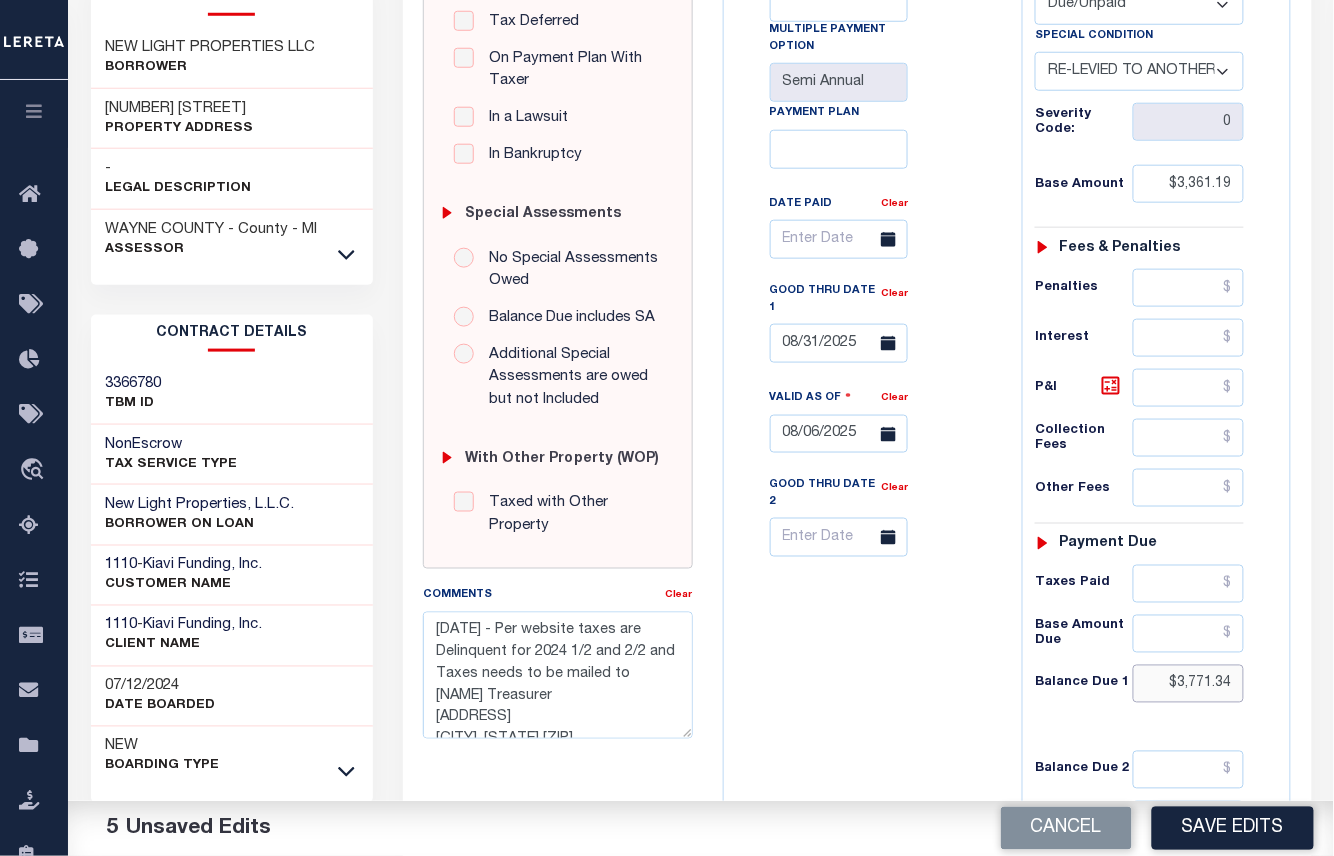 scroll, scrollTop: 194, scrollLeft: 0, axis: vertical 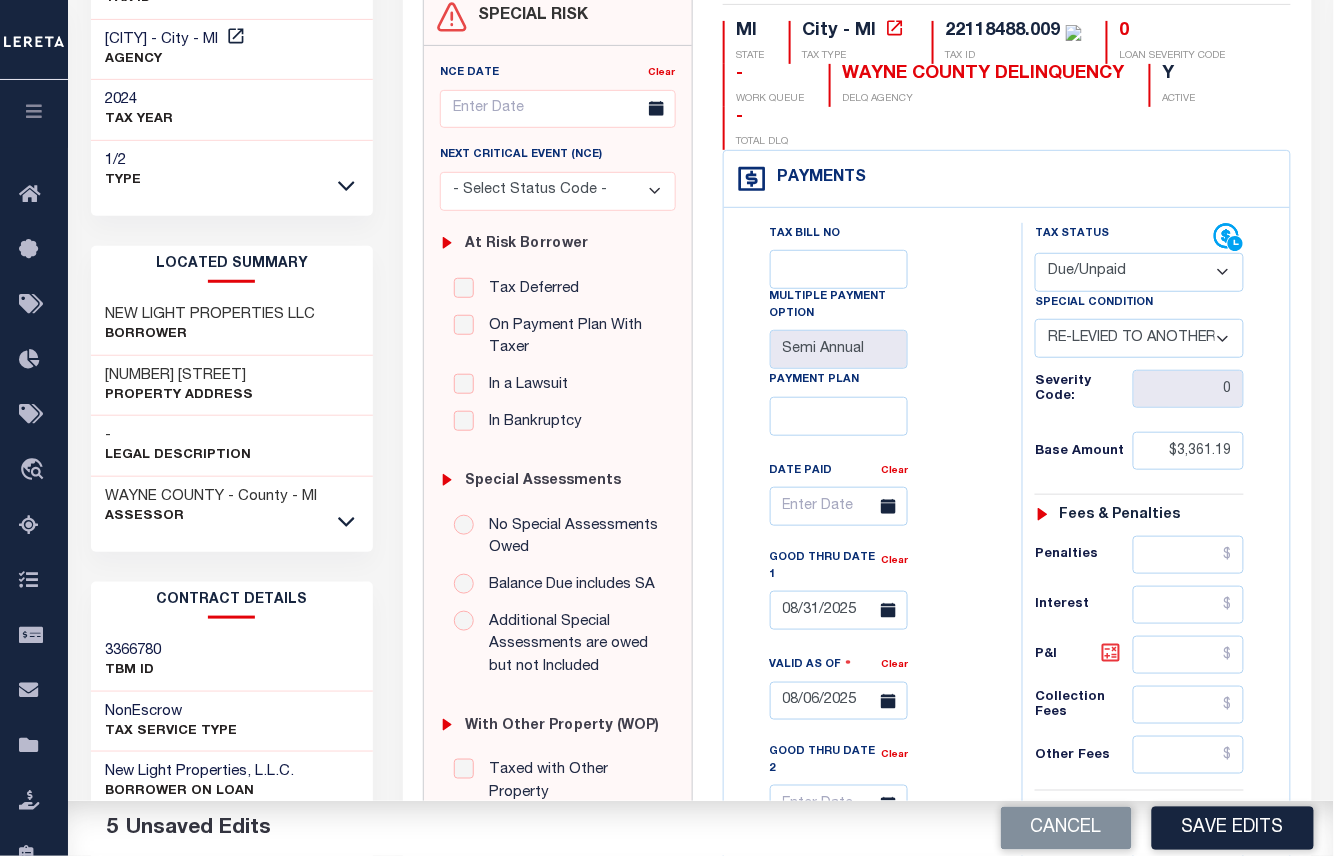 type on "$3,771.34" 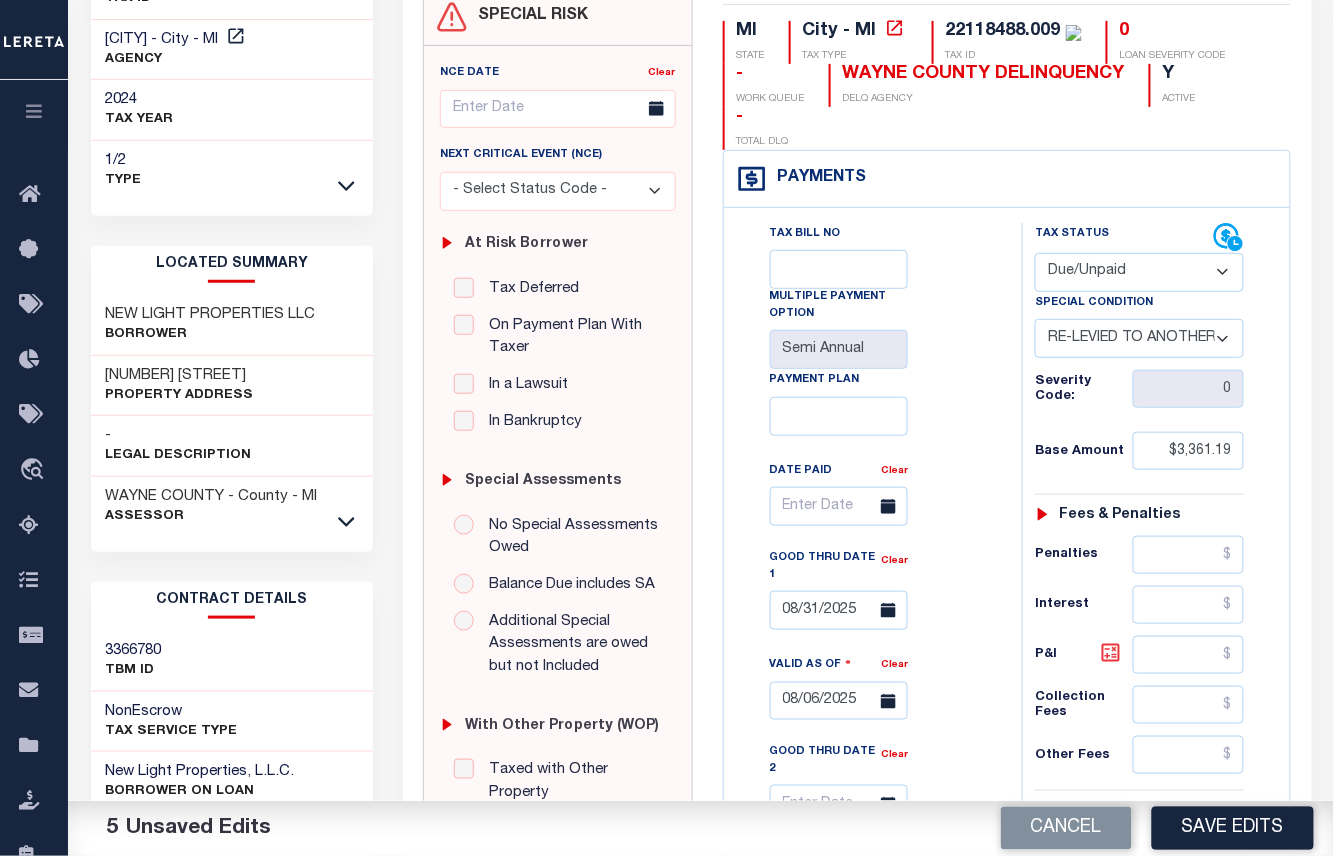 type on "$410.15" 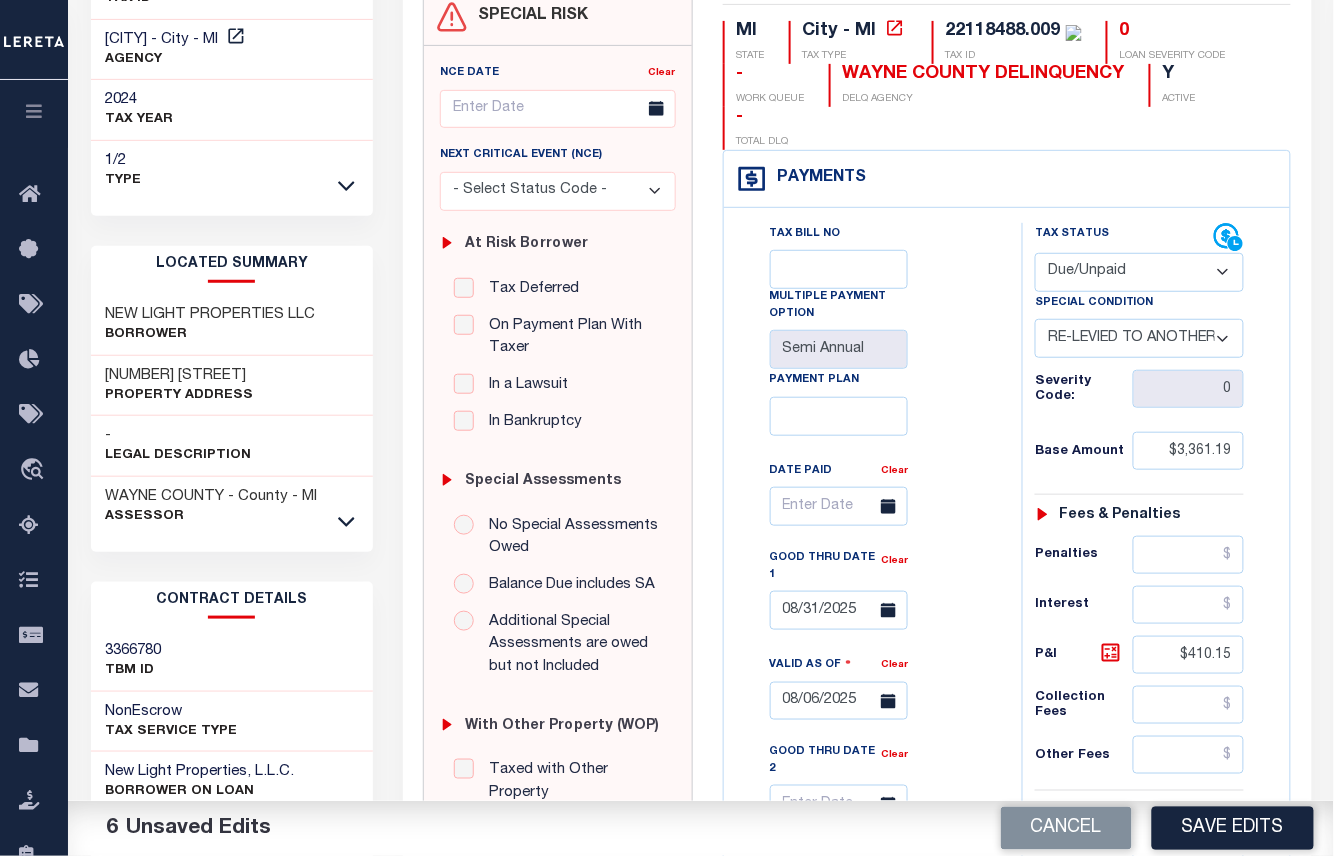 scroll, scrollTop: 0, scrollLeft: 0, axis: both 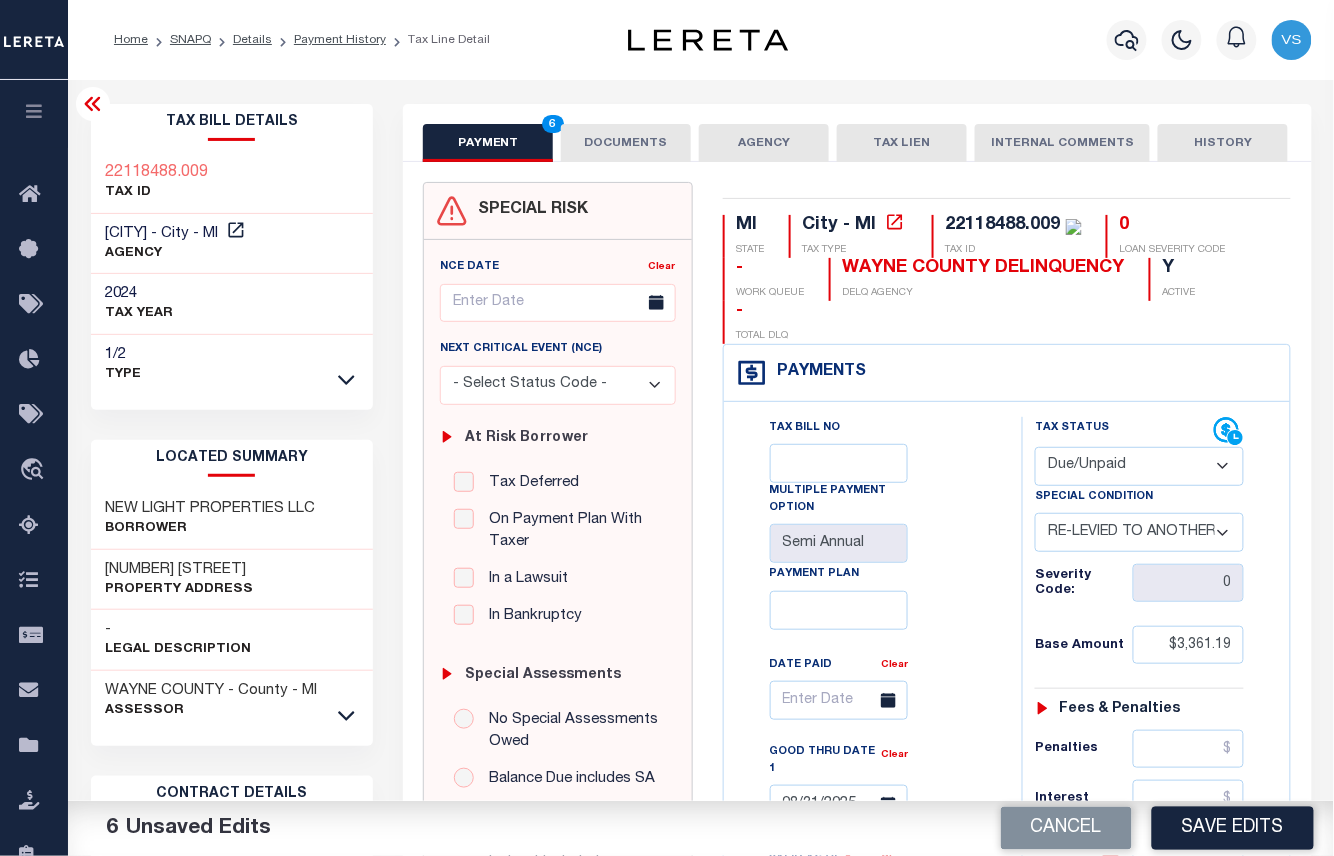 click on "DOCUMENTS" at bounding box center [626, 143] 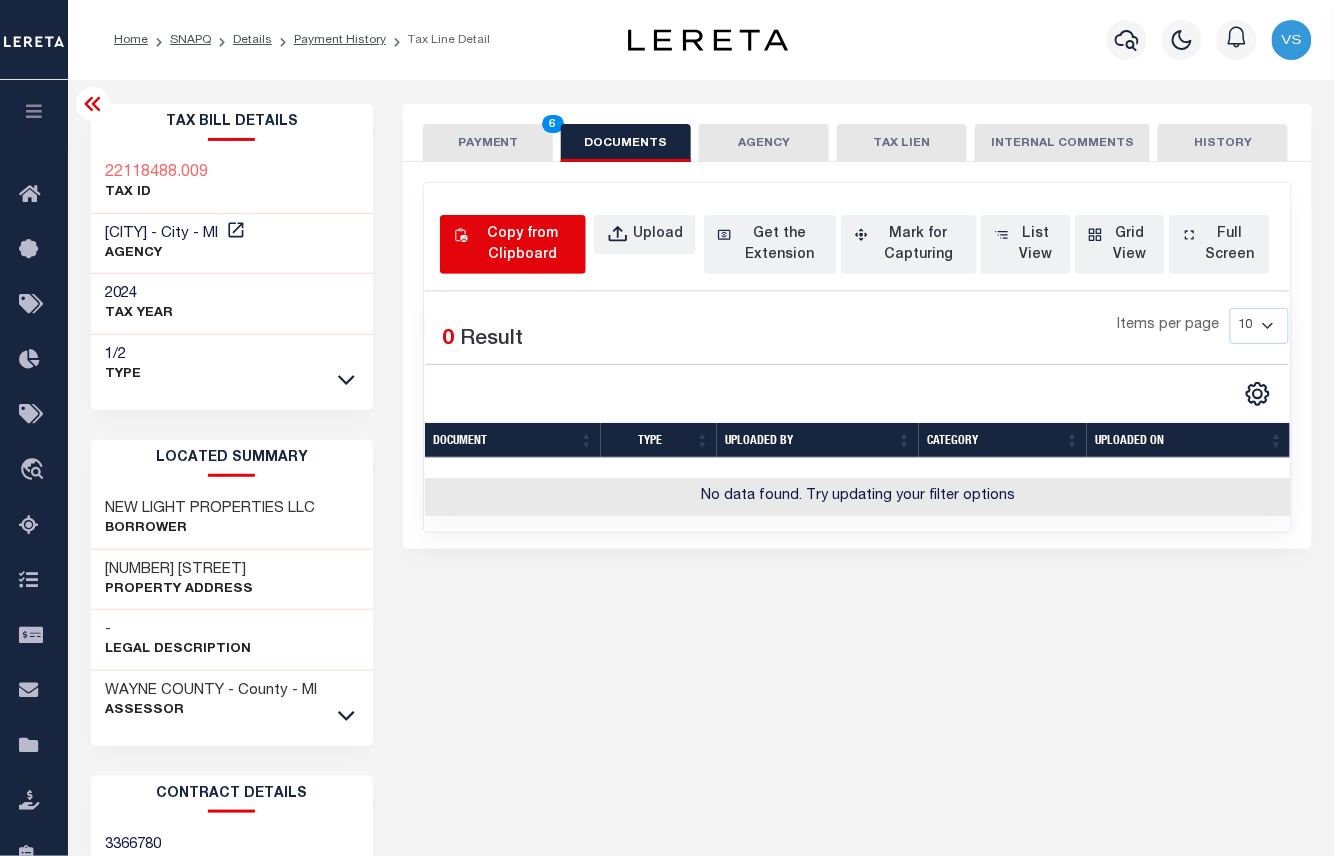 click on "Copy from Clipboard" at bounding box center [523, 245] 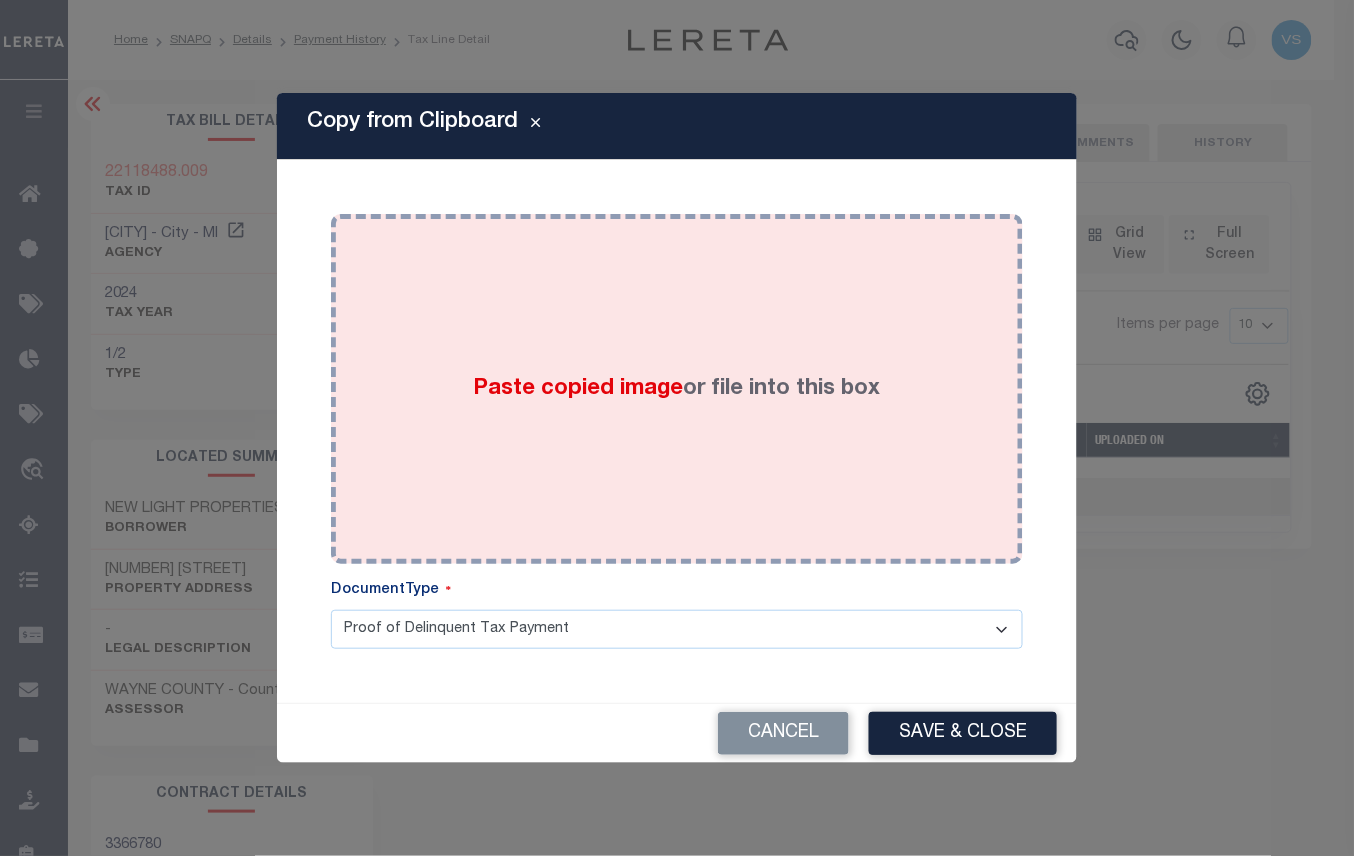 click on "Paste copied image  or file into this box" at bounding box center [677, 389] 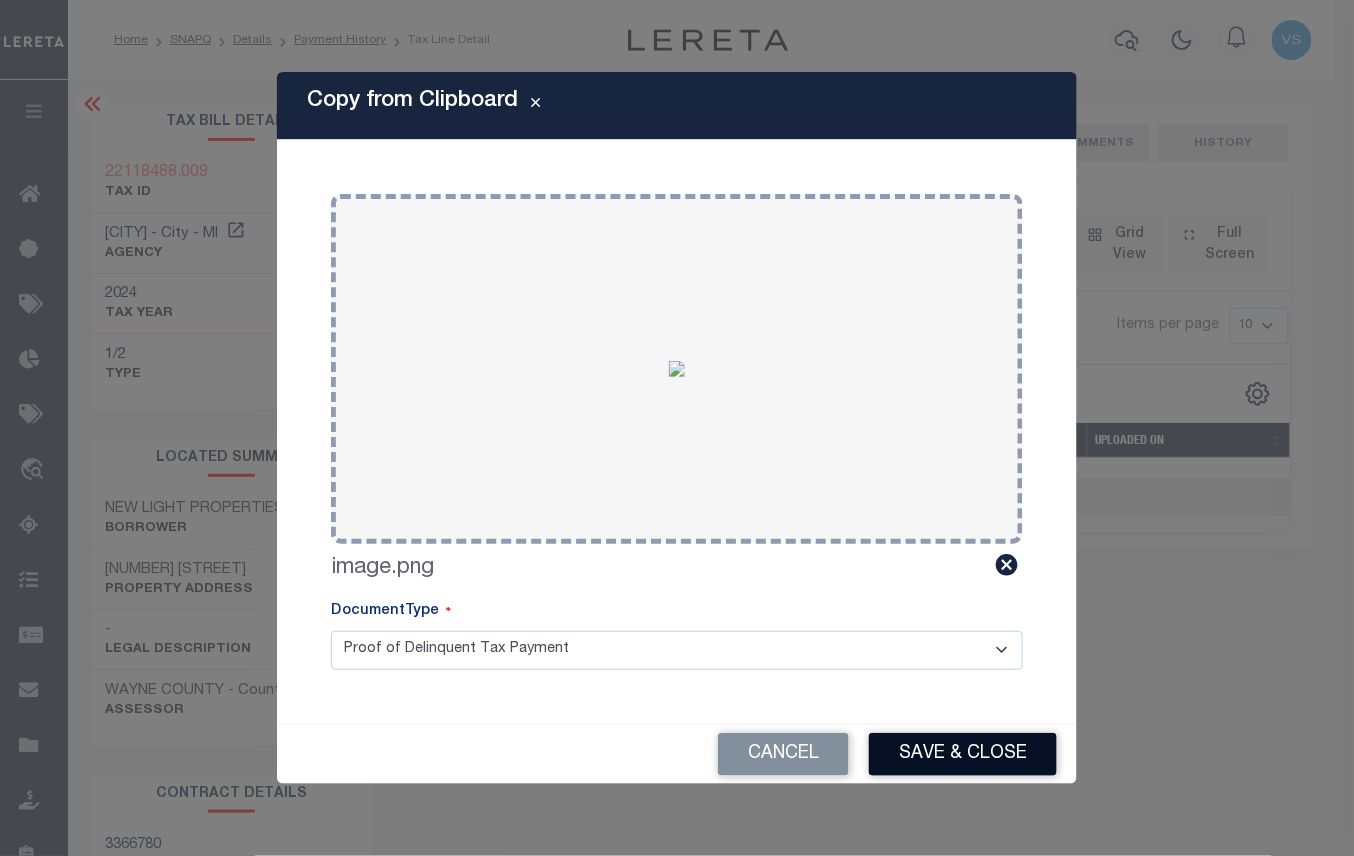 click on "Save & Close" at bounding box center (963, 754) 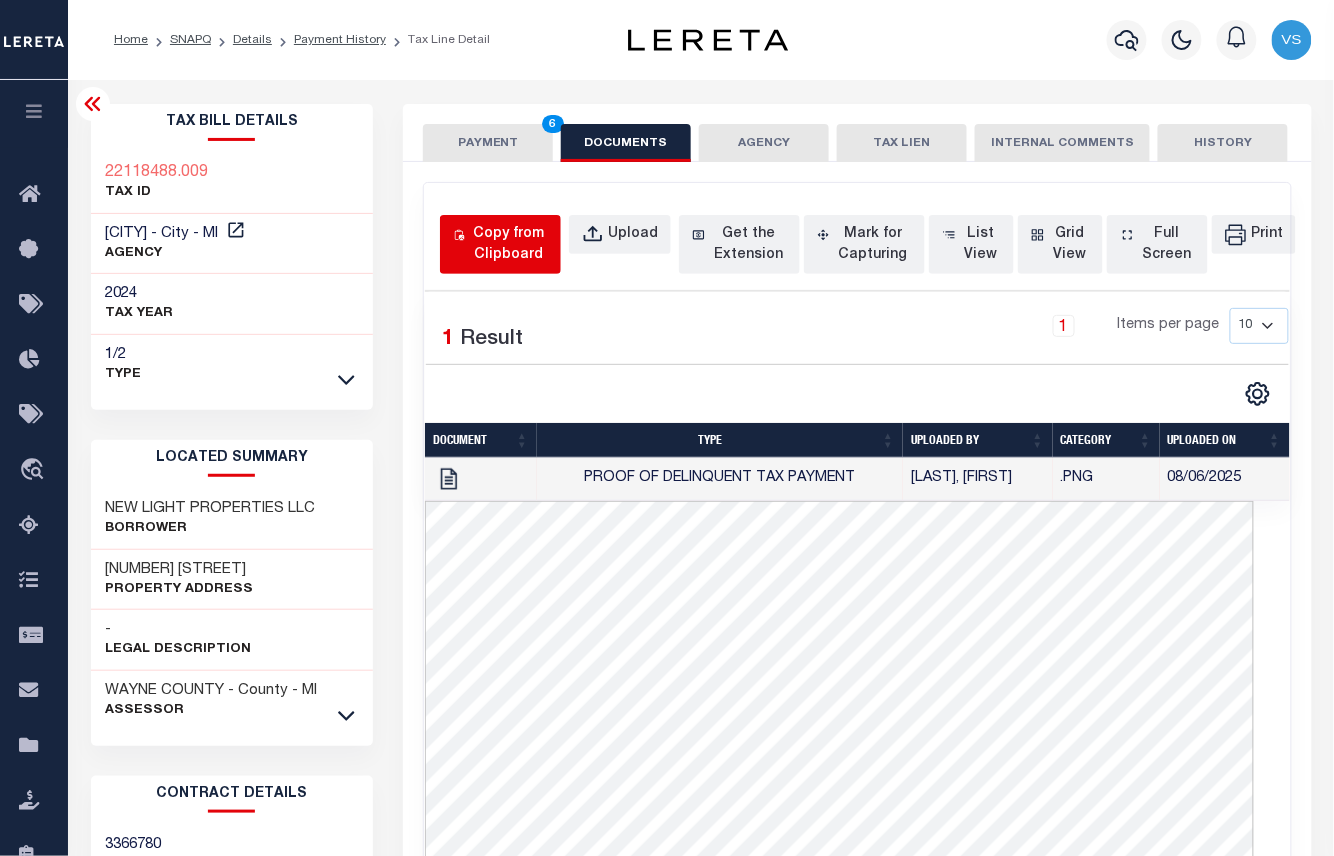 click on "Copy from Clipboard" at bounding box center (508, 245) 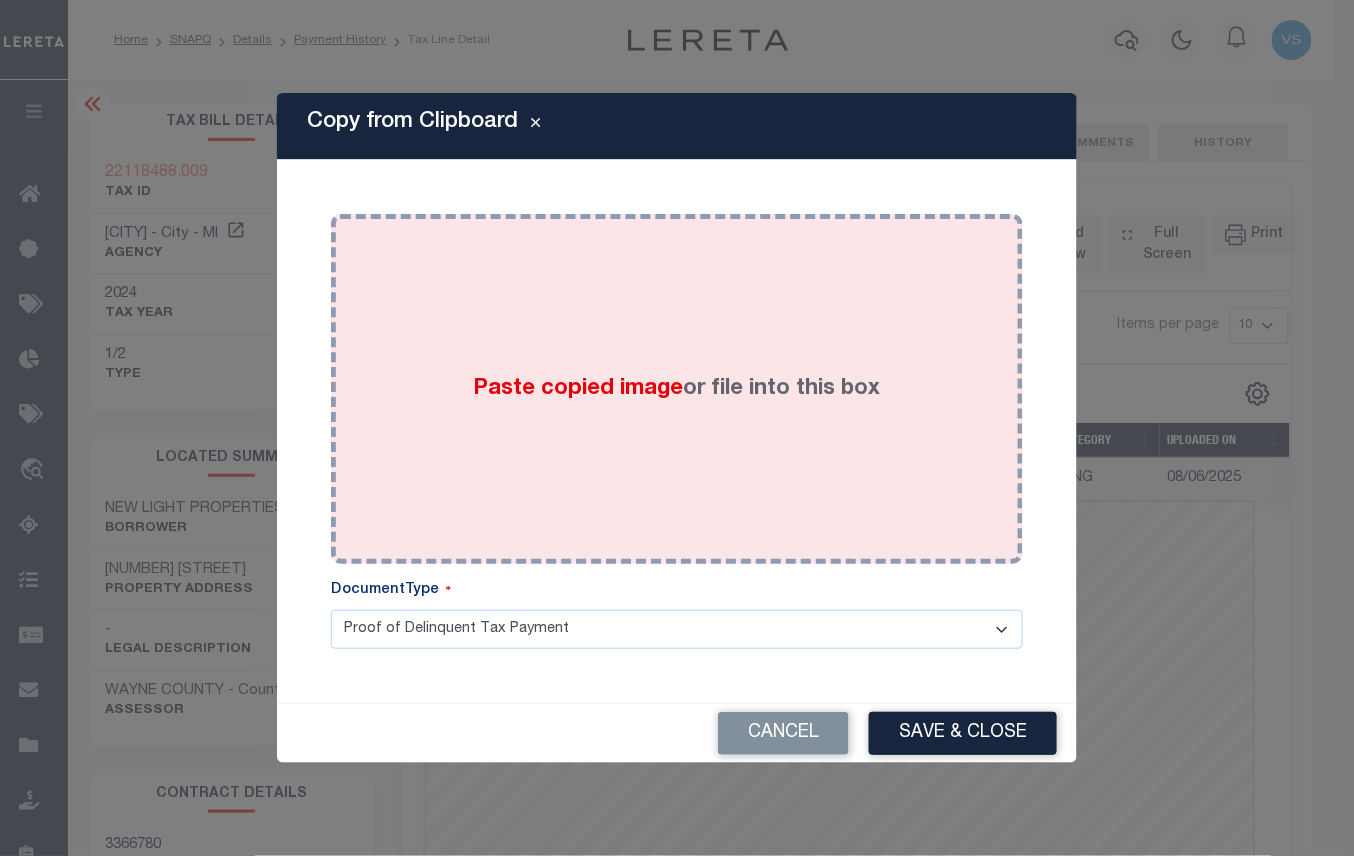 click on "Paste copied image" at bounding box center (579, 389) 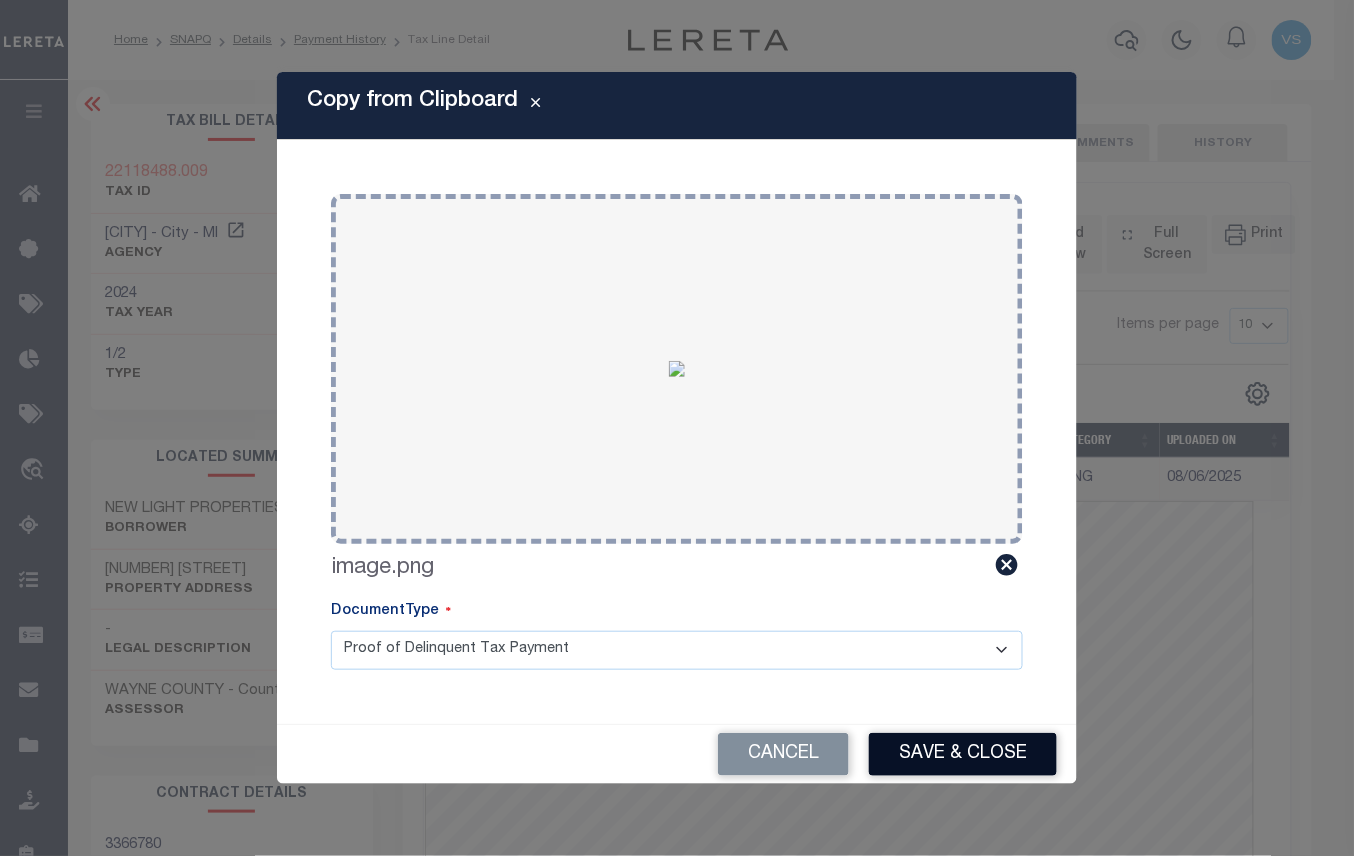 click on "Save & Close" at bounding box center [963, 754] 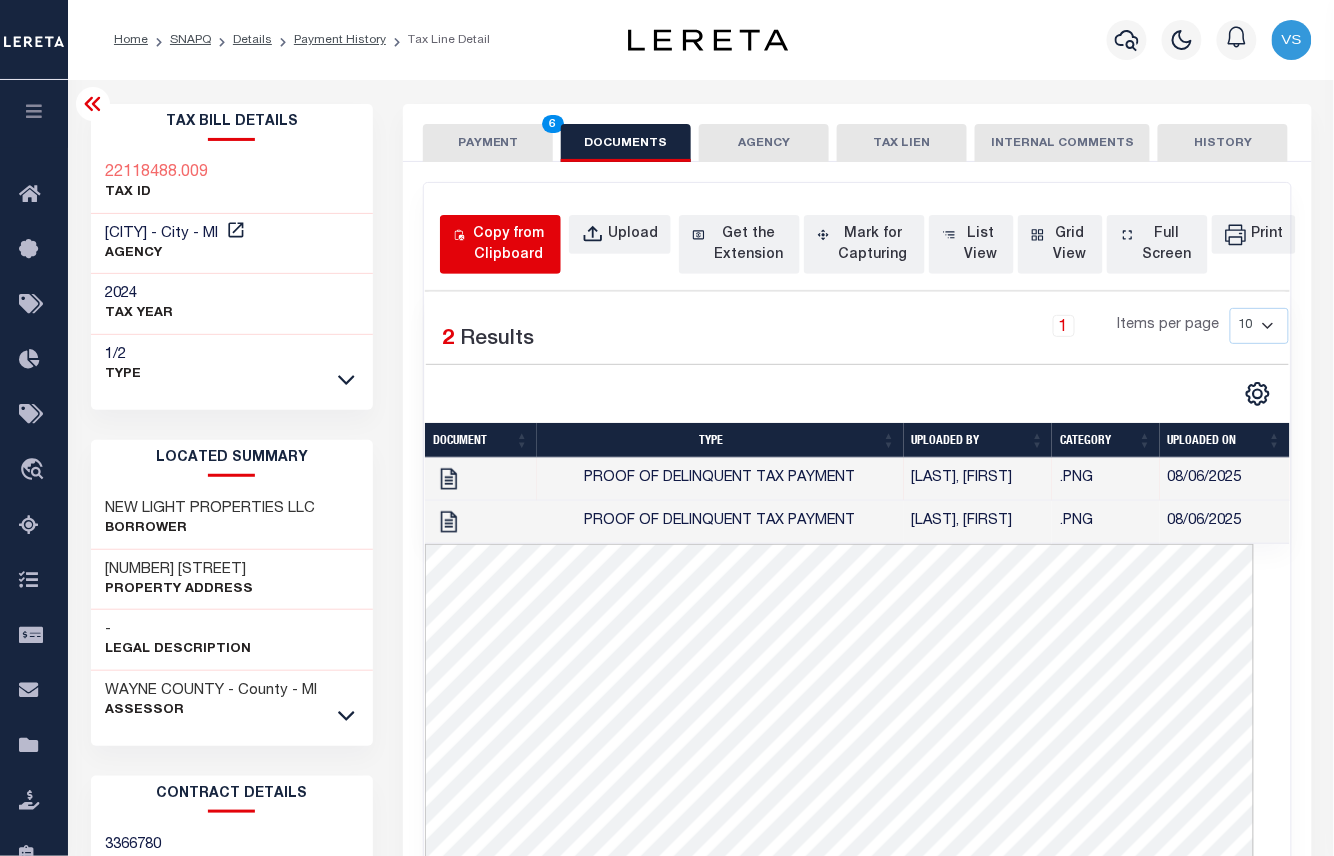 click on "Copy from Clipboard" at bounding box center (508, 245) 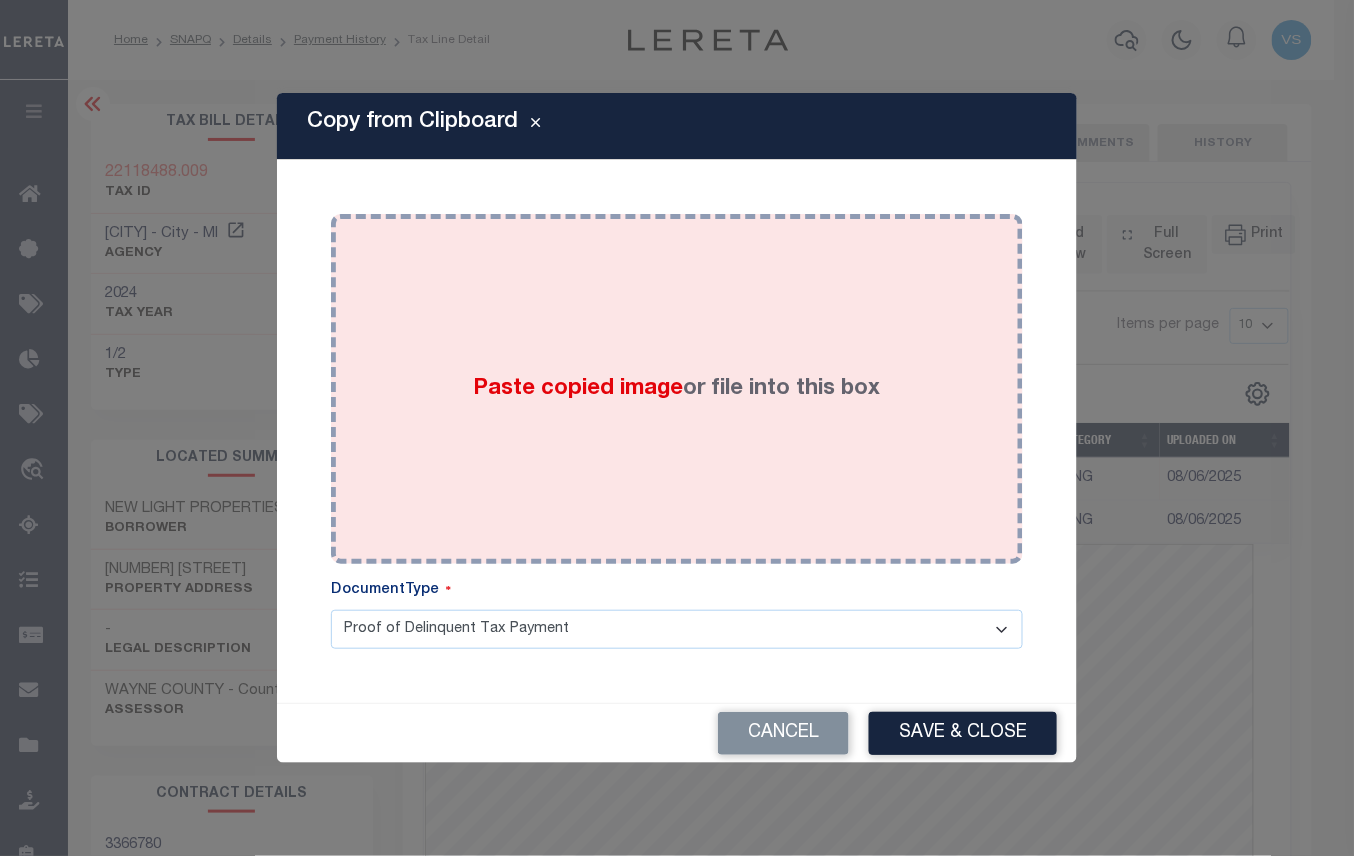 click on "Paste copied image  or file into this box" at bounding box center [677, 389] 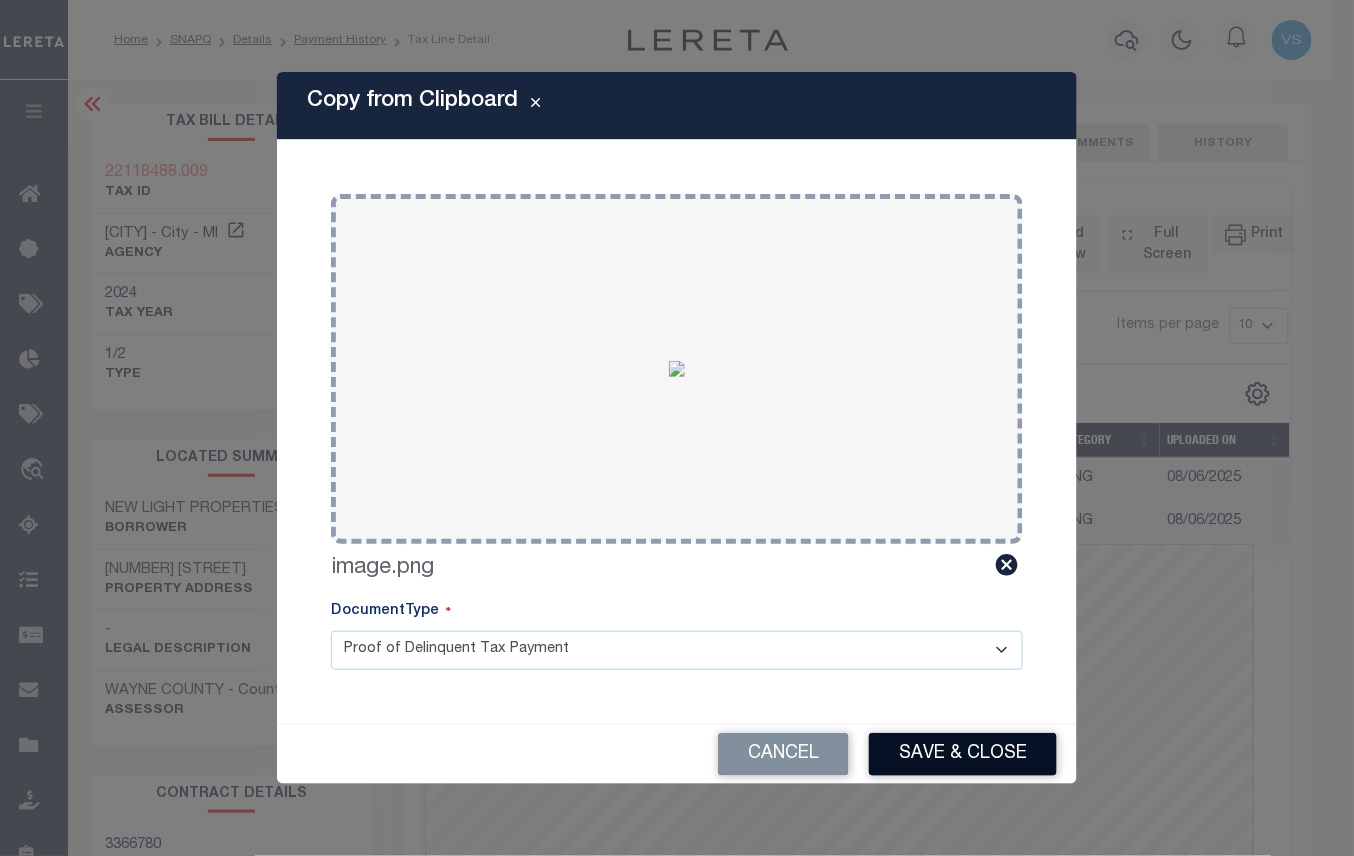 click on "Save & Close" at bounding box center [963, 754] 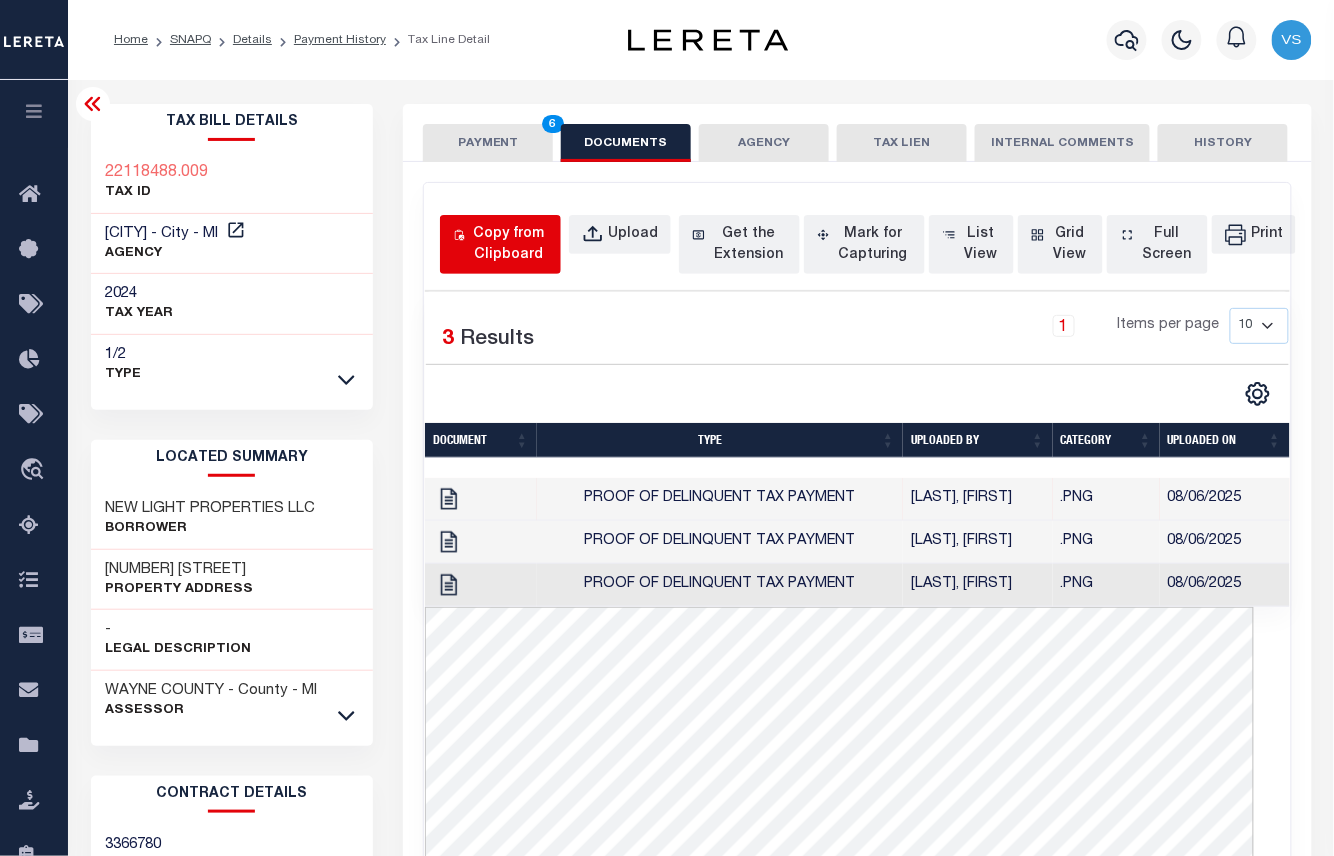 click on "Copy from Clipboard" at bounding box center [508, 245] 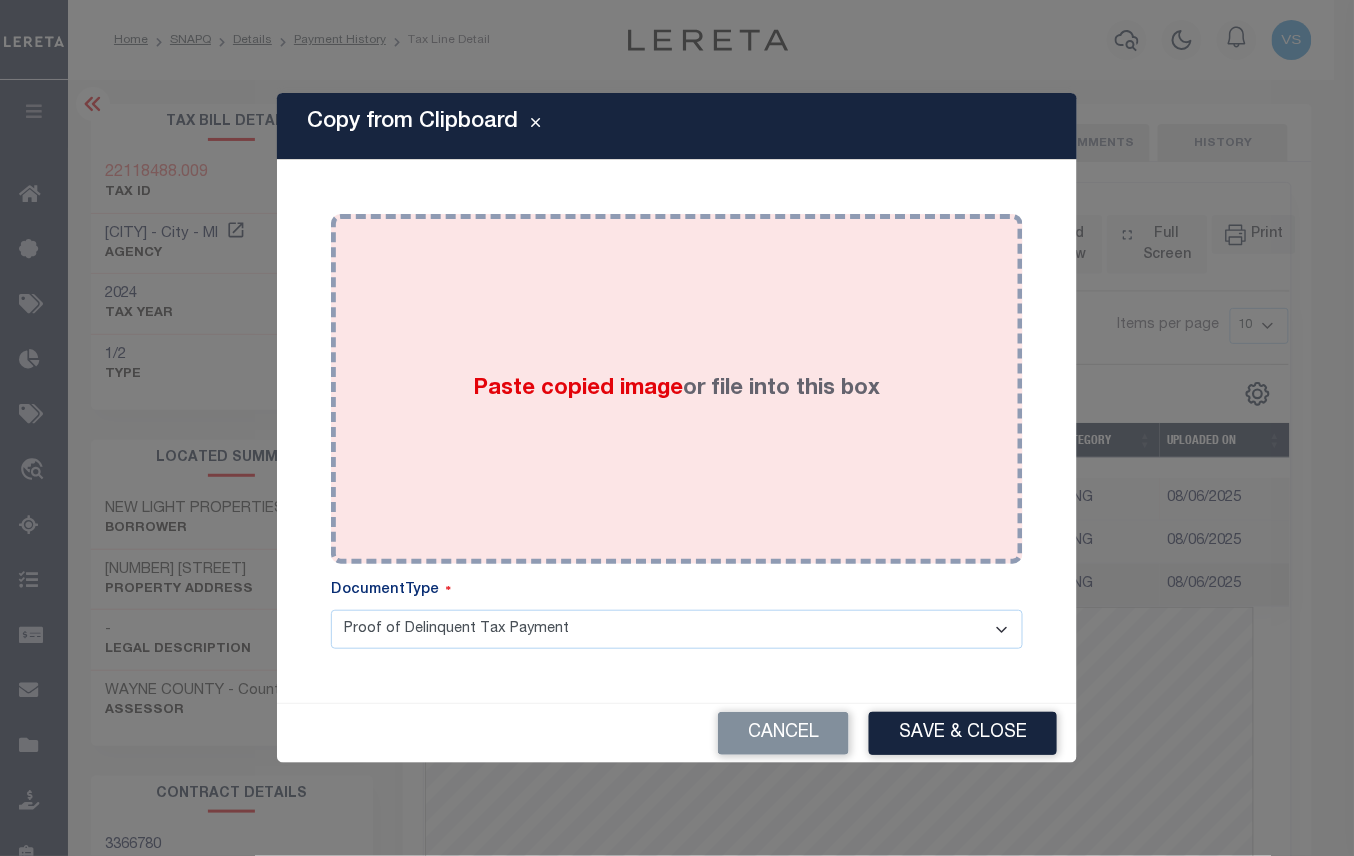 click on "Paste copied image  or file into this box" at bounding box center (677, 389) 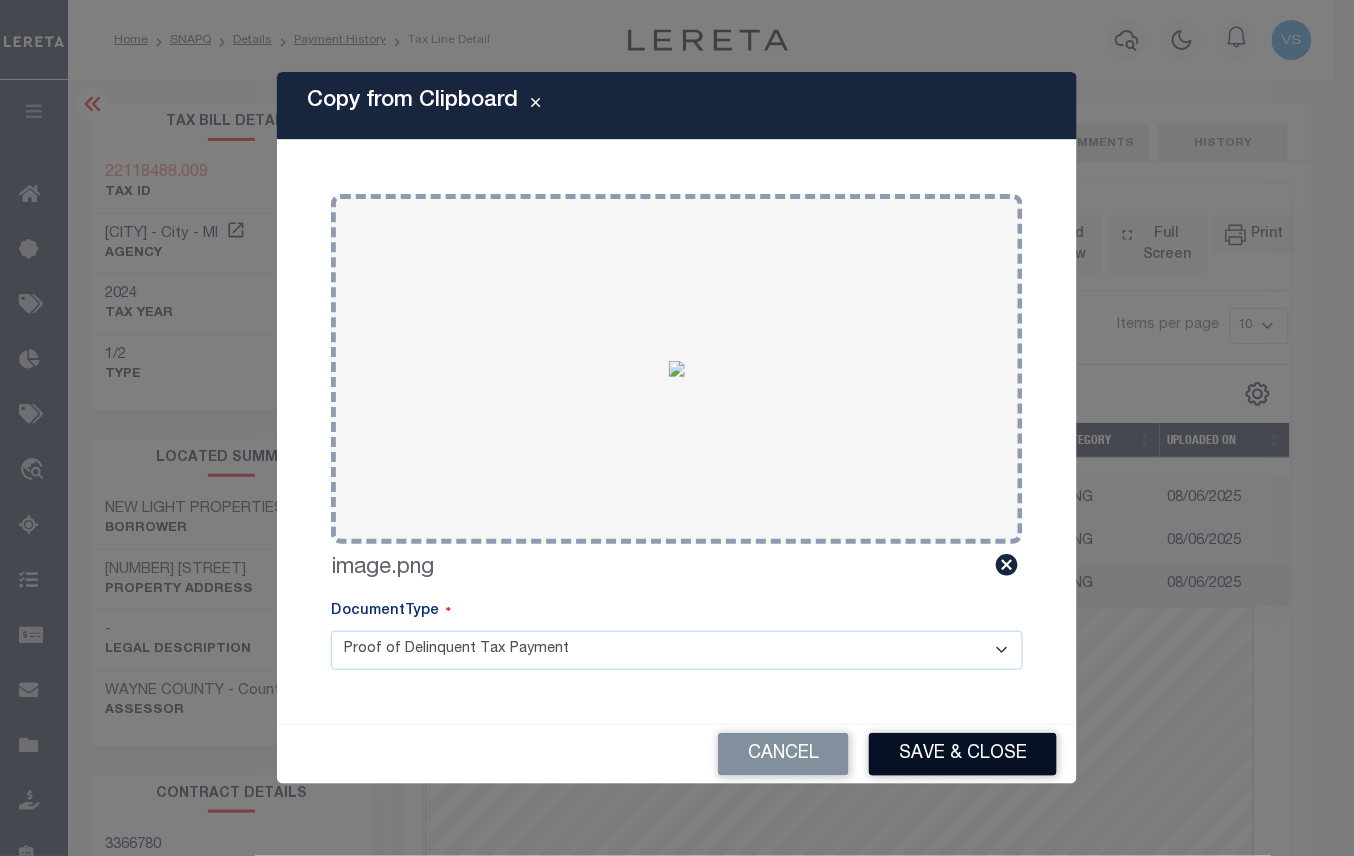 click on "Save & Close" at bounding box center (963, 754) 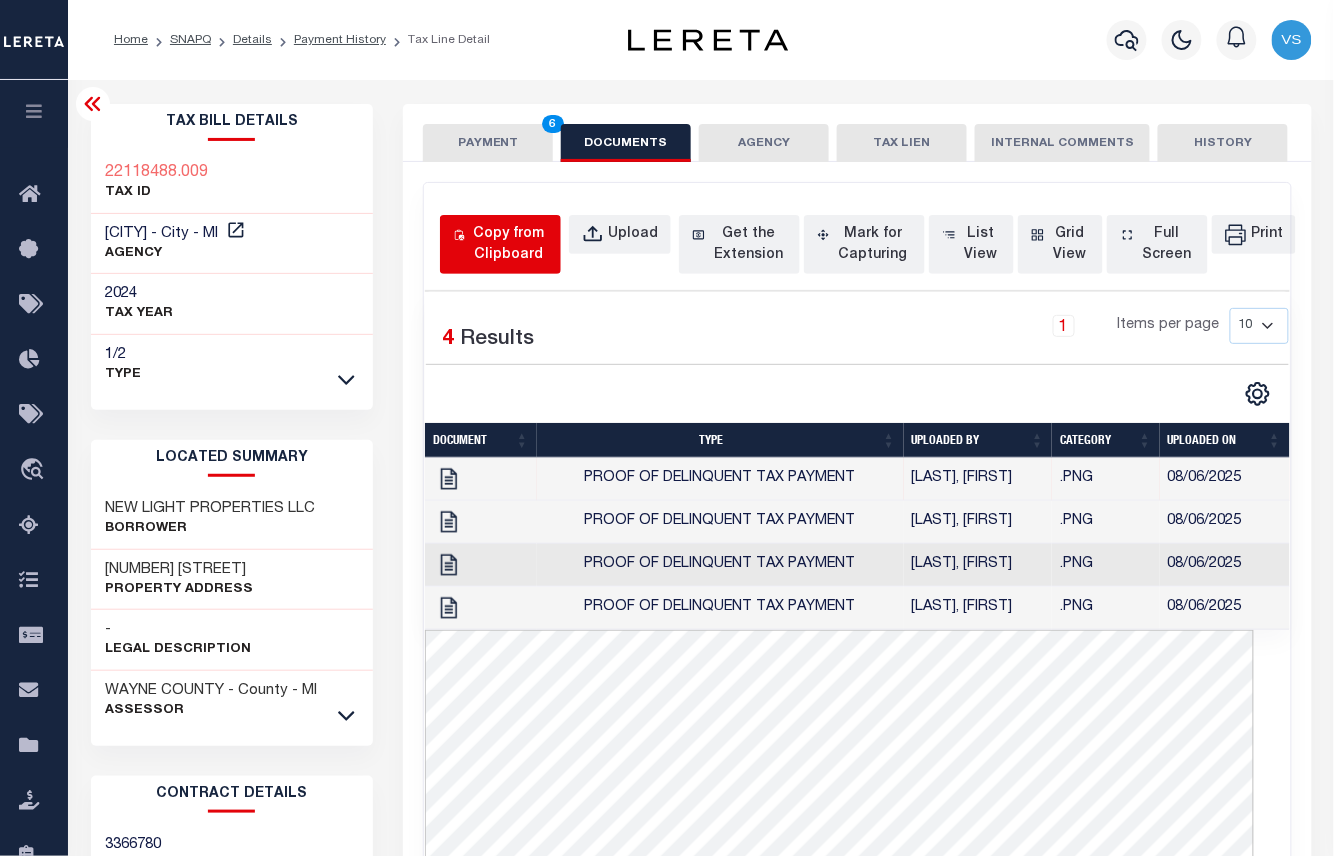 click on "Copy from Clipboard" at bounding box center (508, 245) 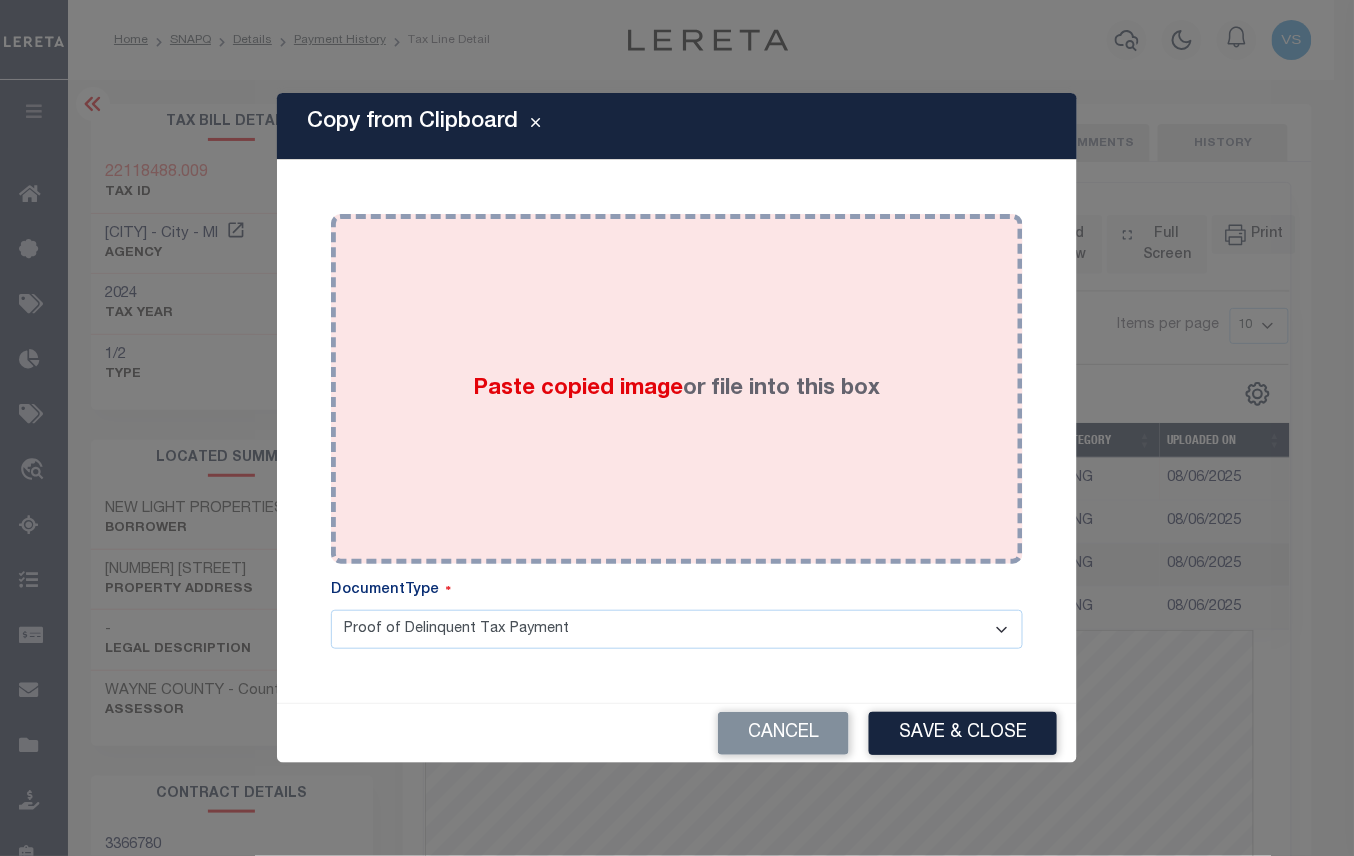 click on "Paste copied image" at bounding box center (579, 389) 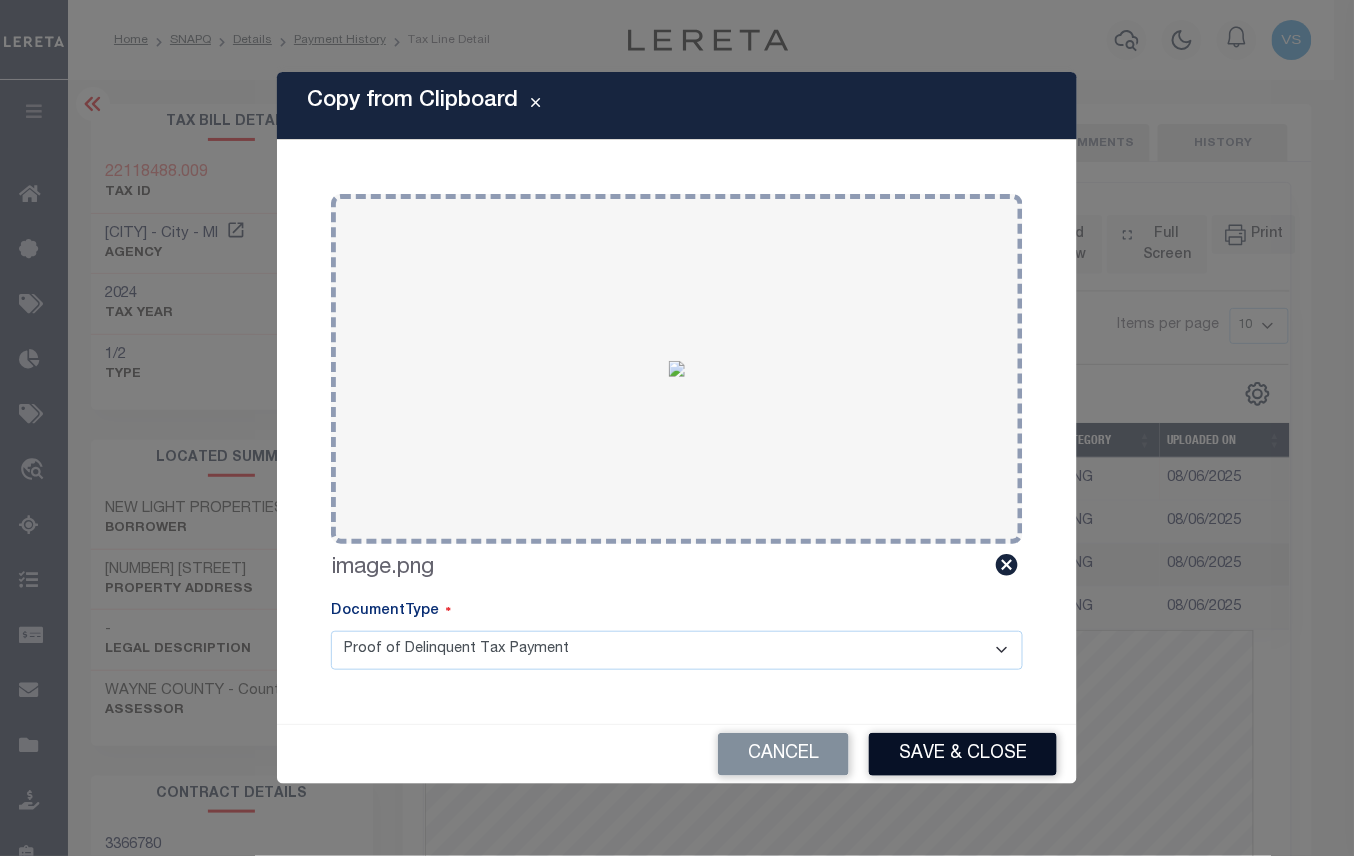 click on "Save & Close" at bounding box center [963, 754] 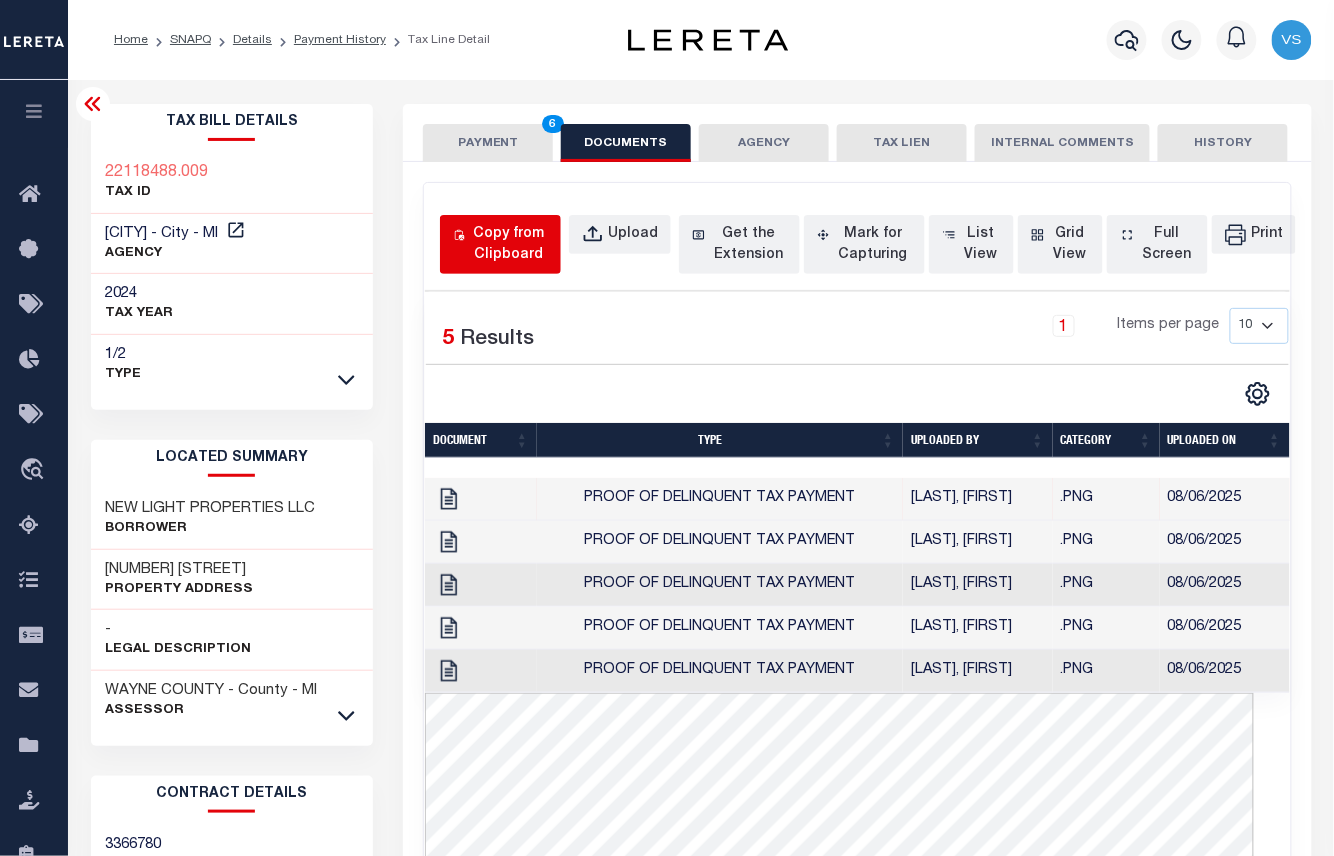 click on "Copy from Clipboard" at bounding box center (508, 245) 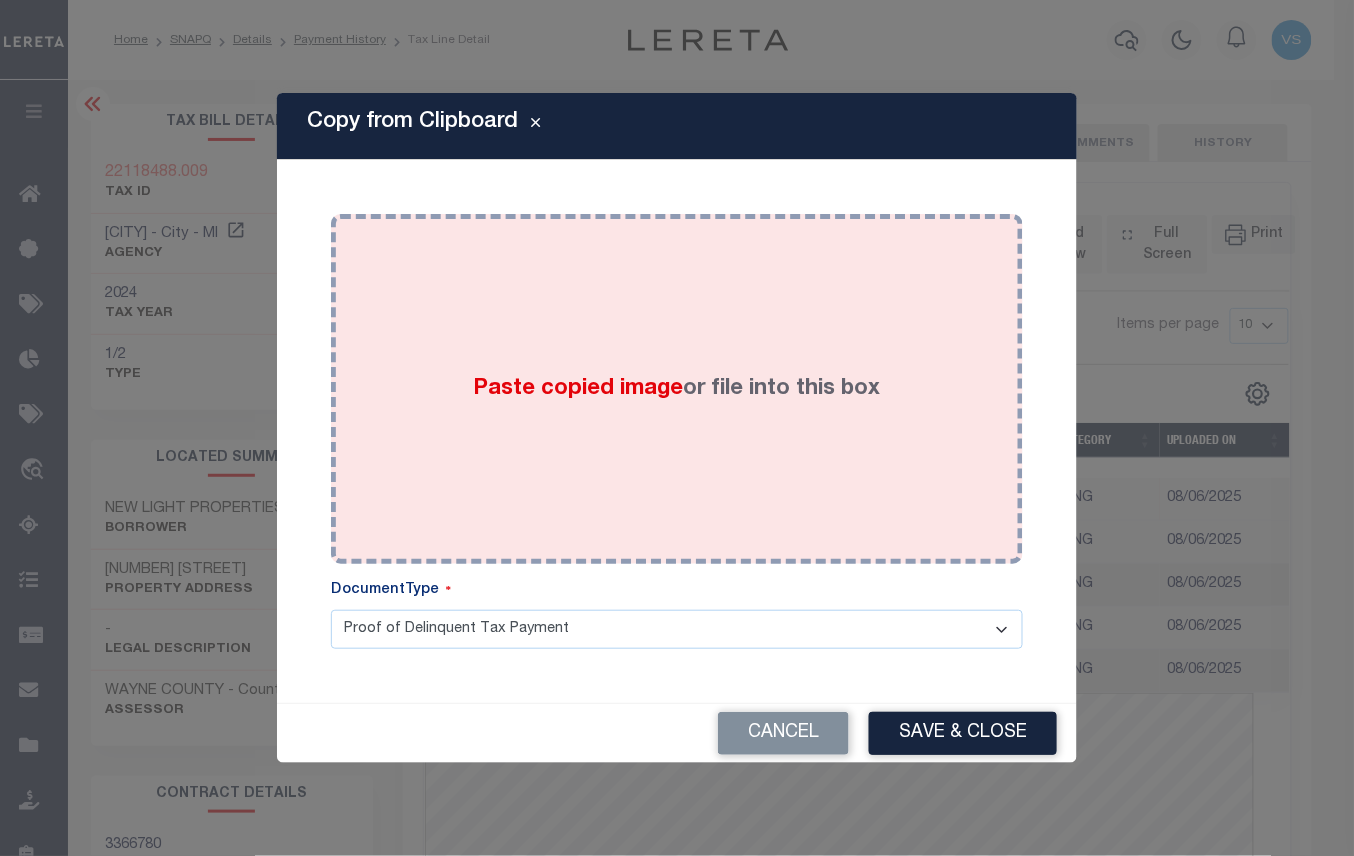click on "Paste copied image  or file into this box" at bounding box center [677, 389] 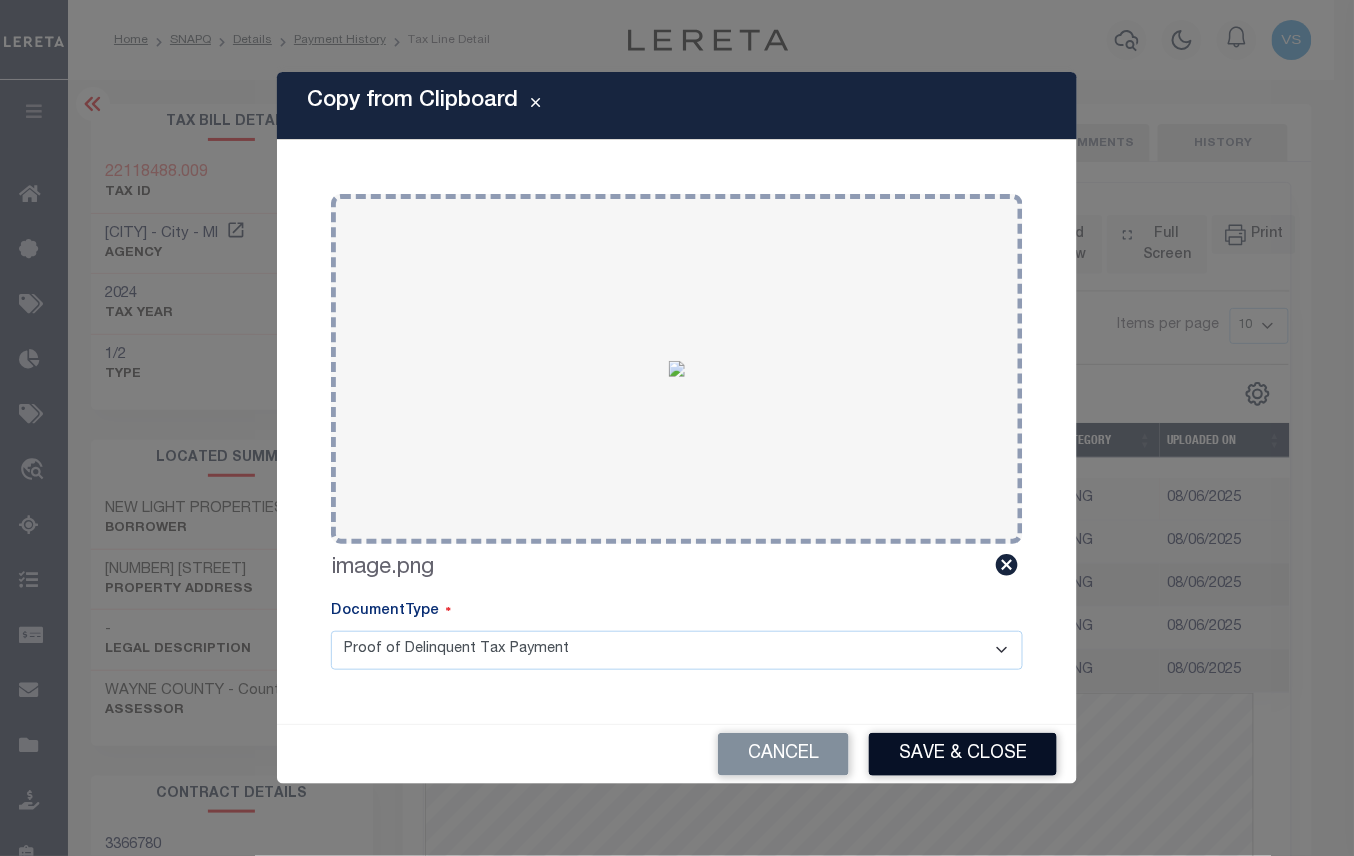 drag, startPoint x: 944, startPoint y: 738, endPoint x: 986, endPoint y: 542, distance: 200.4495 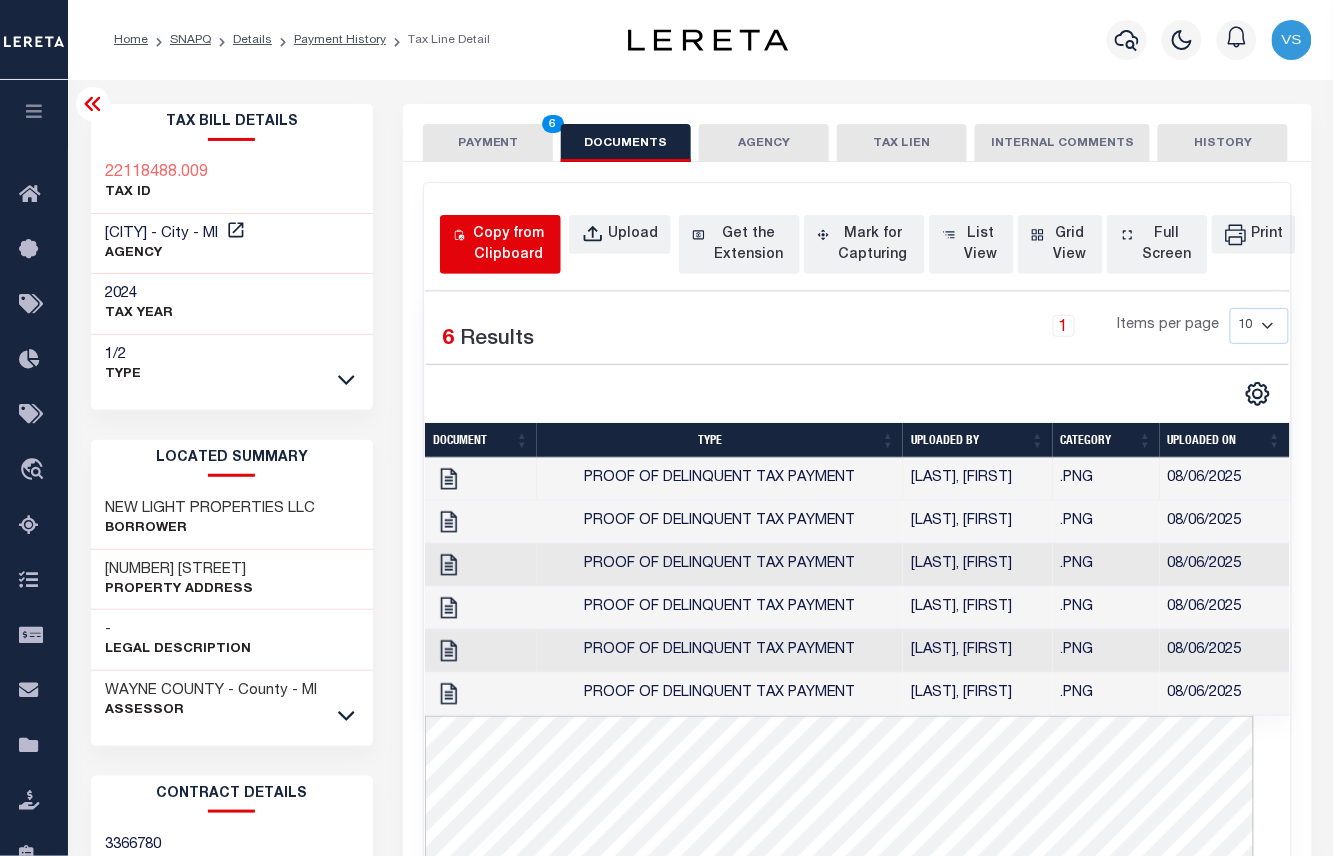 click on "Copy from Clipboard" at bounding box center (508, 245) 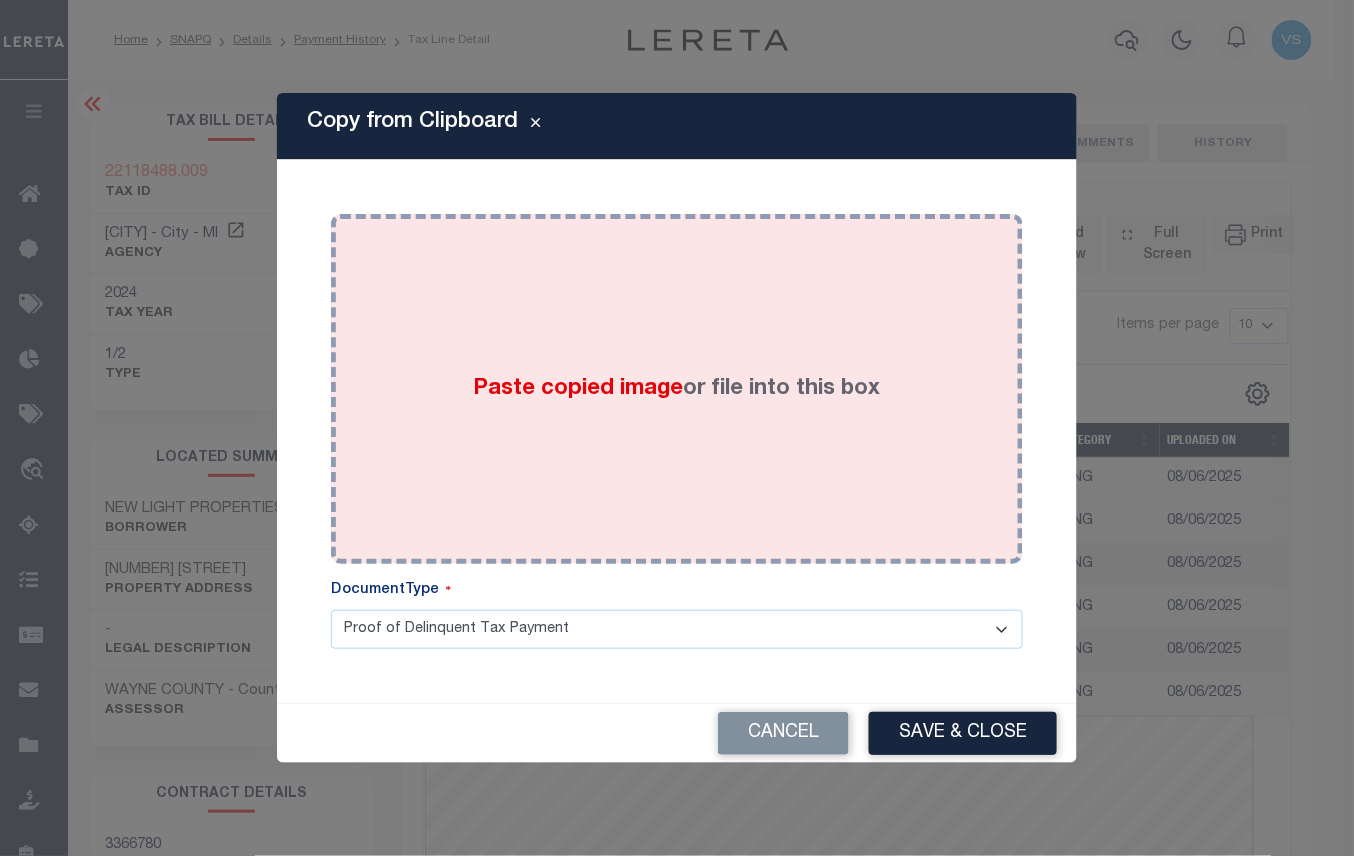 click on "Paste copied image" at bounding box center (579, 389) 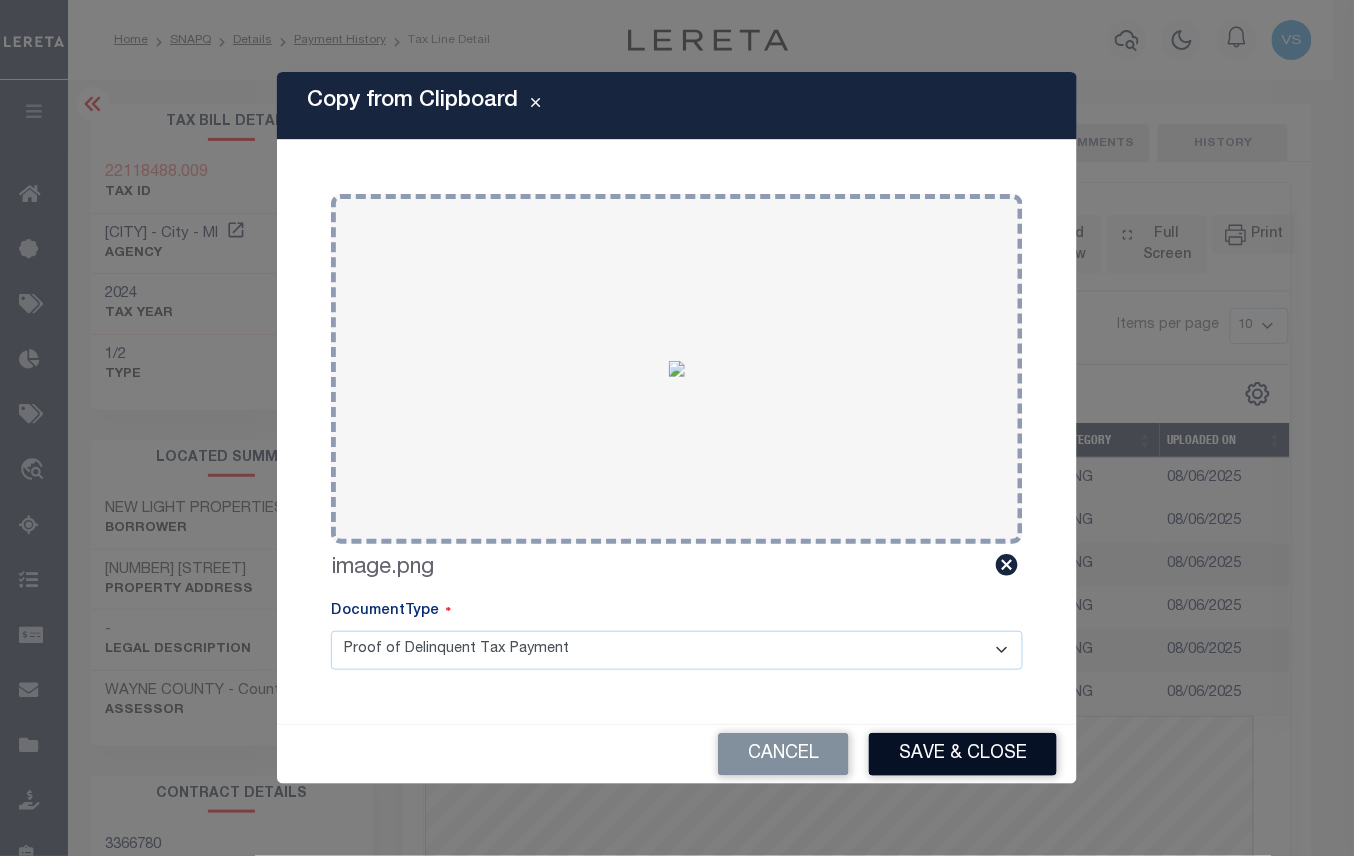 click on "Save & Close" at bounding box center (963, 754) 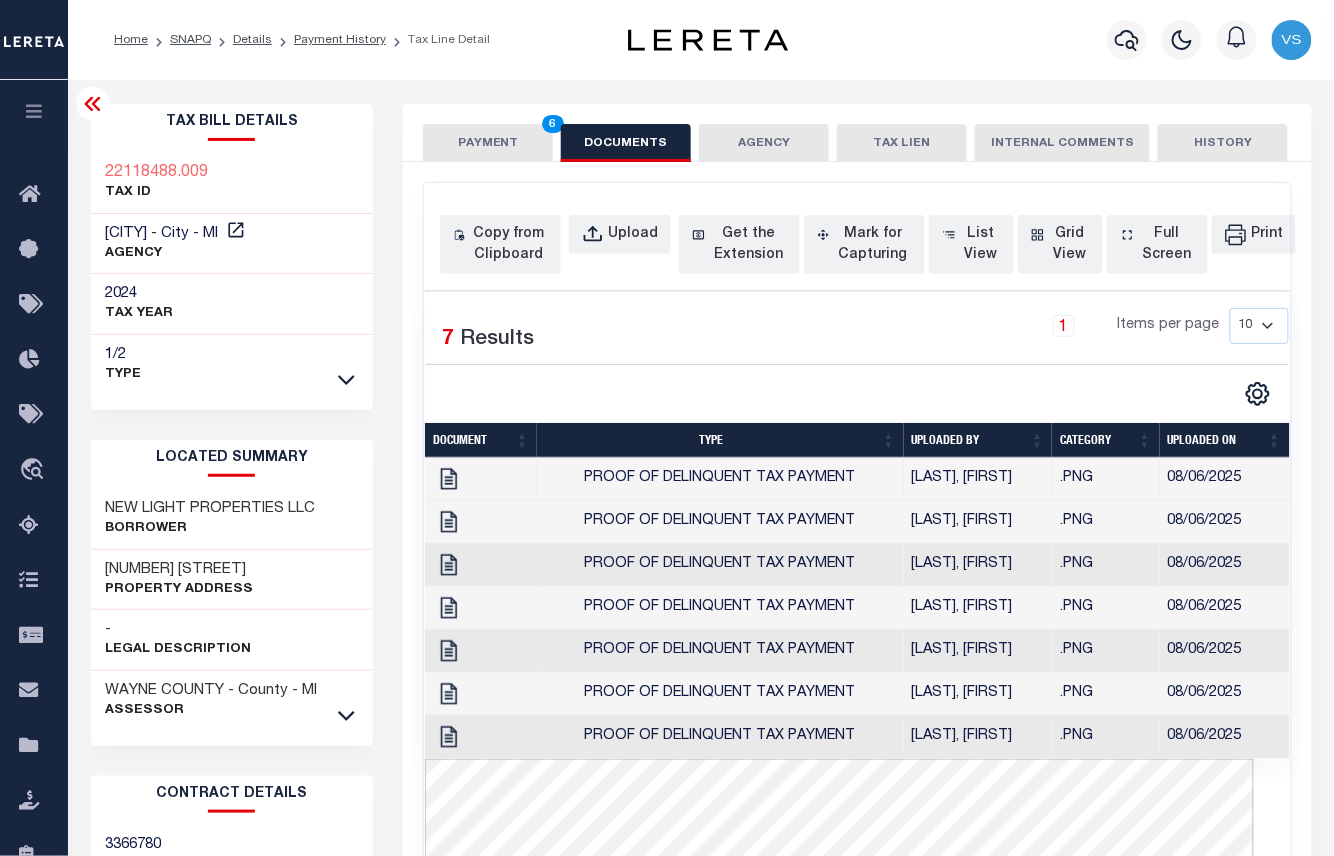 click on "PAYMENT
6" at bounding box center (488, 143) 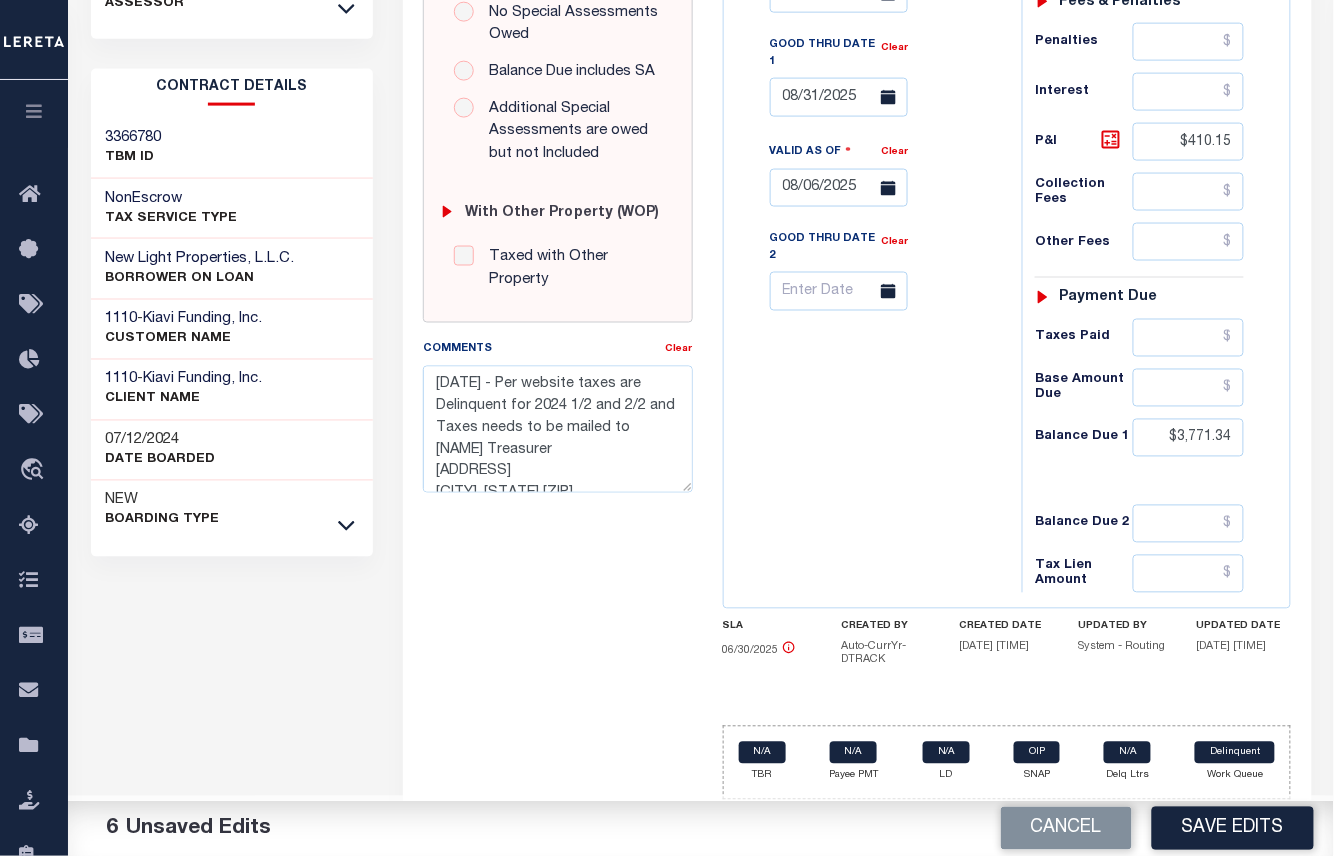 scroll, scrollTop: 454, scrollLeft: 0, axis: vertical 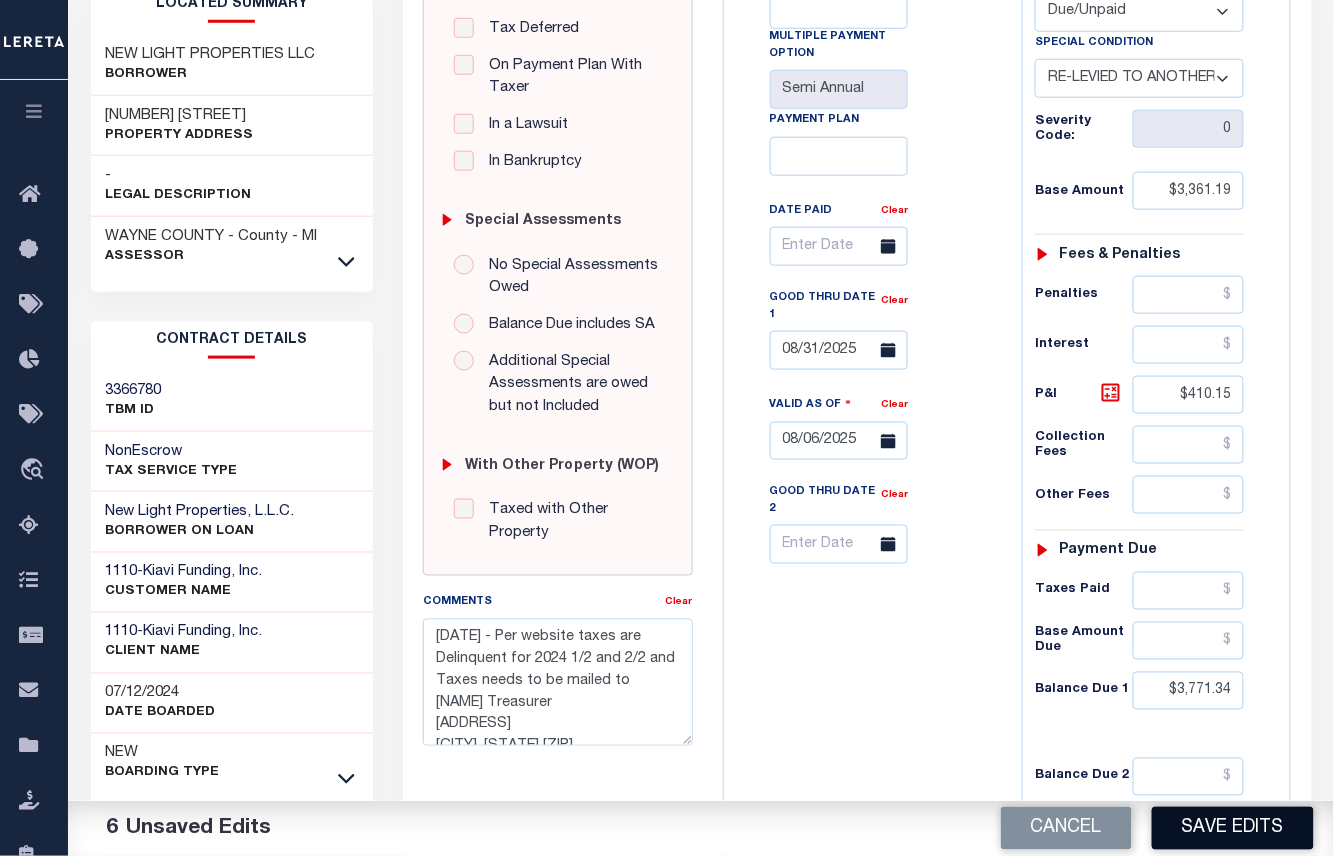 click on "Save Edits" at bounding box center (1233, 828) 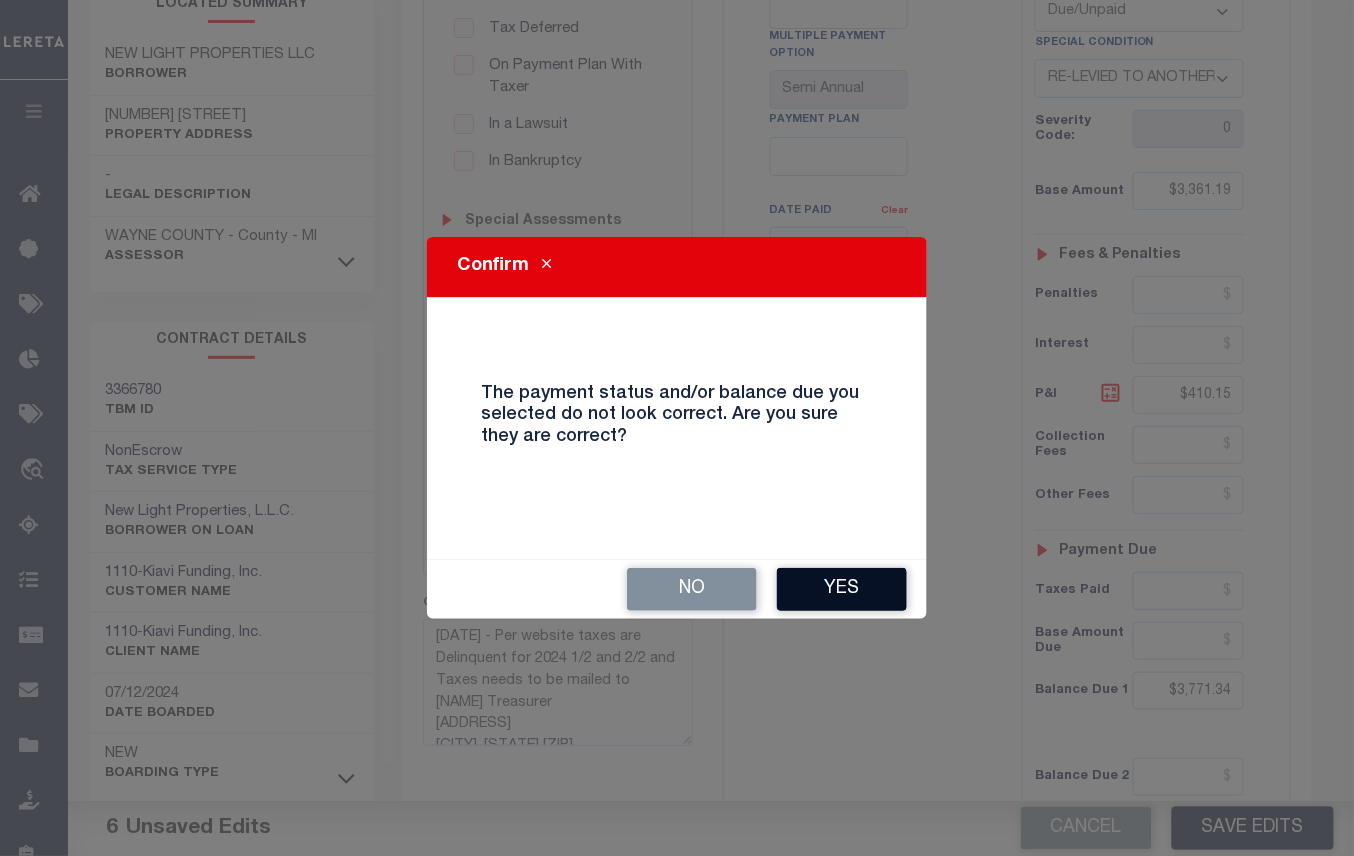 click on "Yes" at bounding box center [842, 589] 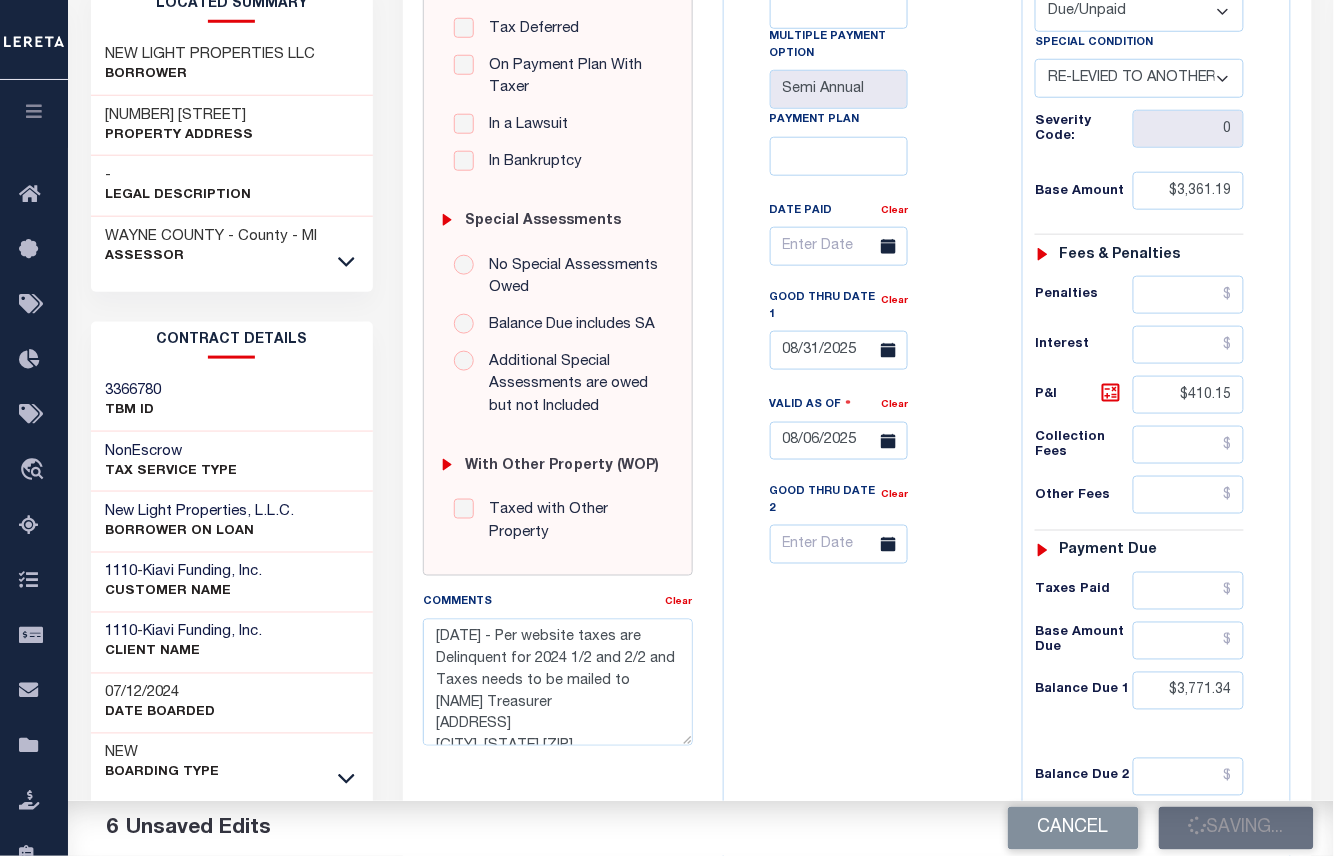 scroll, scrollTop: 44, scrollLeft: 0, axis: vertical 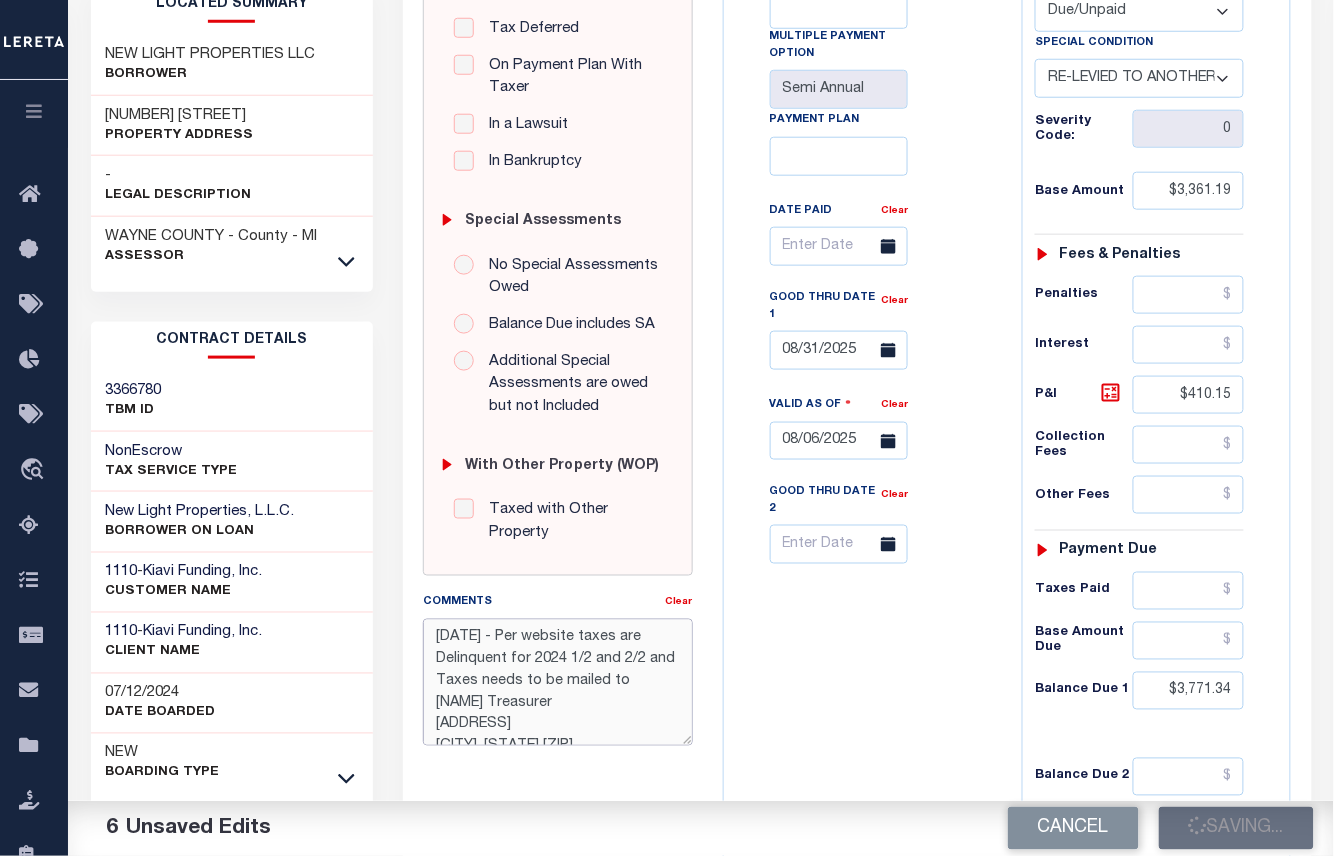drag, startPoint x: 584, startPoint y: 724, endPoint x: 366, endPoint y: 540, distance: 285.2718 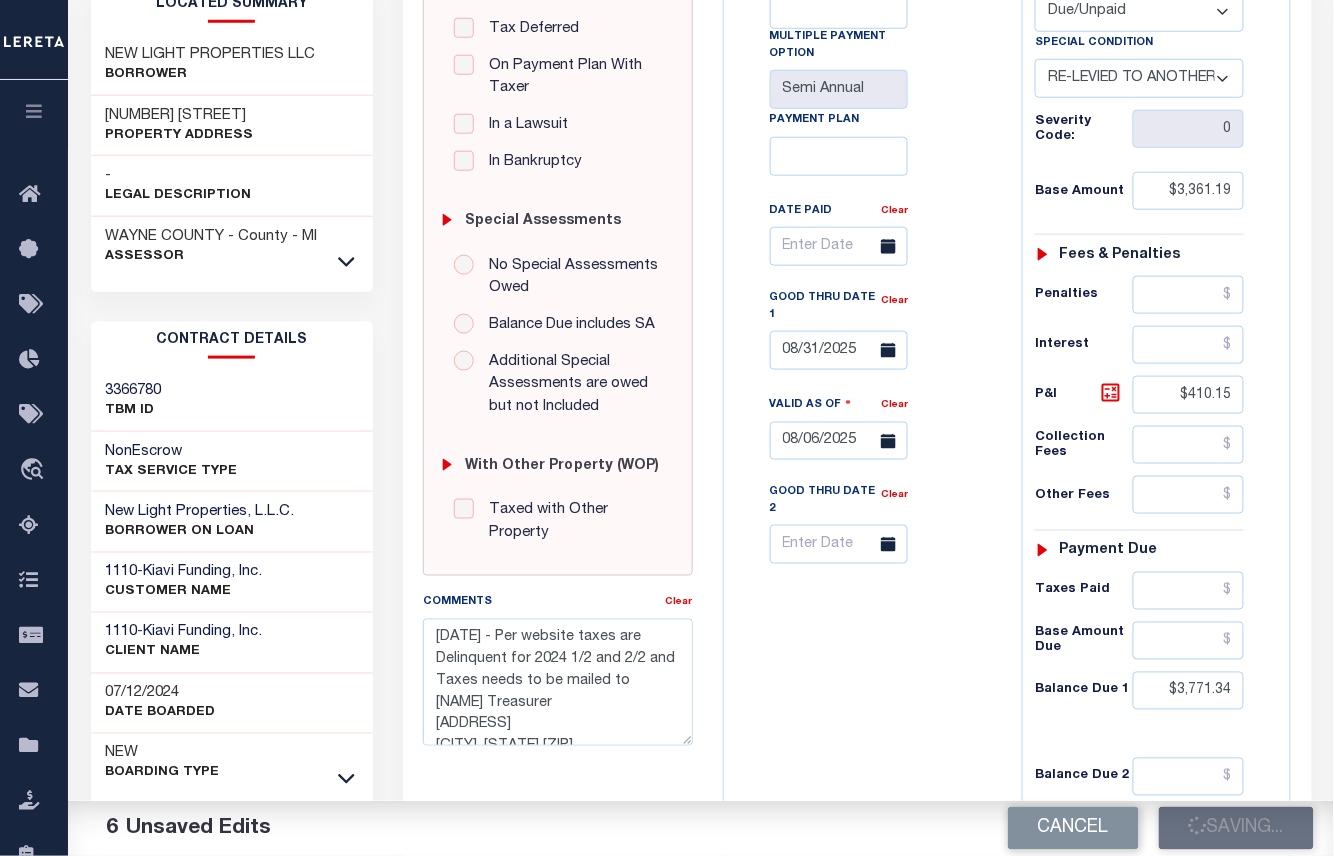 click on "Tax Bill No
Multiple Payment Option
Semi Annual
Payment Plan
Clear" at bounding box center (868, 404) 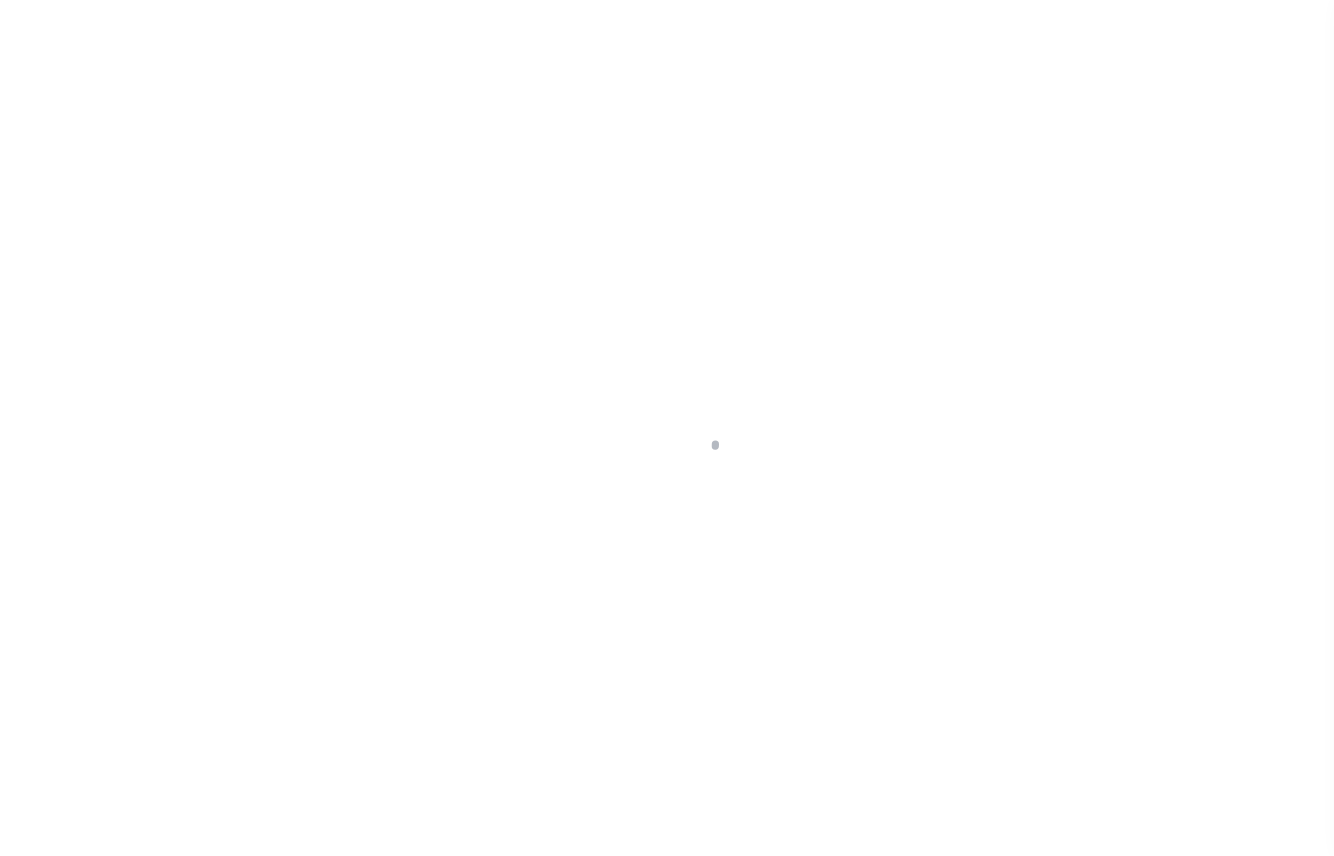 scroll, scrollTop: 0, scrollLeft: 0, axis: both 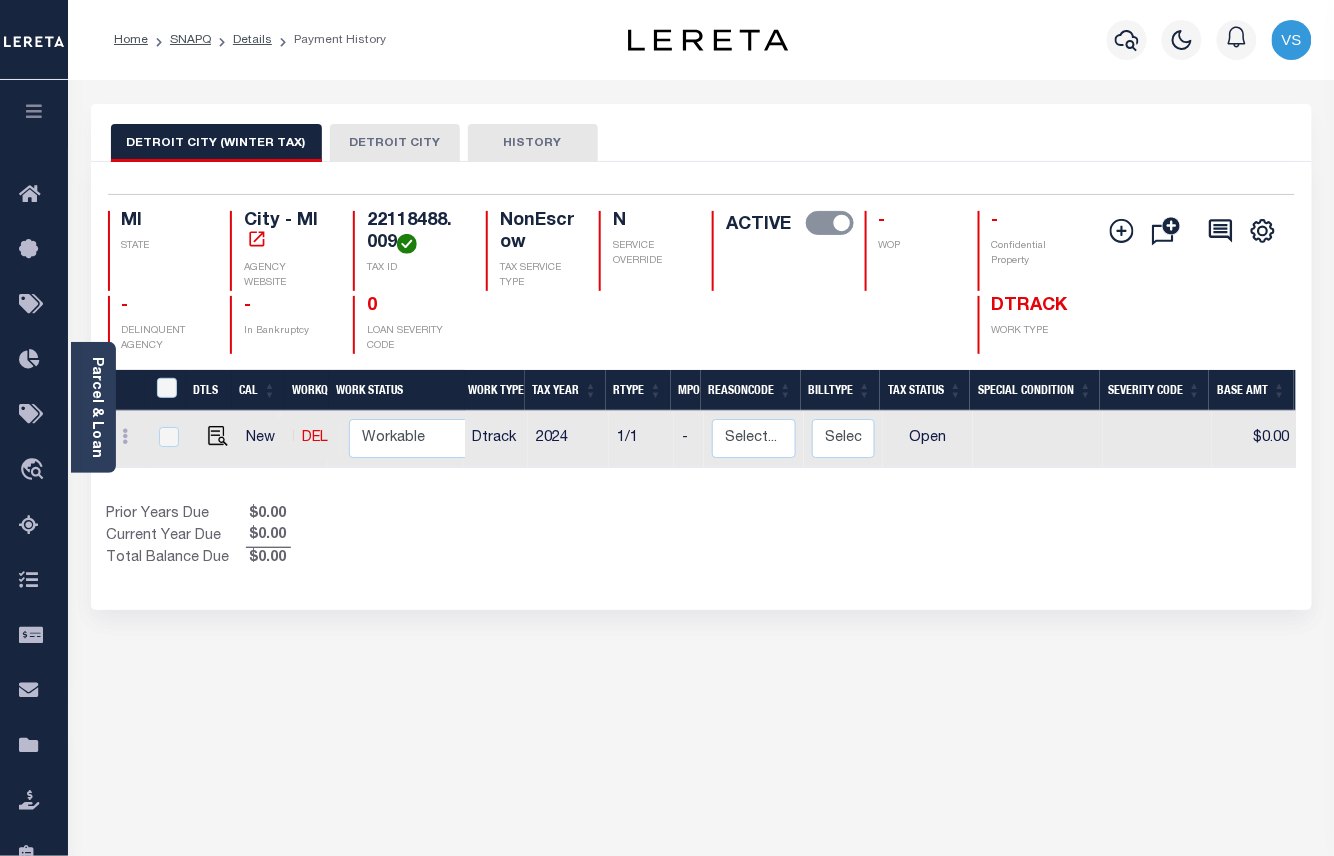 click on "DETROIT CITY" at bounding box center [395, 143] 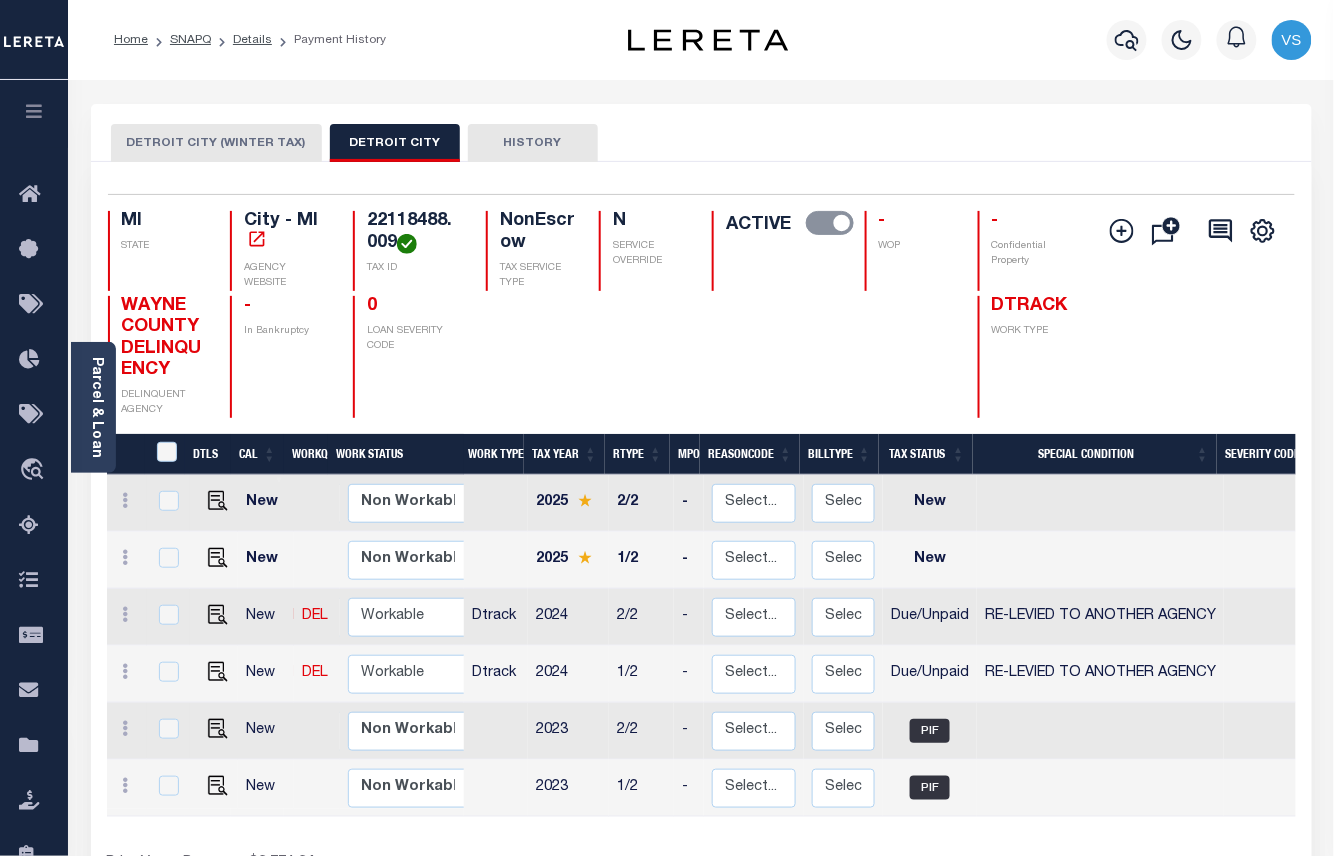 scroll, scrollTop: 133, scrollLeft: 0, axis: vertical 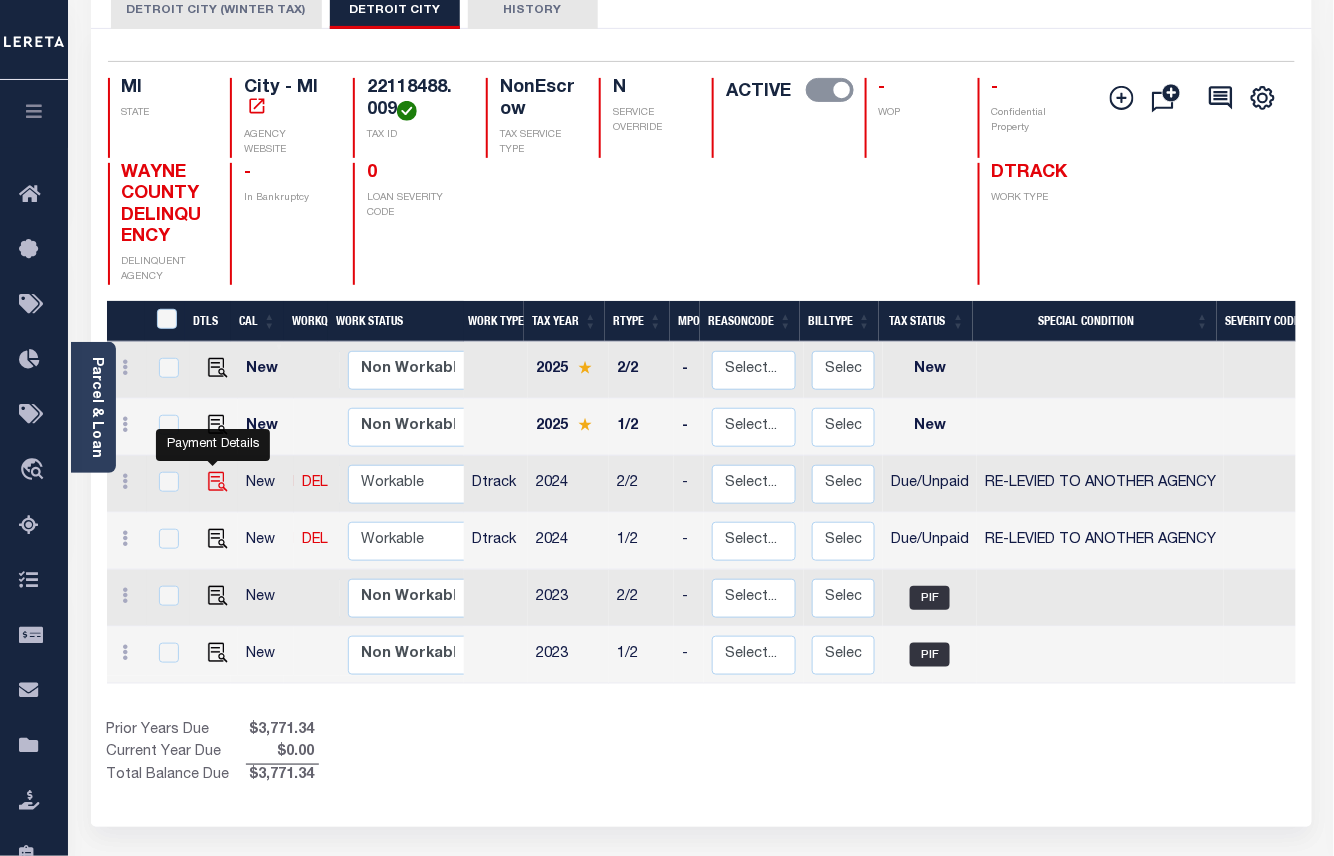click at bounding box center [218, 482] 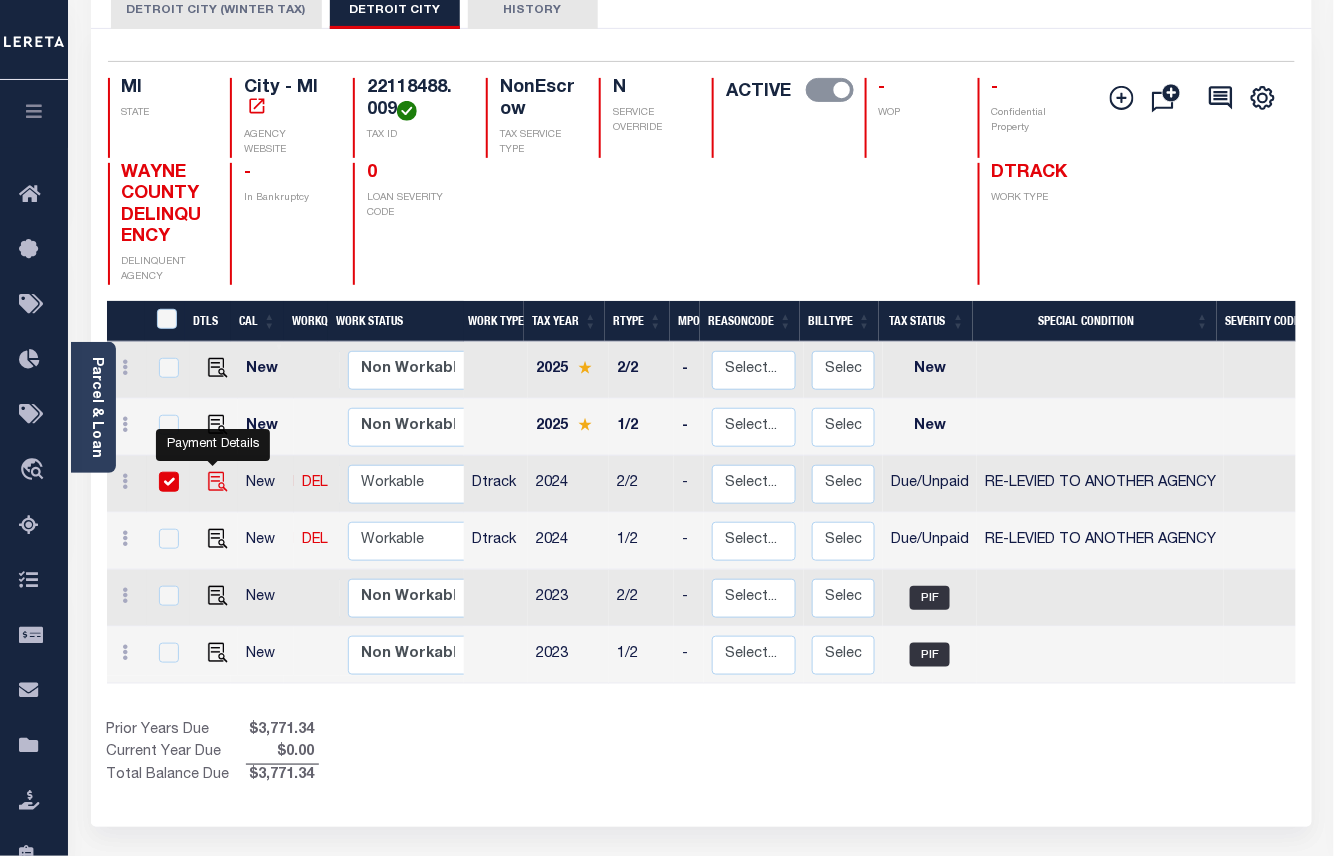 checkbox on "true" 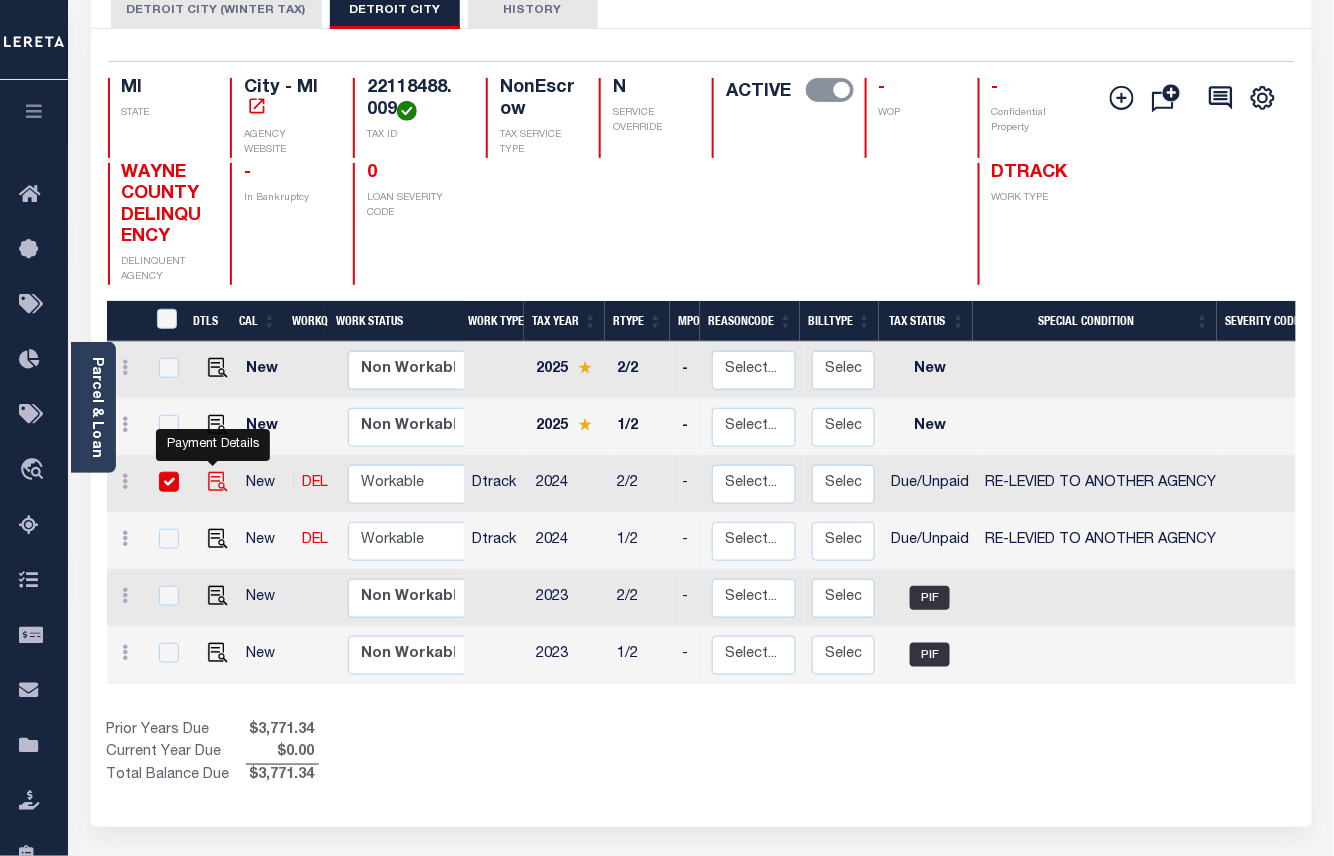 checkbox on "true" 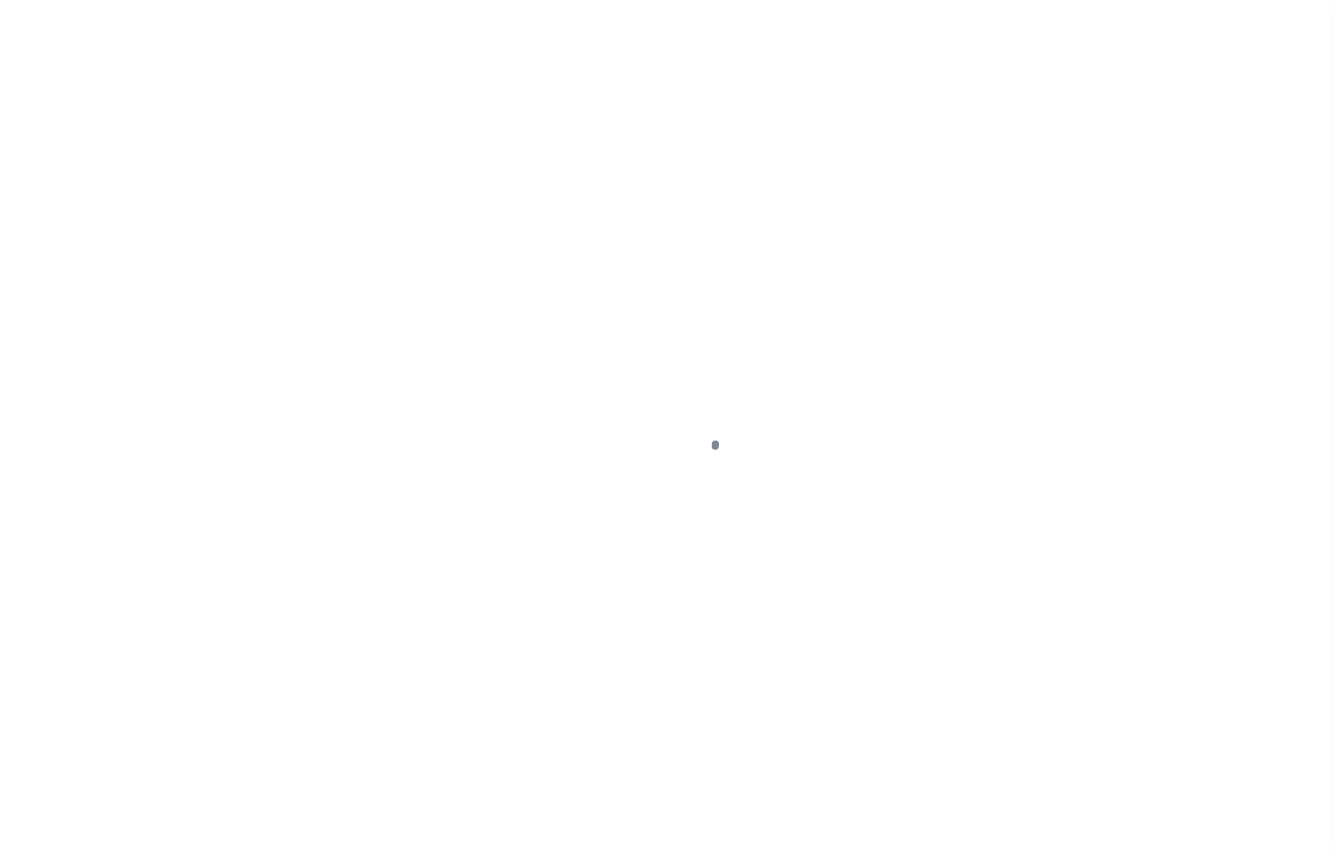 select on "DUE" 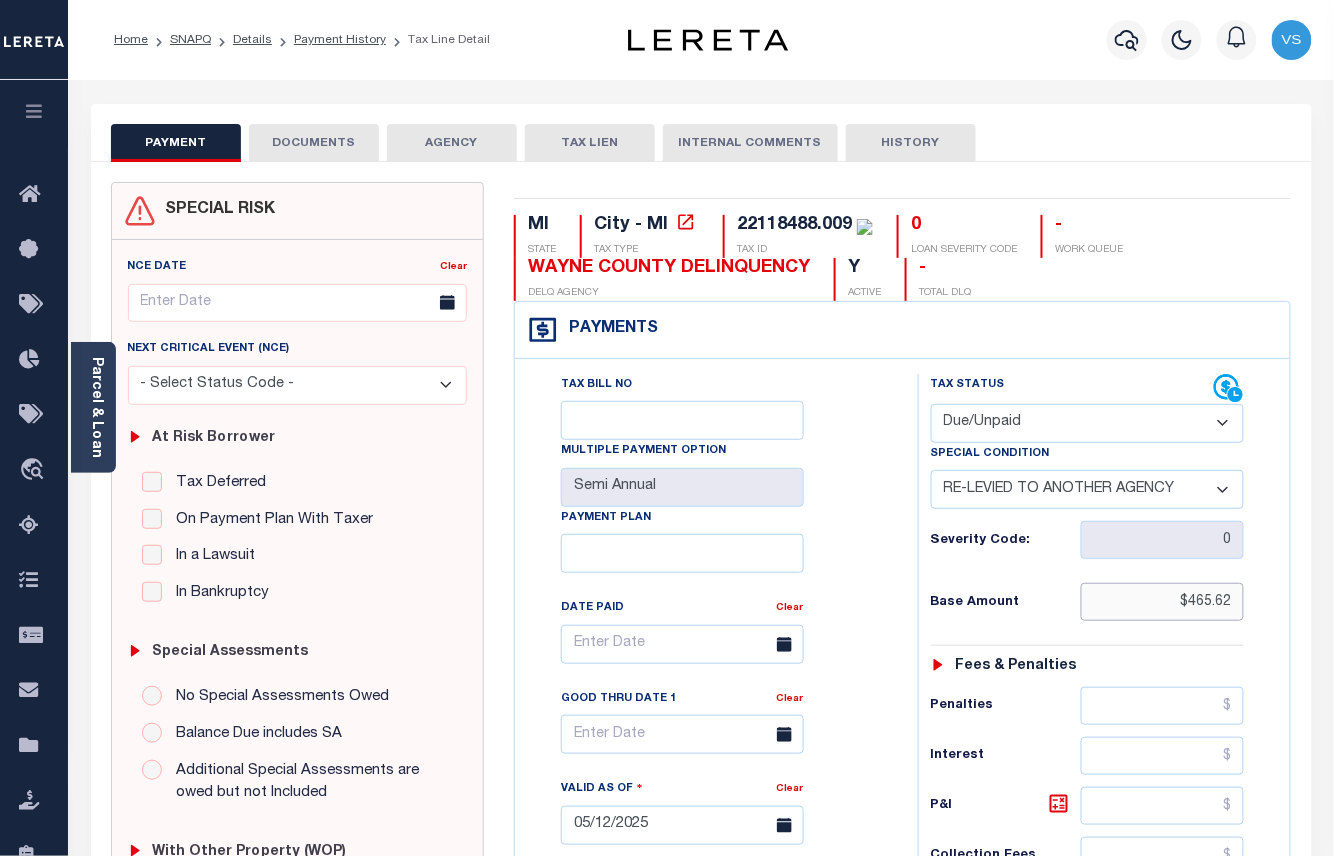 drag, startPoint x: 1242, startPoint y: 609, endPoint x: 1165, endPoint y: 690, distance: 111.75867 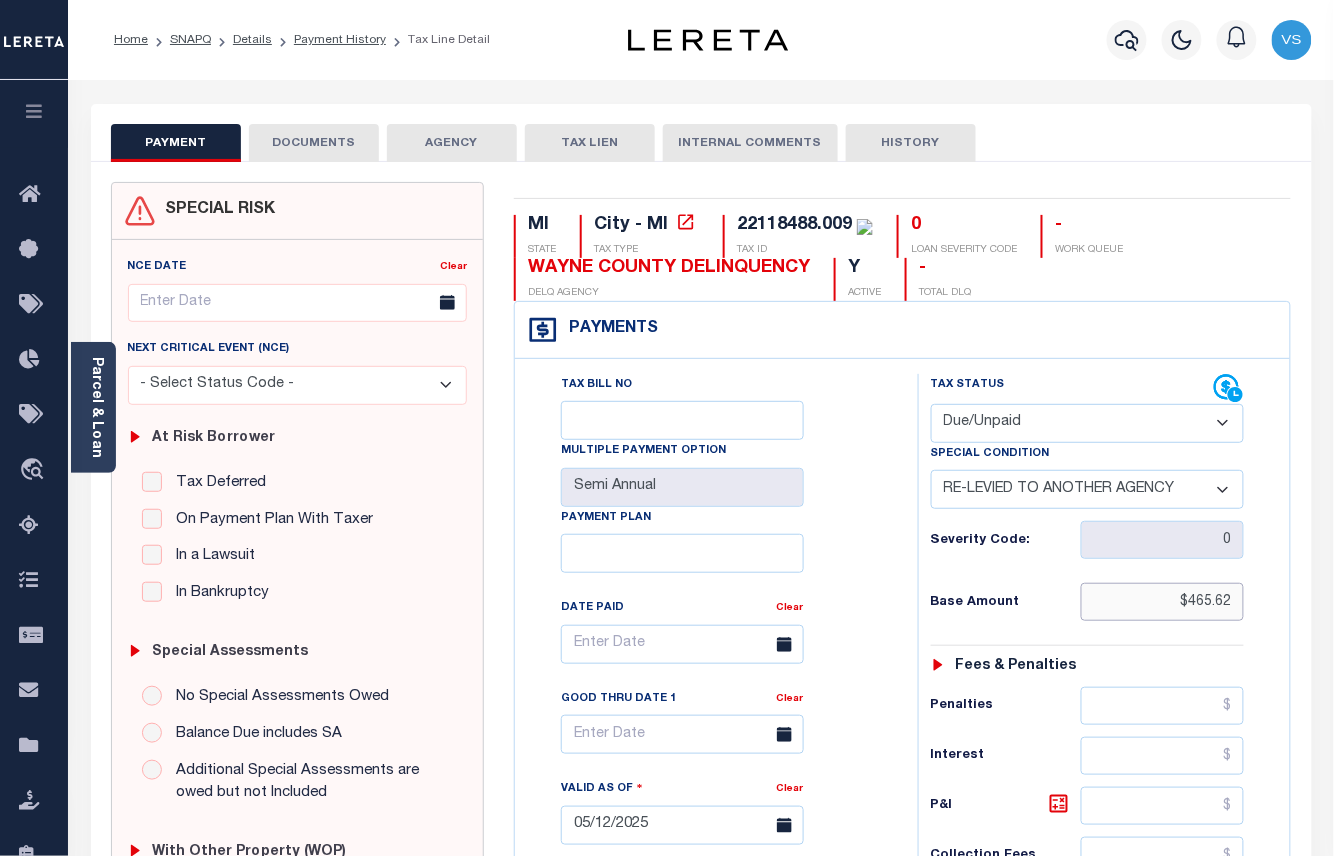 click on "$465.62" at bounding box center (1163, 602) 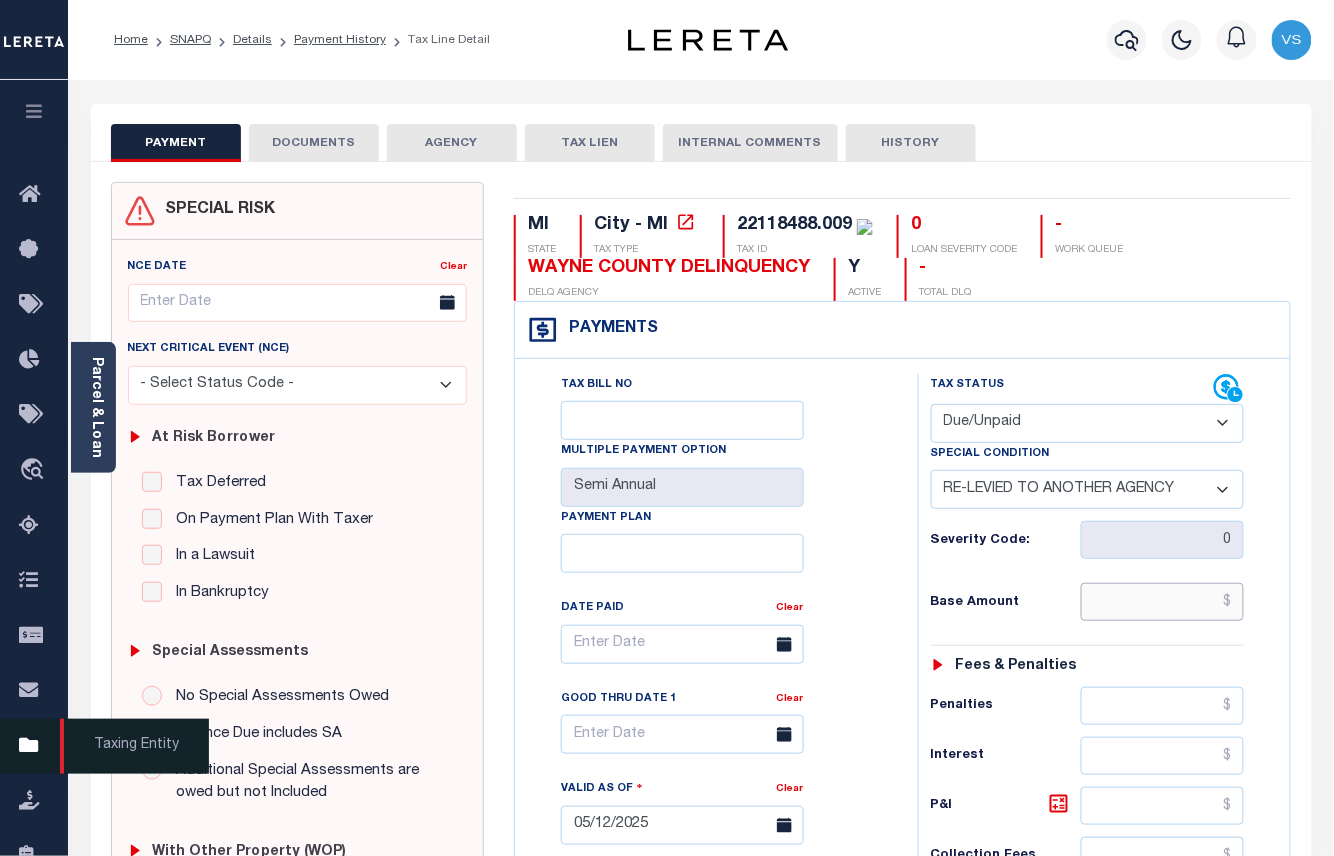 type 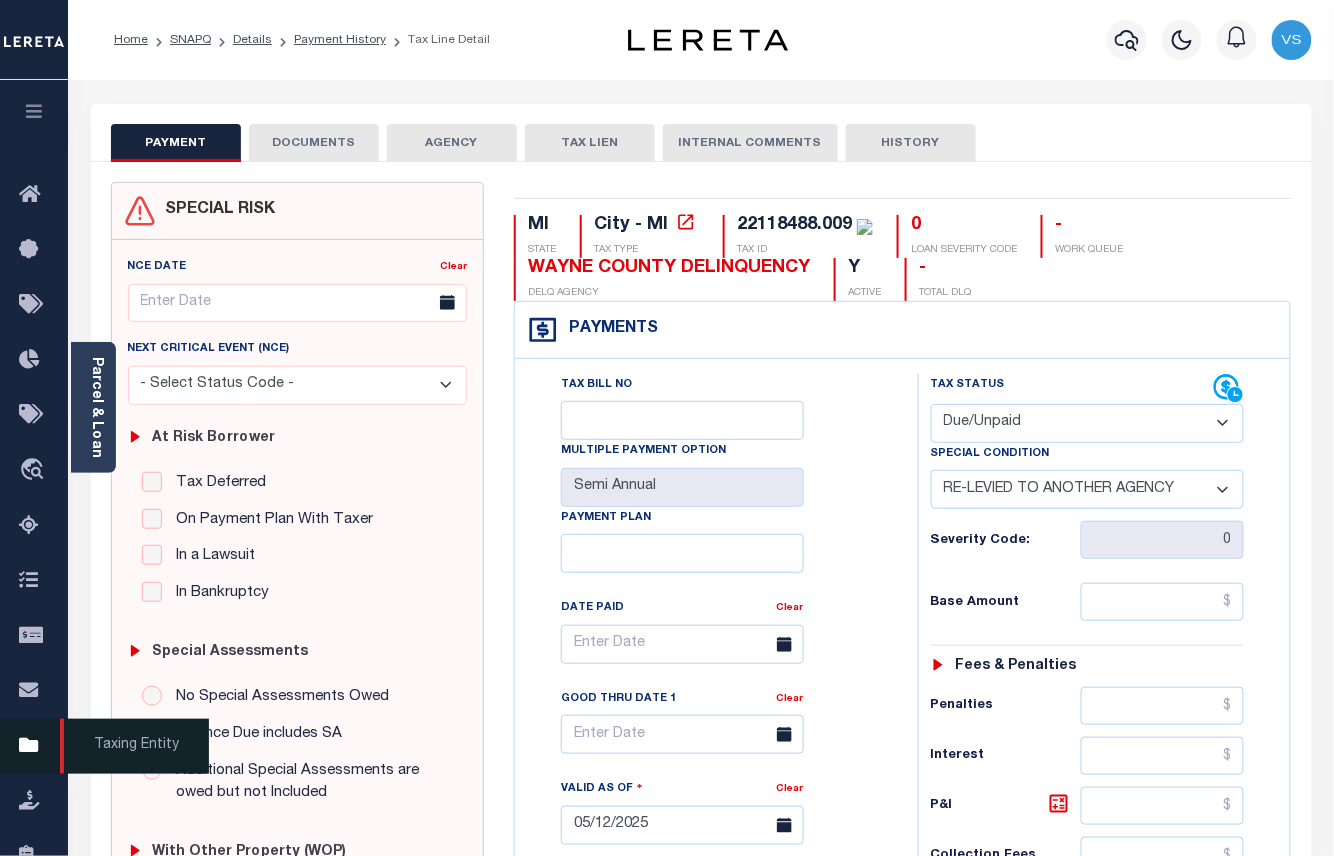 type on "08/06/2025" 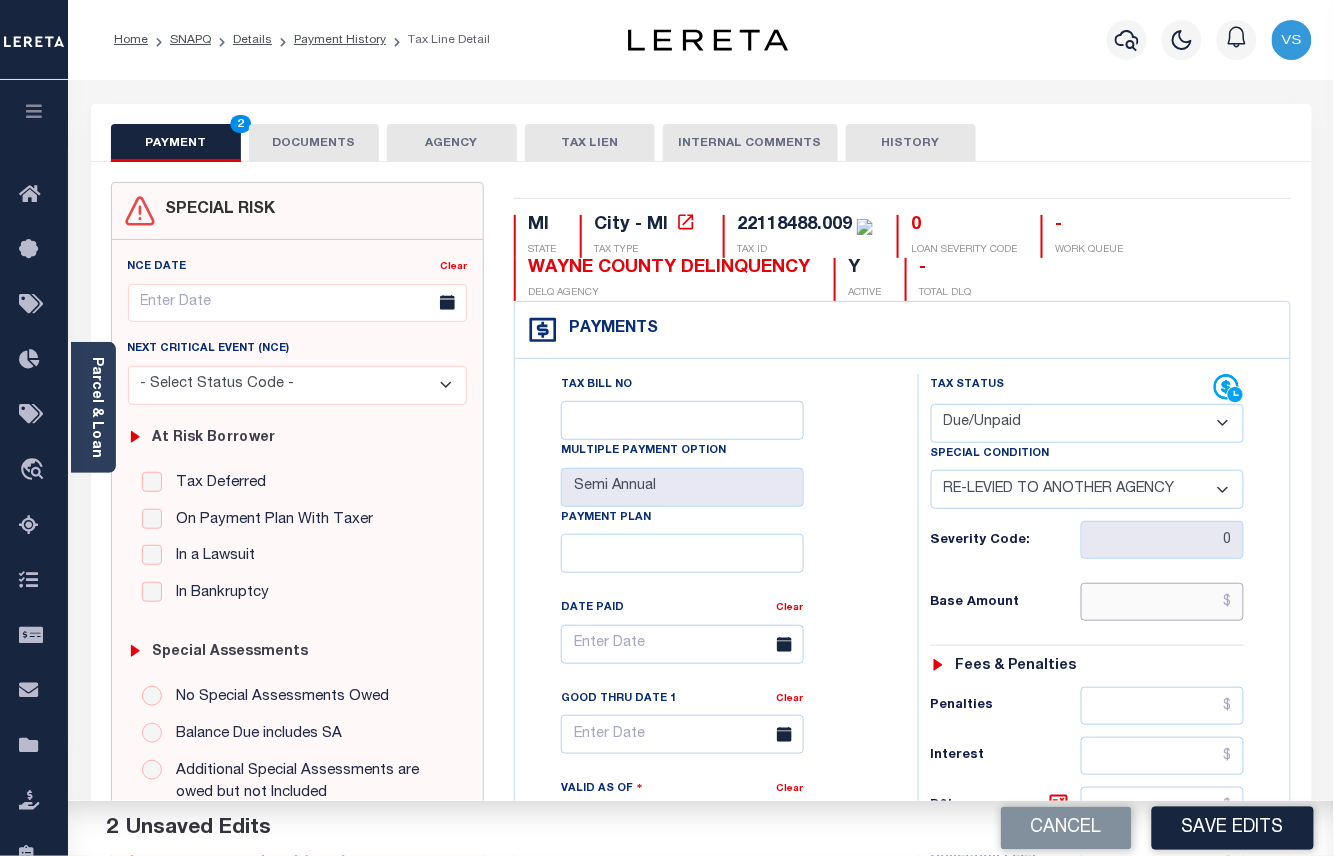 click at bounding box center (1163, 602) 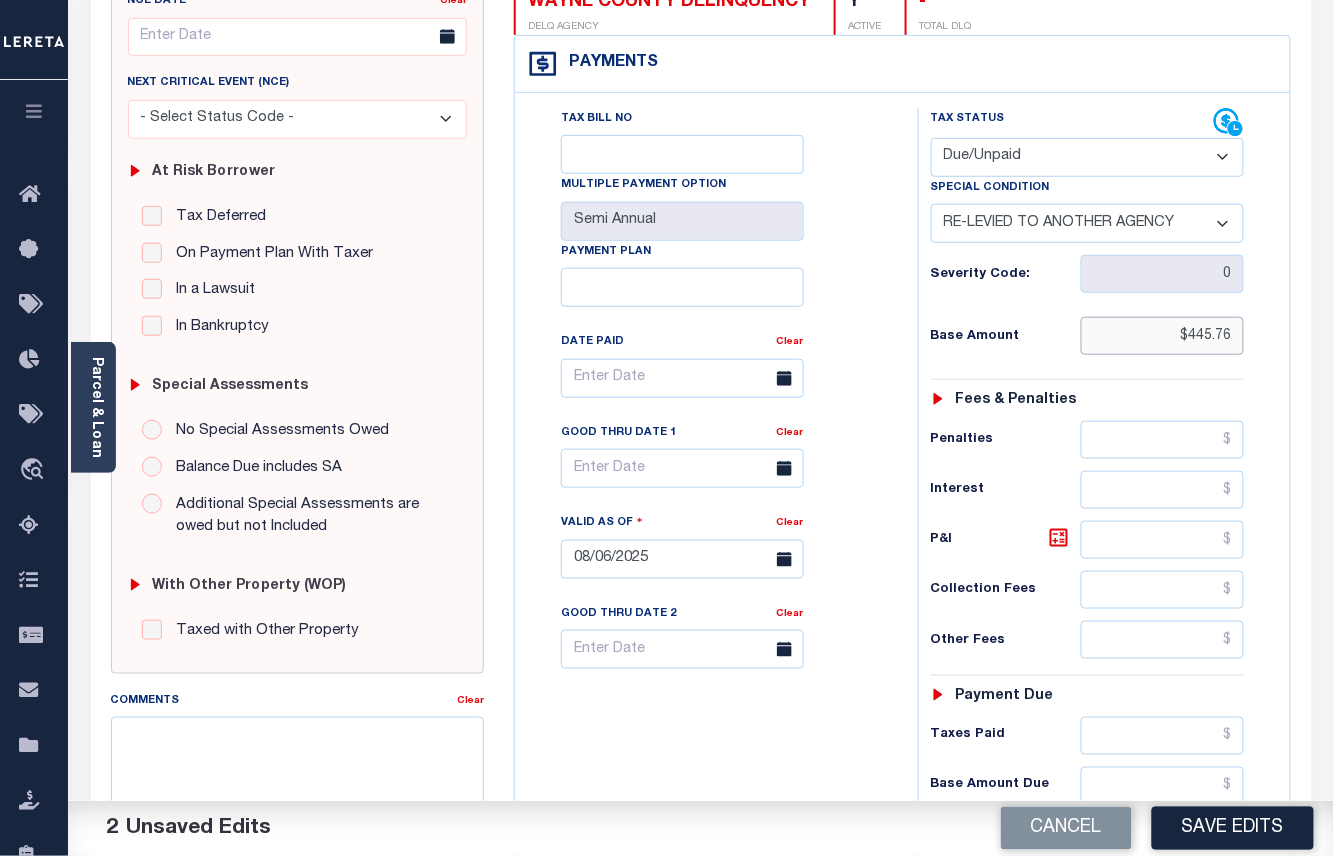 scroll, scrollTop: 666, scrollLeft: 0, axis: vertical 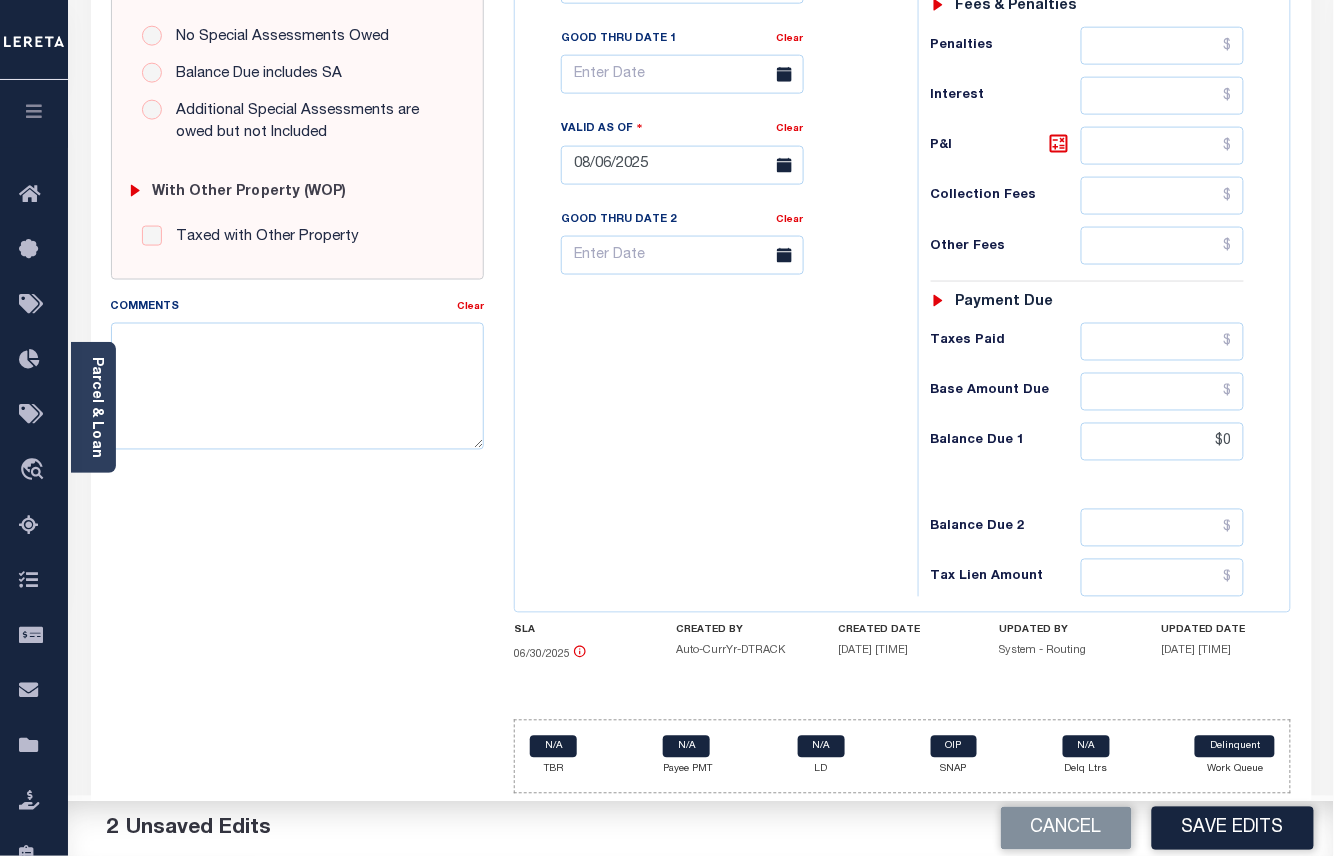 type on "$445.76" 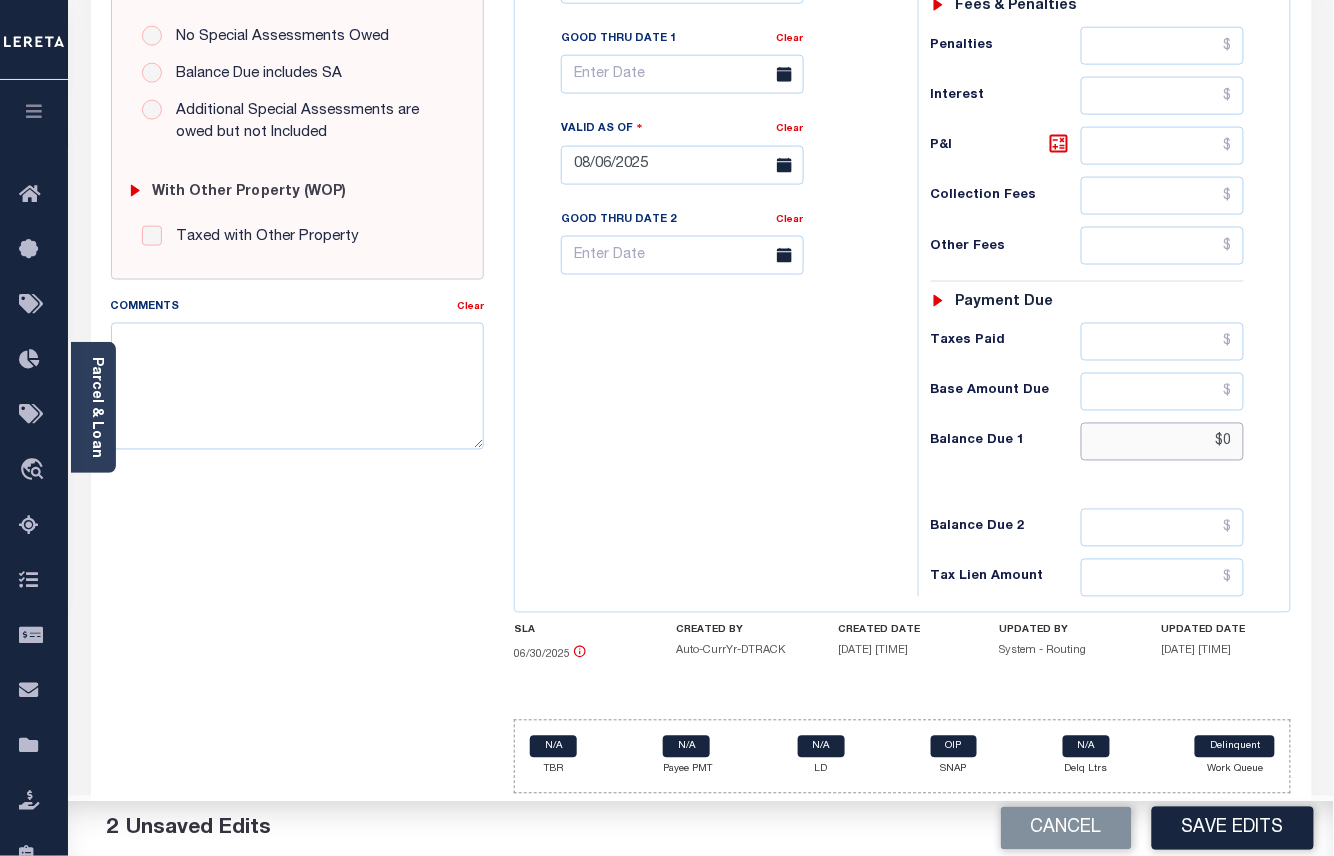 click on "$0" at bounding box center [1163, 442] 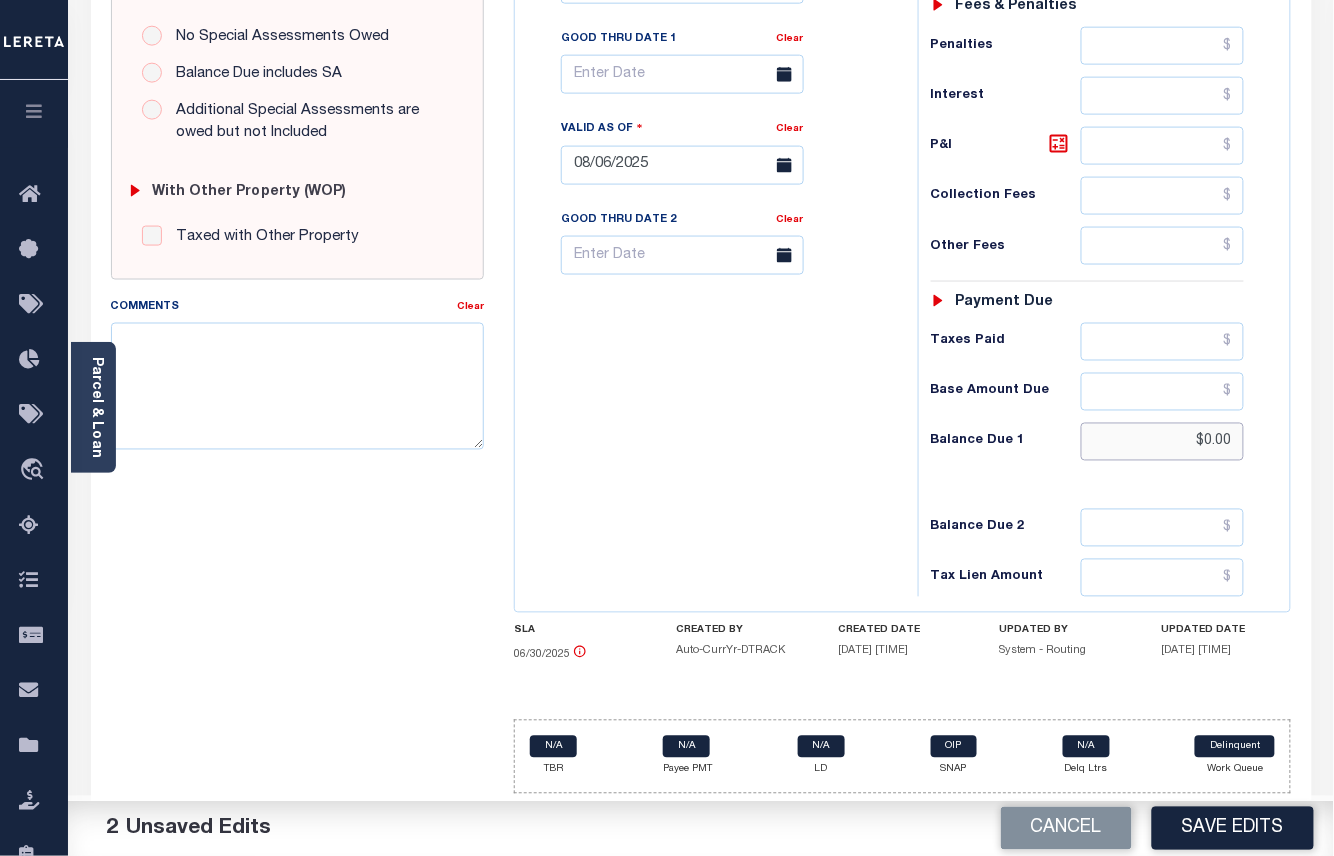 drag, startPoint x: 1225, startPoint y: 448, endPoint x: 1185, endPoint y: 450, distance: 40.04997 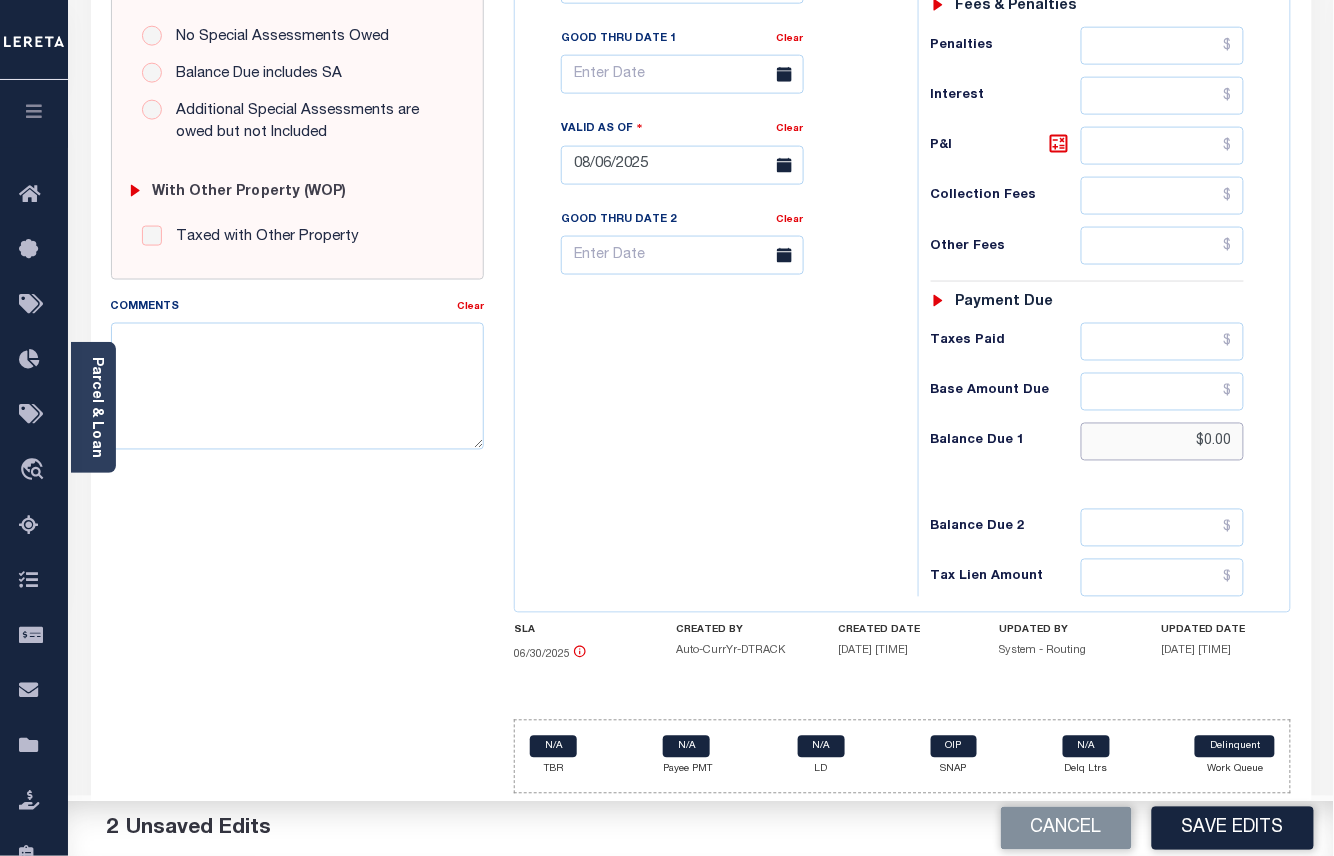 click on "$0.00" at bounding box center [1163, 442] 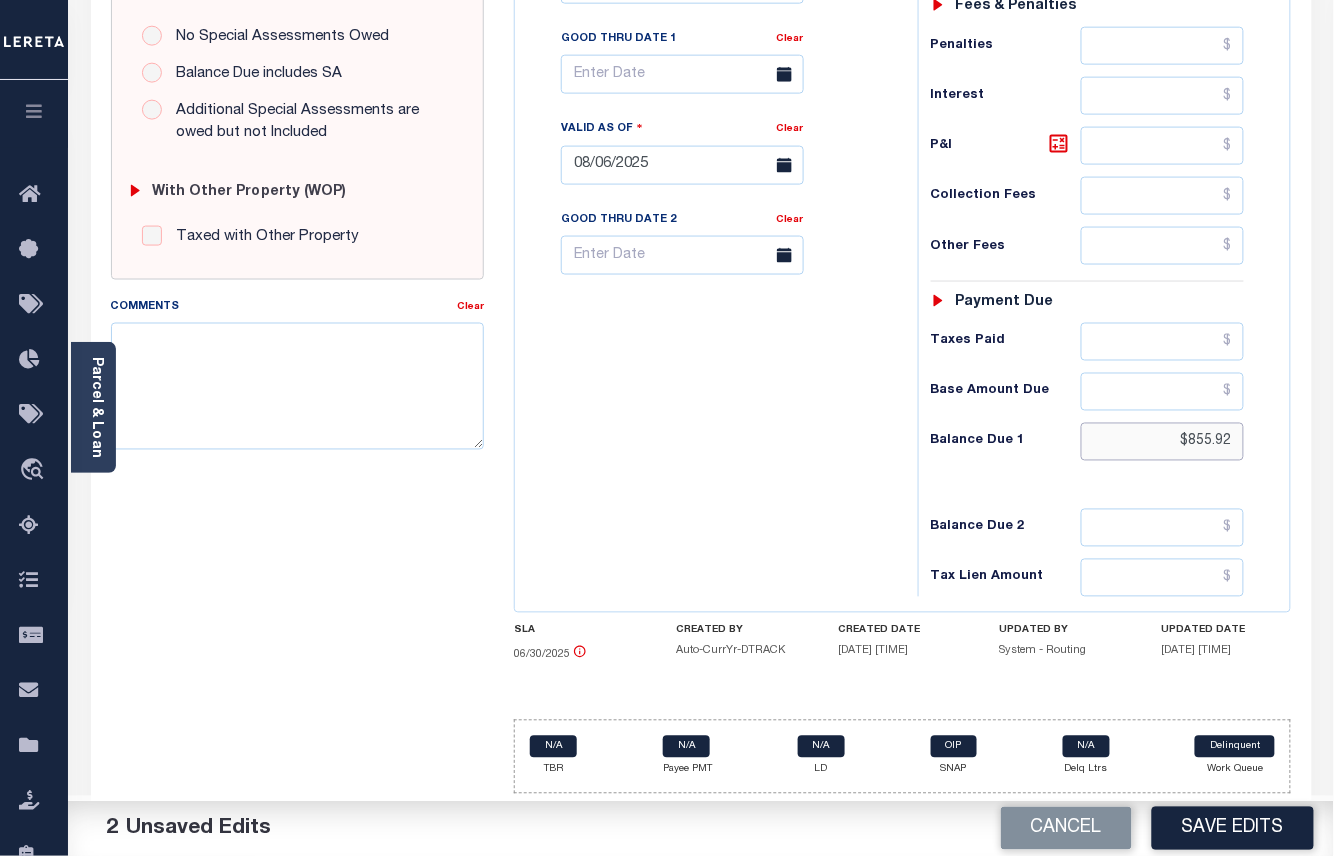 scroll, scrollTop: 533, scrollLeft: 0, axis: vertical 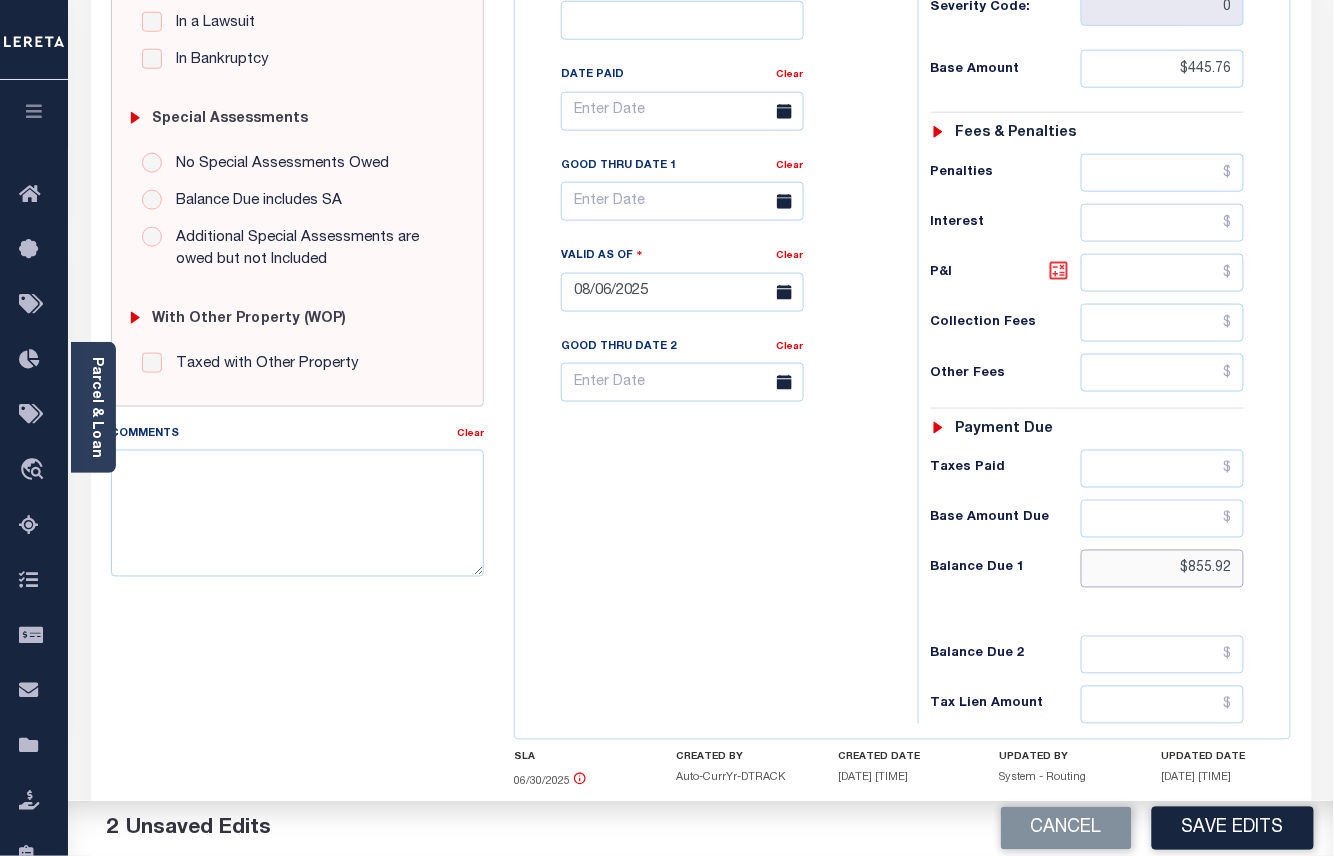 type on "$855.92" 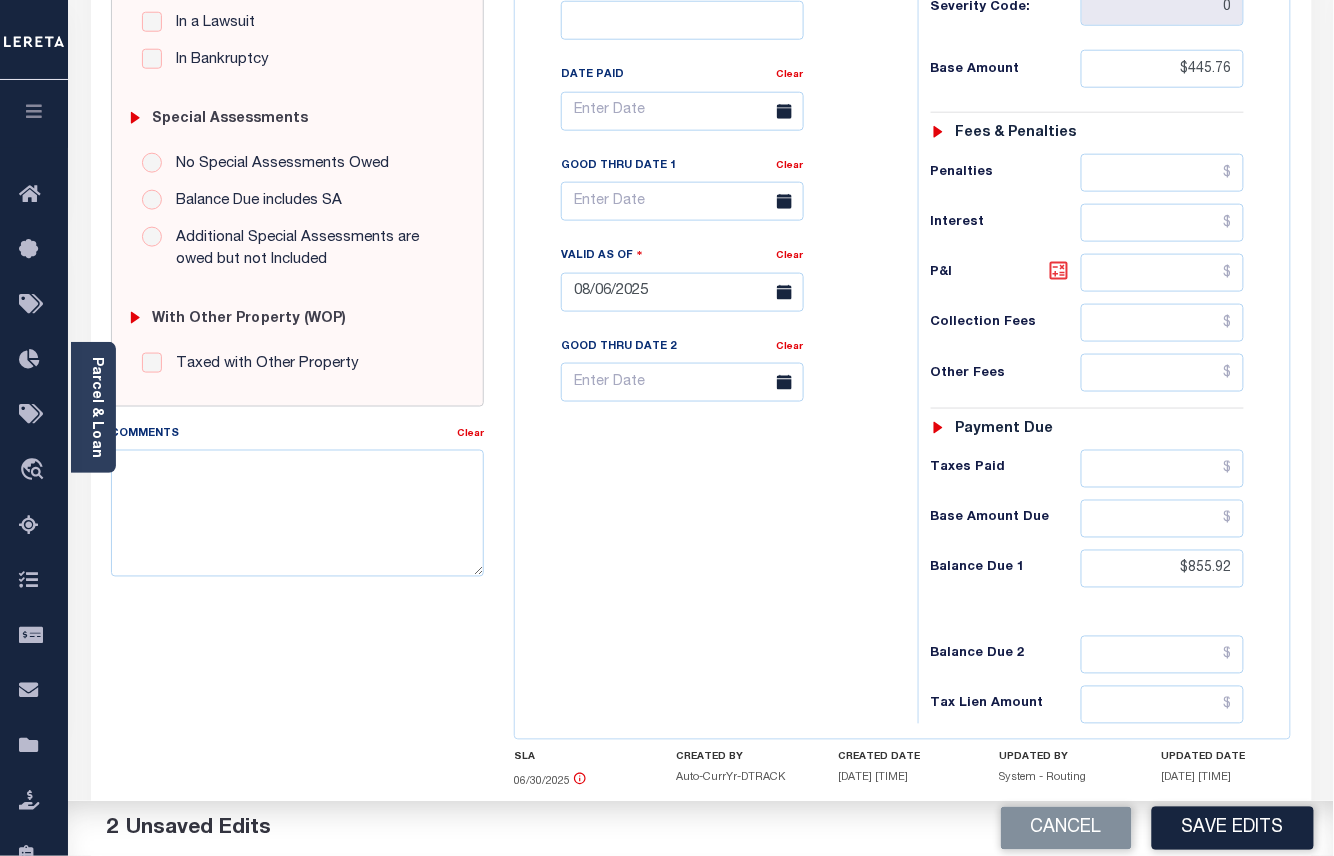 click 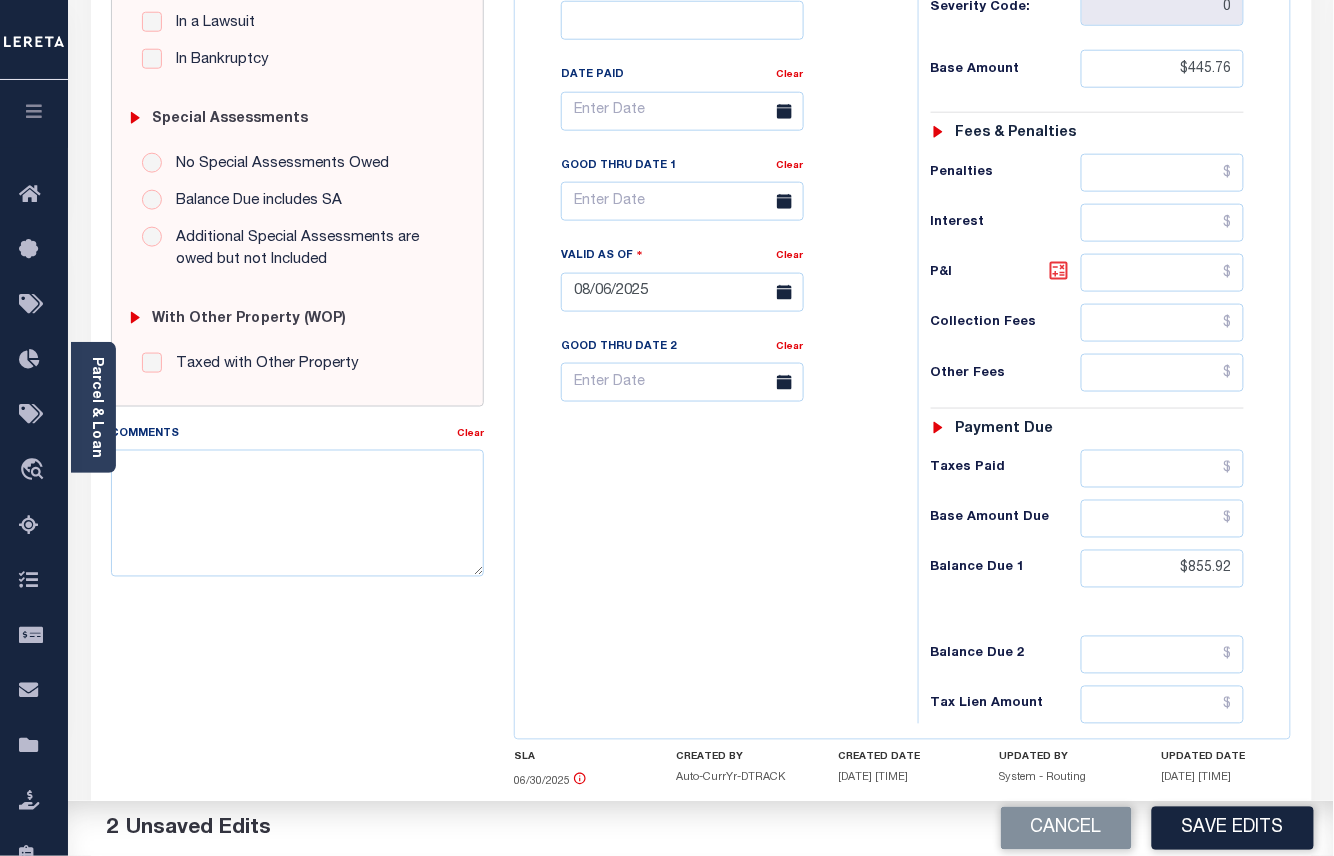 type on "$410.16" 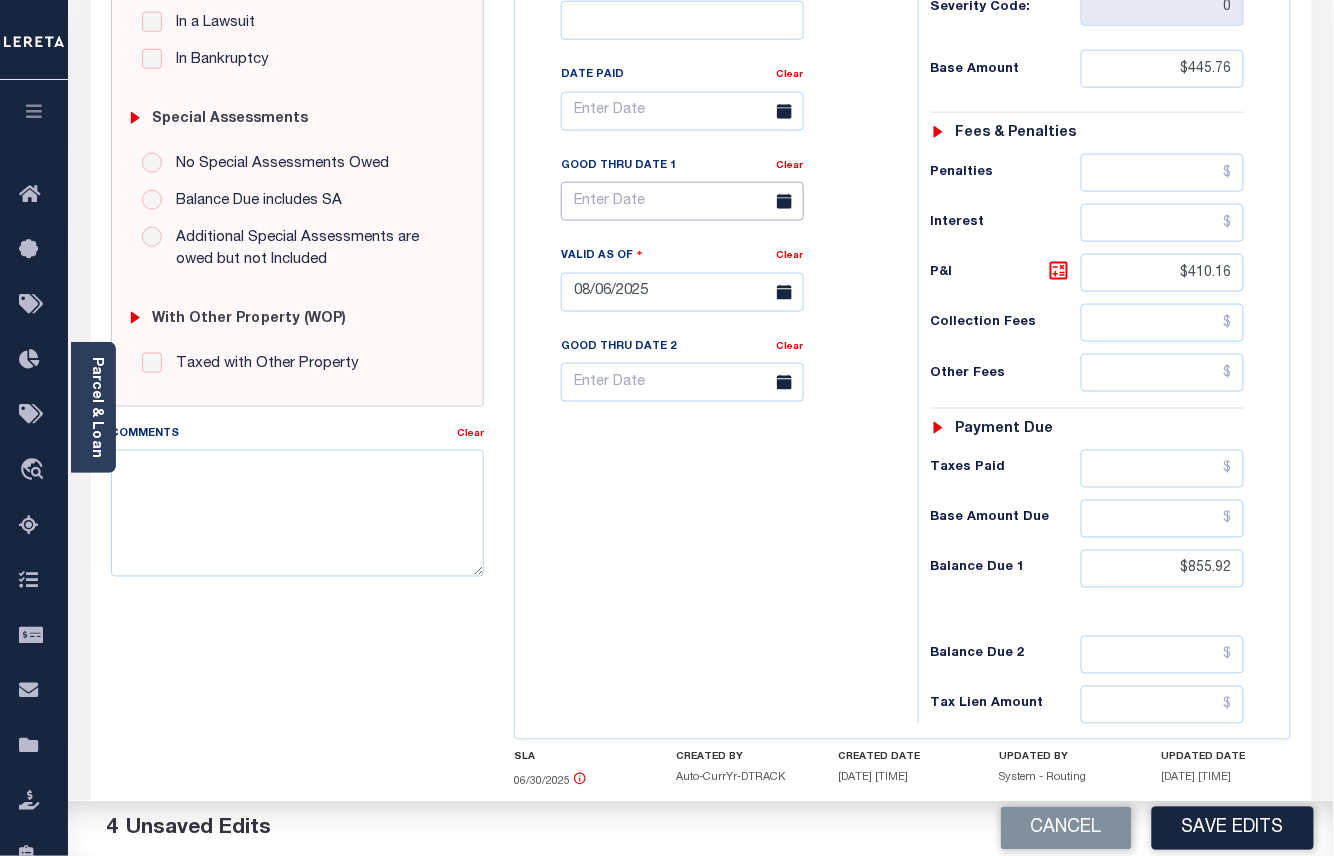 click at bounding box center [682, 201] 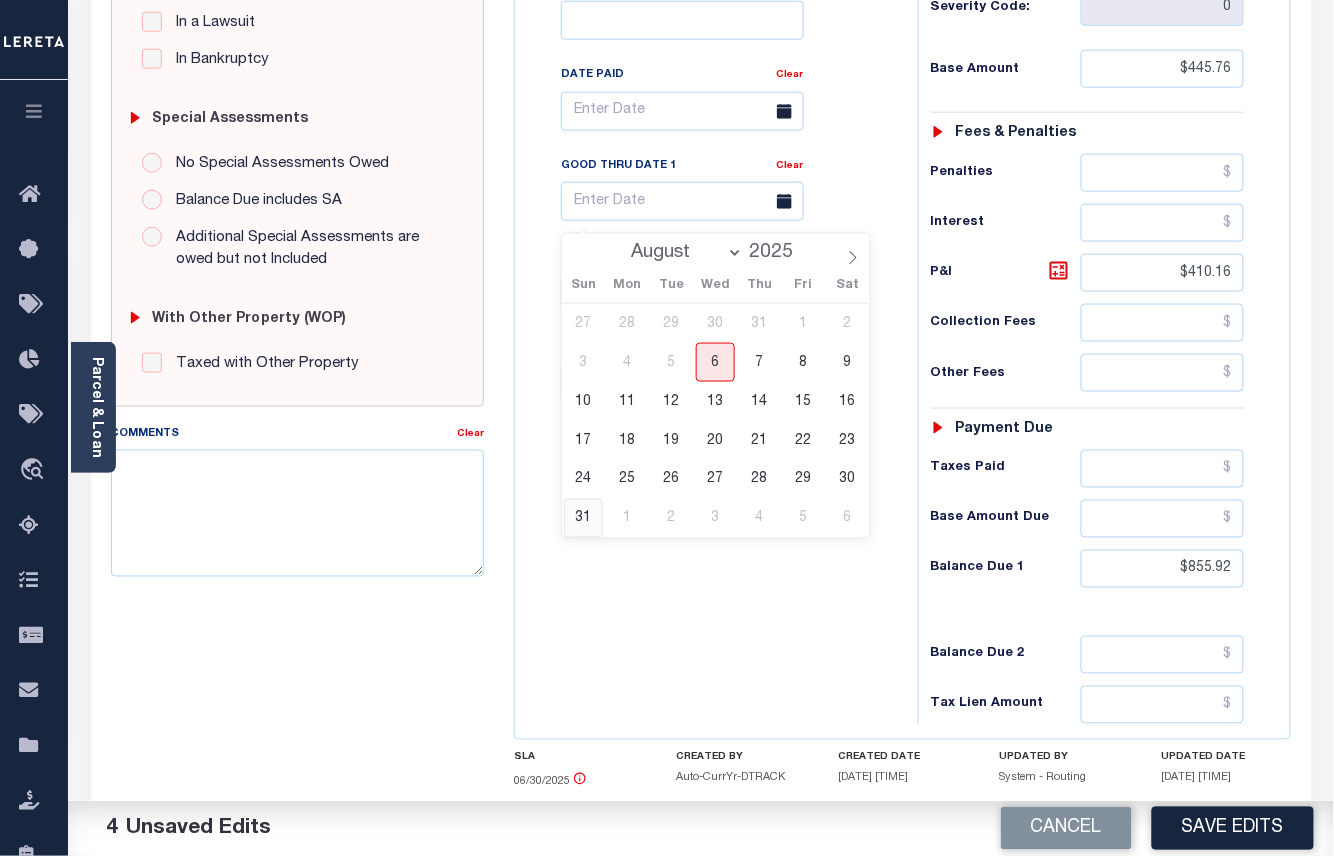 drag, startPoint x: 585, startPoint y: 525, endPoint x: 618, endPoint y: 481, distance: 55 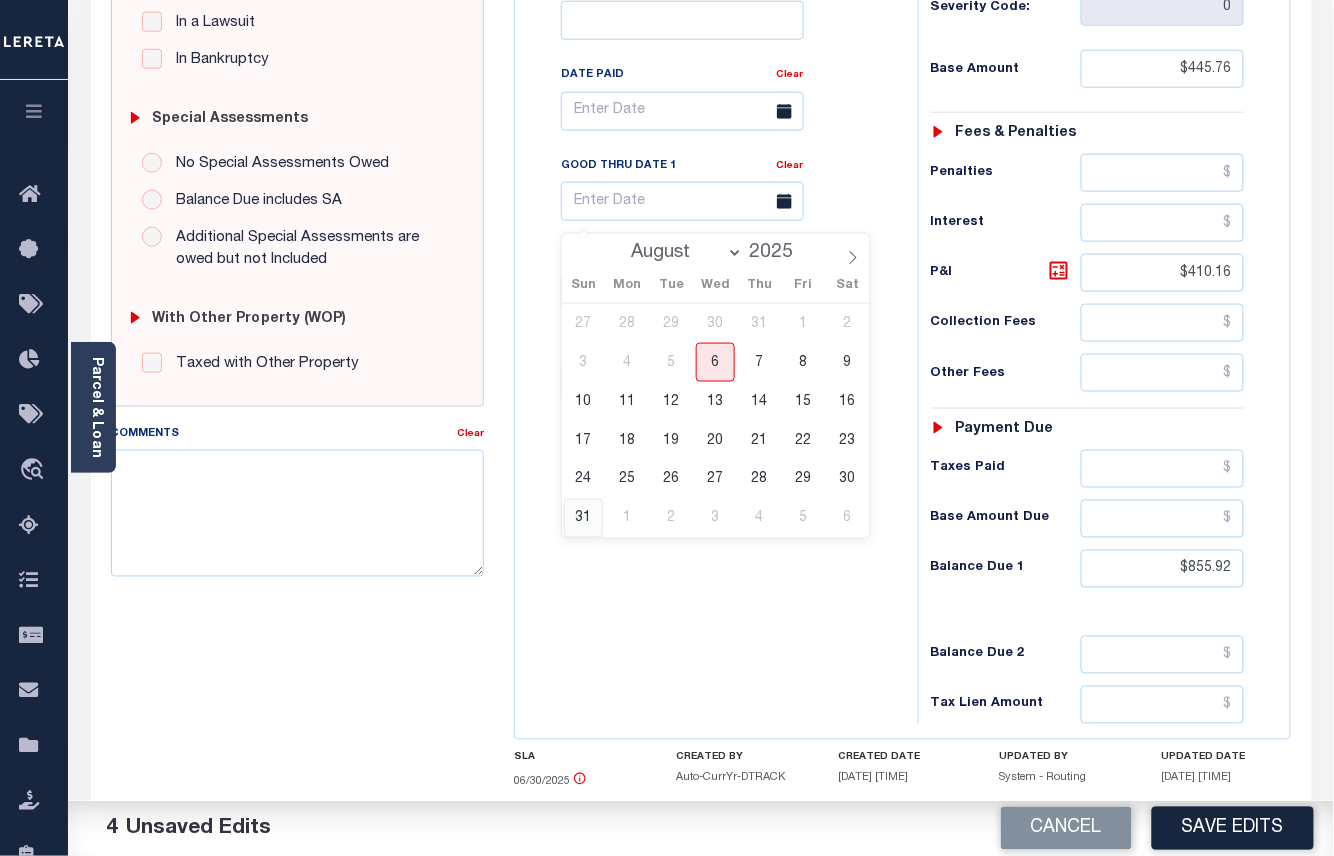 click on "31" at bounding box center (583, 518) 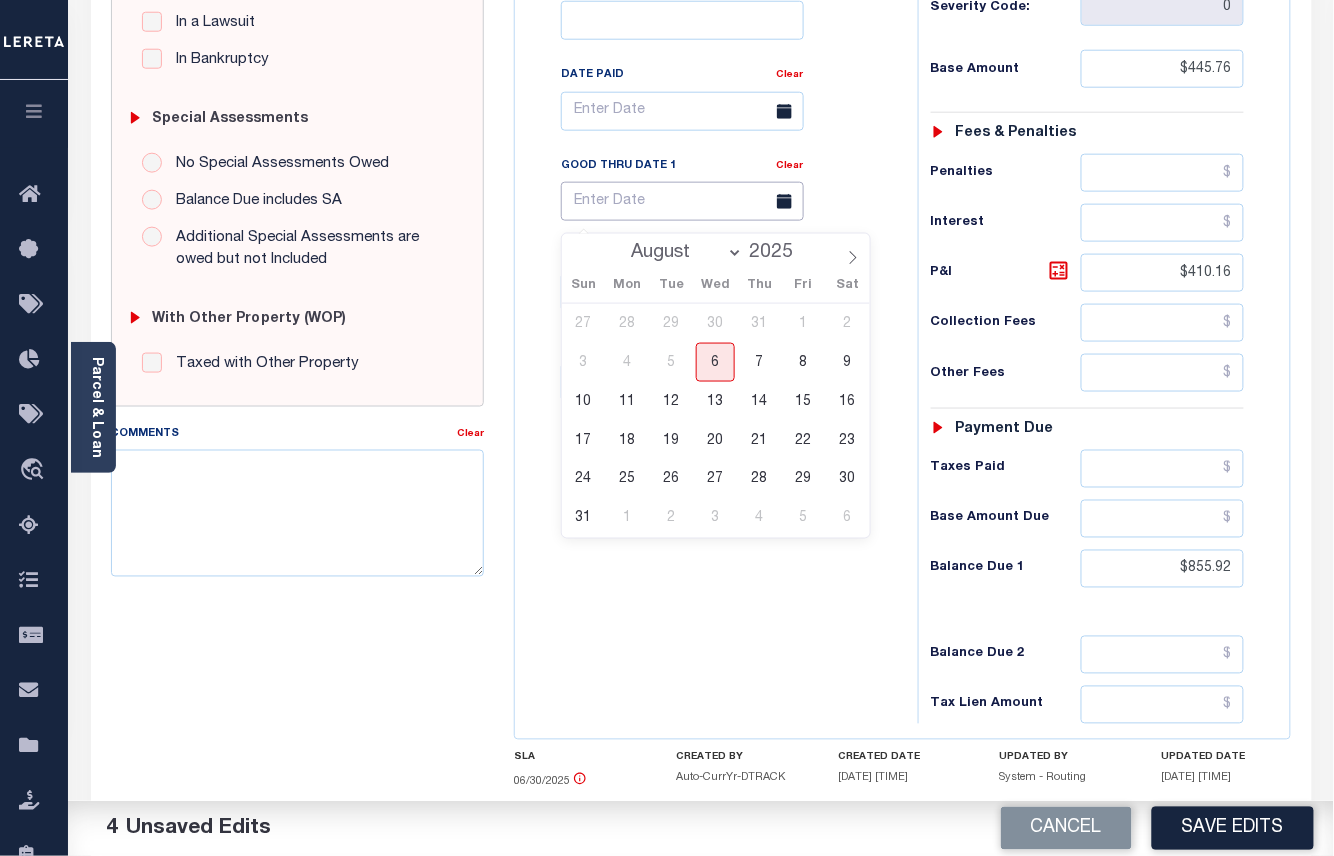 type on "08/31/2025" 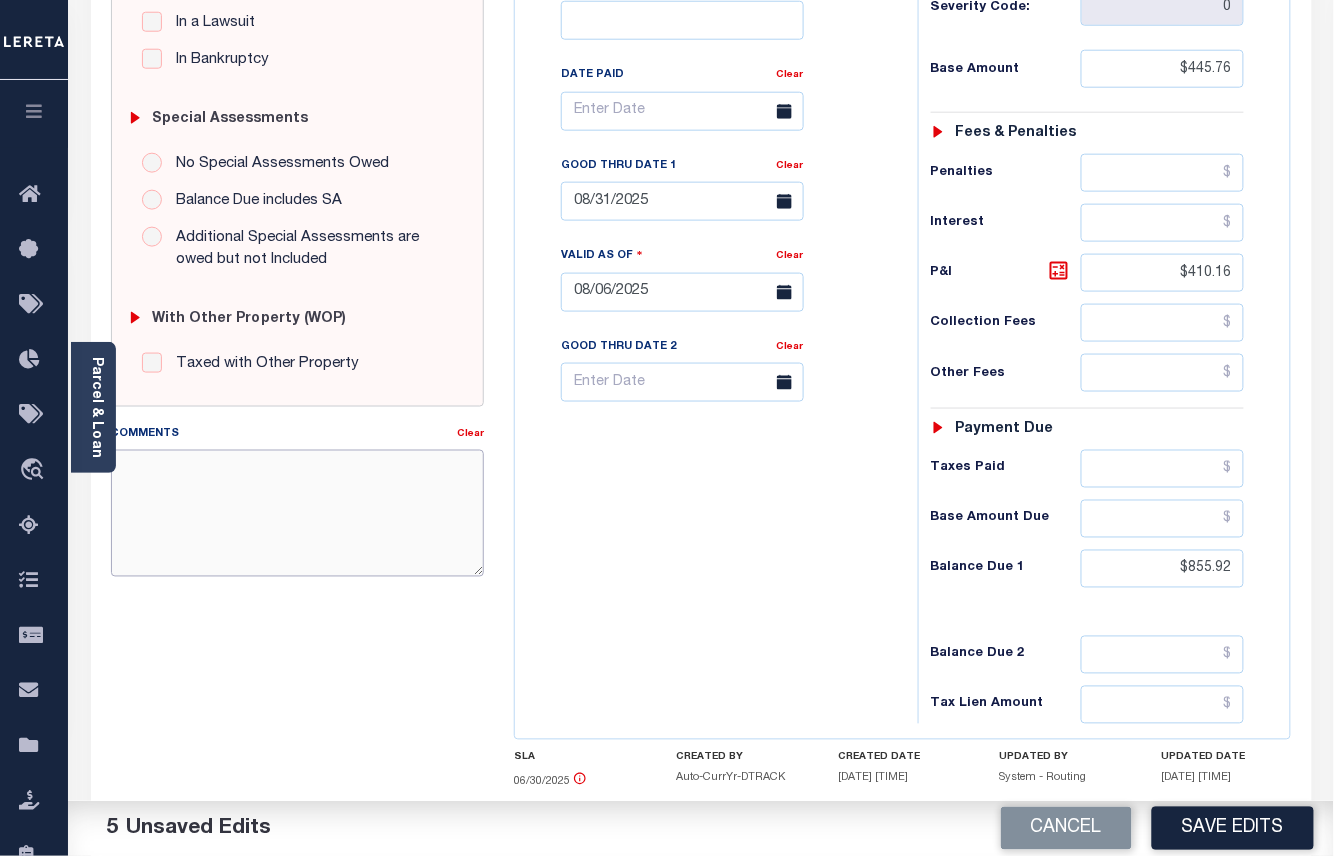 click on "Comments" at bounding box center [298, 513] 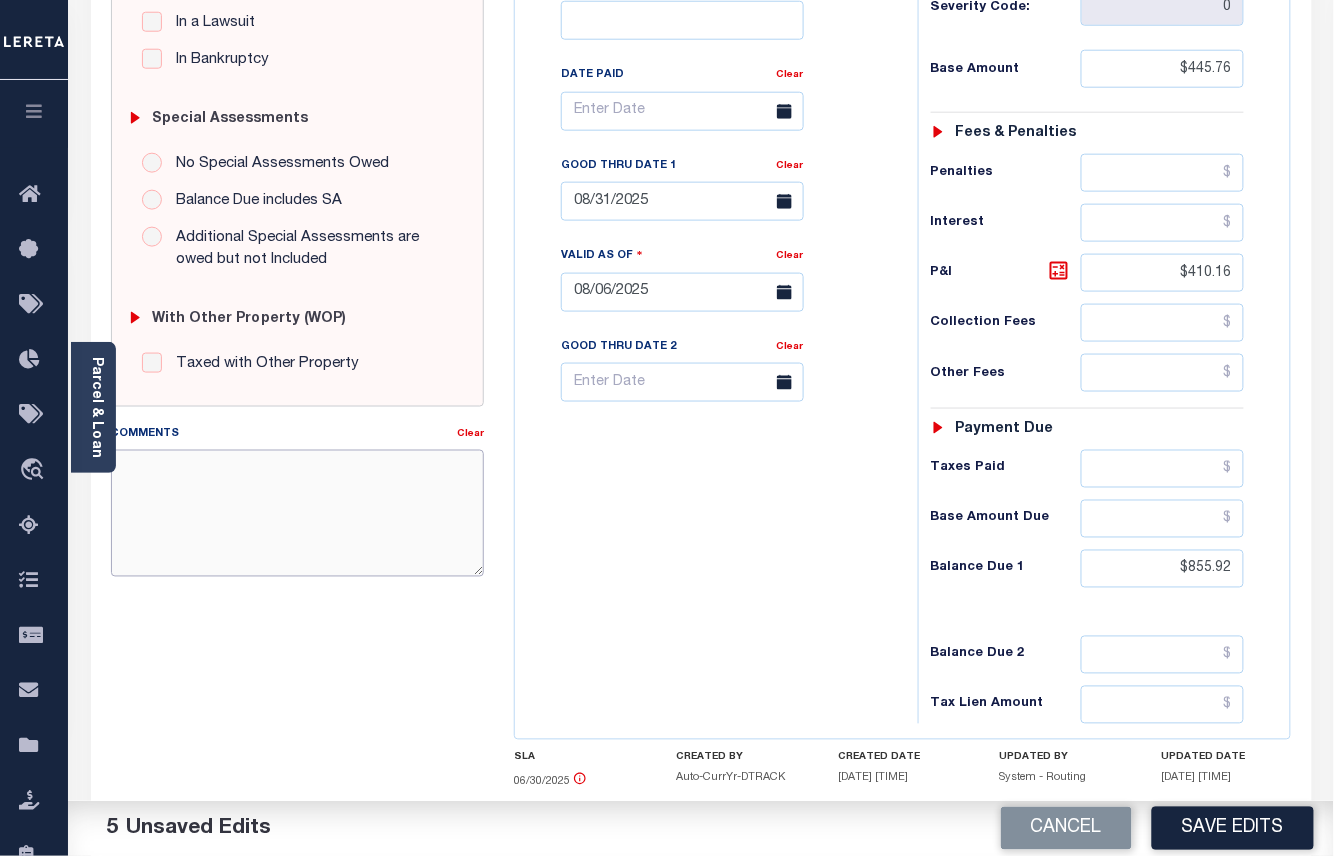 click on "Comments" at bounding box center (298, 513) 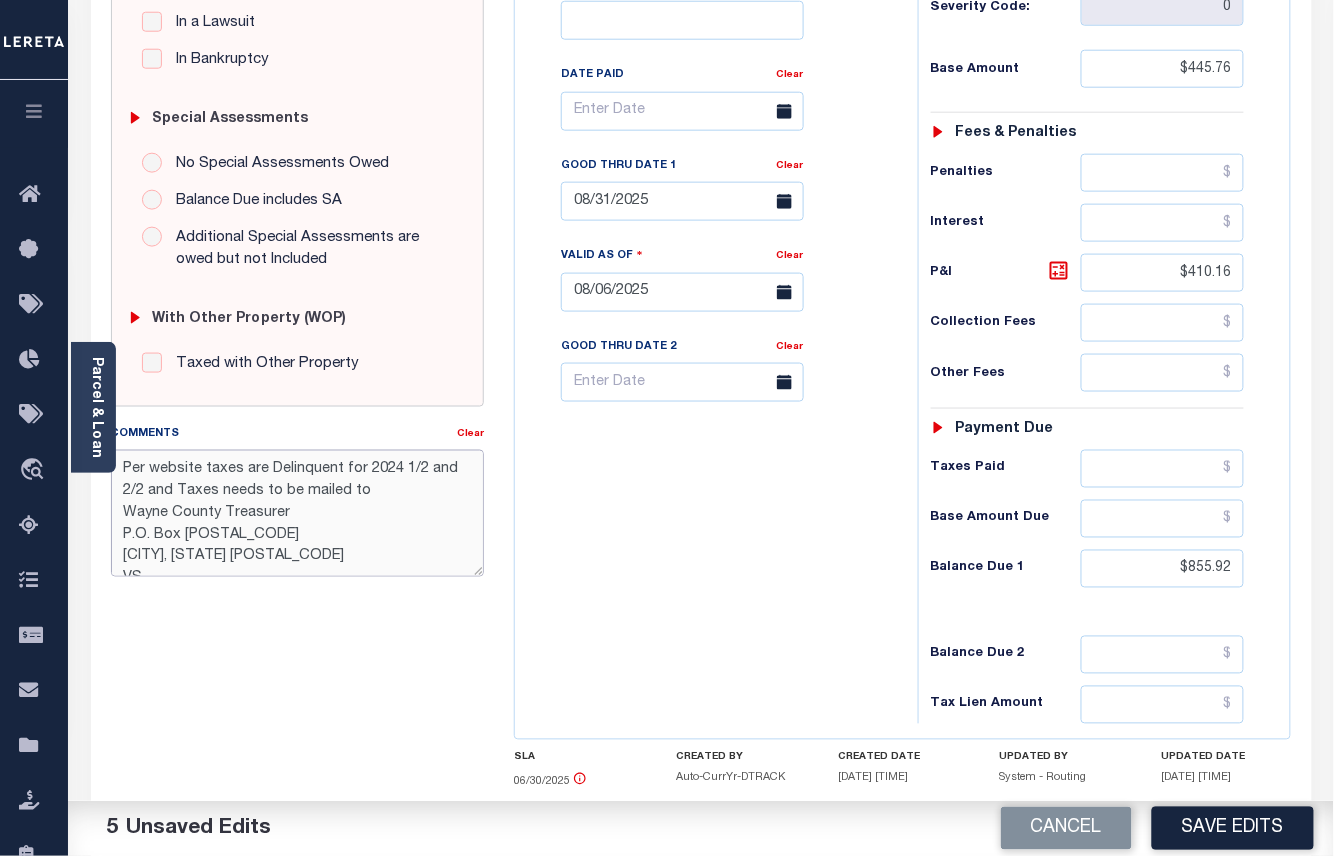 scroll, scrollTop: 12, scrollLeft: 0, axis: vertical 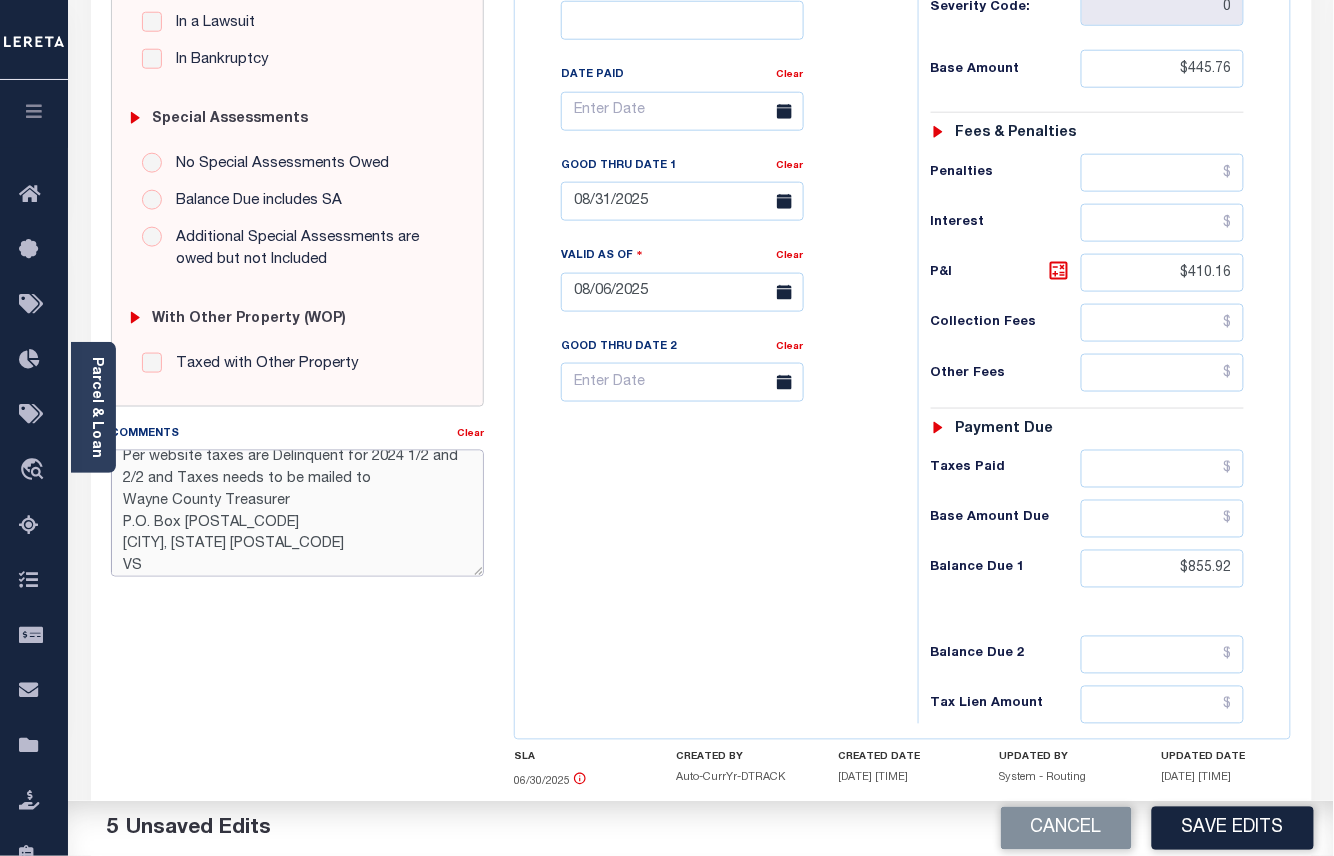 click on "Per website taxes are Delinquent for 2024 1/2 and 2/2 and Taxes needs to be mailed to
Wayne County Treasurer
P.O. Box 554889
Detroit, MI 48255-4889
VS" at bounding box center (298, 513) 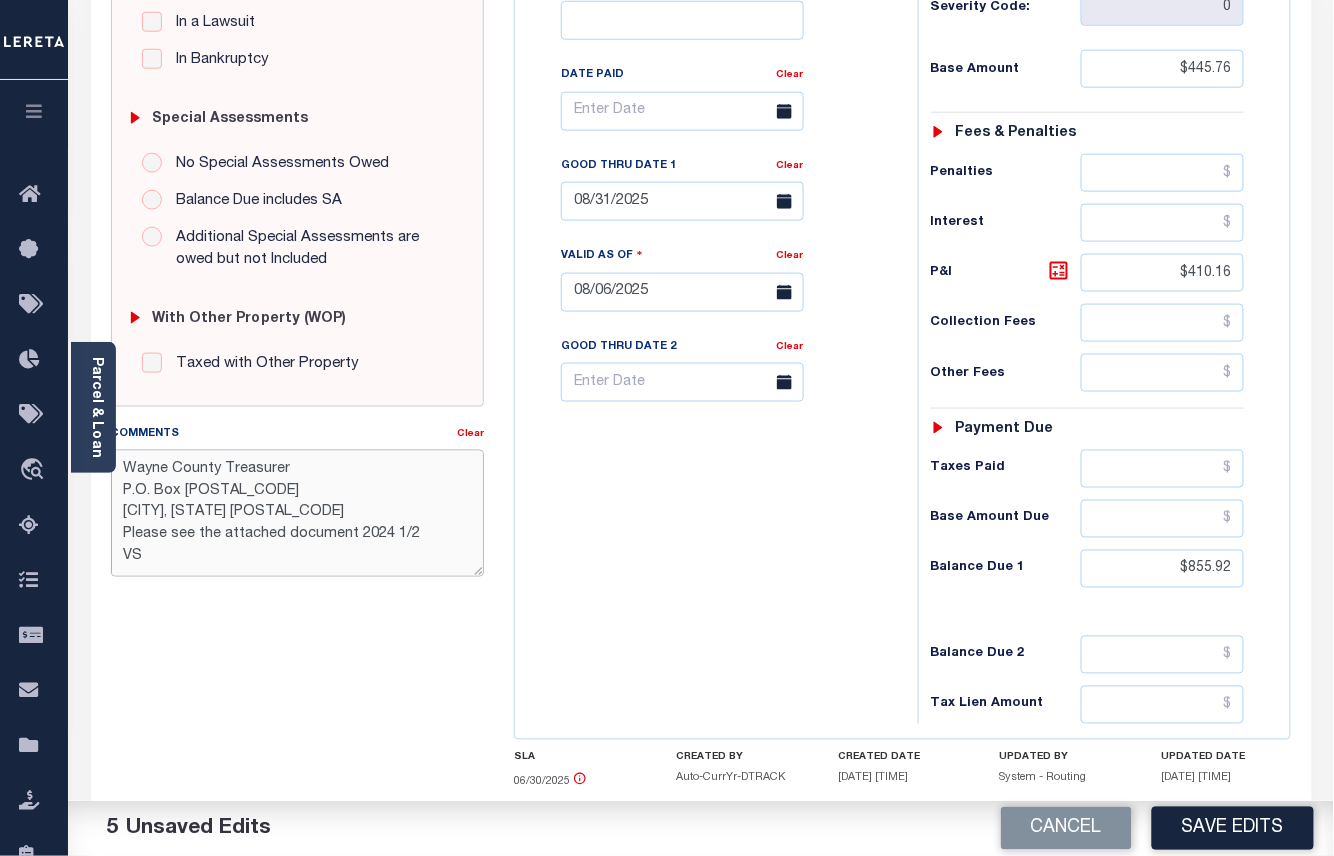 scroll, scrollTop: 0, scrollLeft: 0, axis: both 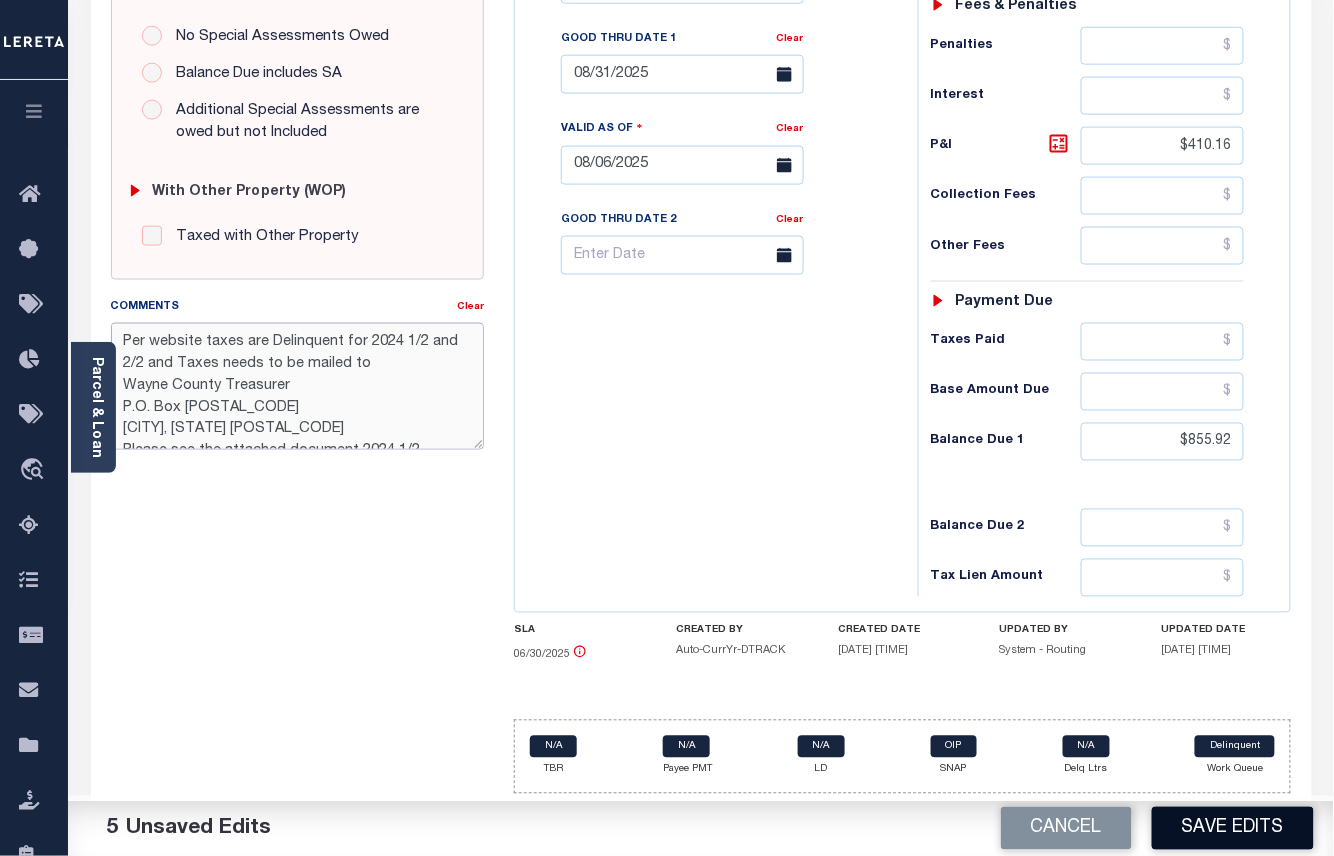 type on "Per website taxes are Delinquent for 2024 1/2 and 2/2 and Taxes needs to be mailed to
Wayne County Treasurer
P.O. Box 554889
Detroit, MI 48255-4889
Please see the attached document 2024 1/2
VS" 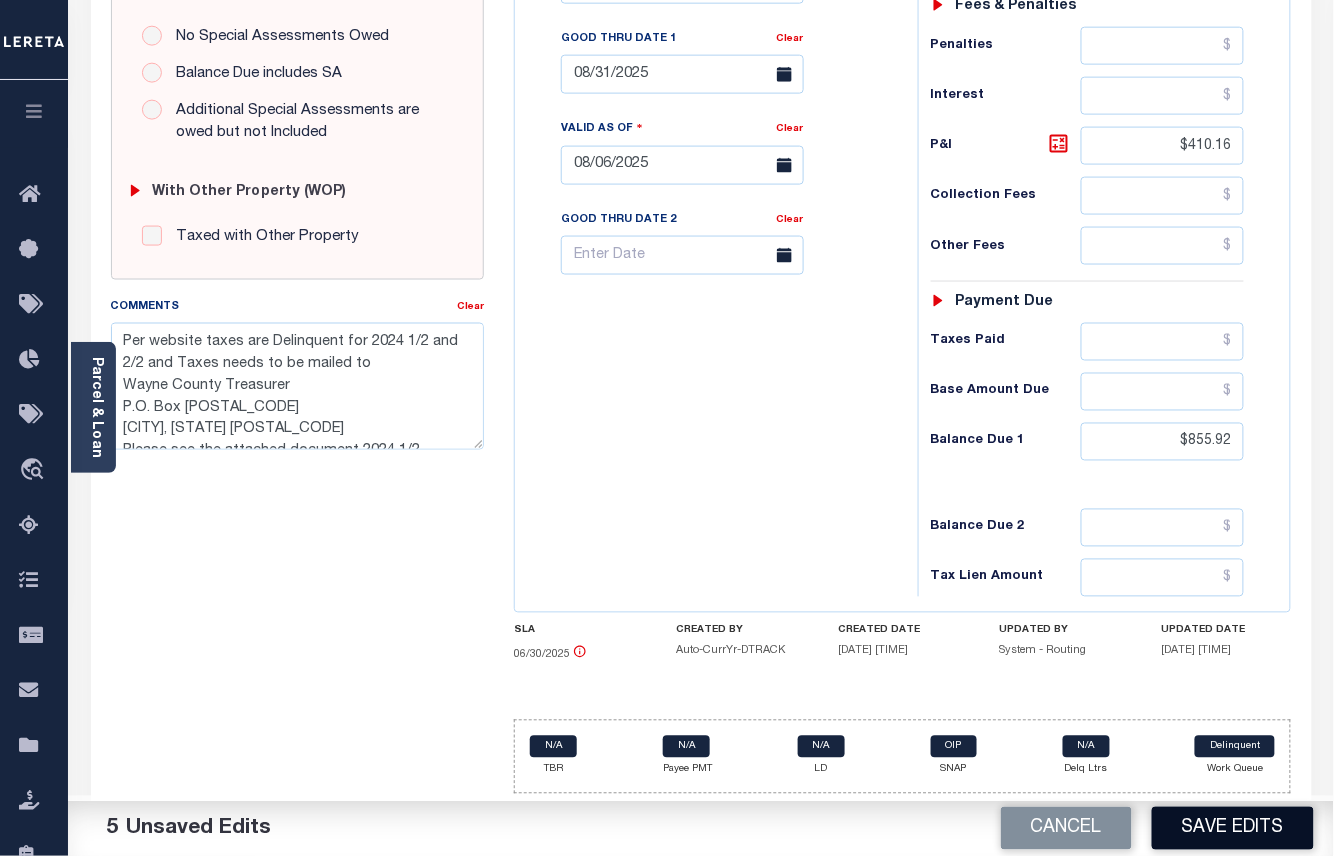 click on "Save Edits" at bounding box center (1233, 828) 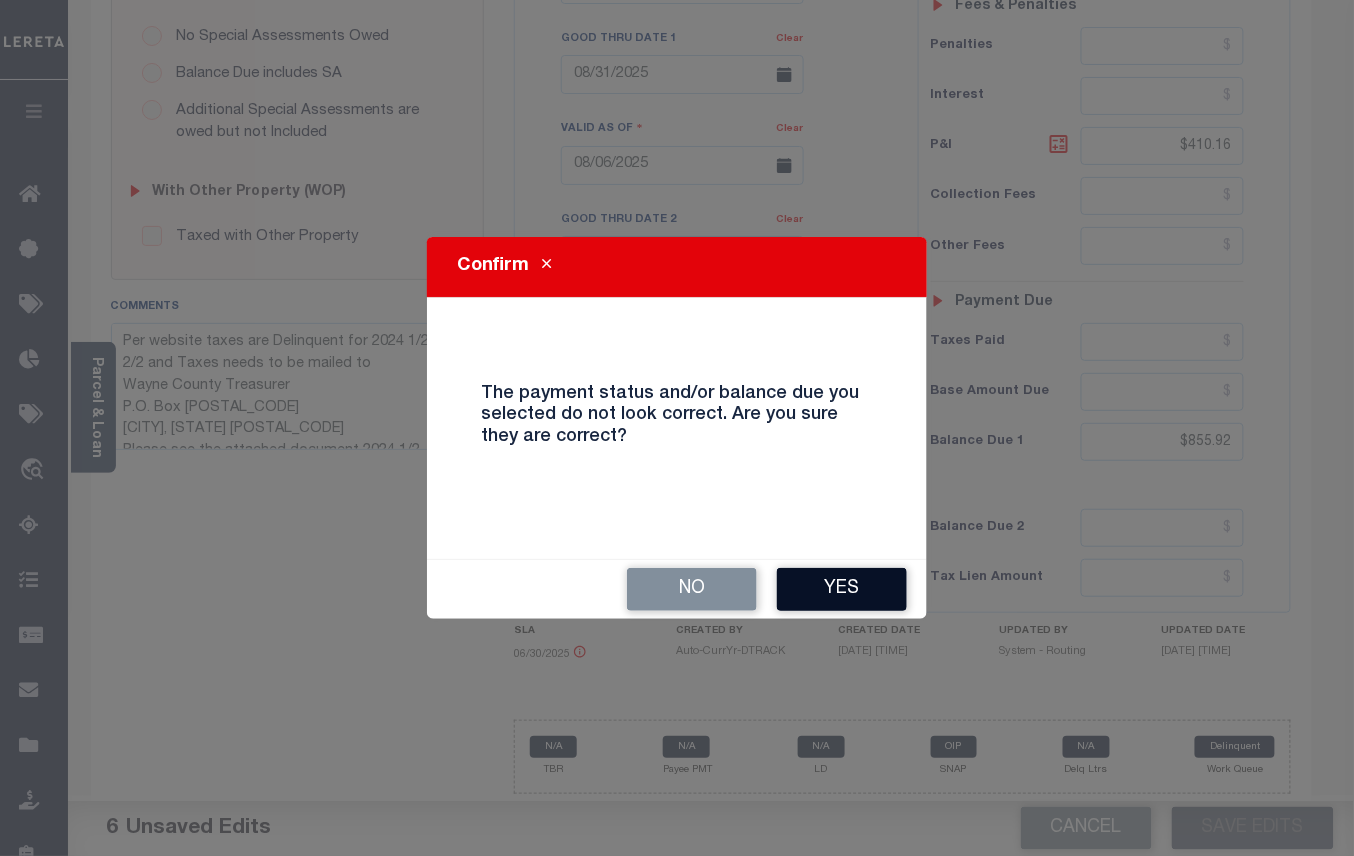 click on "Yes" at bounding box center [842, 589] 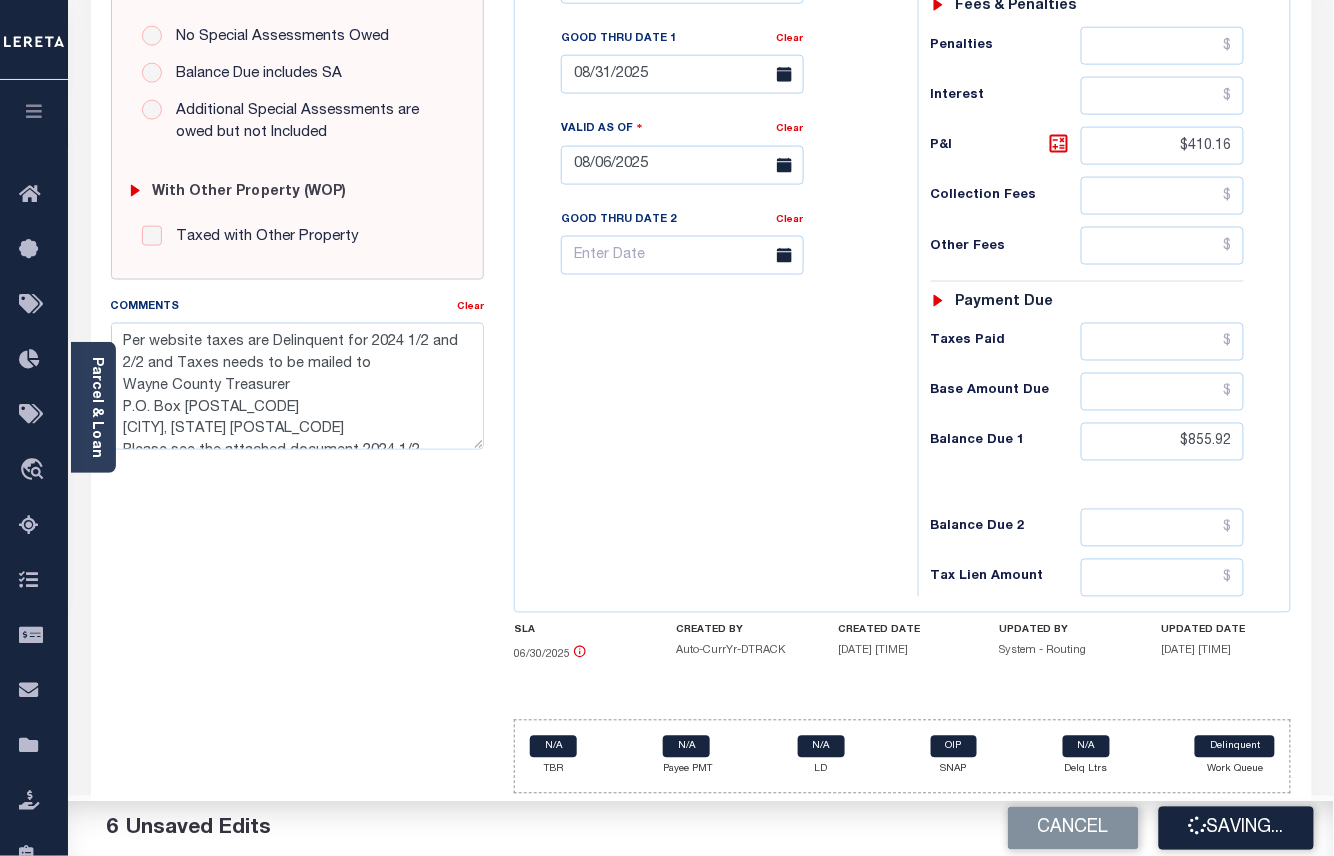 checkbox on "false" 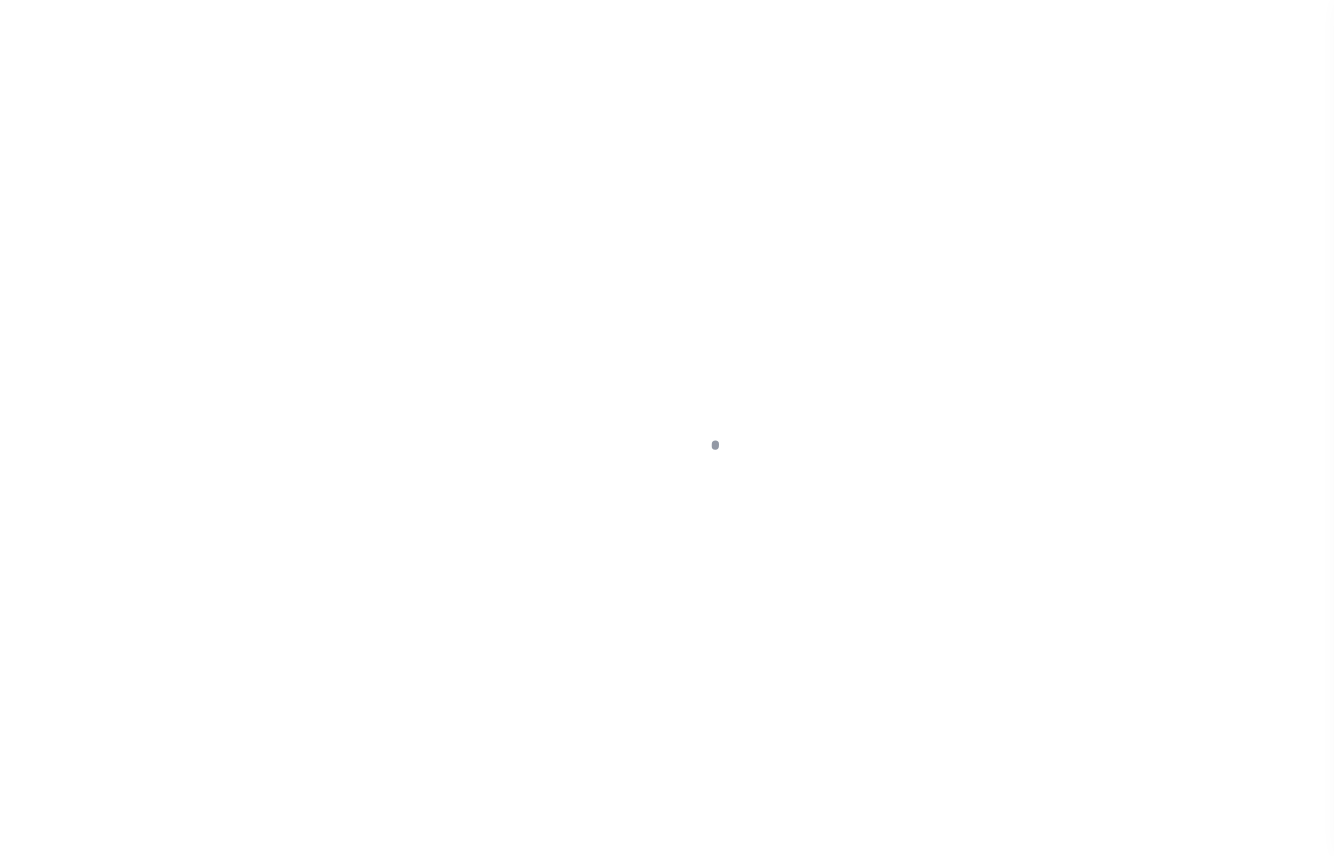 scroll, scrollTop: 0, scrollLeft: 0, axis: both 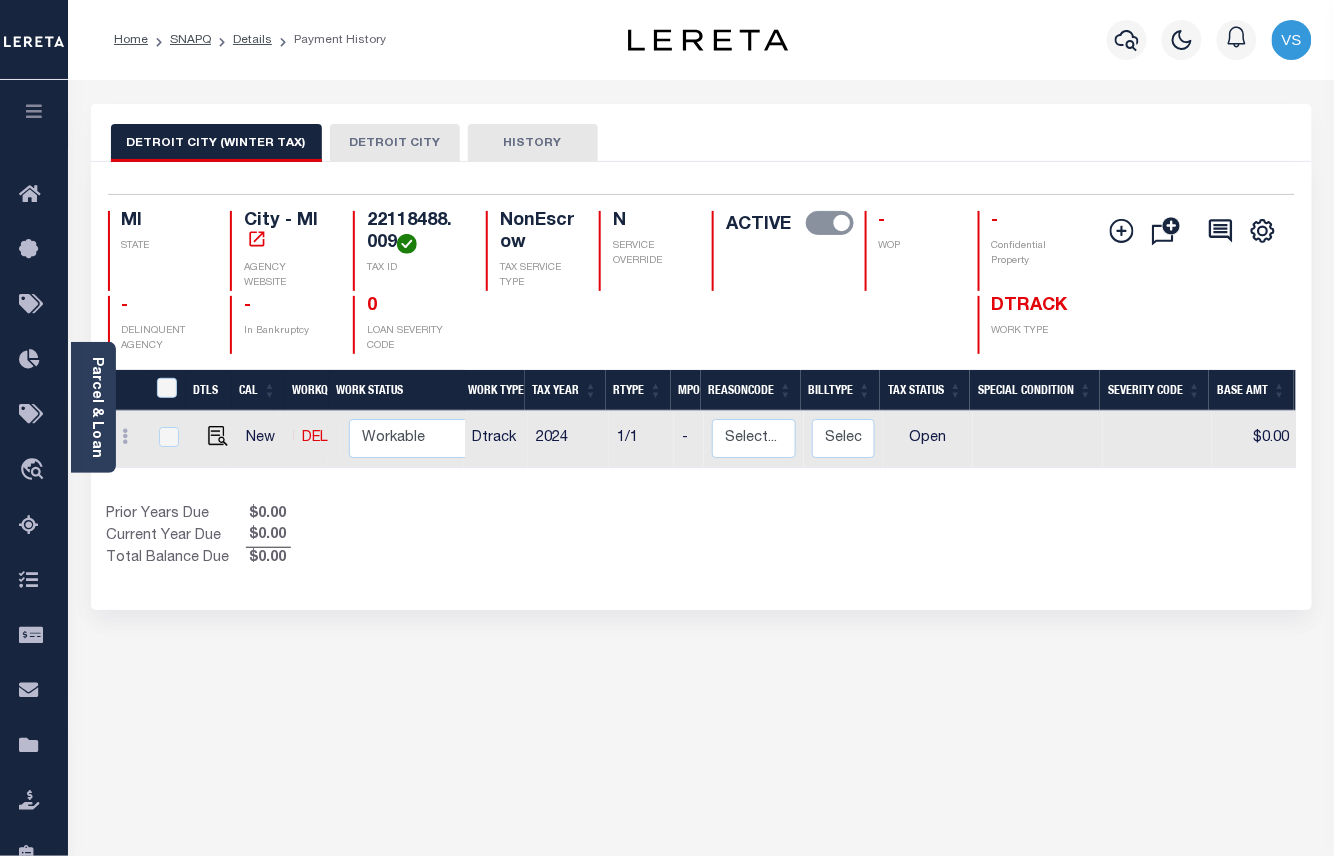 click on "DETROIT CITY" at bounding box center [395, 143] 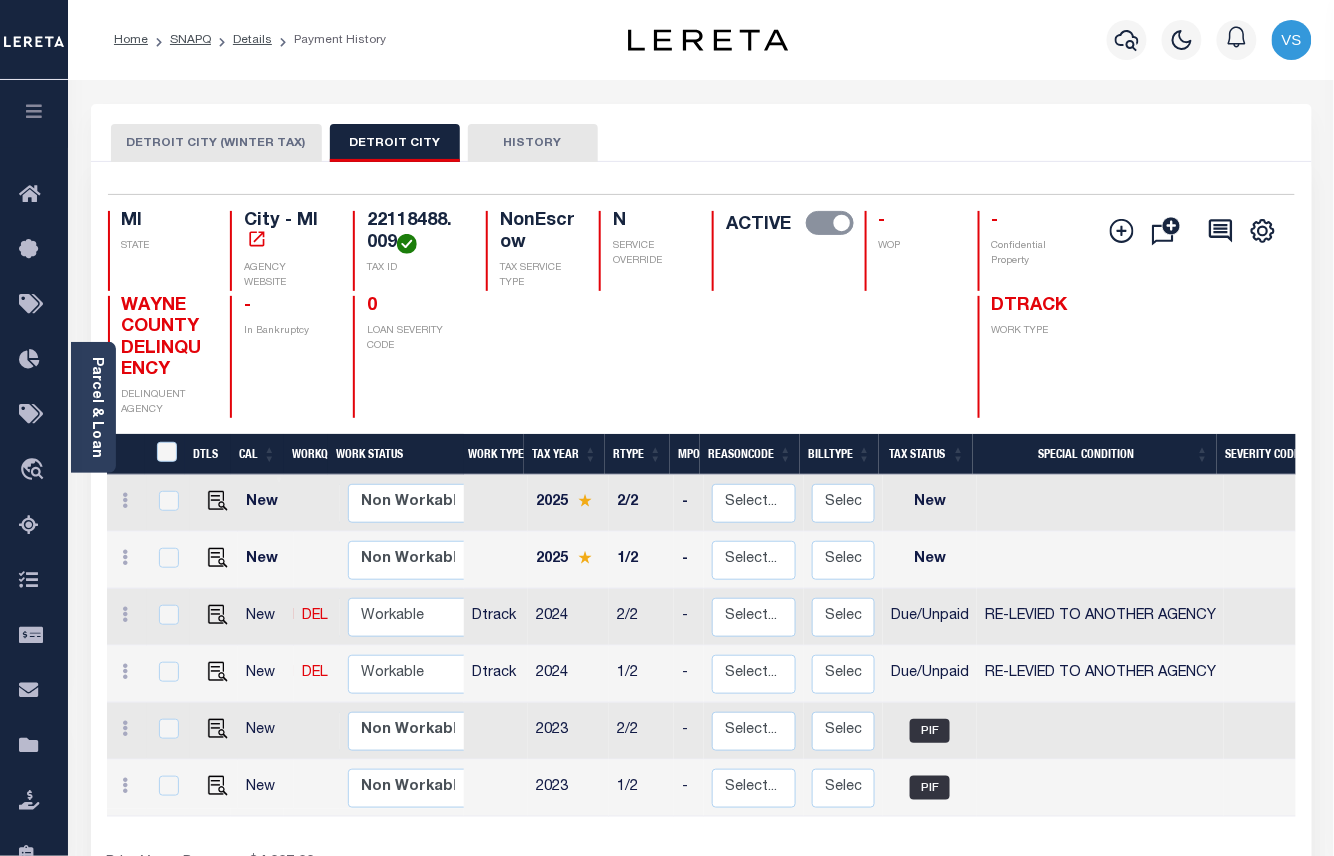 scroll, scrollTop: 0, scrollLeft: 281, axis: horizontal 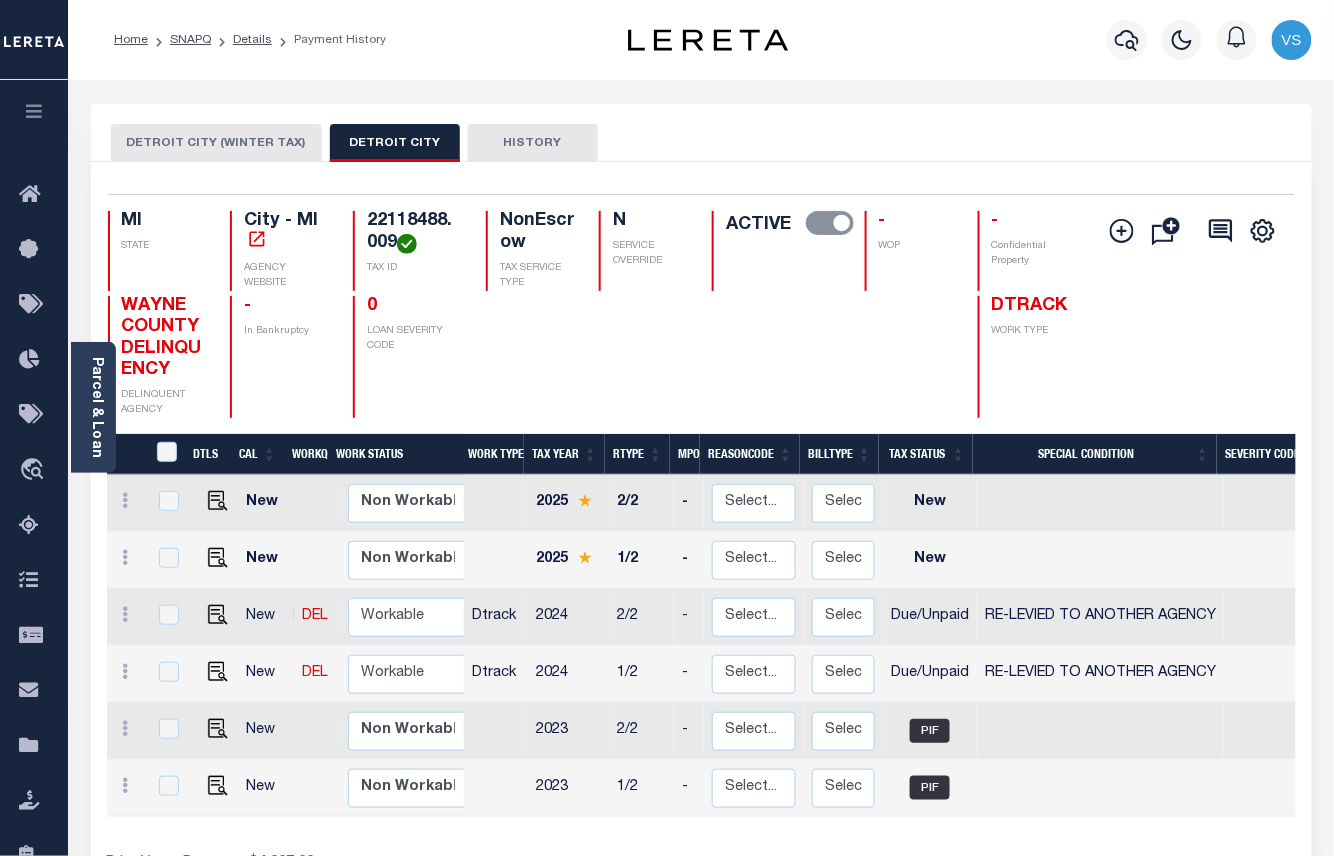 click on "DETROIT CITY (WINTER TAX)" at bounding box center [216, 143] 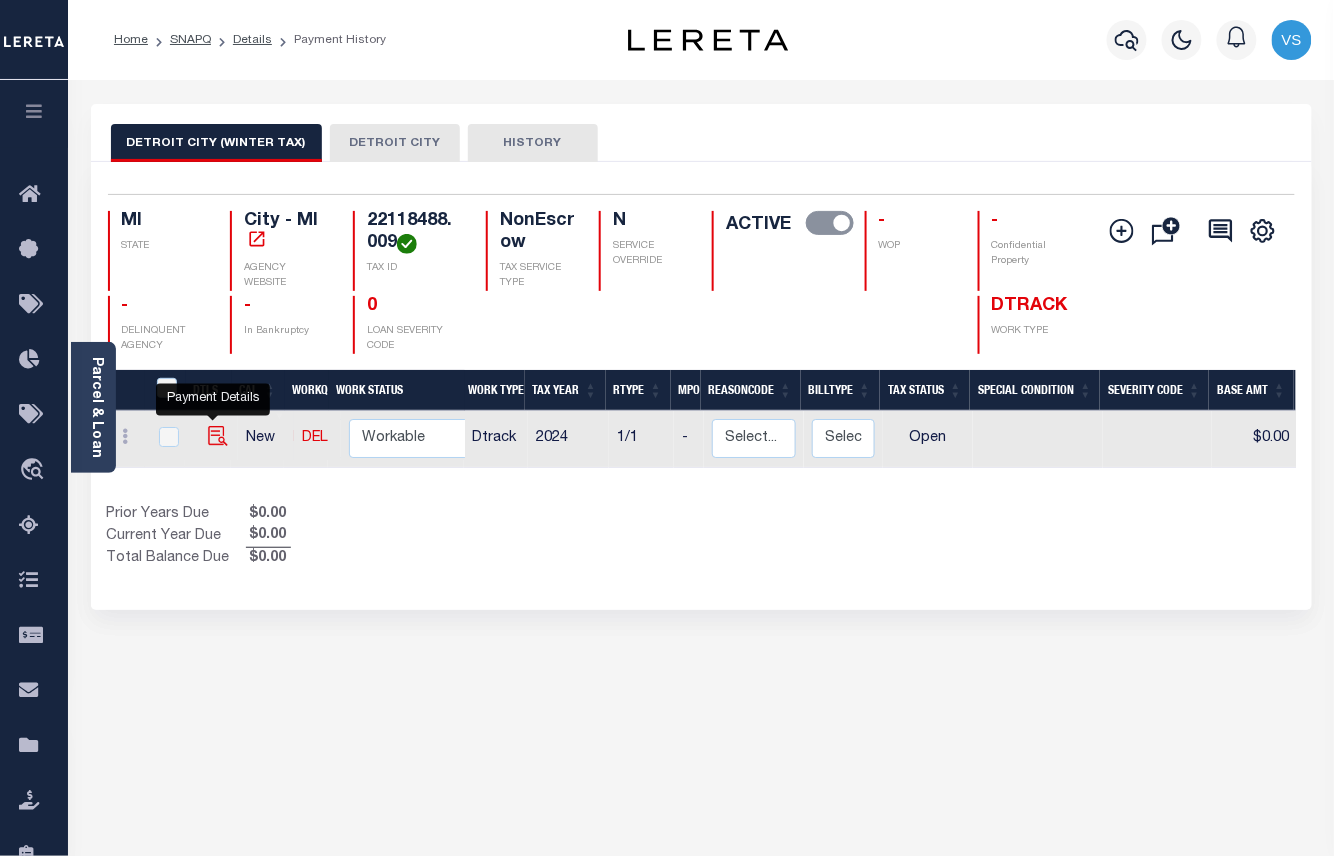 click at bounding box center (218, 436) 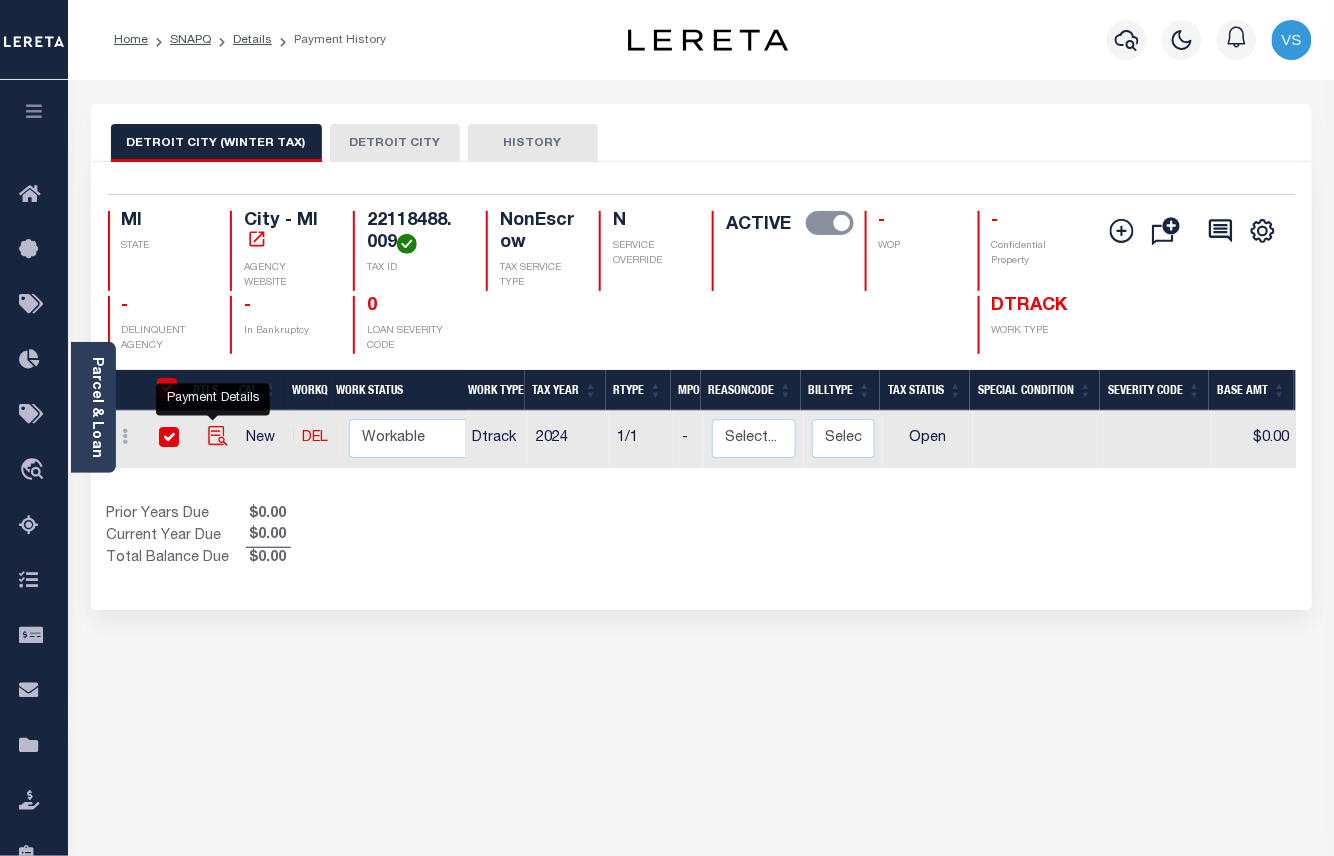 checkbox on "true" 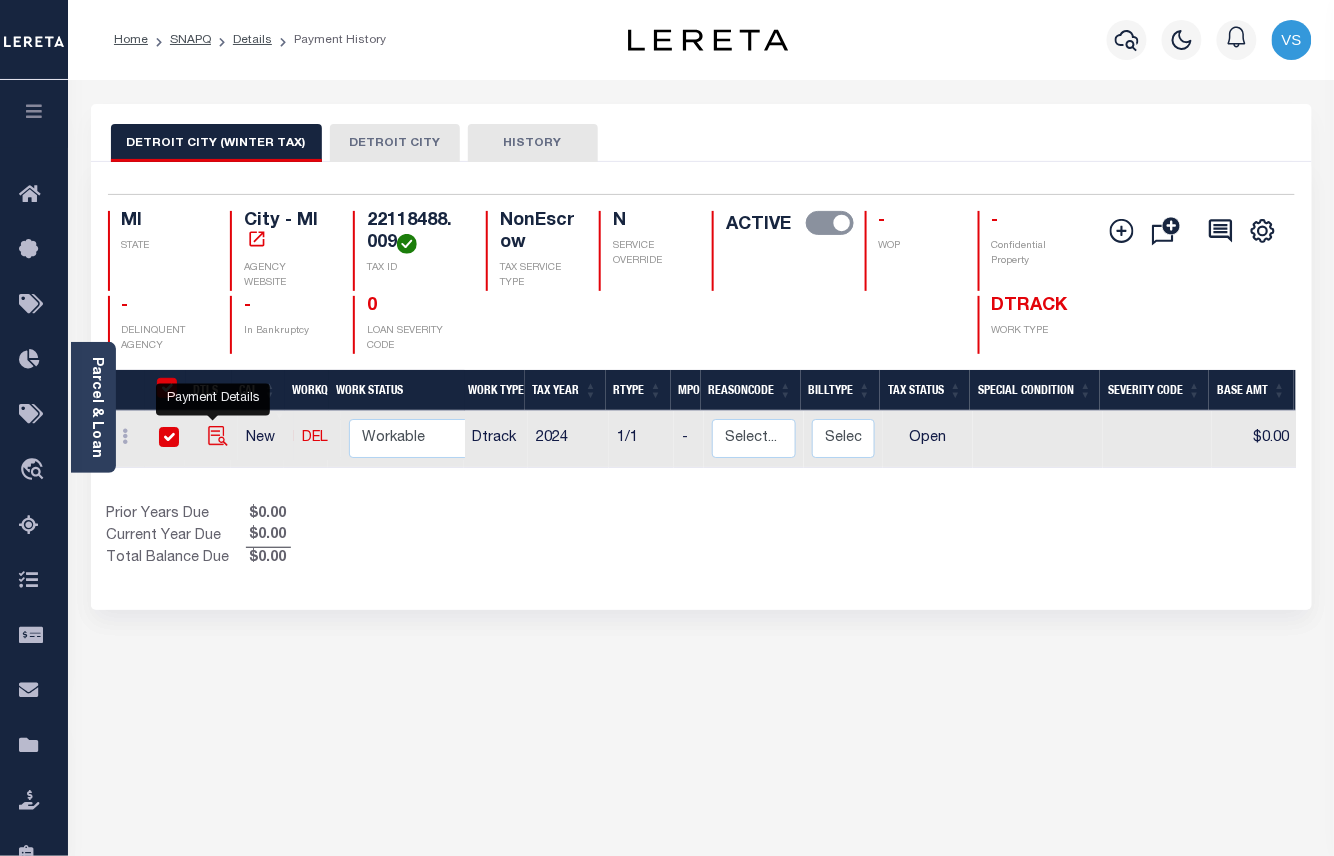 checkbox on "true" 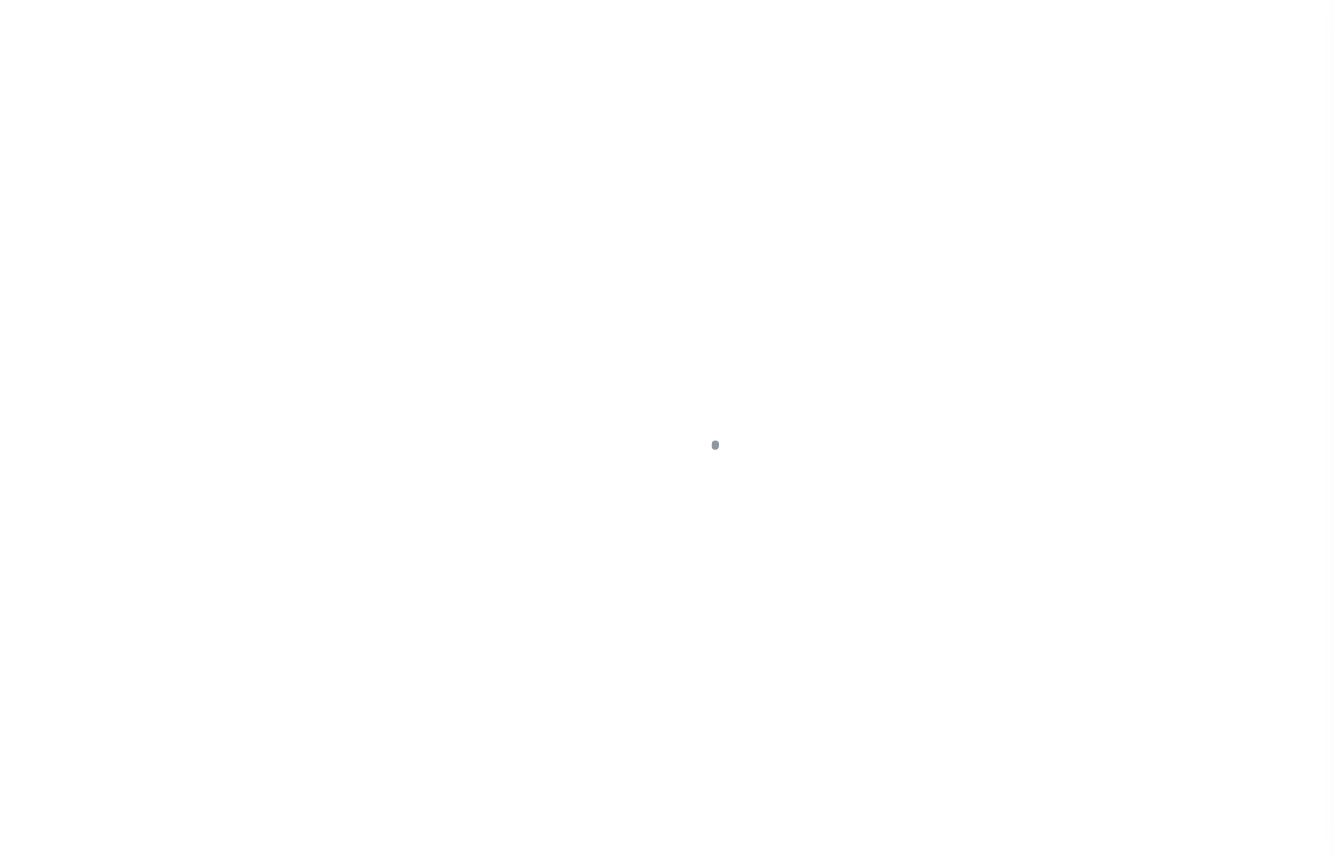 scroll, scrollTop: 0, scrollLeft: 0, axis: both 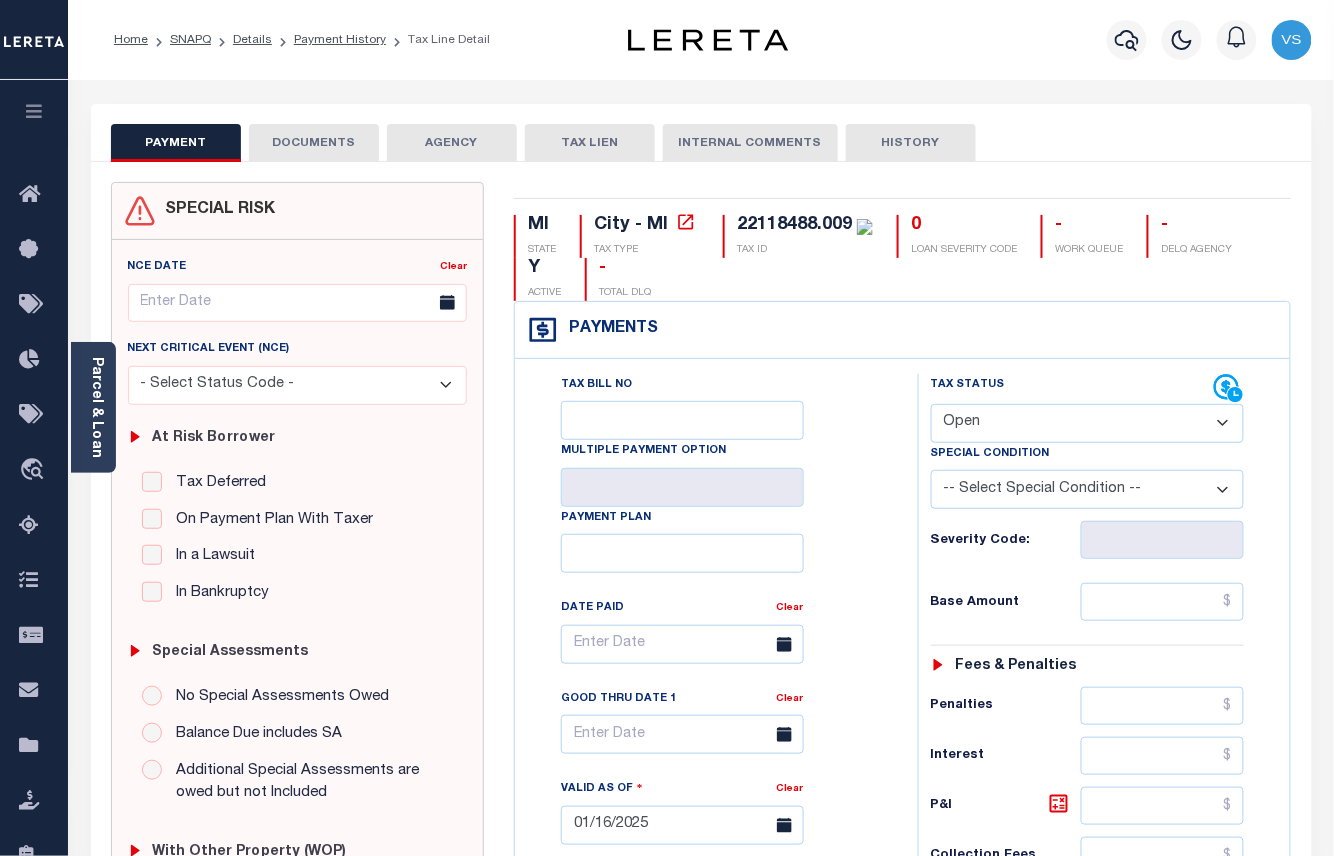 click on "- Select Status Code -
Open
Due/Unpaid
Paid
Incomplete
No Tax Due
Internal Refund Processed
New" at bounding box center (1088, 423) 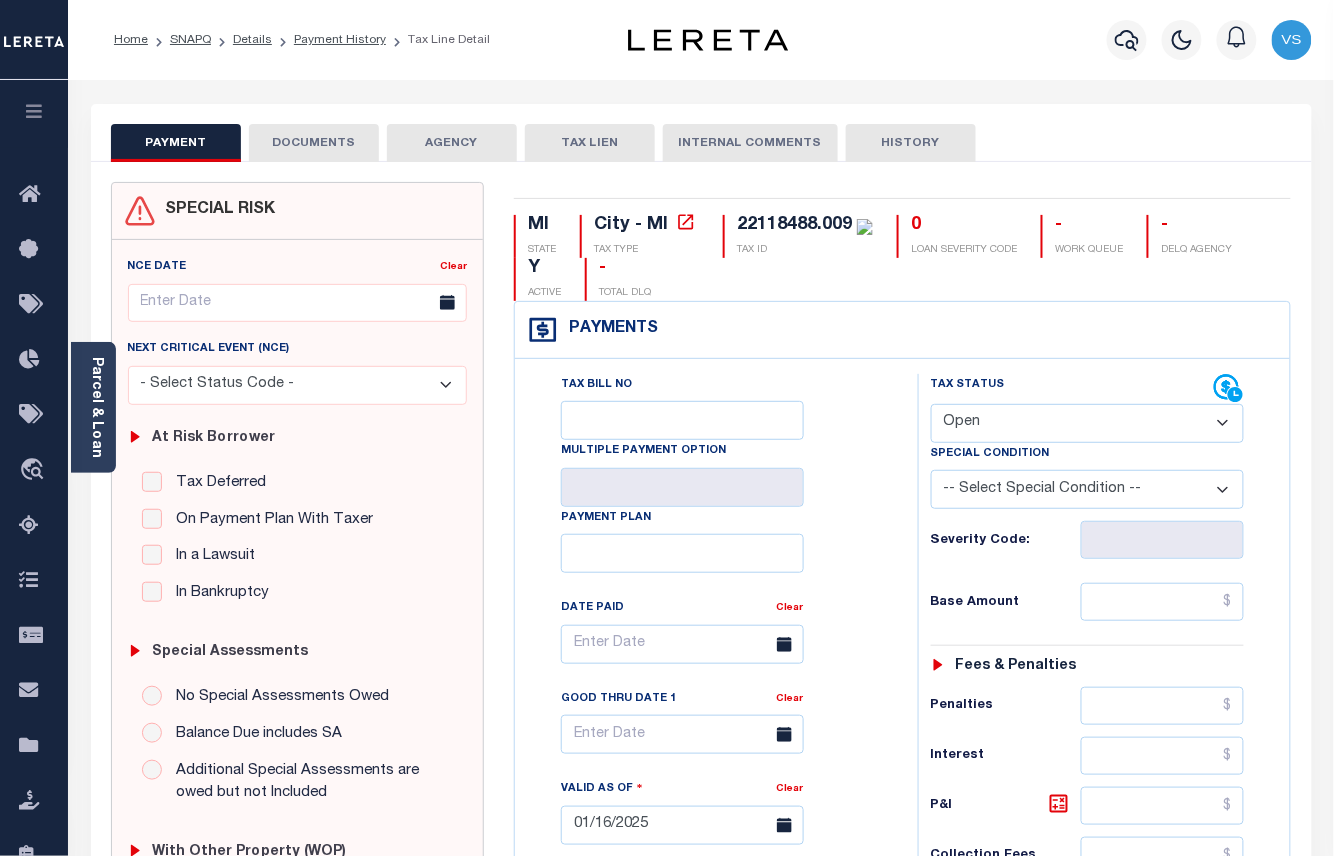 select on "PYD" 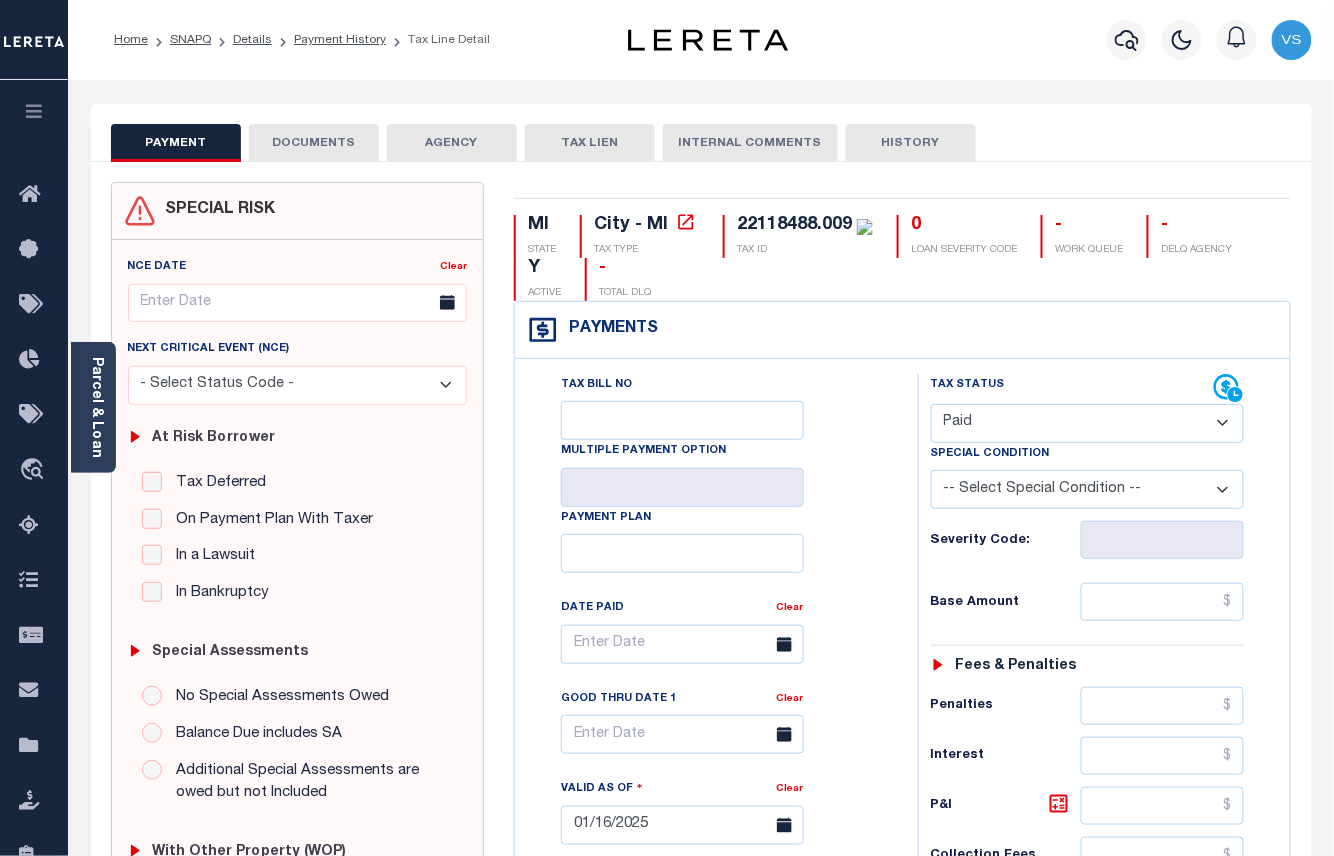 click on "- Select Status Code -
Open
Due/Unpaid
Paid
Incomplete
No Tax Due
Internal Refund Processed
New" at bounding box center (1088, 423) 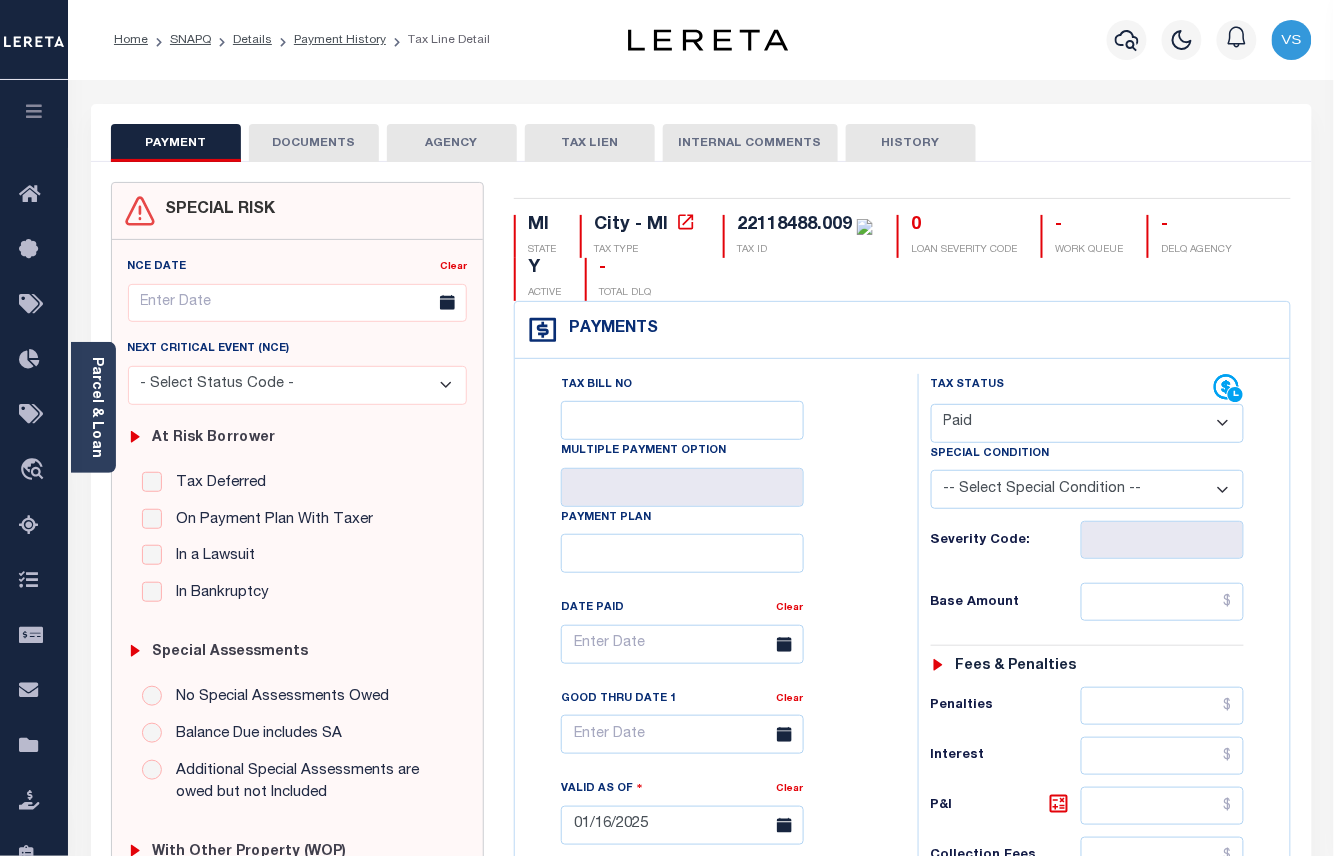 type on "08/06/2025" 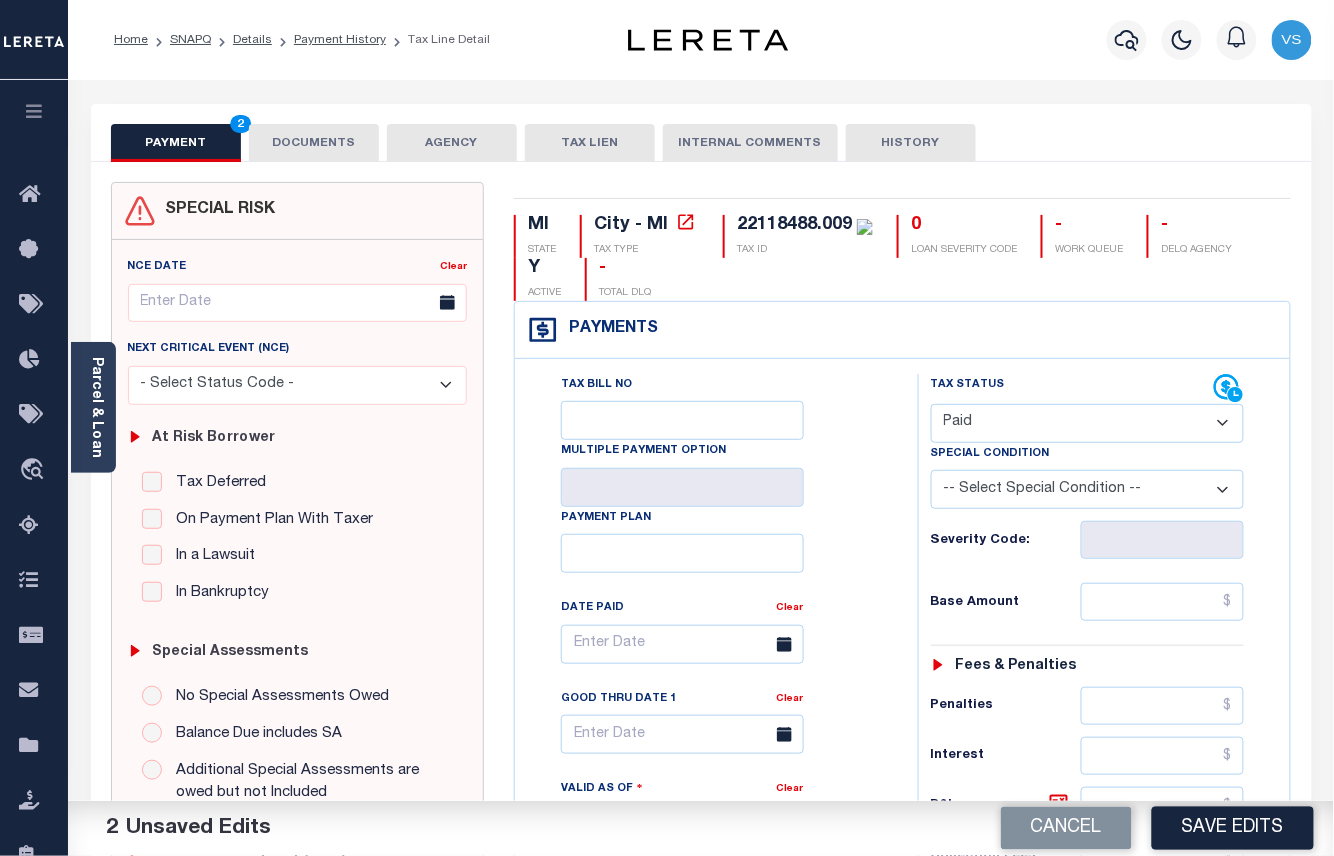 click on "-- Select Special Condition --
3RD PARTY TAX LIEN
AGENCY TAX LIEN (A.K.A Inside Lien)
BALANCE FORWARD
BANKRUPTCY
BILL W/ OTHER PARCEL
CONFIDENTIAL ACCOUNT
DEFERRED
DELAYED BILLING
DELQ CURRENT TAX YEAR INSTALLMENT(S) EXIST
DELQ PRIOR YEAR(S) EXIST
EXEMPT
HOMEOWNER AUTHORIZATION
IN DISPUTE/UNDER PROTEST
INCLUDES PRIOR UNPAID
INCLUDES RE-LEVIED TAX
INSTALLMENT PLAN
LITIGATION
LOST PROPERTY (FORECLOSED/DEEDED)
LOW ASSESSMENT
LOW TAX THRESHOLD
MULTIPLE TAXIDS
NEW PROPERTY
NOT ASSESSED
NOT CERTIFIED
OTHER FEES INVOLVED
OVERPAYMENT - POSSIBLE REFUND DUE
PARTIAL PAYMENT MAY EXIST
Pay Plan
RE-LEVIED TO ANOTHER AGENCY
REDEMP AMTS NOT AVAILABLE
REPORTED ON LEGACY RTYPE
SUBJECT TO FORECLOSURE
TAX LIEN RELEASED
TAX SALE-SUBJECT TO POWER TO SELL" at bounding box center (1088, 489) 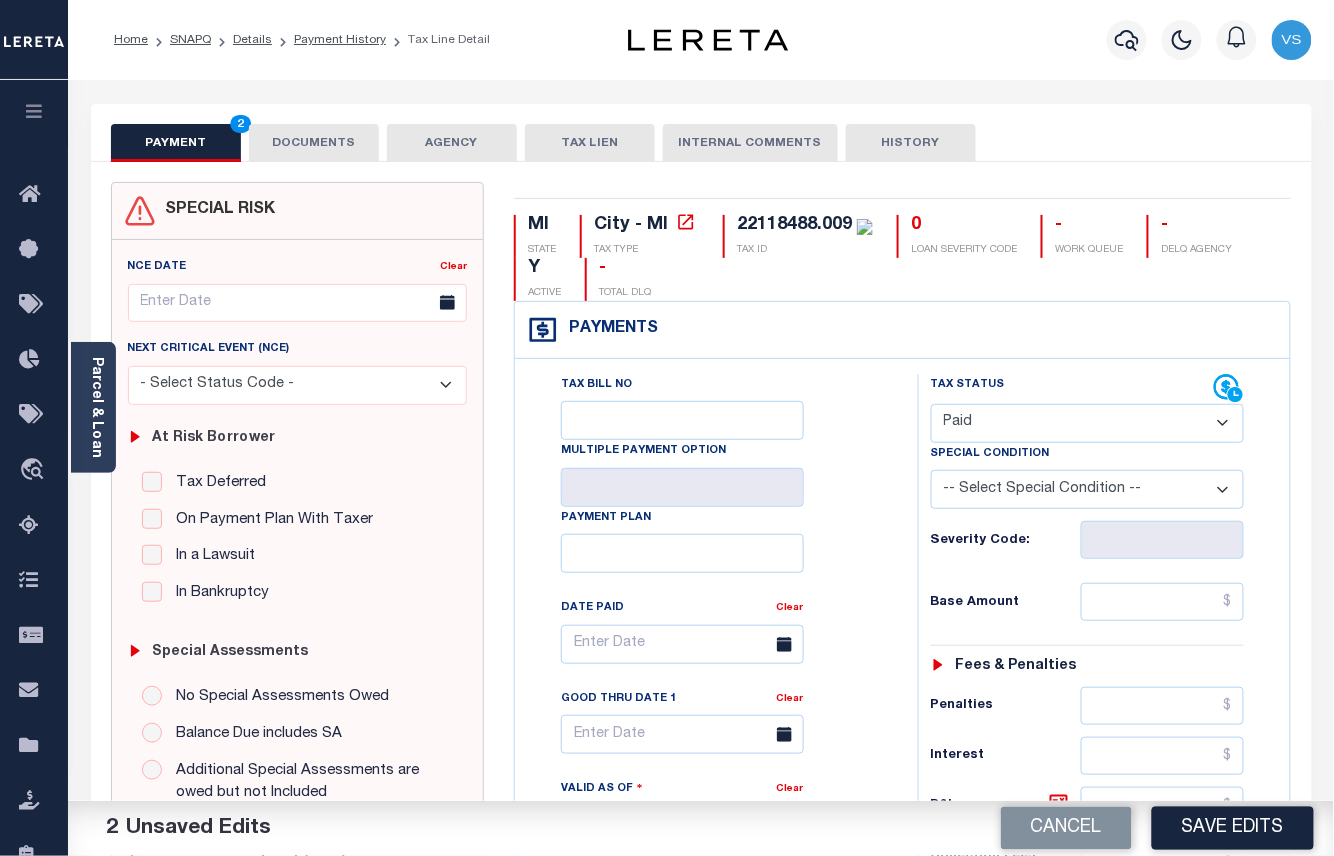 select on "34" 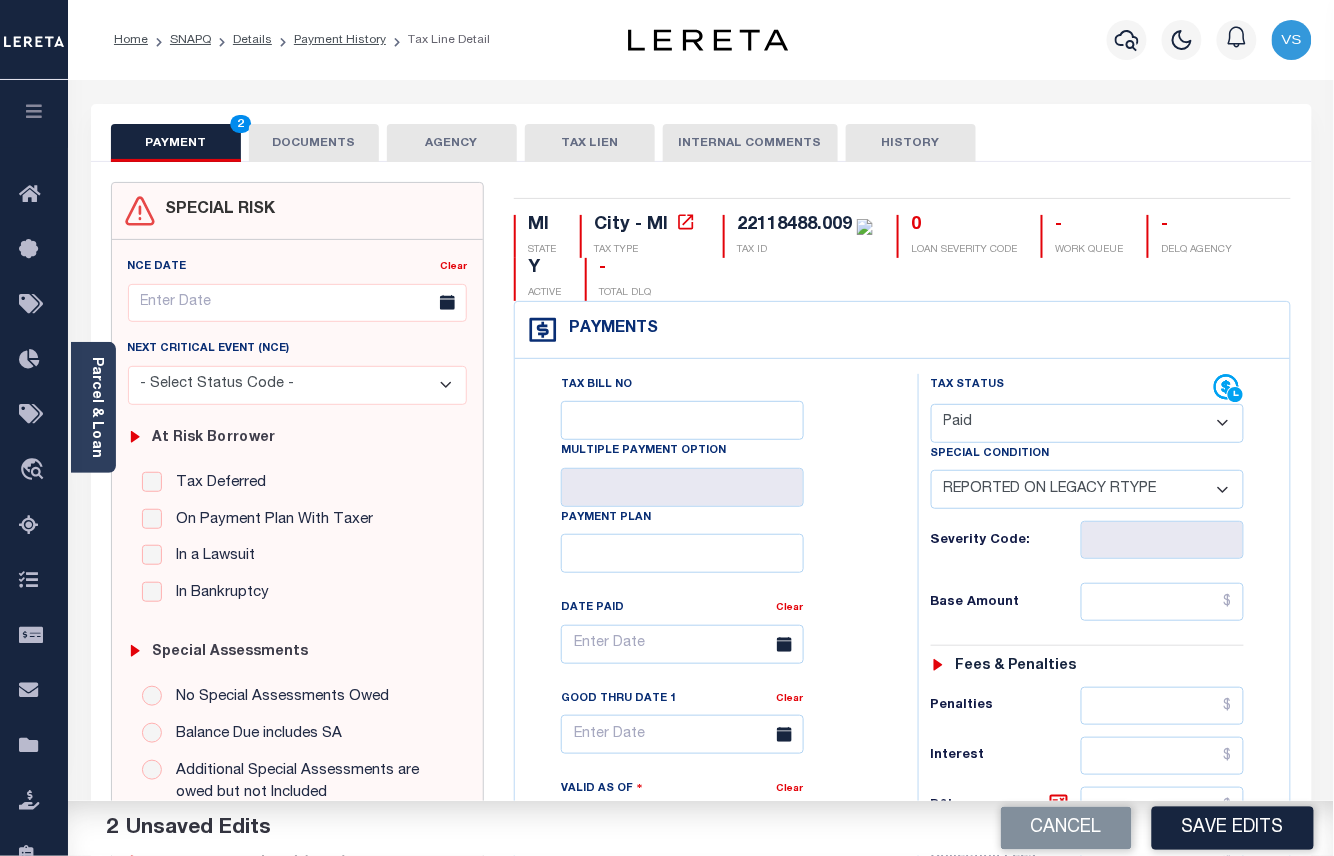 click on "-- Select Special Condition --
3RD PARTY TAX LIEN
AGENCY TAX LIEN (A.K.A Inside Lien)
BALANCE FORWARD
BANKRUPTCY
BILL W/ OTHER PARCEL
CONFIDENTIAL ACCOUNT
DEFERRED
DELAYED BILLING
DELQ CURRENT TAX YEAR INSTALLMENT(S) EXIST
DELQ PRIOR YEAR(S) EXIST
EXEMPT
HOMEOWNER AUTHORIZATION
IN DISPUTE/UNDER PROTEST
INCLUDES PRIOR UNPAID
INCLUDES RE-LEVIED TAX
INSTALLMENT PLAN
LITIGATION
LOST PROPERTY (FORECLOSED/DEEDED)
LOW ASSESSMENT
LOW TAX THRESHOLD
MULTIPLE TAXIDS
NEW PROPERTY
NOT ASSESSED
NOT CERTIFIED
OTHER FEES INVOLVED
OVERPAYMENT - POSSIBLE REFUND DUE
PARTIAL PAYMENT MAY EXIST
Pay Plan
RE-LEVIED TO ANOTHER AGENCY
REDEMP AMTS NOT AVAILABLE
REPORTED ON LEGACY RTYPE
SUBJECT TO FORECLOSURE
TAX LIEN RELEASED
TAX SALE-SUBJECT TO POWER TO SELL" at bounding box center [1088, 489] 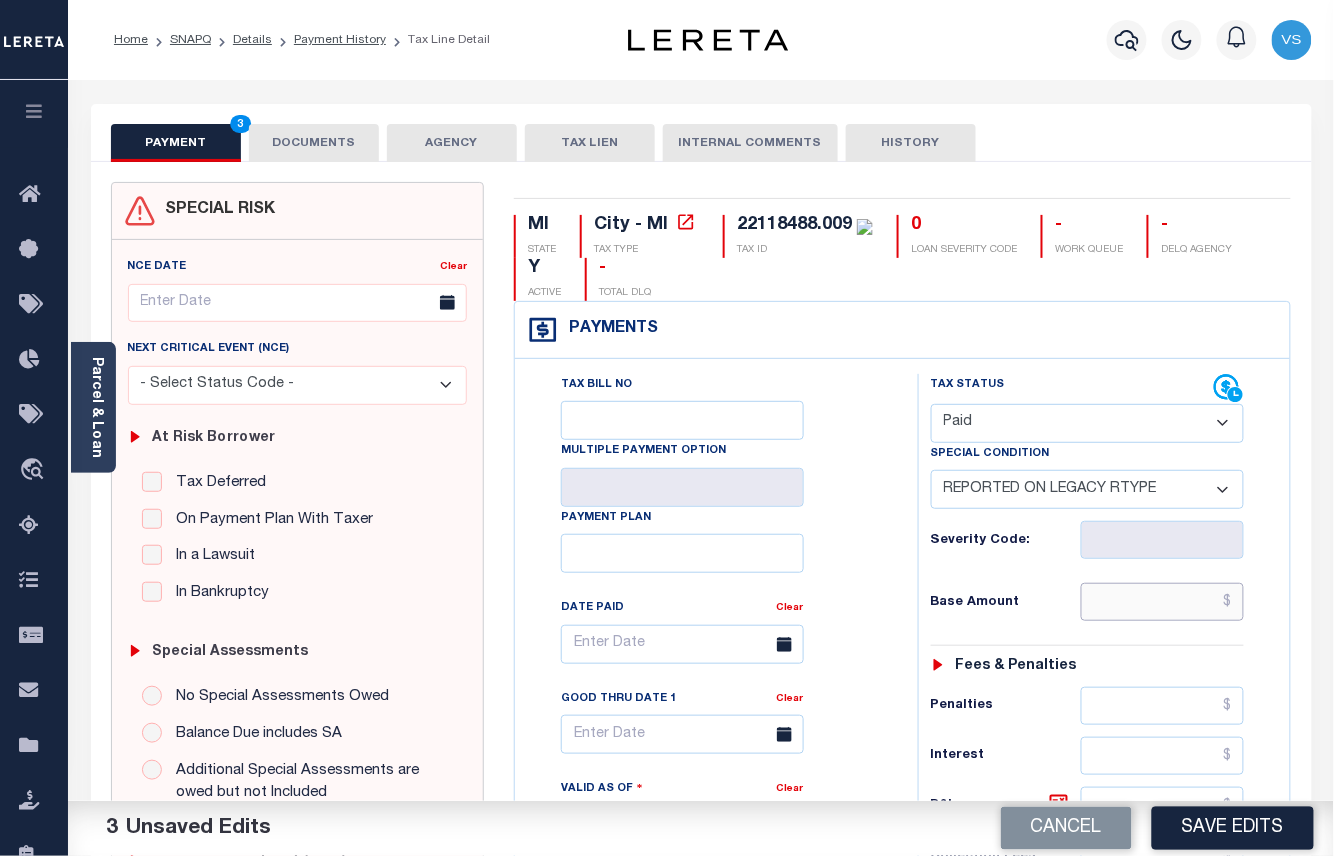 click at bounding box center (1163, 602) 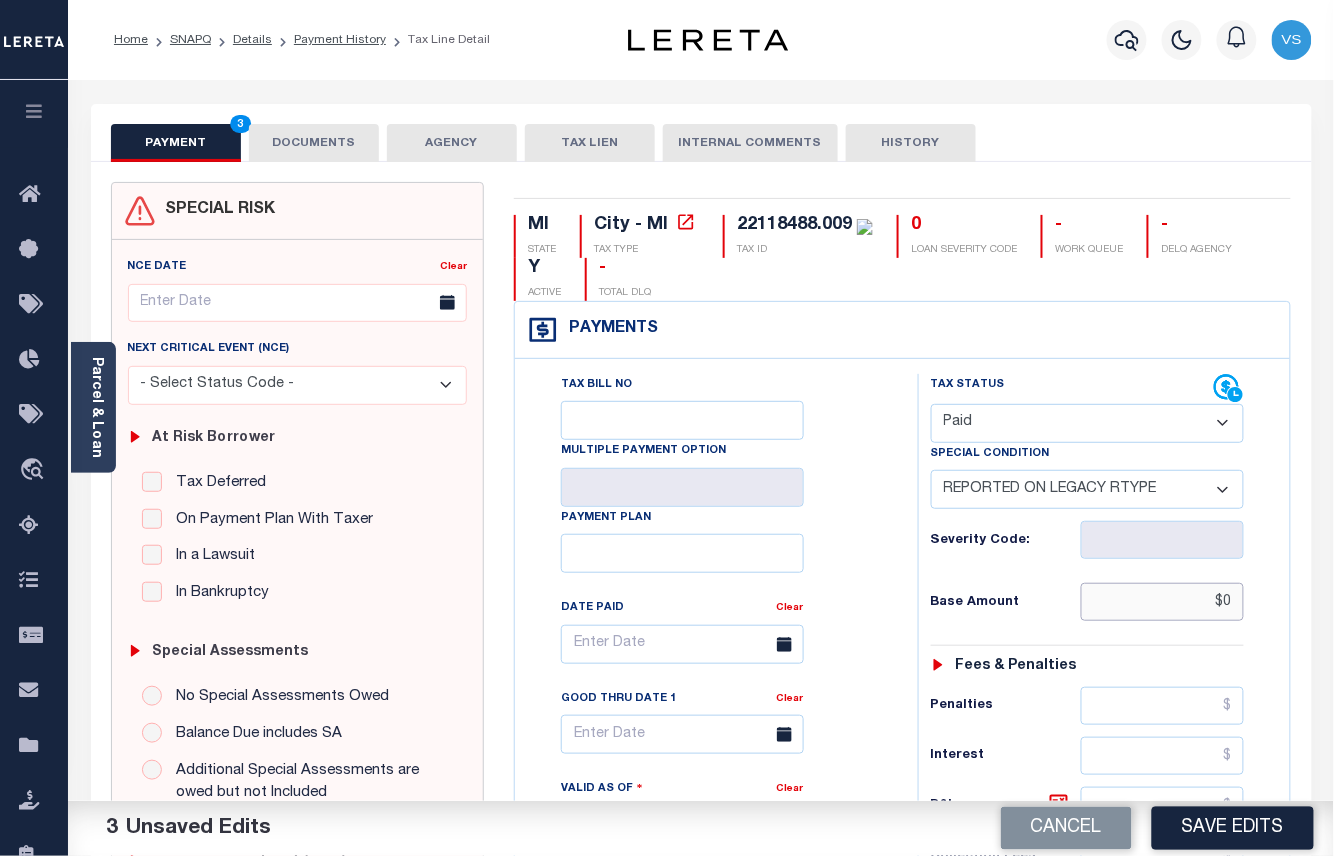 scroll, scrollTop: 533, scrollLeft: 0, axis: vertical 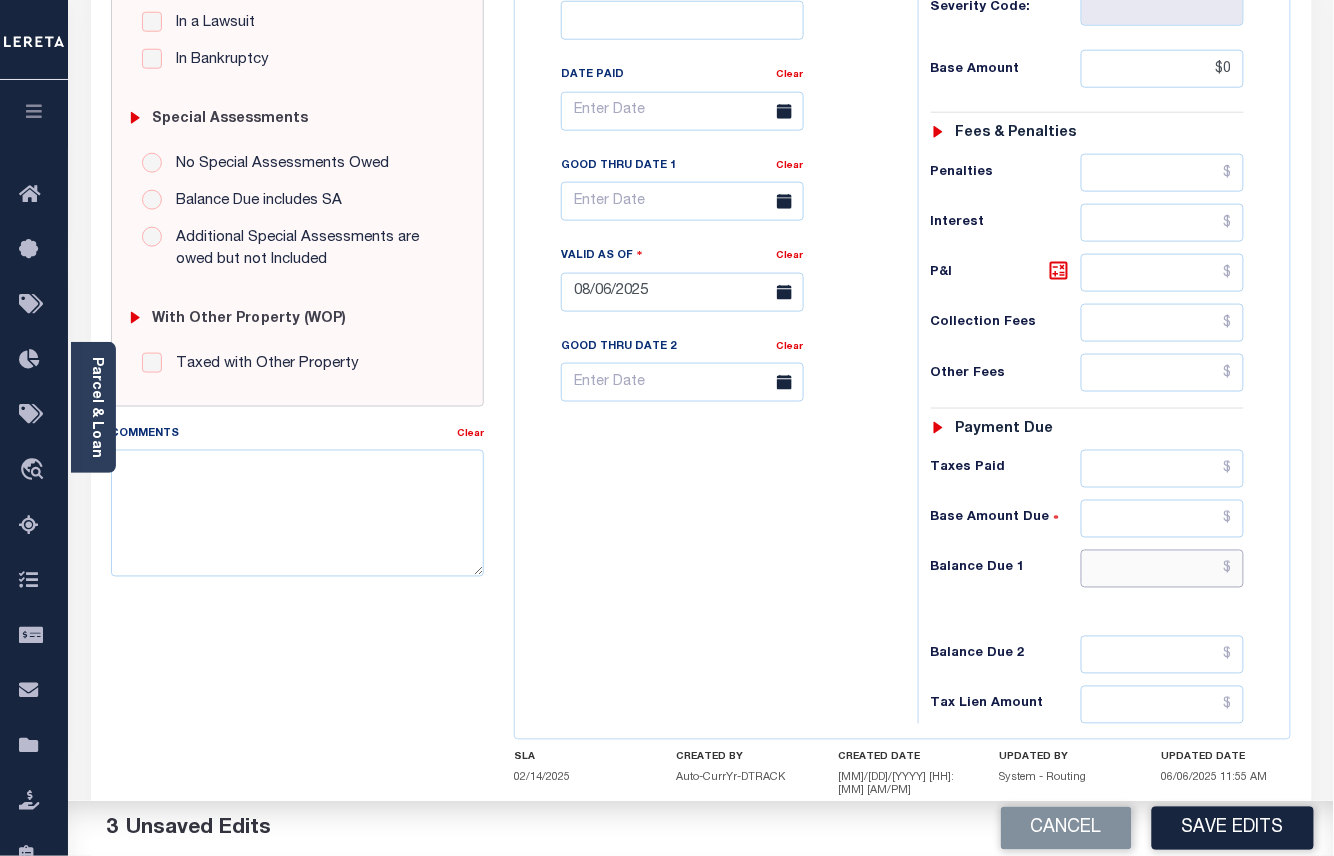 type on "$0.00" 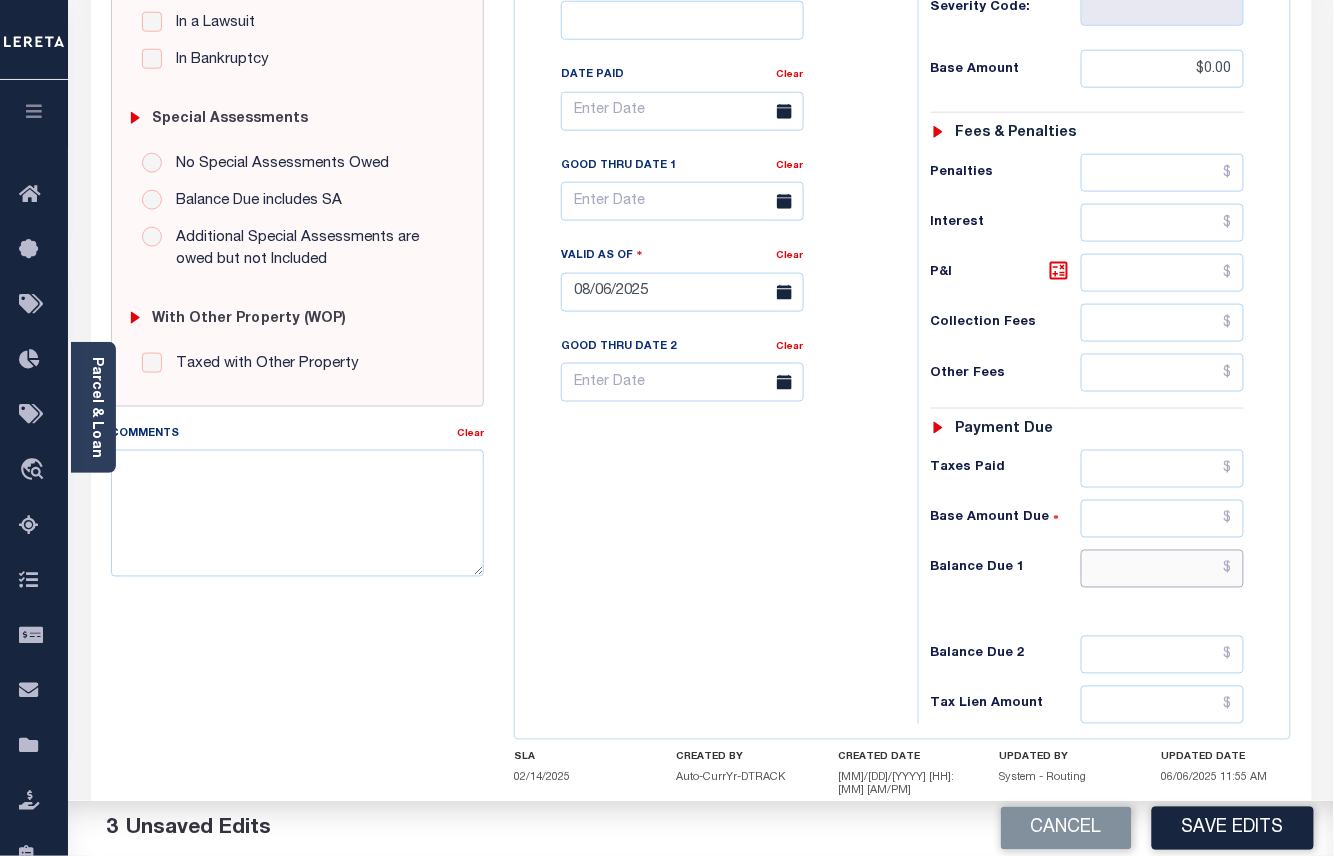 click at bounding box center (1163, 569) 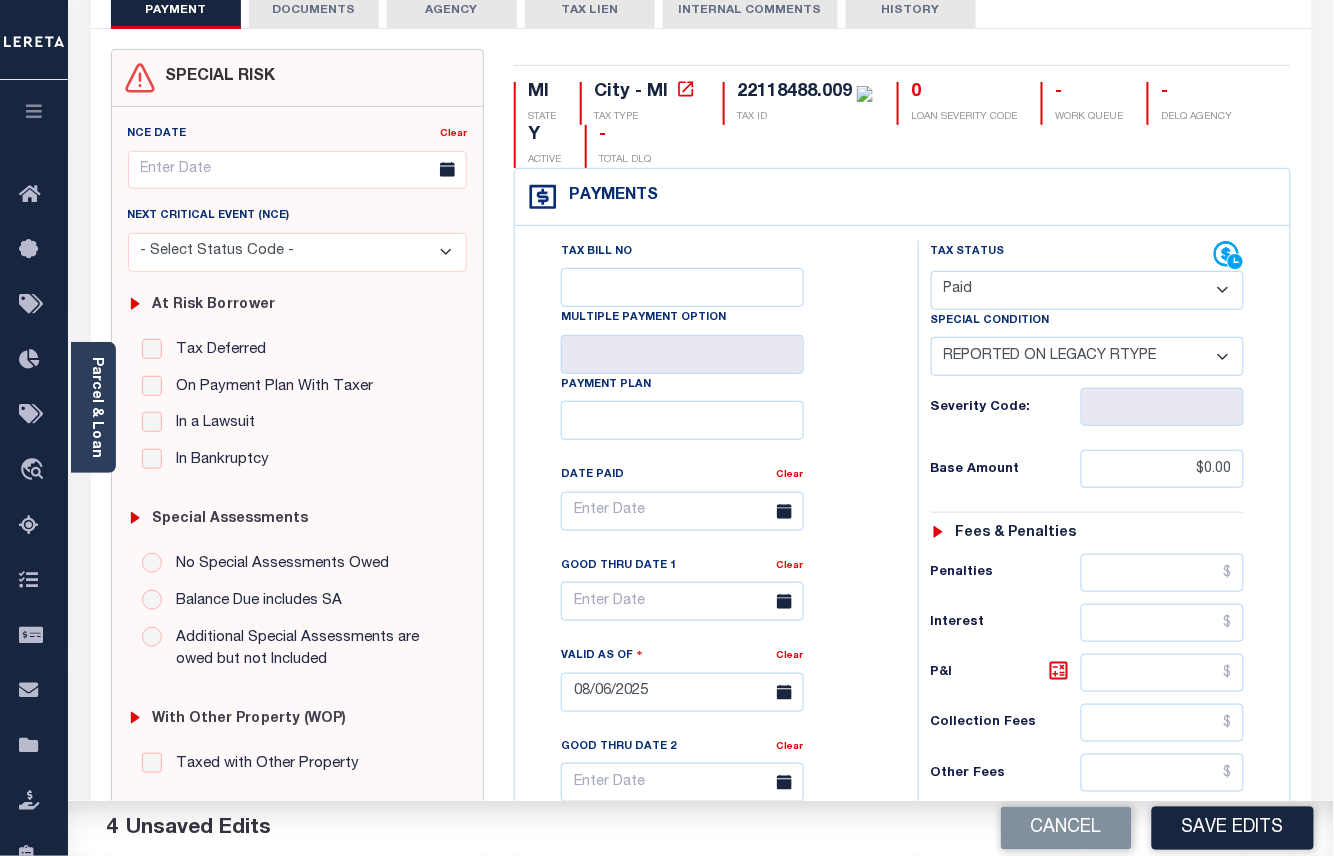 scroll, scrollTop: 0, scrollLeft: 0, axis: both 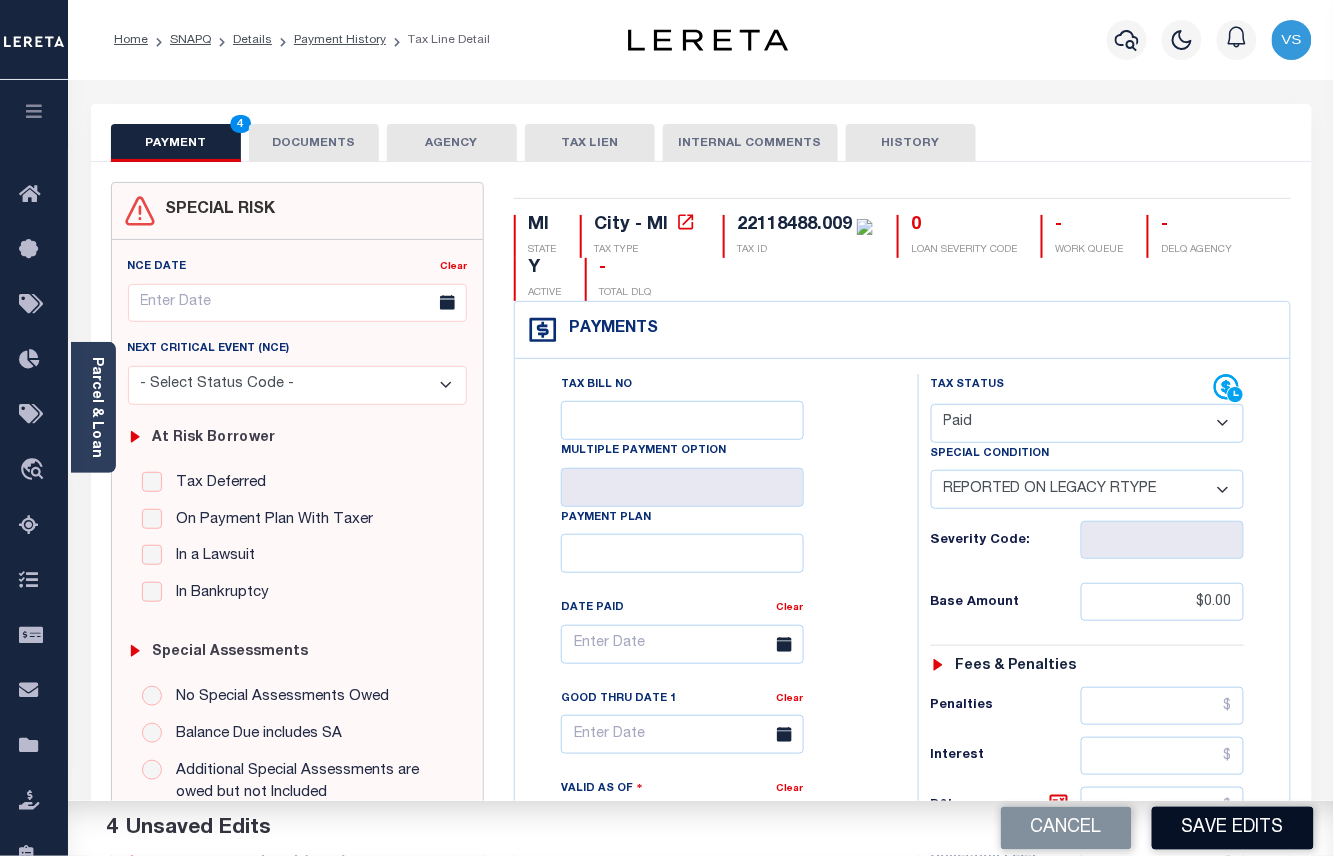 type on "$0.00" 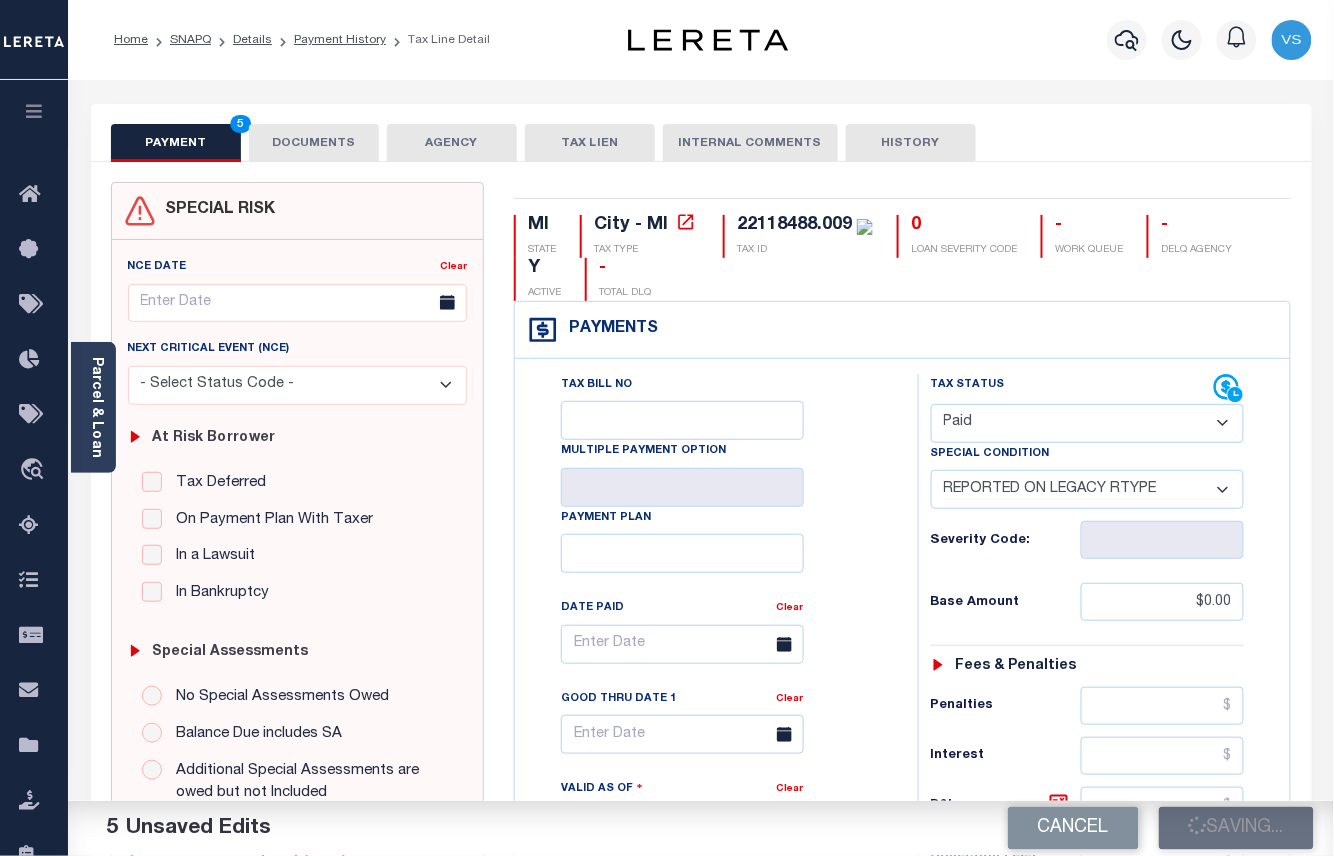 checkbox on "false" 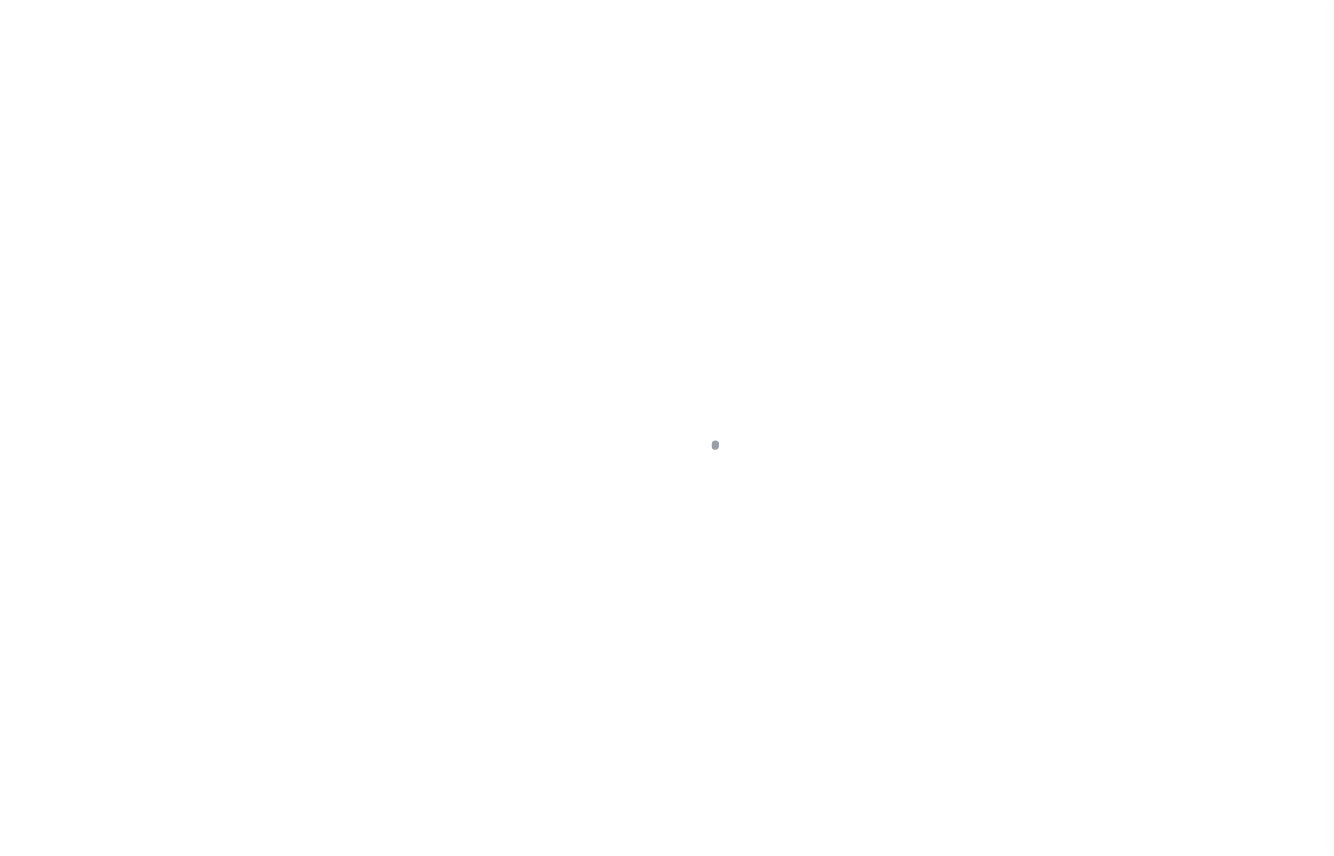 scroll, scrollTop: 0, scrollLeft: 0, axis: both 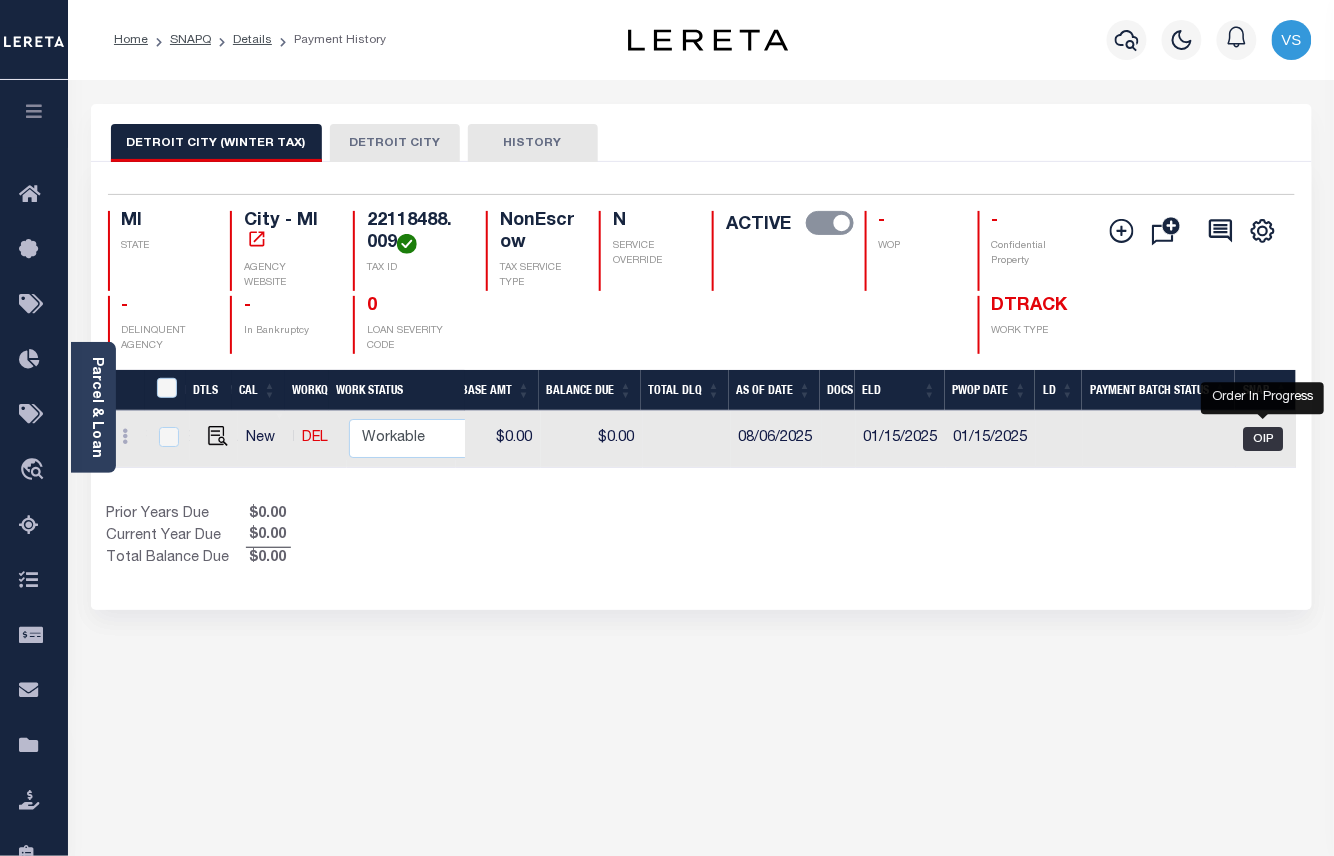 click on "OIP" at bounding box center (1264, 439) 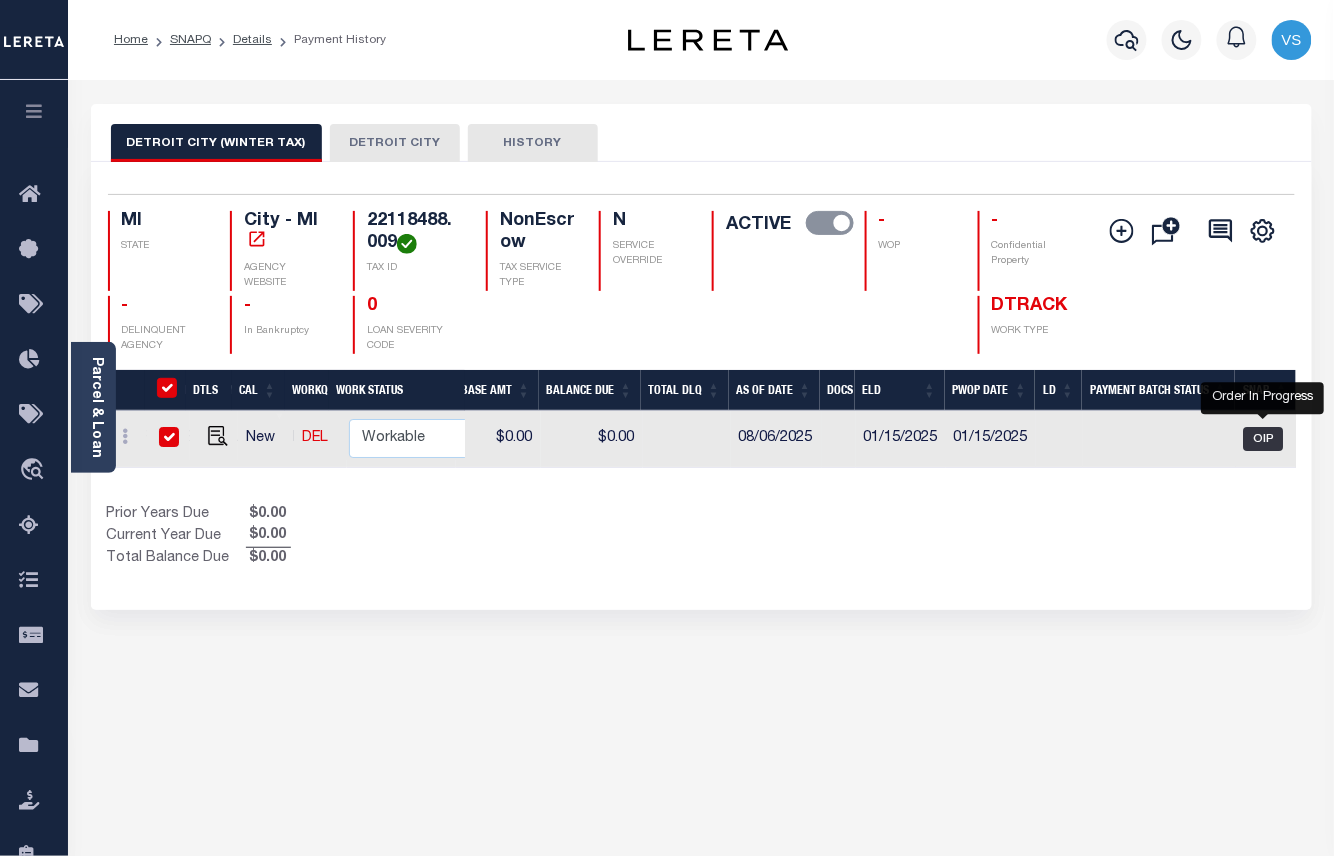checkbox on "true" 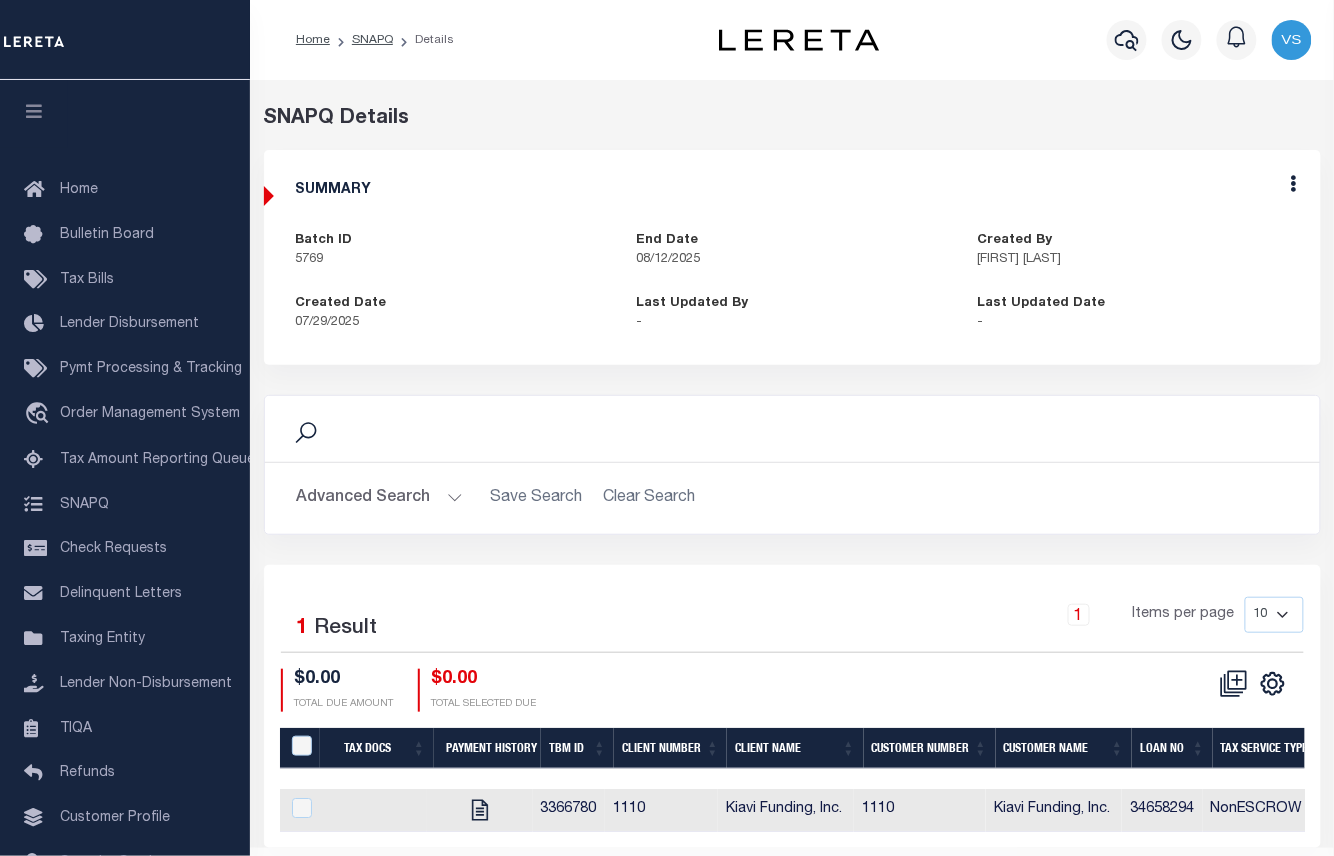 scroll, scrollTop: 70, scrollLeft: 0, axis: vertical 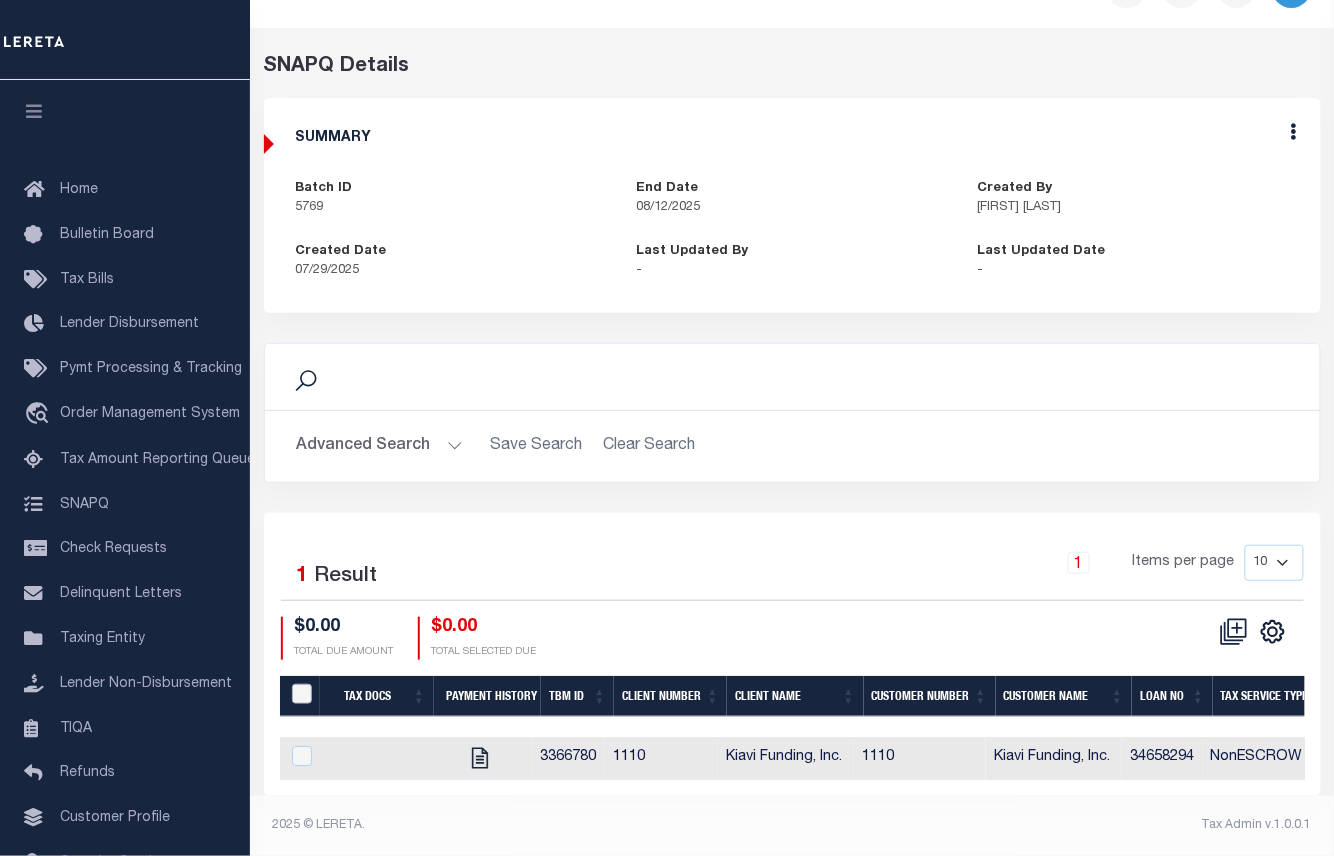 click at bounding box center [302, 694] 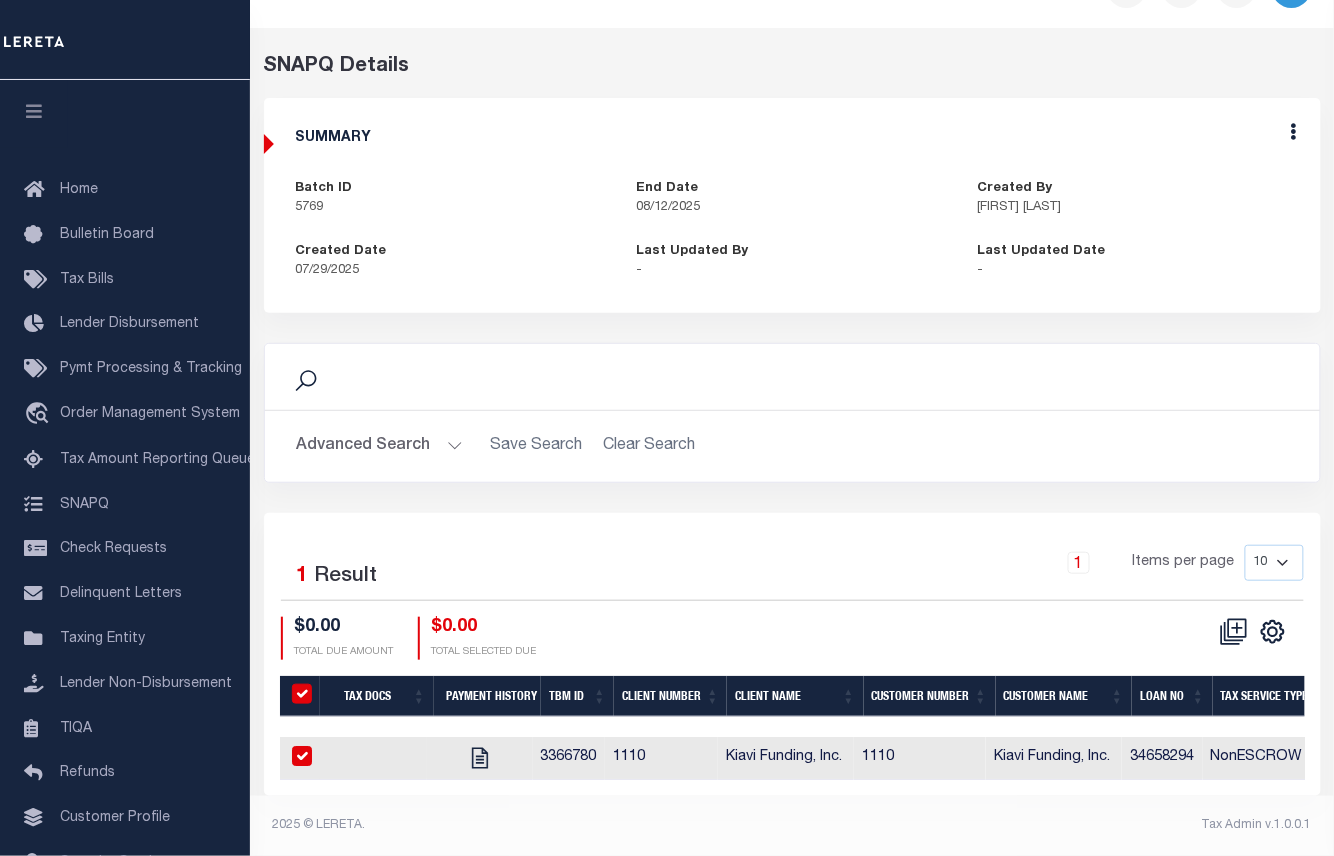 checkbox on "true" 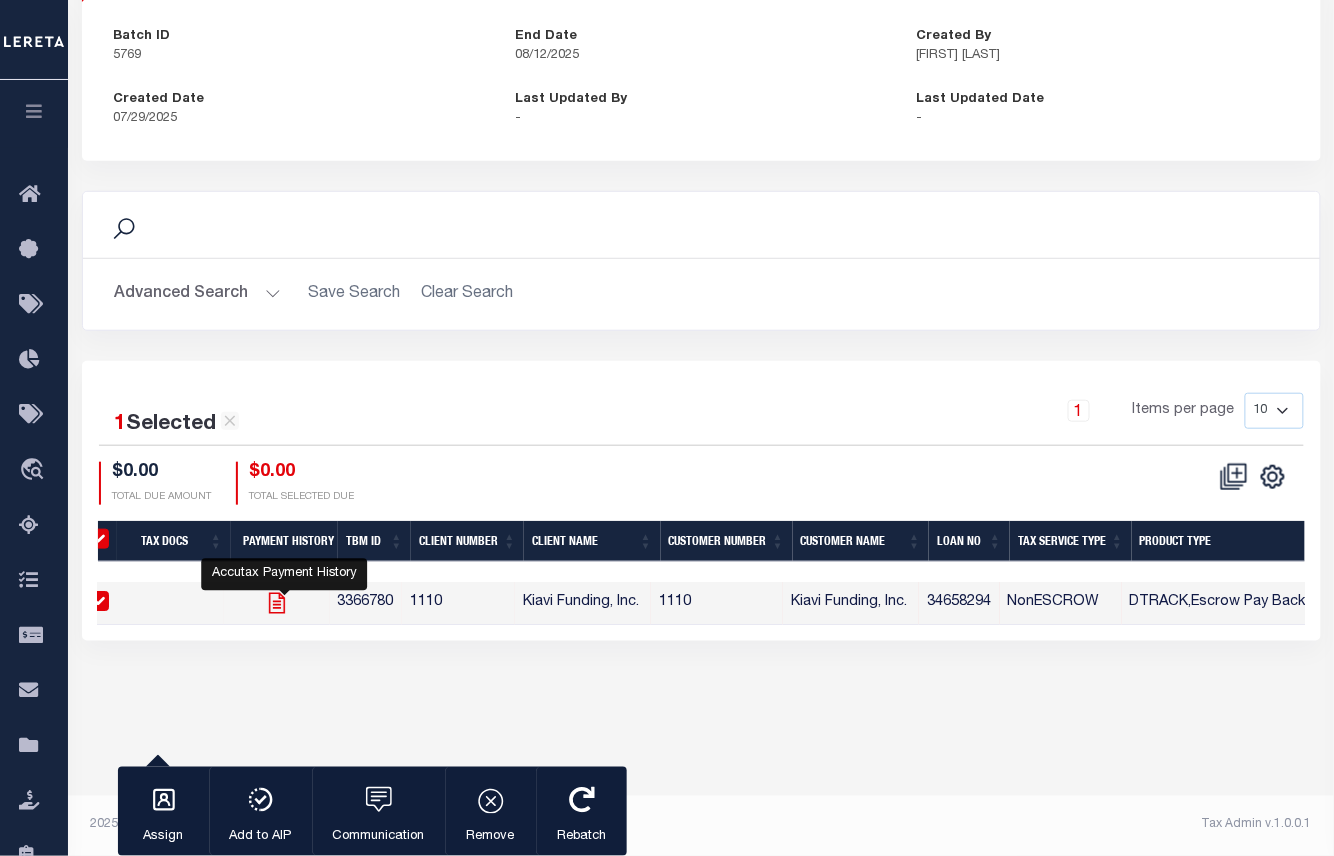 click 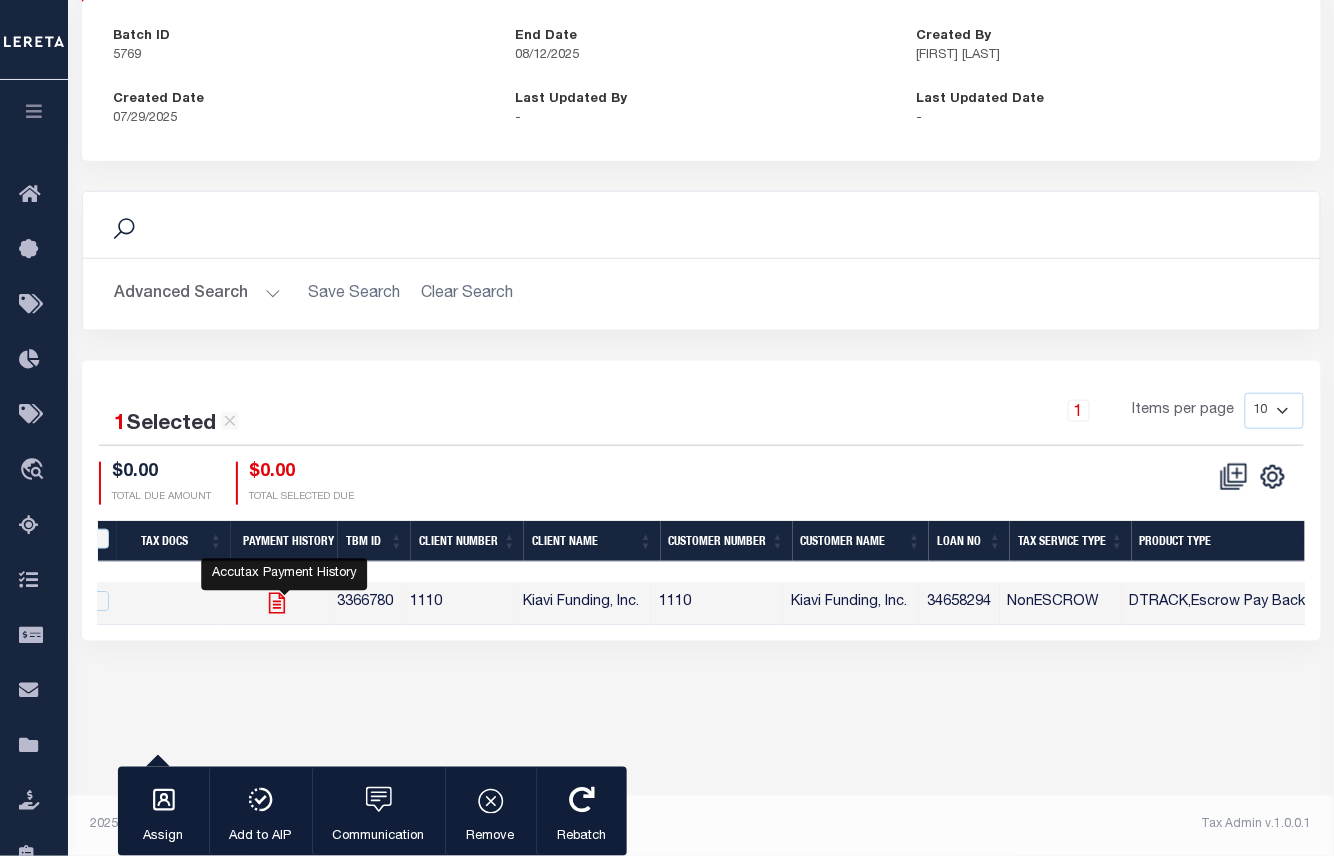 checkbox on "false" 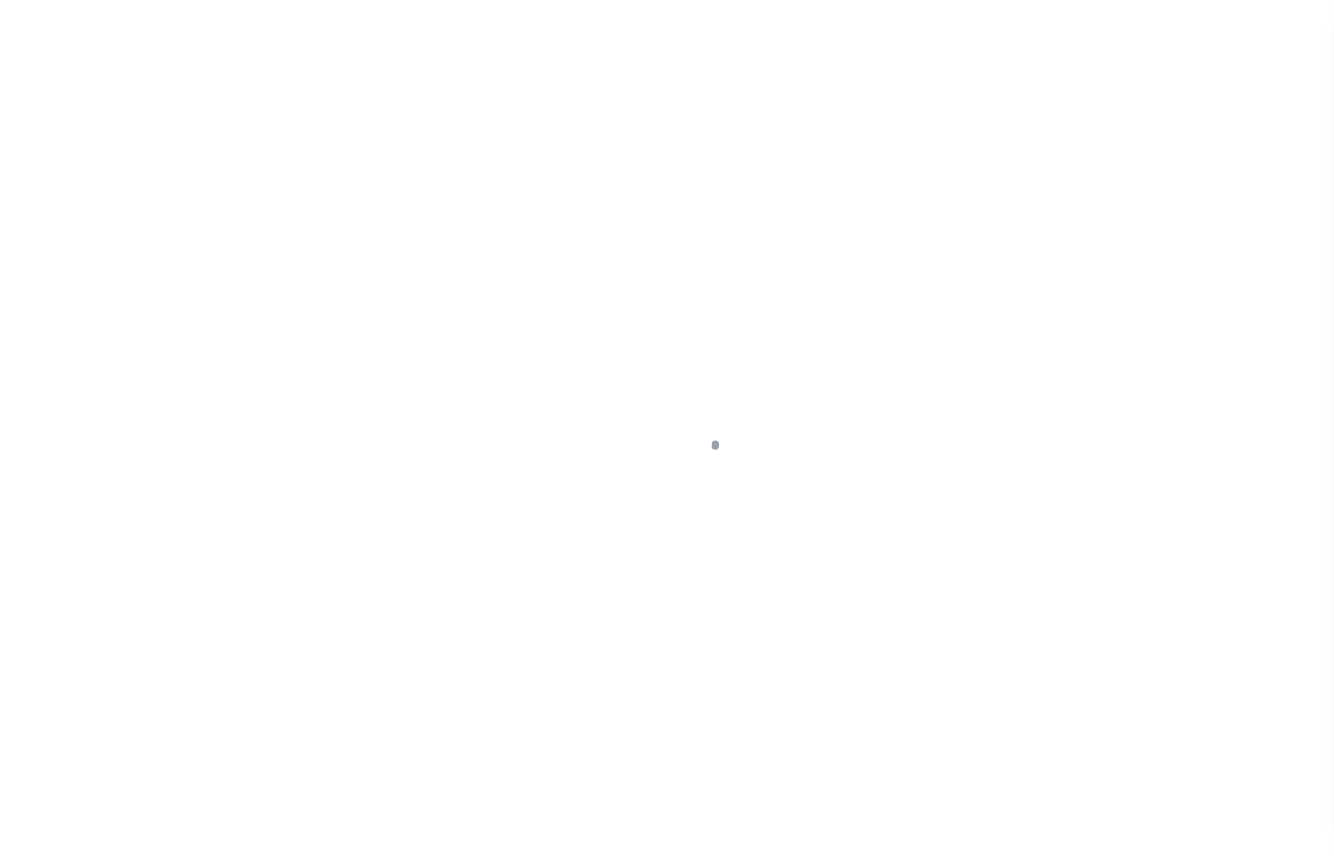 scroll, scrollTop: 0, scrollLeft: 0, axis: both 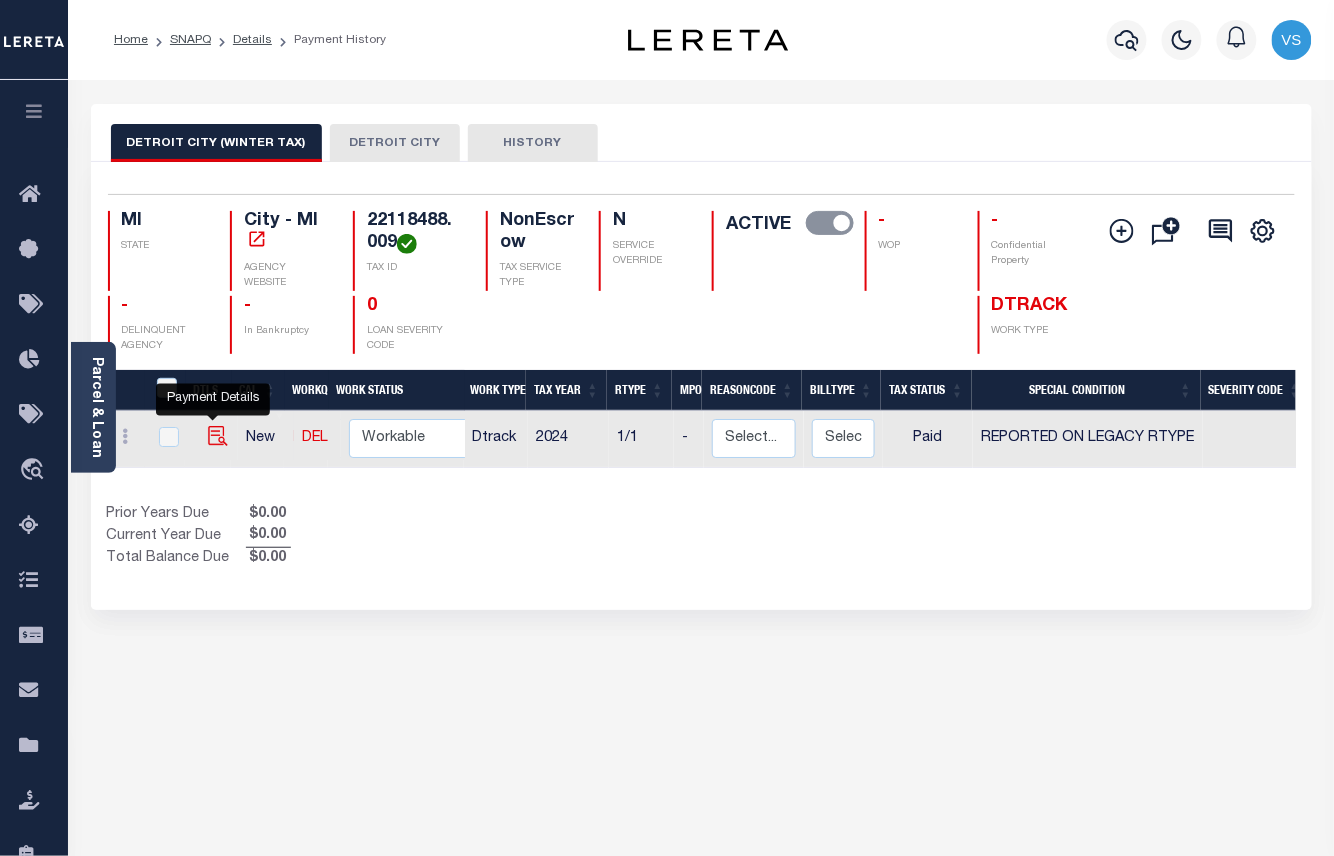 click at bounding box center [218, 436] 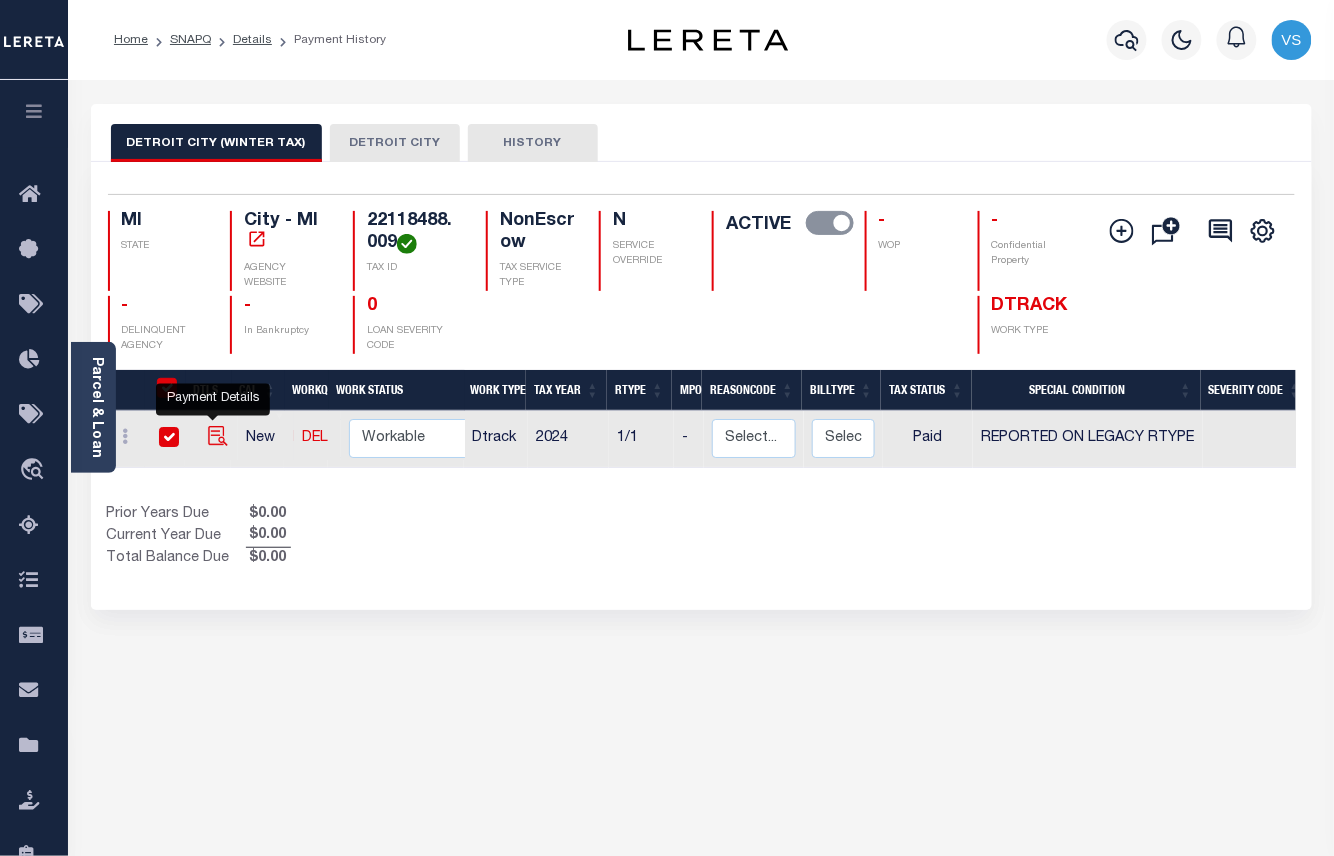 checkbox on "true" 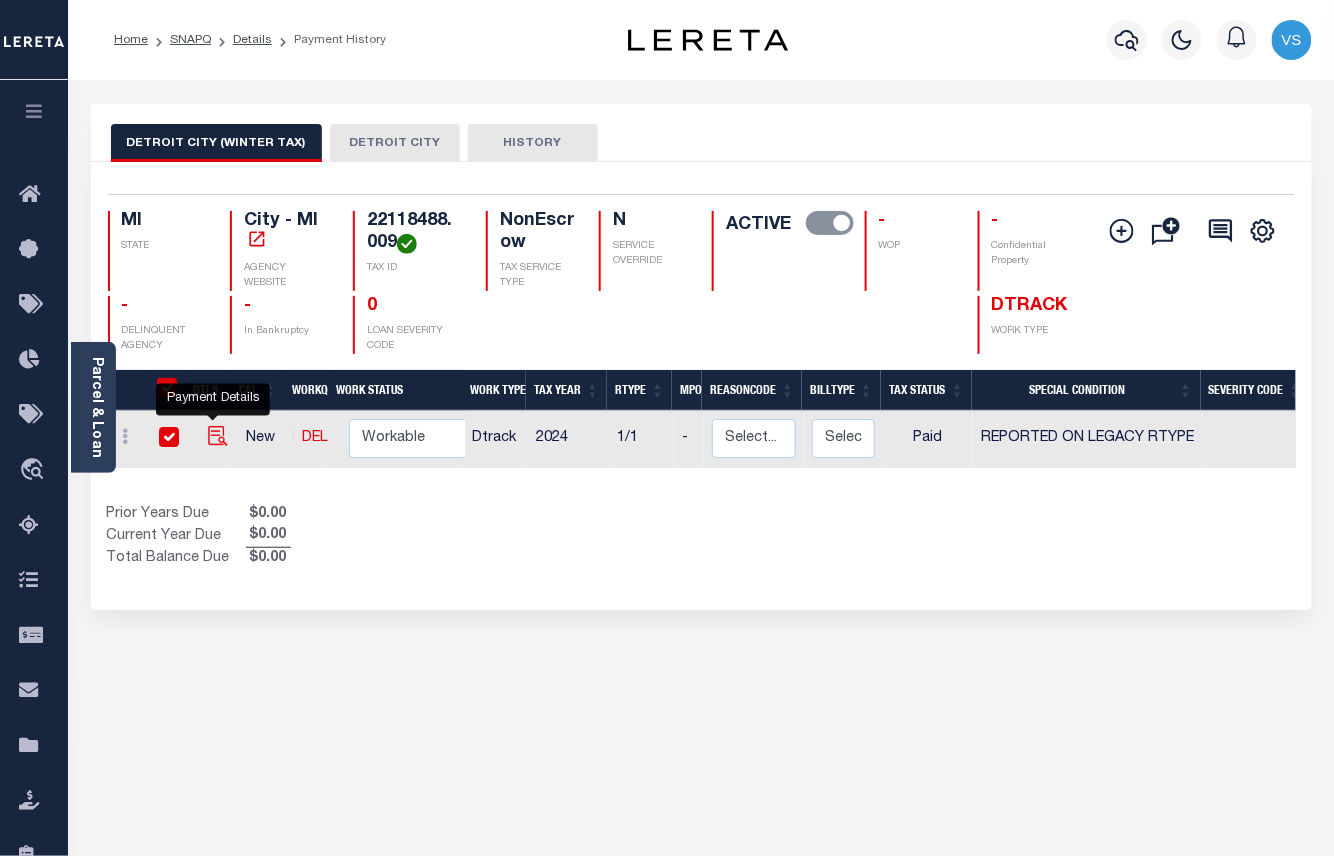 checkbox on "true" 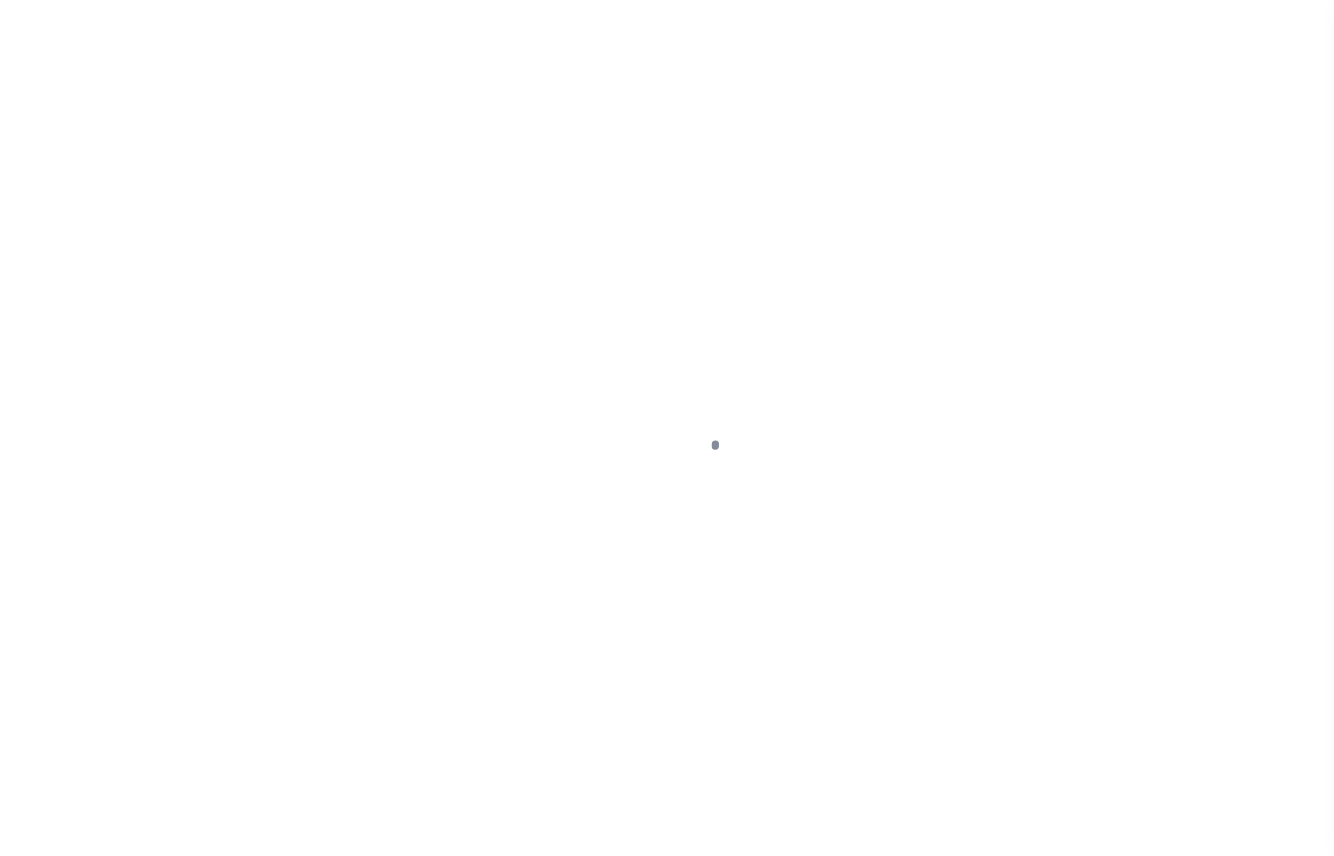 select on "PYD" 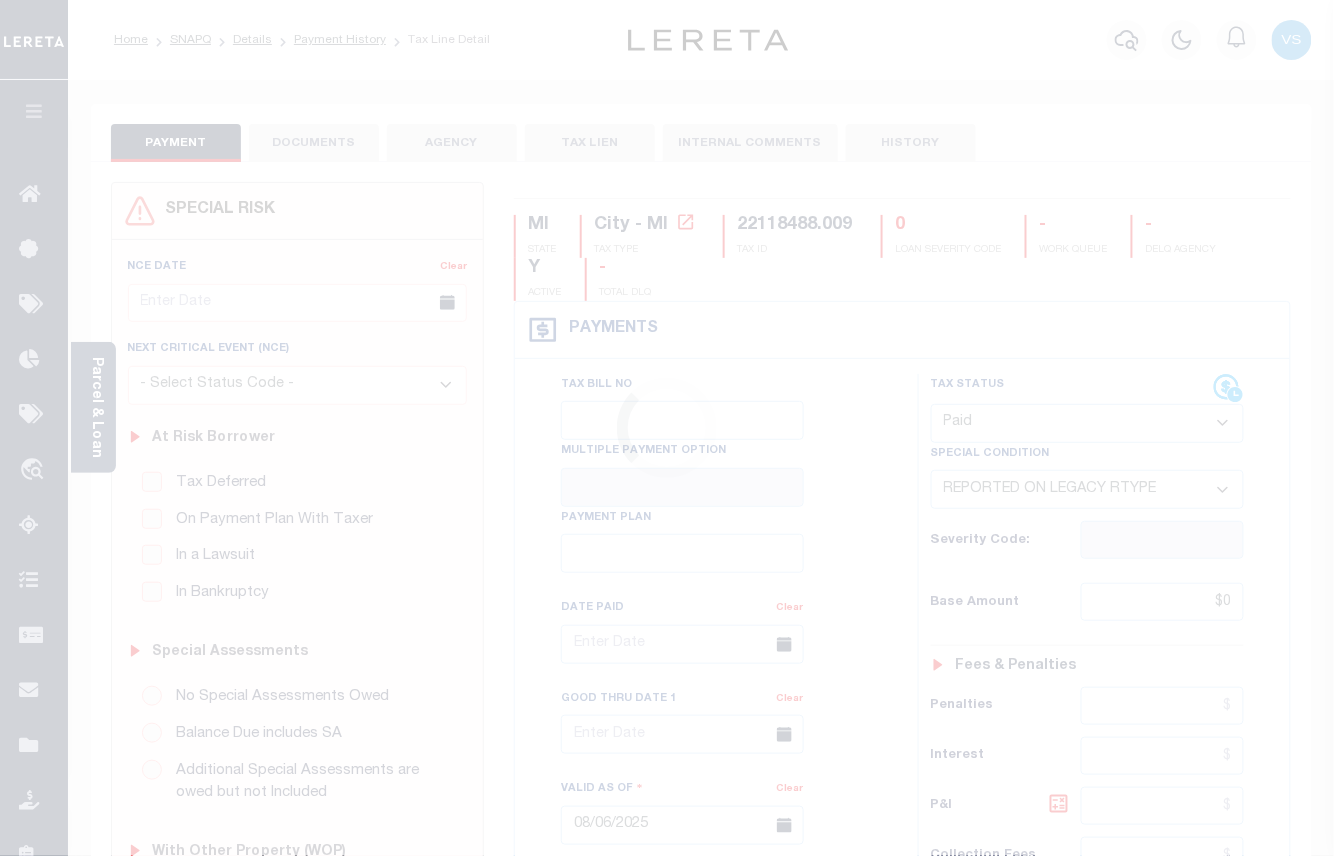scroll, scrollTop: 400, scrollLeft: 0, axis: vertical 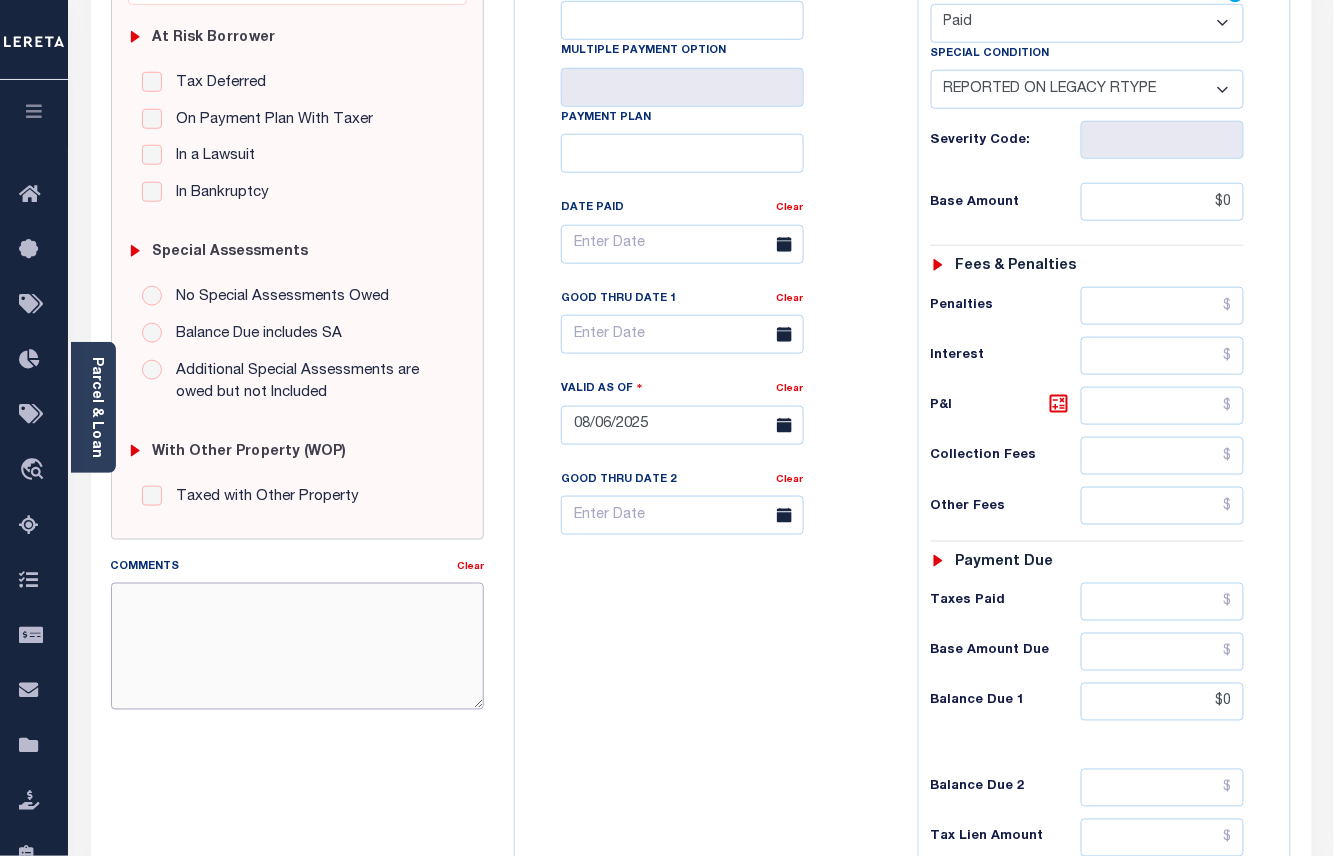 click on "Comments" at bounding box center [298, 646] 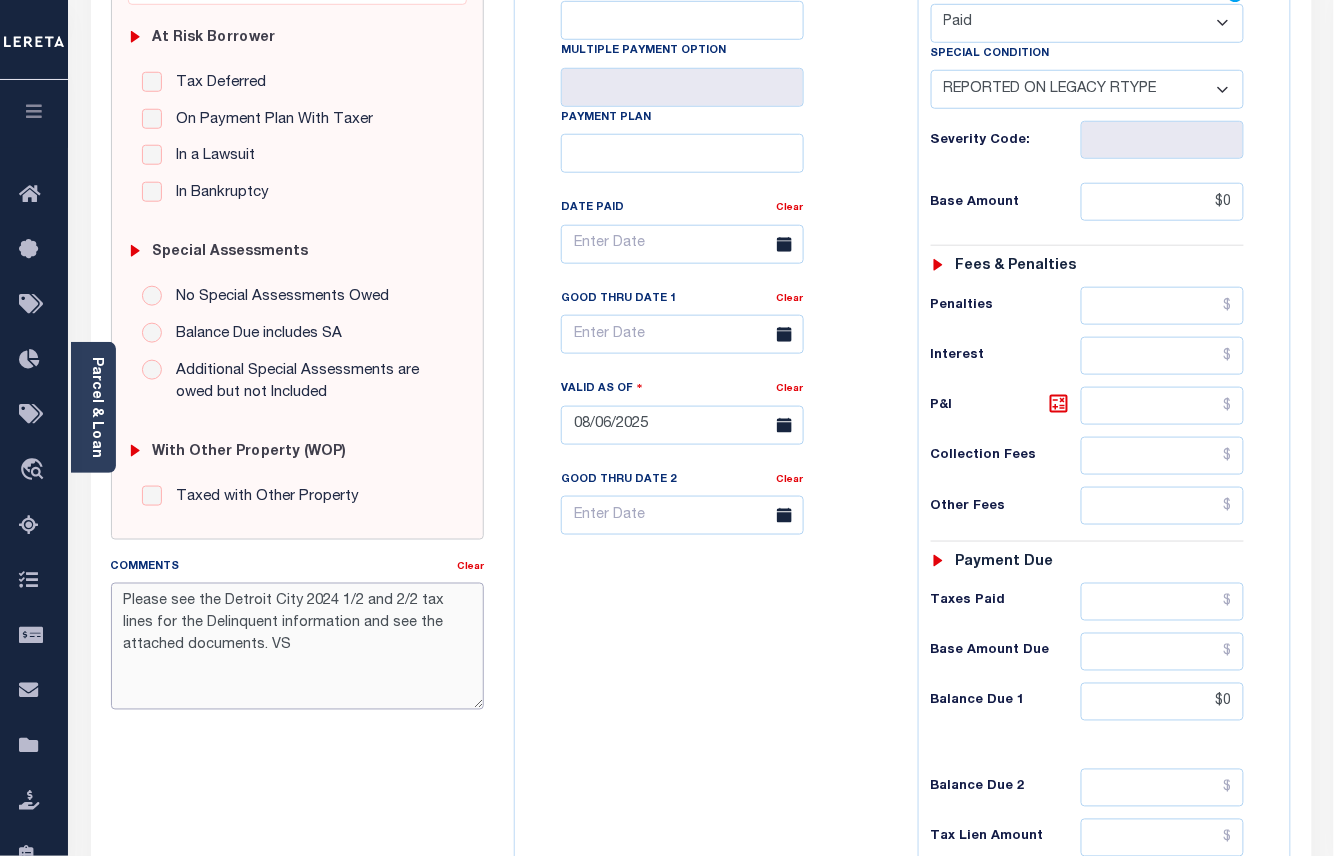 scroll, scrollTop: 672, scrollLeft: 0, axis: vertical 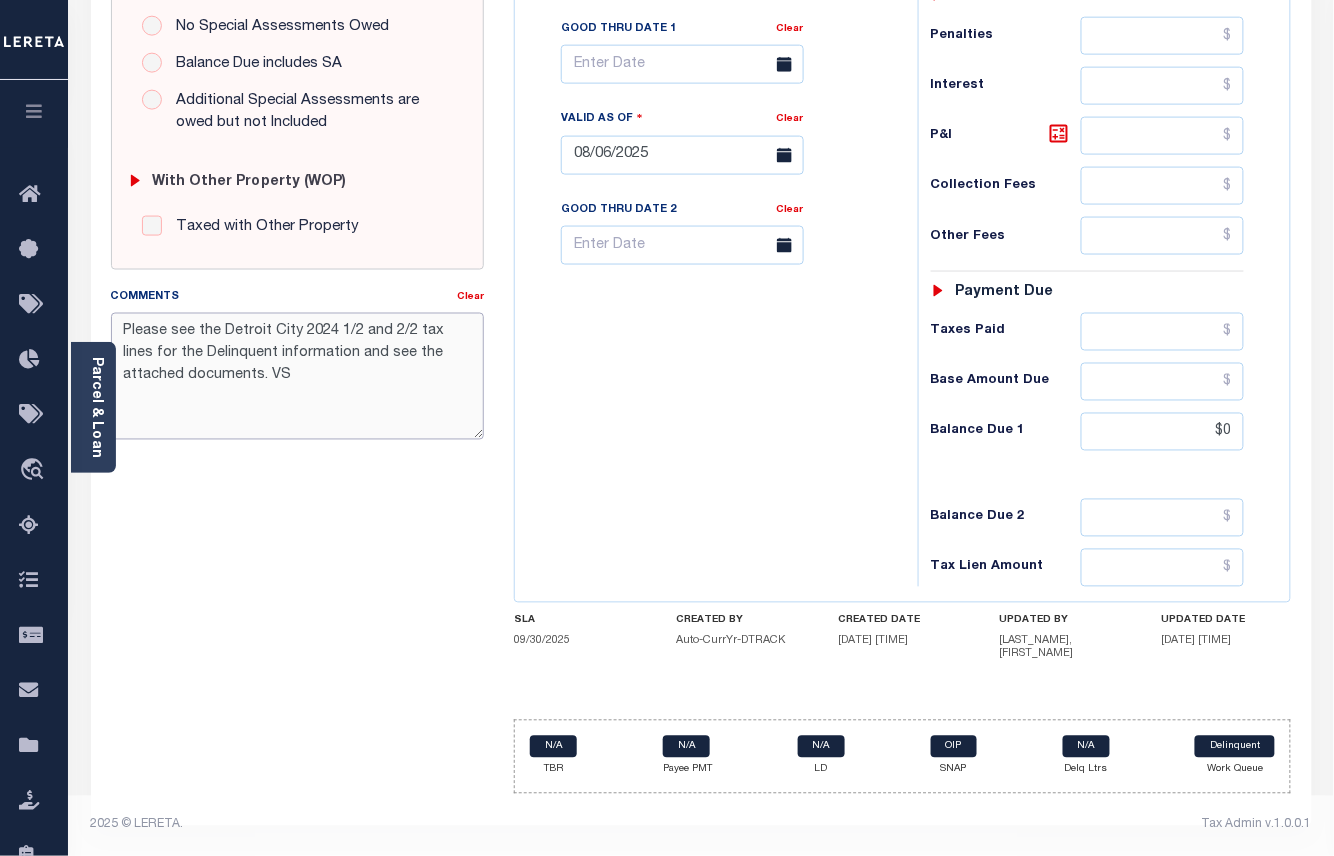 type on "Please see the Detroit City 2024 1/2 and 2/2 tax lines for the Delinquent information and see the attached documents. VS" 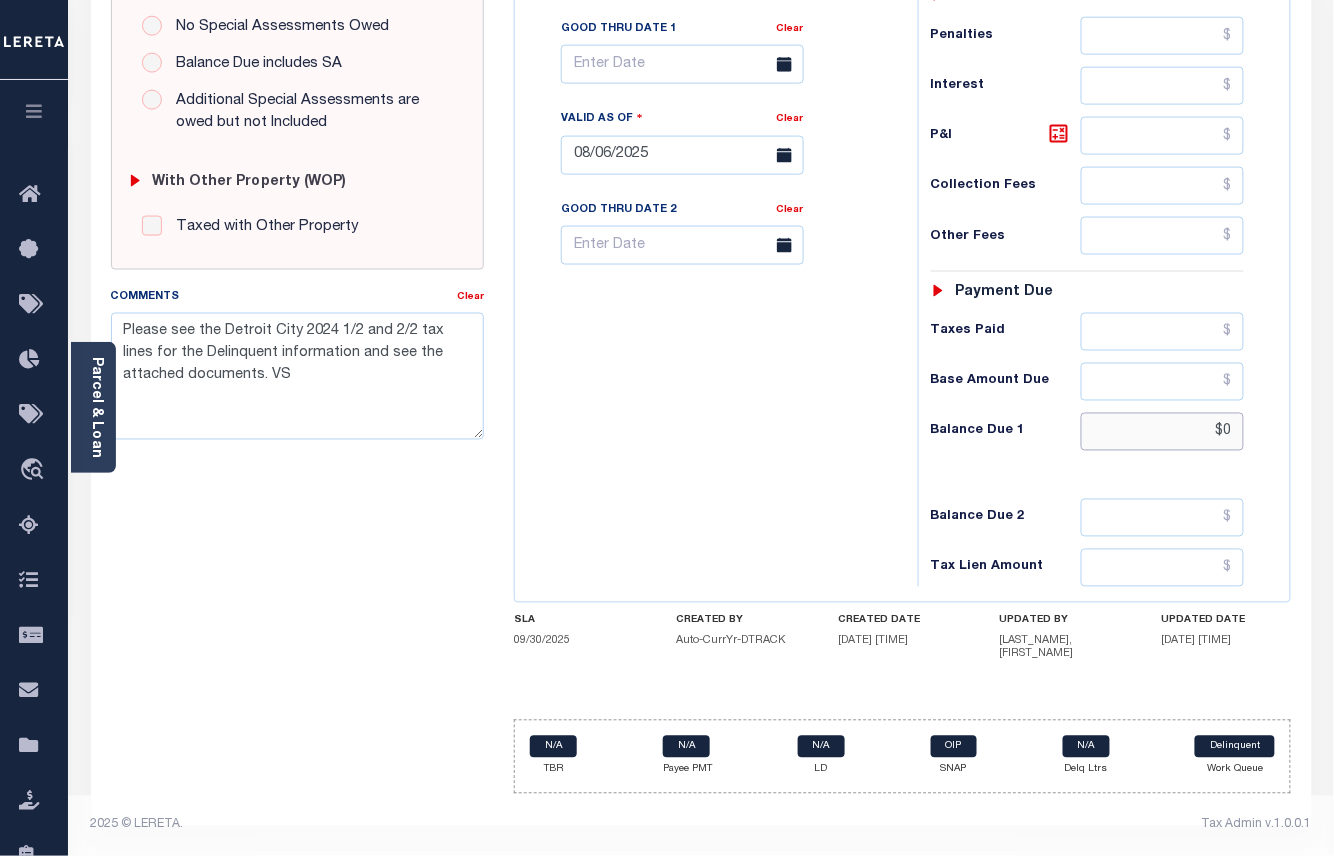 click on "$0" at bounding box center [1163, 432] 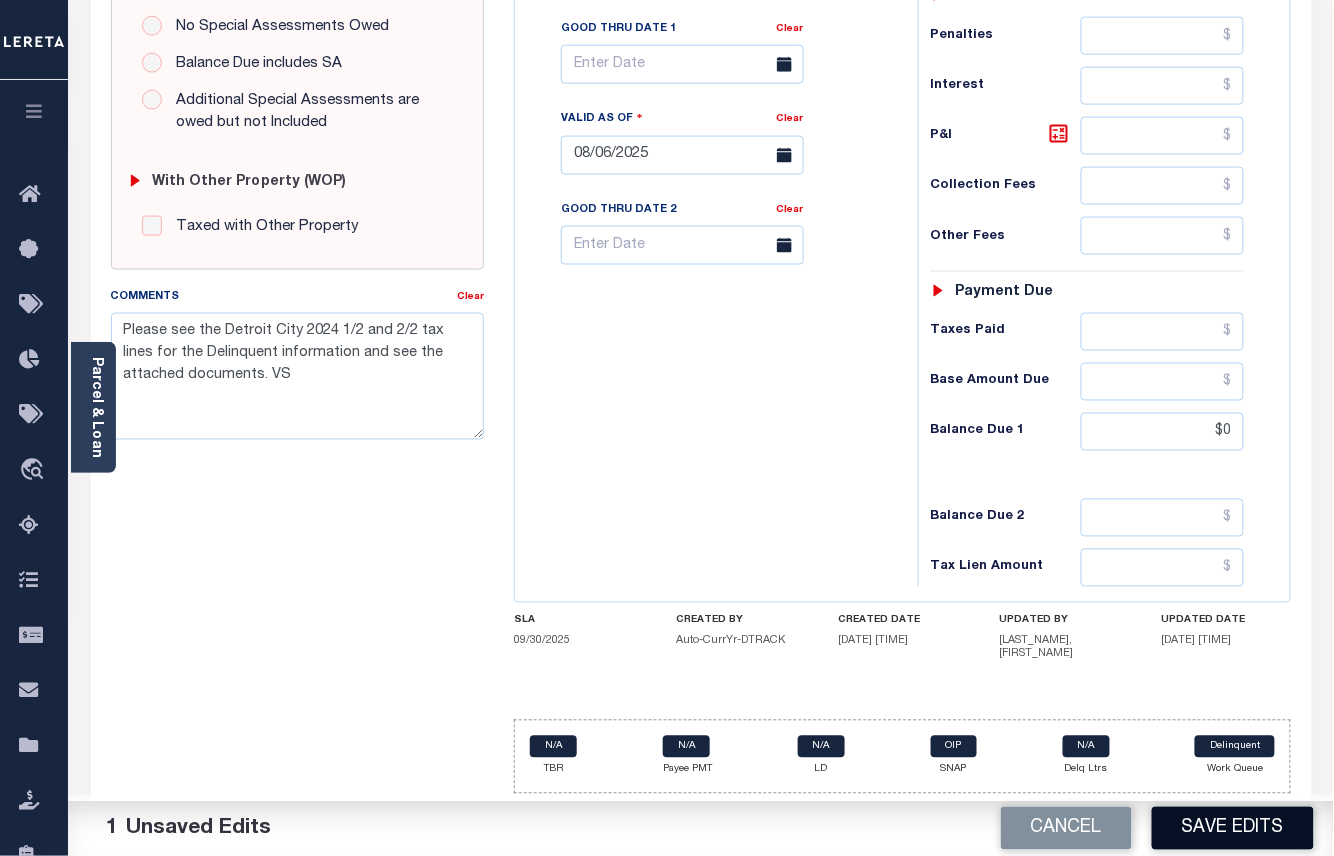 type on "$0.00" 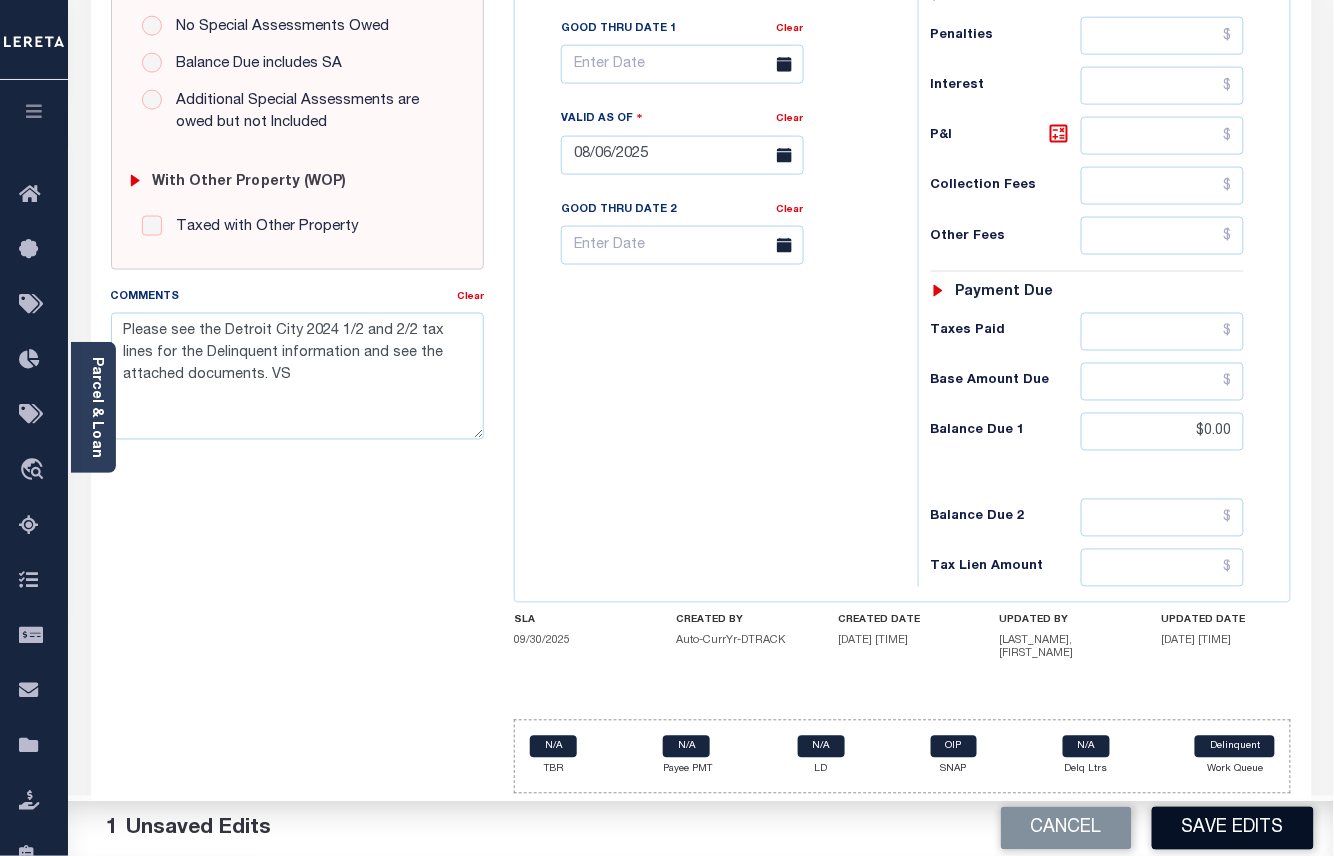 click on "Save Edits" at bounding box center (1233, 828) 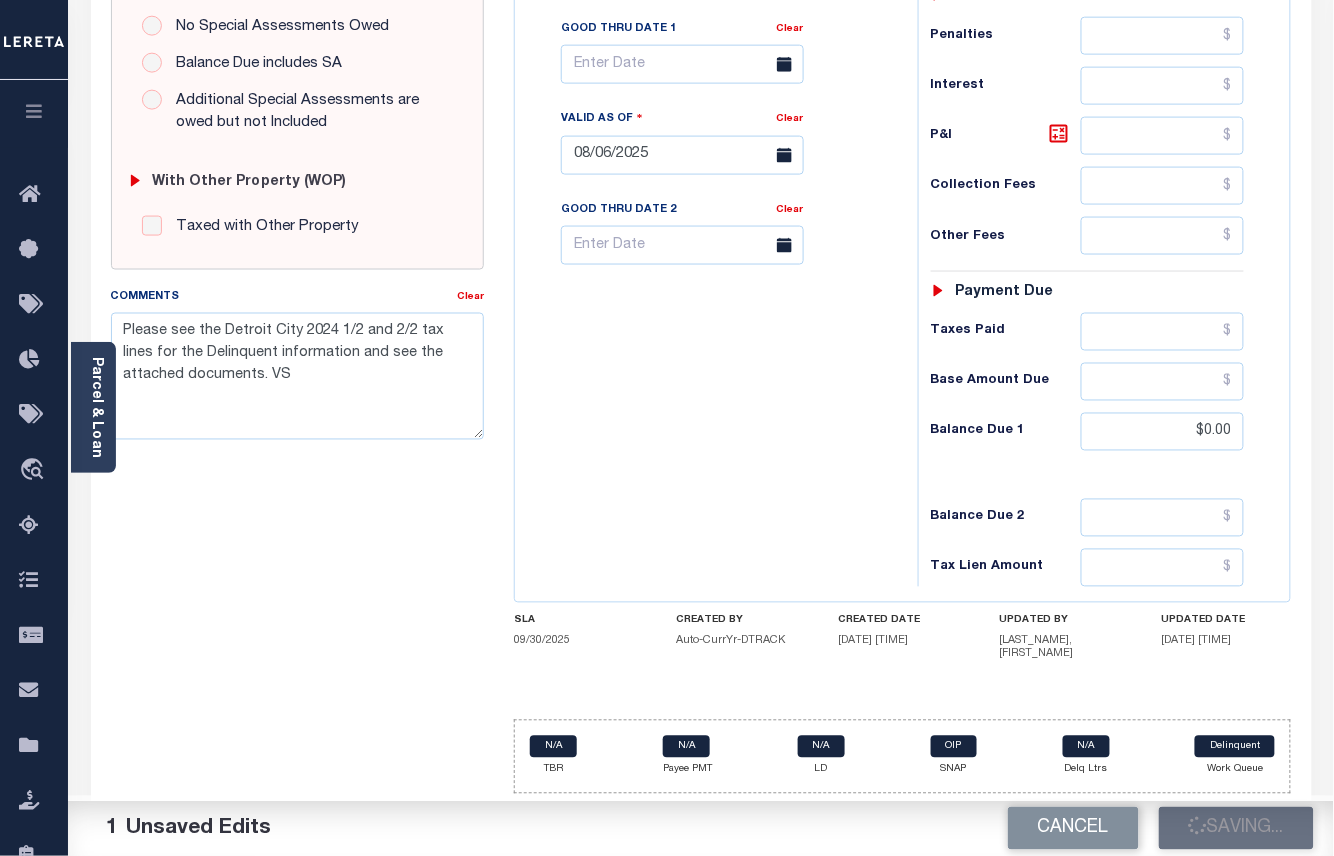 checkbox on "false" 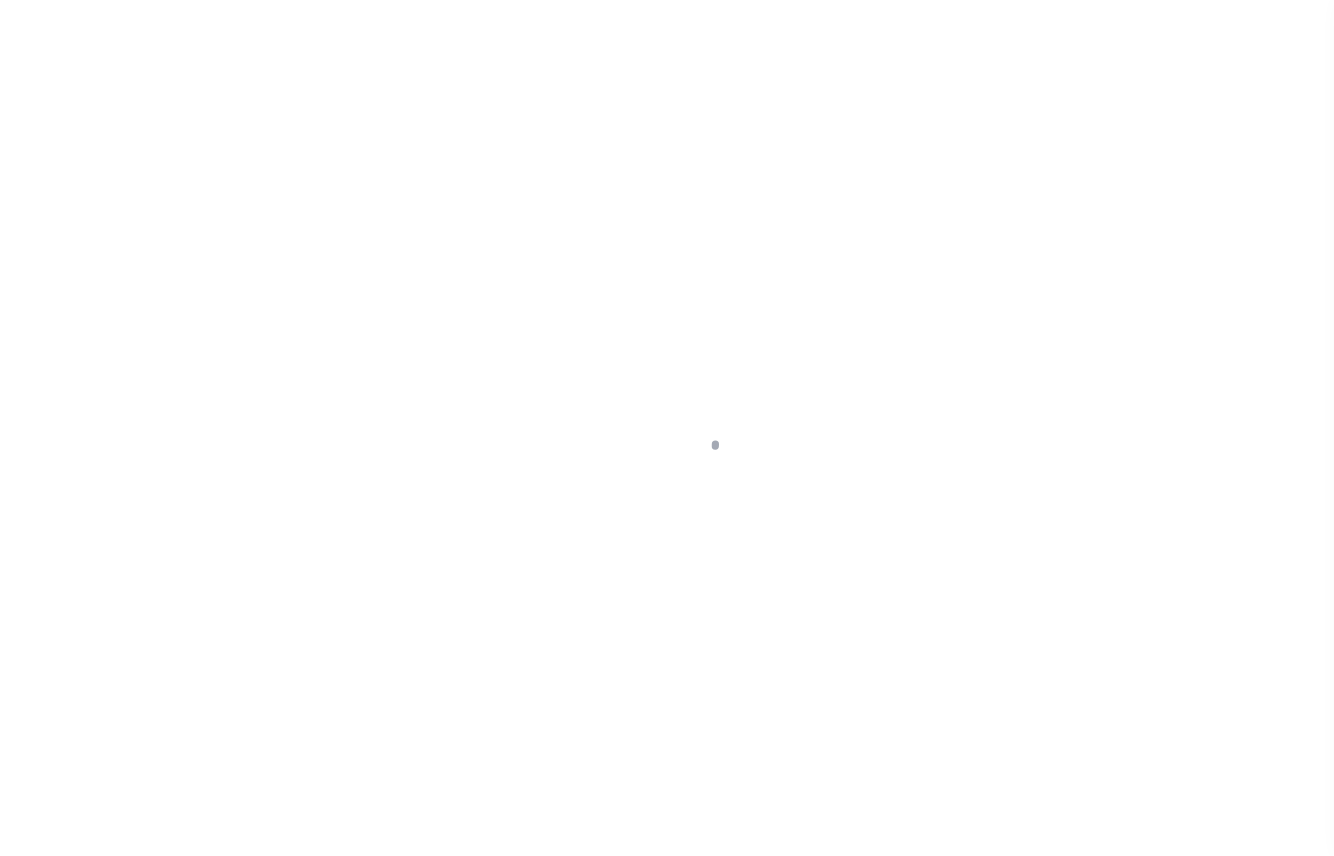 scroll, scrollTop: 0, scrollLeft: 0, axis: both 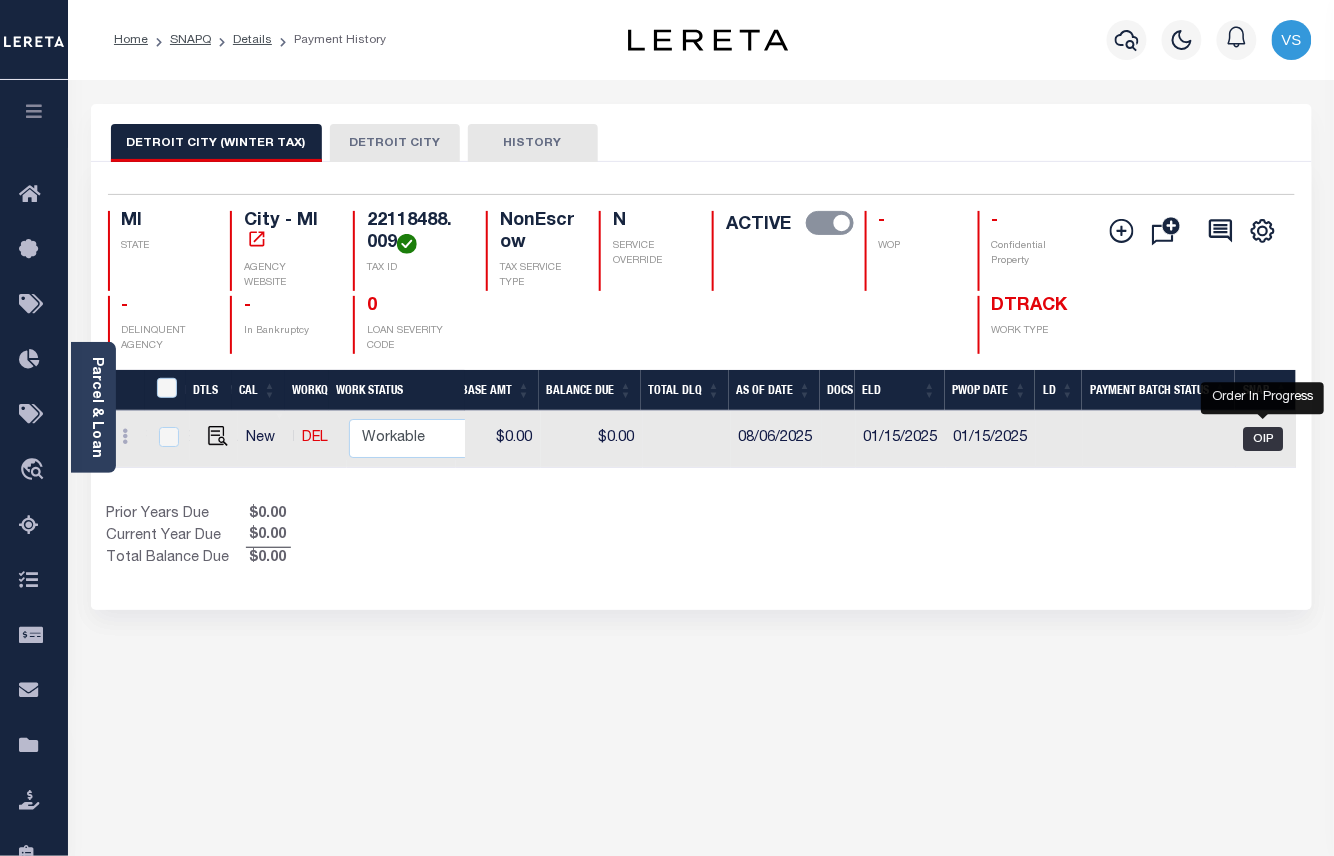click on "OIP" at bounding box center [1264, 439] 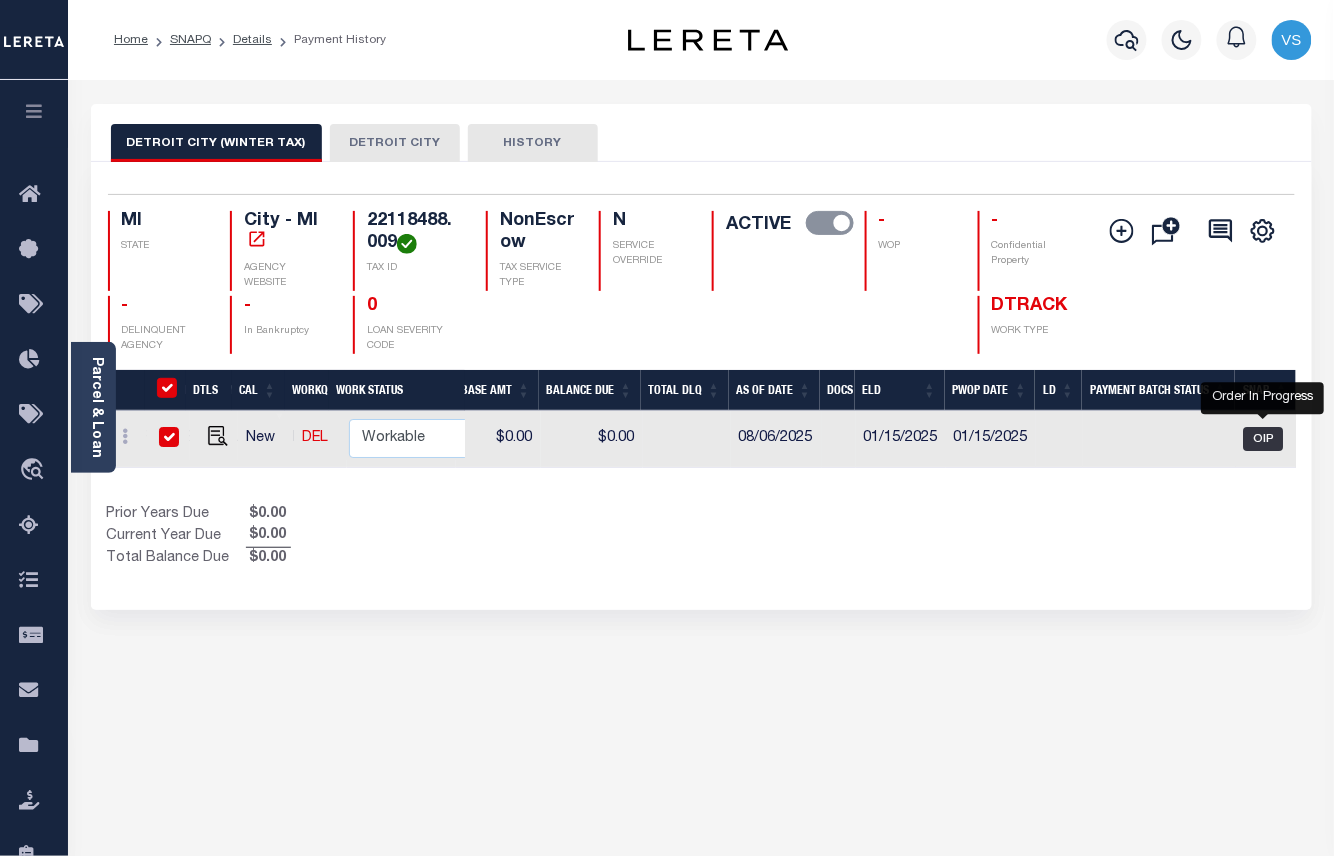 checkbox on "true" 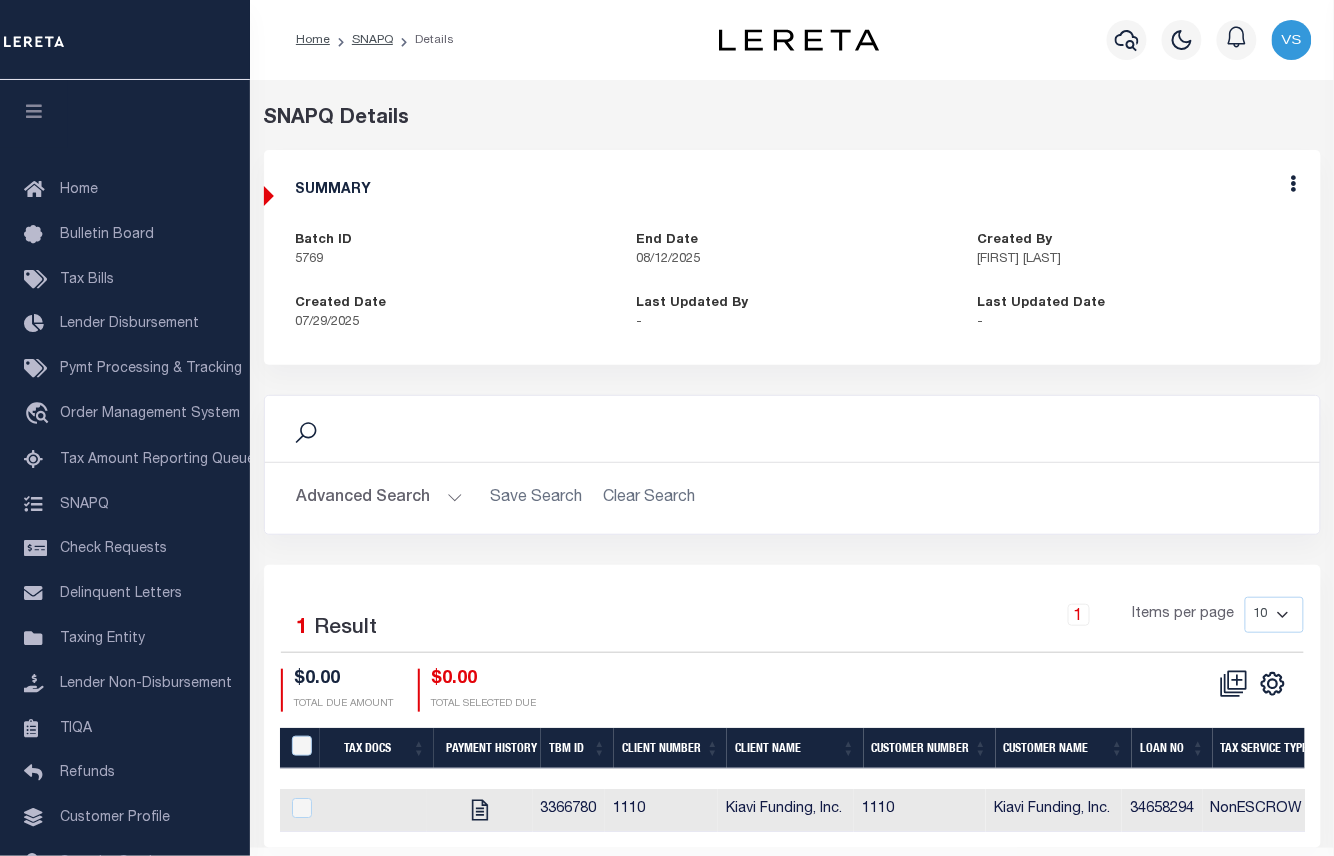 scroll, scrollTop: 70, scrollLeft: 0, axis: vertical 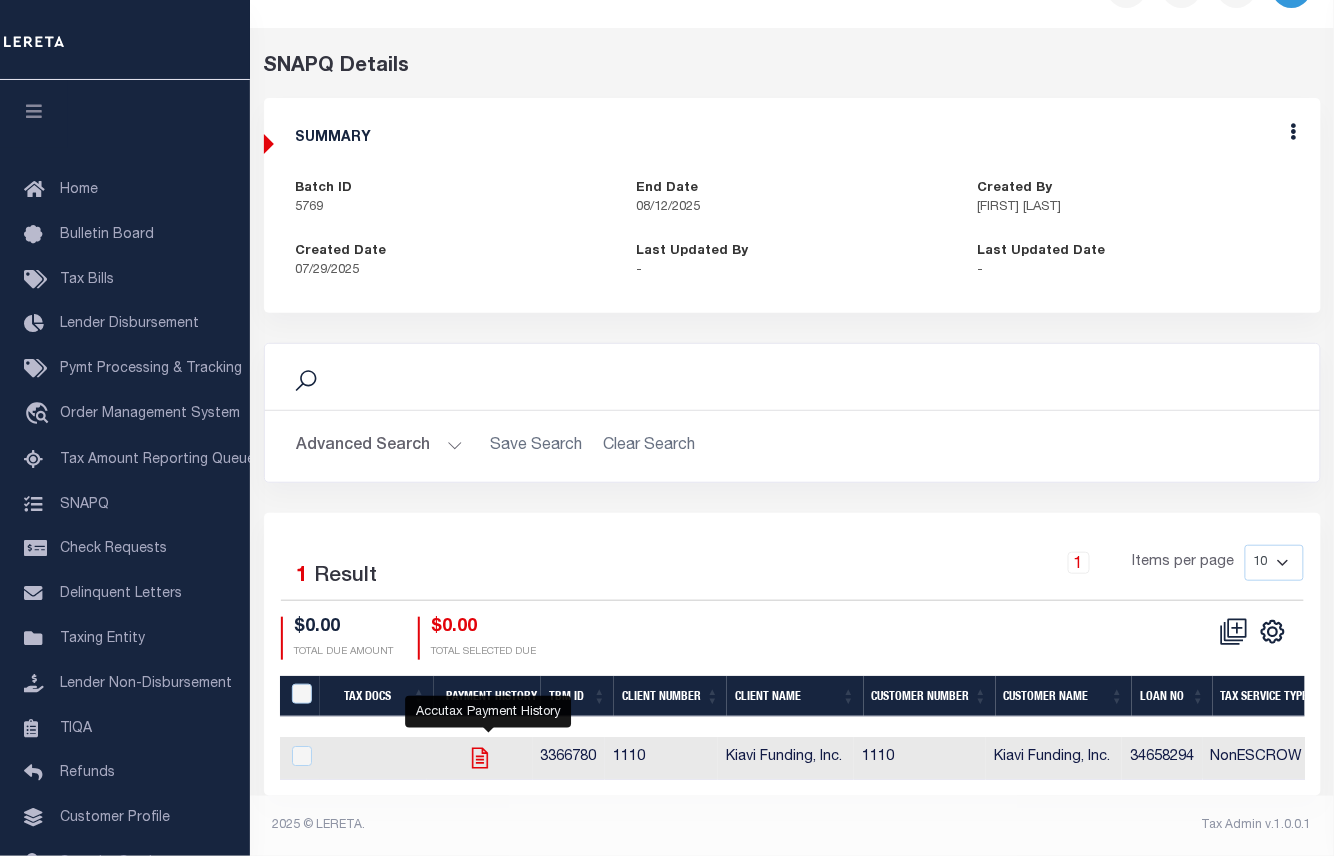 click 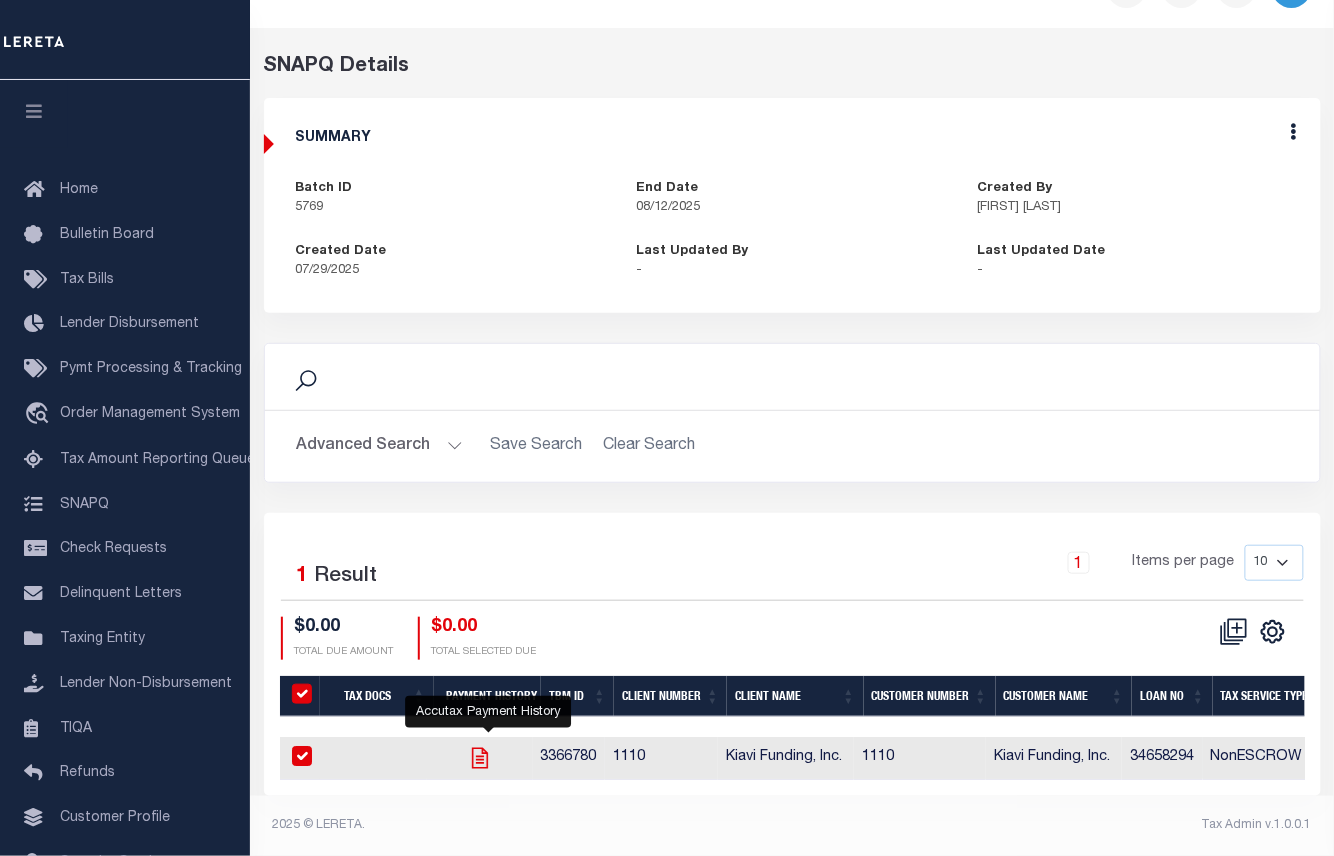 checkbox on "true" 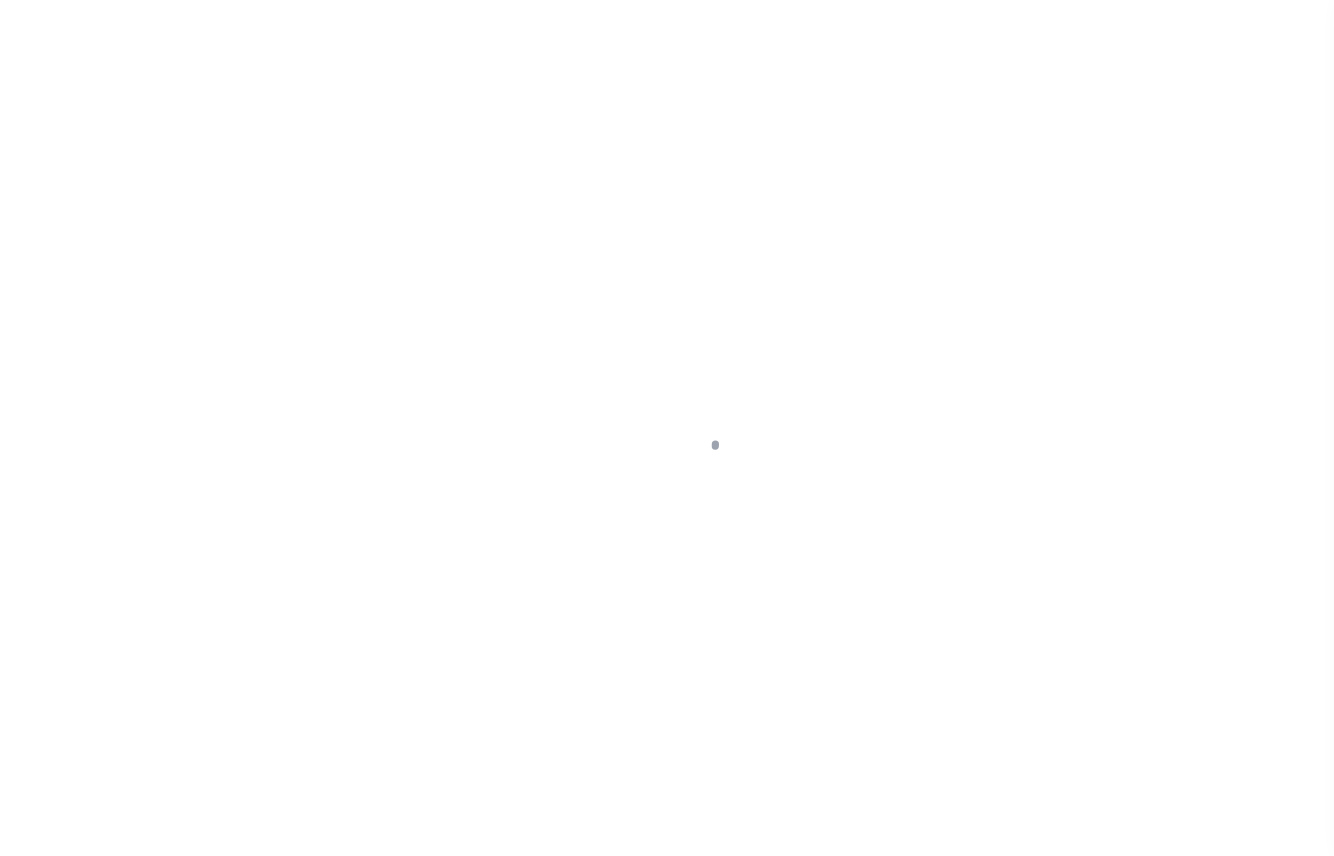 scroll, scrollTop: 0, scrollLeft: 0, axis: both 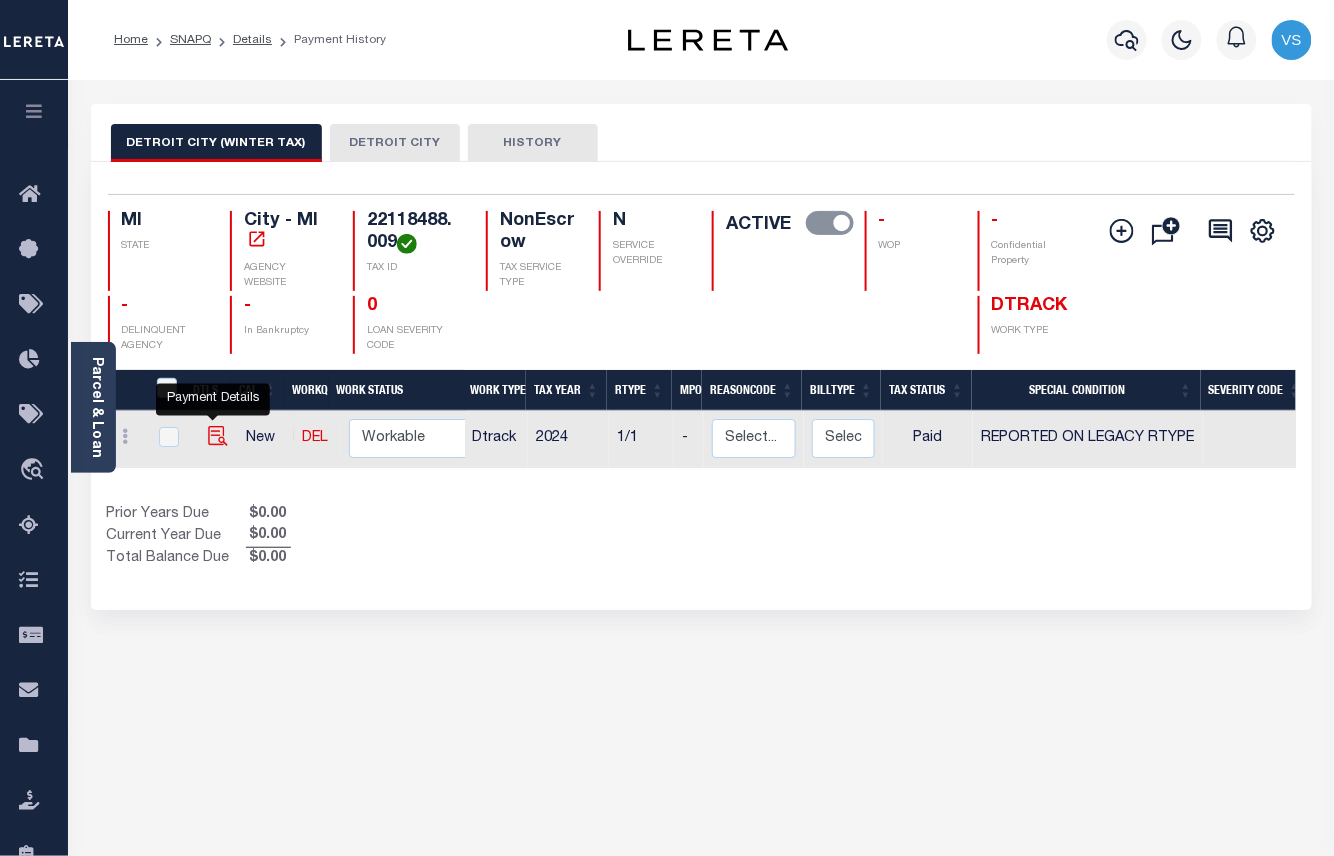 click at bounding box center [218, 436] 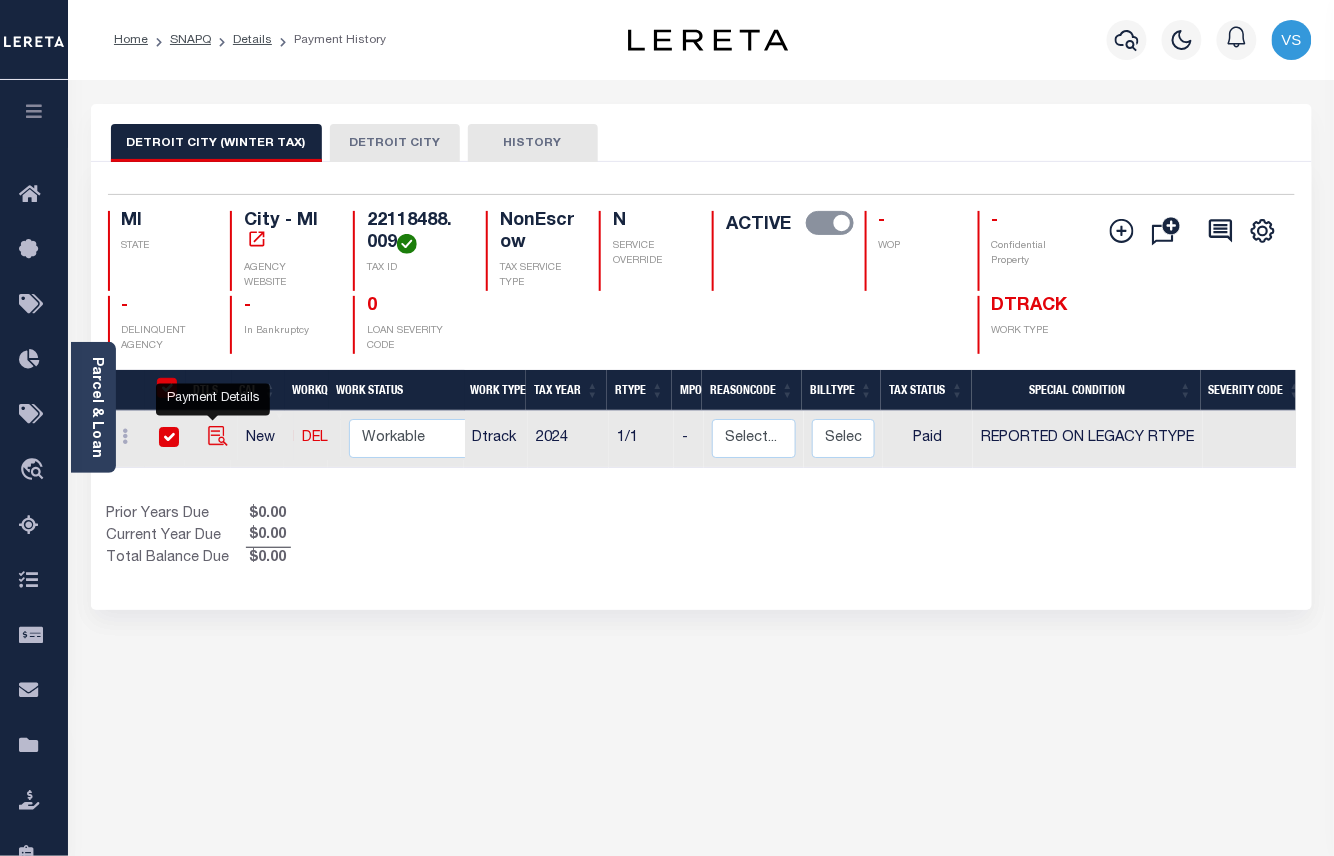 checkbox on "true" 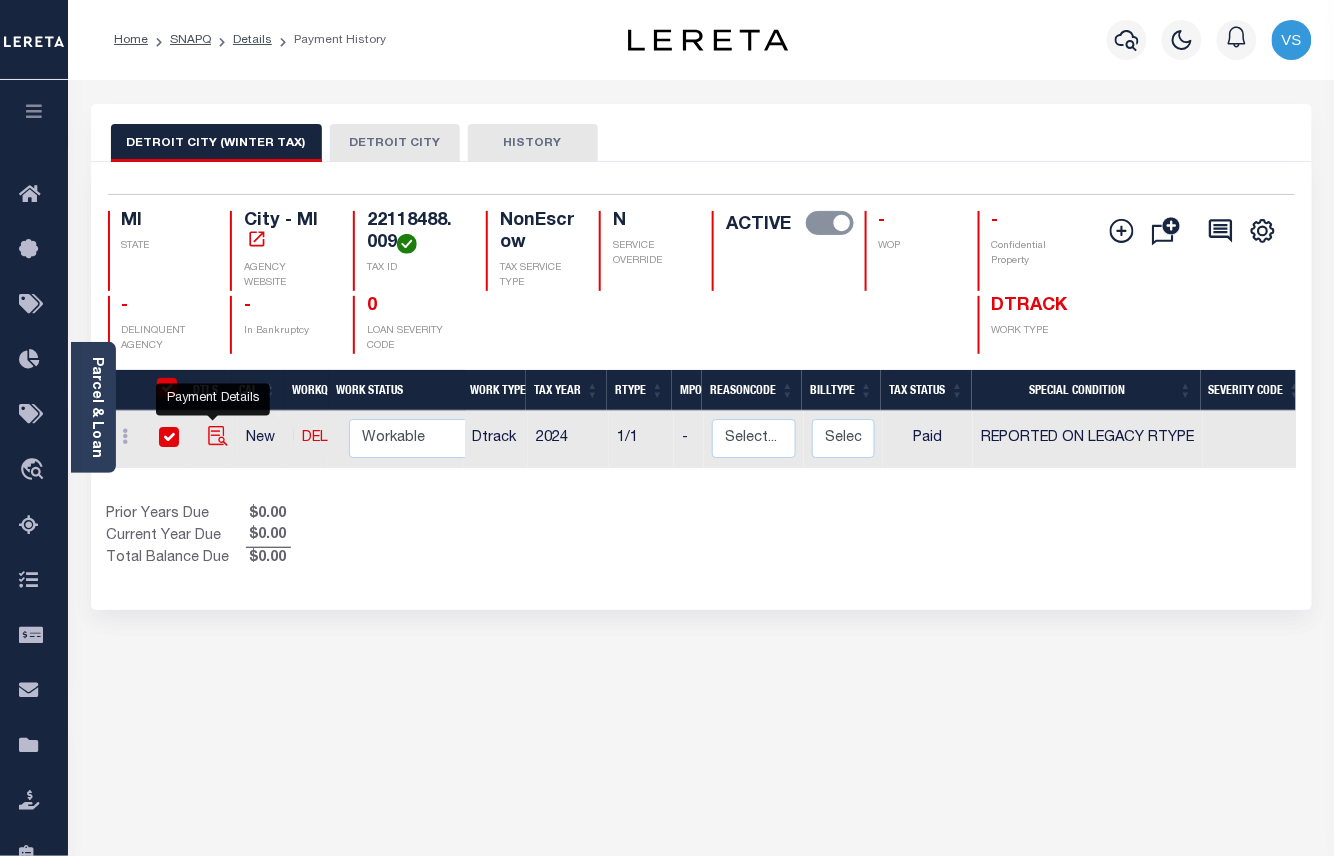 checkbox on "true" 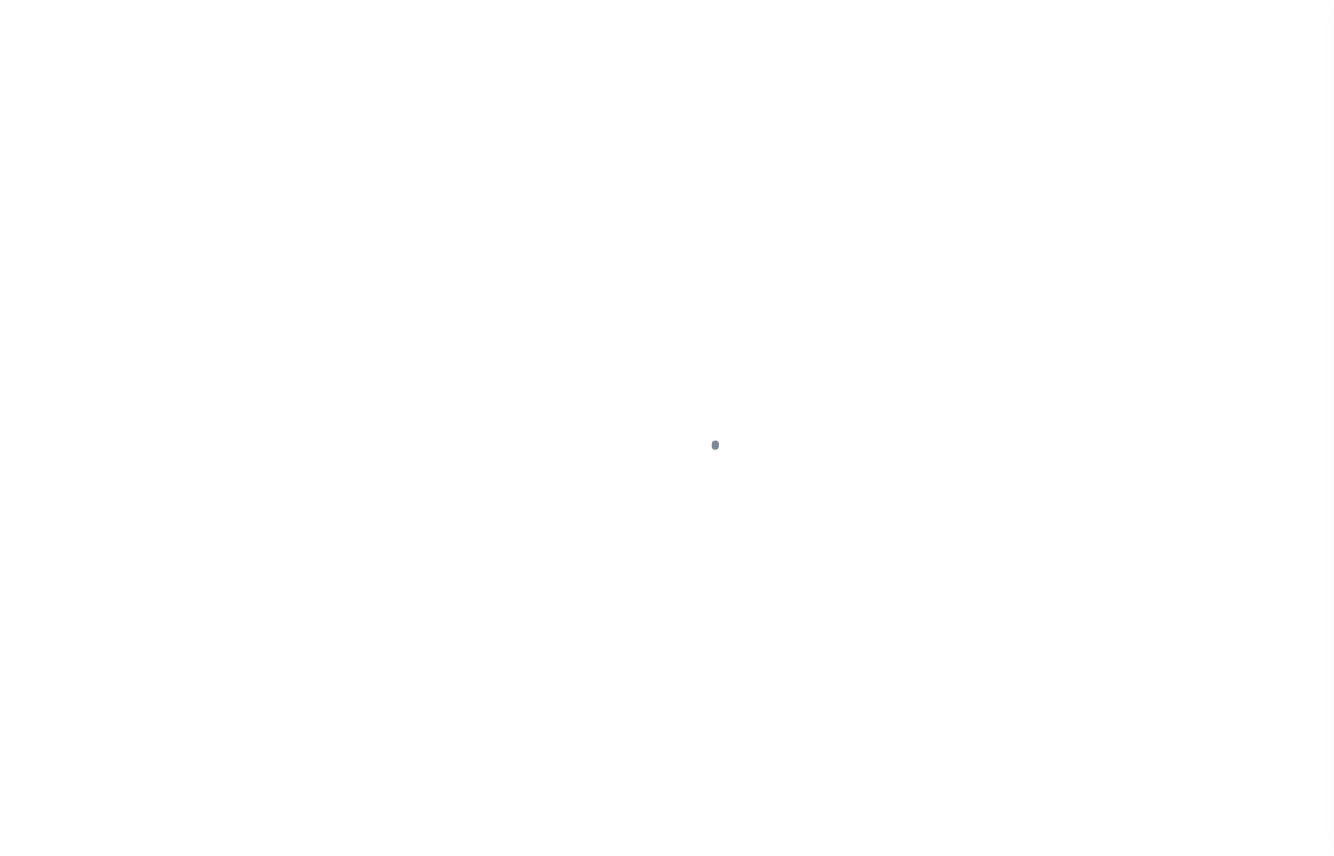 select on "PYD" 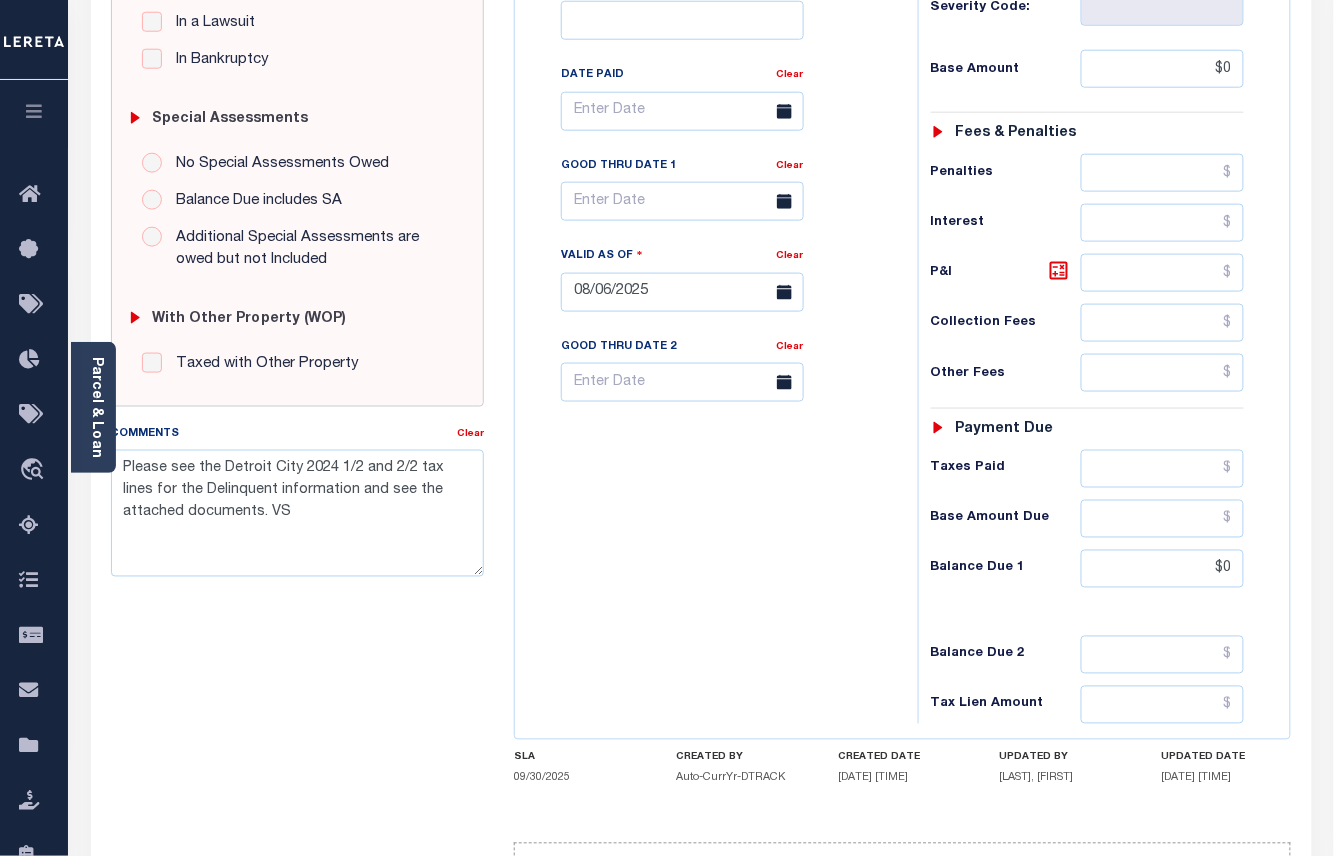 scroll, scrollTop: 672, scrollLeft: 0, axis: vertical 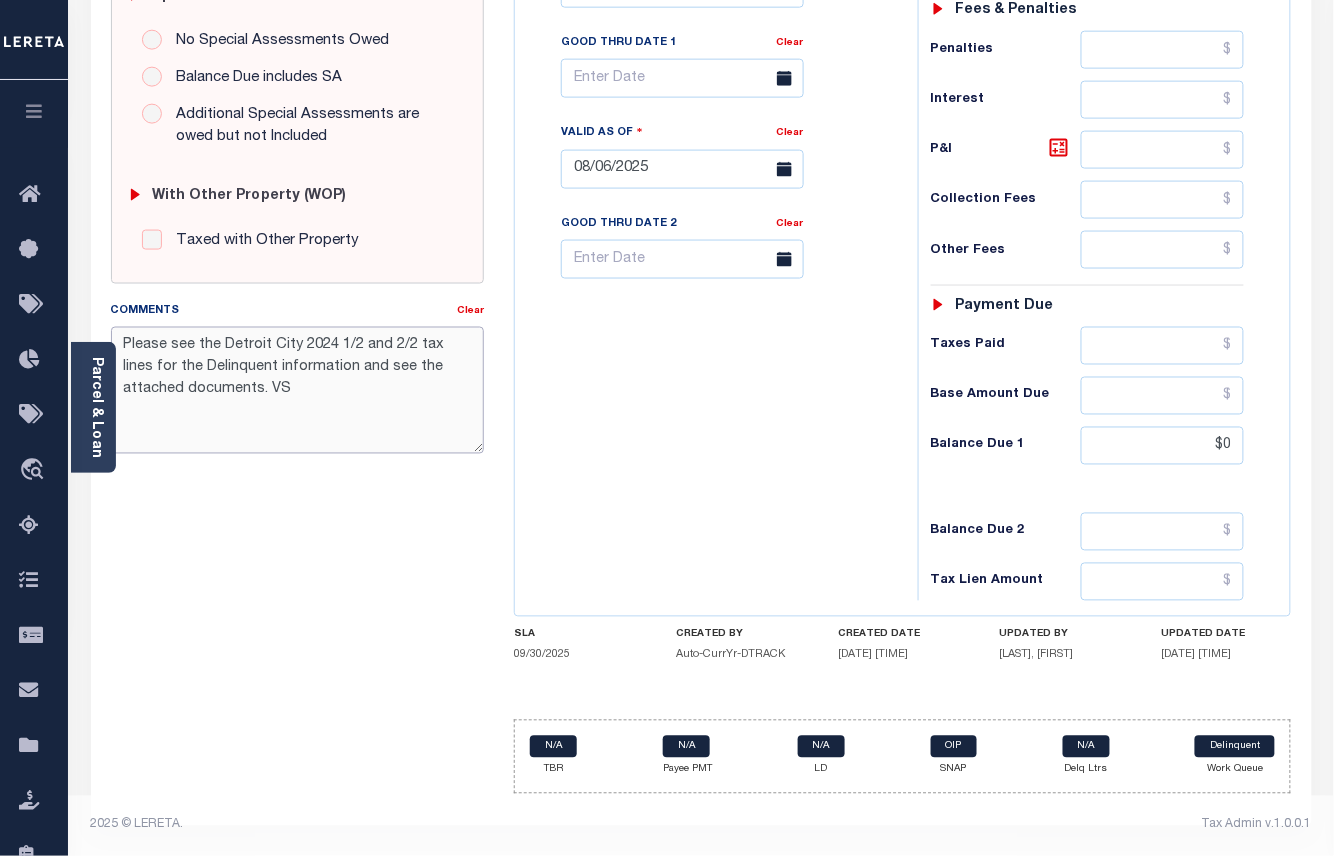 drag, startPoint x: 246, startPoint y: 385, endPoint x: 109, endPoint y: 333, distance: 146.53668 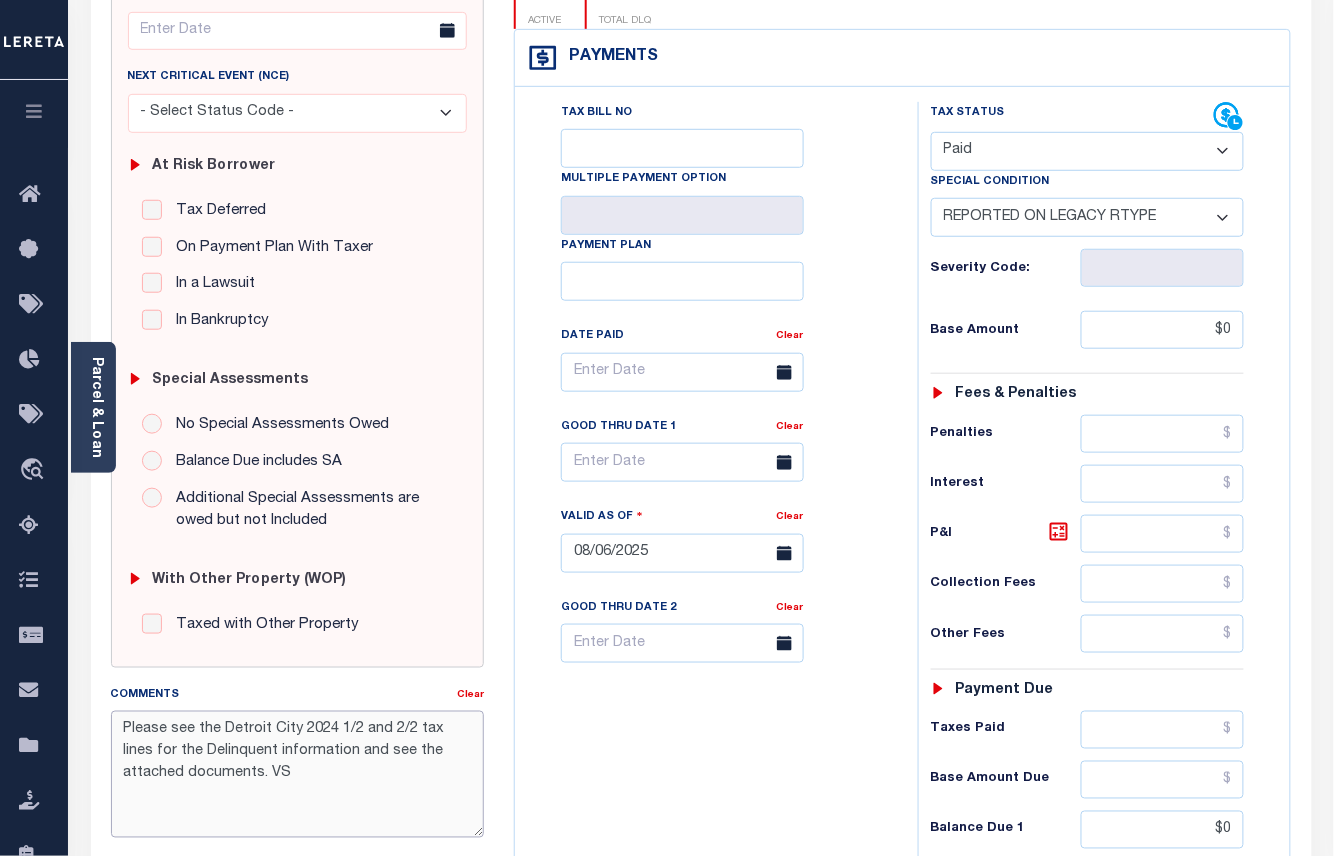scroll, scrollTop: 0, scrollLeft: 0, axis: both 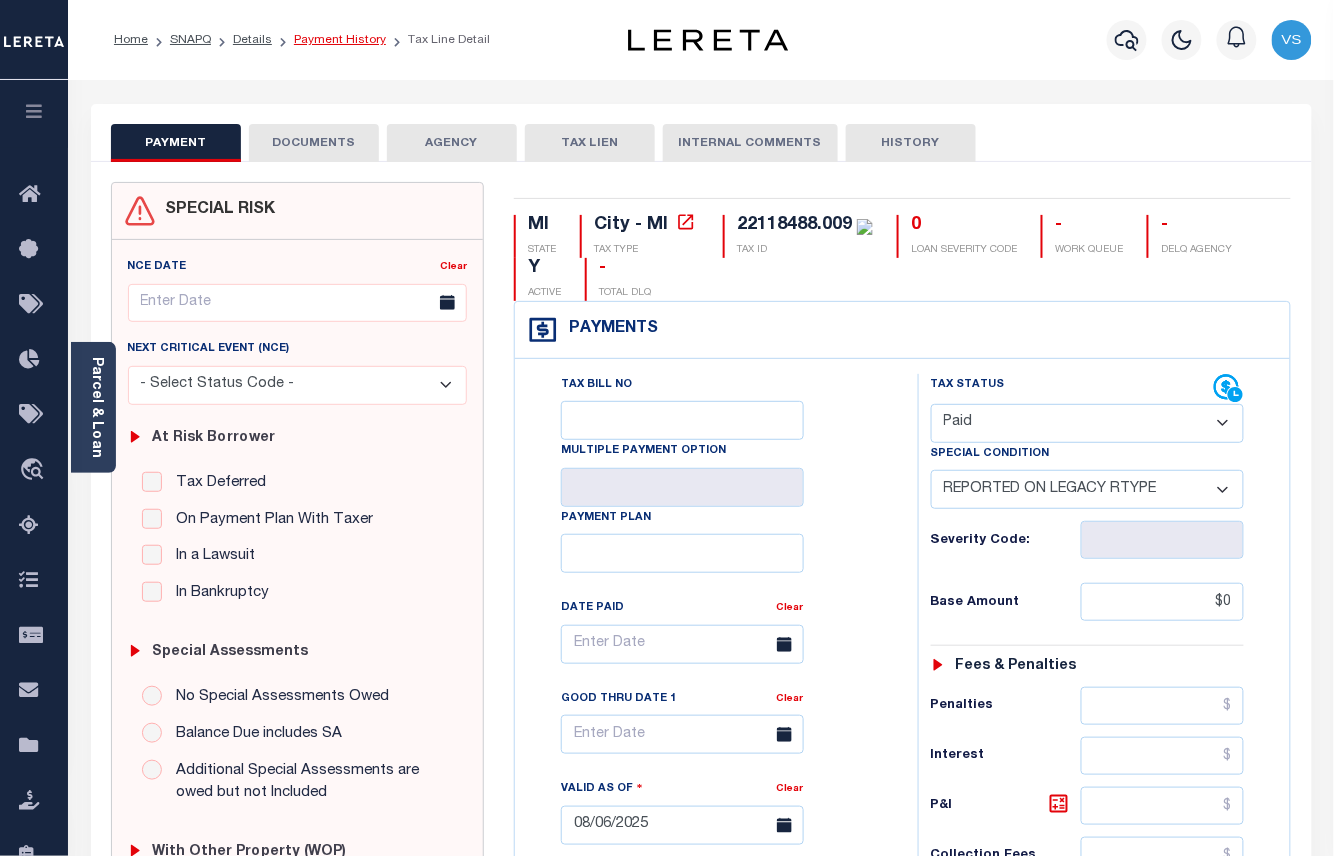 click on "Payment History" at bounding box center [340, 40] 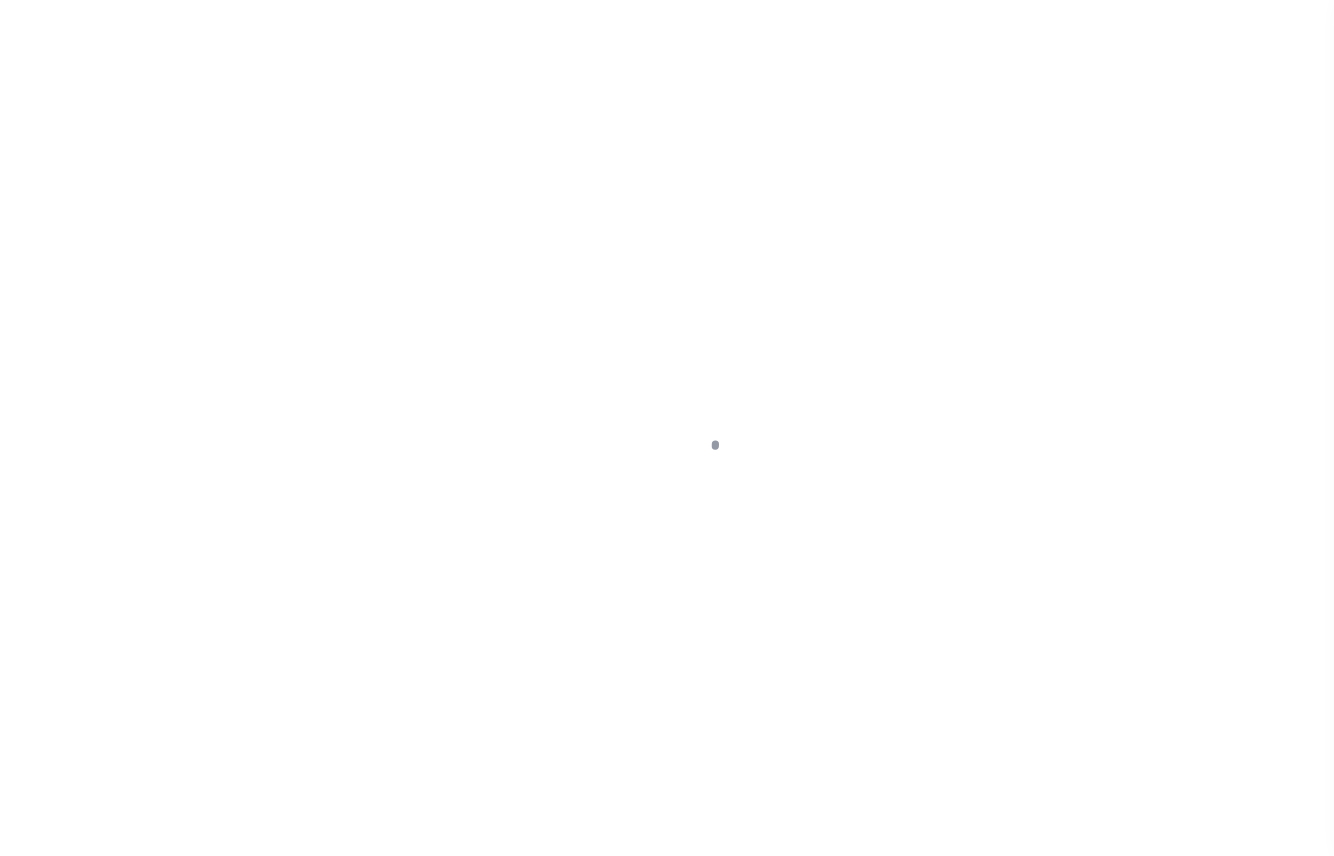 scroll, scrollTop: 0, scrollLeft: 0, axis: both 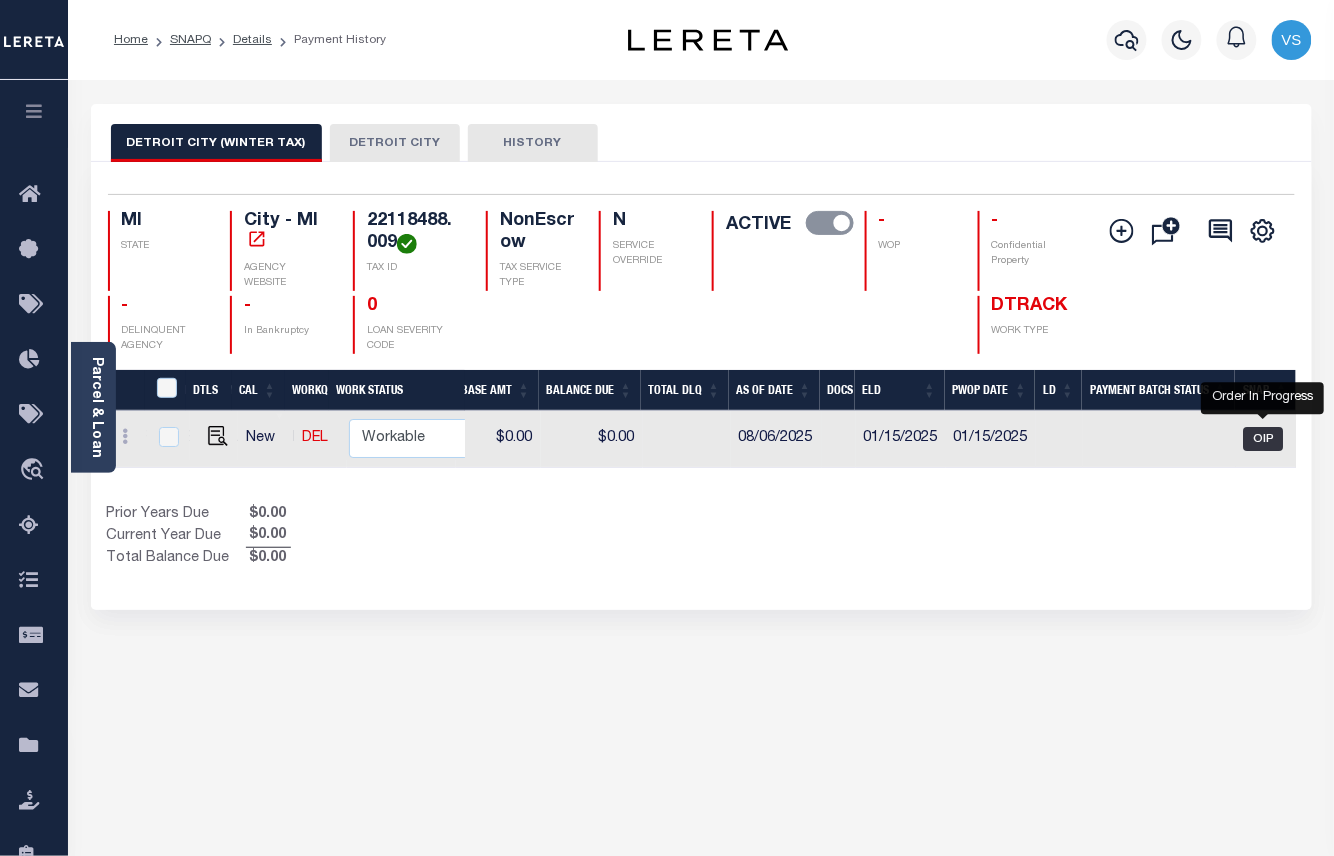 click on "OIP" at bounding box center (1264, 439) 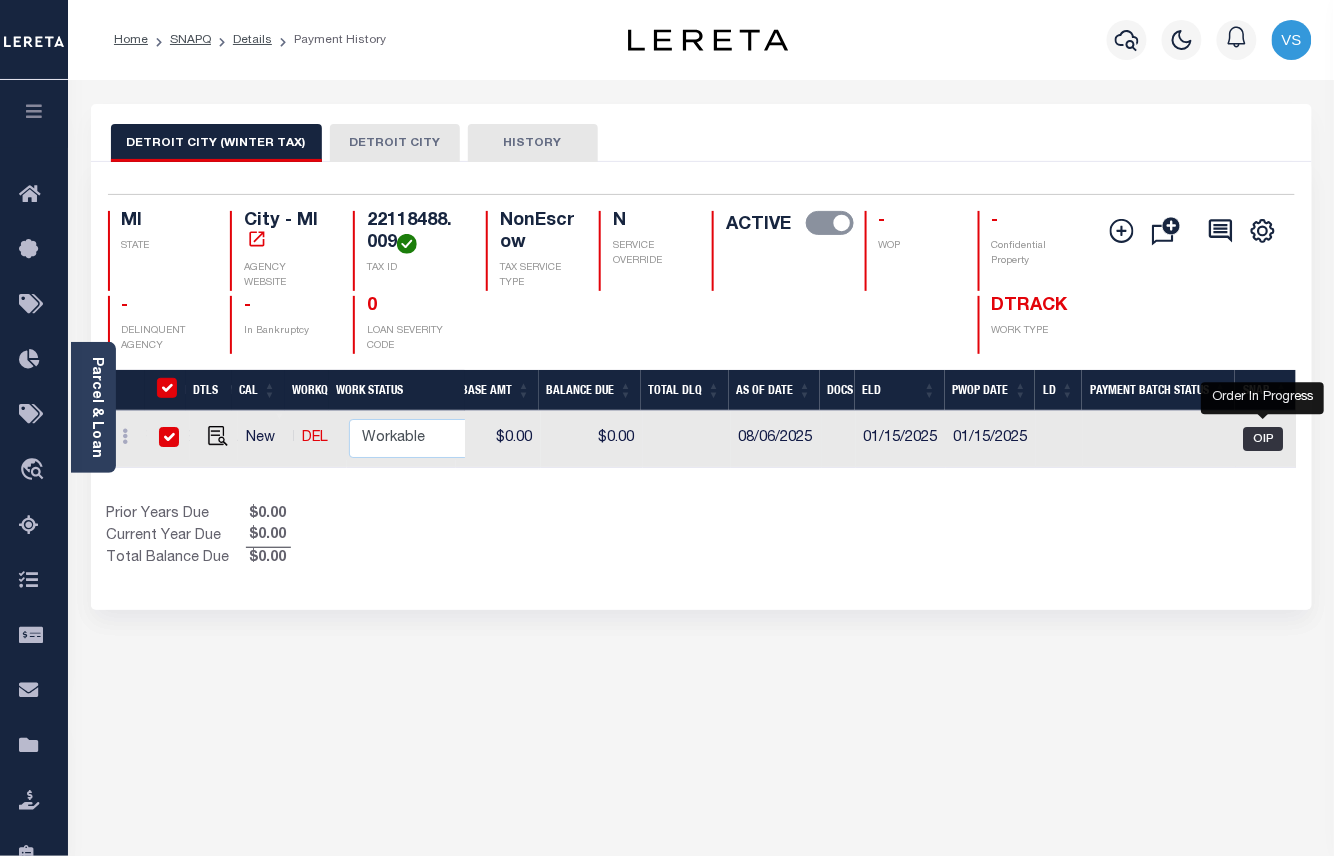 checkbox on "true" 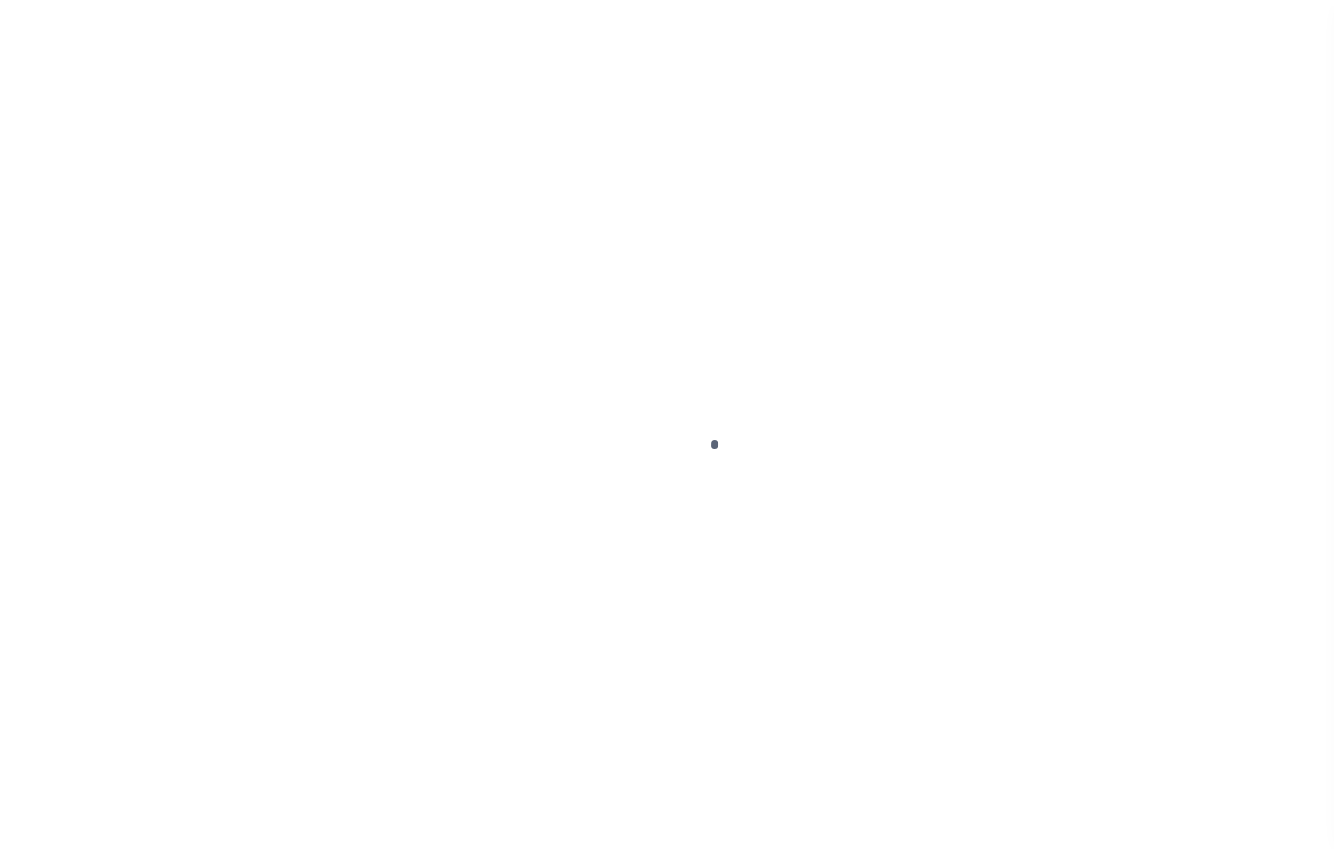 scroll, scrollTop: 0, scrollLeft: 0, axis: both 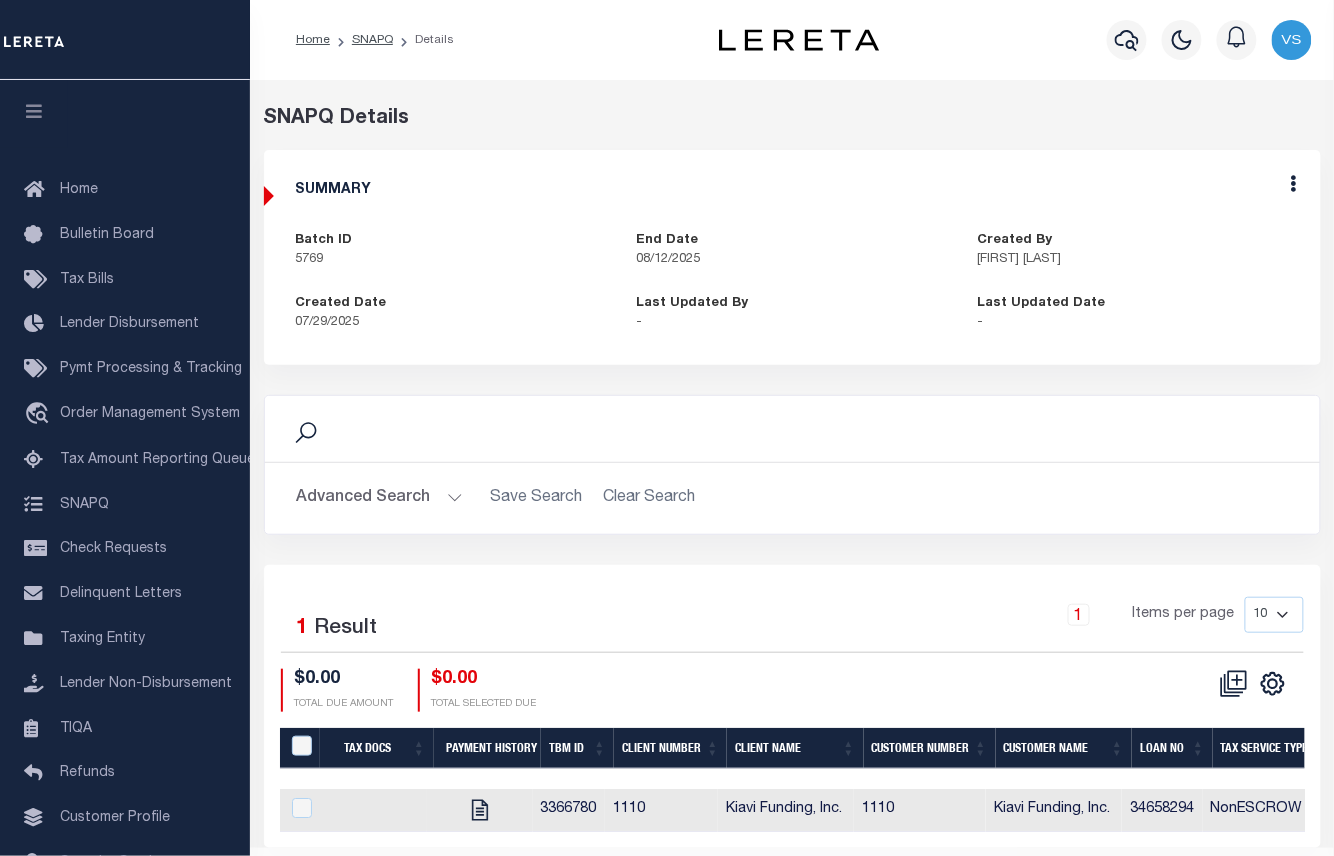 click on "Edit" at bounding box center [1294, 187] 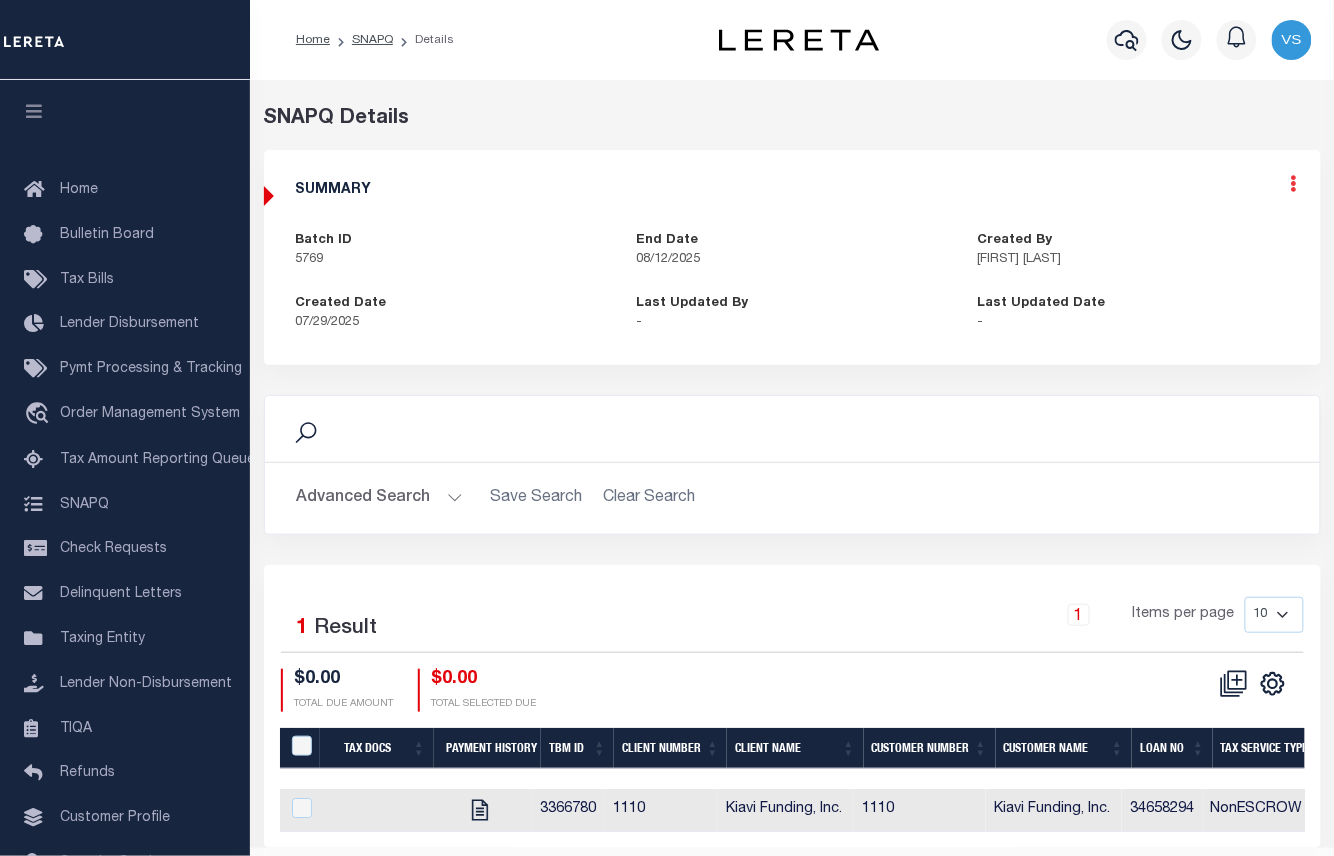 click at bounding box center [1294, 183] 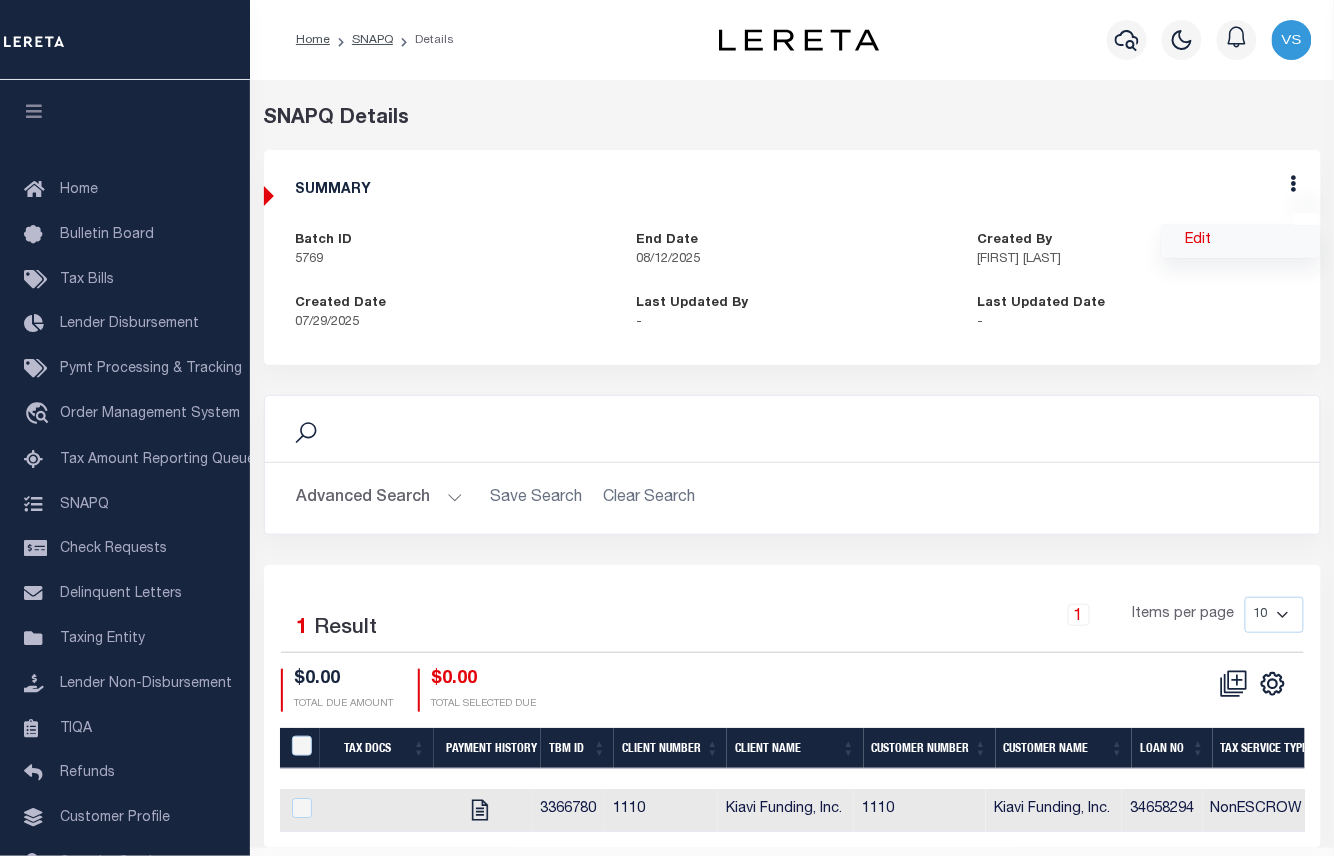 click on "Edit" at bounding box center (1241, 241) 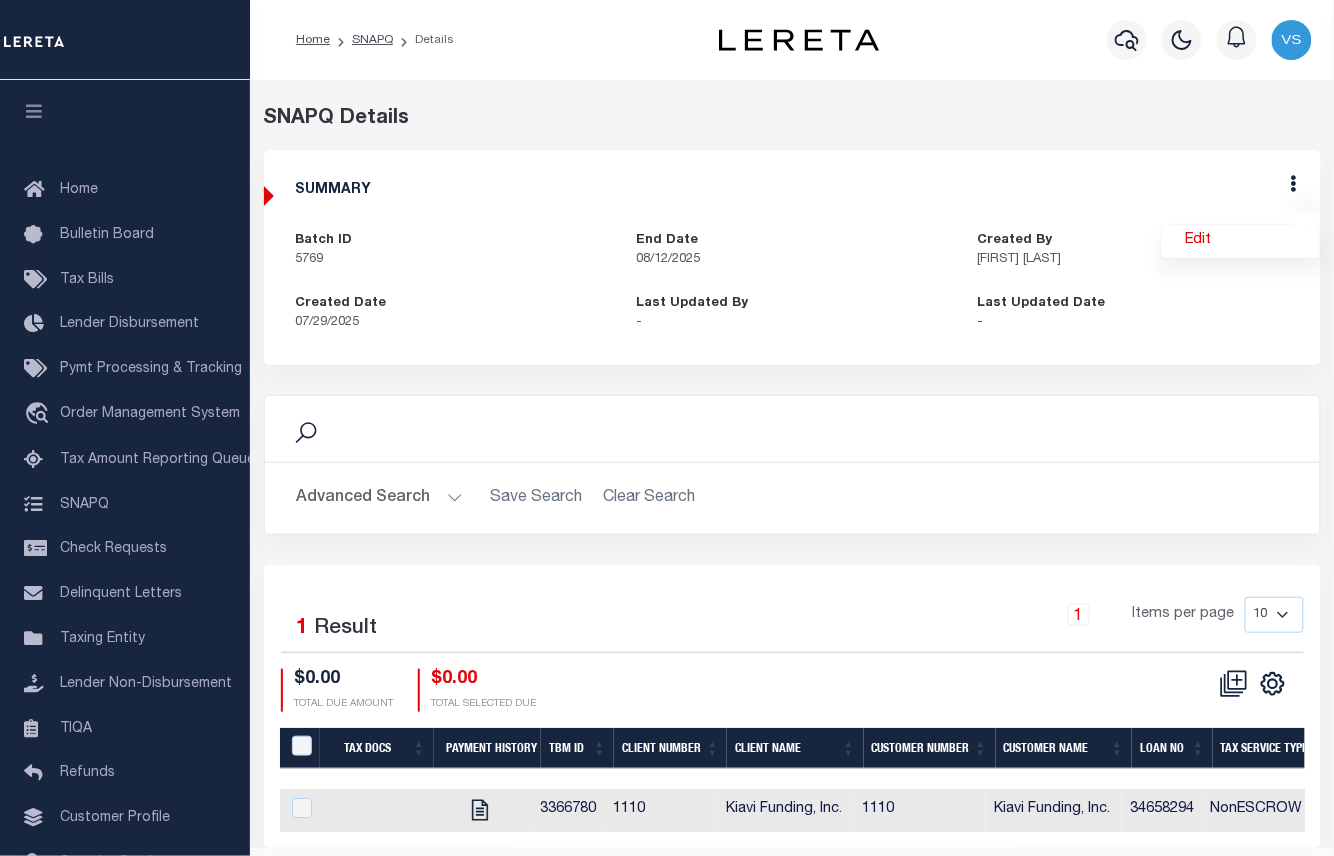 select on "OIP" 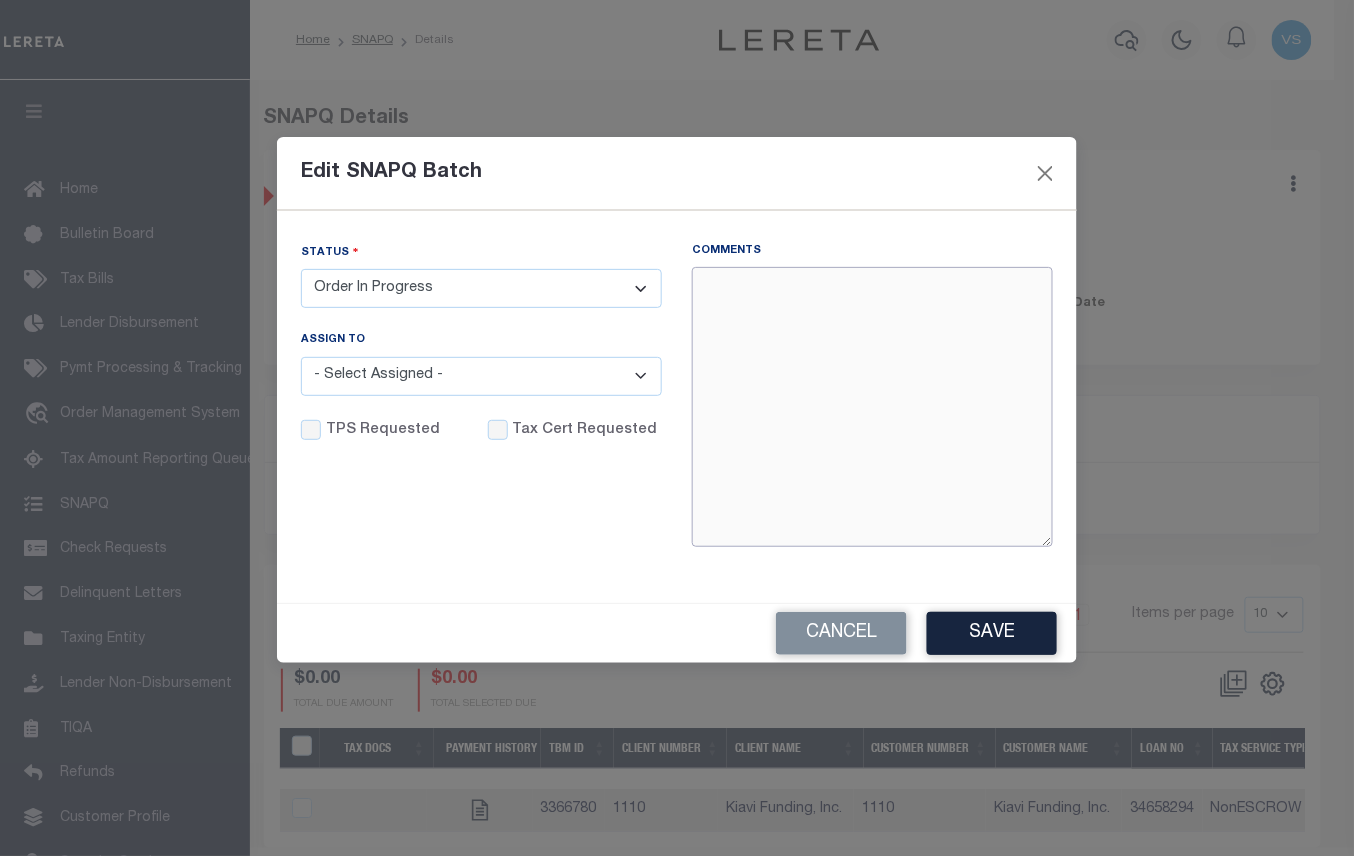 click on "Comments" at bounding box center [872, 407] 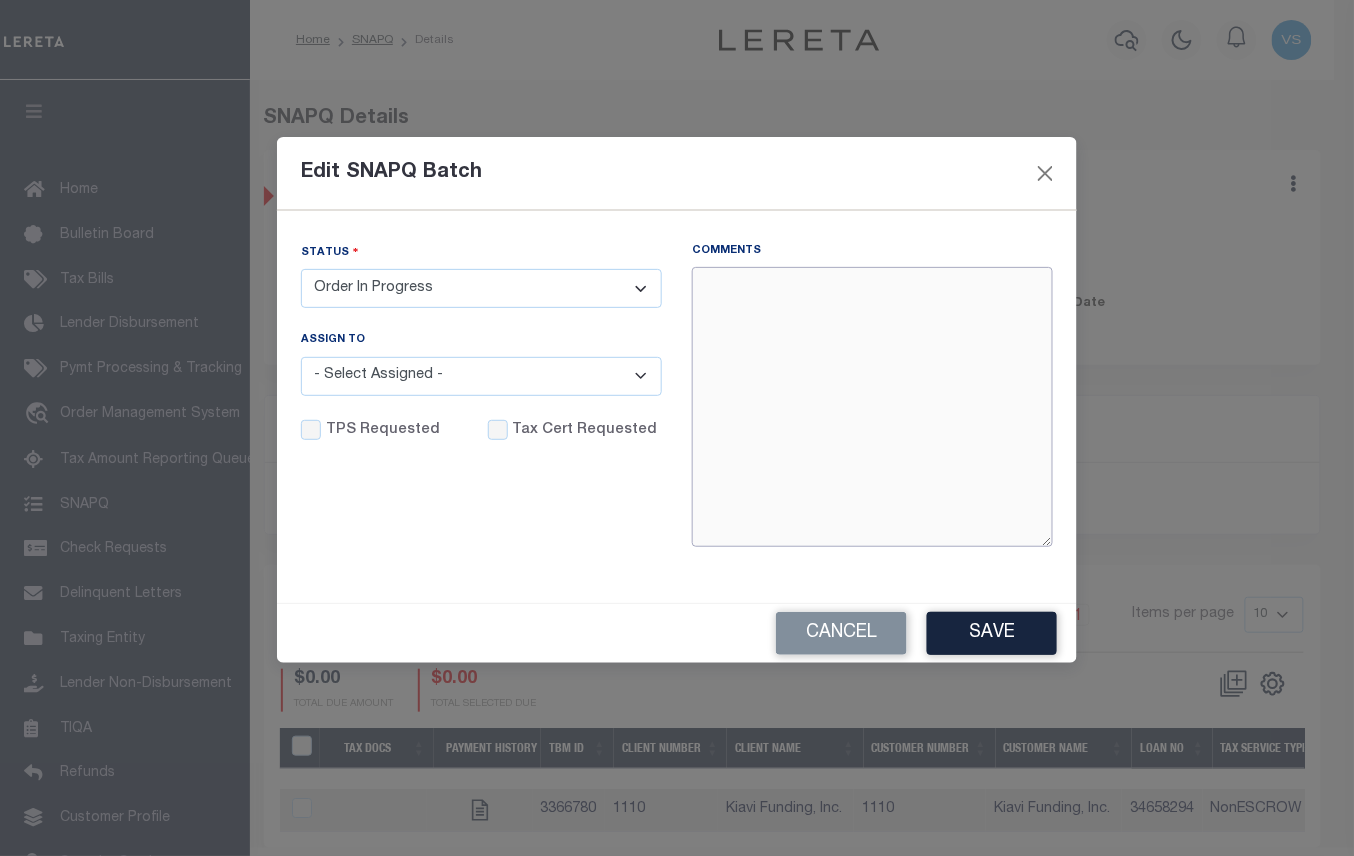 paste on "Please see the Detroit City 2024 1/2 and 2/2 tax lines for the Delinquent information and see the attached documents. VS" 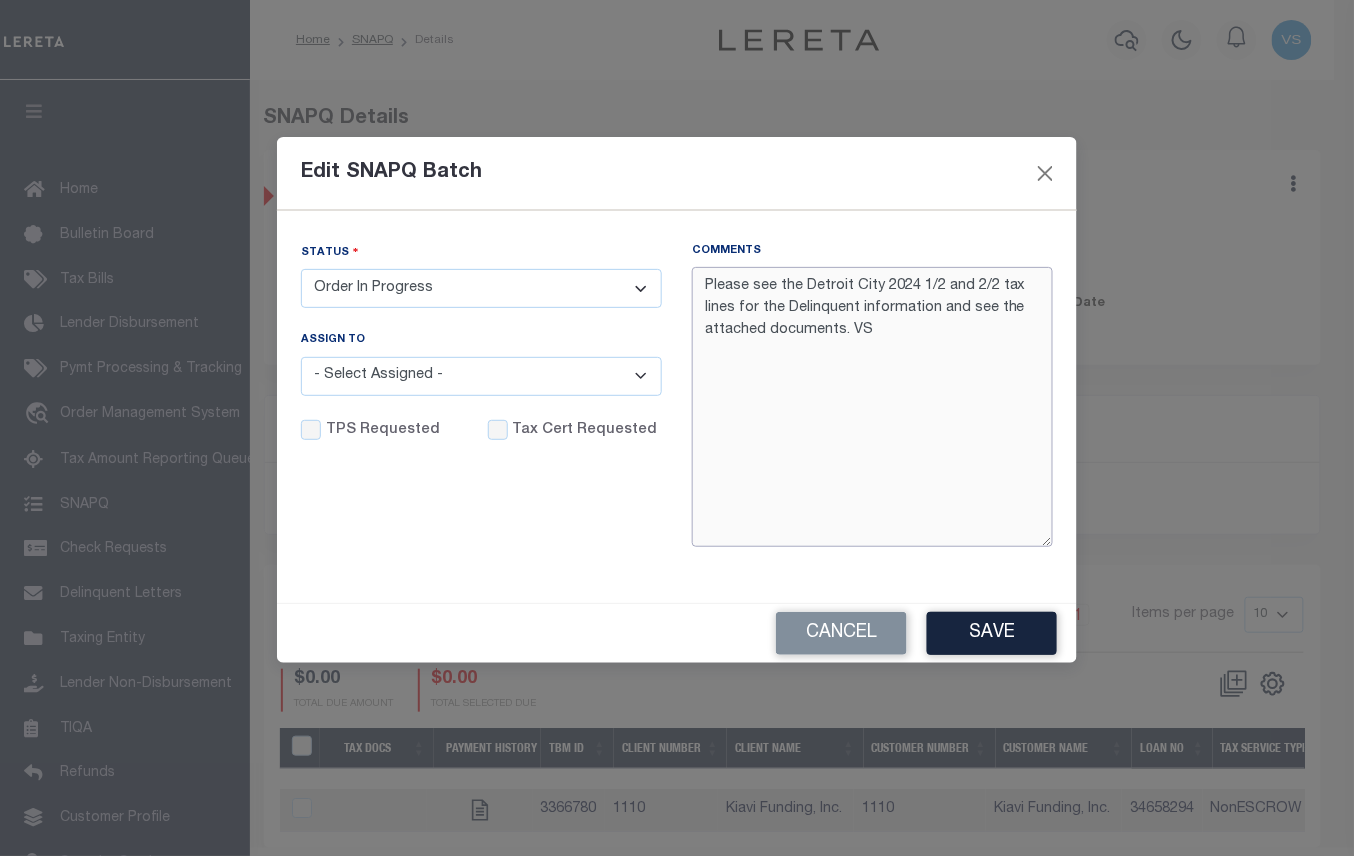 click on "Please see the Detroit City 2024 1/2 and 2/2 tax lines for the Delinquent information and see the attached documents. VS" at bounding box center [872, 407] 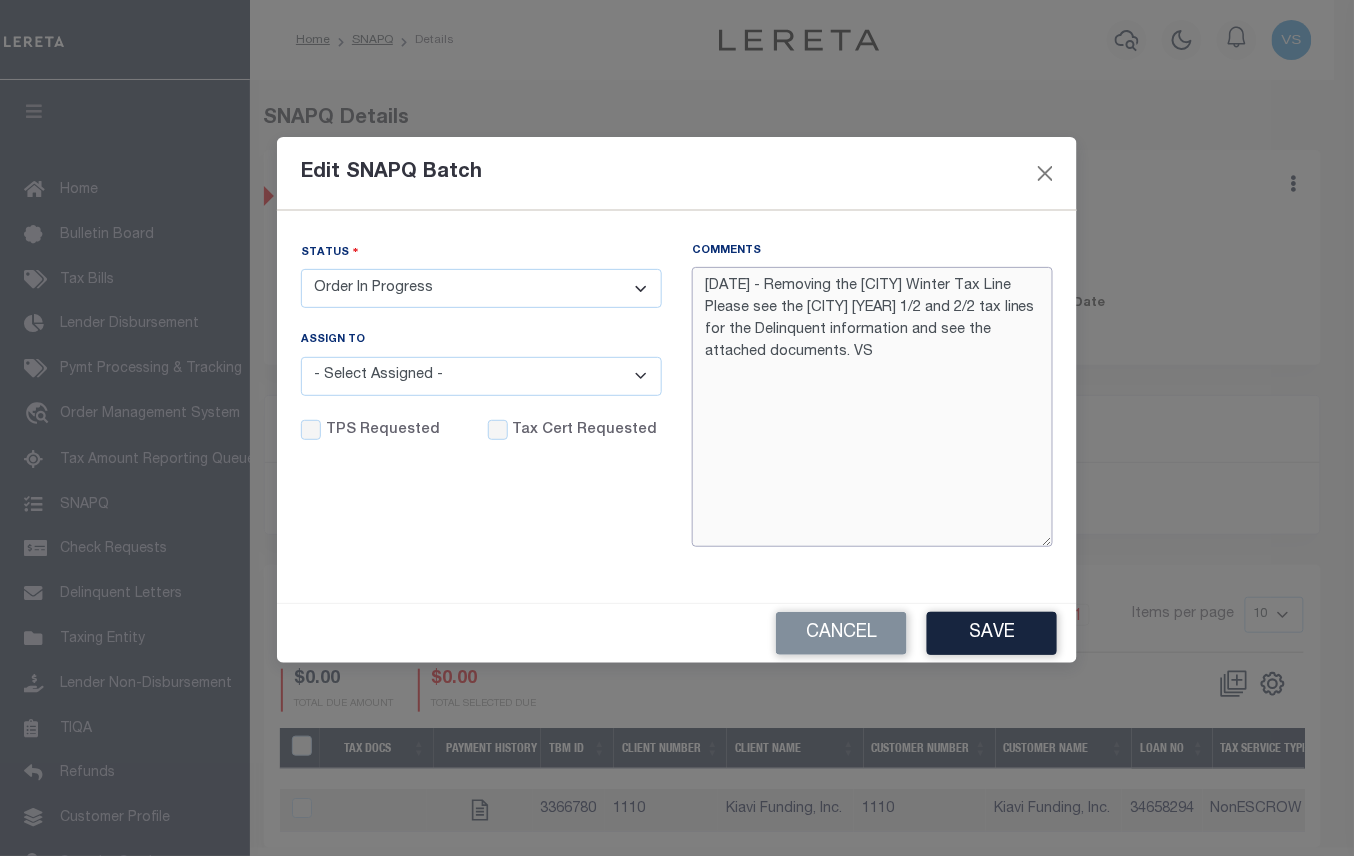 type on "8/6/25 - Removing the Detroit City Winter Tax Line Please see the Detroit City 2024 1/2 and 2/2 tax lines for the Delinquent information and see the attached documents. VS" 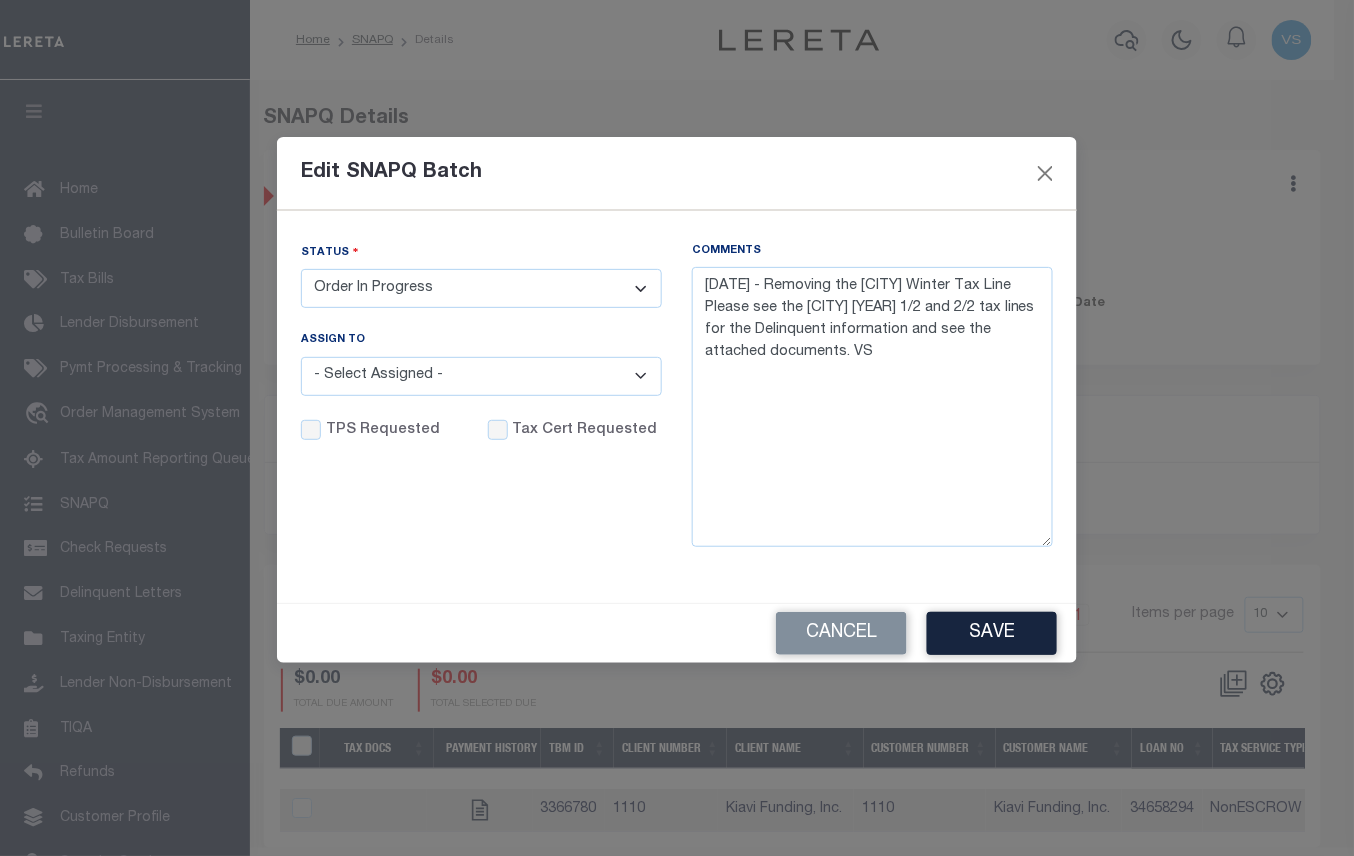 click on "- Select Status -
Order In Progress
Complete" at bounding box center (481, 288) 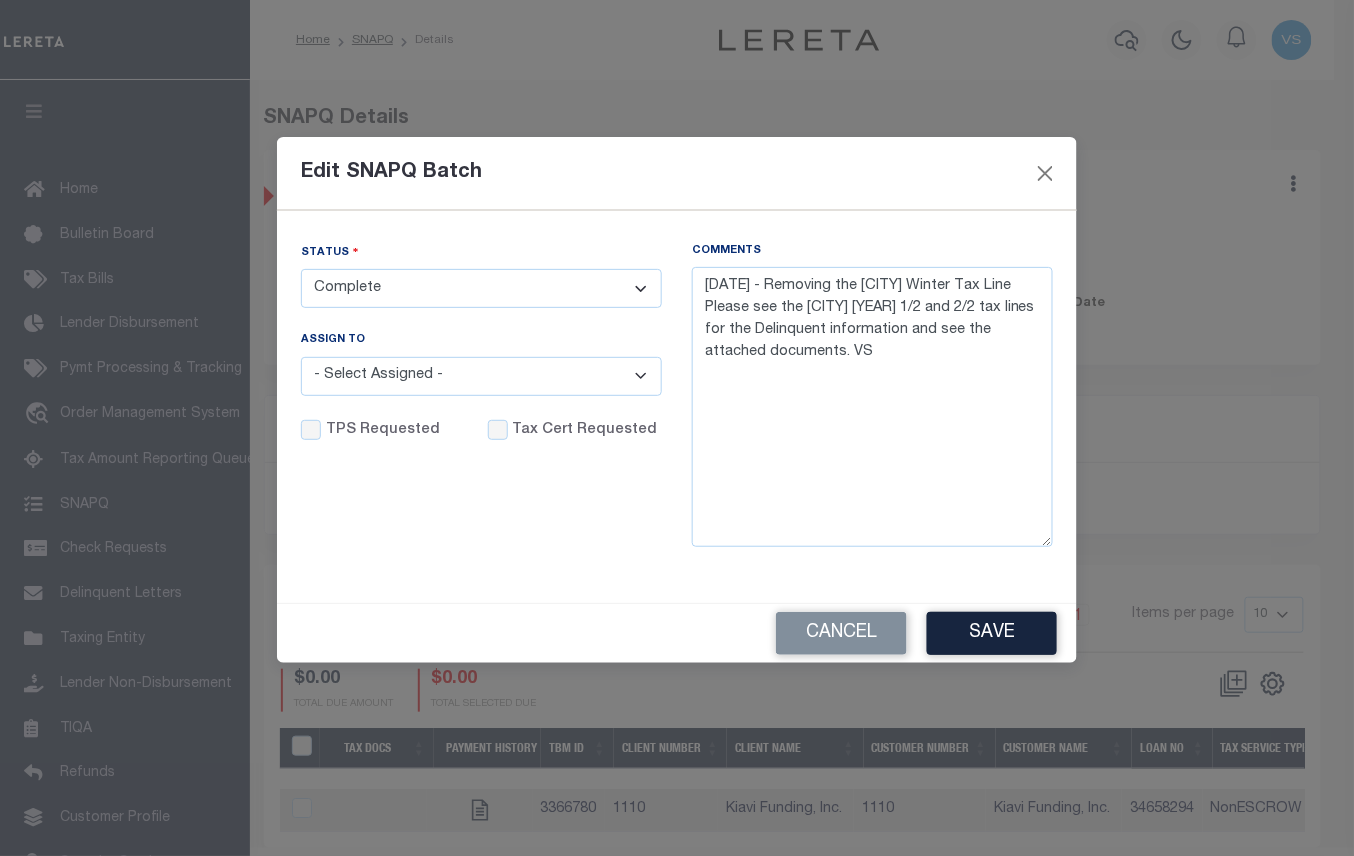 click on "- Select Status -
Order In Progress
Complete" at bounding box center (481, 288) 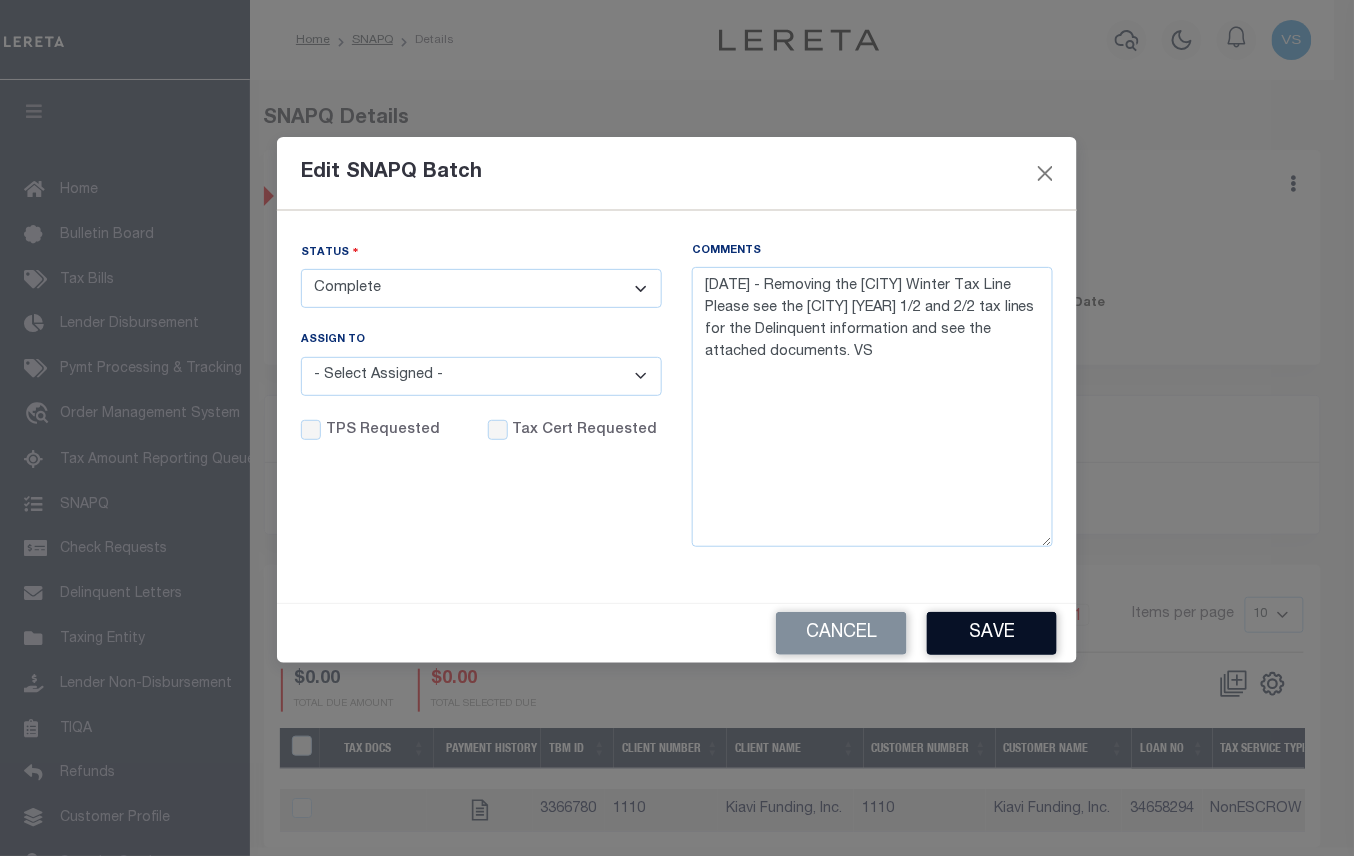 click on "Save" at bounding box center [992, 633] 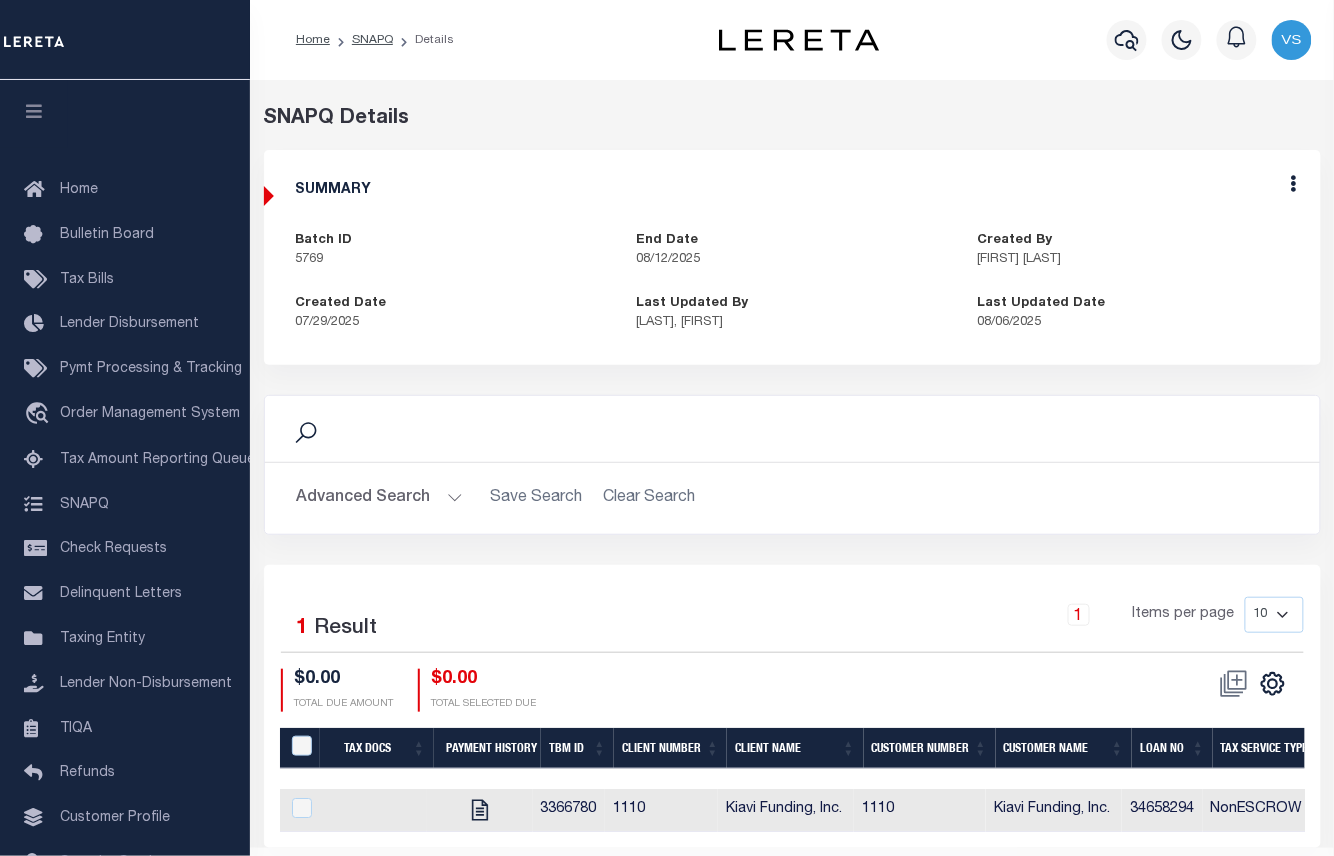 scroll, scrollTop: 70, scrollLeft: 0, axis: vertical 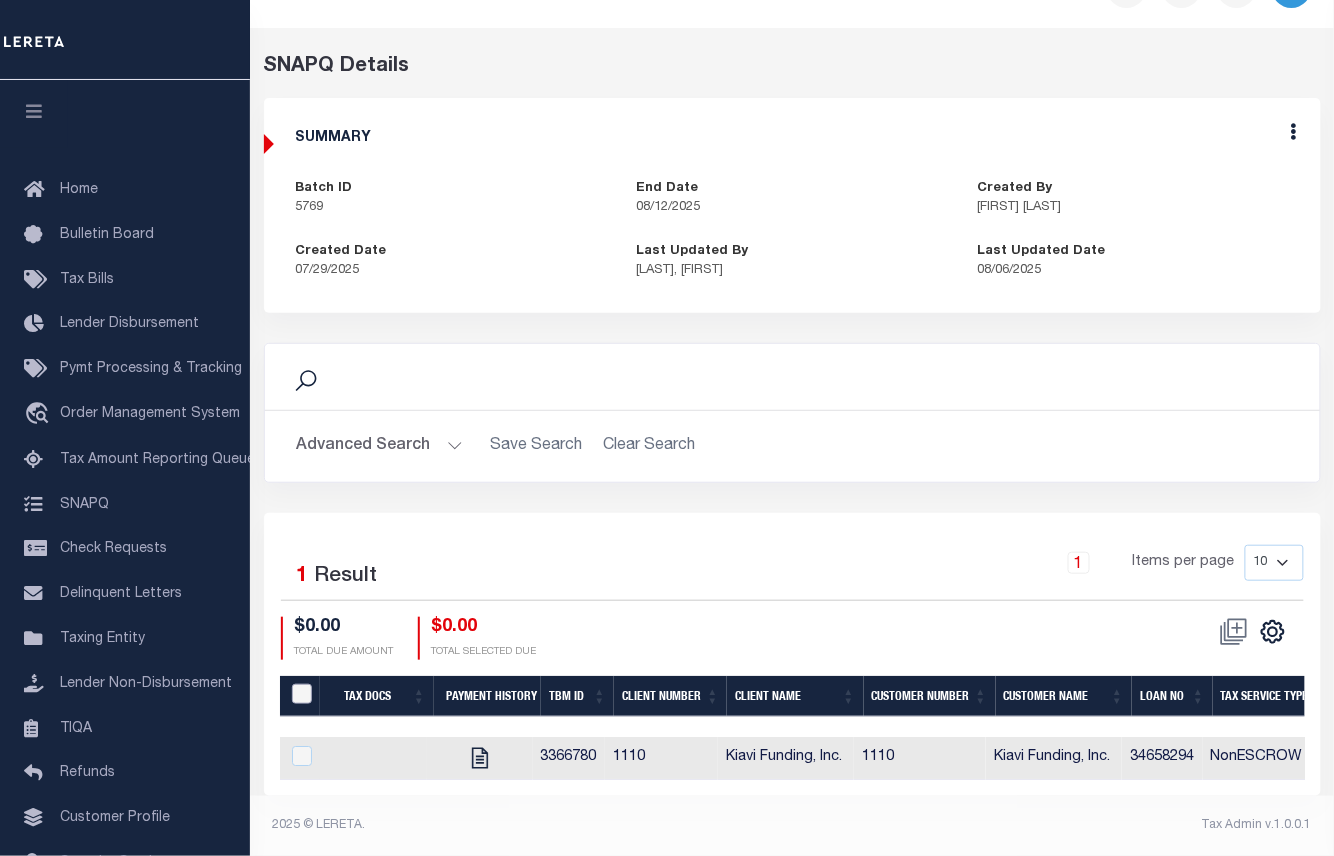 click at bounding box center [302, 694] 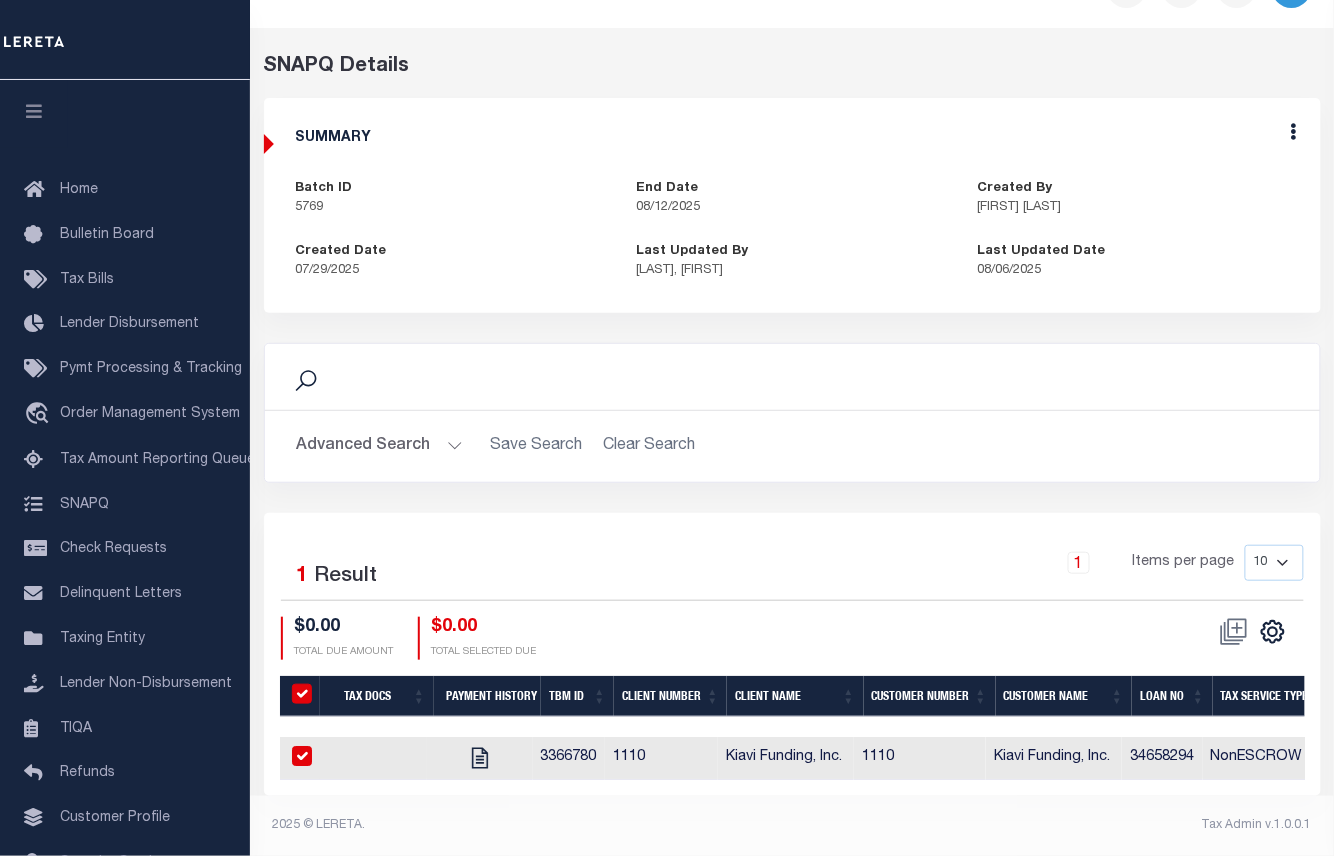 checkbox on "true" 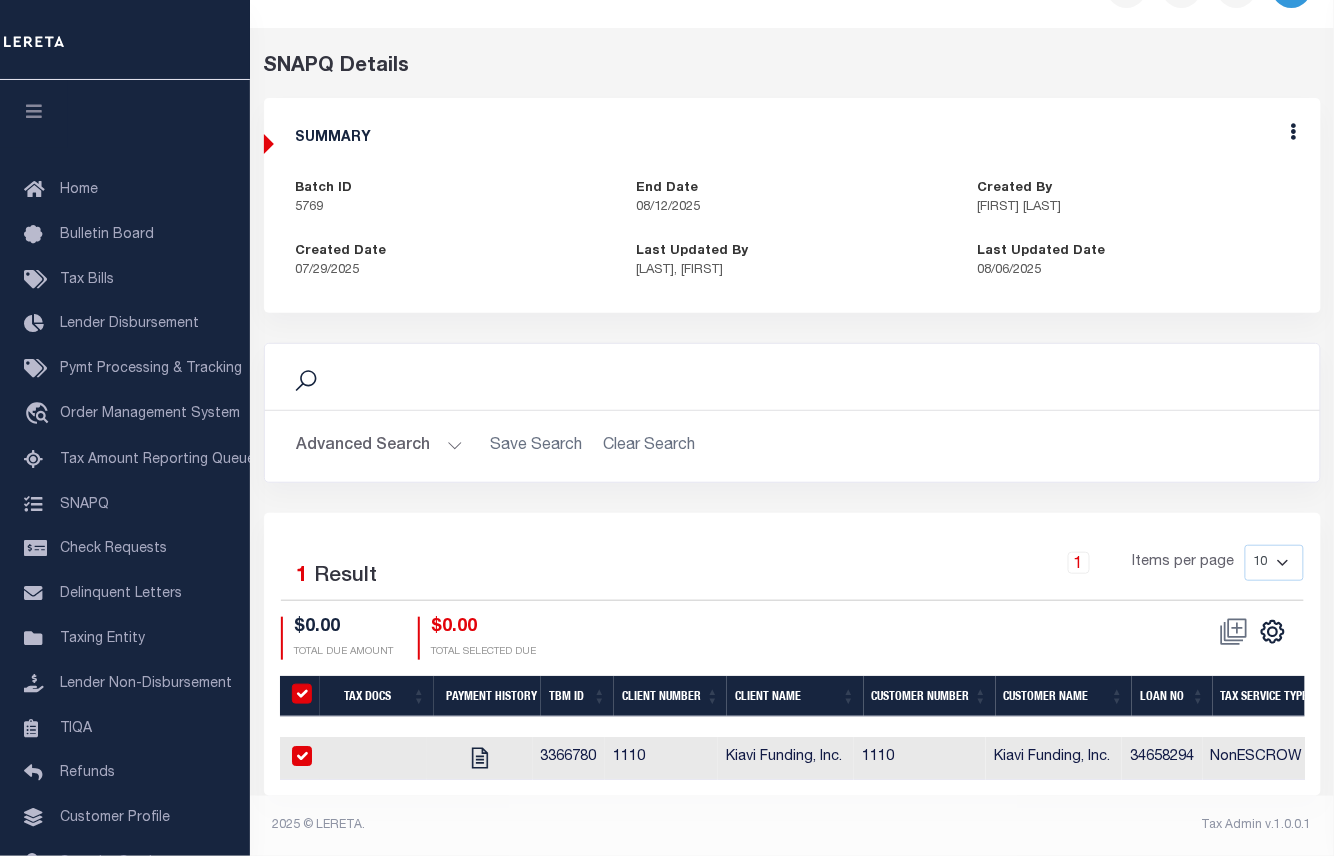 checkbox on "true" 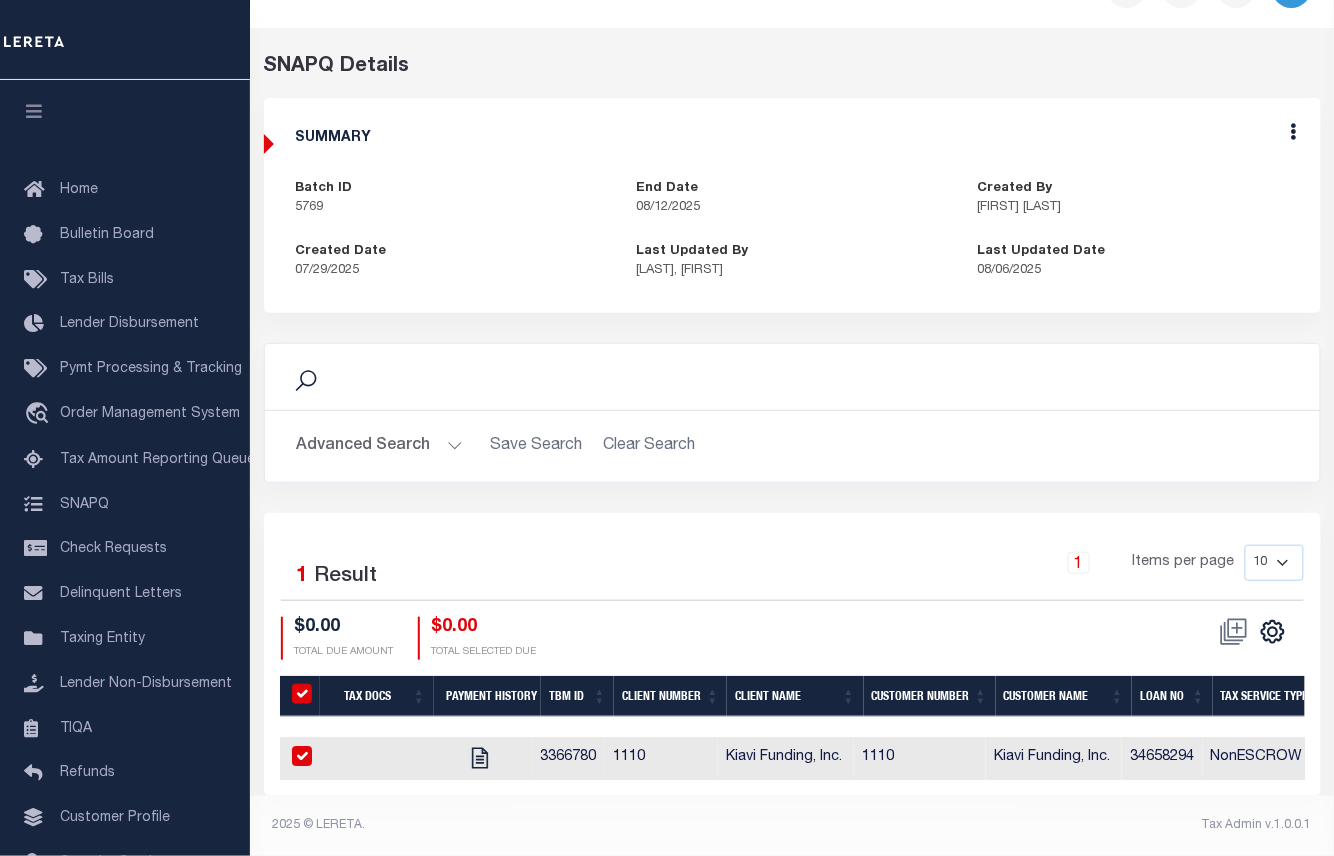 checkbox on "true" 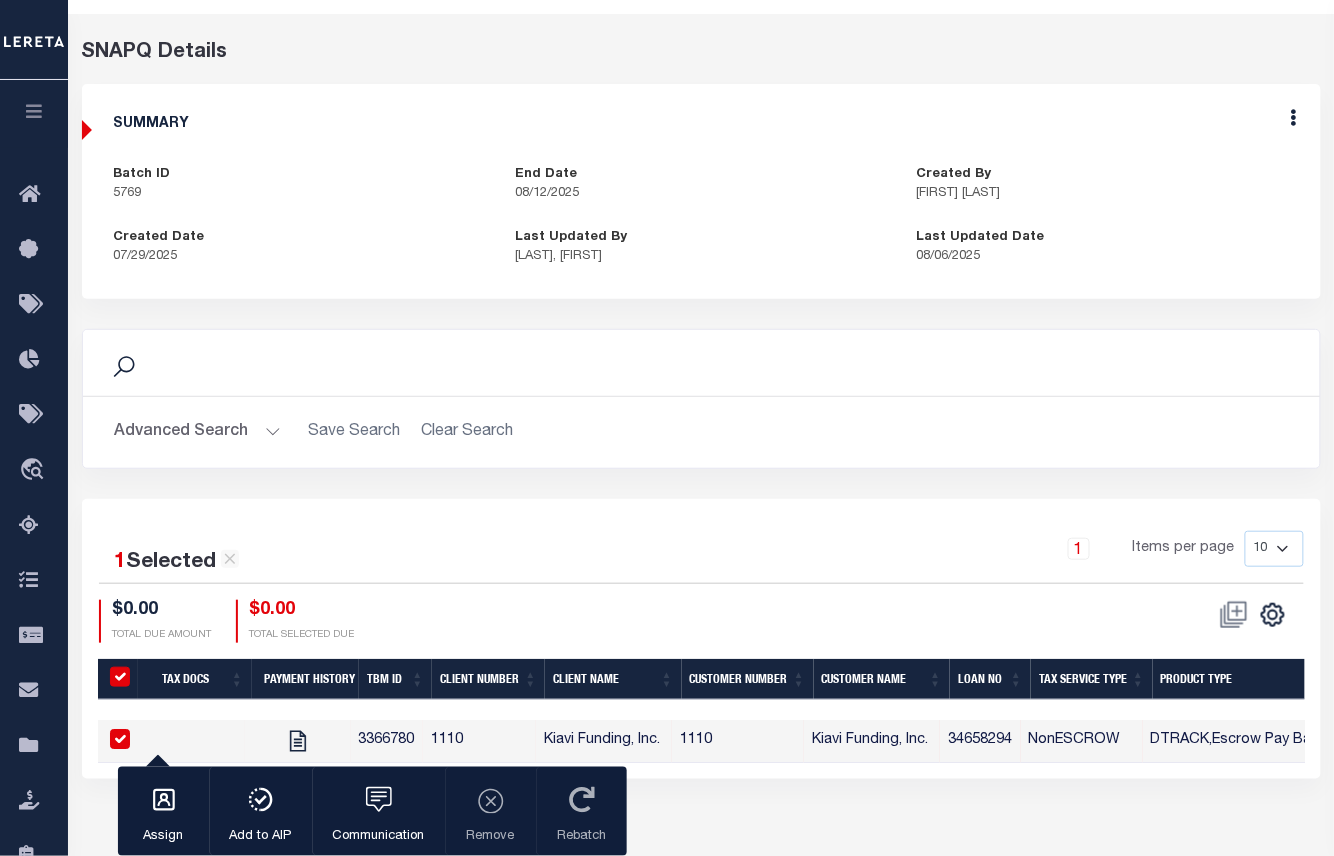 scroll, scrollTop: 204, scrollLeft: 0, axis: vertical 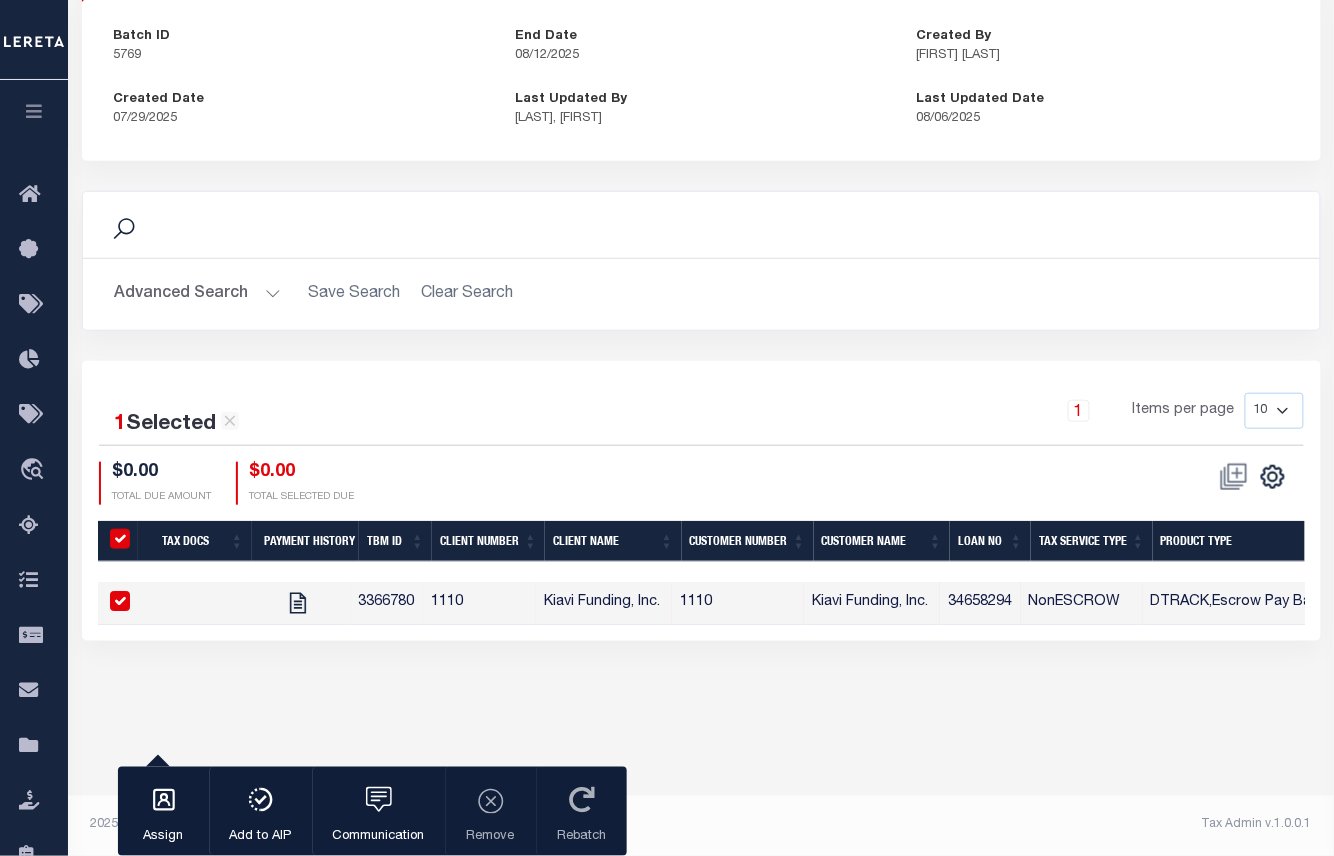 click at bounding box center (120, 539) 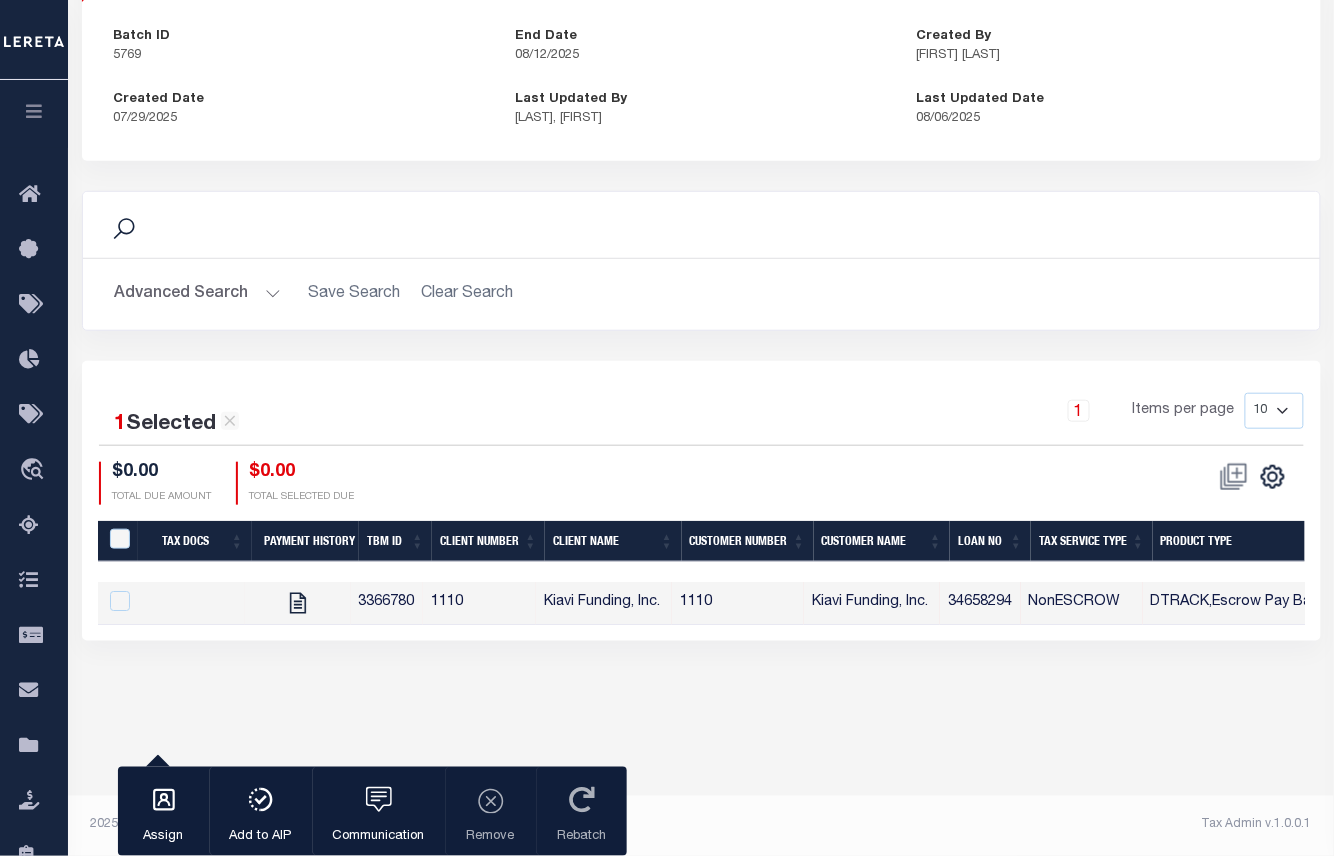 checkbox on "false" 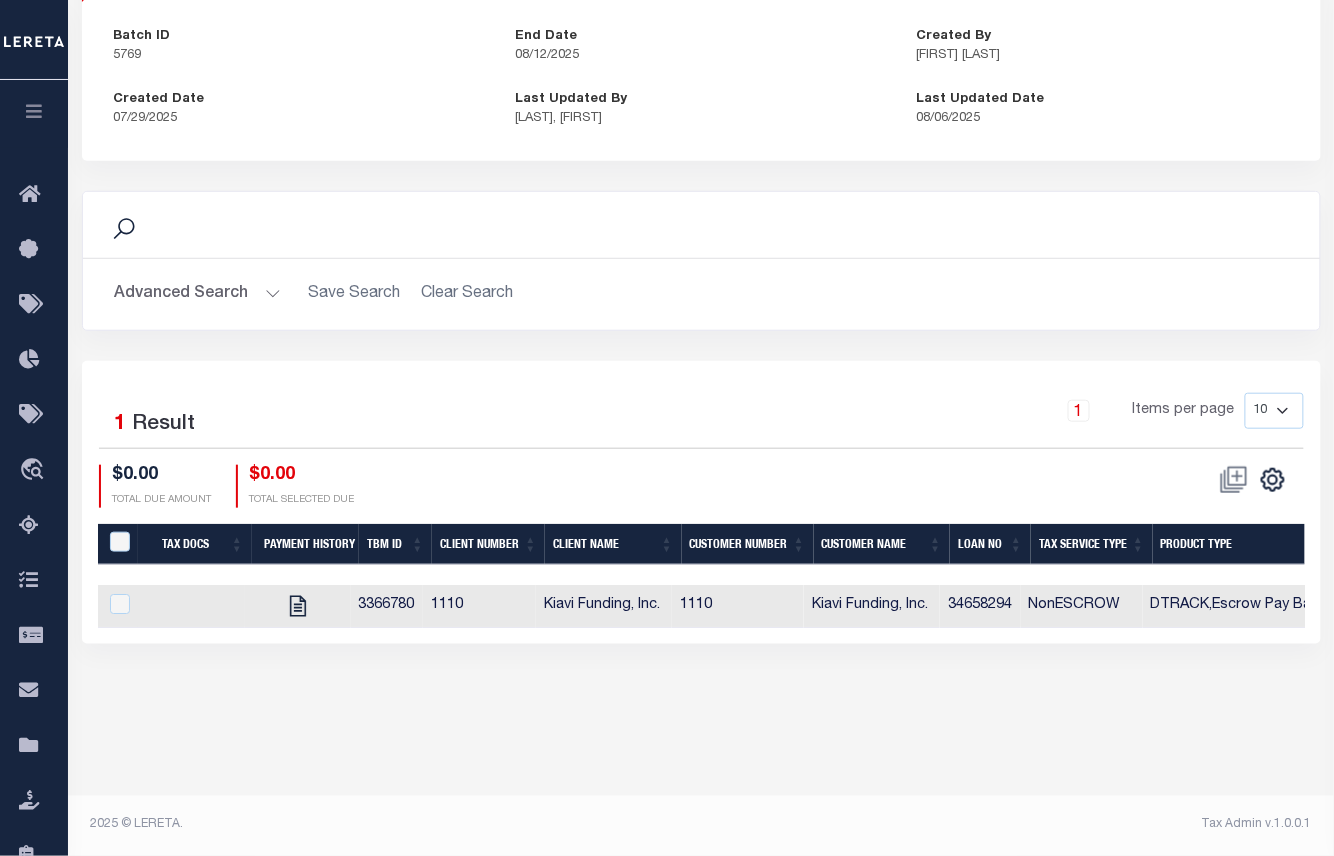 scroll, scrollTop: 0, scrollLeft: 0, axis: both 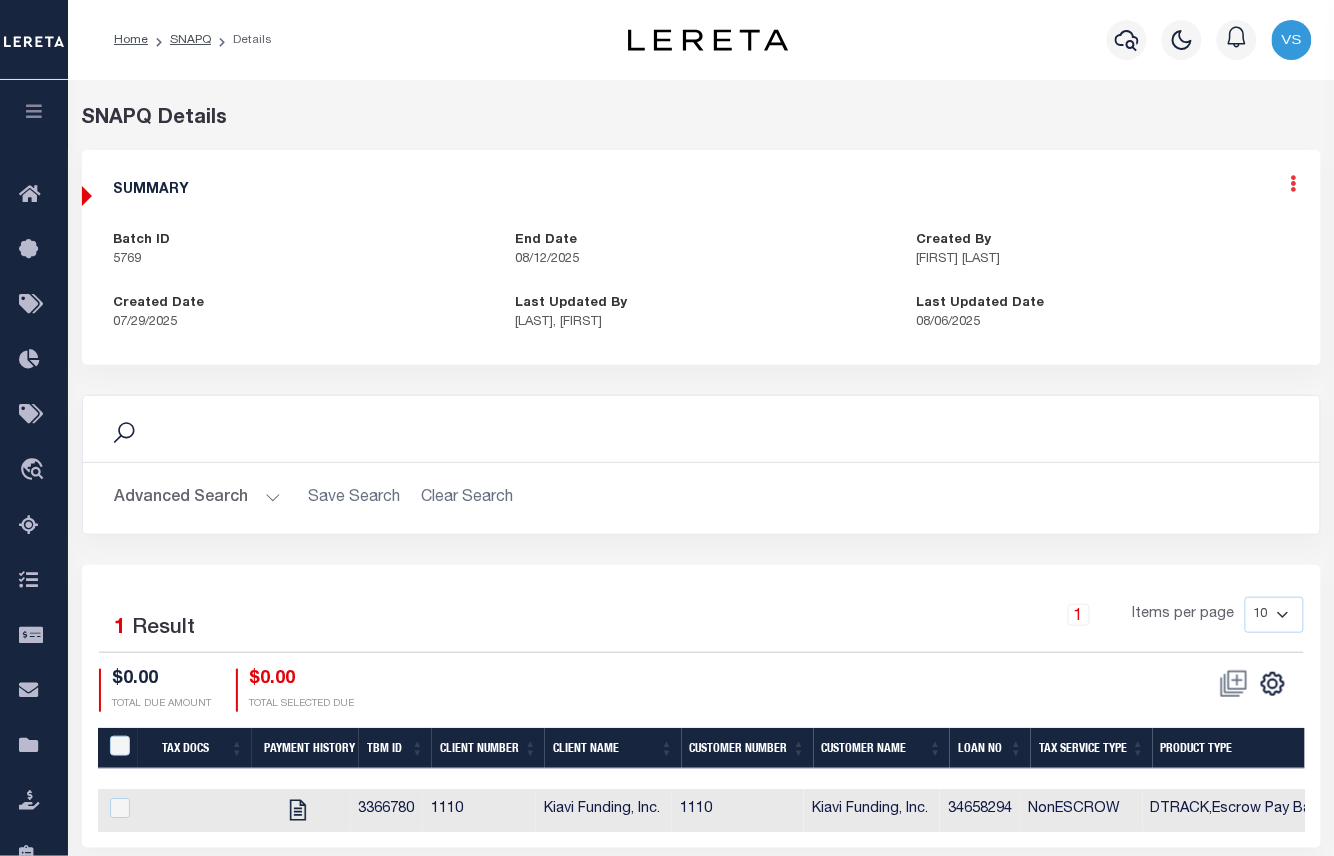 click at bounding box center [1294, 183] 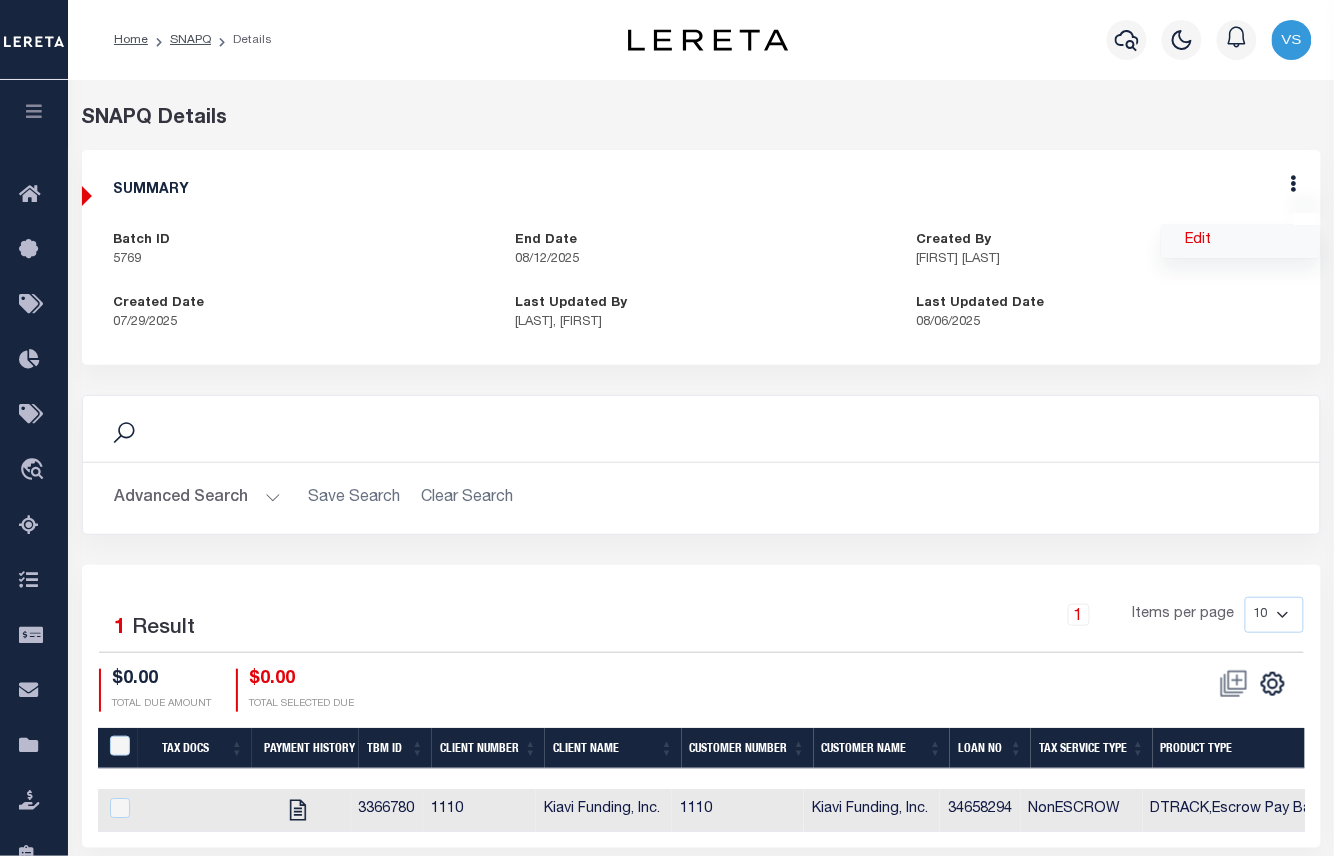 click on "Edit" at bounding box center (1241, 241) 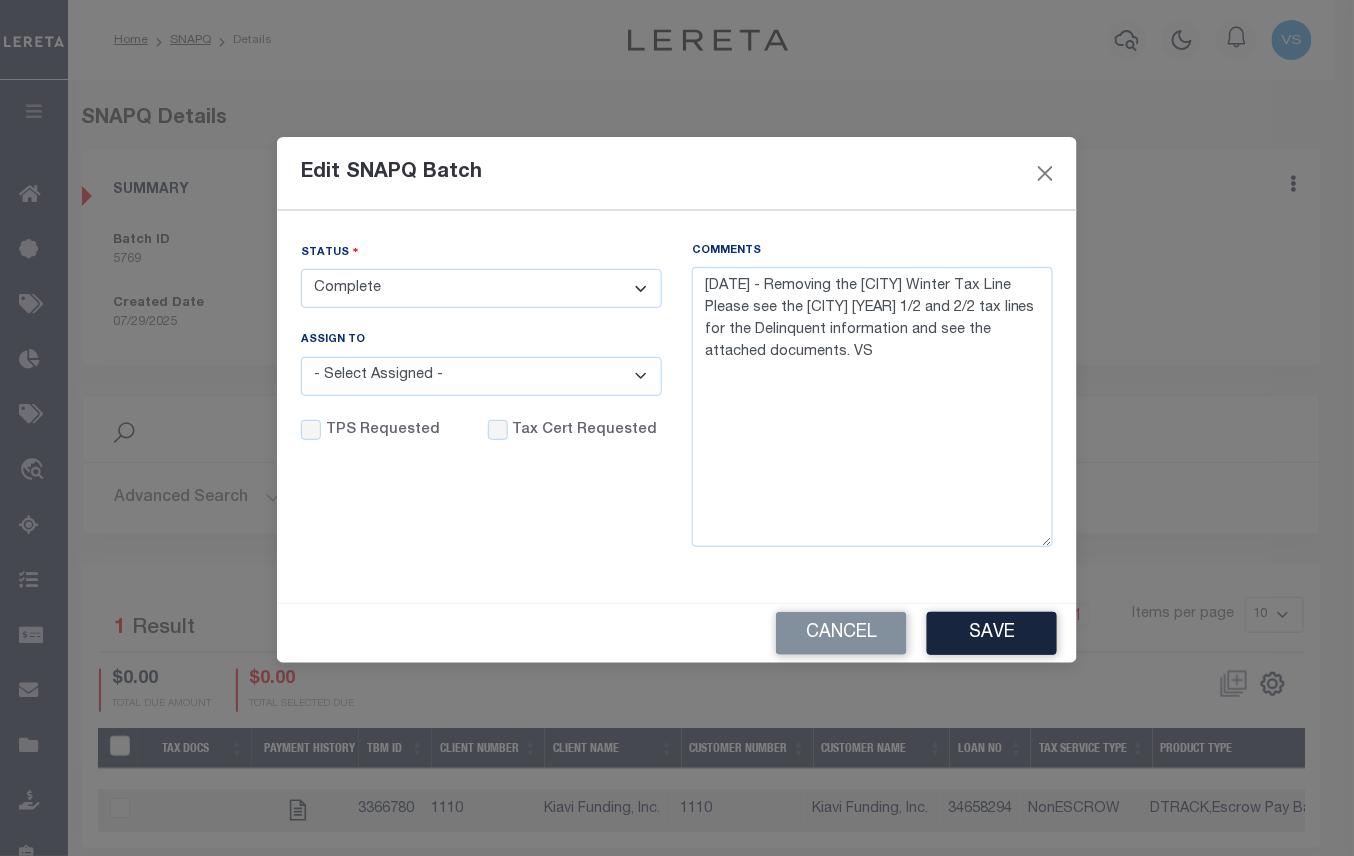 click on "- Select Status -
Order In Progress
Complete" at bounding box center [481, 288] 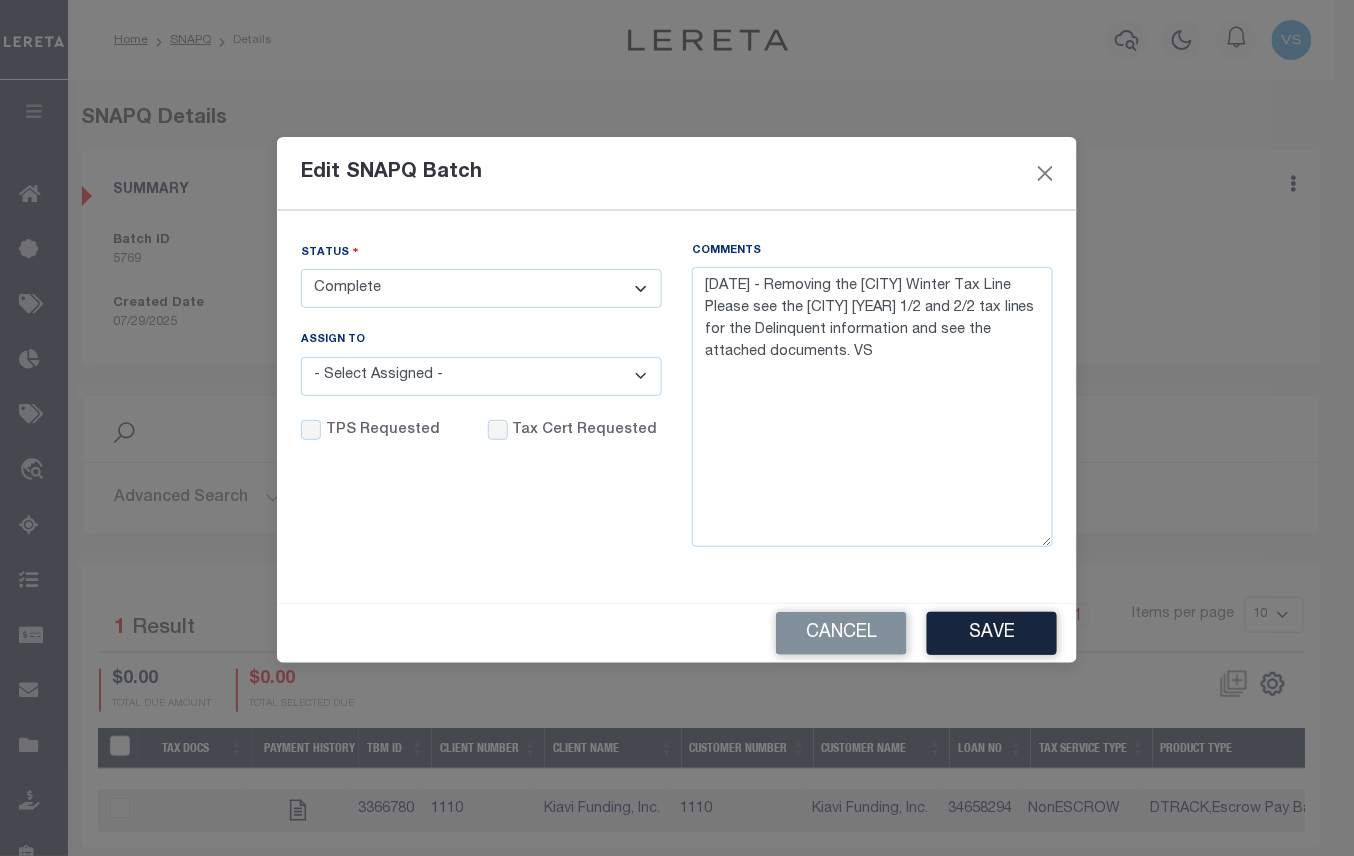select on "OIP" 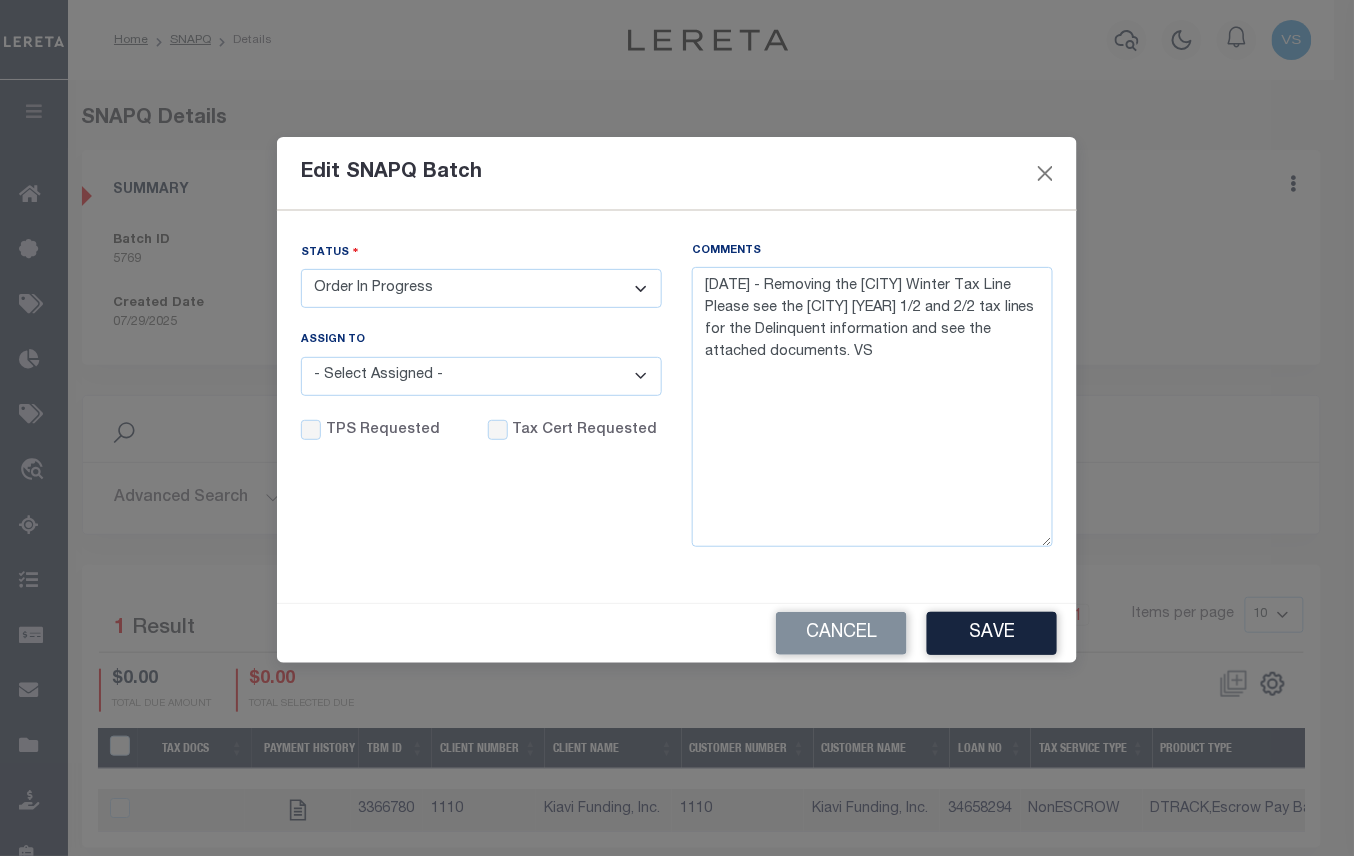 click on "- Select Status -
Order In Progress
Complete" at bounding box center (481, 288) 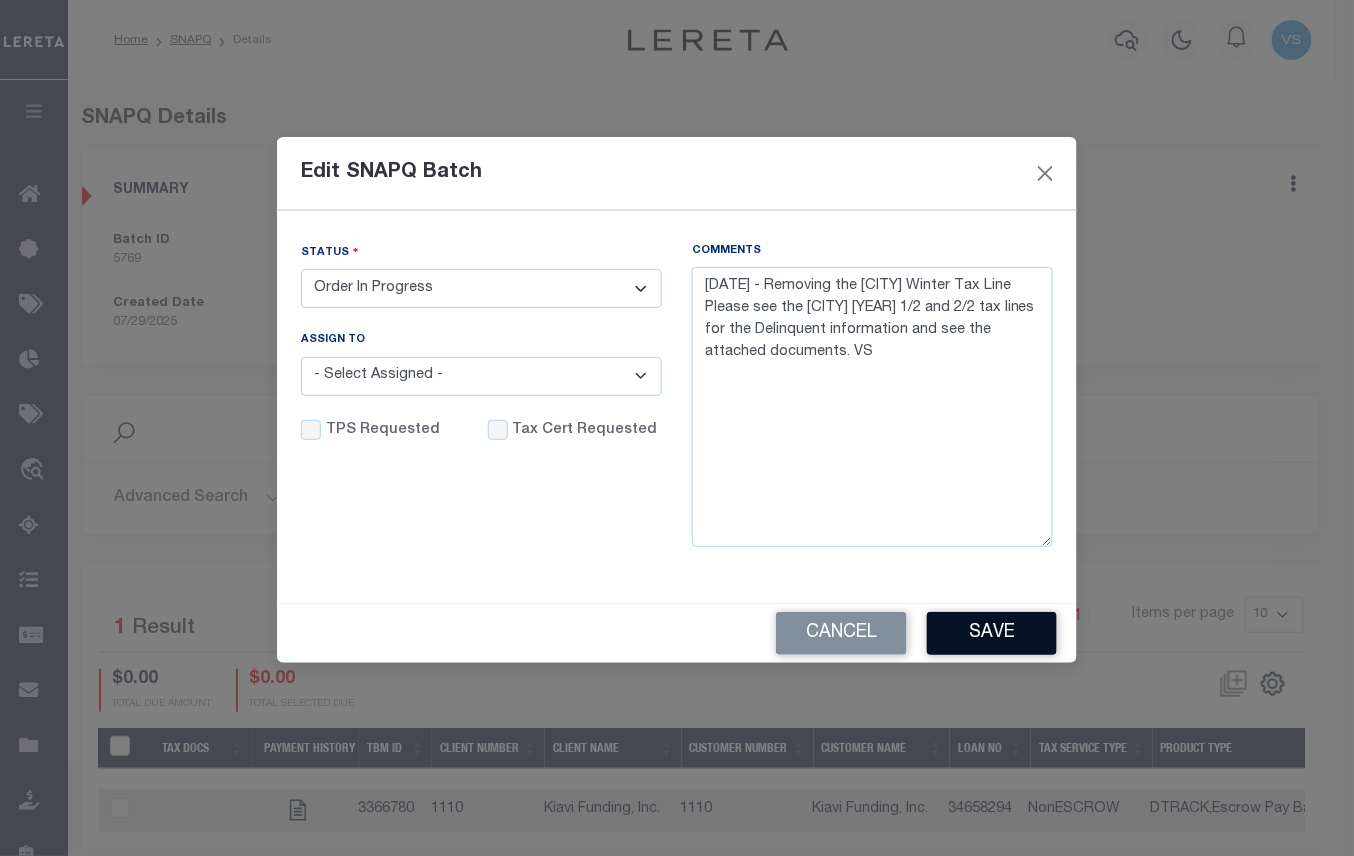 click on "Save" at bounding box center [992, 633] 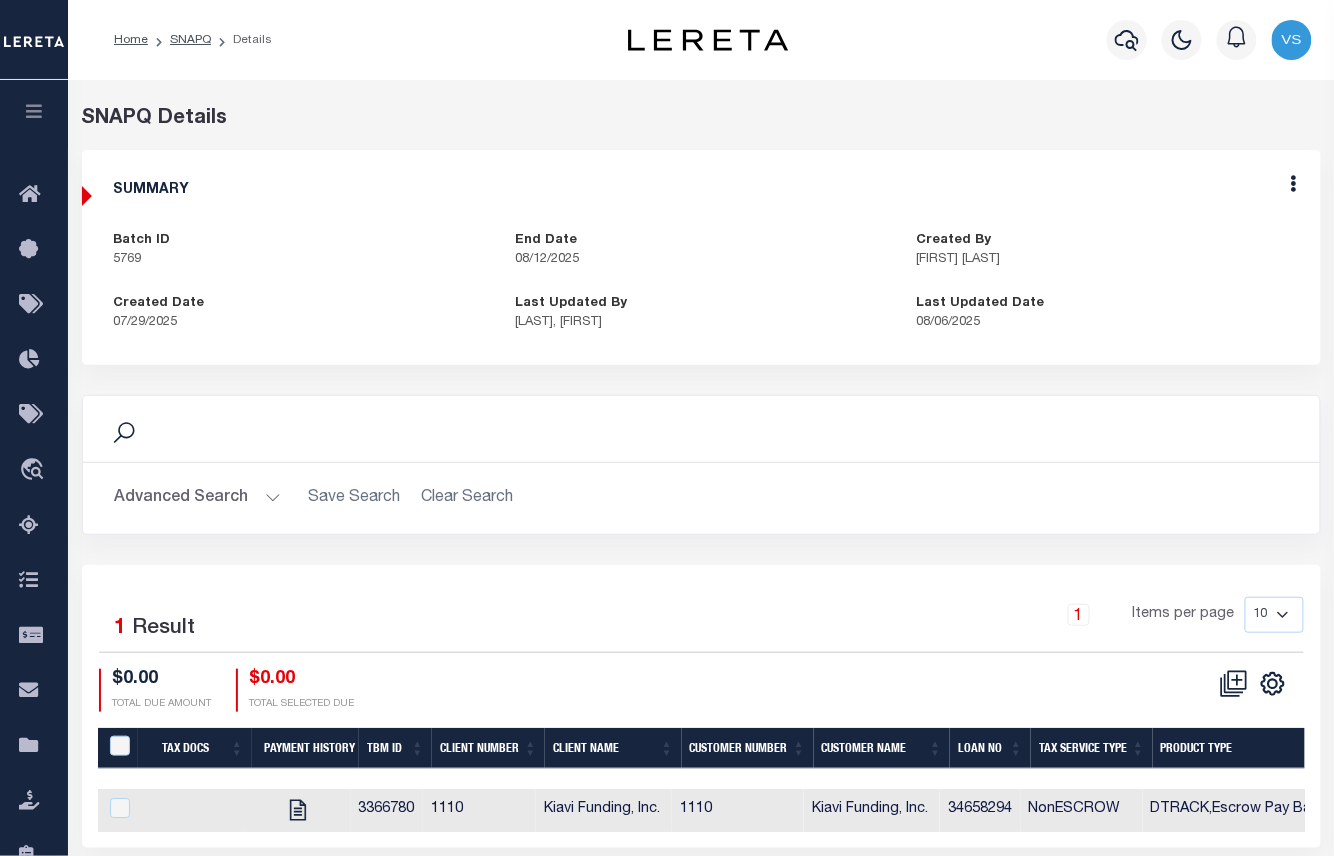 scroll, scrollTop: 204, scrollLeft: 0, axis: vertical 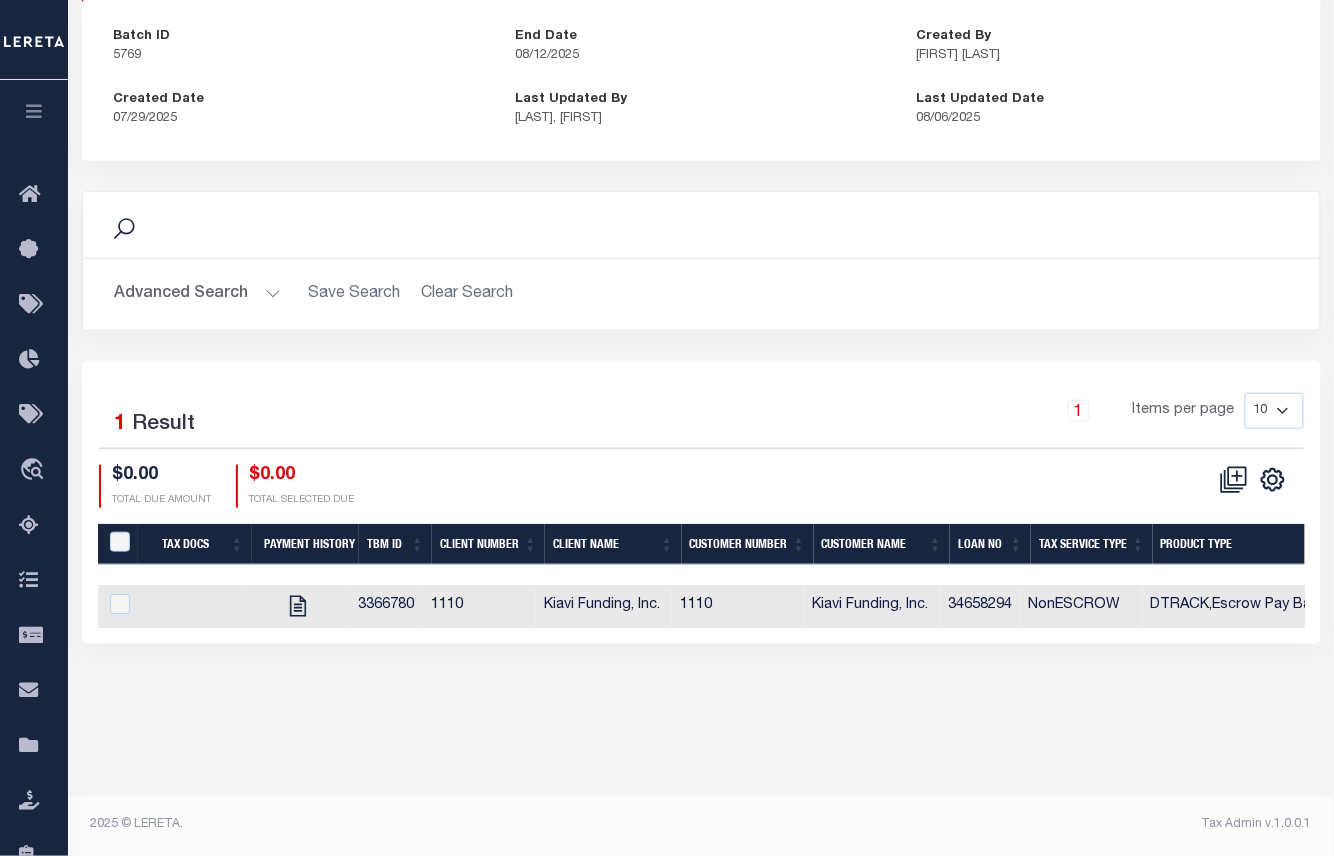 drag, startPoint x: 513, startPoint y: 645, endPoint x: 1356, endPoint y: 661, distance: 843.15186 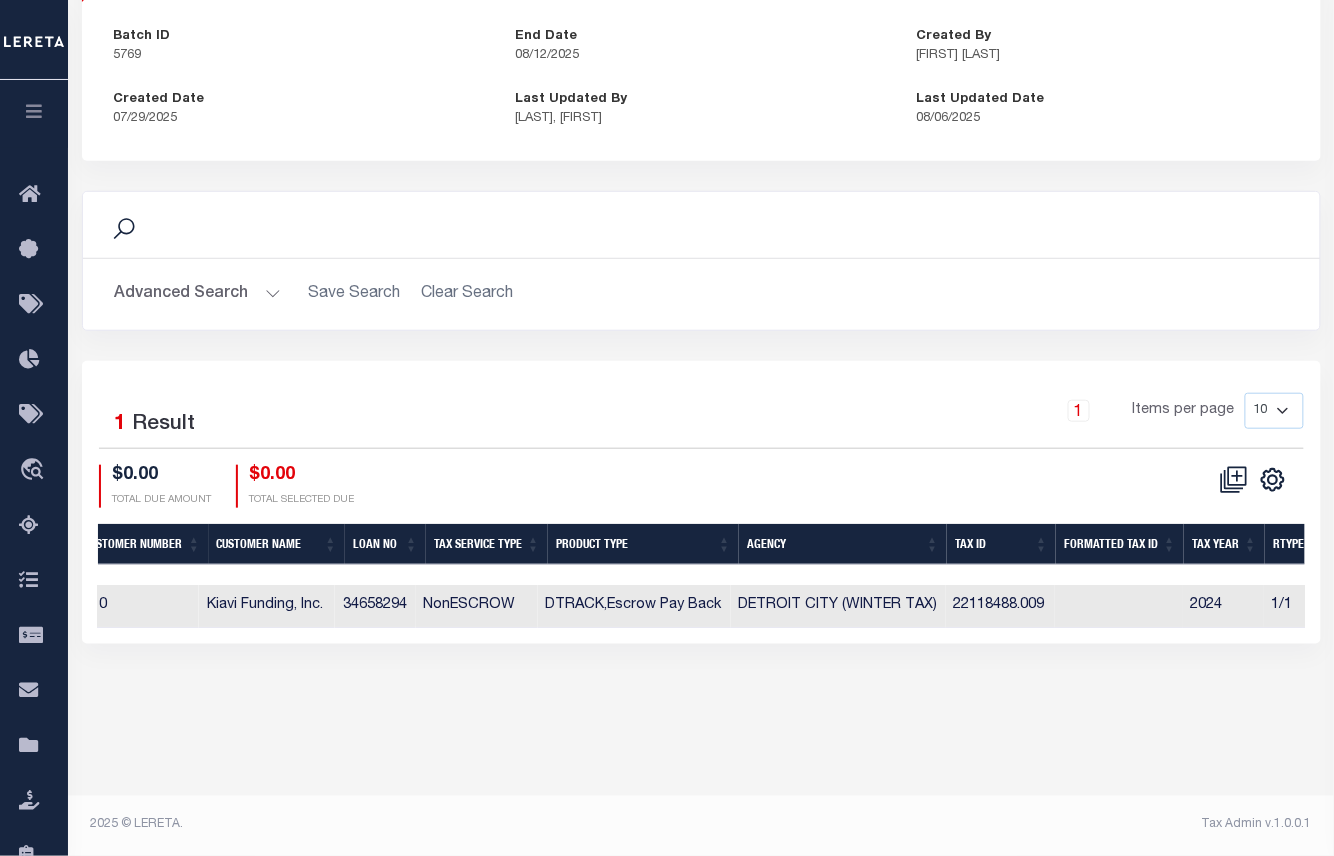 scroll, scrollTop: 0, scrollLeft: 1125, axis: horizontal 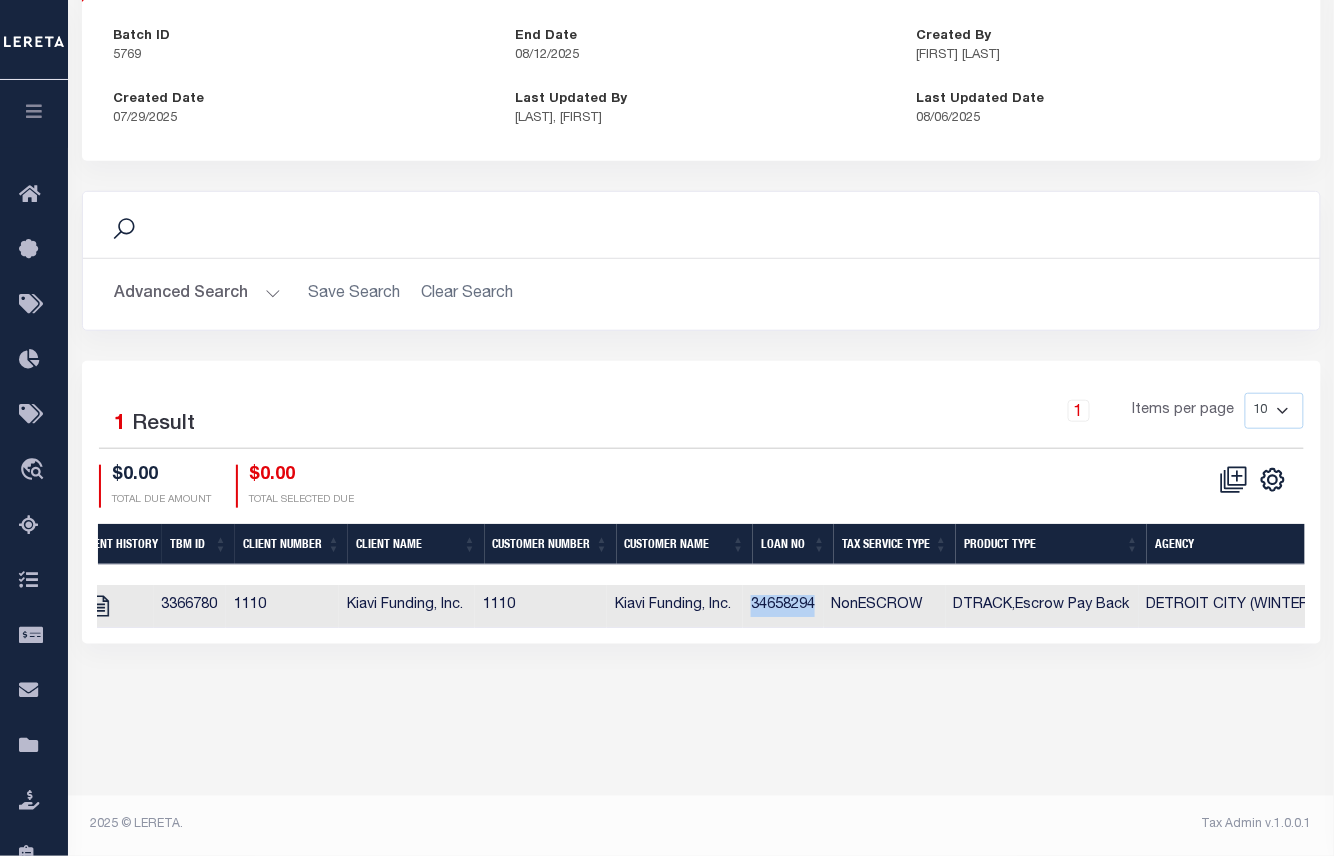 drag, startPoint x: 830, startPoint y: 616, endPoint x: 764, endPoint y: 616, distance: 66 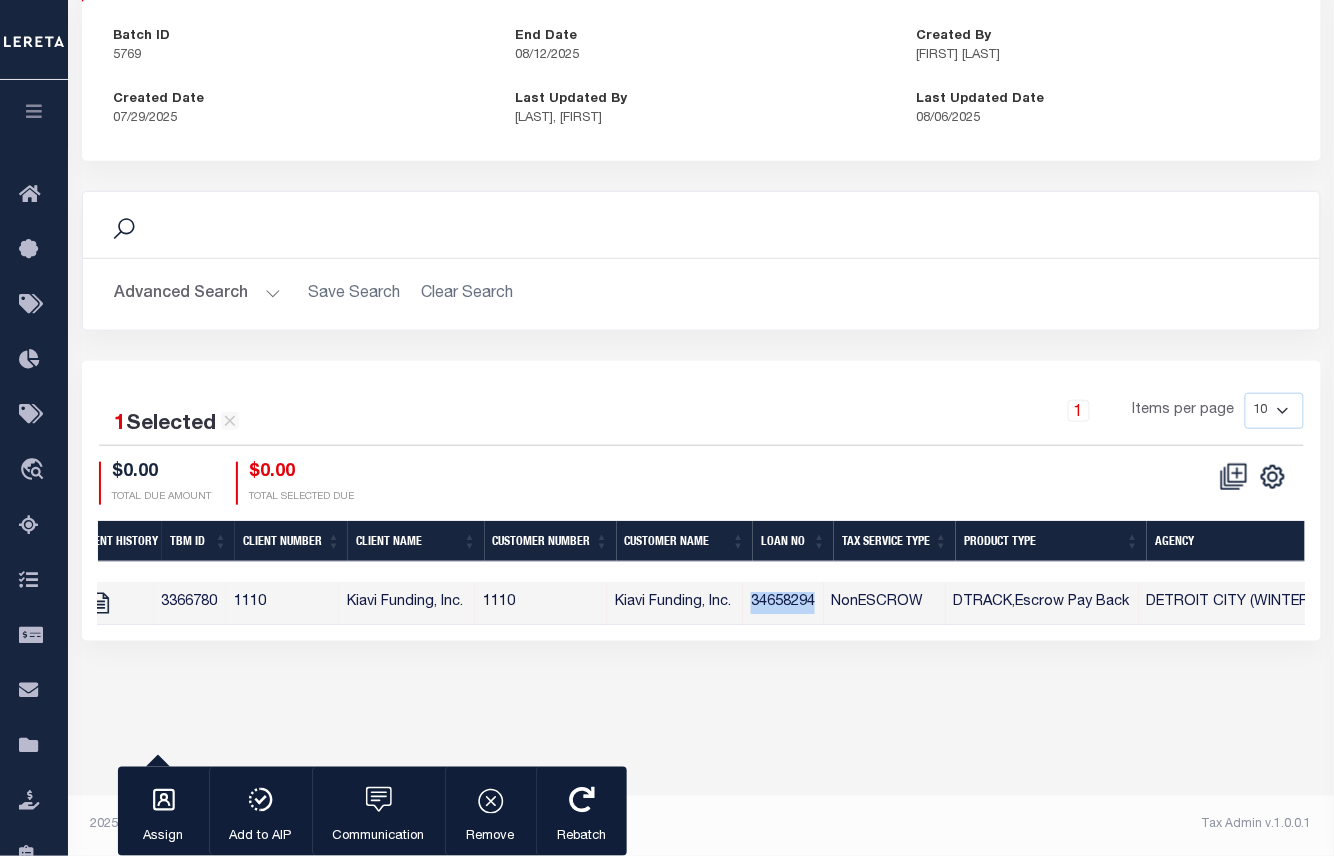 copy on "34658294" 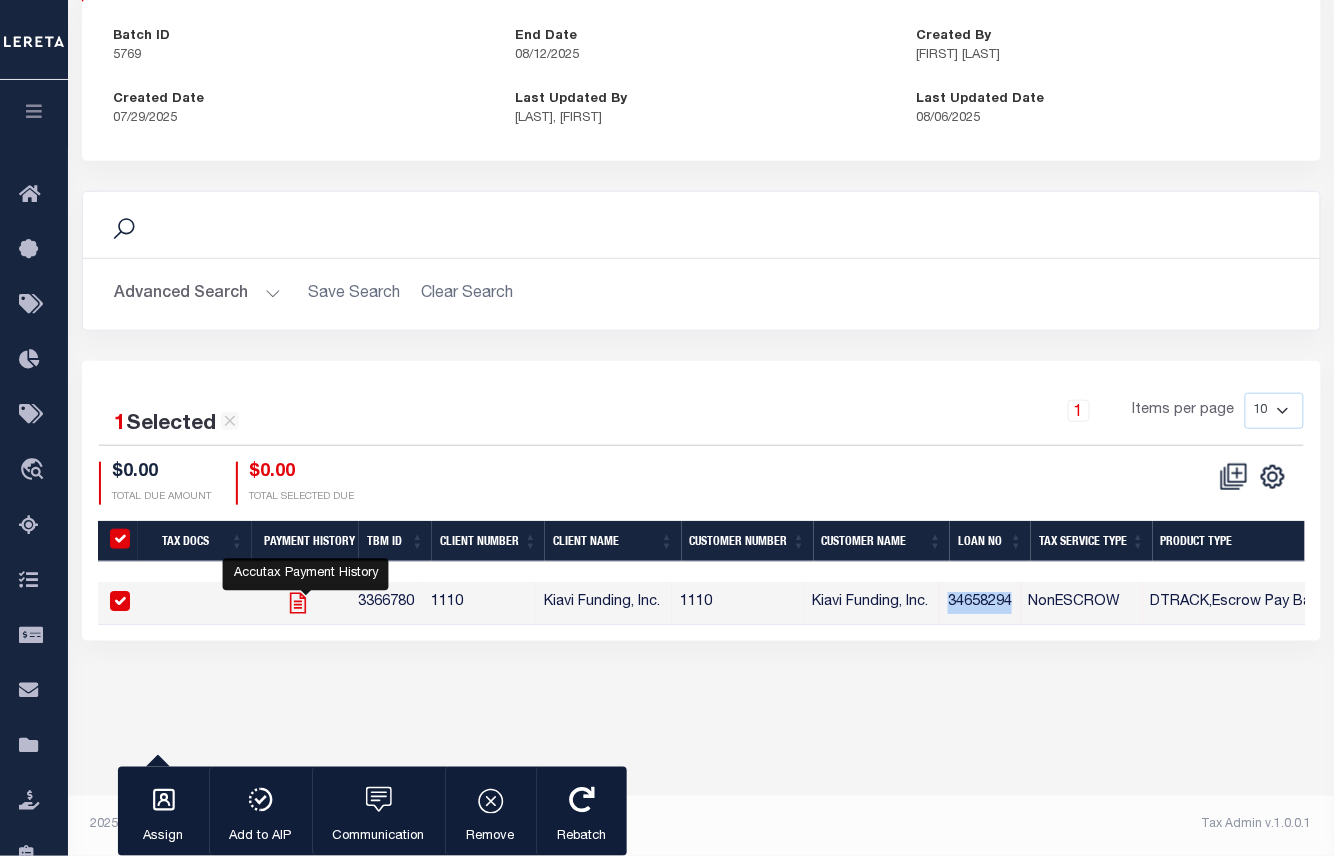 click 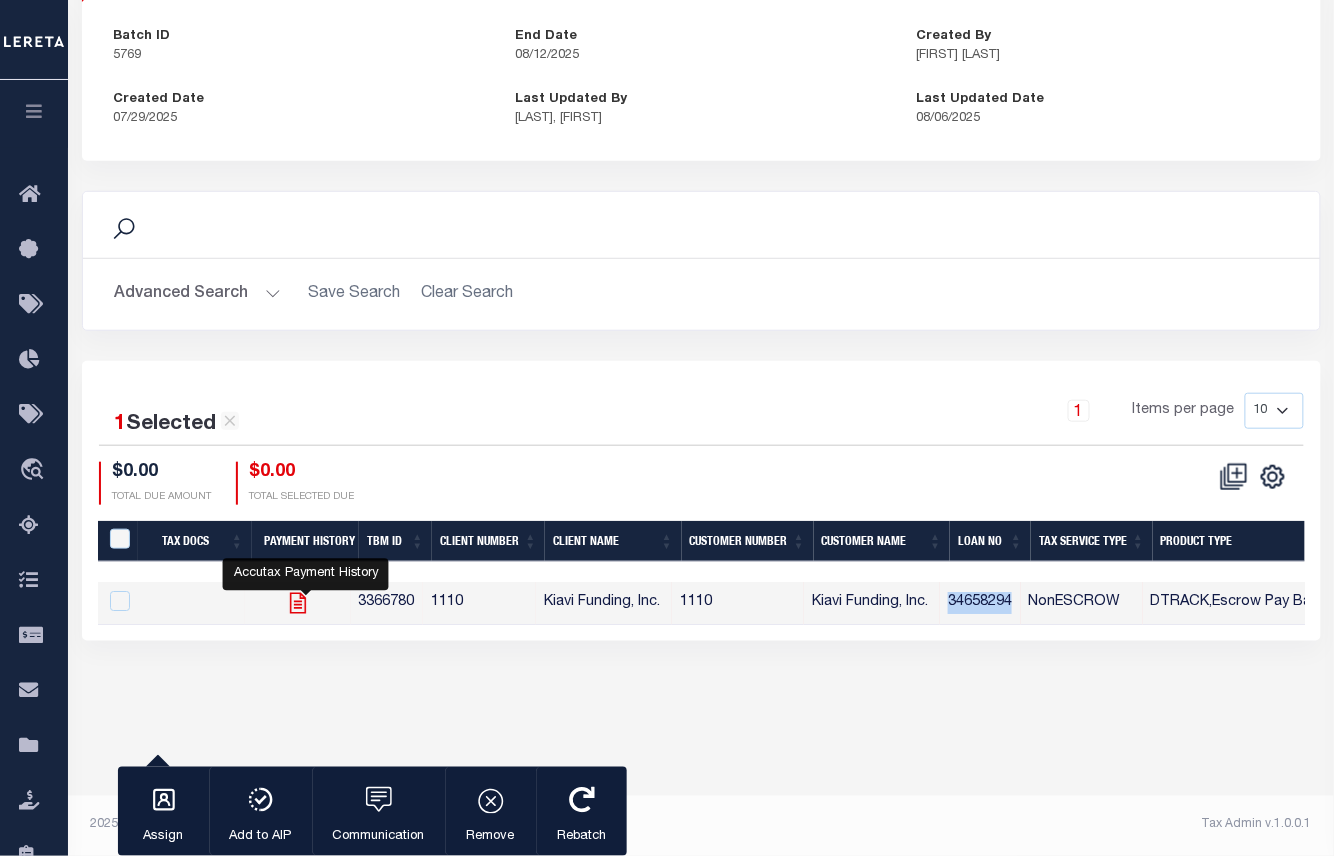 checkbox on "false" 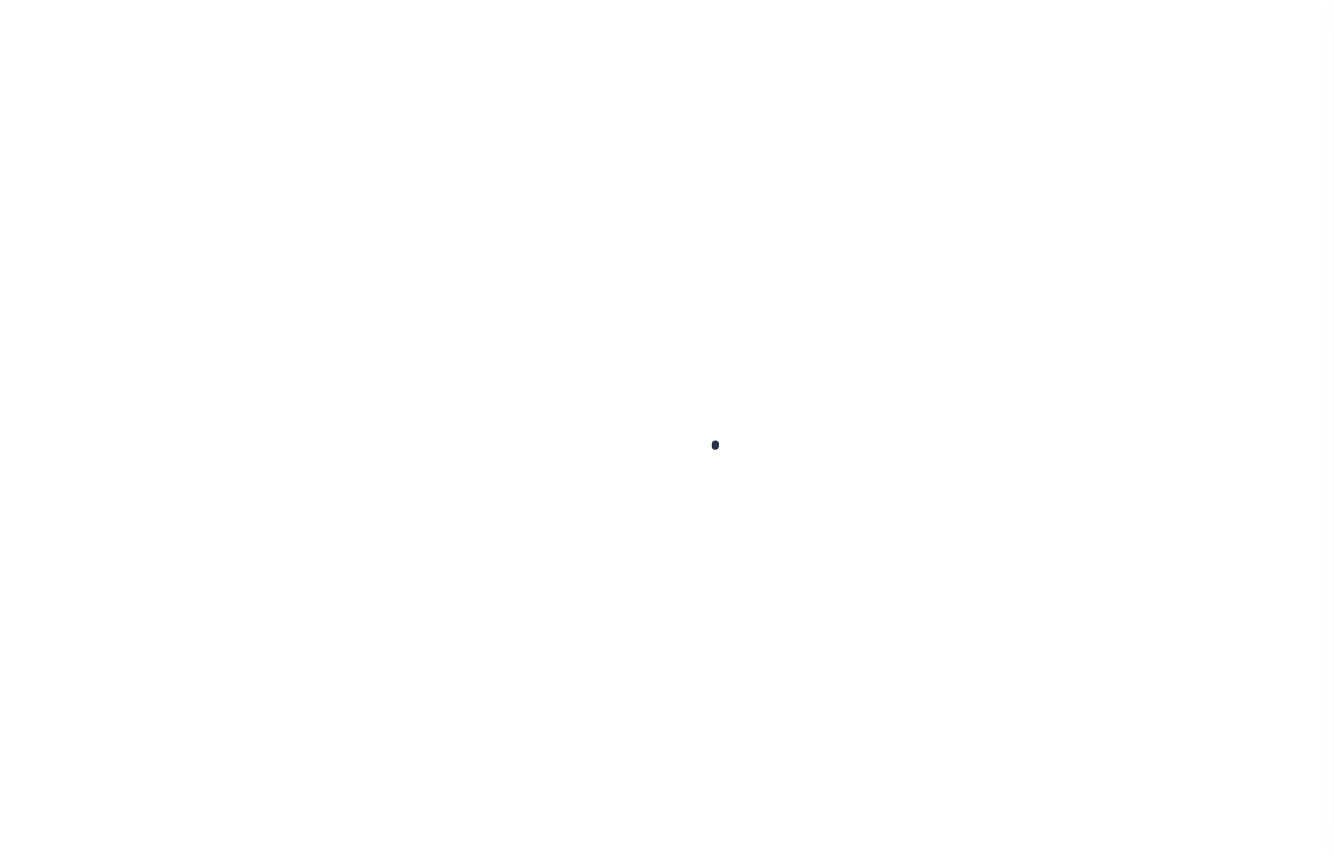 scroll, scrollTop: 0, scrollLeft: 0, axis: both 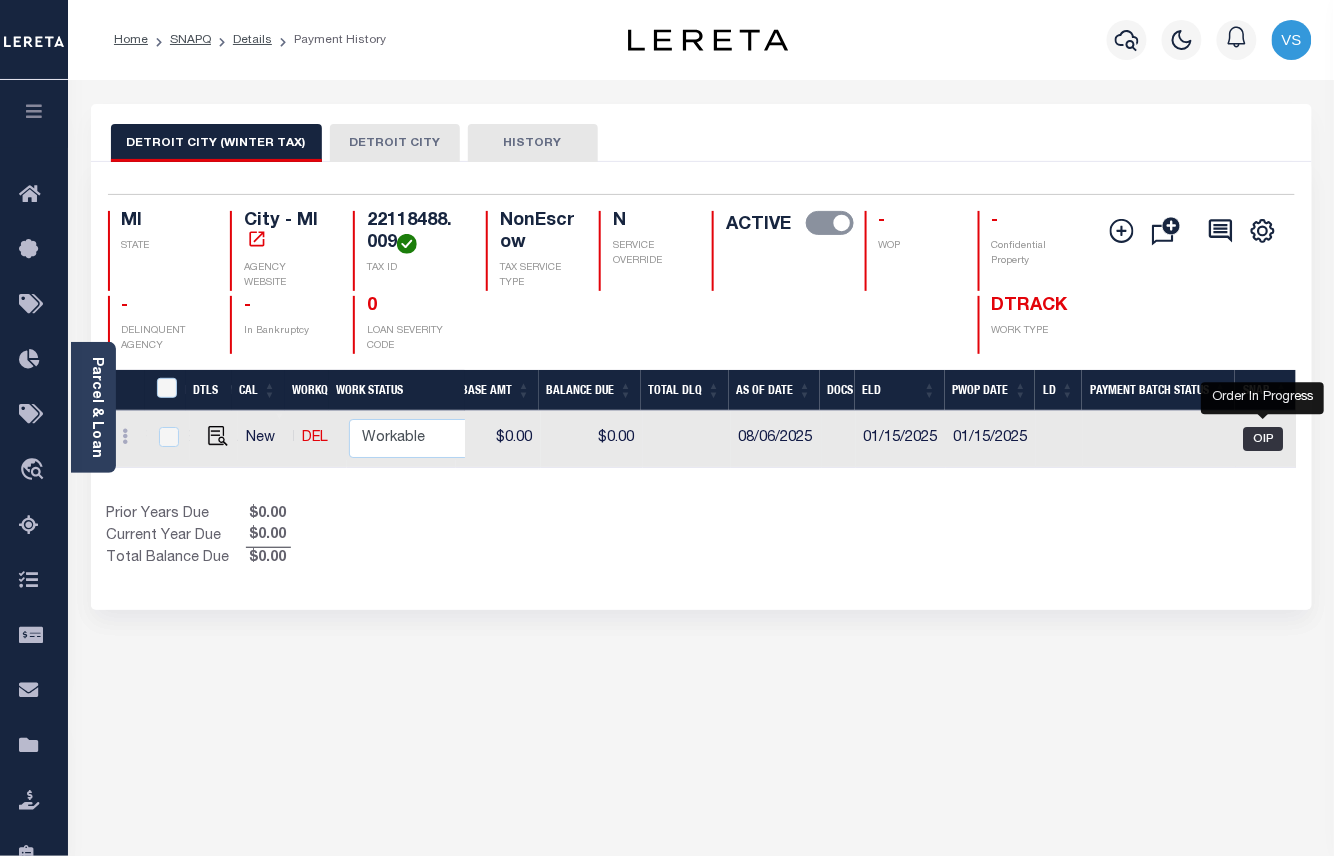 click on "OIP" at bounding box center [1264, 439] 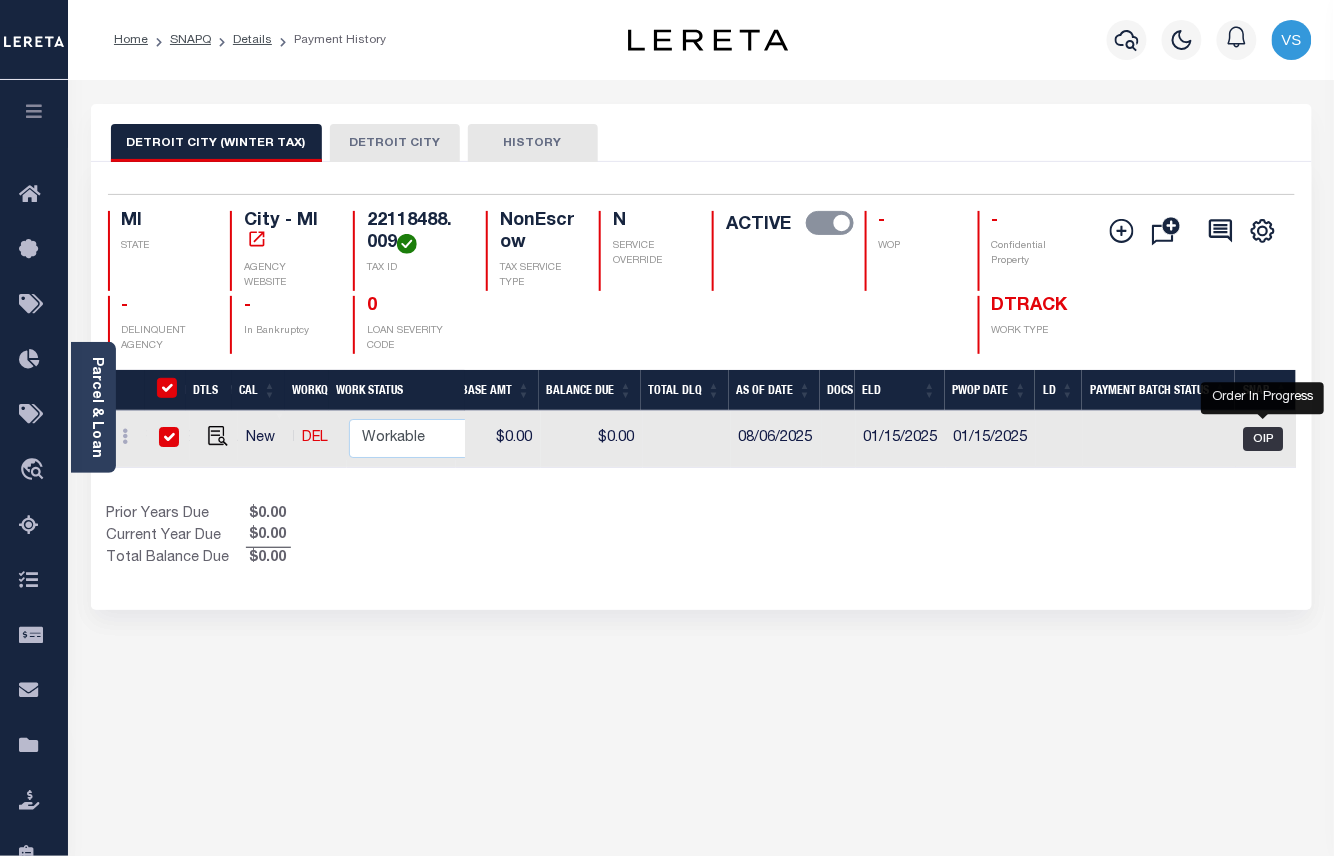 checkbox on "true" 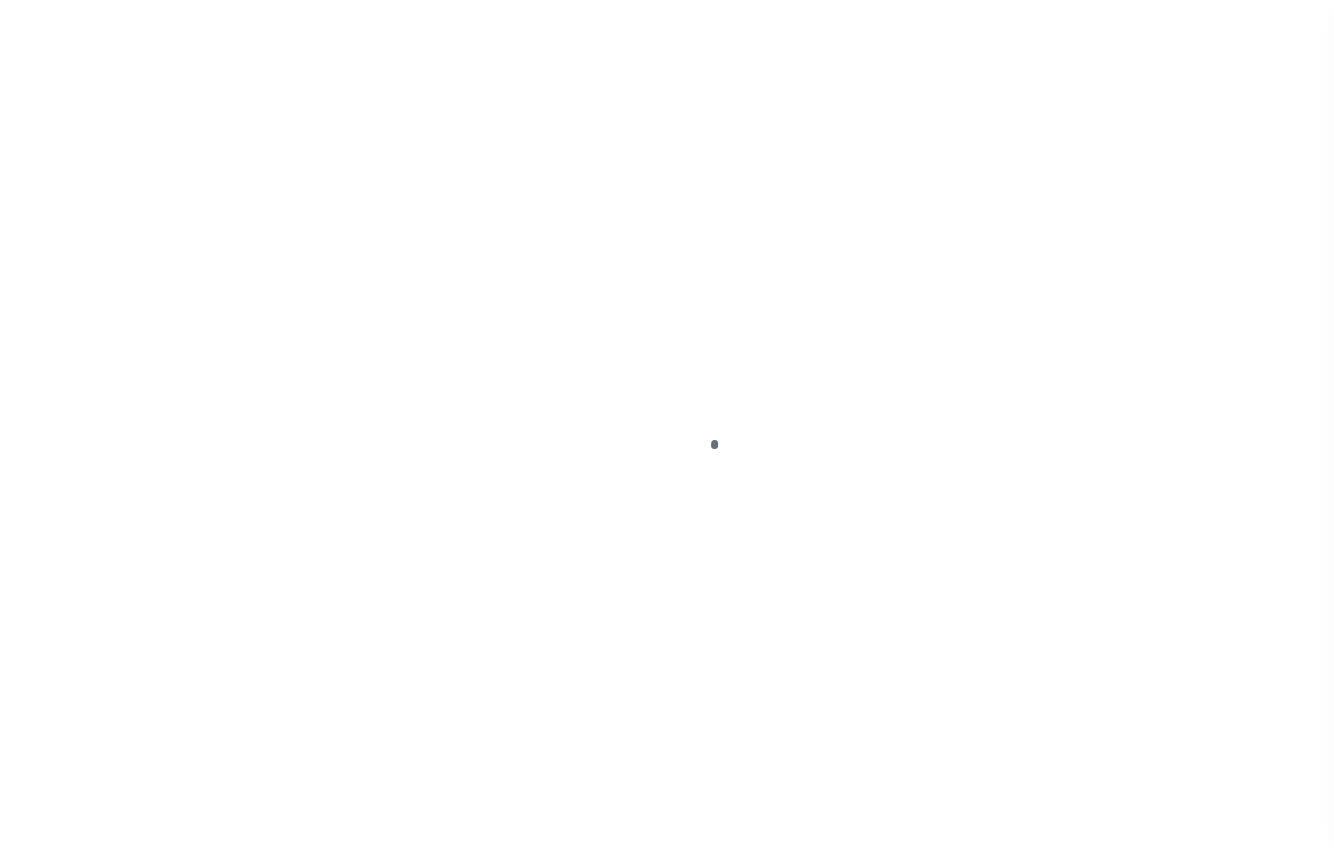 scroll, scrollTop: 0, scrollLeft: 0, axis: both 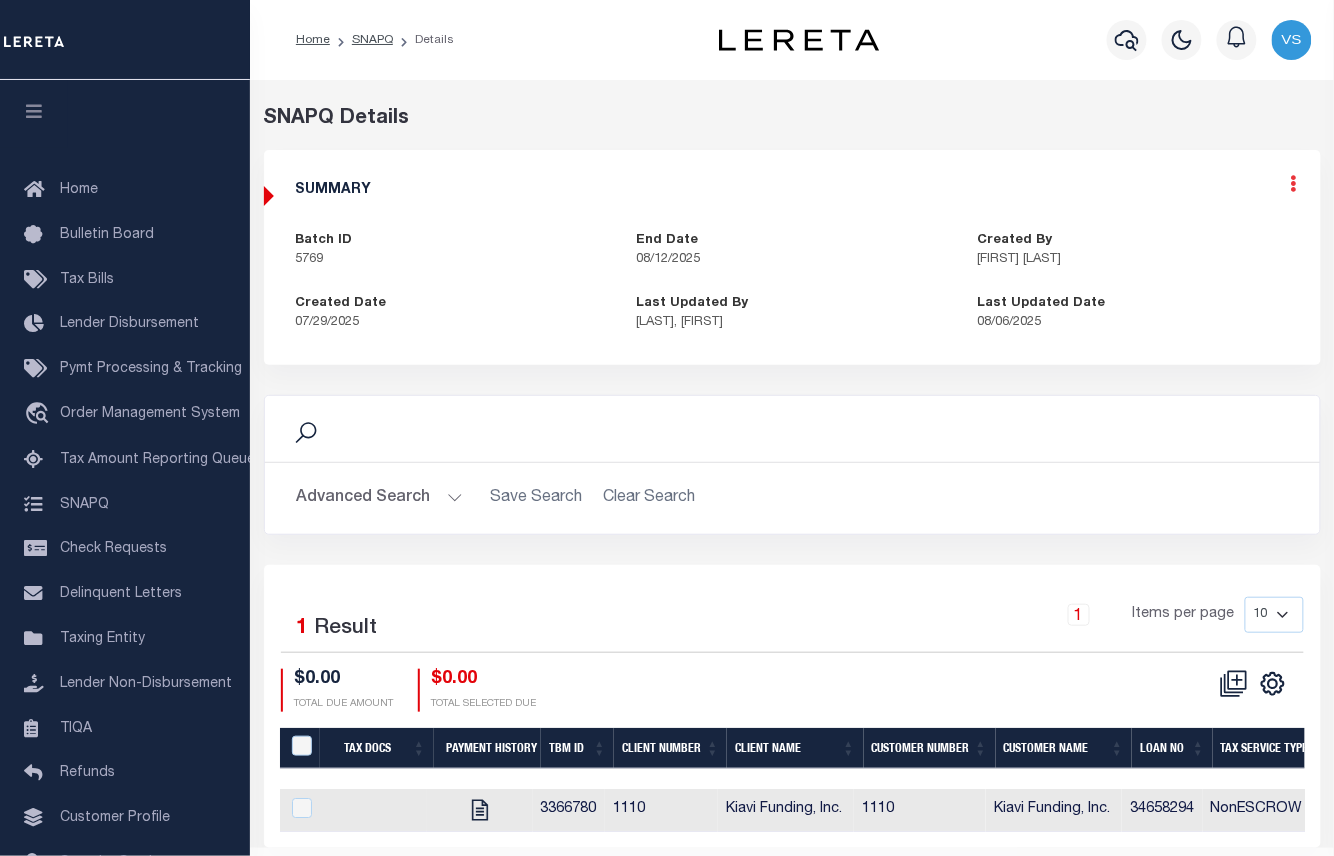 click at bounding box center [1294, 183] 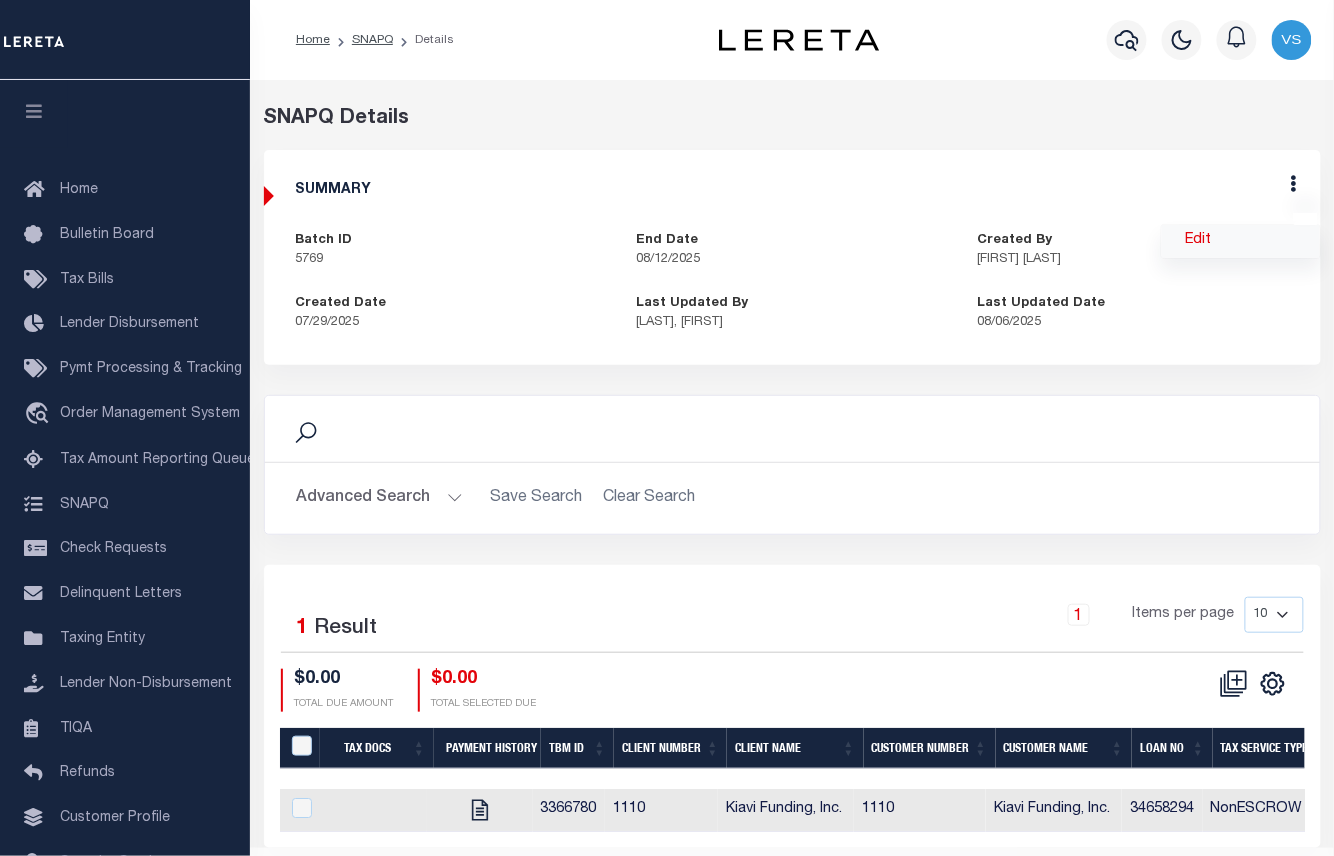 click on "Edit" at bounding box center [1241, 241] 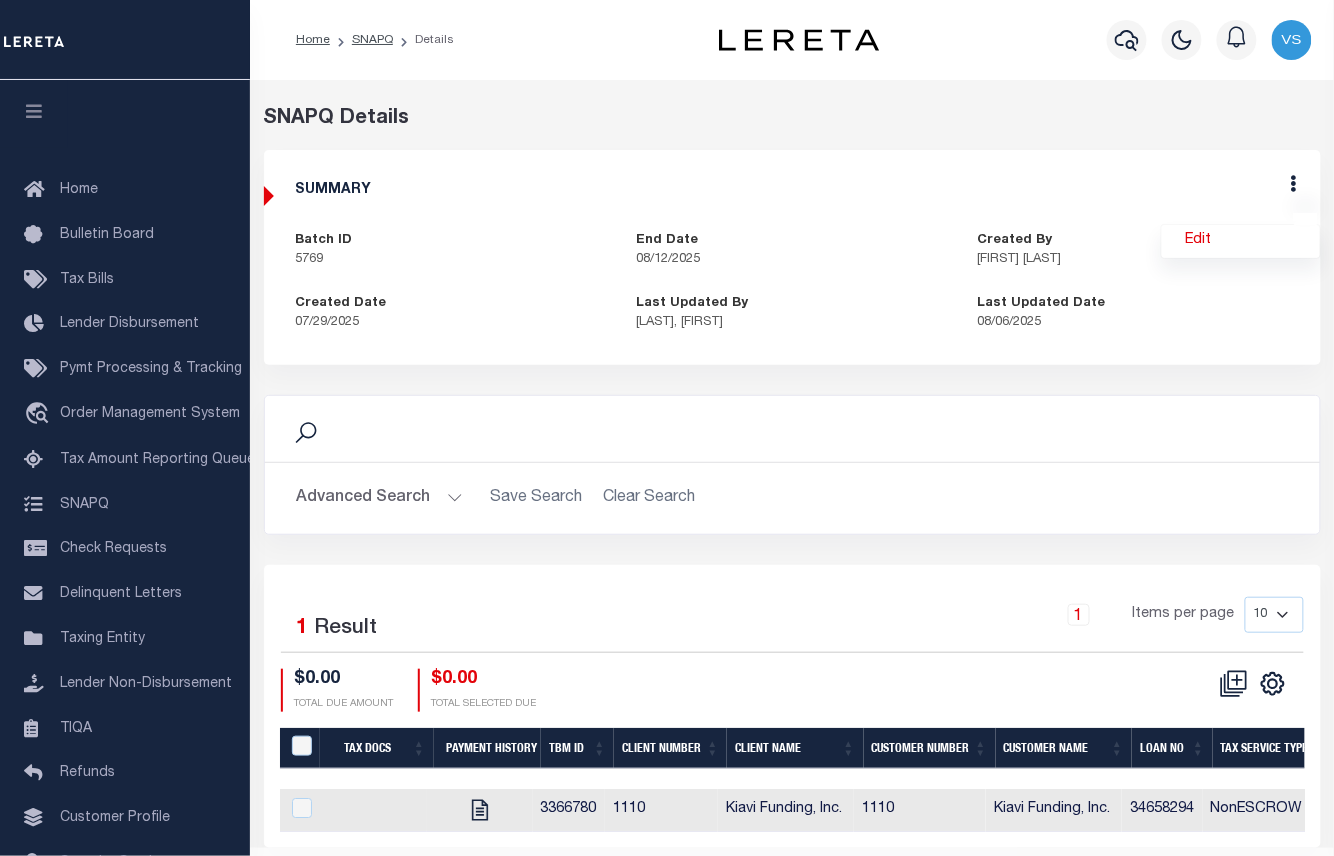 select on "OIP" 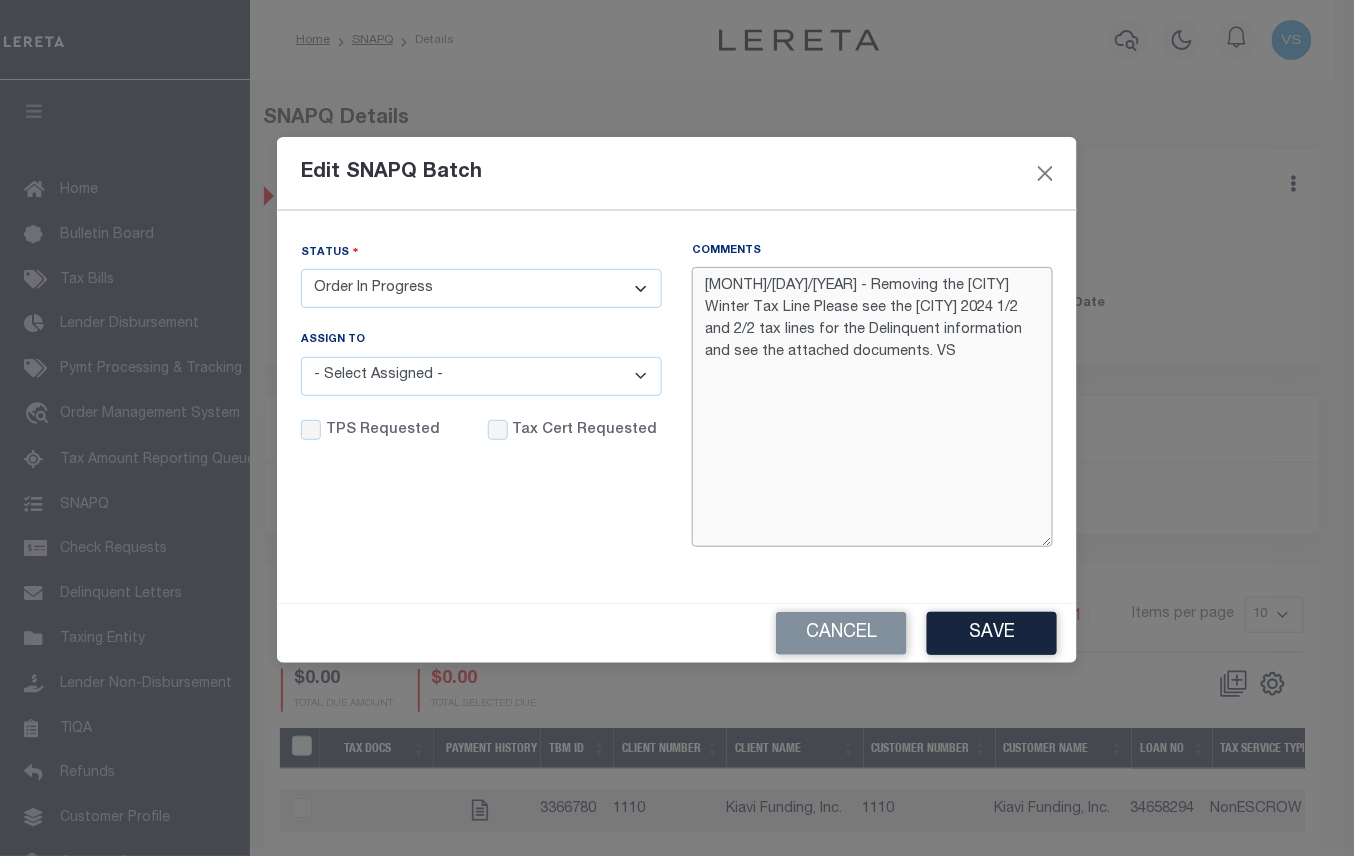 drag, startPoint x: 760, startPoint y: 285, endPoint x: 841, endPoint y: 401, distance: 141.48145 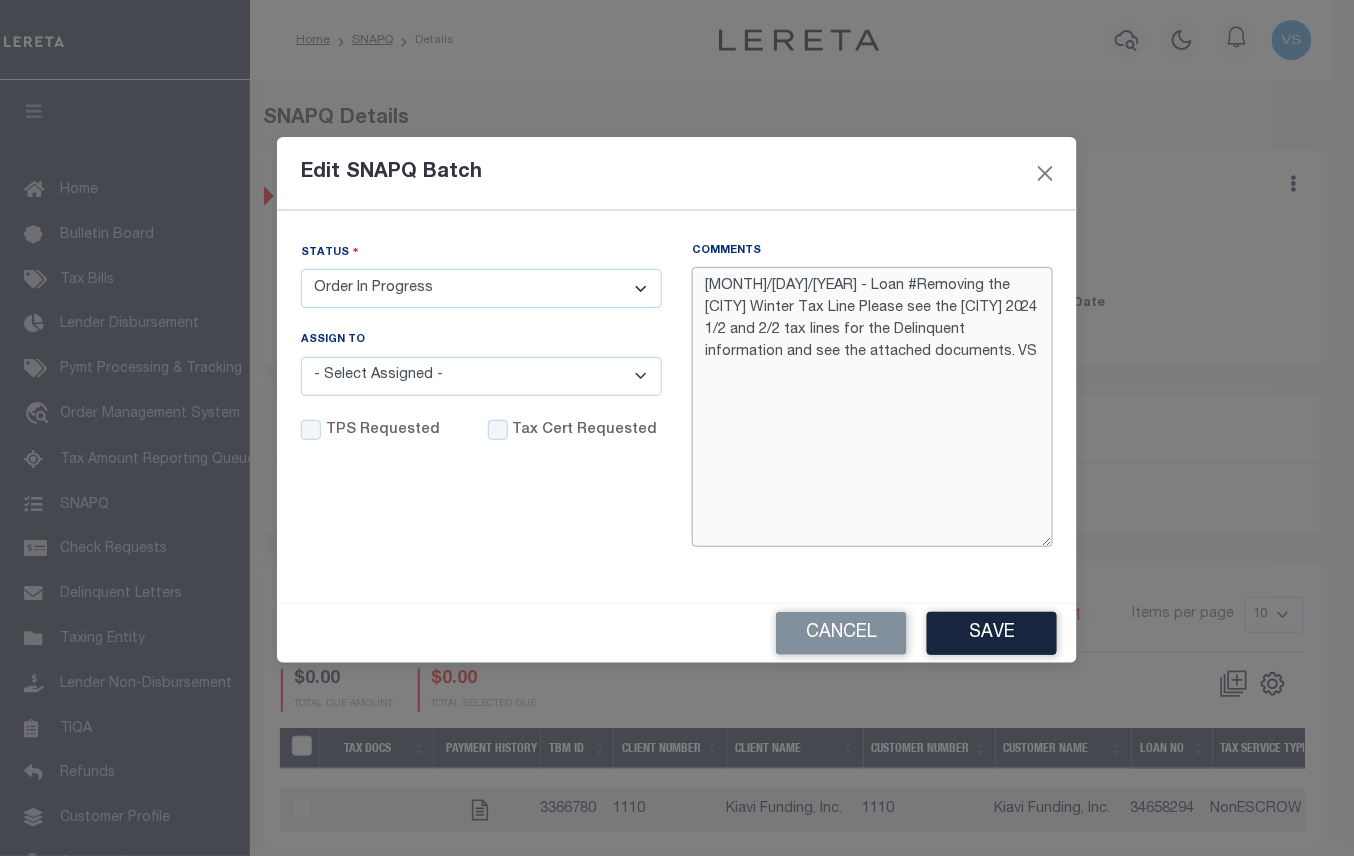 paste on "34658294" 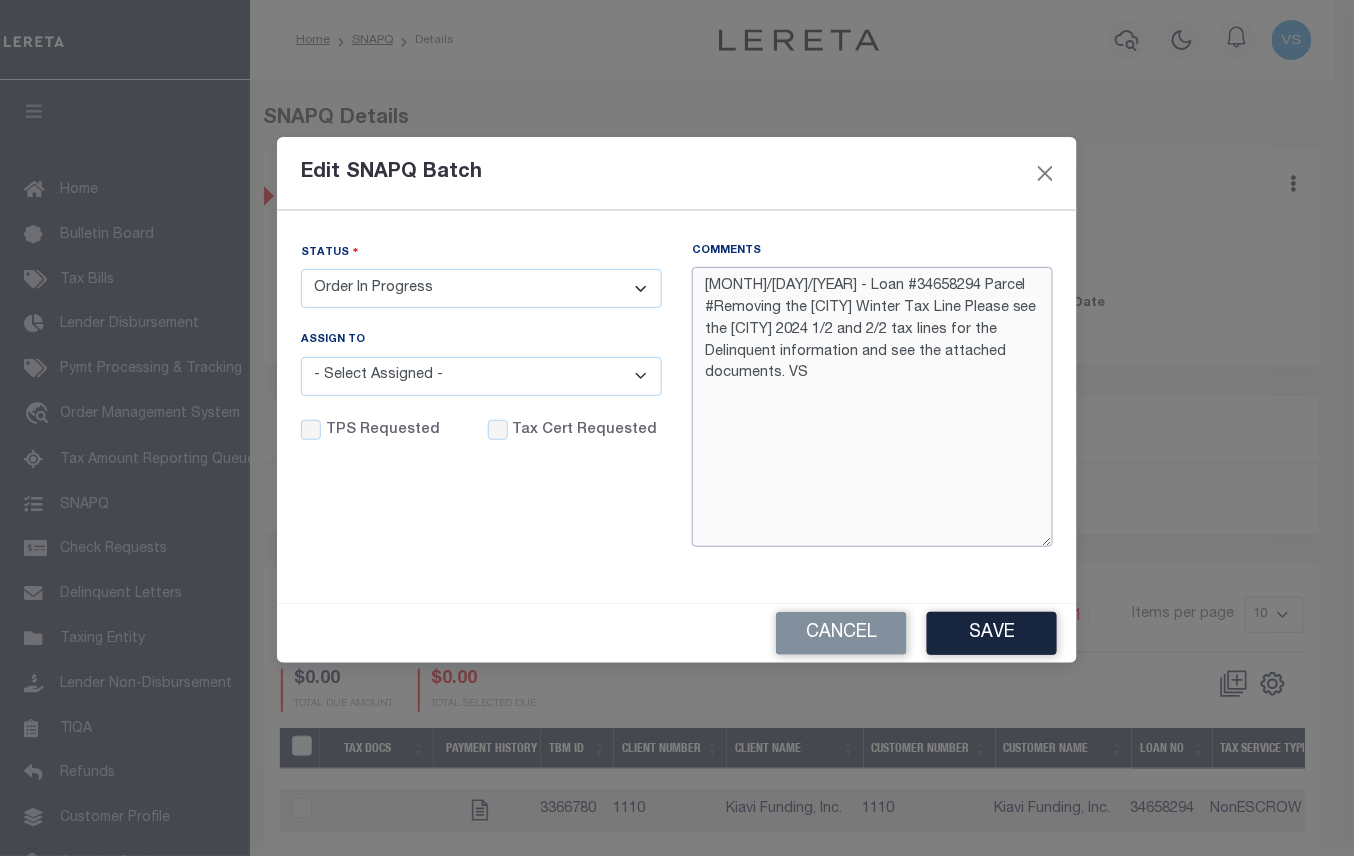 paste on "22118488.009" 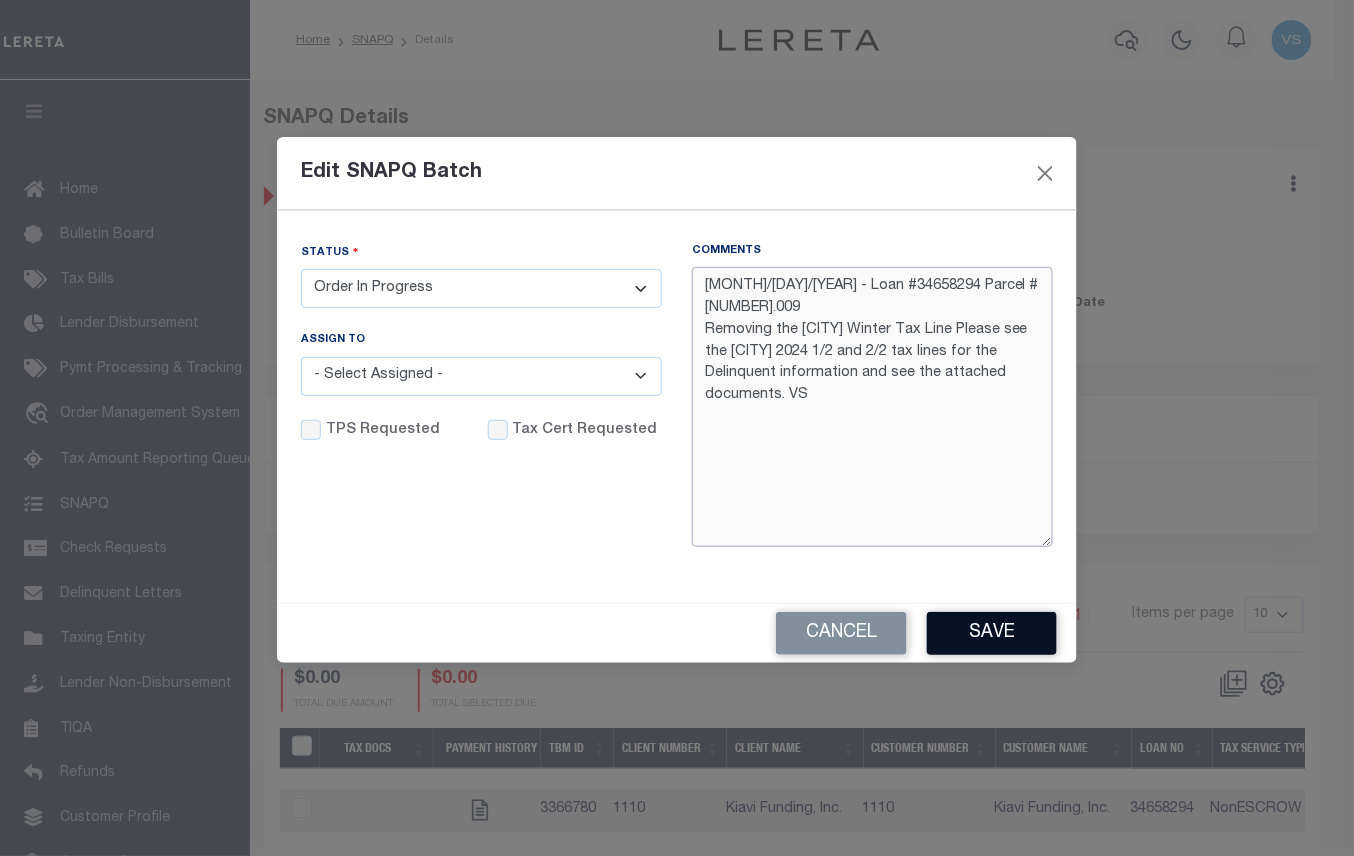 type on "8/6/25 - Loan #34658294 Parcel #22118488.009
Removing the Detroit City Winter Tax Line Please see the Detroit City 2024 1/2 and 2/2 tax lines for the Delinquent information and see the attached documents. VS" 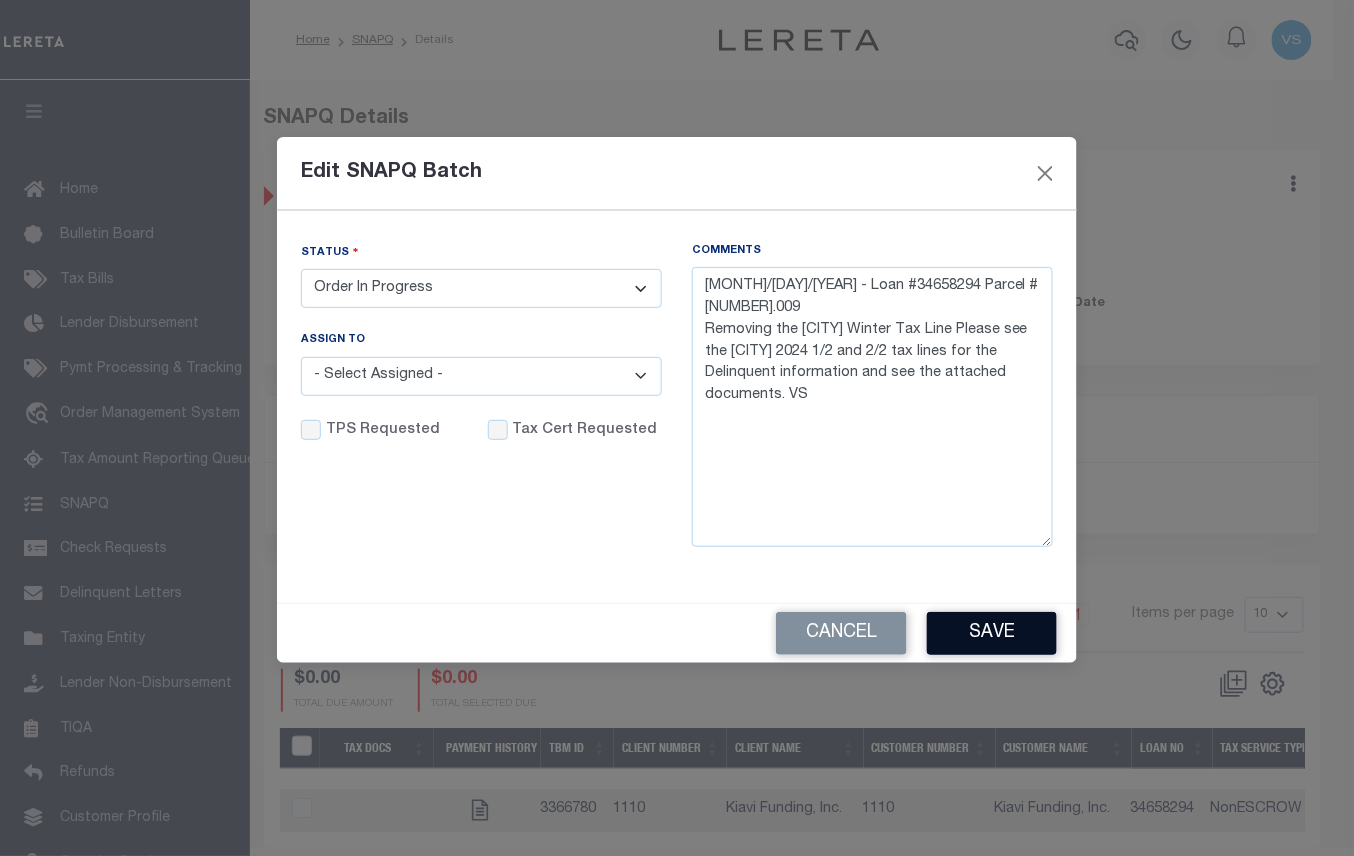 click on "Save" at bounding box center [992, 633] 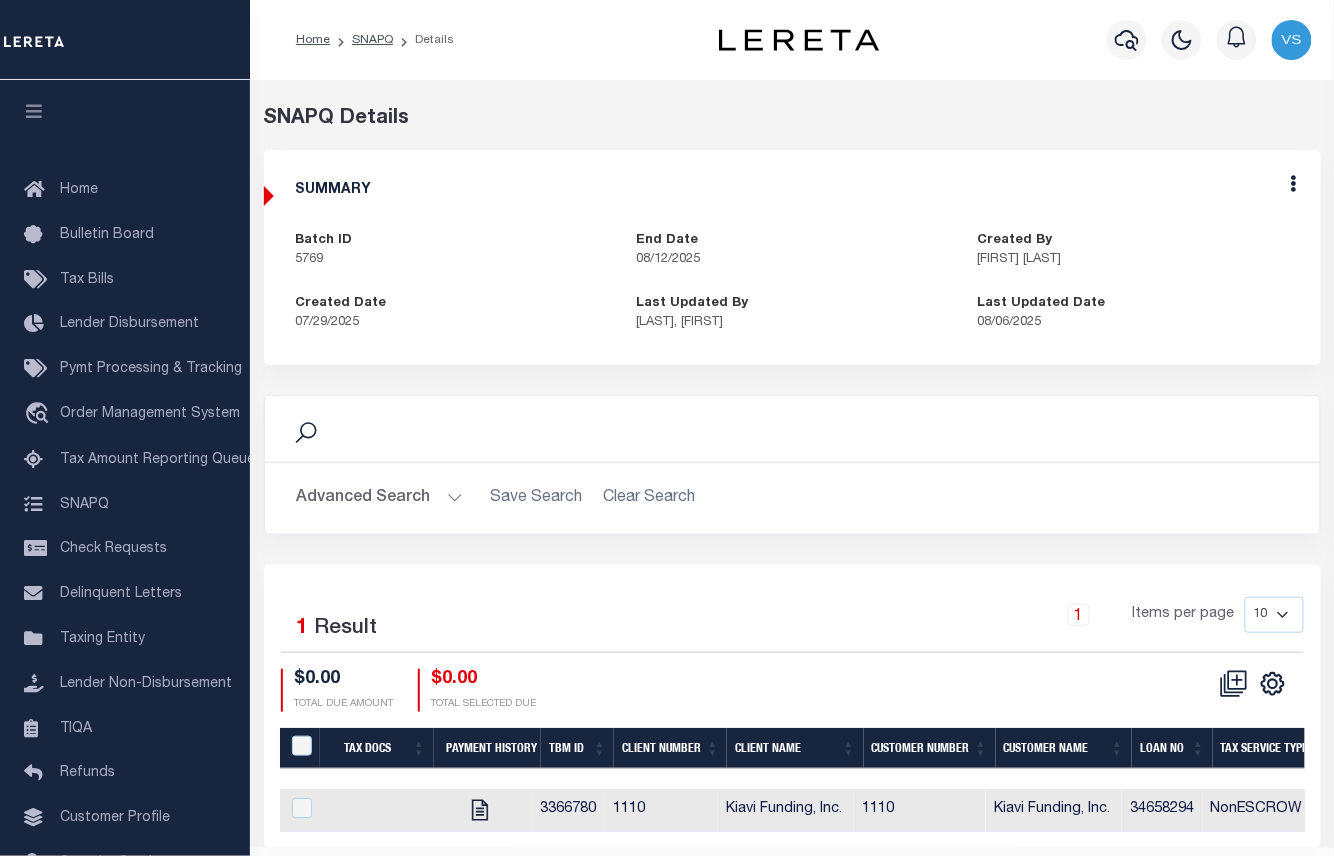scroll, scrollTop: 44, scrollLeft: 0, axis: vertical 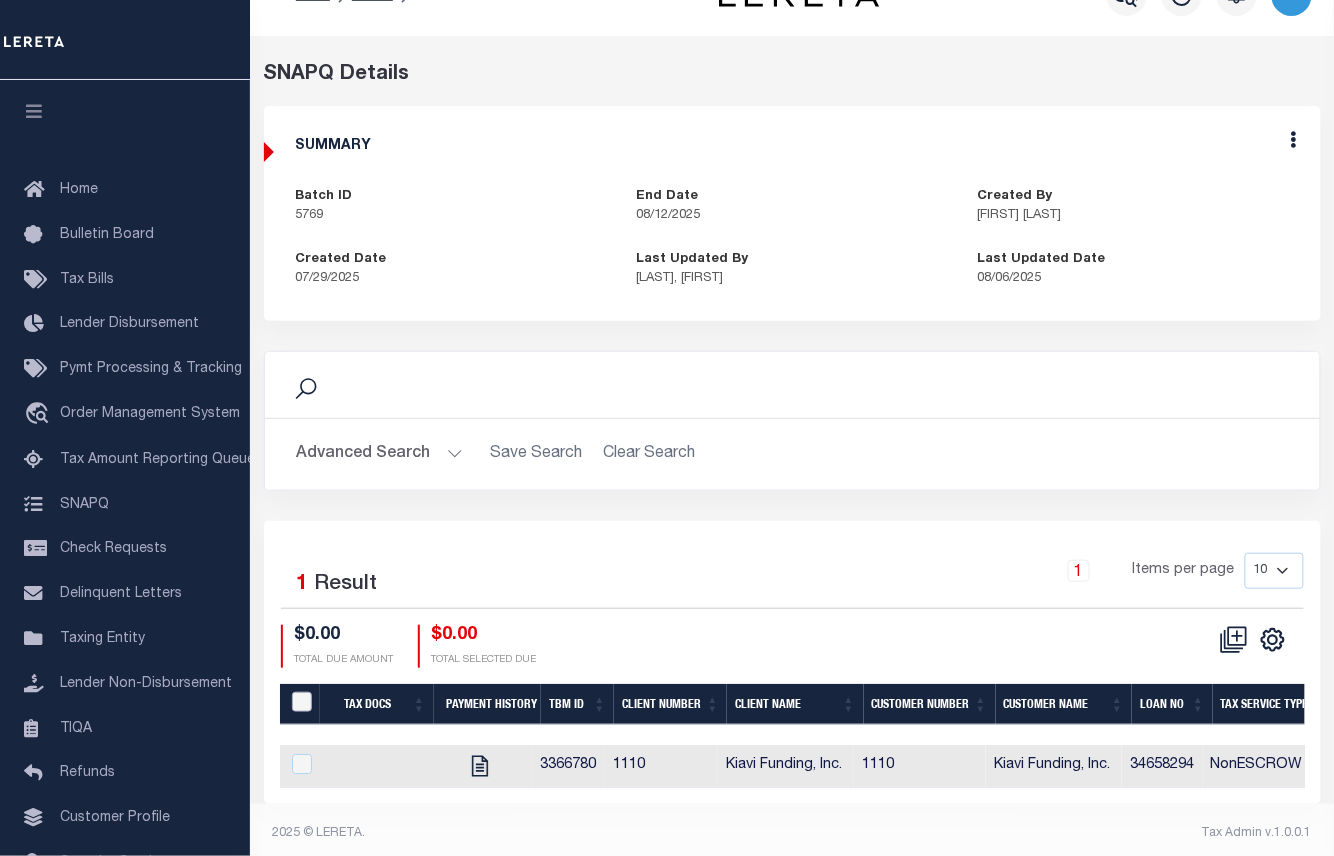 click at bounding box center (302, 702) 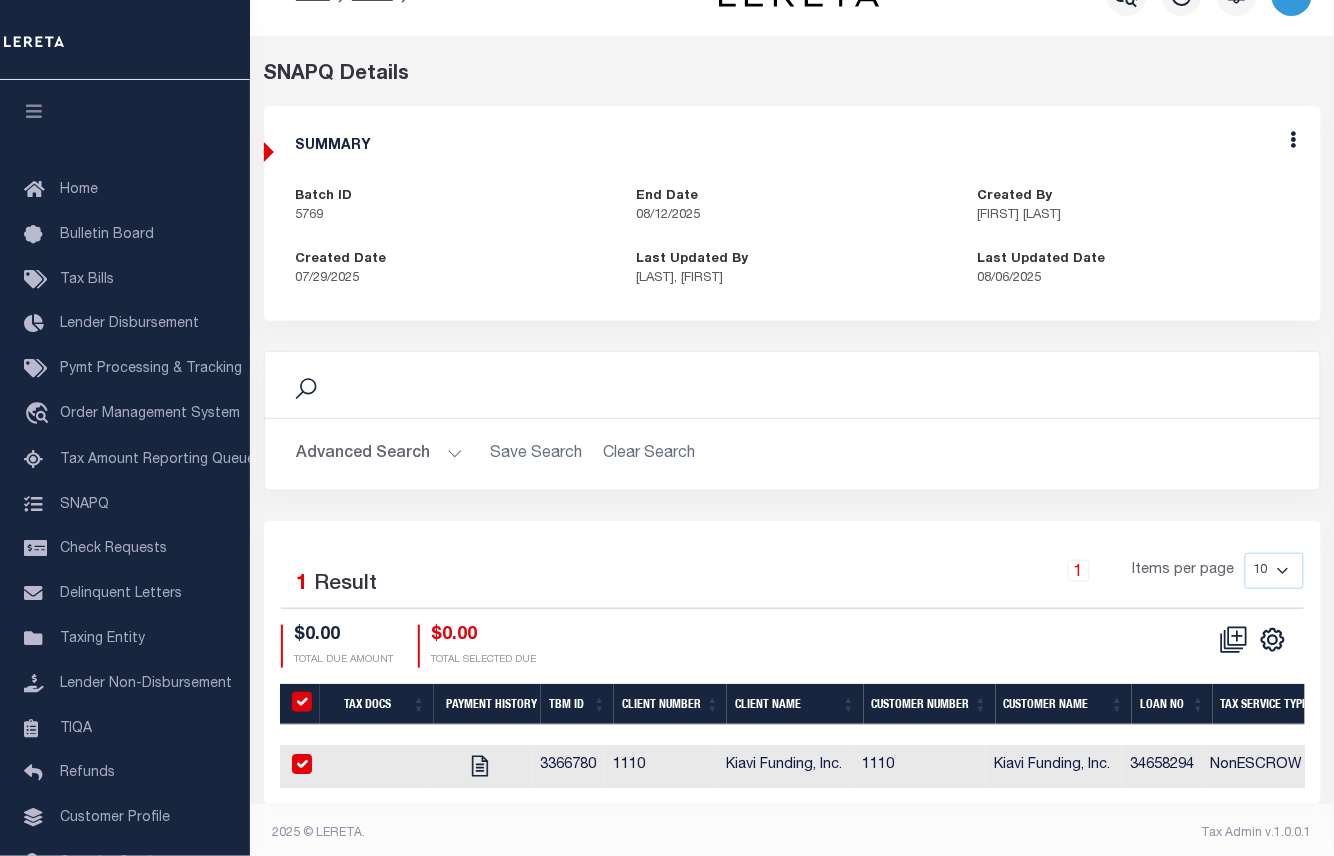 checkbox on "true" 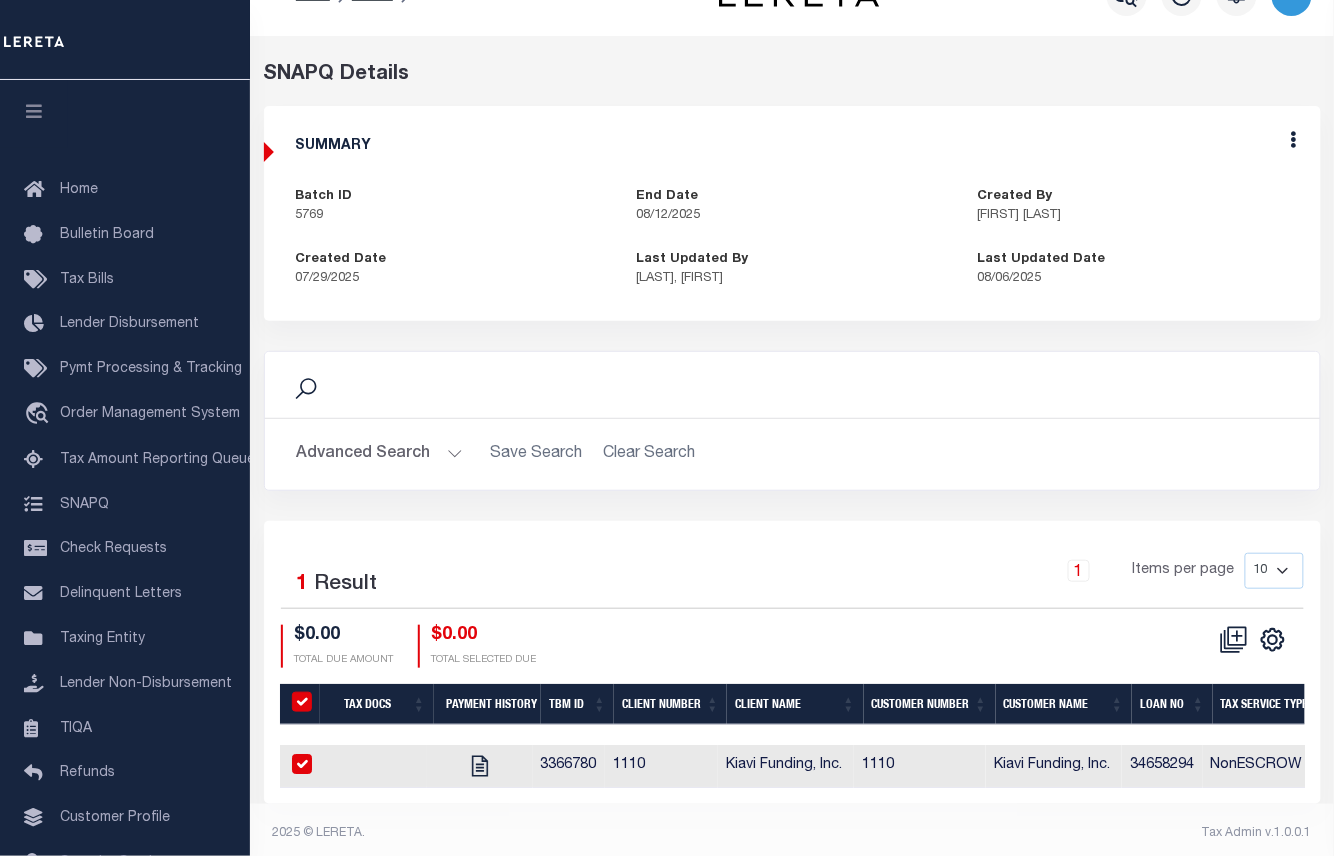checkbox on "true" 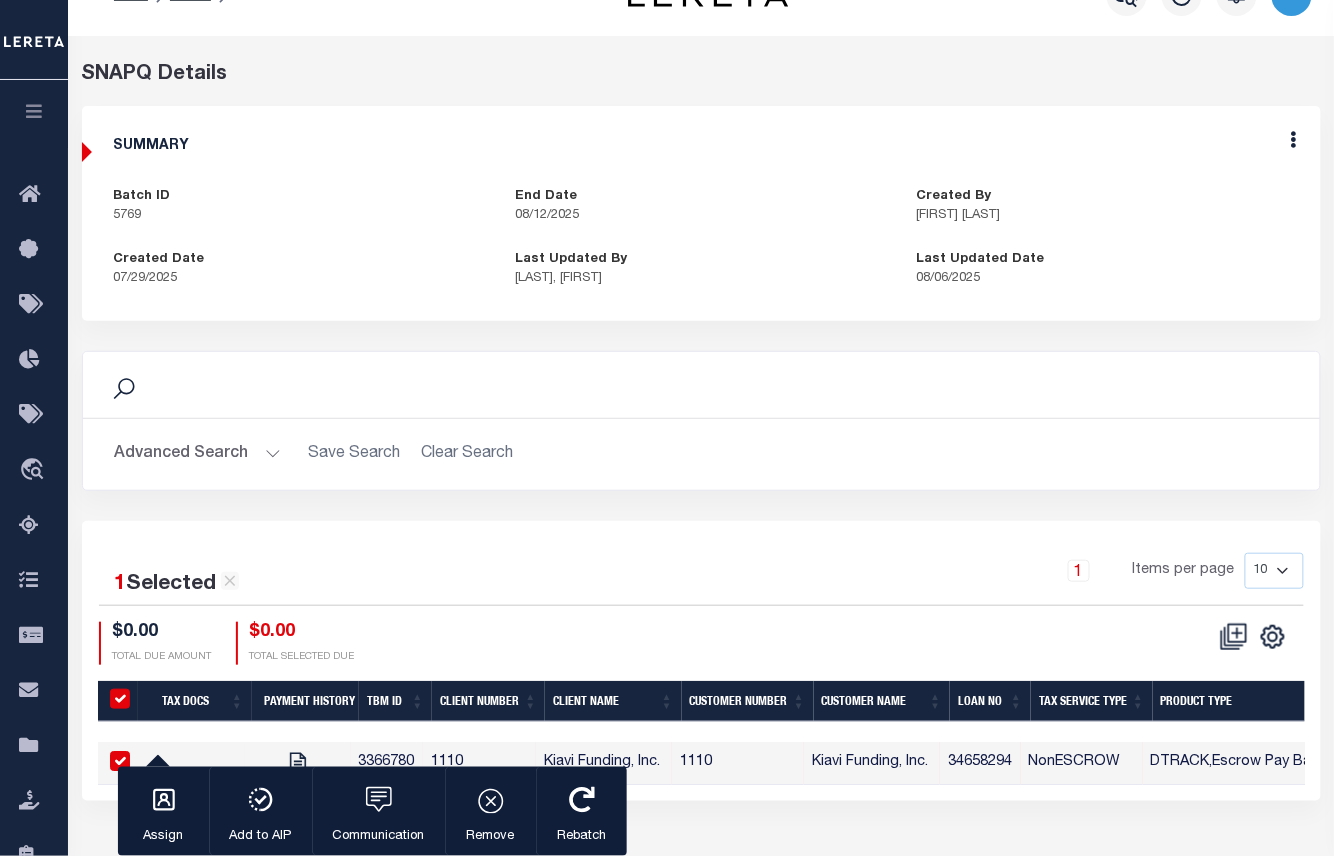 scroll, scrollTop: 204, scrollLeft: 0, axis: vertical 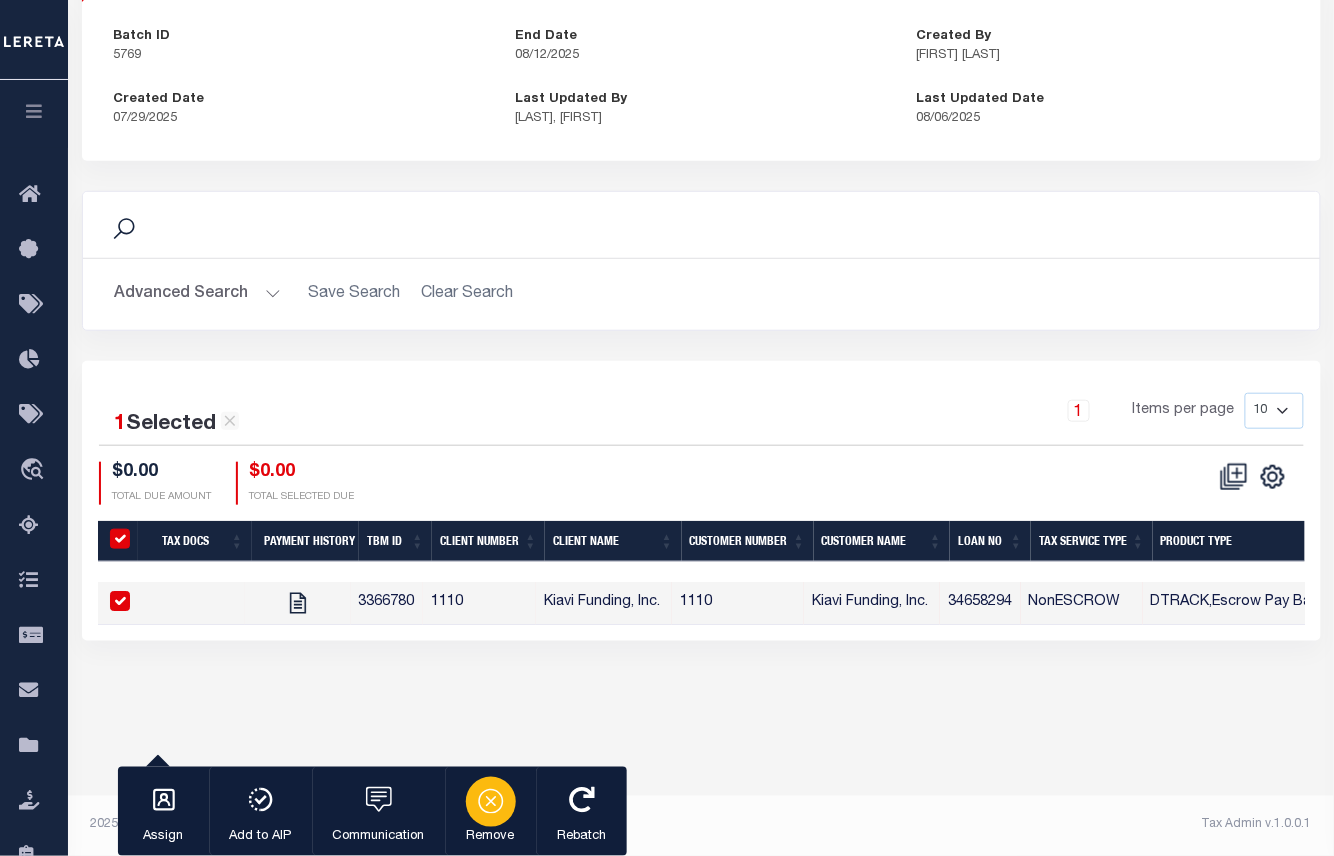click 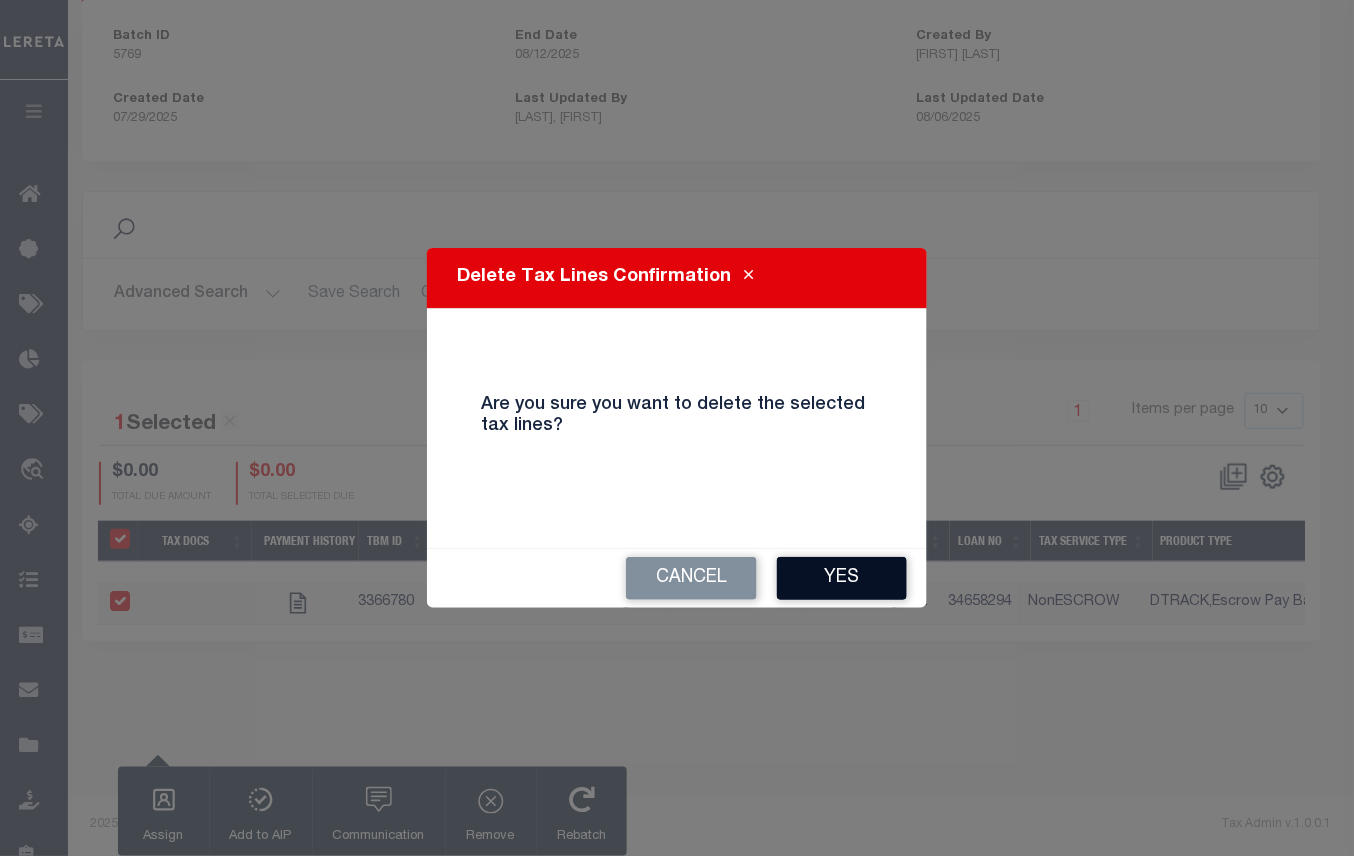 click on "Yes" at bounding box center [842, 578] 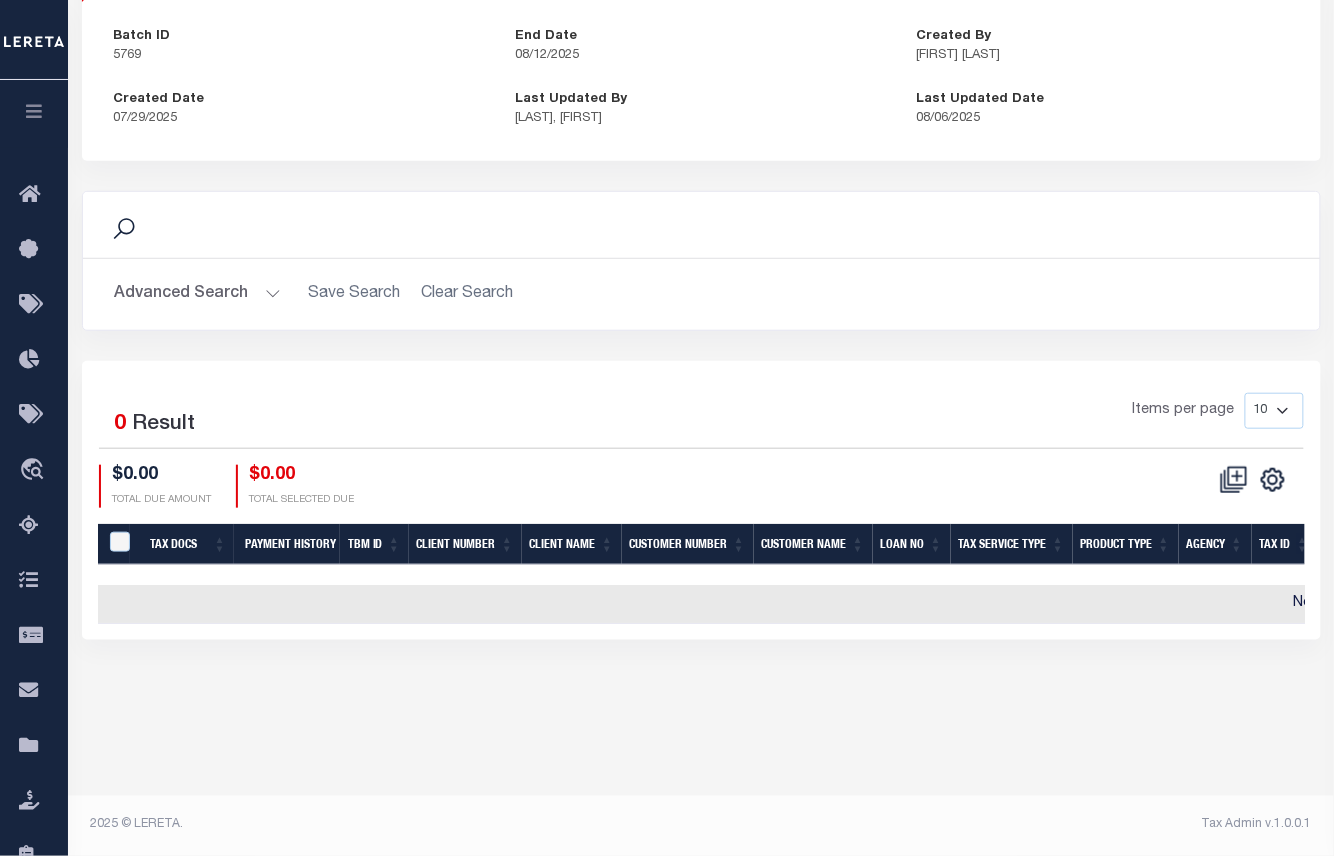 scroll, scrollTop: 0, scrollLeft: 0, axis: both 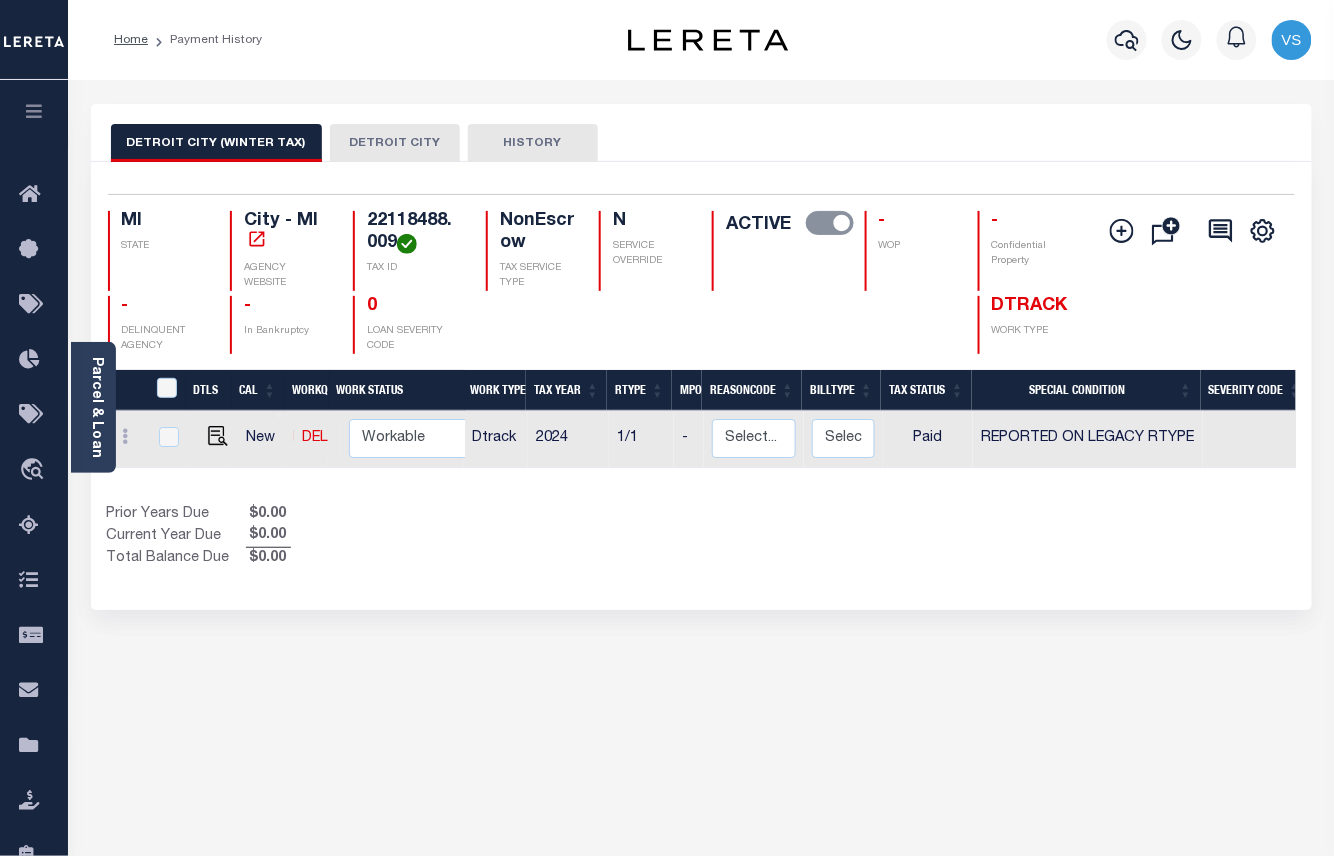 click on "DETROIT CITY" at bounding box center (395, 143) 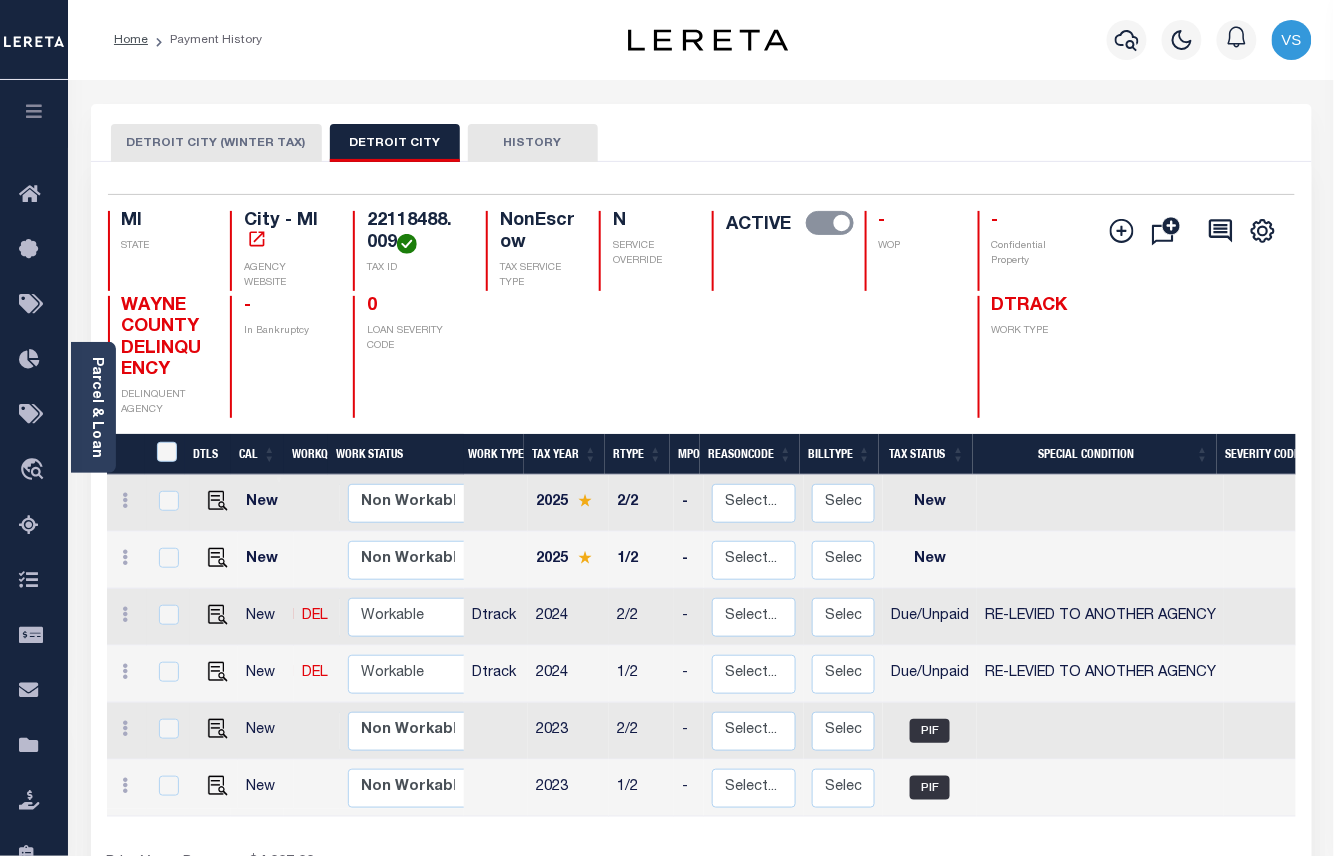 scroll, scrollTop: 266, scrollLeft: 0, axis: vertical 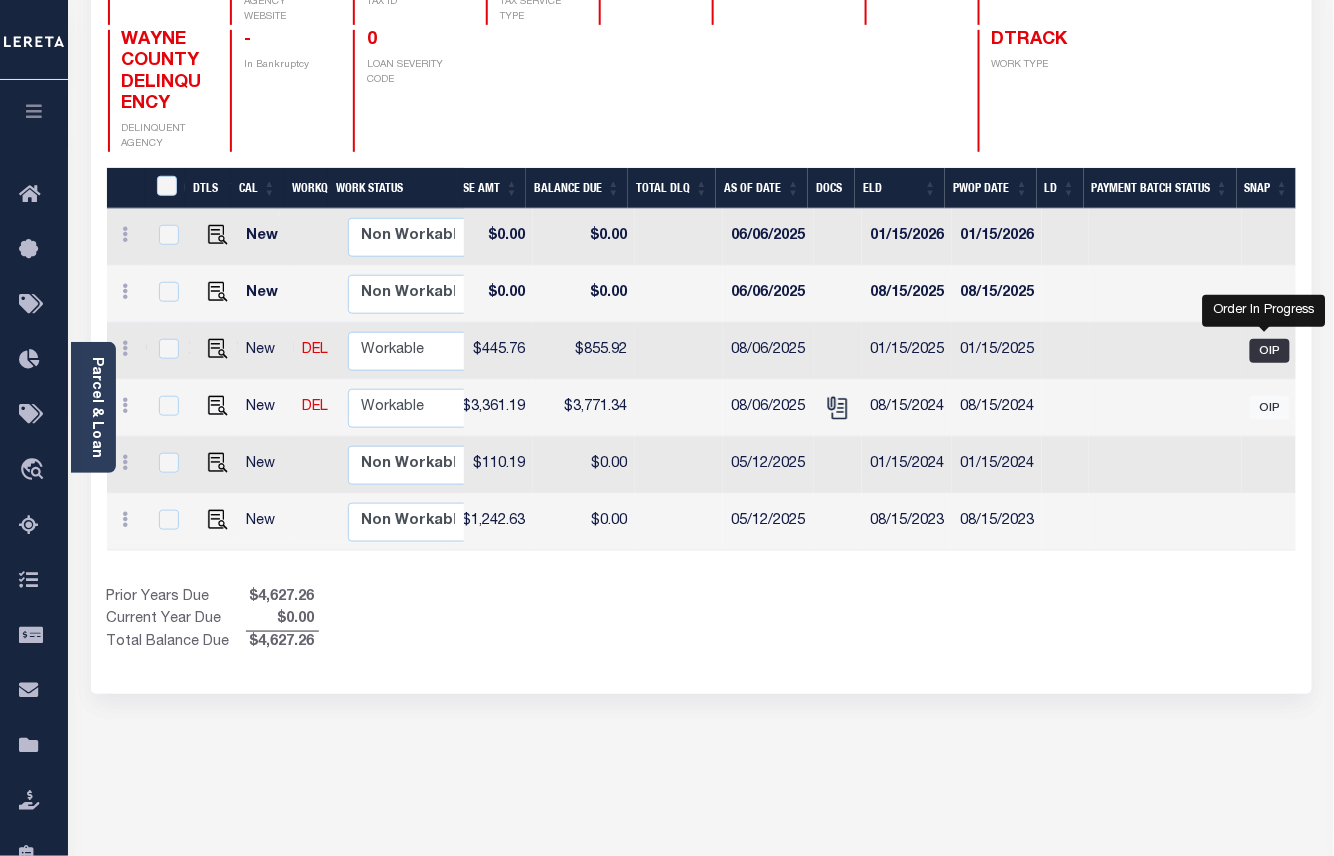 click on "OIP" at bounding box center (1270, 351) 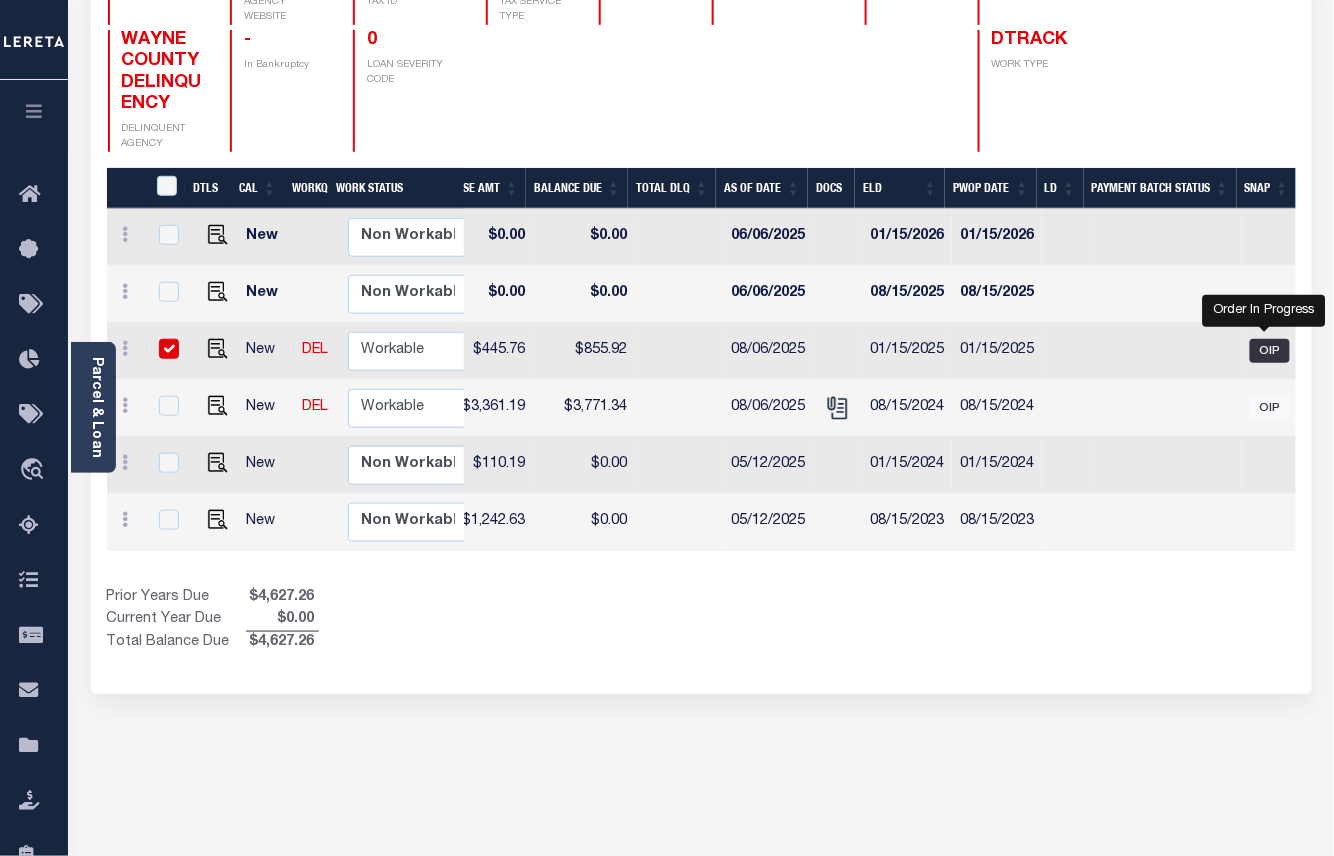 checkbox on "true" 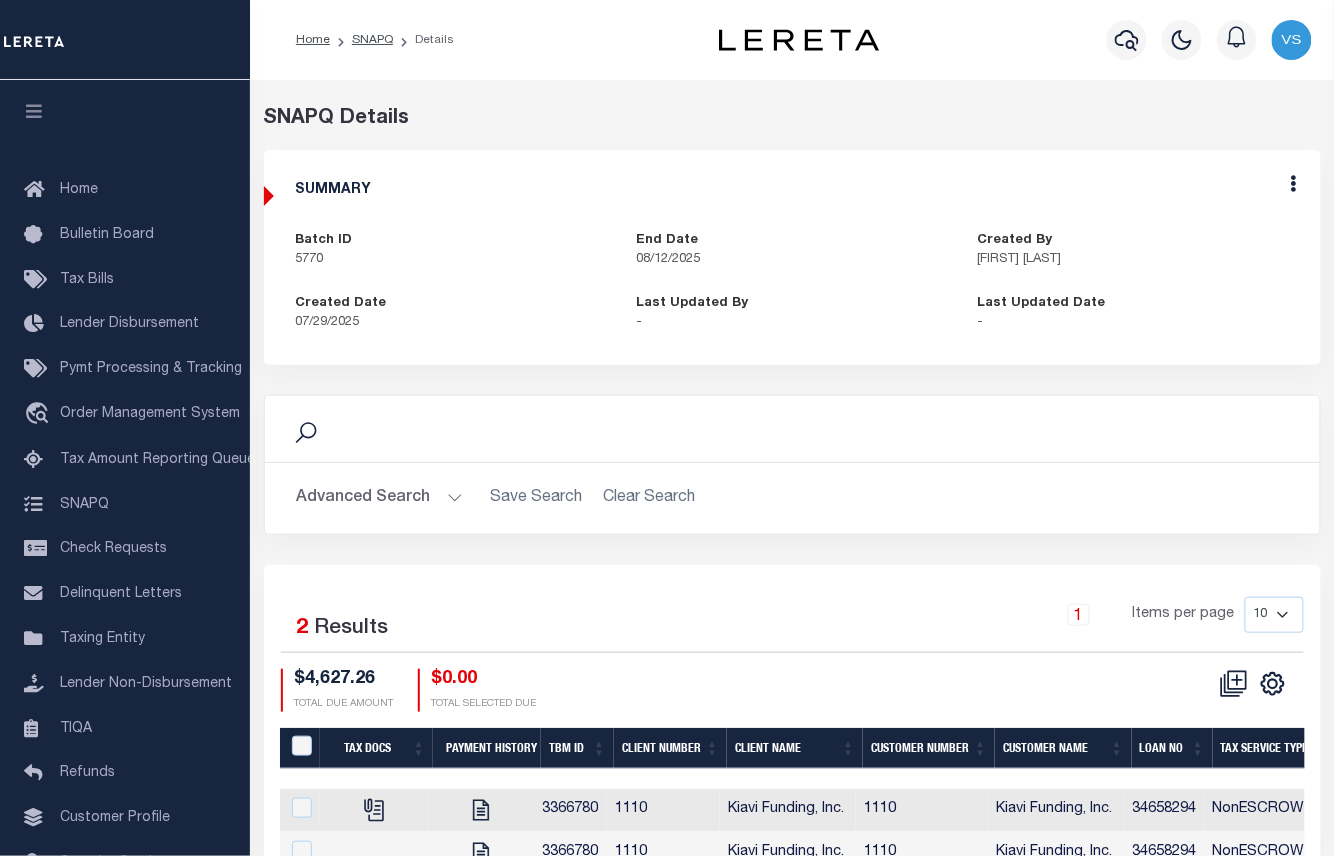 scroll, scrollTop: 114, scrollLeft: 0, axis: vertical 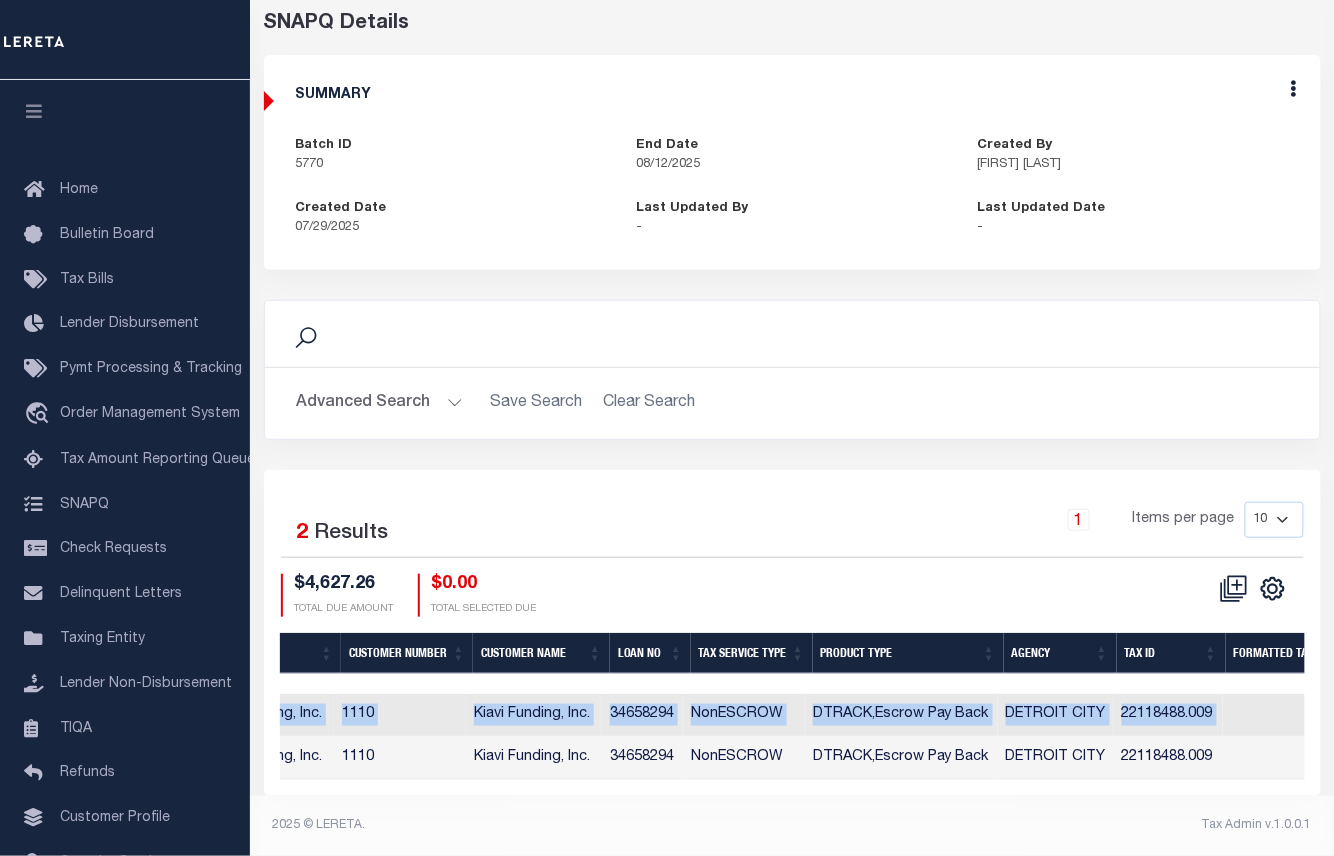 drag, startPoint x: 569, startPoint y: 766, endPoint x: 1345, endPoint y: 844, distance: 779.9103 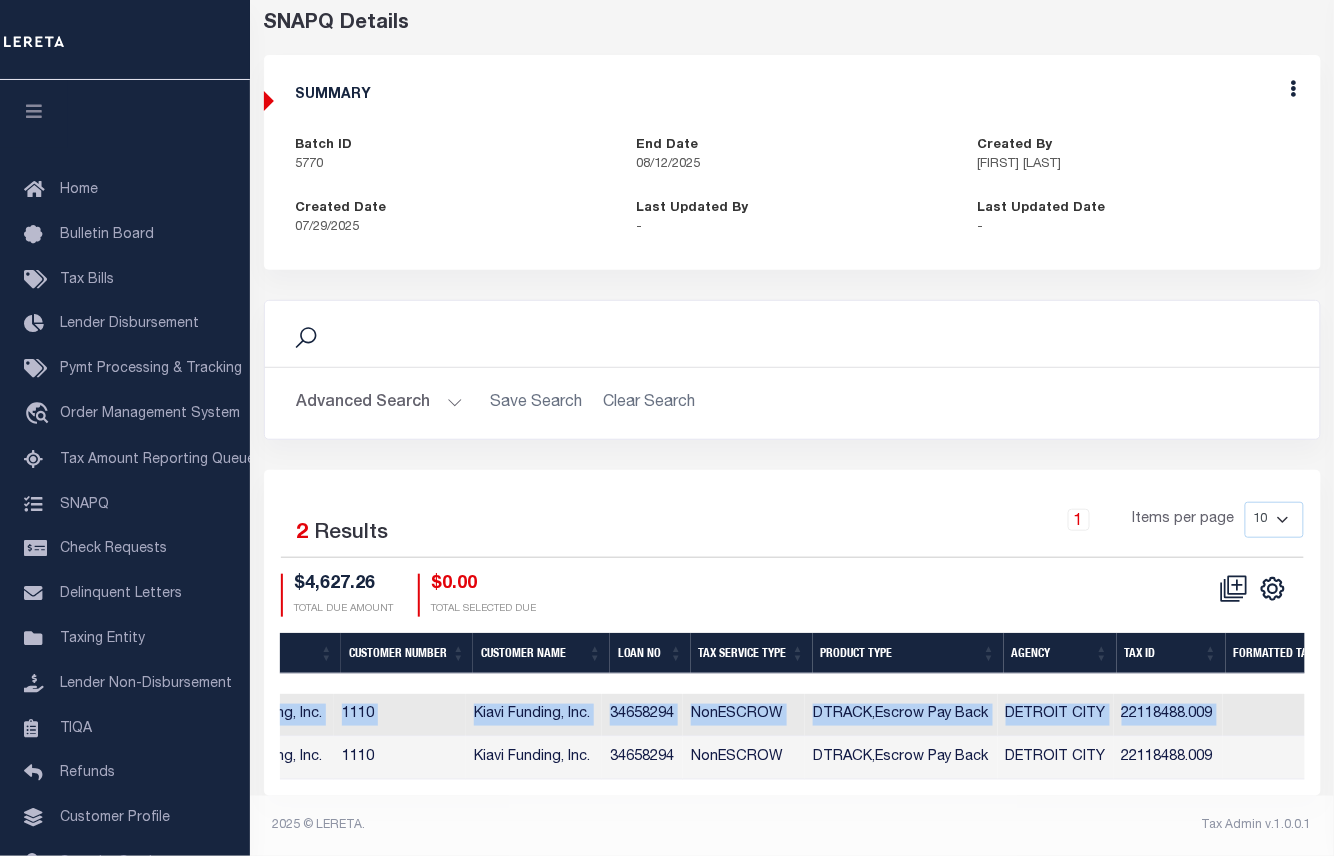 scroll, scrollTop: 0, scrollLeft: 794, axis: horizontal 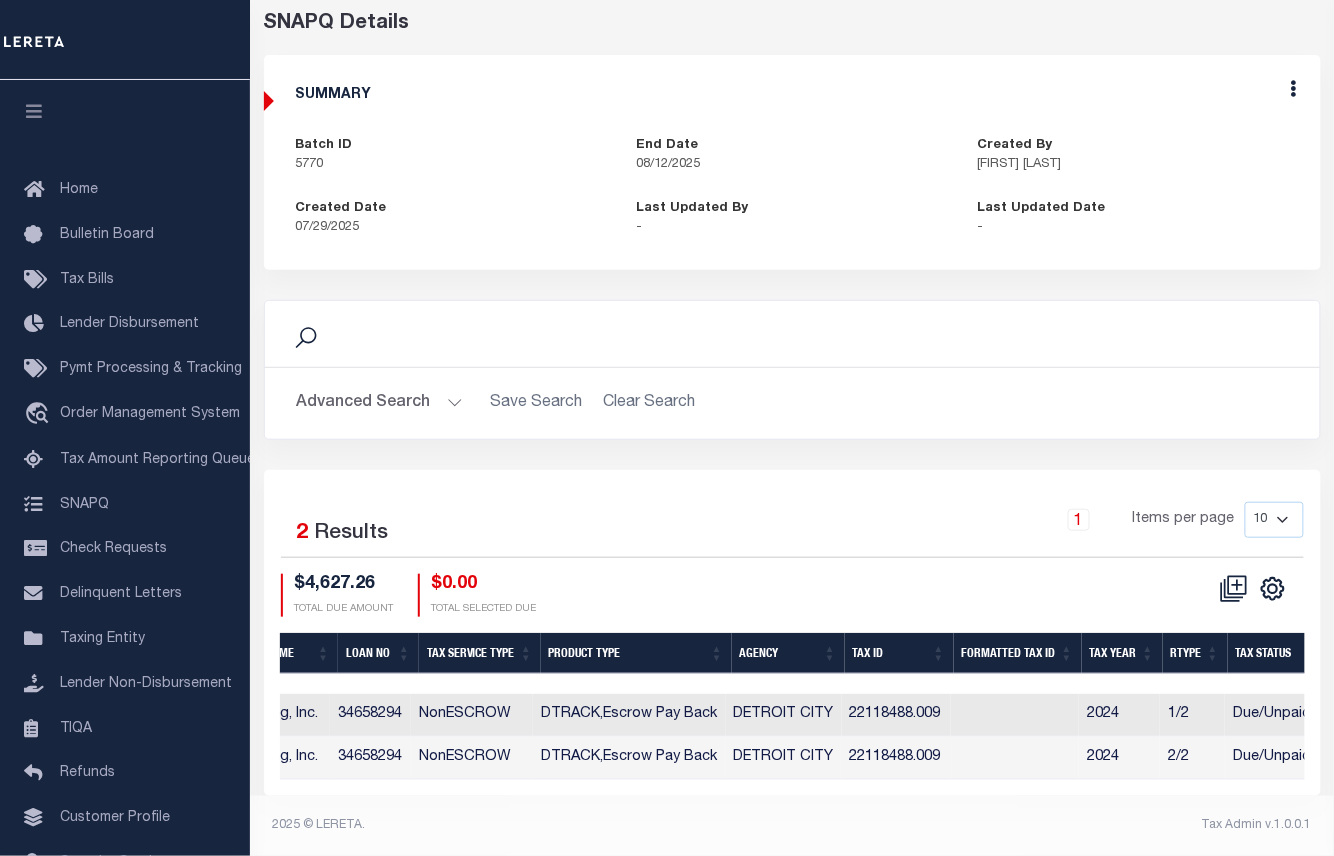 click on "2025 © LERETA.
Tax Admin v.1.0.0.1" at bounding box center (792, 826) 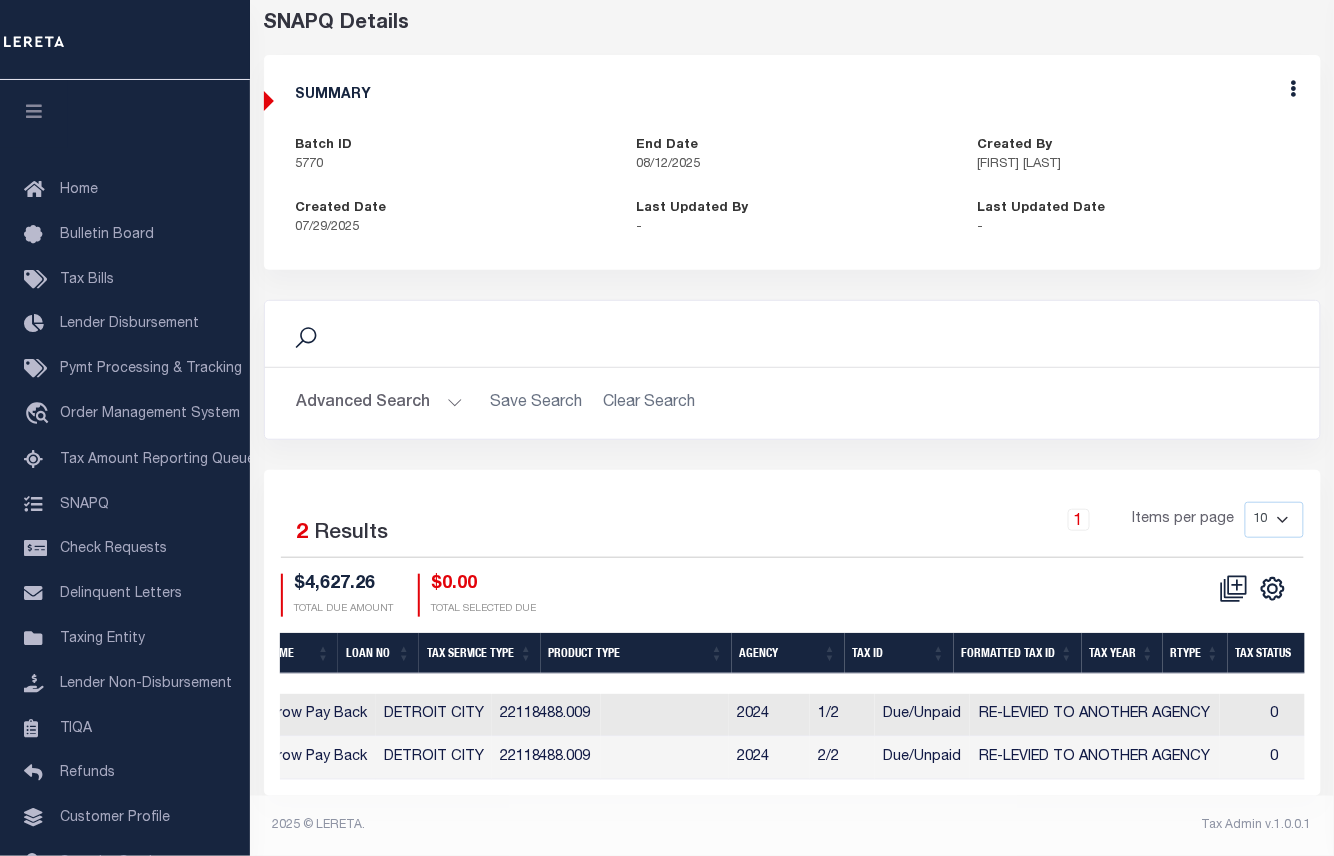 scroll, scrollTop: 0, scrollLeft: 1298, axis: horizontal 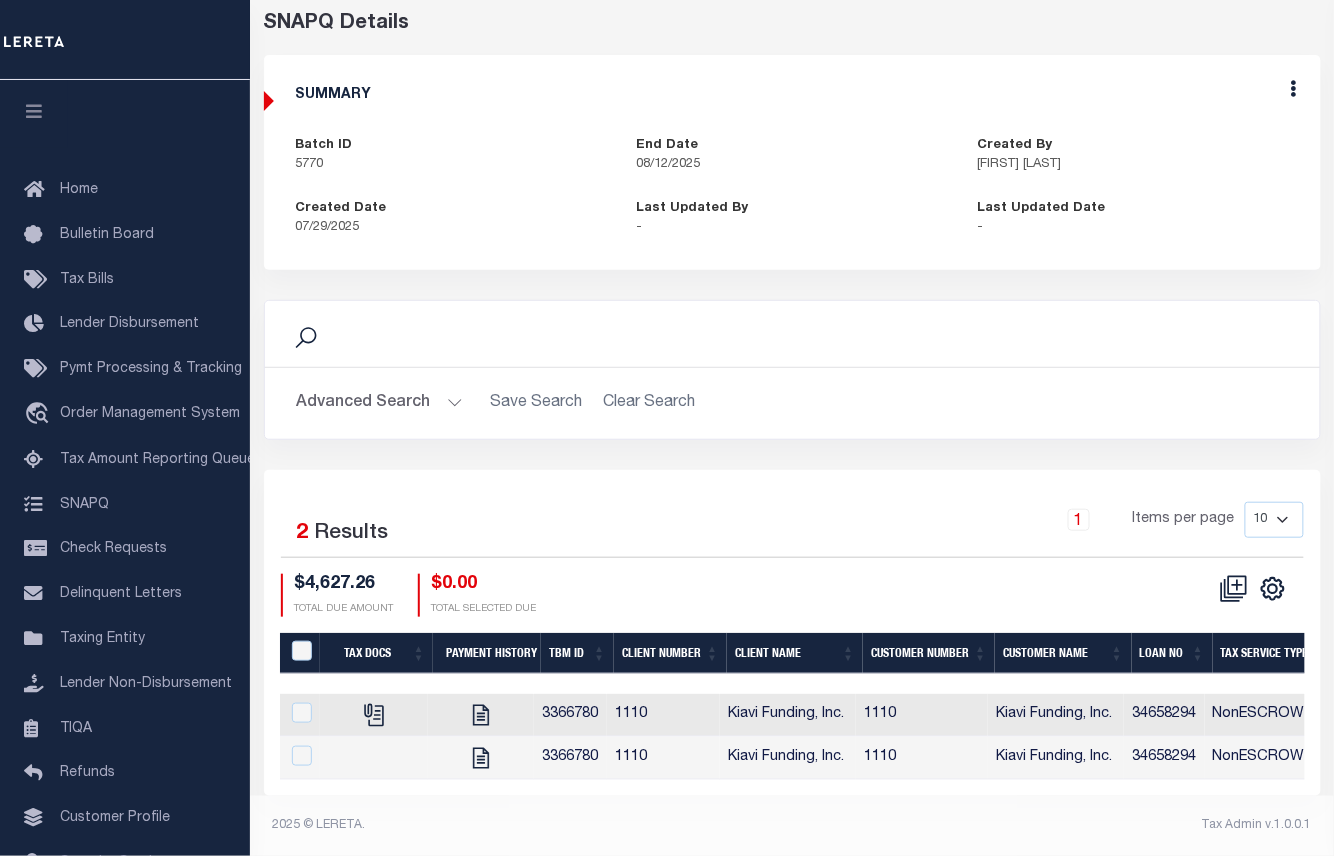 click on "Edit" at bounding box center (1294, 92) 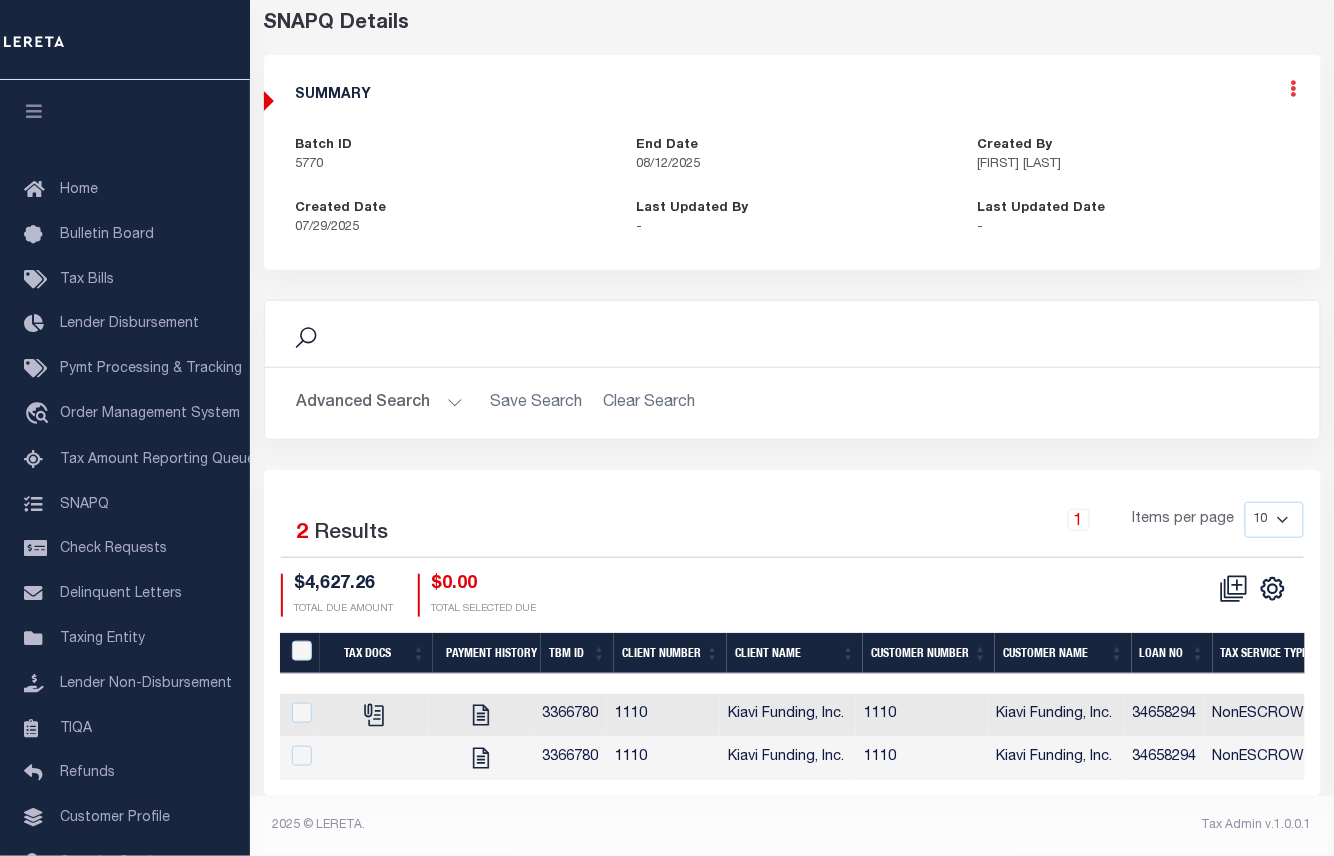 click at bounding box center [1294, 88] 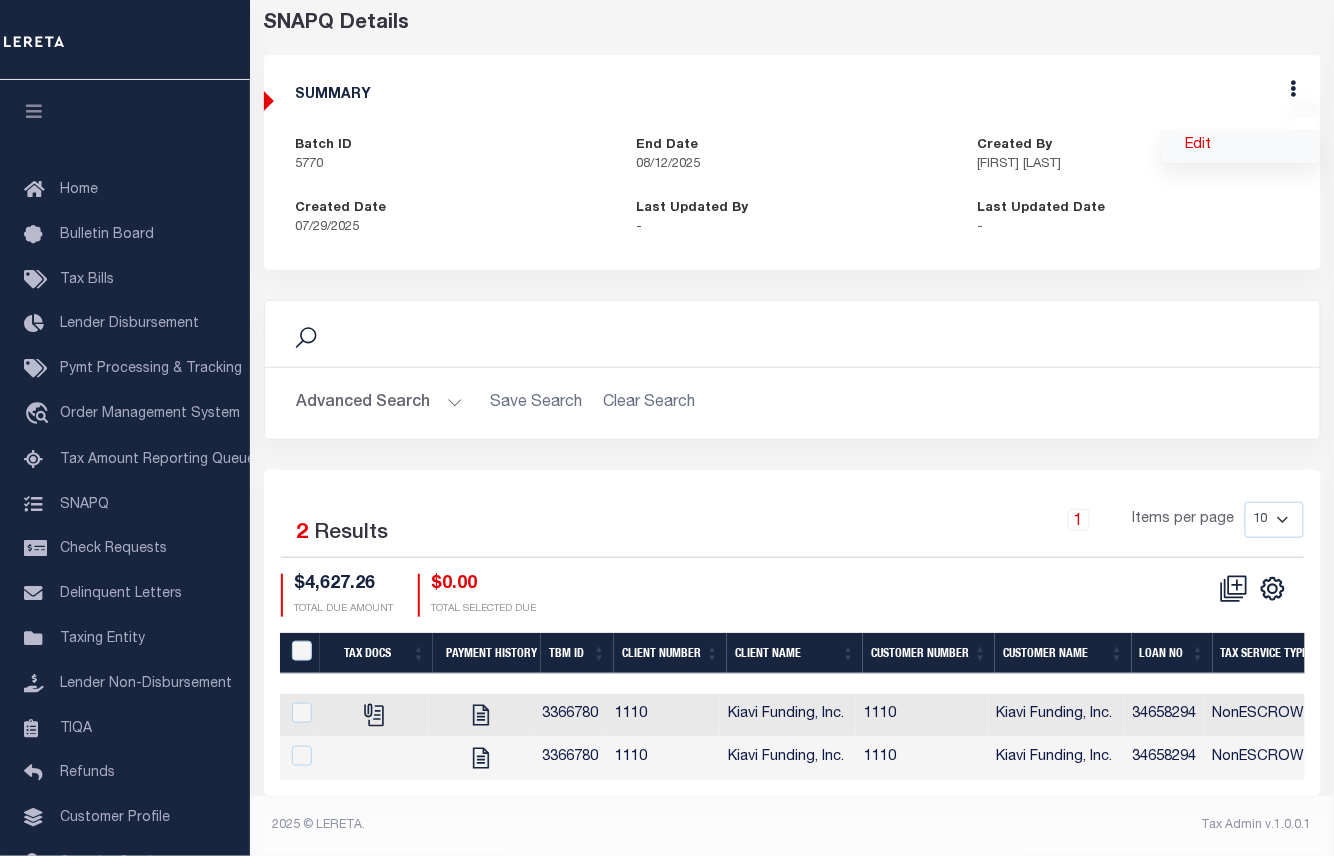click on "Edit" at bounding box center (1241, 146) 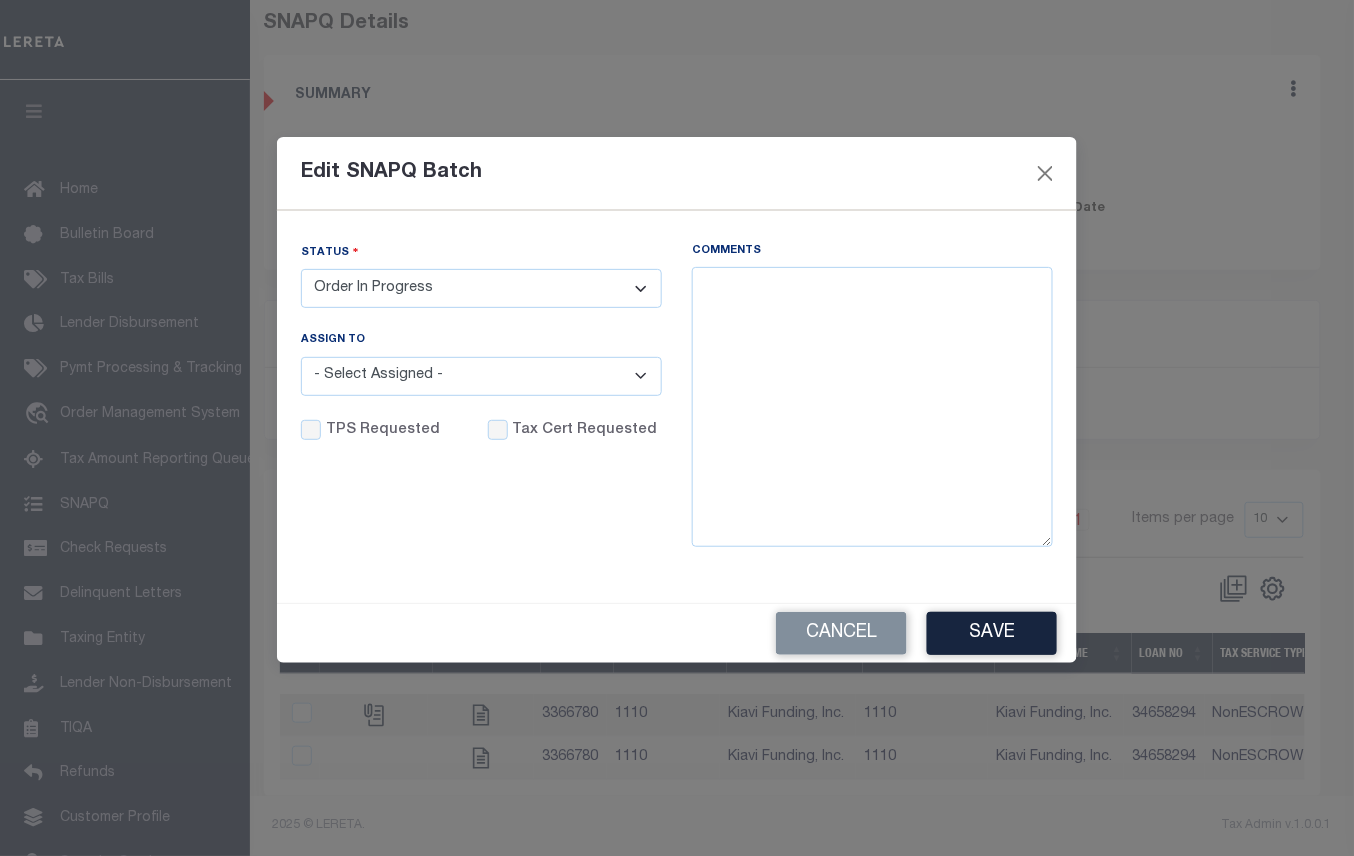 click on "- Select Status -
Order In Progress
Complete" at bounding box center [481, 288] 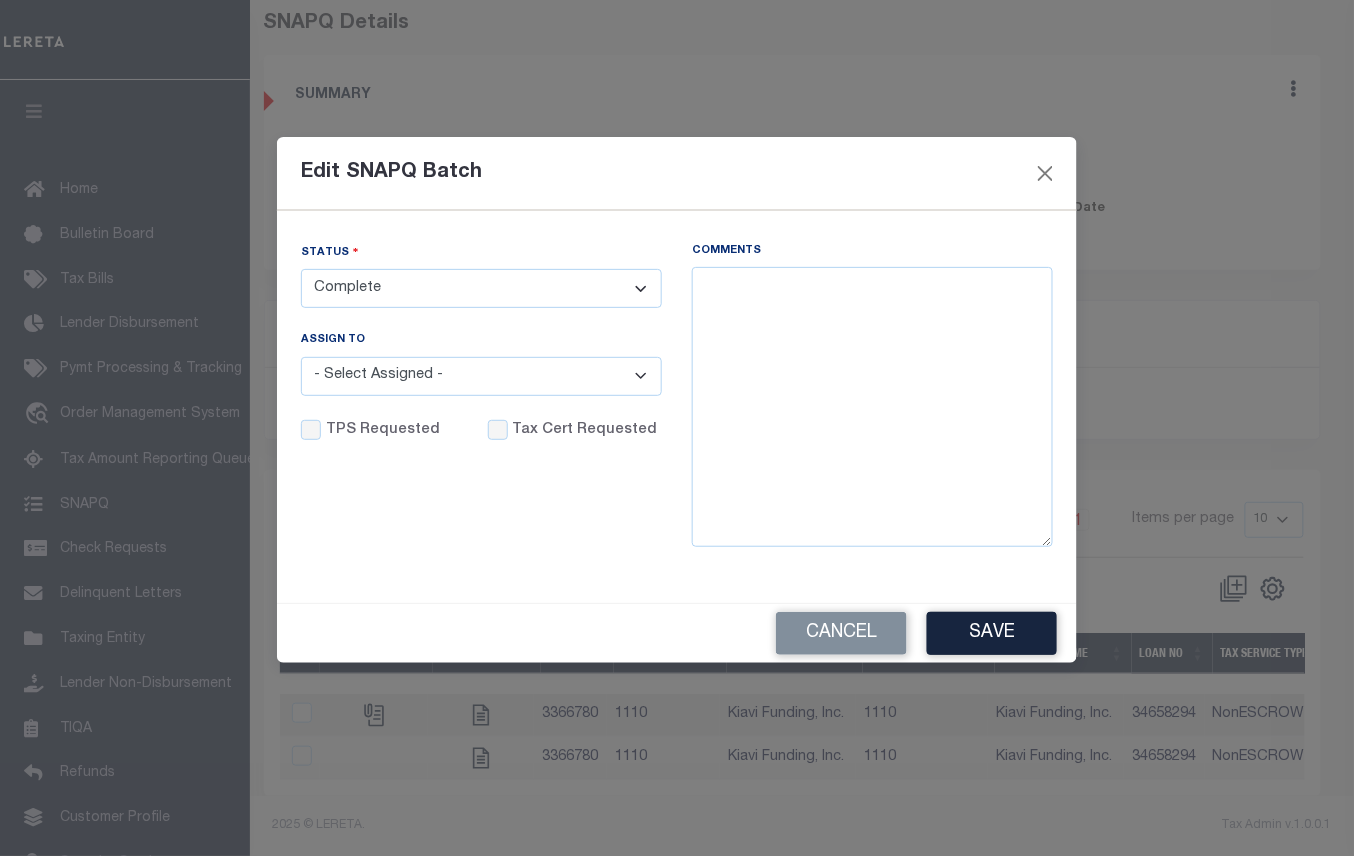 click on "- Select Status -
Order In Progress
Complete" at bounding box center (481, 288) 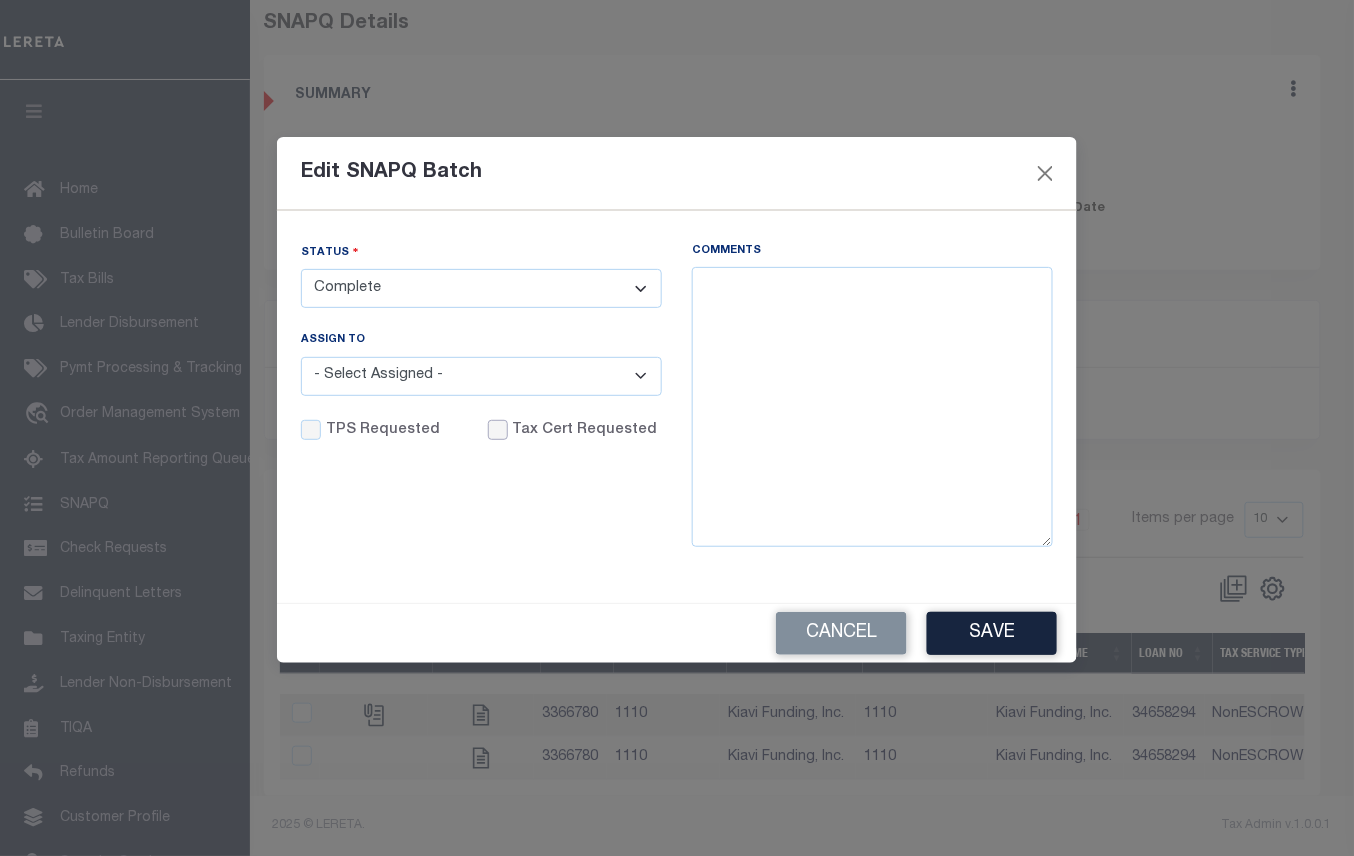 click on "Tax Cert Requested" at bounding box center (498, 430) 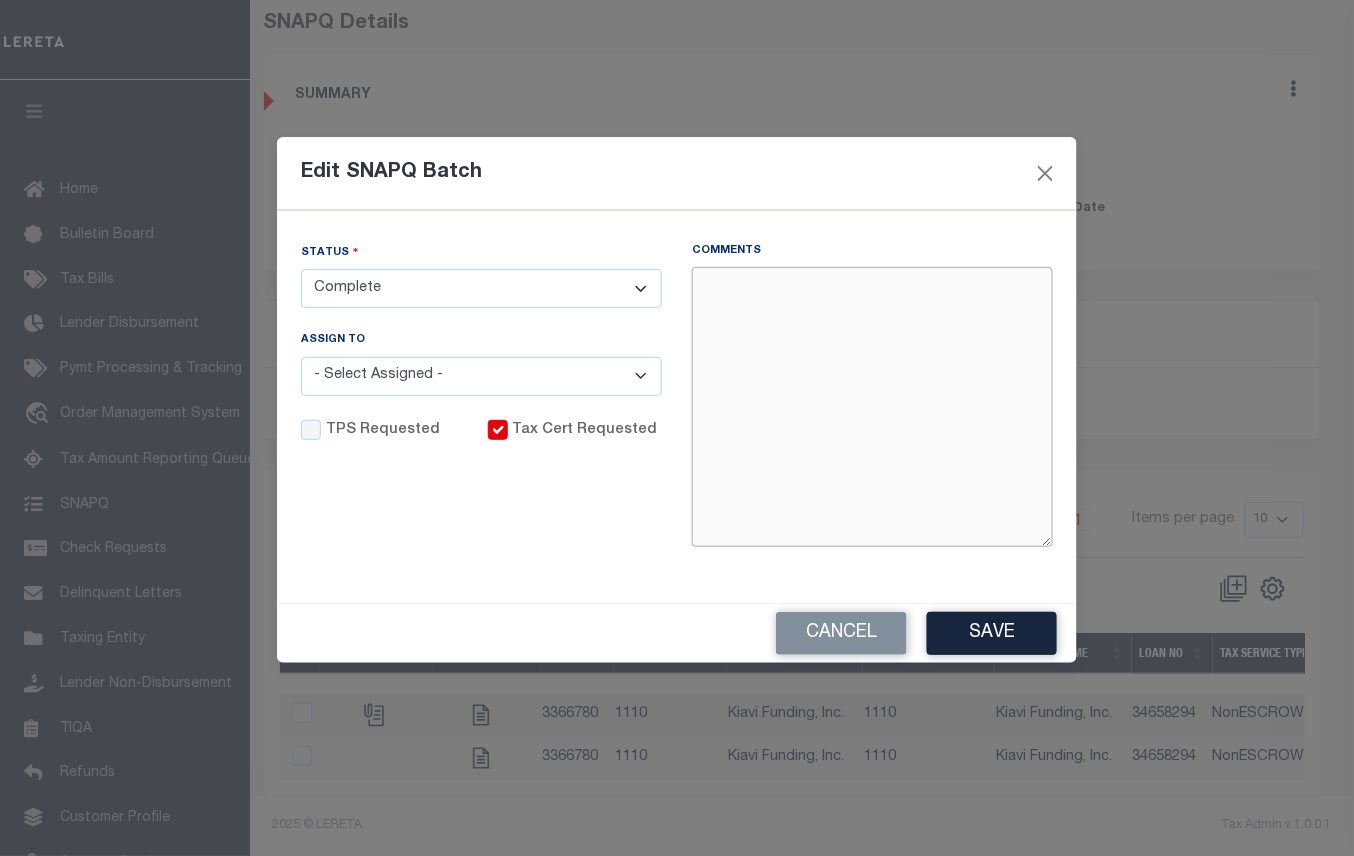 click on "Comments" at bounding box center [872, 407] 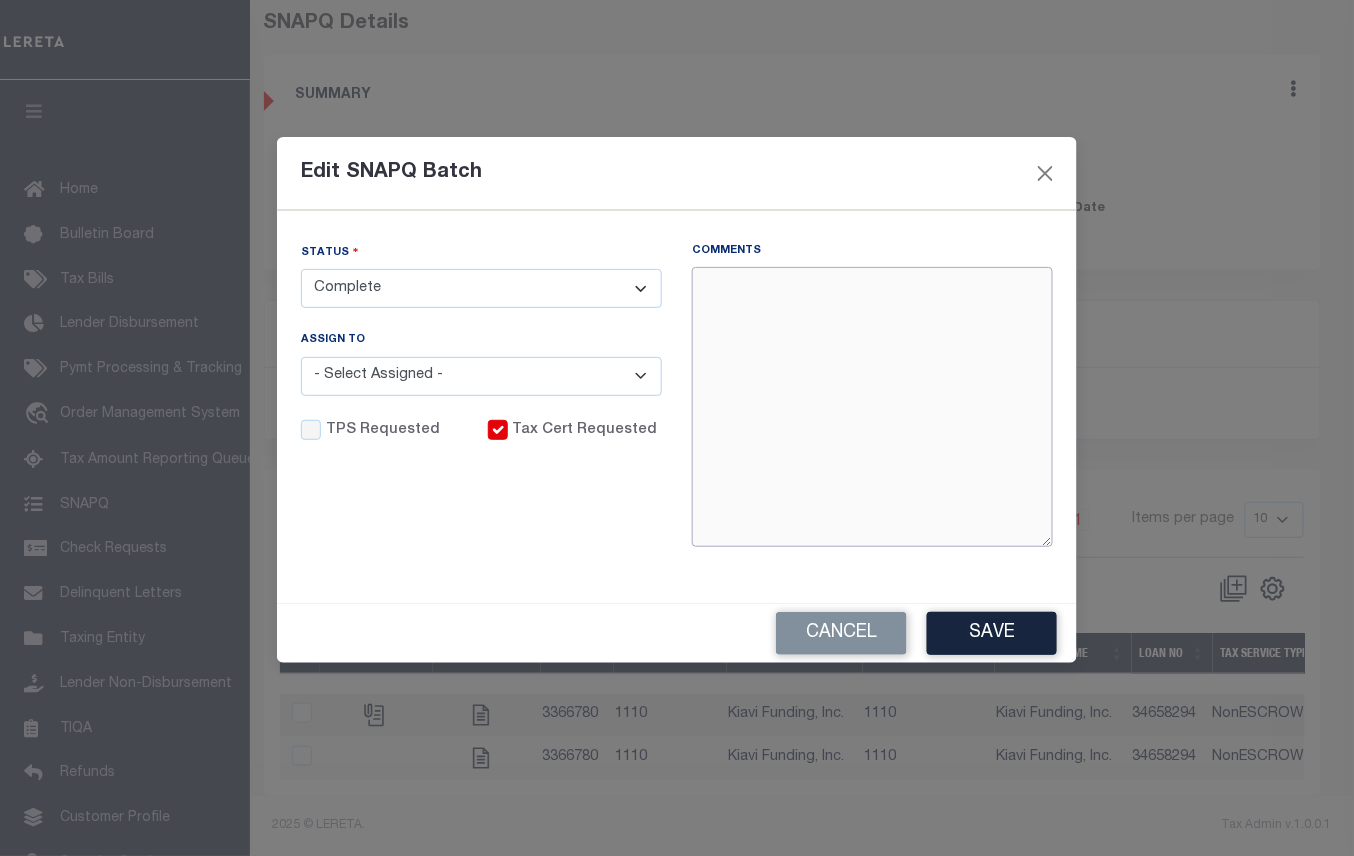 paste on "22118488.009" 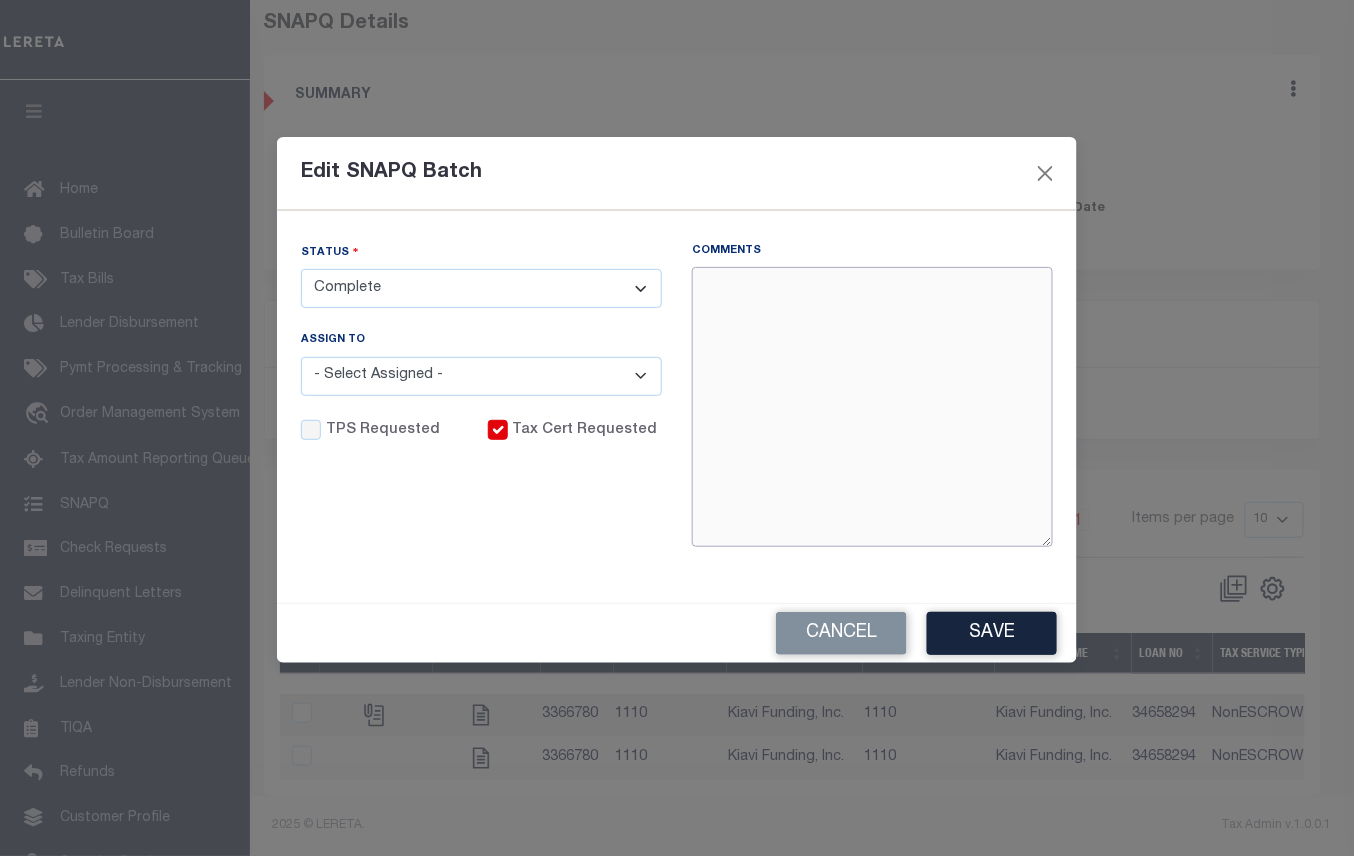 type on "22118488.009" 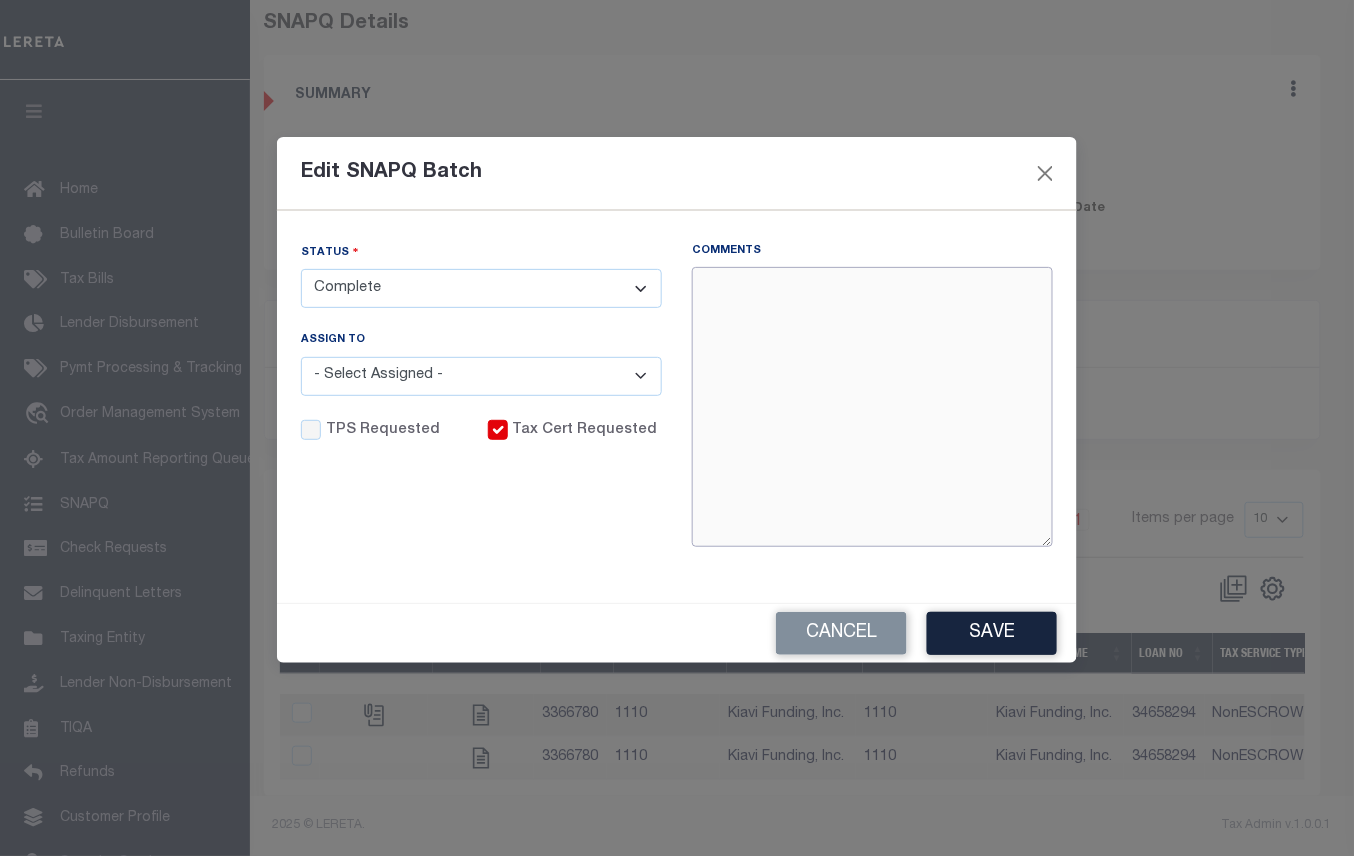 click on "Comments" at bounding box center [872, 407] 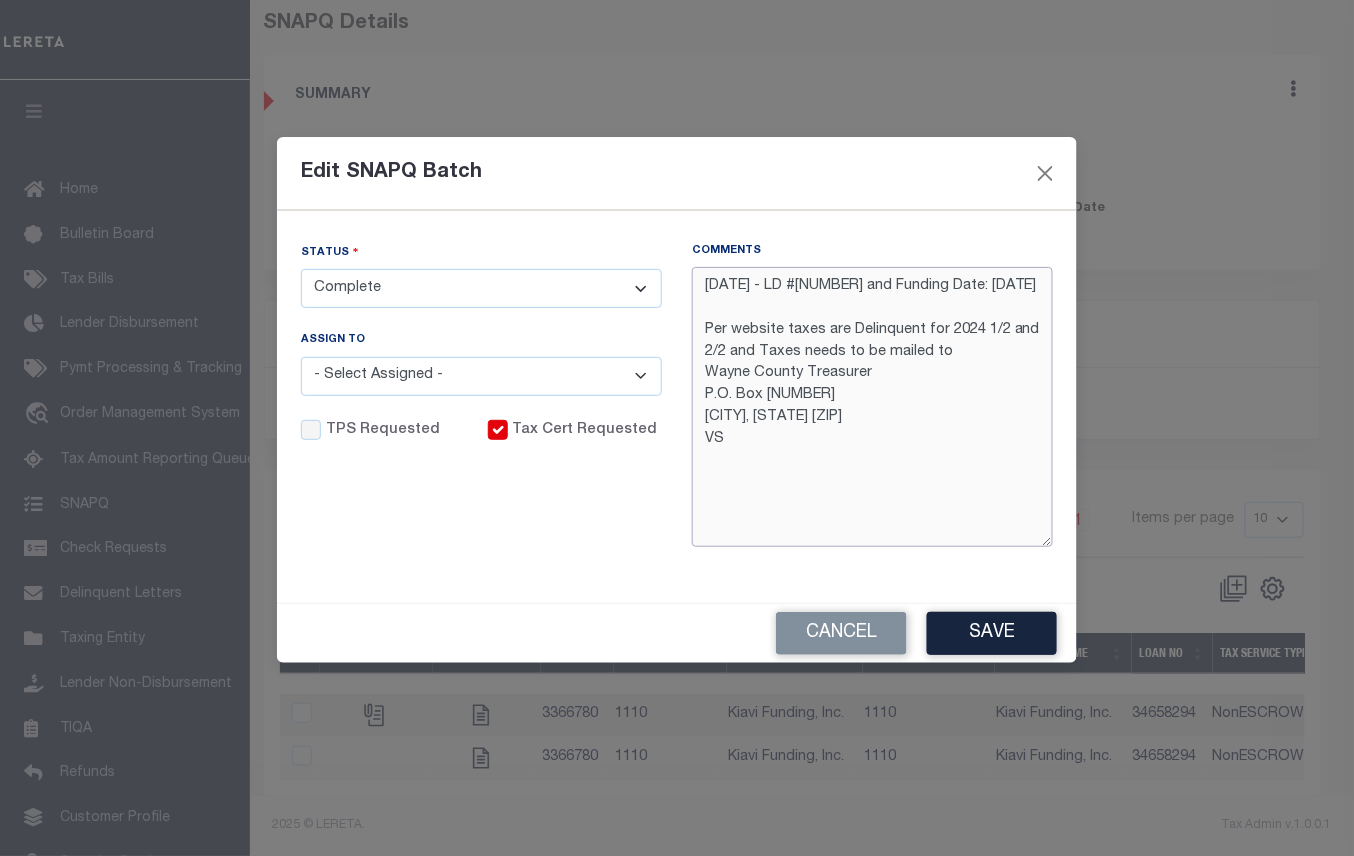 click on "[DATE] - LD #[NUMBER] and Funding Date: [DATE]
Per website taxes are Delinquent for 2024 1/2 and 2/2 and Taxes needs to be mailed to
Wayne County Treasurer
P.O. Box [NUMBER]
[CITY], [STATE] [ZIP]
VS" at bounding box center [872, 407] 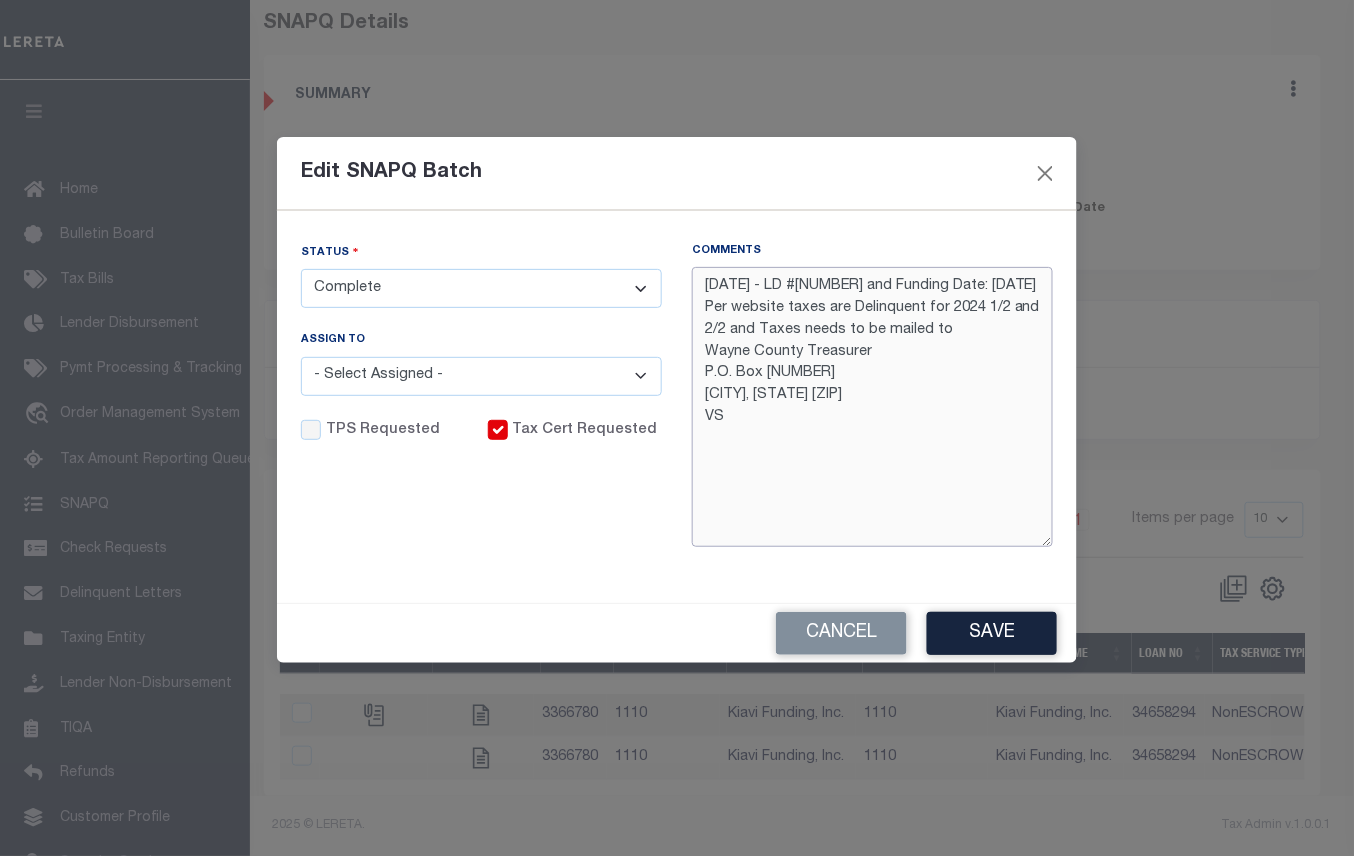 click on "[DATE] - LD #[NUMBER] and Funding Date: [DATE]
Per website taxes are Delinquent for 2024 1/2 and 2/2 and Taxes needs to be mailed to
Wayne County Treasurer
P.O. Box [NUMBER]
[CITY], [STATE] [ZIP]
VS" at bounding box center [872, 407] 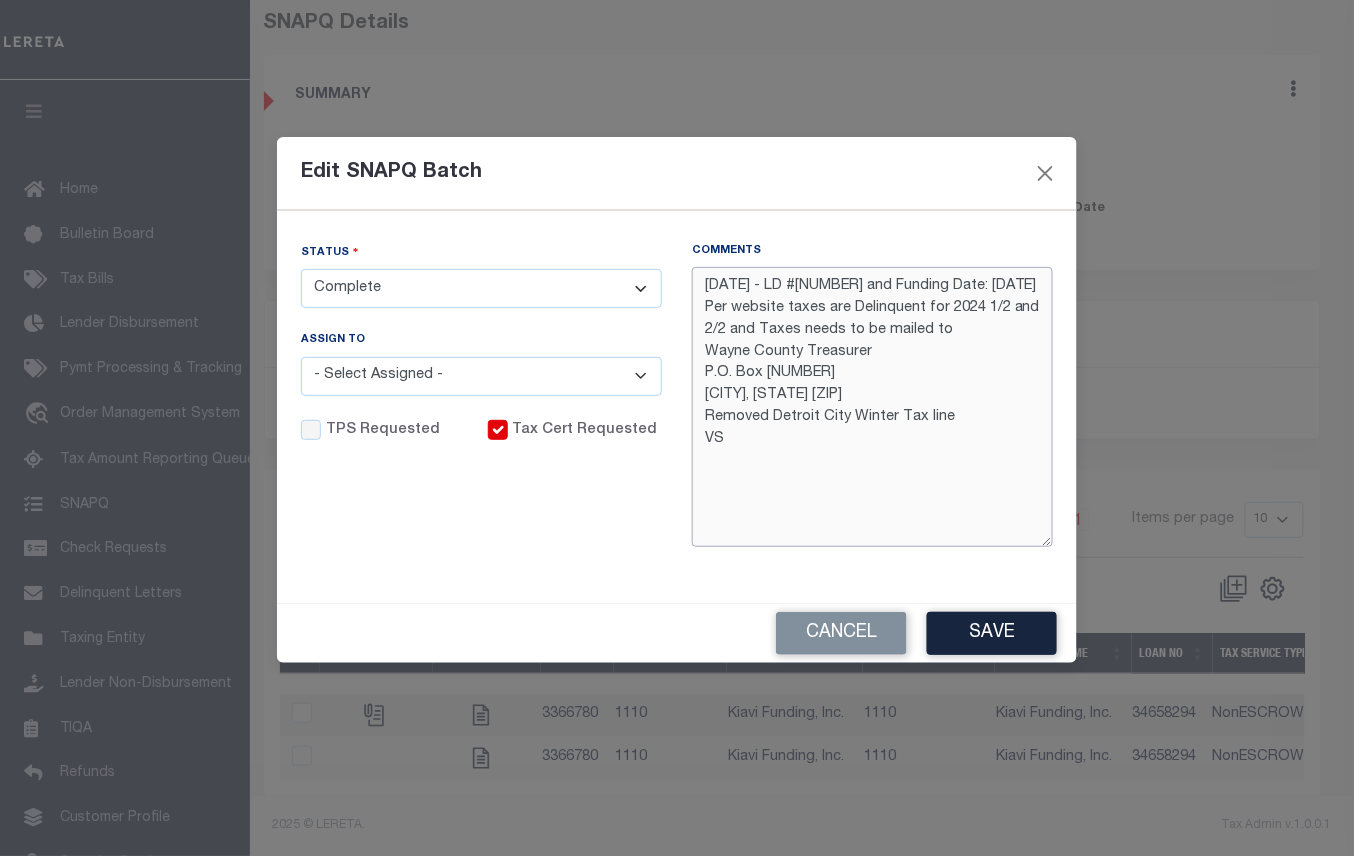 click on "[DATE] - LD #[NUMBER] and Funding Date: [DATE]
Per website taxes are Delinquent for 2024 1/2 and 2/2 and Taxes needs to be mailed to
Wayne County Treasurer
P.O. Box [NUMBER]
[CITY], [STATE] [ZIP]
Removed Detroit City Winter Tax line
VS" at bounding box center [872, 407] 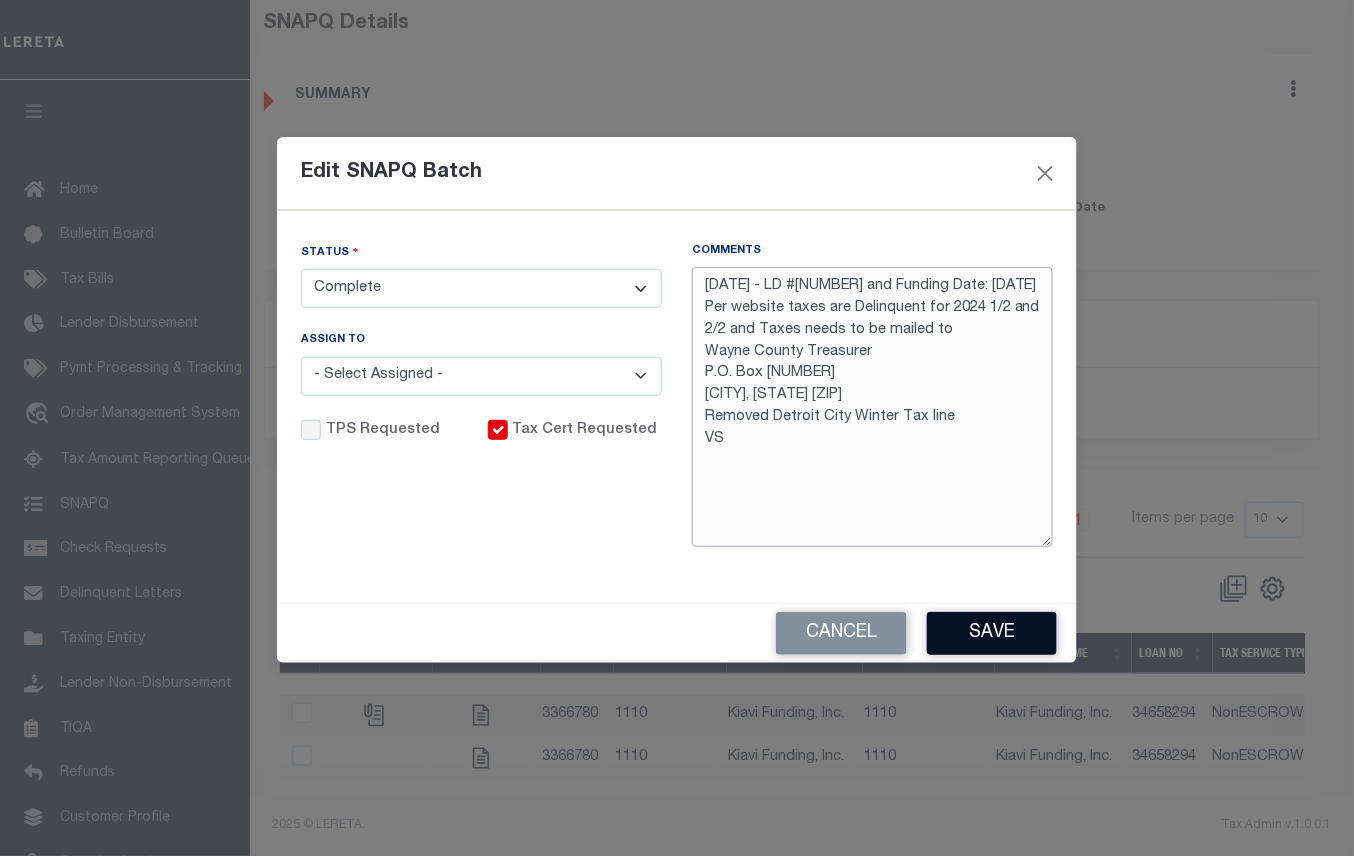 type on "[DATE] - LD #[NUMBER] and Funding Date: [DATE]
Per website taxes are Delinquent for 2024 1/2 and 2/2 and Taxes needs to be mailed to
Wayne County Treasurer
P.O. Box [NUMBER]
[CITY], [STATE] [ZIP]
Removed Detroit City Winter Tax line
VS" 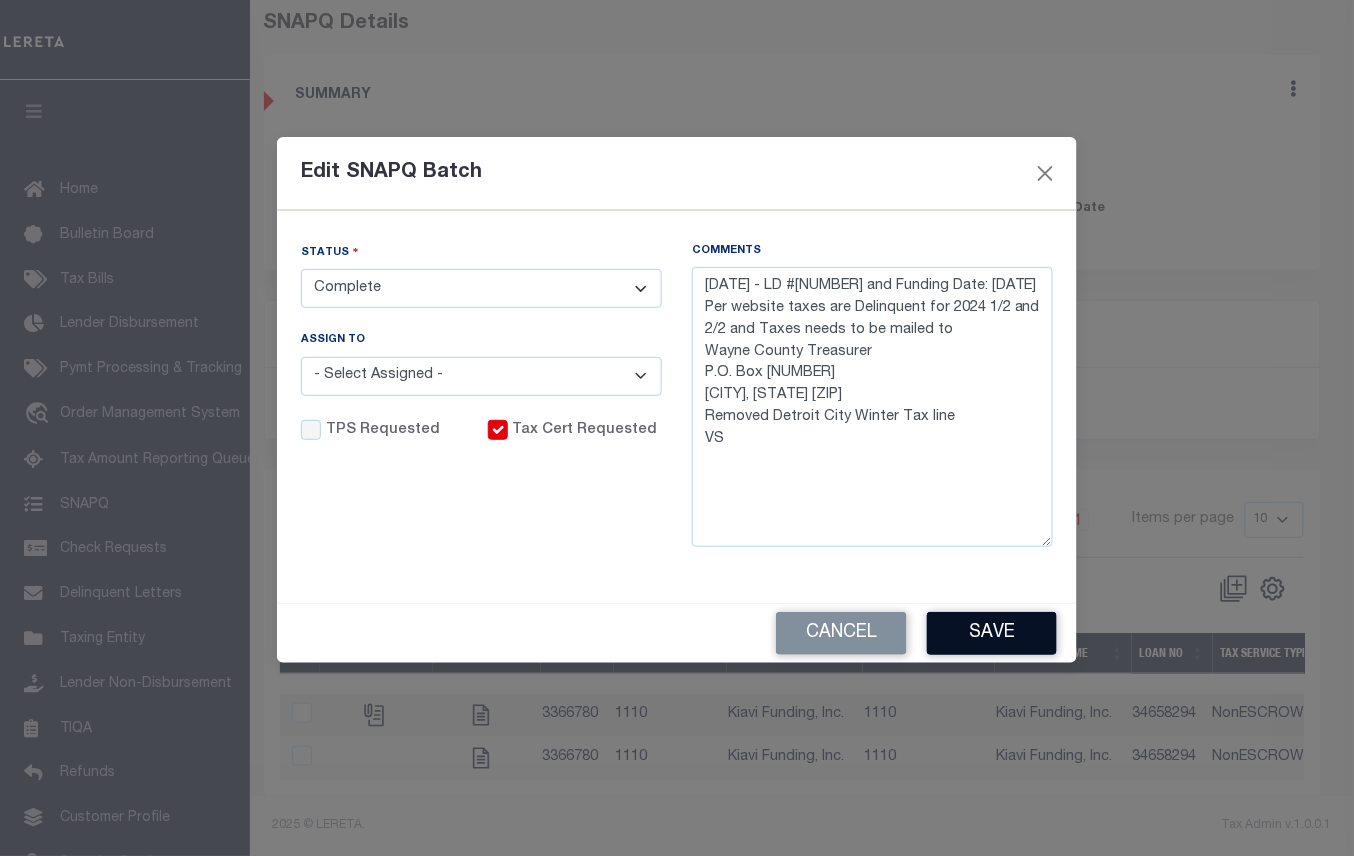 click on "Save" at bounding box center [992, 633] 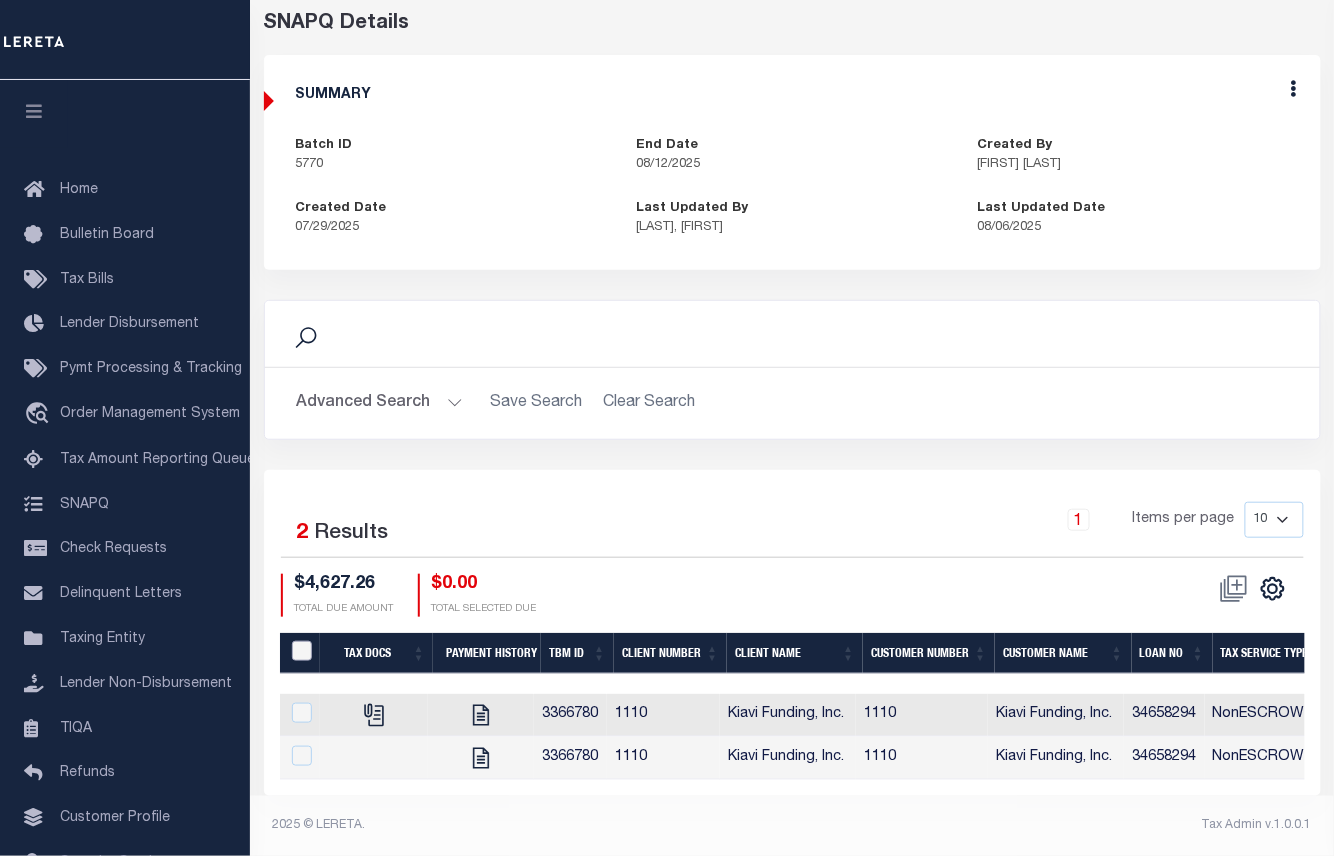 click at bounding box center (302, 651) 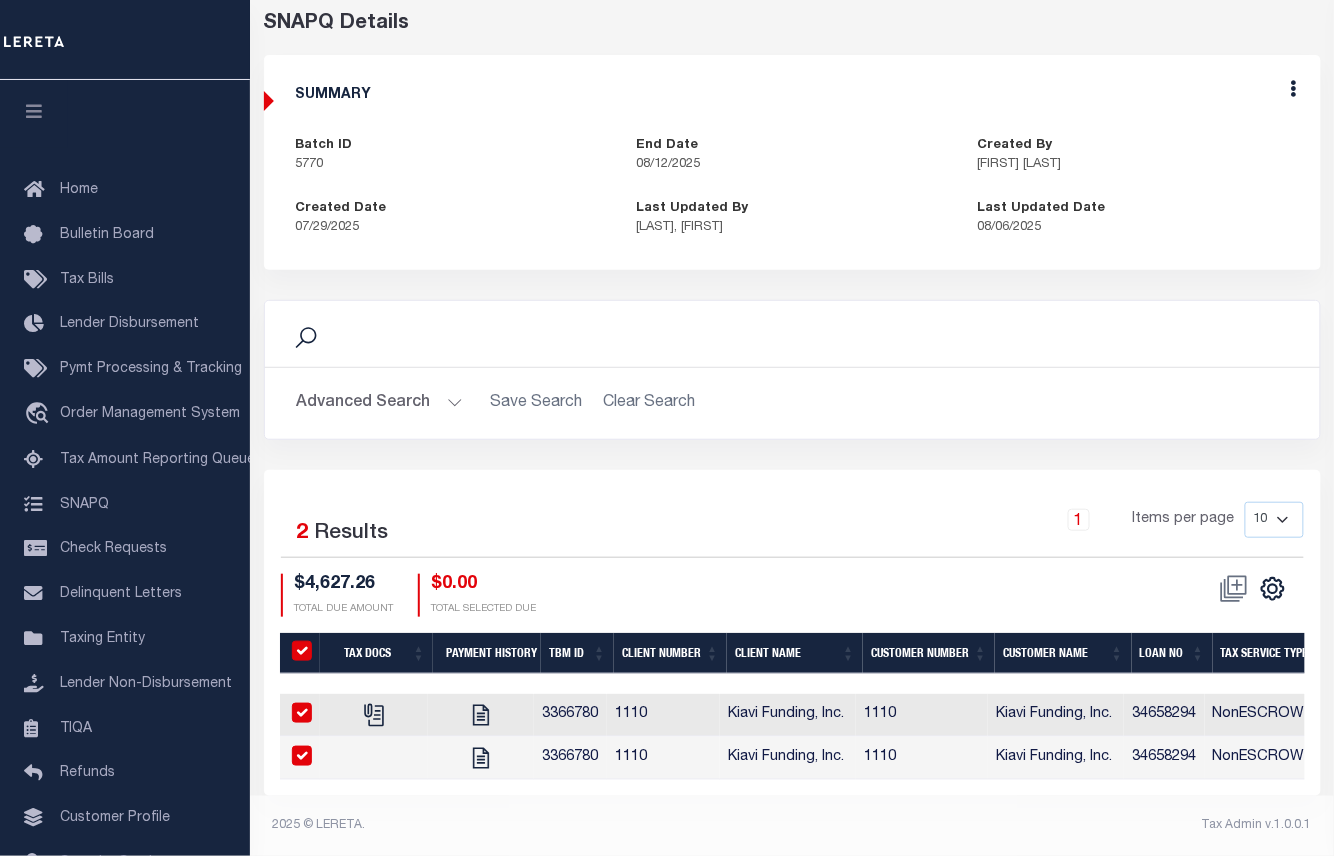 checkbox on "true" 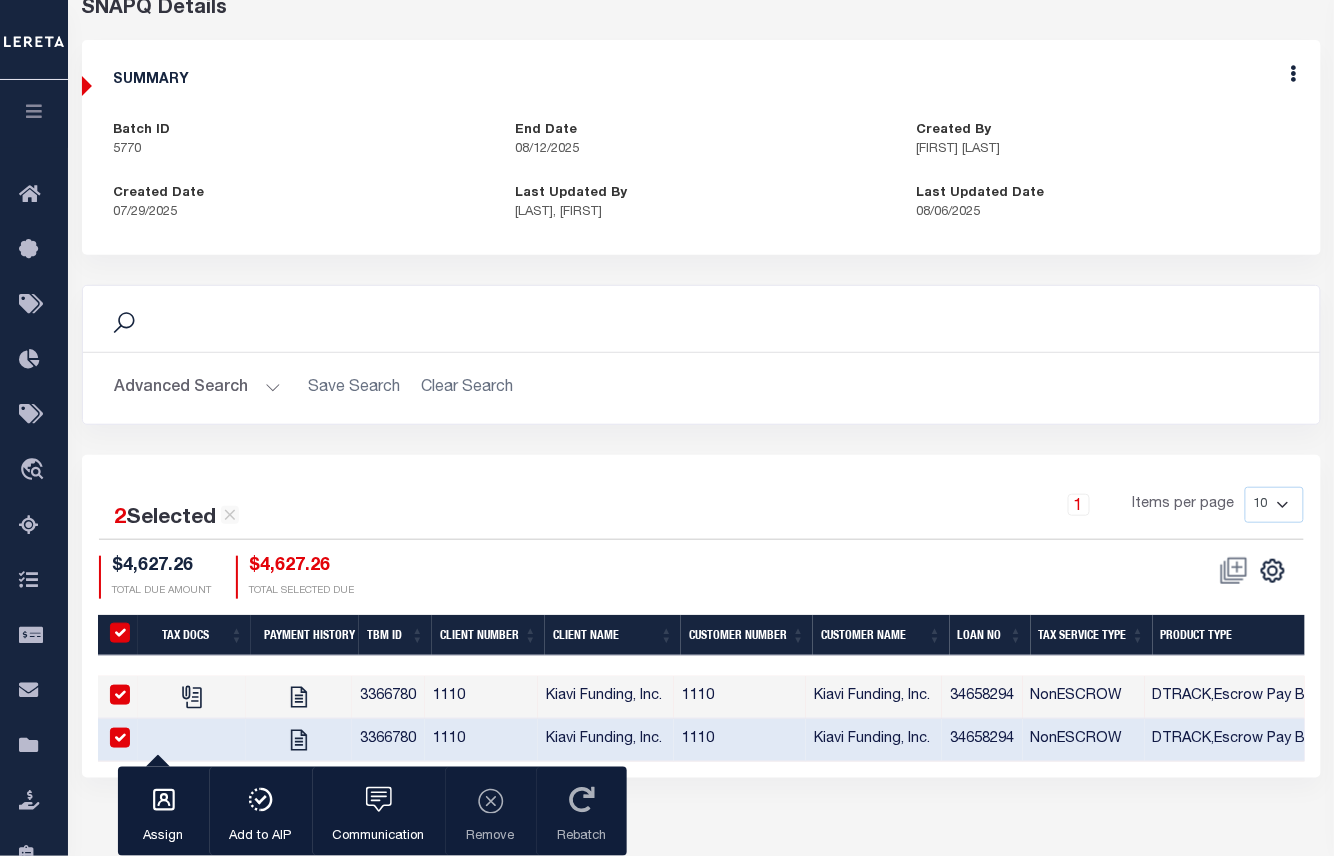 scroll, scrollTop: 204, scrollLeft: 0, axis: vertical 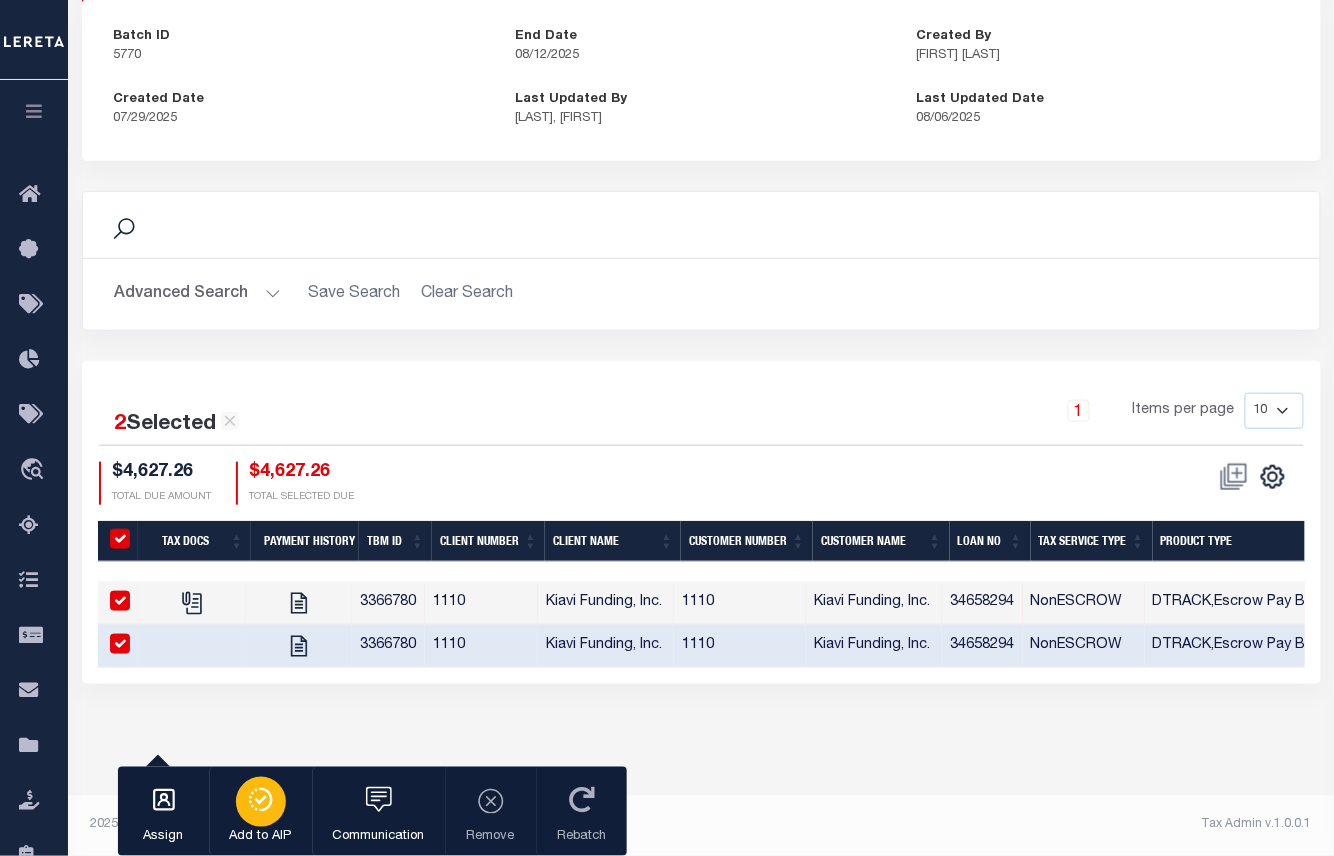 click at bounding box center (261, 802) 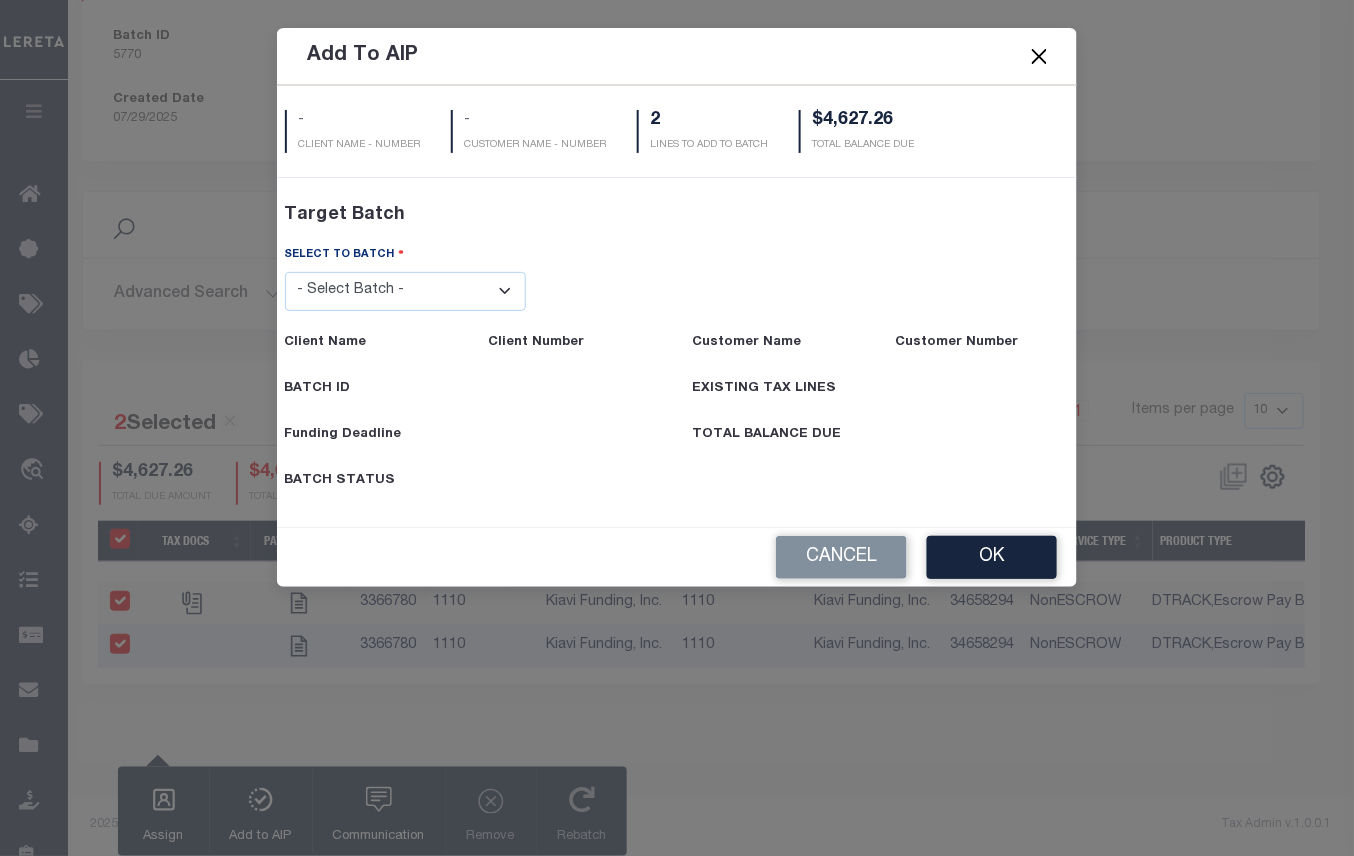 drag, startPoint x: 404, startPoint y: 292, endPoint x: 420, endPoint y: 314, distance: 27.202942 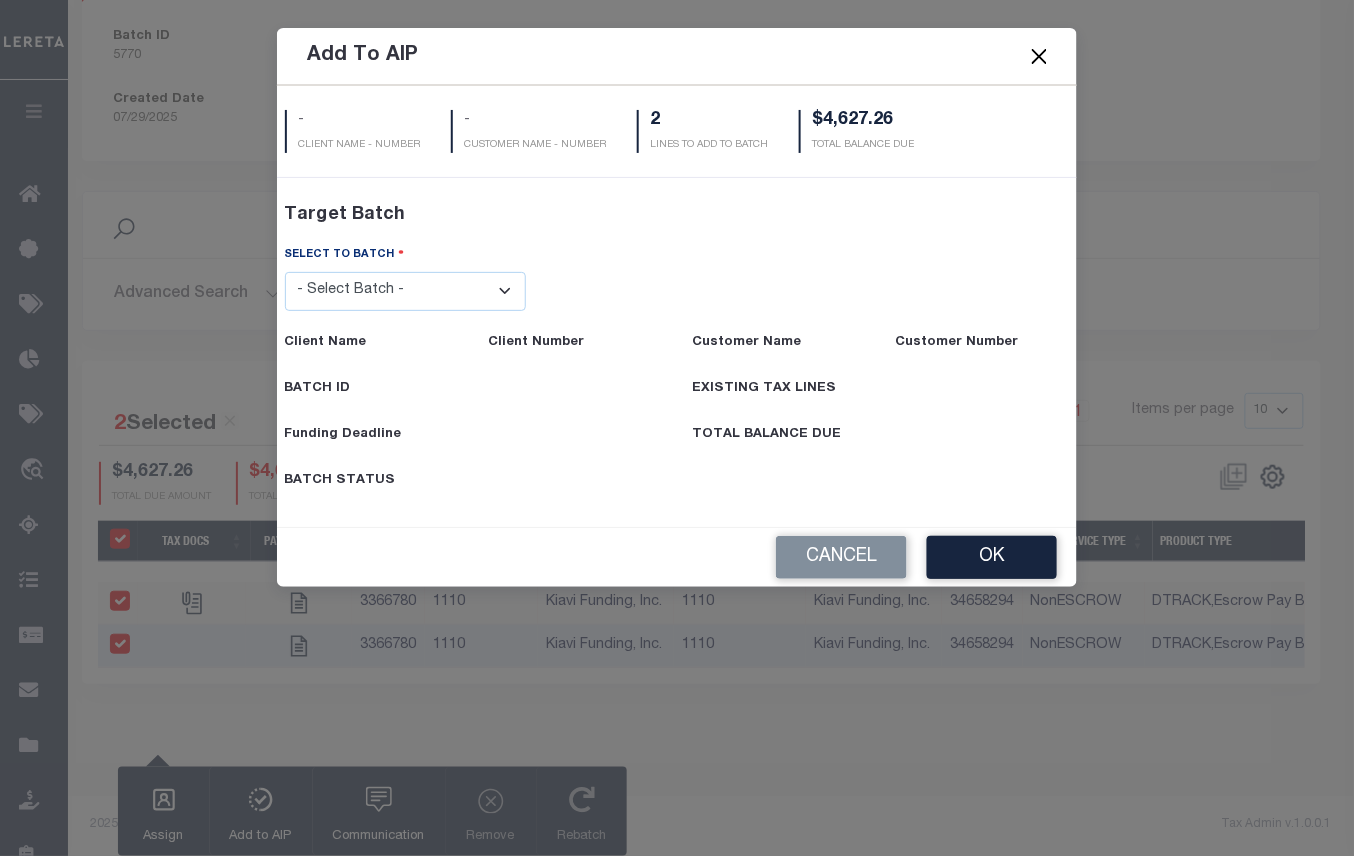 select on "45539" 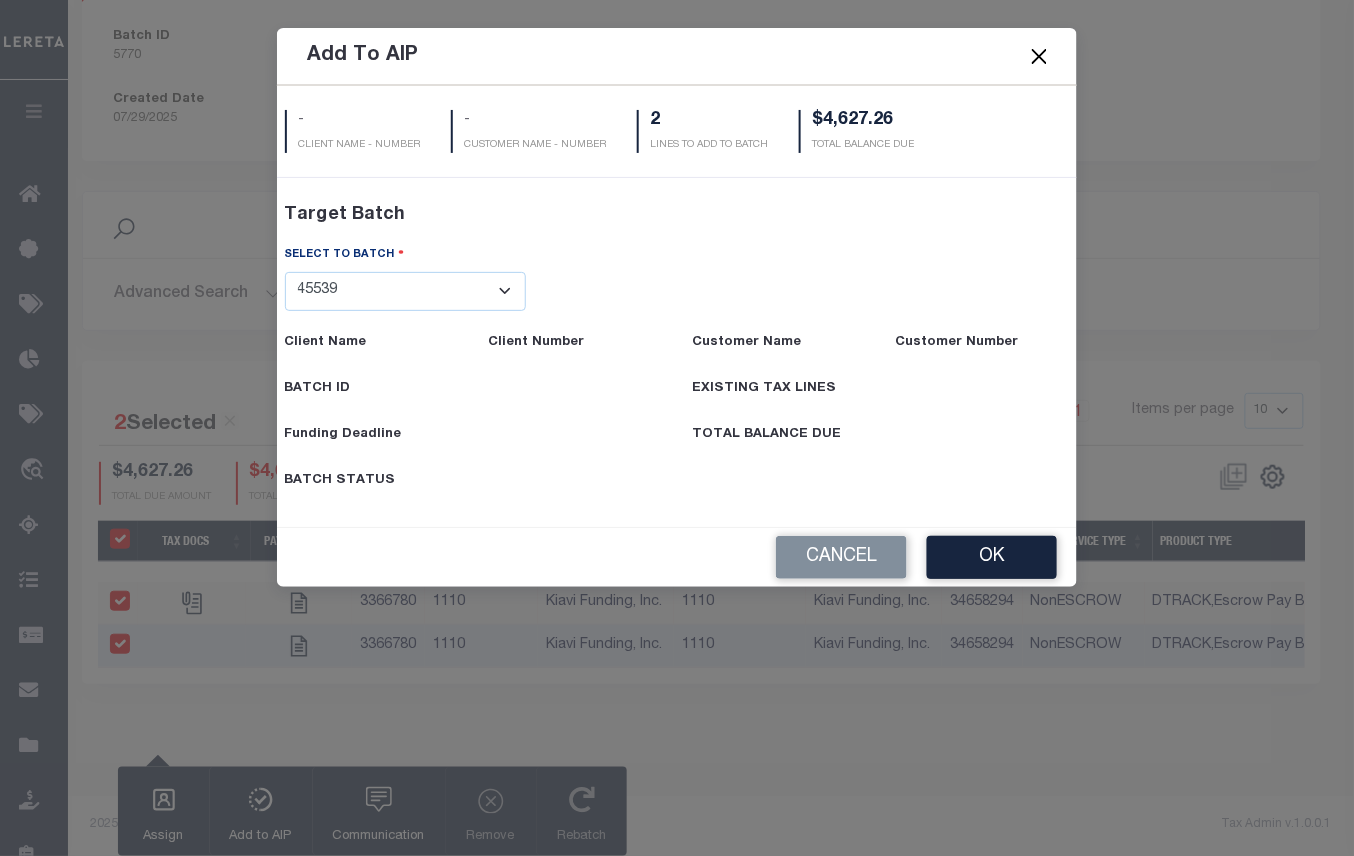 click on "- Select Batch -   40795   41171   41729   41820   42004   42111   42867   43296   45119   45394   45480   45491   45513   45532   45539" at bounding box center (406, 291) 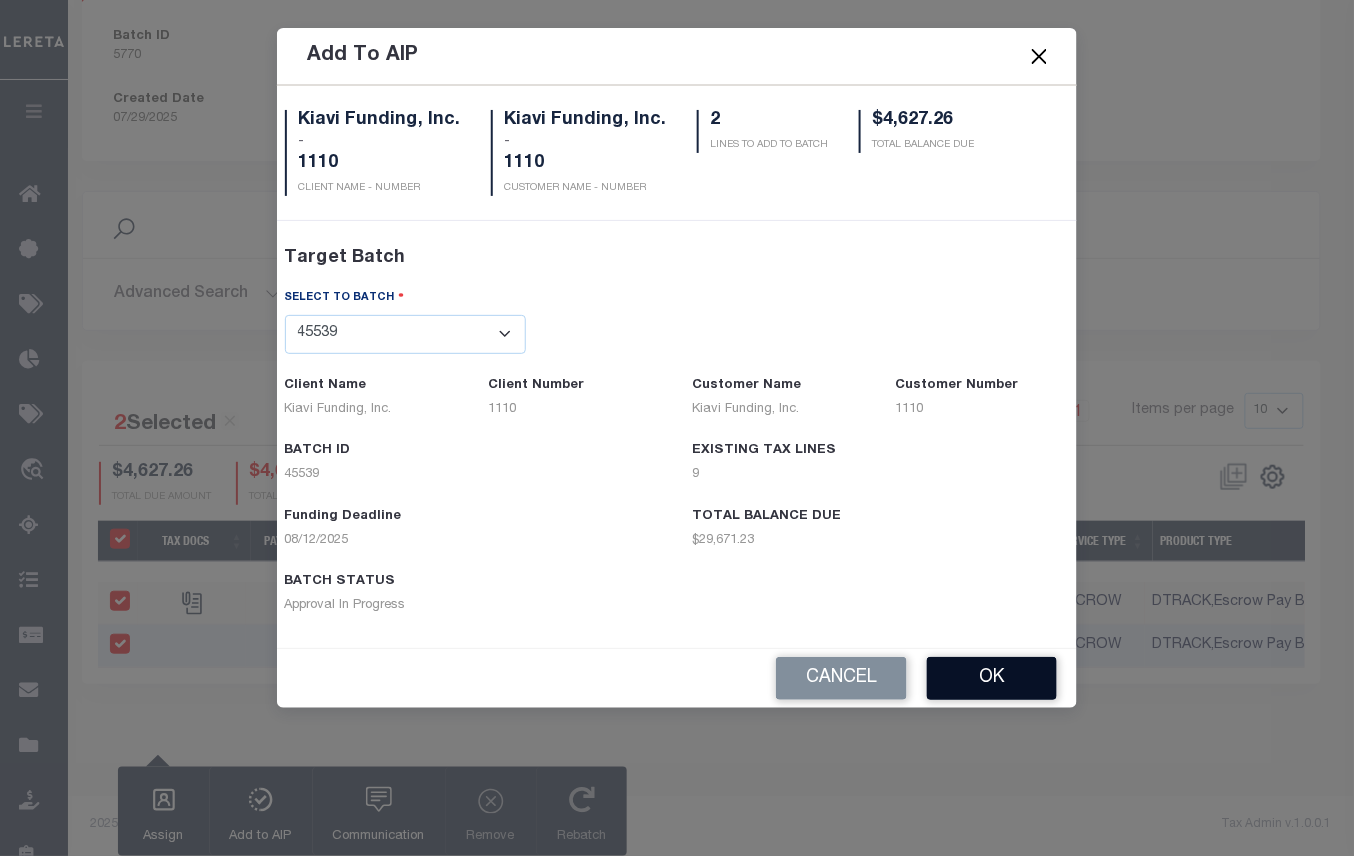 click on "OK" at bounding box center (992, 678) 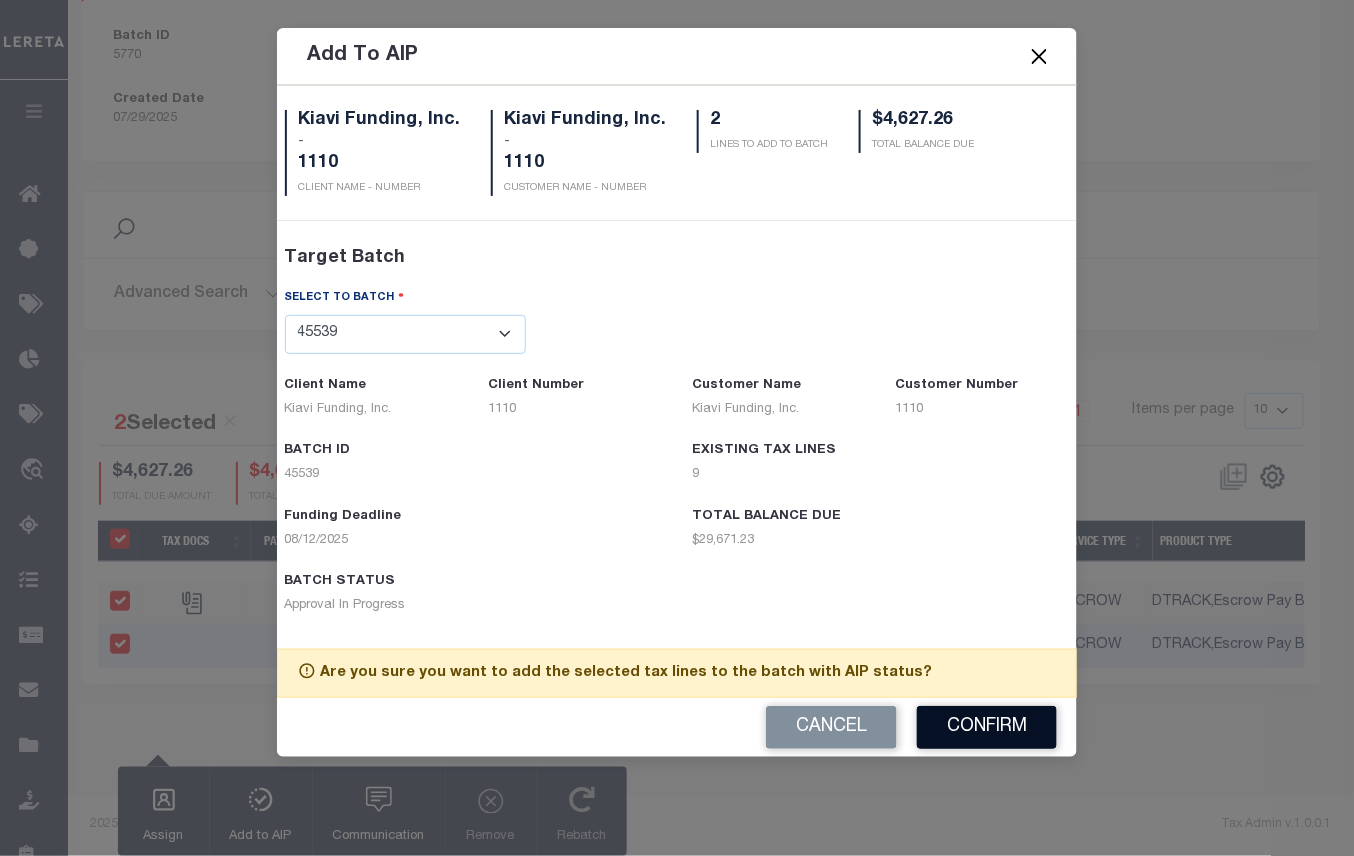 click on "Confirm" at bounding box center (987, 727) 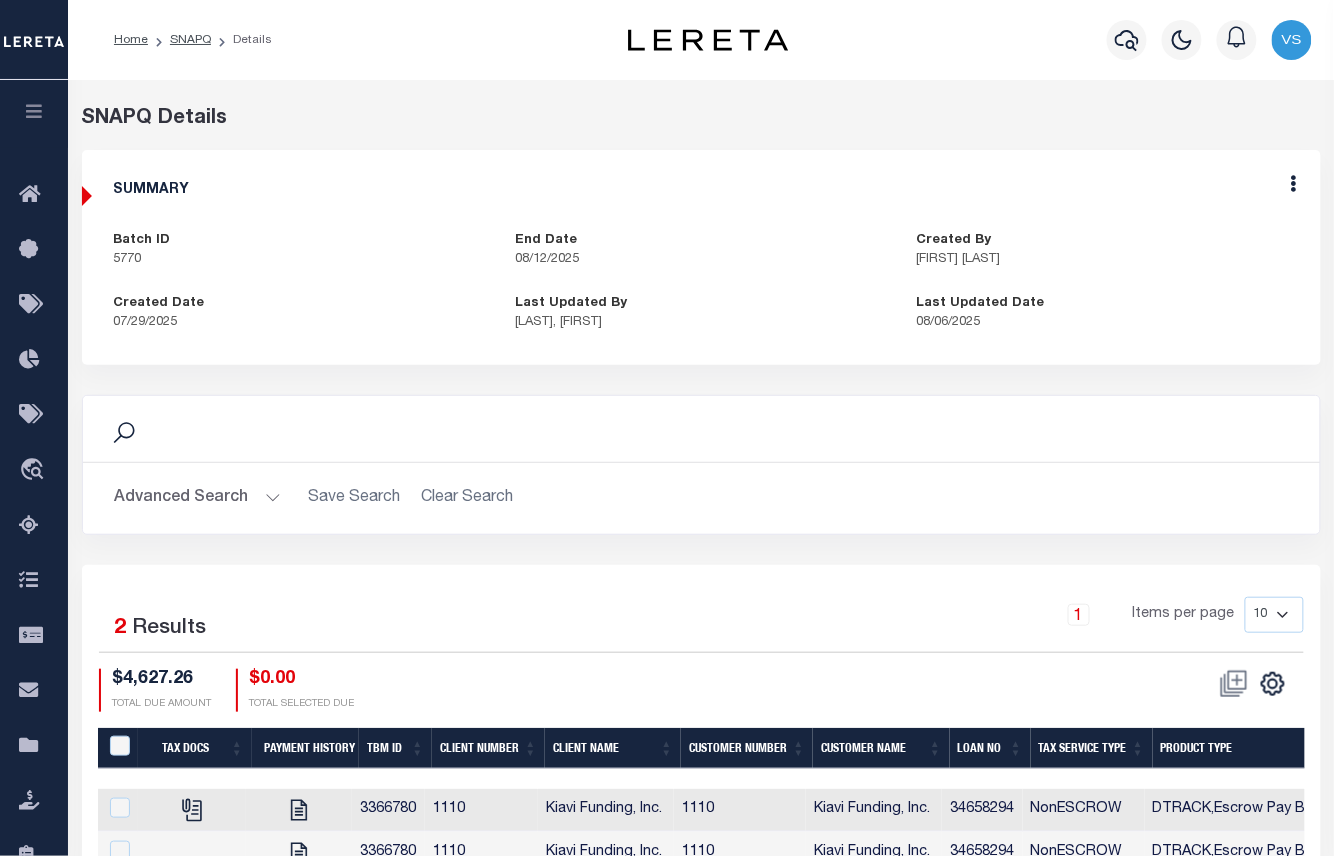scroll, scrollTop: 204, scrollLeft: 0, axis: vertical 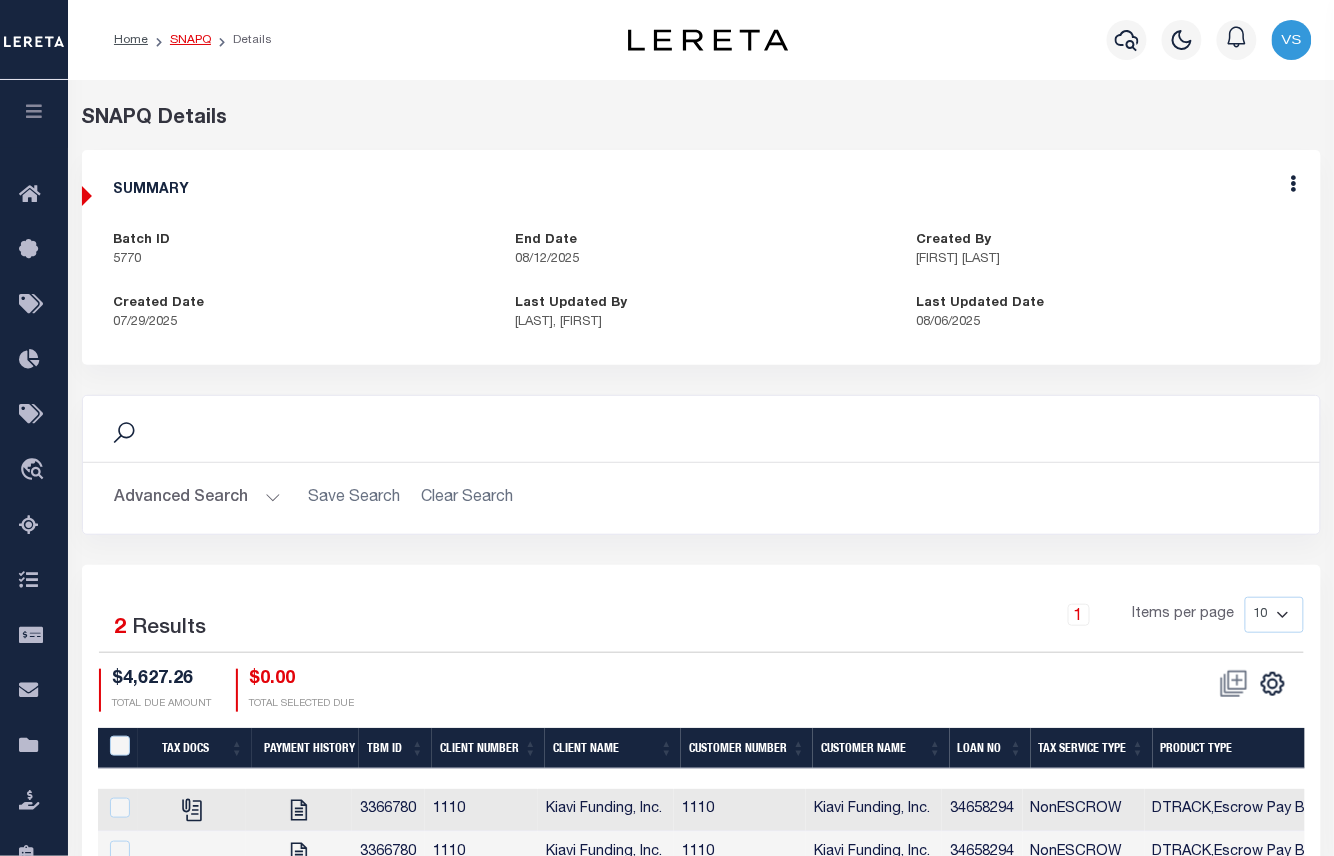 click on "SNAPQ" at bounding box center [190, 40] 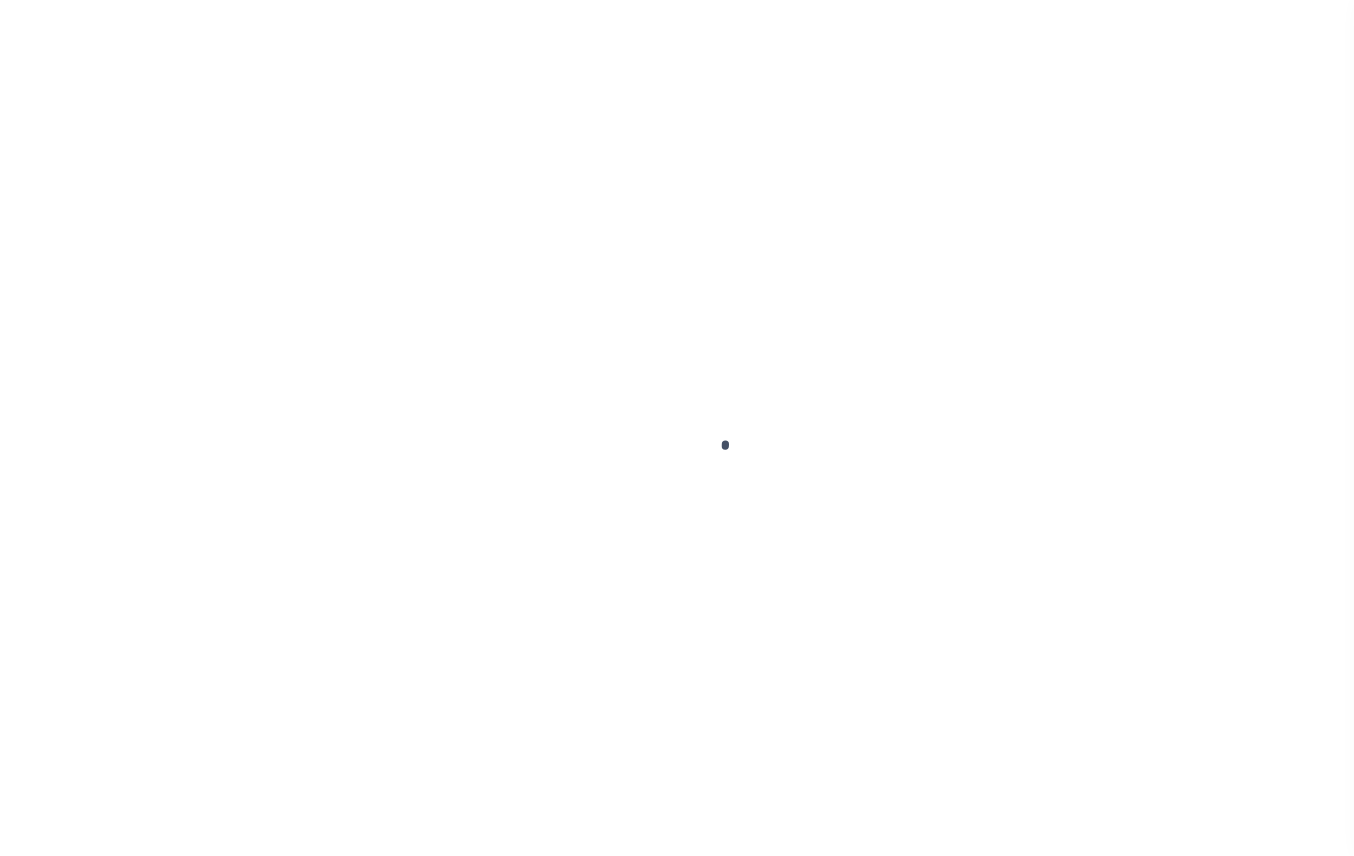 scroll, scrollTop: 0, scrollLeft: 0, axis: both 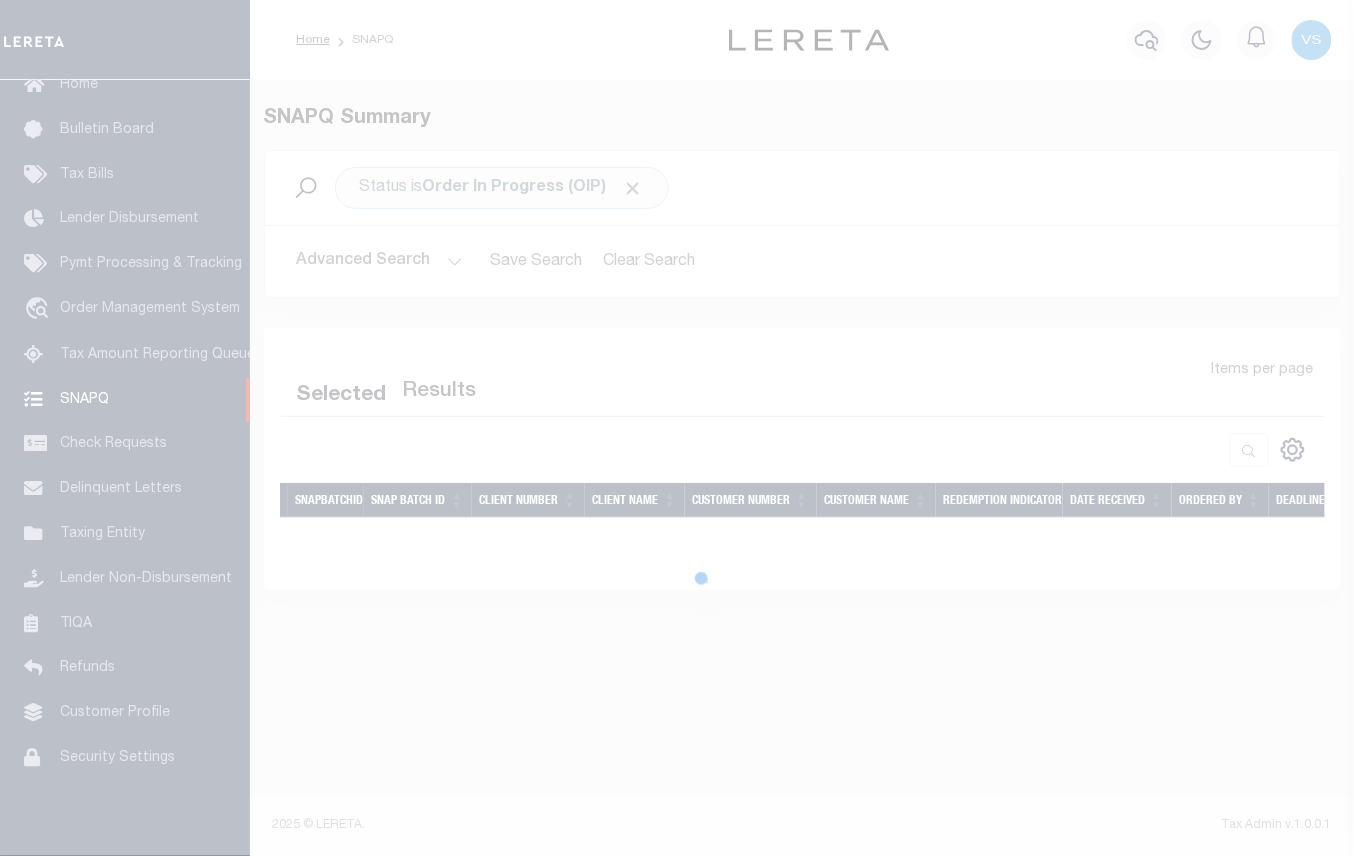 select on "100" 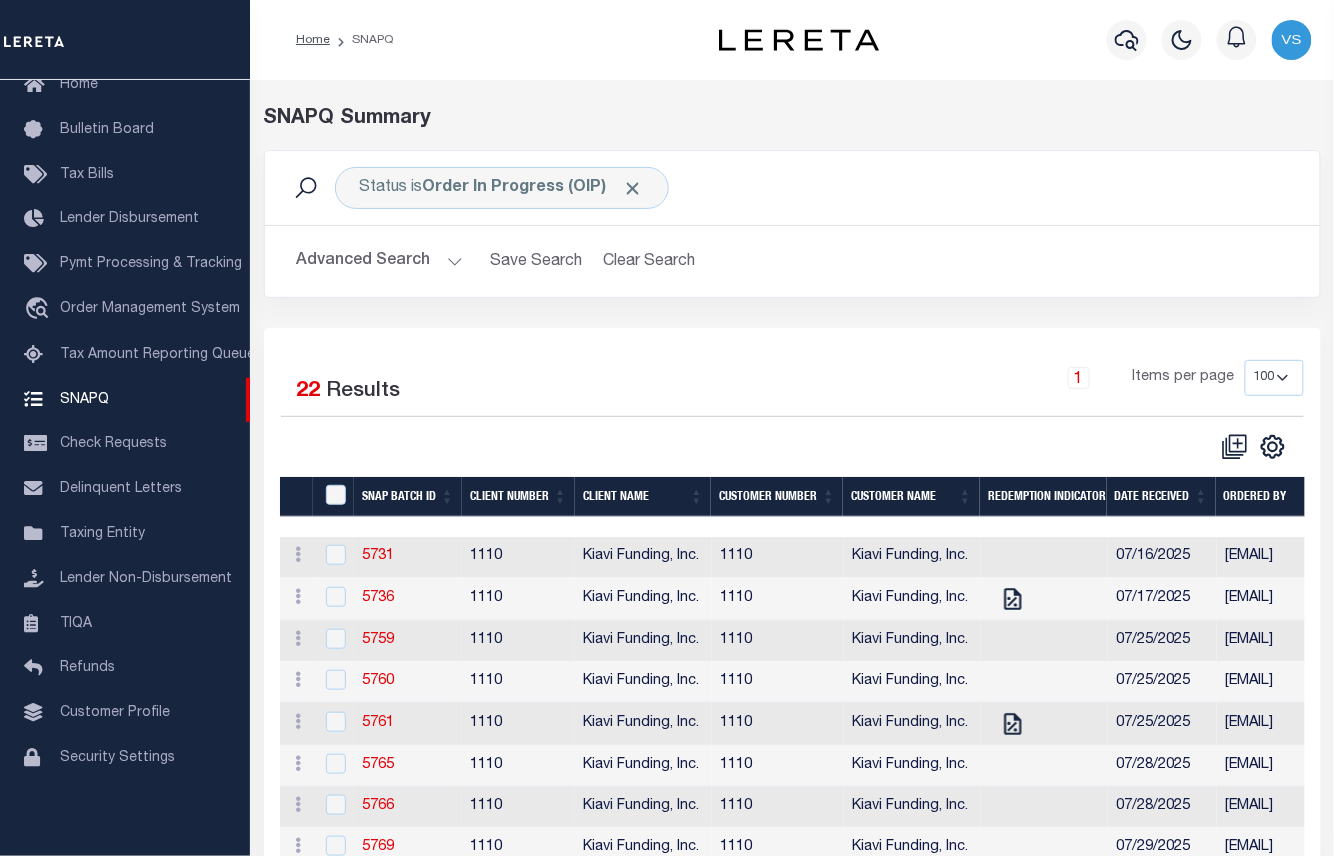 click on "Selected
22   Results
1
Items per page   10 25 50 100" at bounding box center (792, 893) 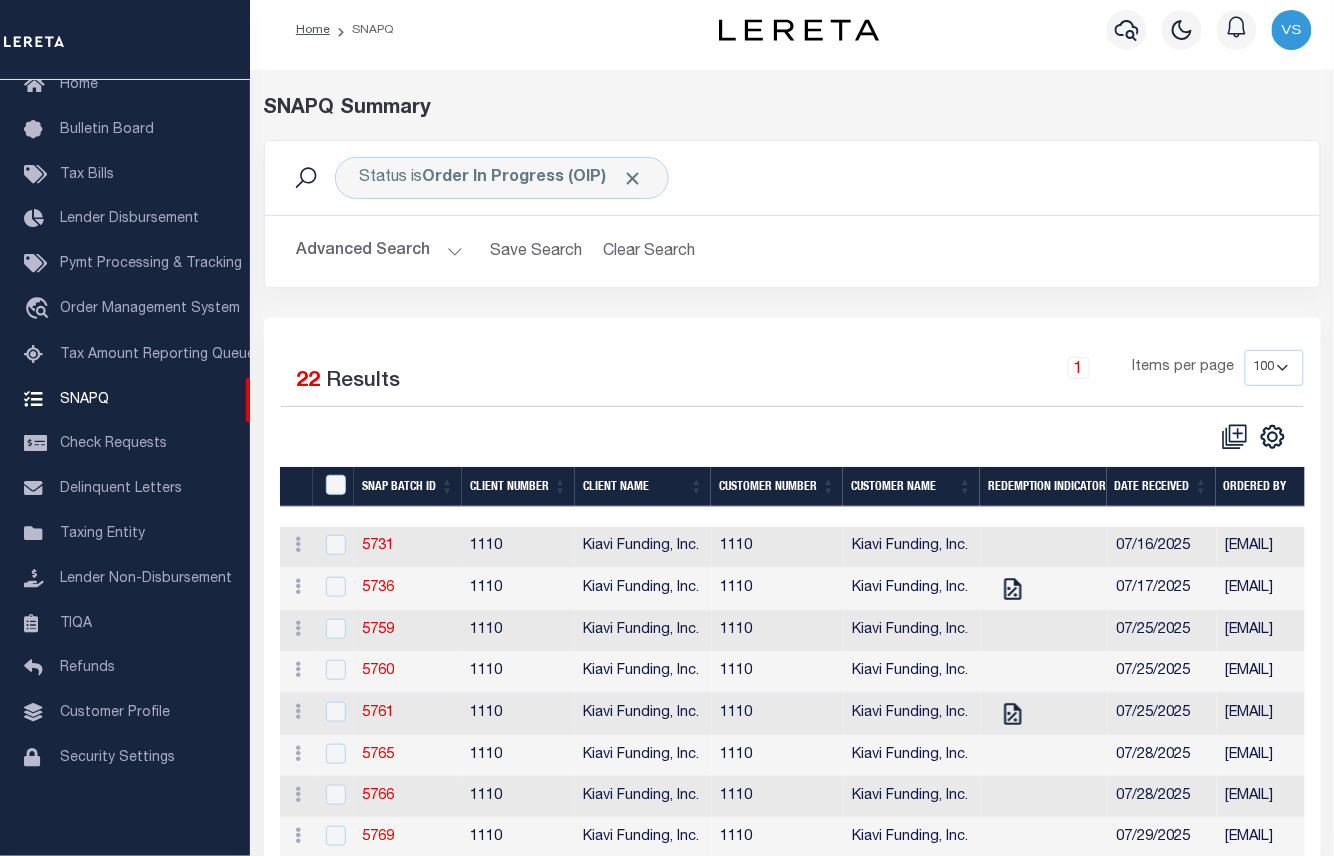 scroll, scrollTop: 144, scrollLeft: 0, axis: vertical 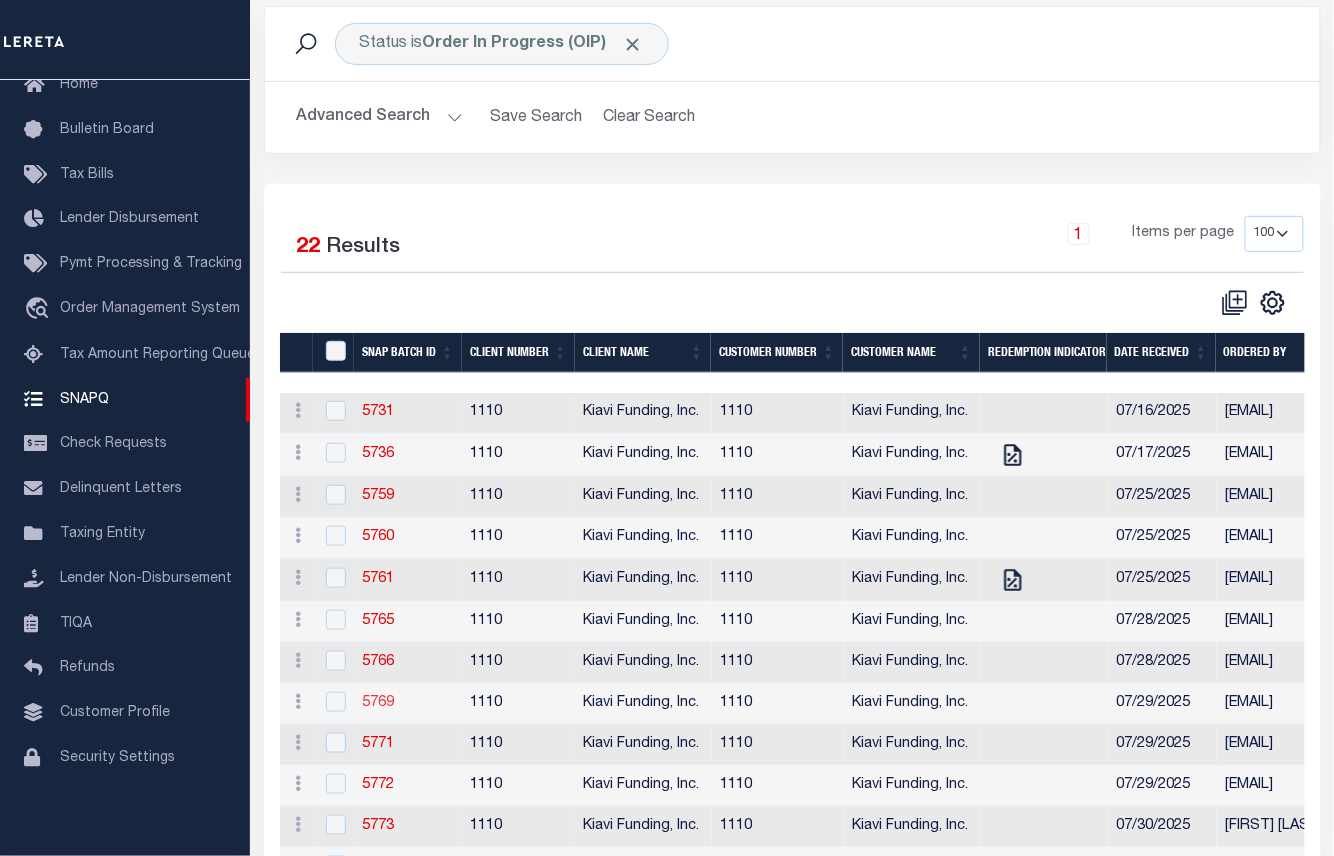 click on "5769" at bounding box center [378, 703] 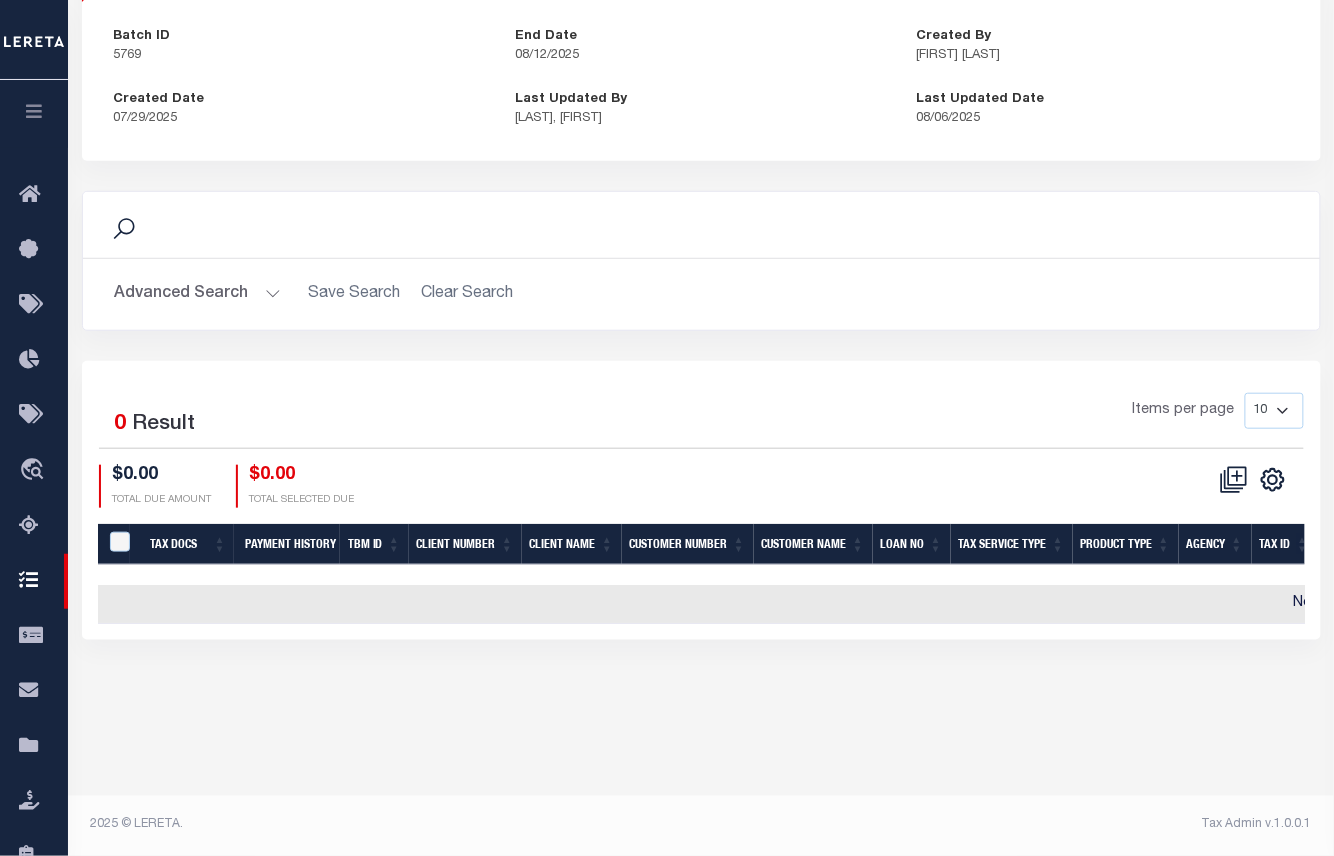 scroll, scrollTop: 0, scrollLeft: 0, axis: both 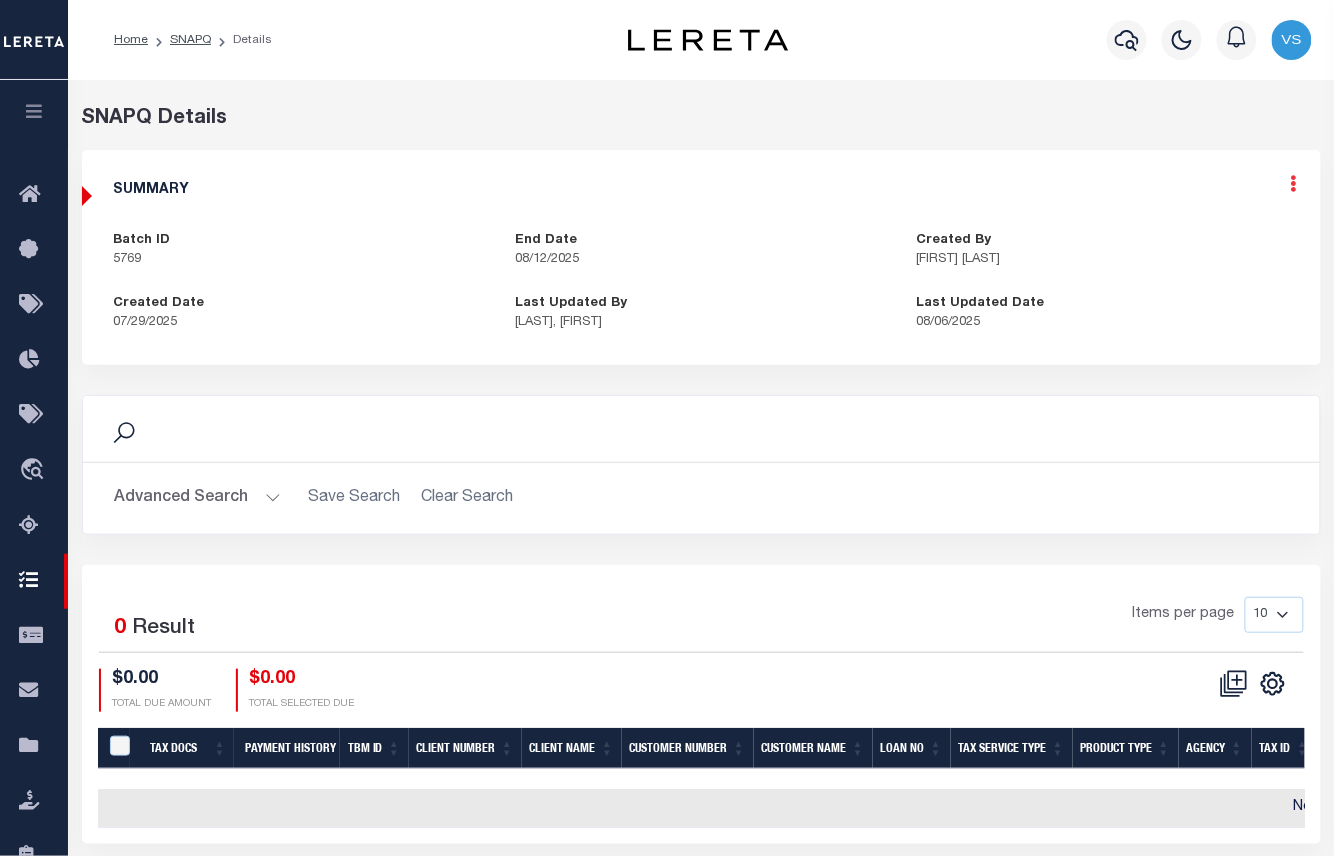 click at bounding box center [1294, 183] 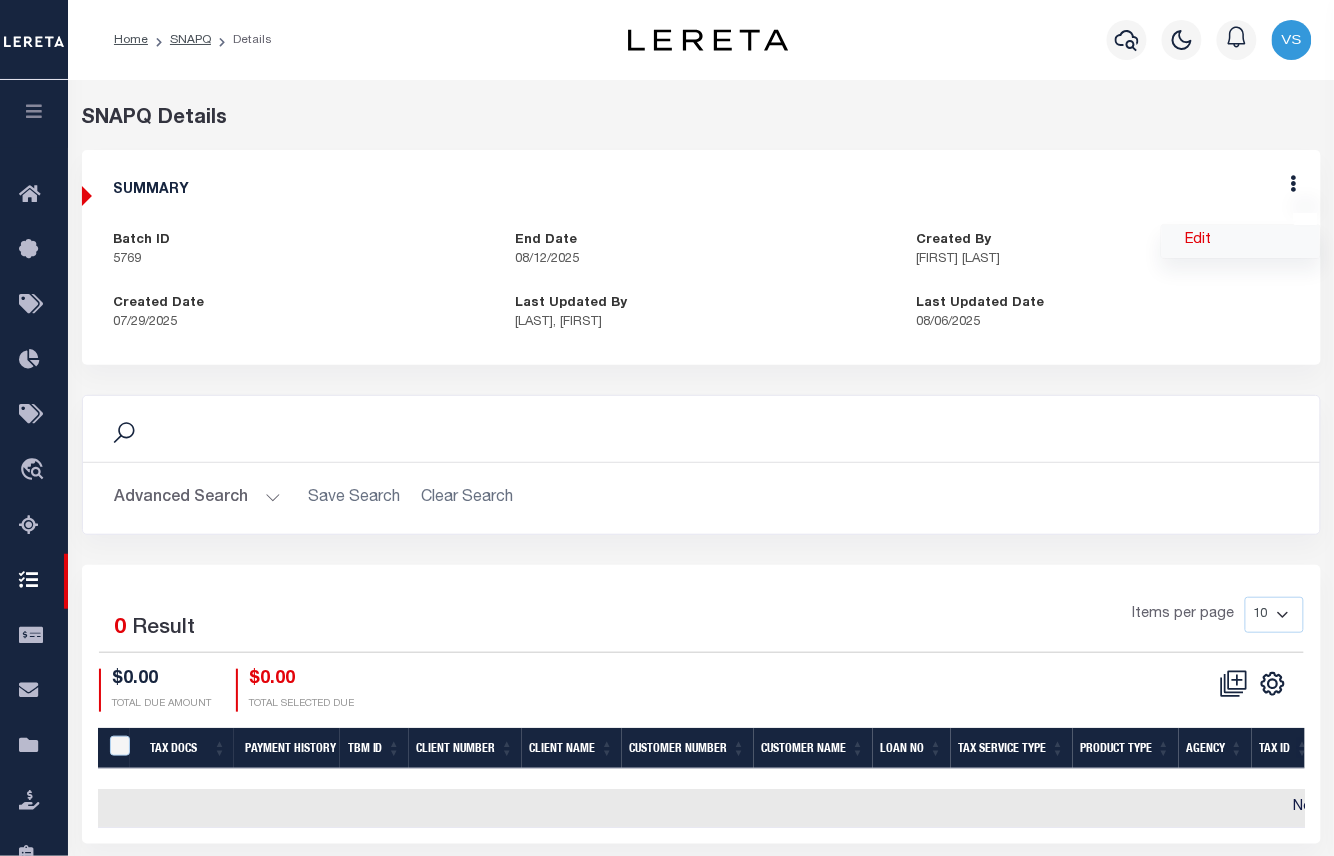 click on "Edit" at bounding box center (1241, 241) 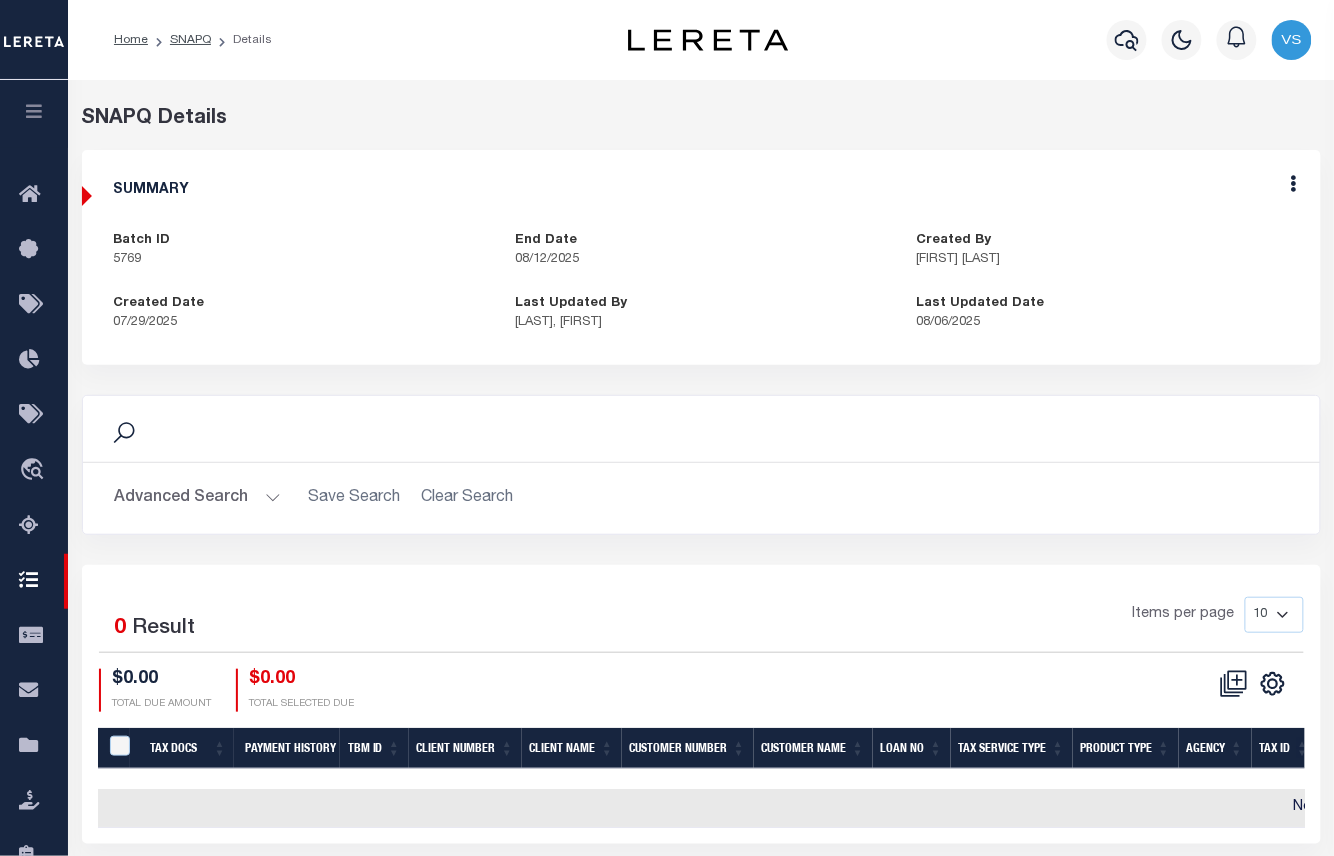 select on "OIP" 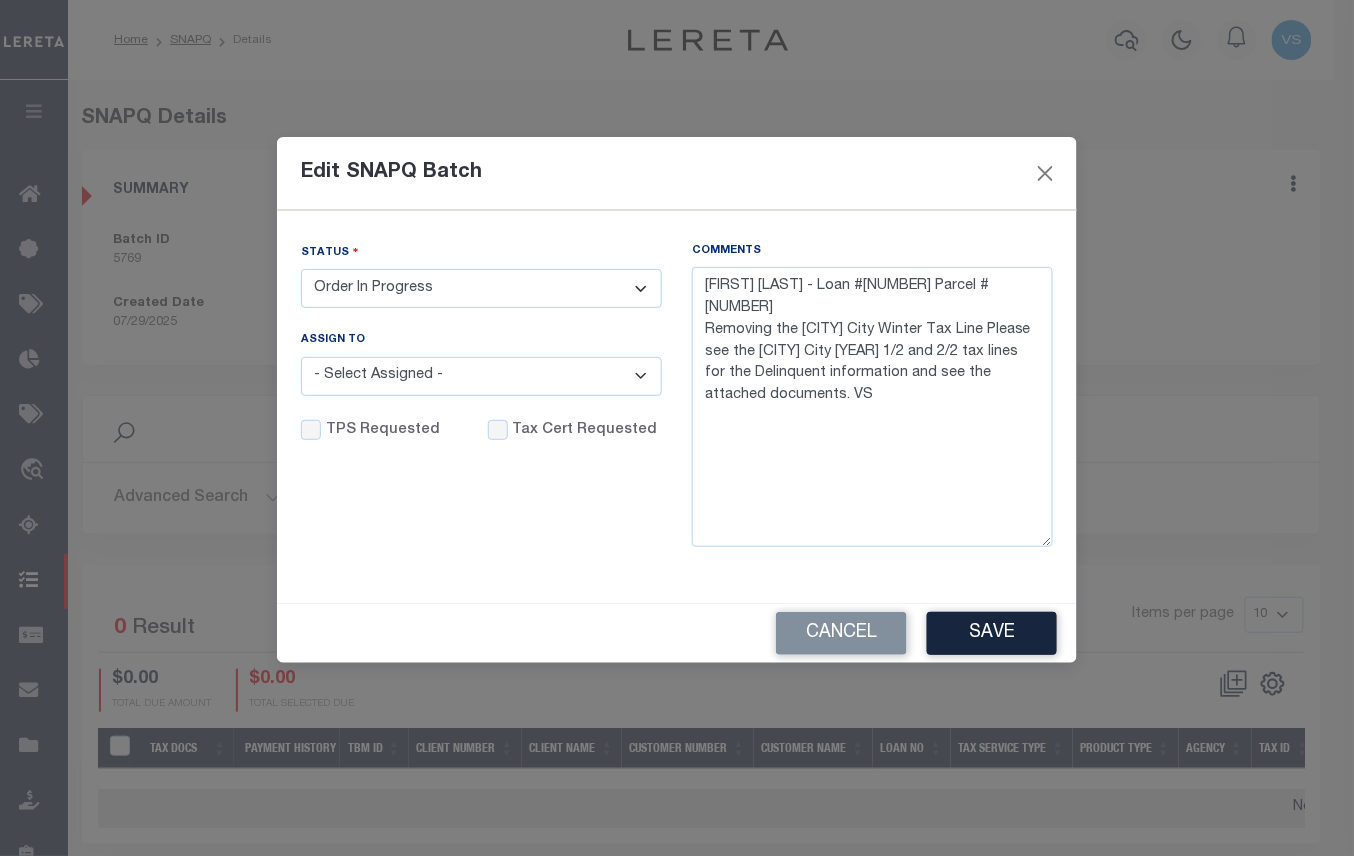 click on "- Select Status -
Order In Progress
Complete" at bounding box center [481, 288] 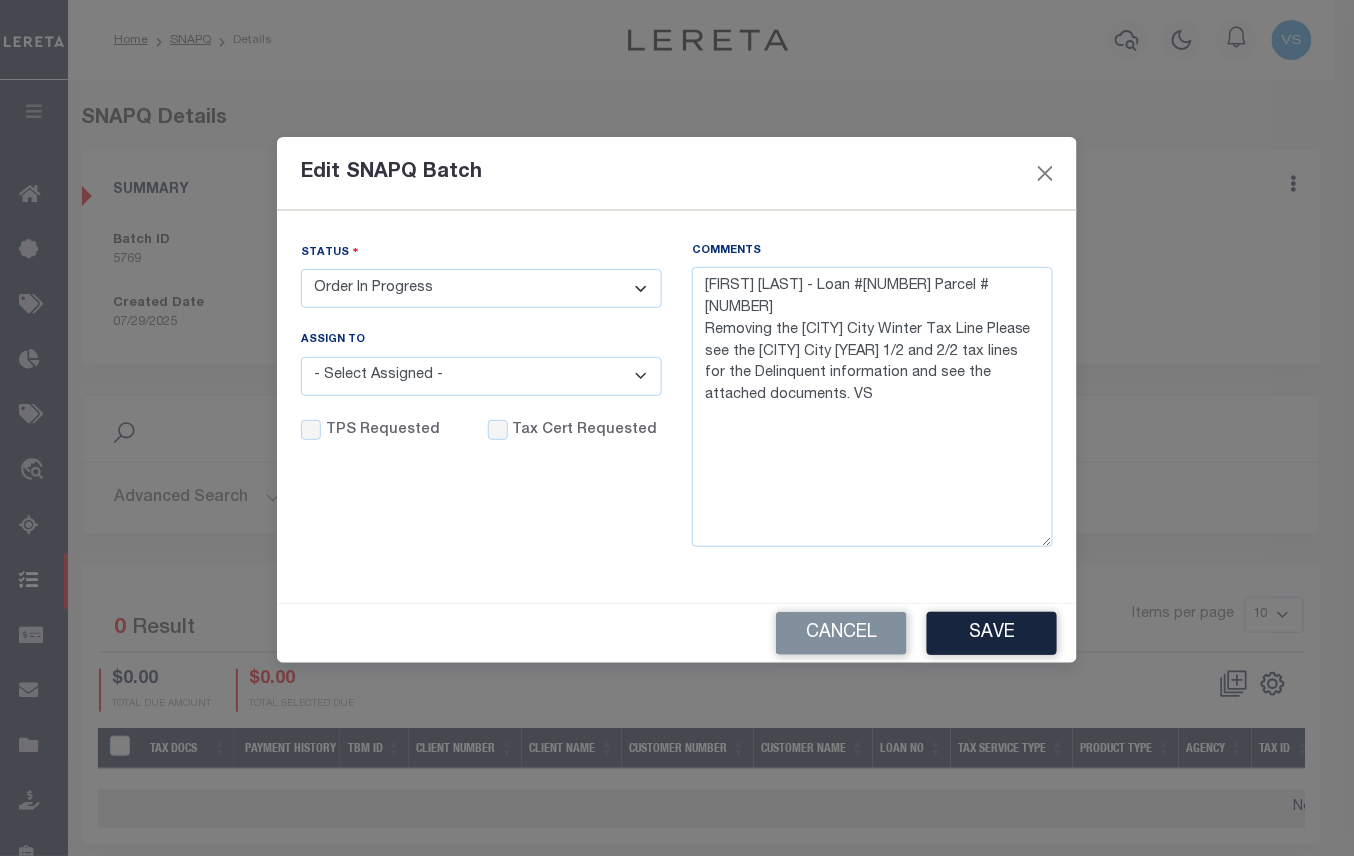 select on "CPT" 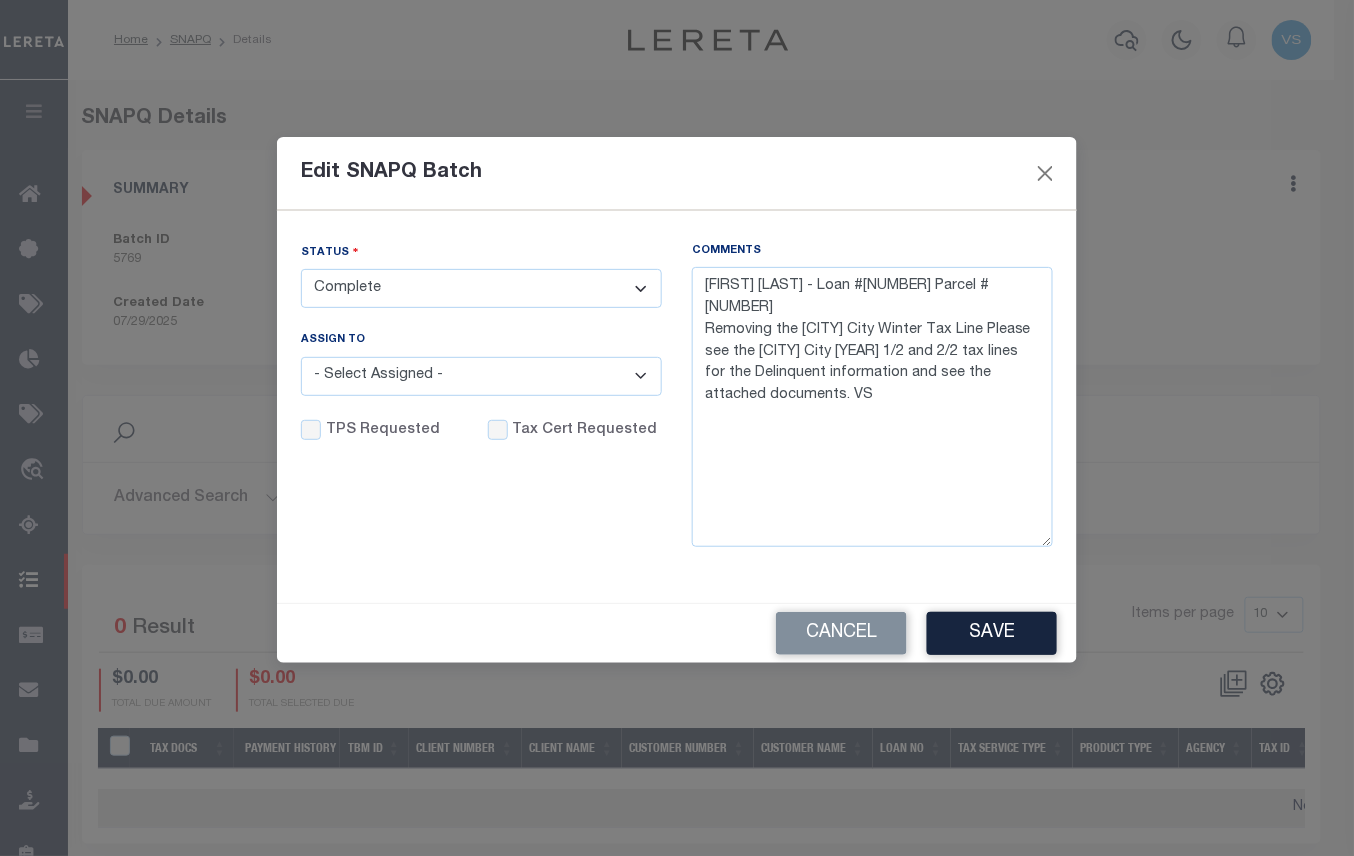 click on "- Select Status -
Order In Progress
Complete" at bounding box center (481, 288) 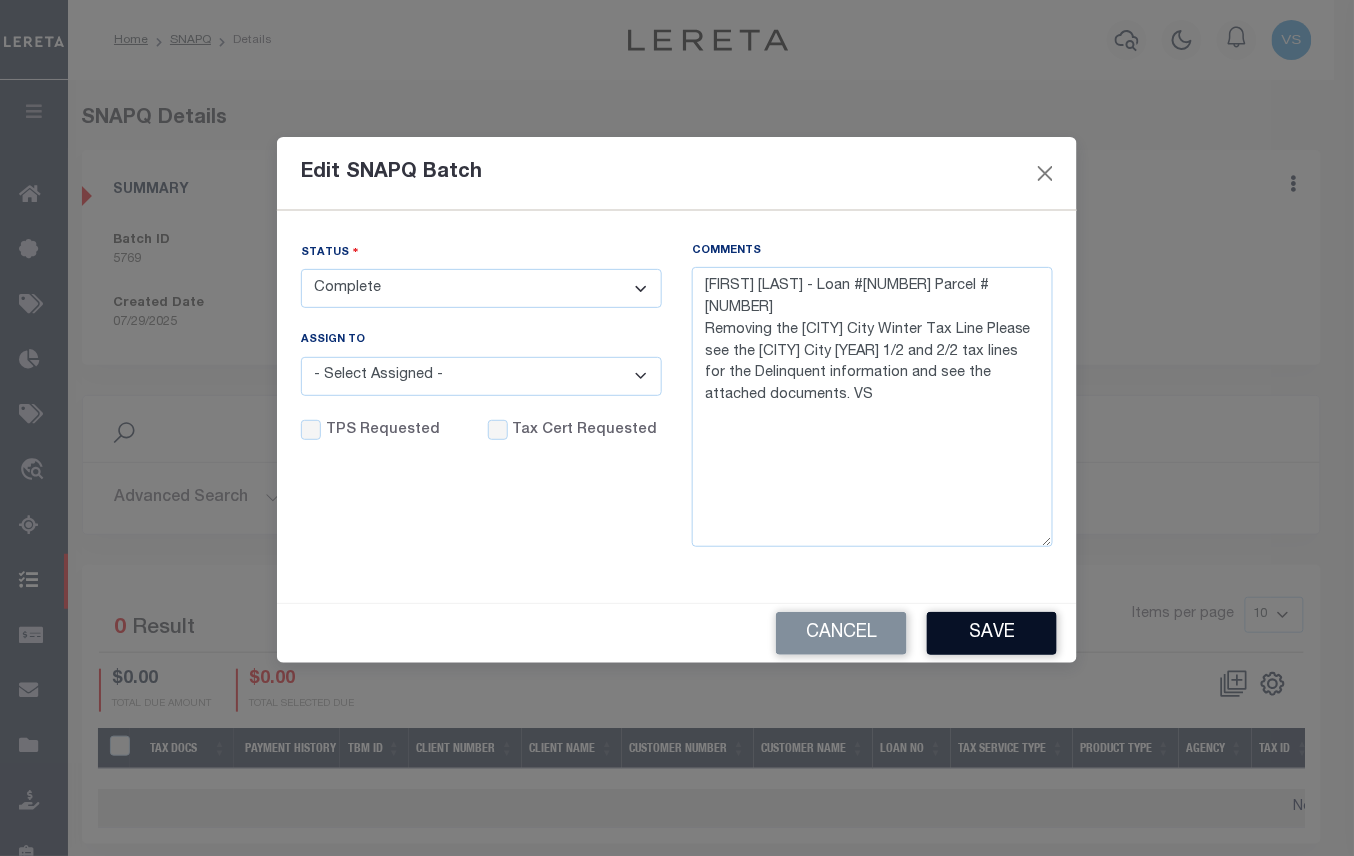 click on "Save" at bounding box center (992, 633) 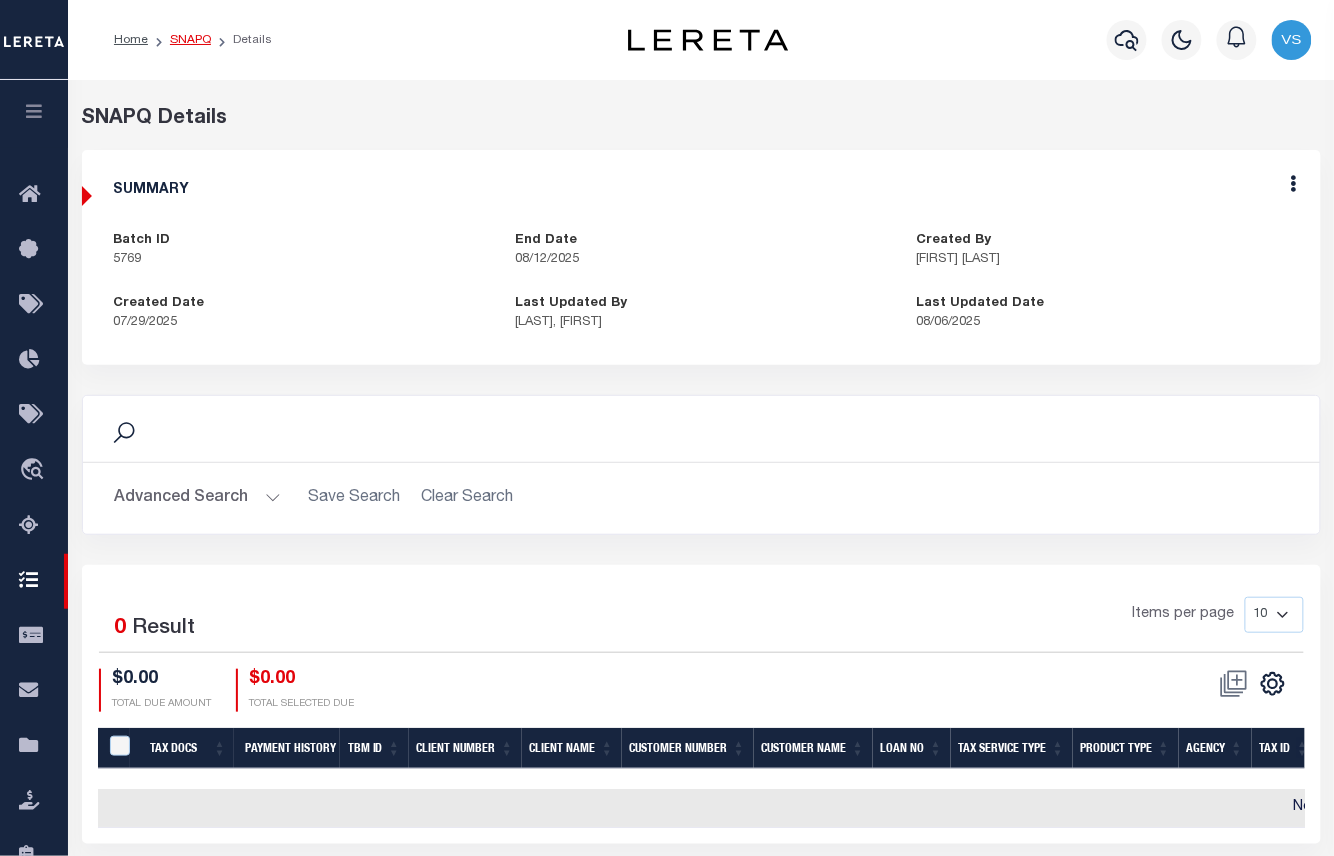 click on "SNAPQ" at bounding box center (190, 40) 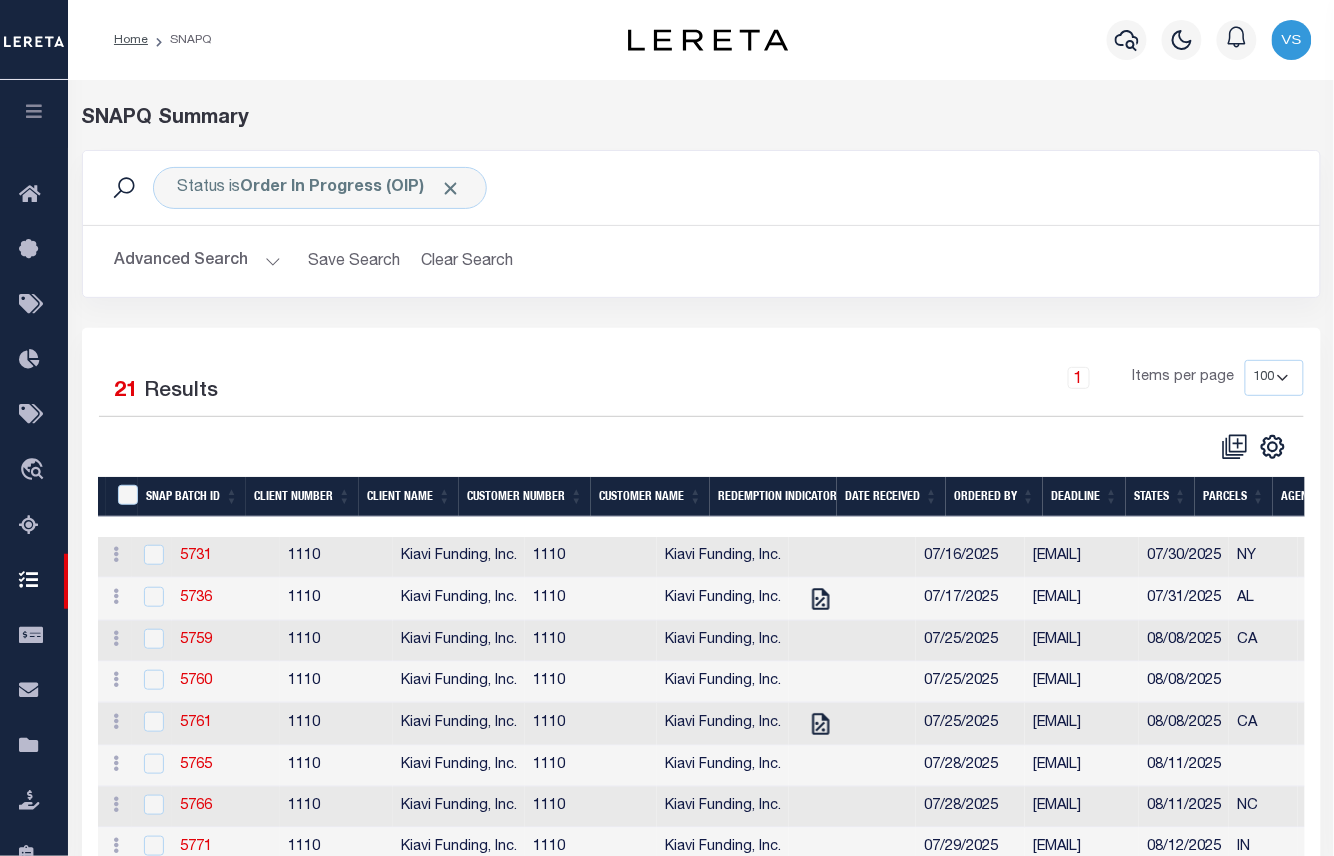 scroll, scrollTop: 266, scrollLeft: 0, axis: vertical 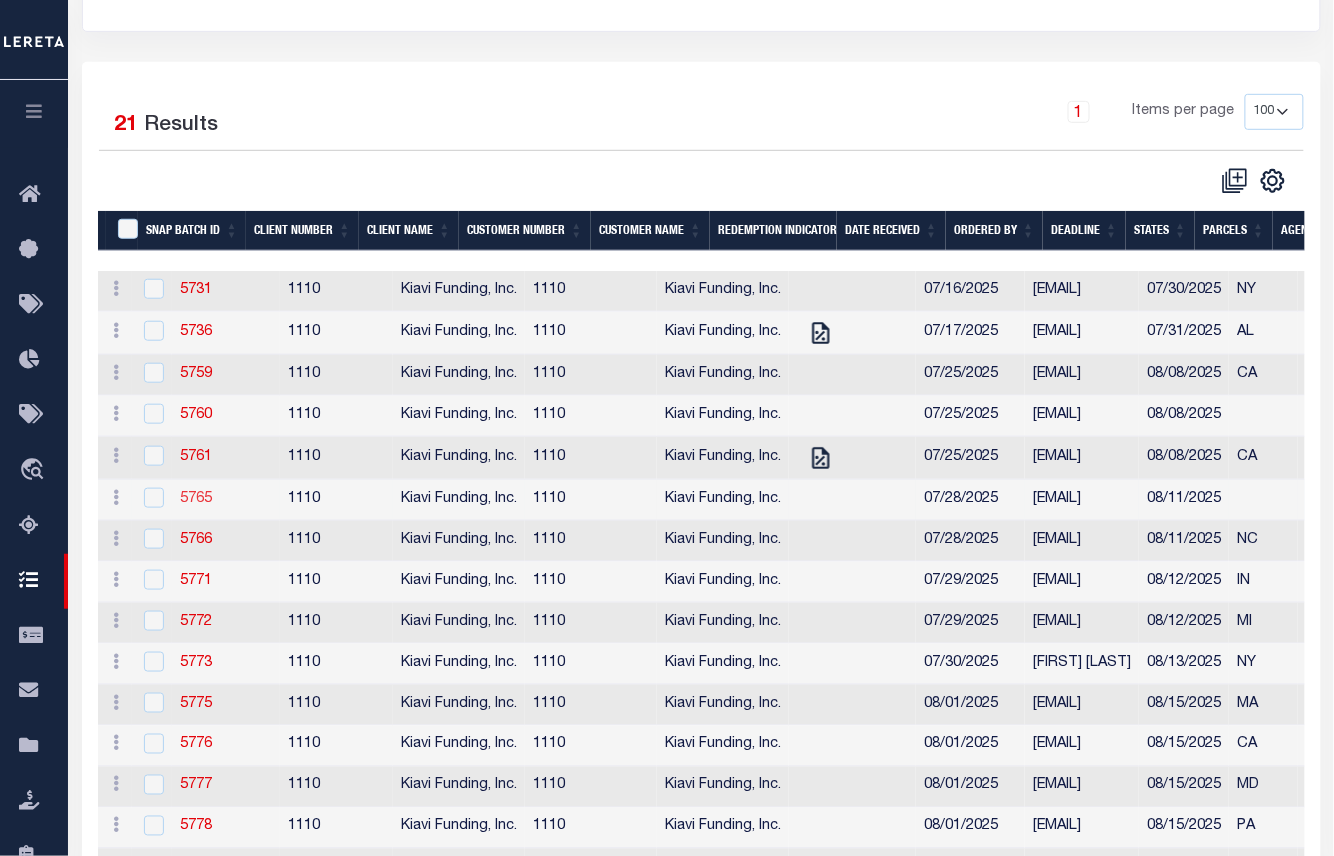 click on "5765" at bounding box center (196, 499) 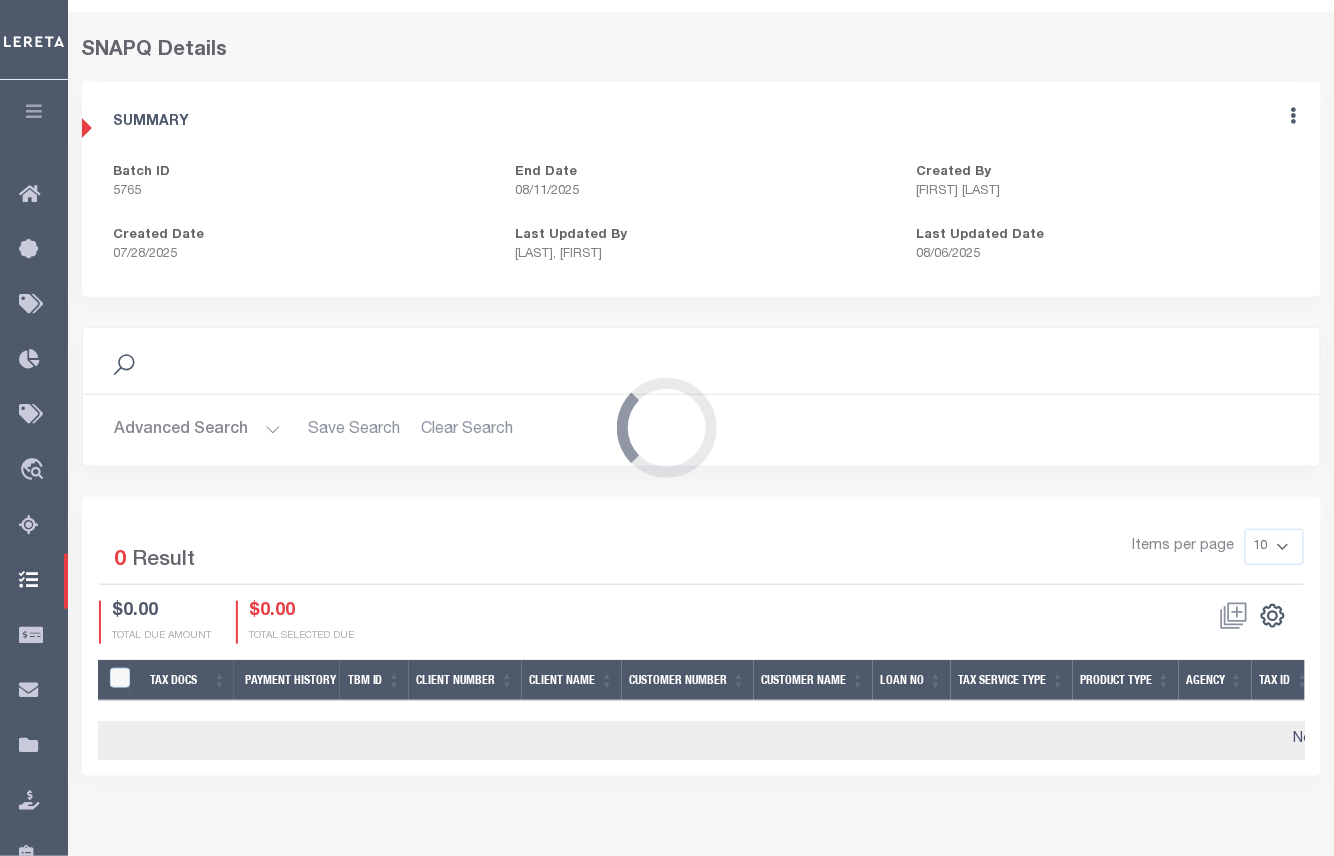 scroll, scrollTop: 0, scrollLeft: 0, axis: both 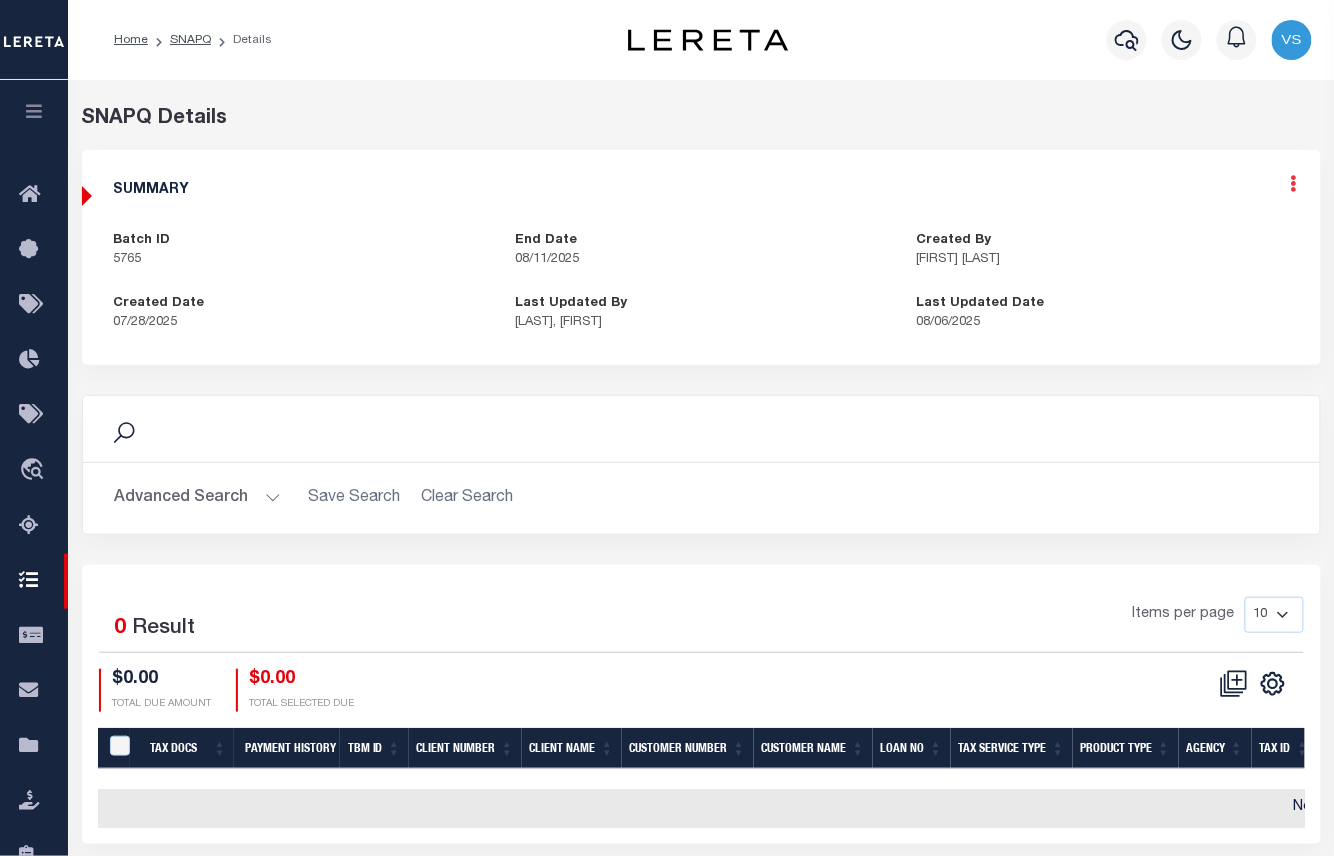 click at bounding box center [1294, 183] 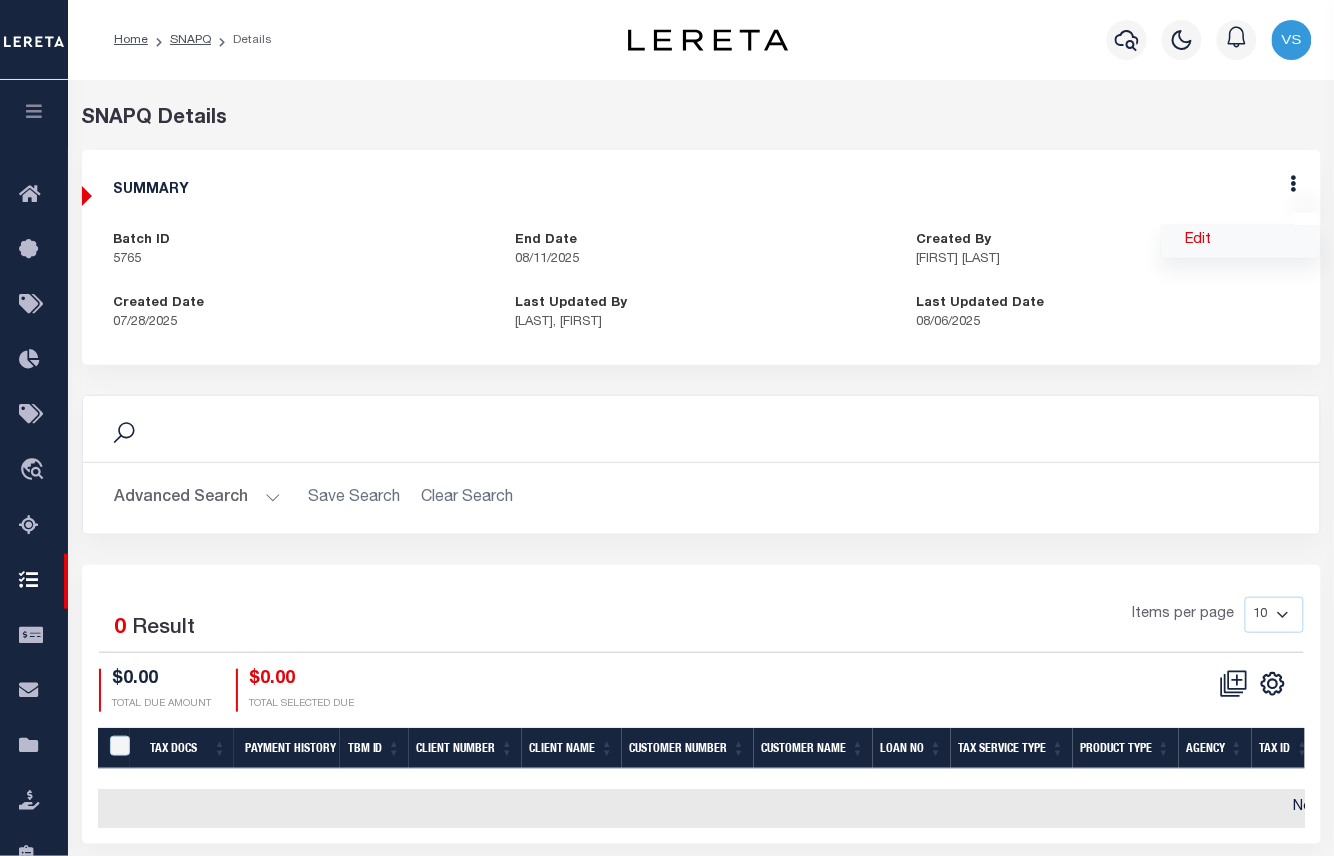 click on "Edit" at bounding box center [1241, 241] 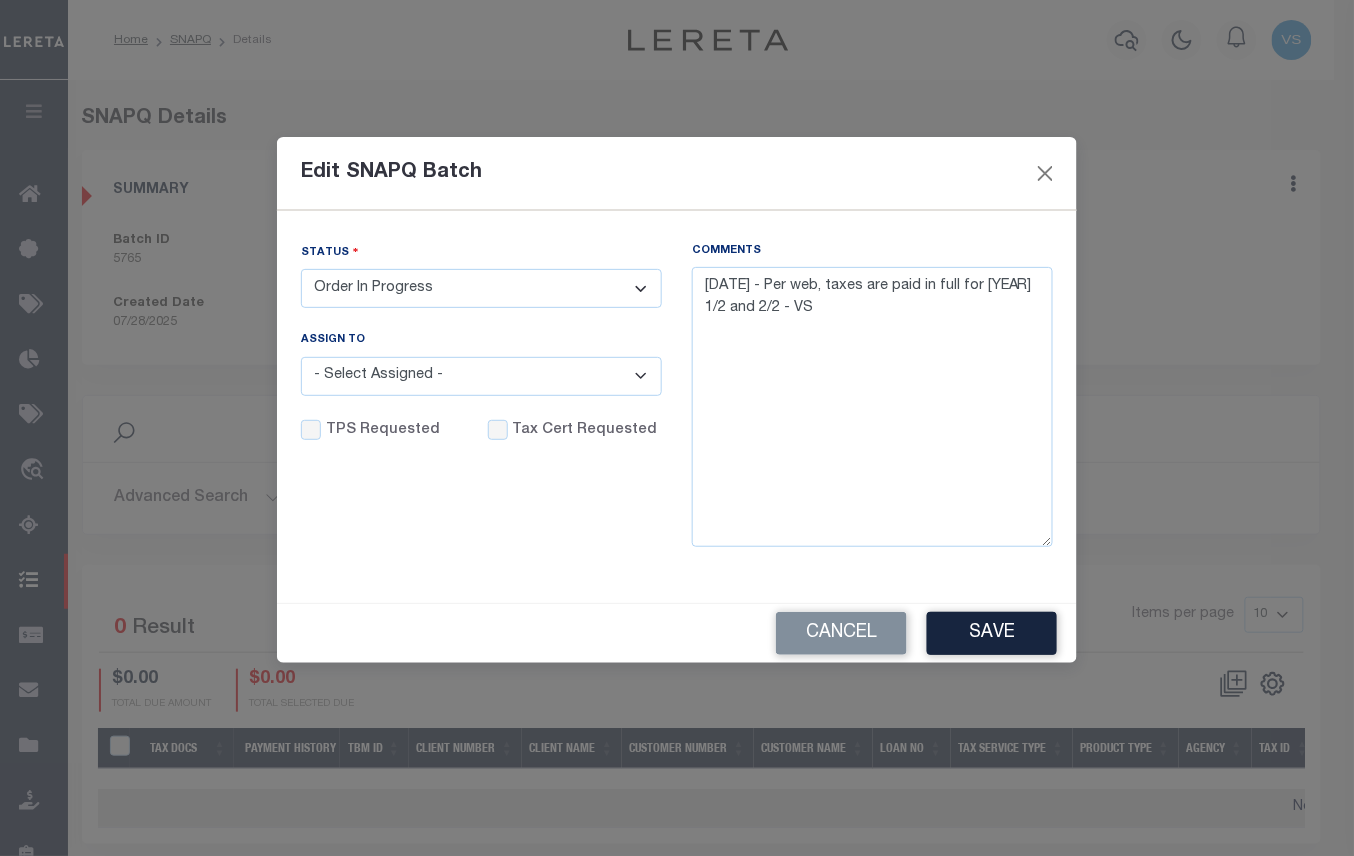 click on "- Select Status -
Order In Progress
Complete" at bounding box center (481, 288) 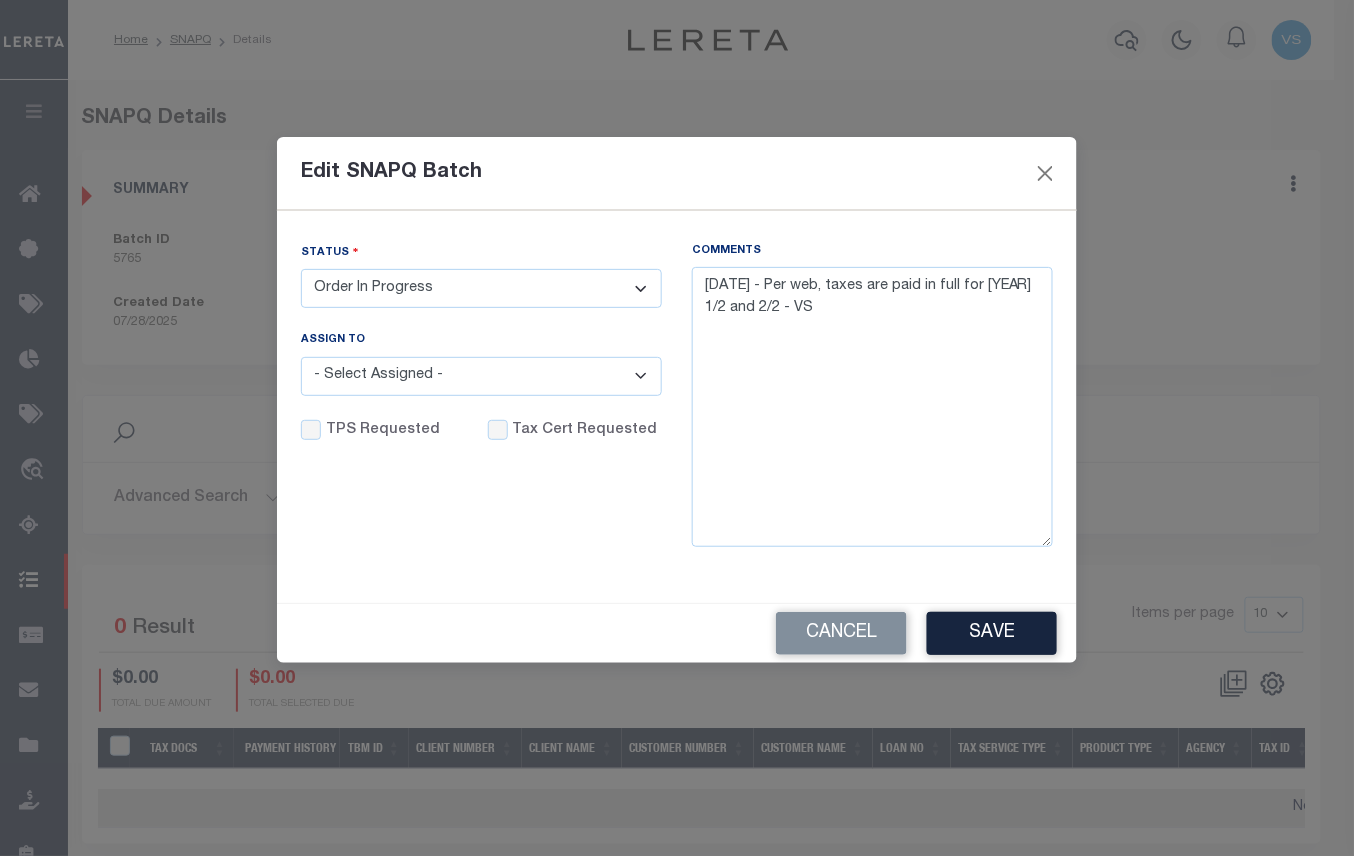 select on "CPT" 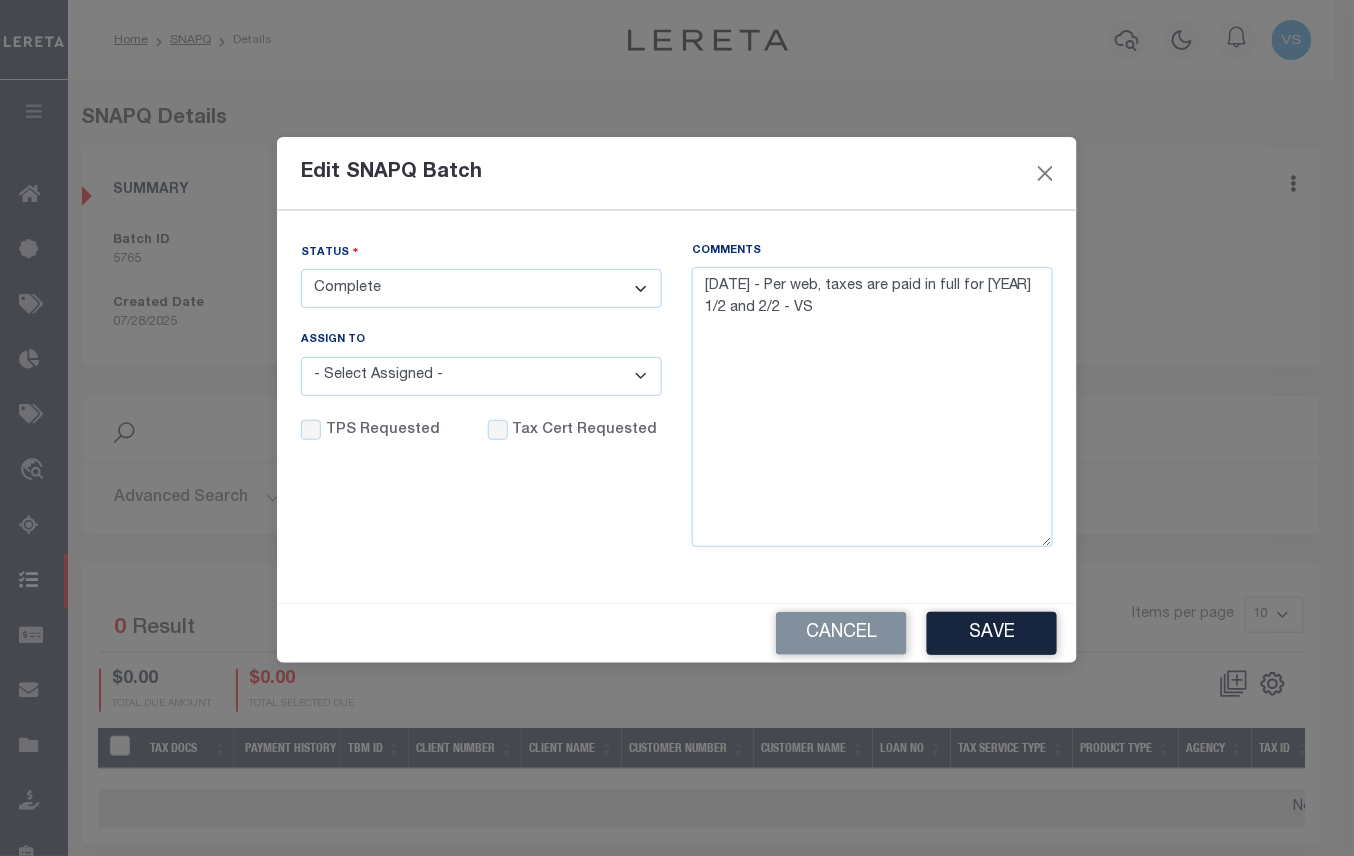click on "- Select Status -
Order In Progress
Complete" at bounding box center [481, 288] 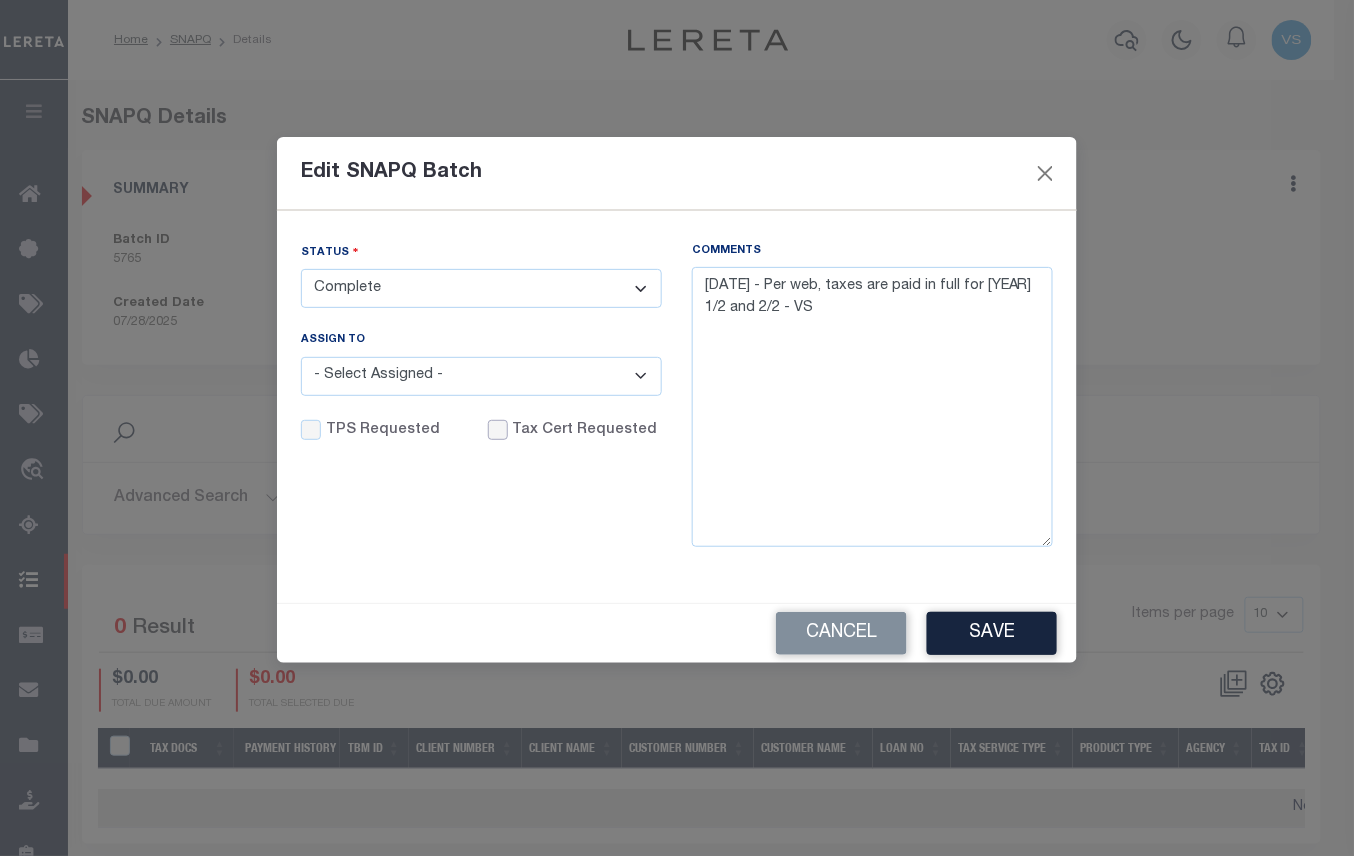 click on "Tax Cert Requested" at bounding box center (498, 430) 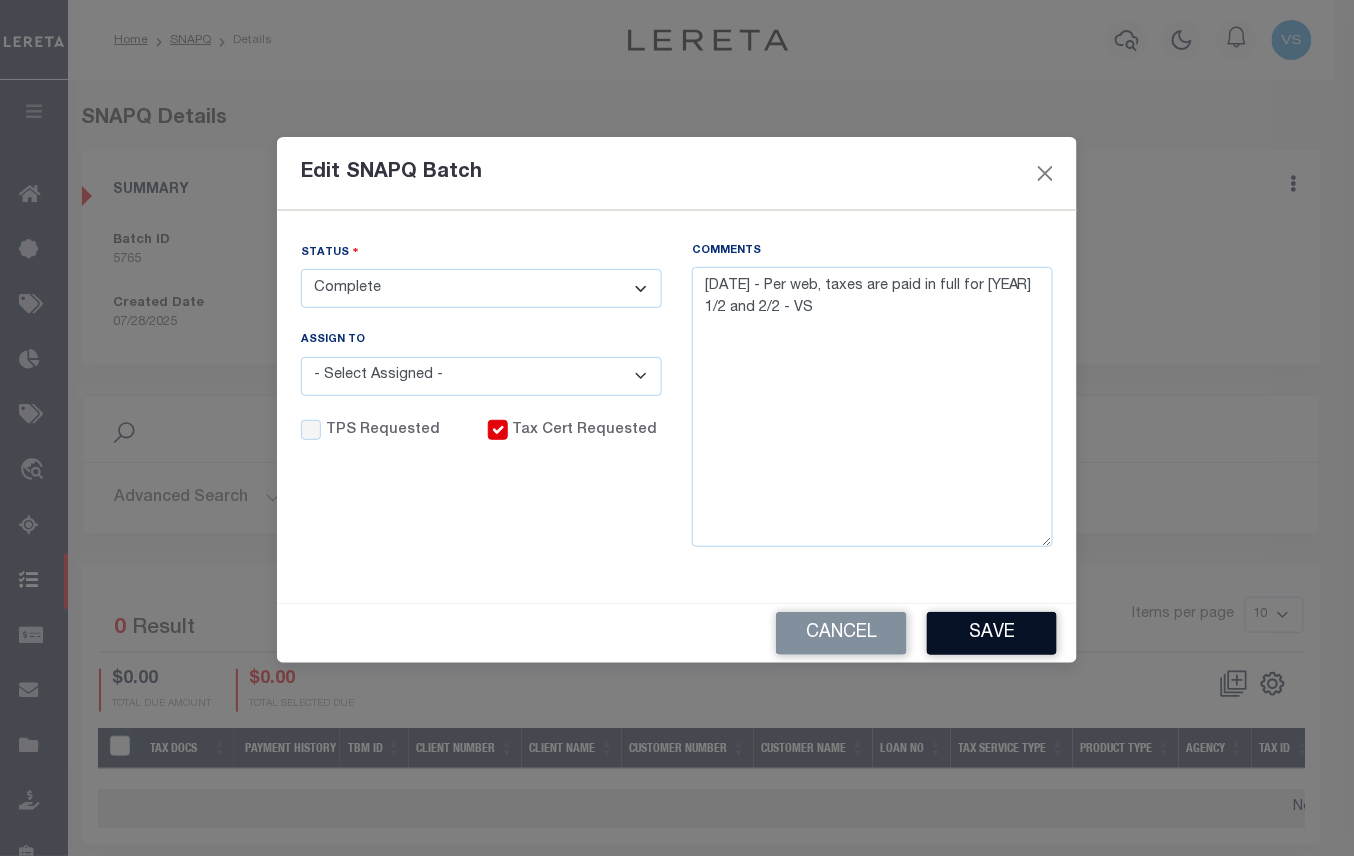 click on "Save" at bounding box center [992, 633] 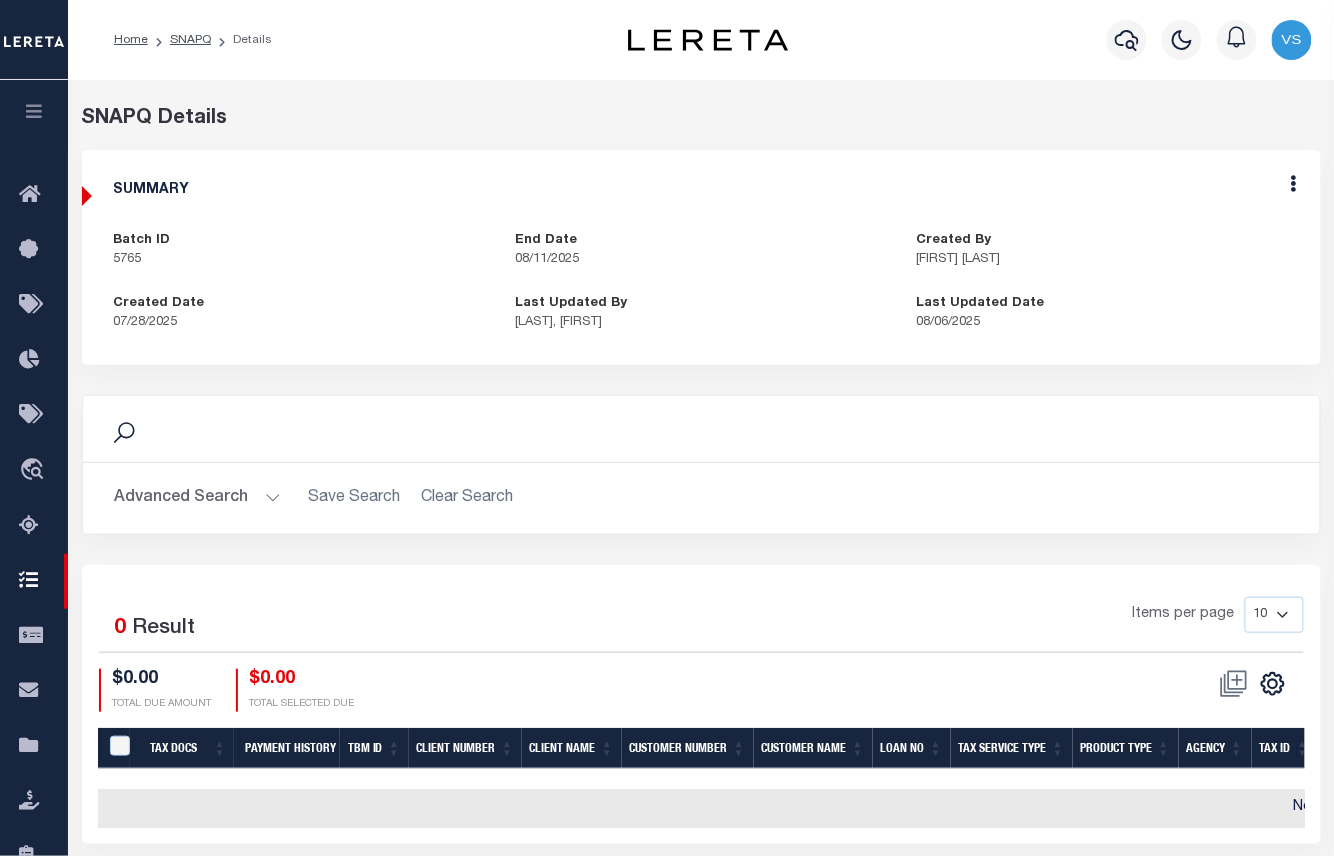 scroll, scrollTop: 204, scrollLeft: 0, axis: vertical 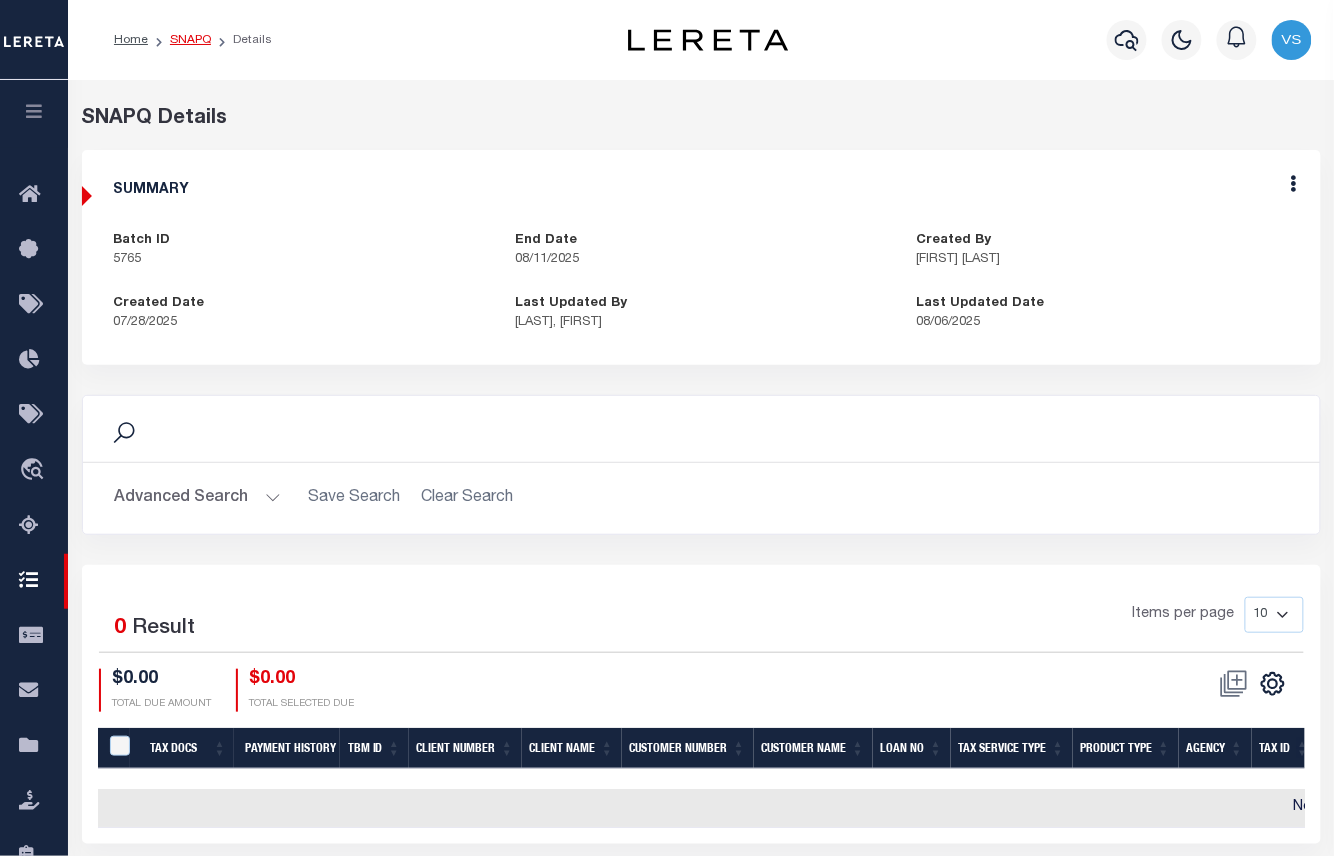 click on "SNAPQ" at bounding box center (190, 40) 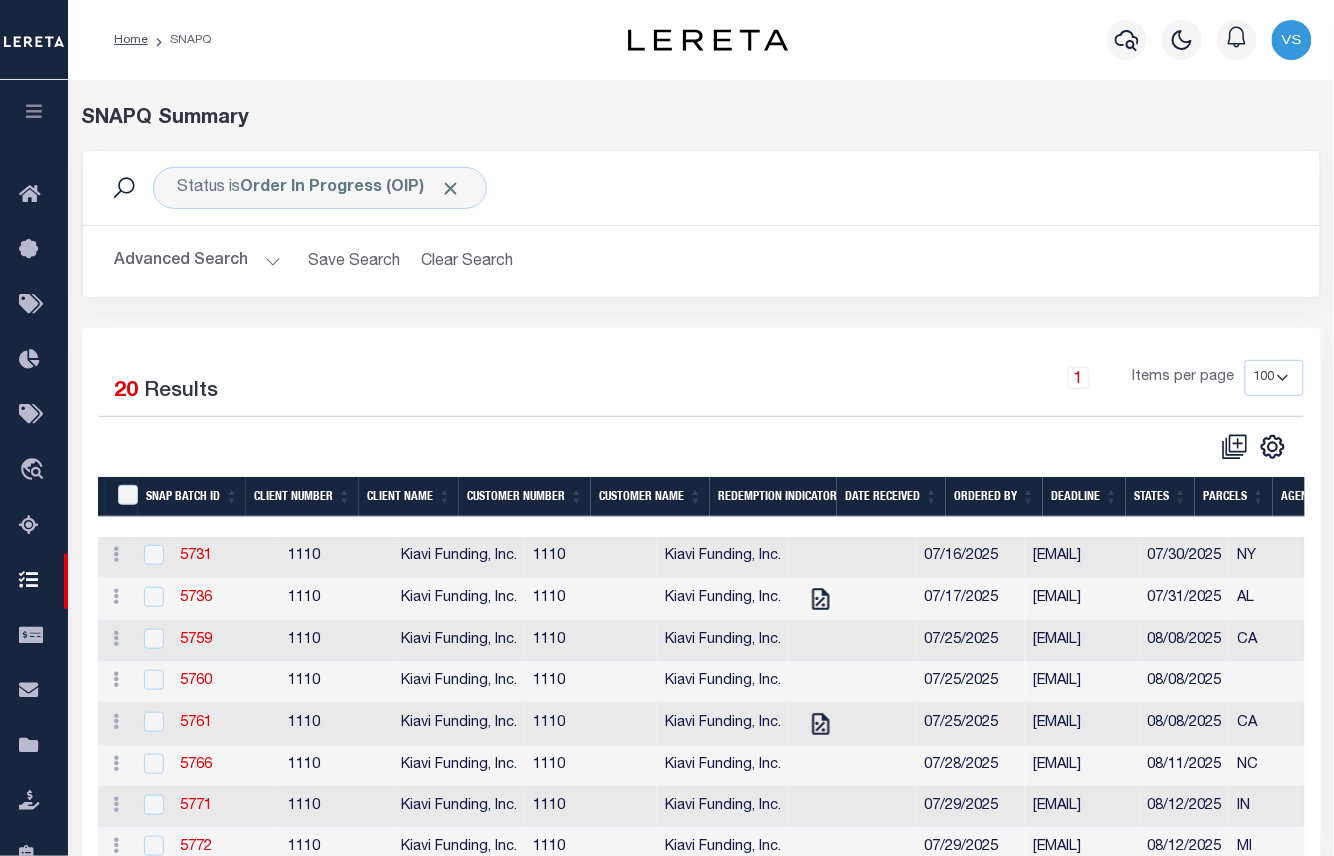 click on "1
Items per page   10 25 50 100" at bounding box center (855, 386) 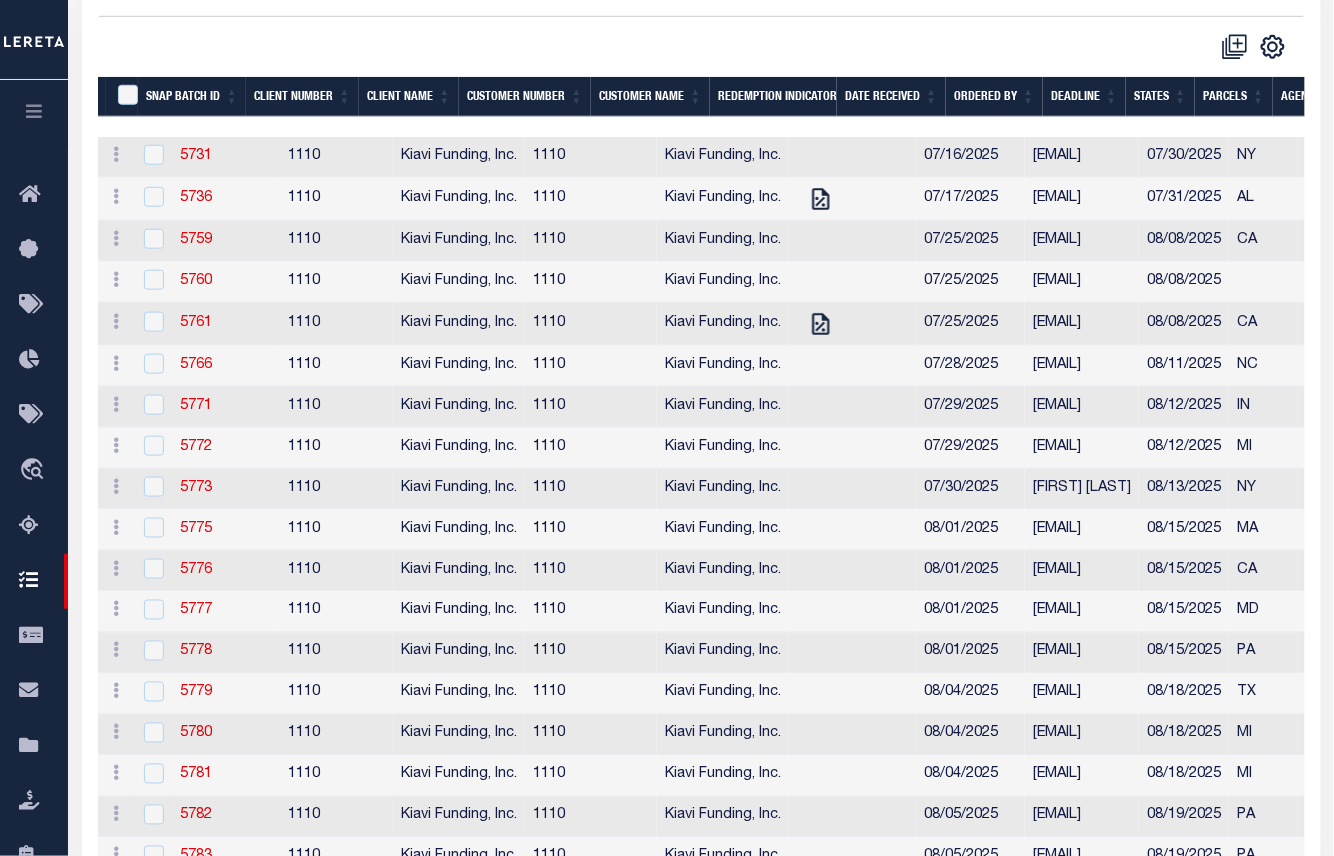scroll, scrollTop: 0, scrollLeft: 0, axis: both 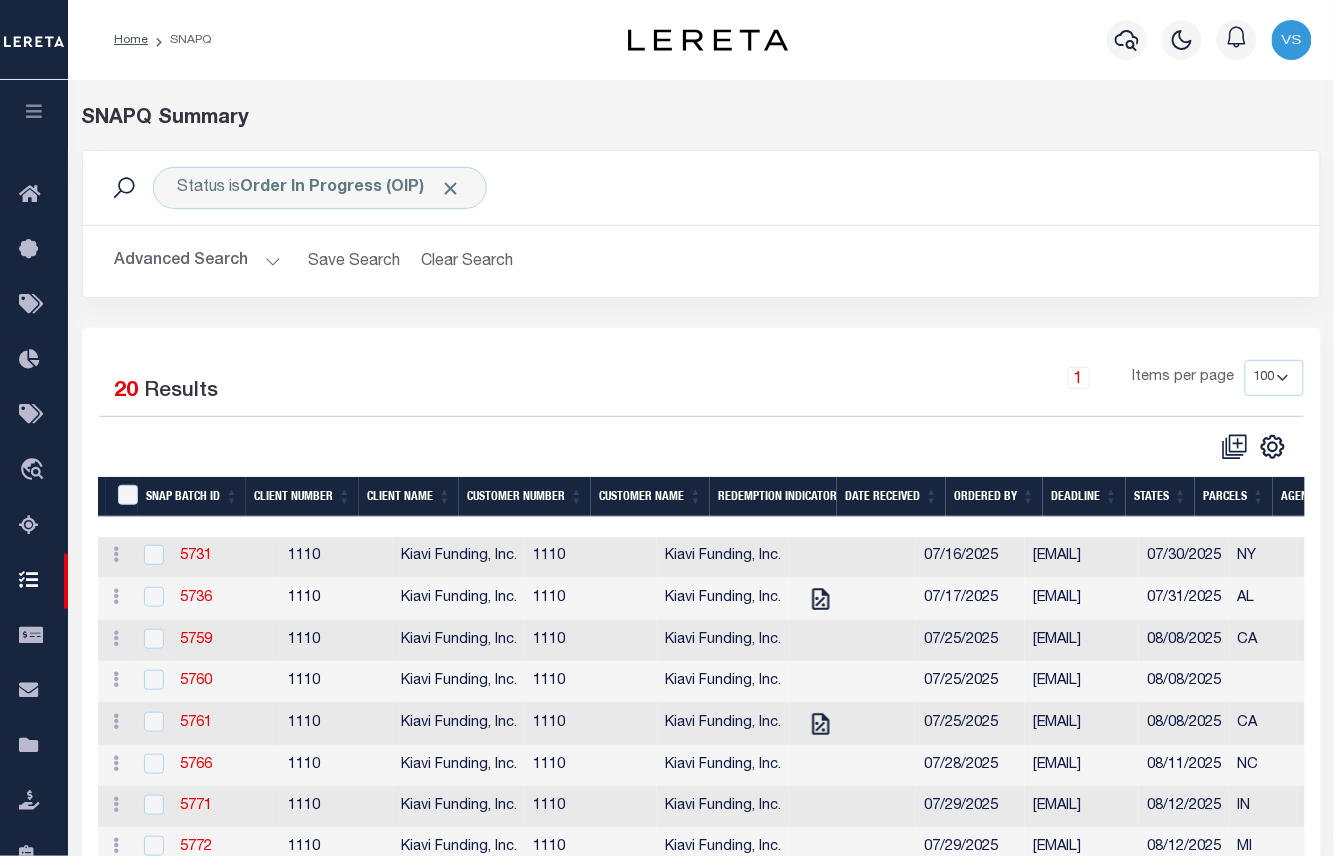 click on "Advanced Search" at bounding box center [198, 261] 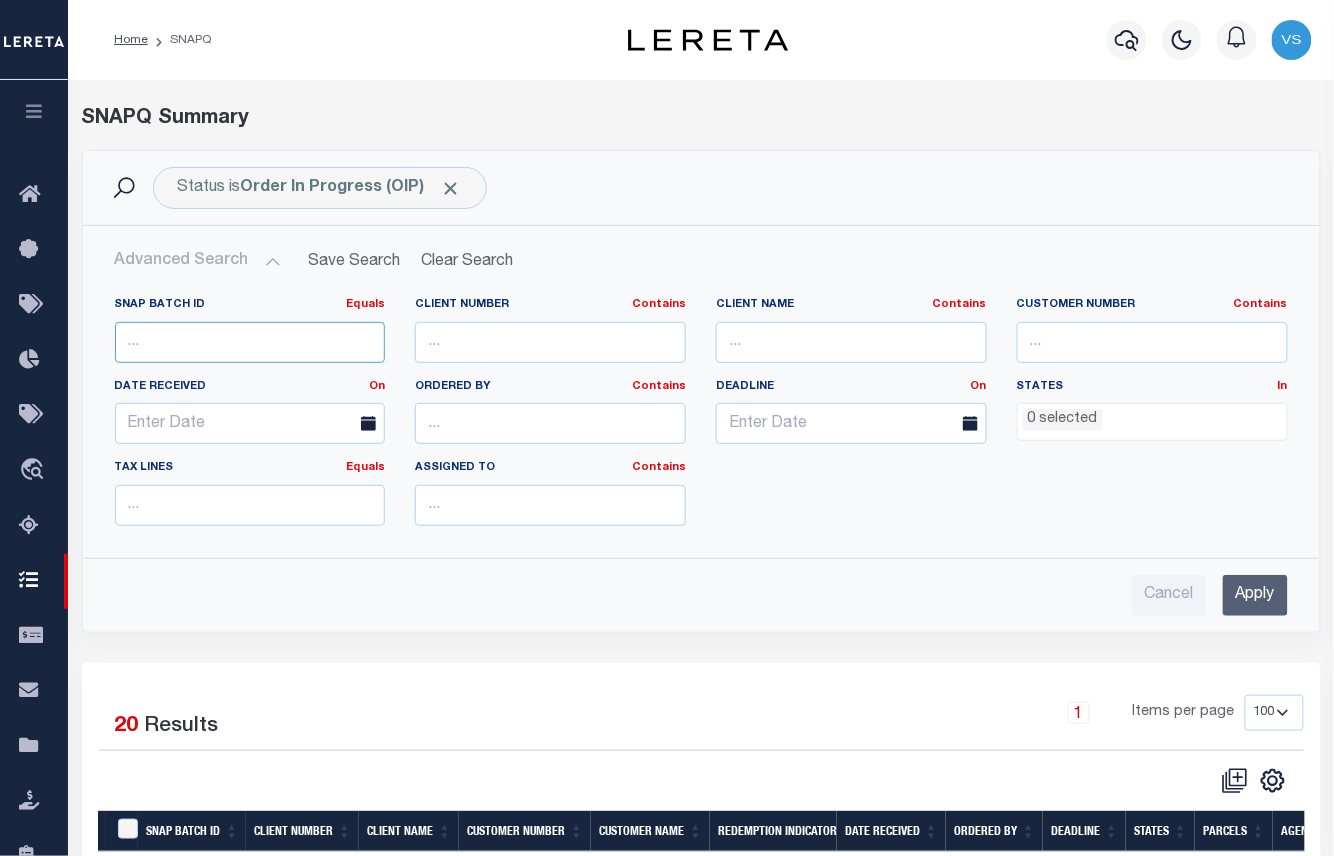 click at bounding box center (250, 342) 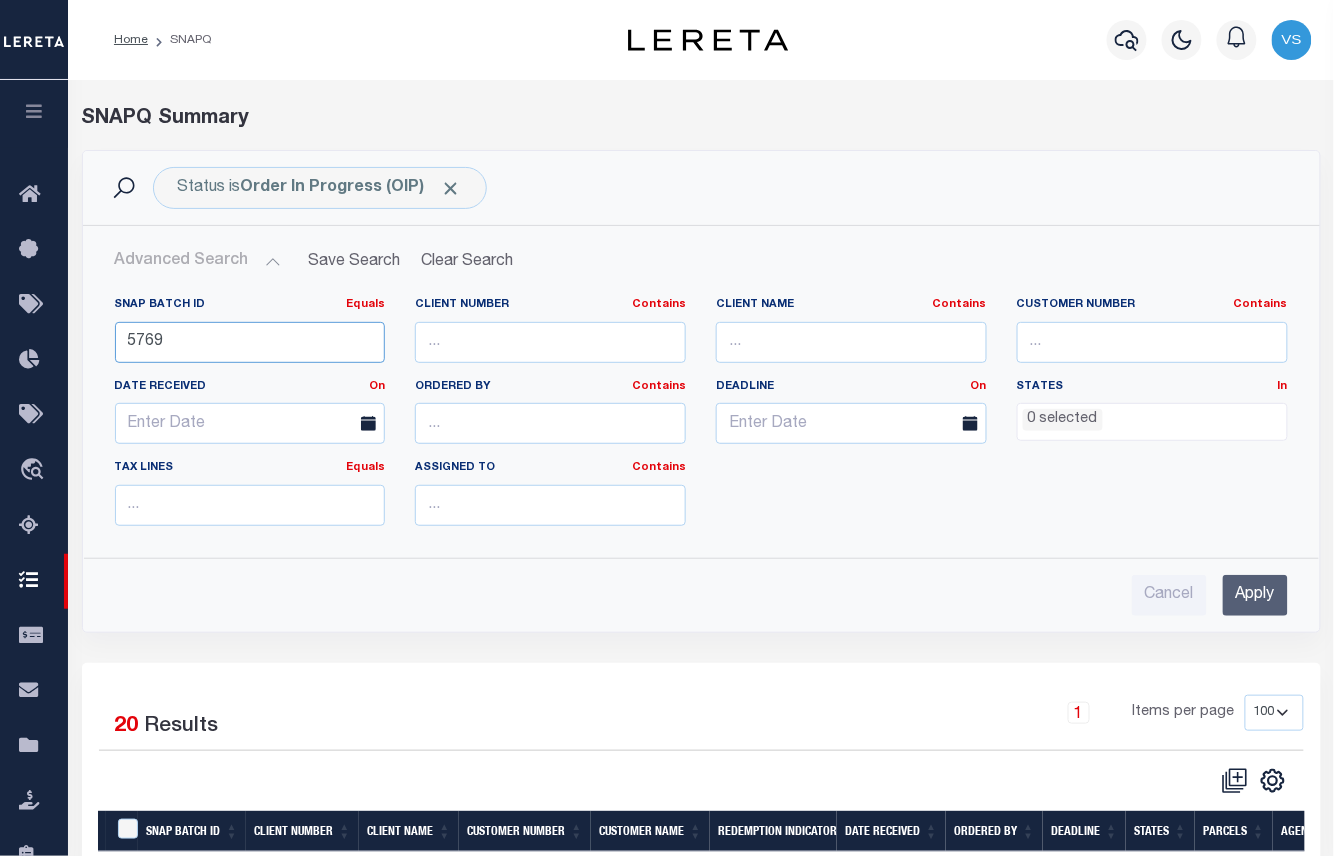 scroll, scrollTop: 266, scrollLeft: 0, axis: vertical 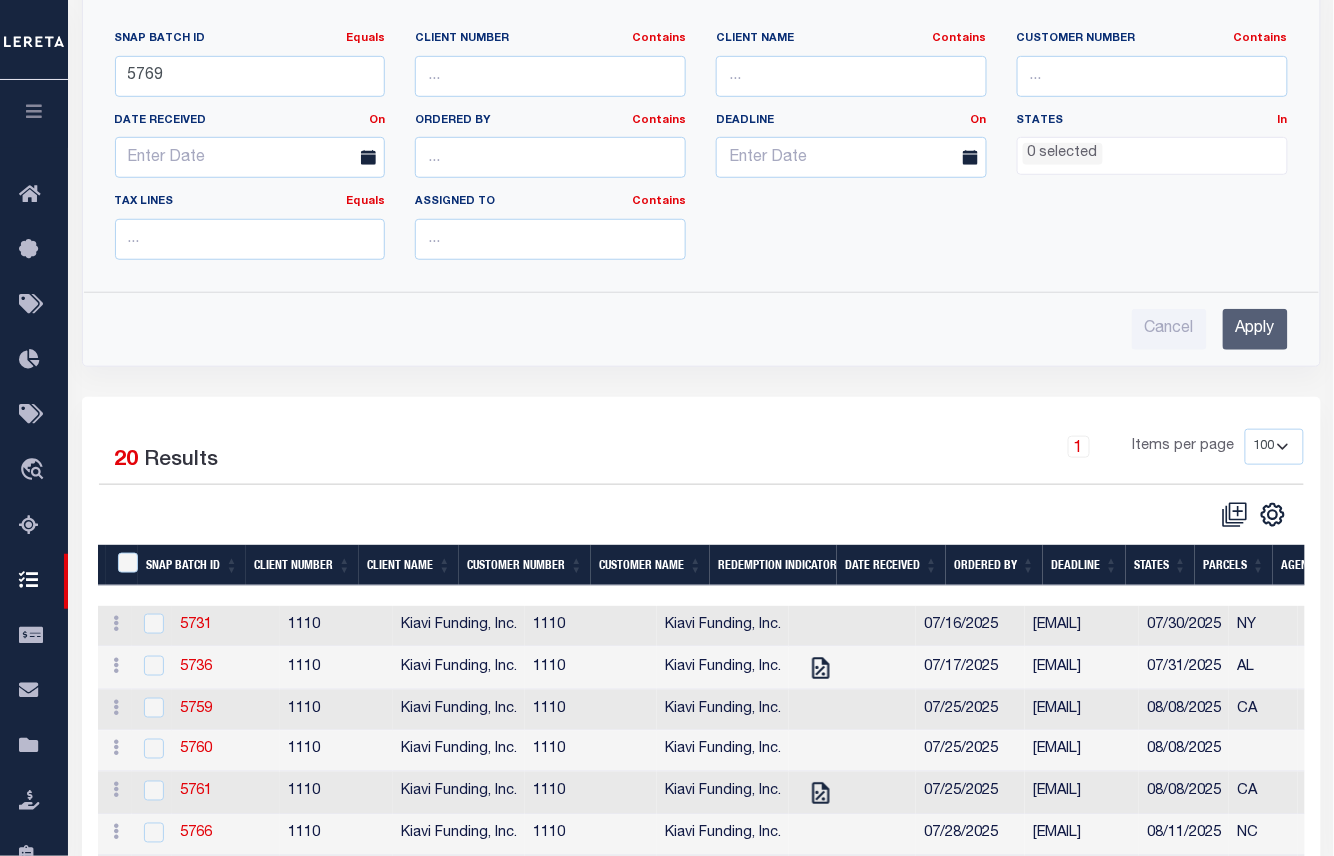 click on "Apply" at bounding box center (1255, 329) 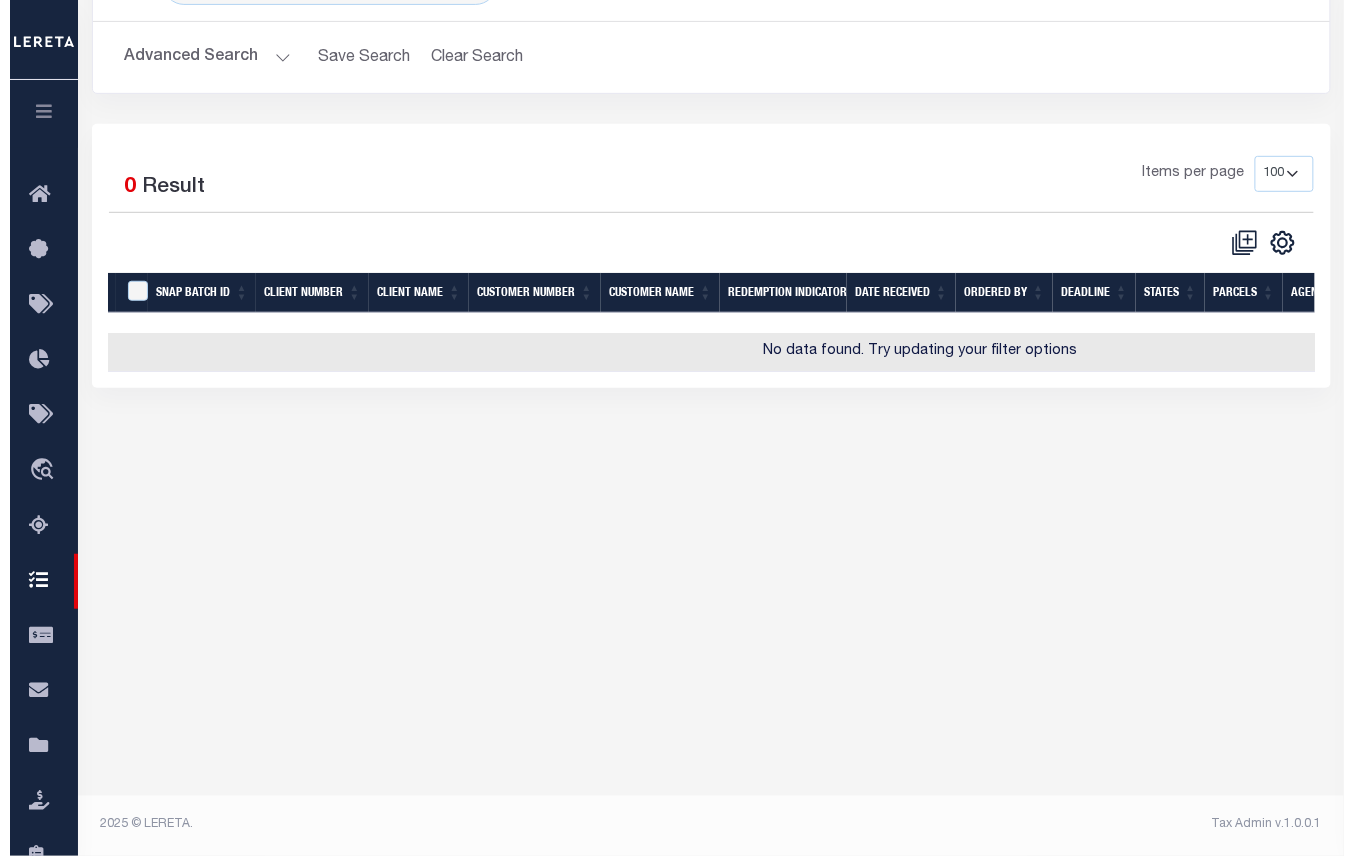 scroll, scrollTop: 0, scrollLeft: 0, axis: both 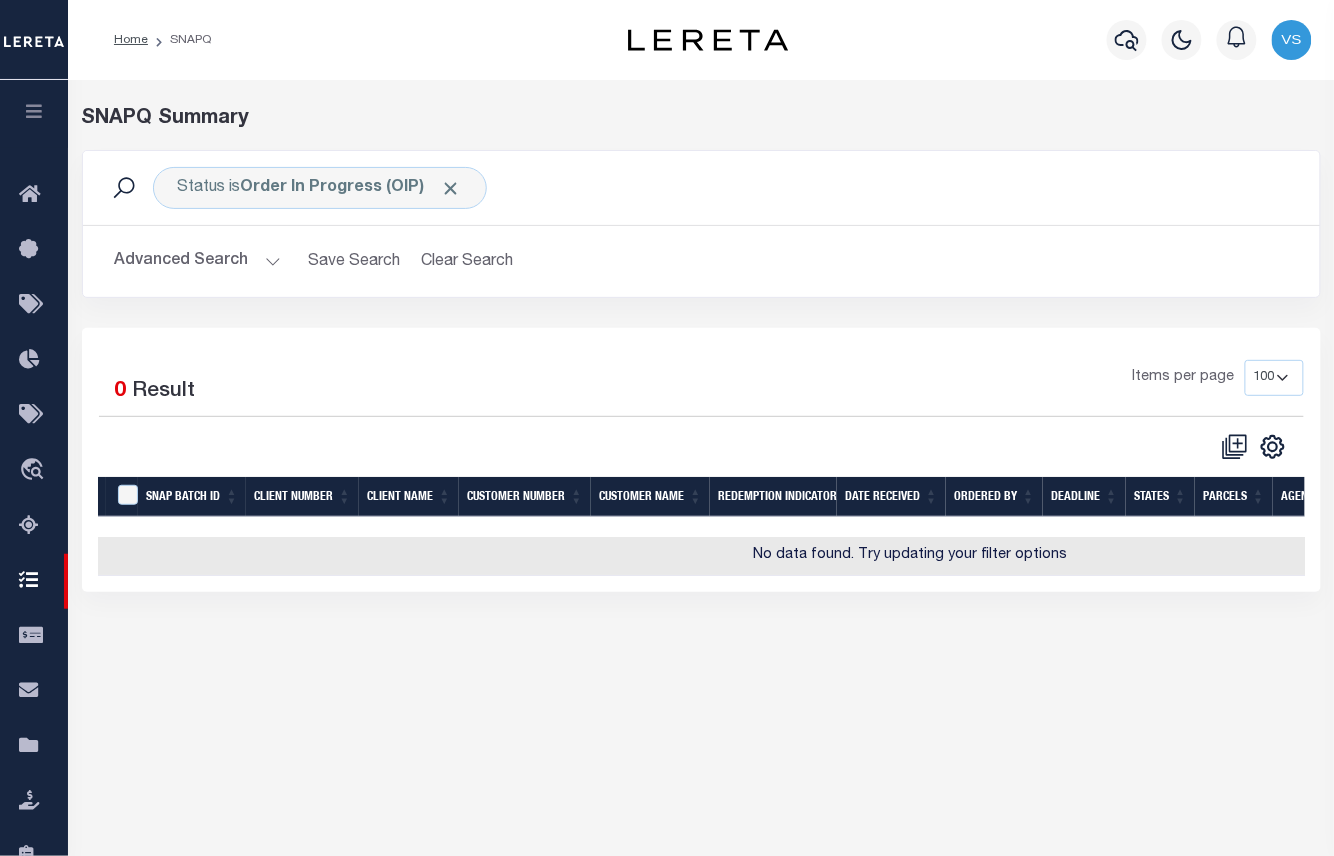 click on "Advanced Search" at bounding box center [198, 261] 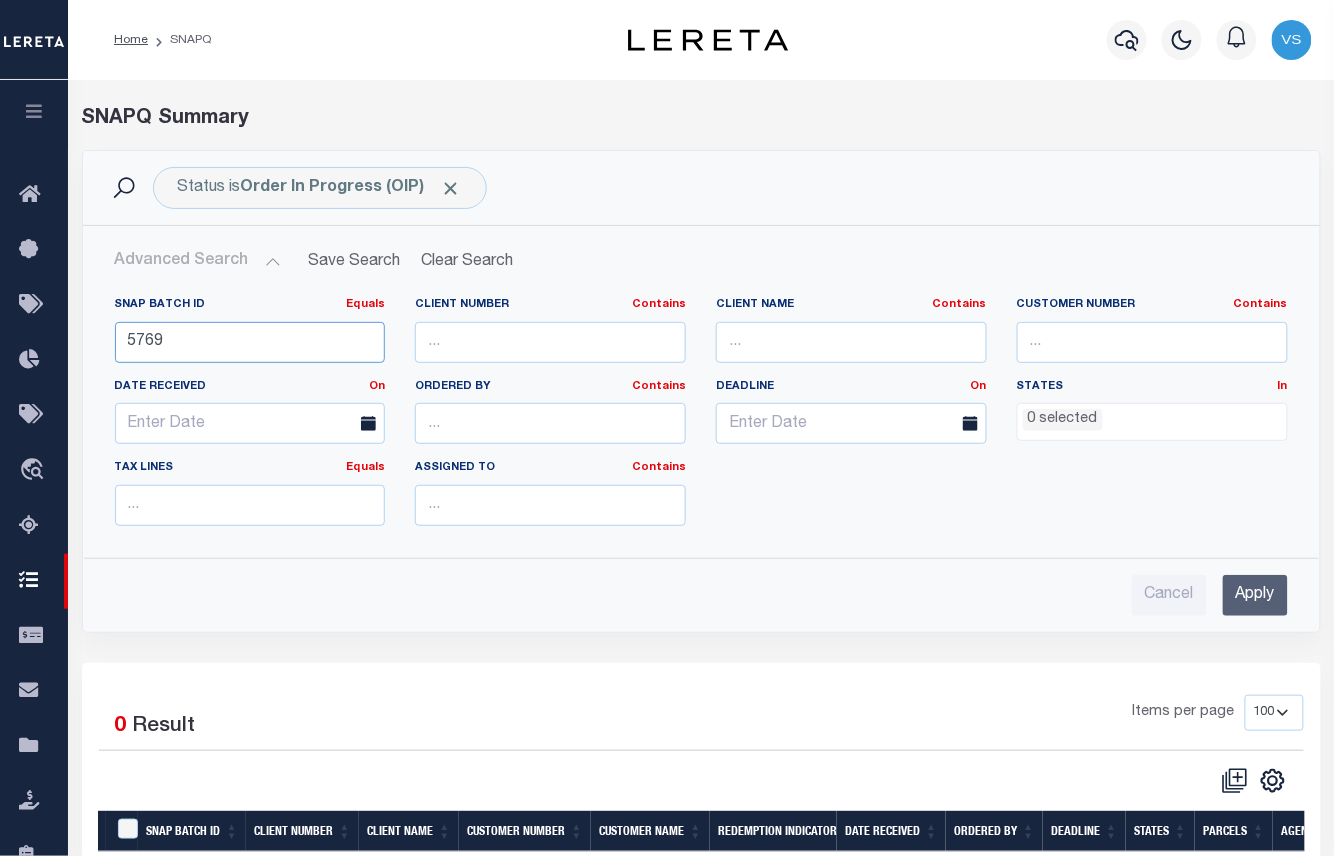 click on "5769" at bounding box center (250, 342) 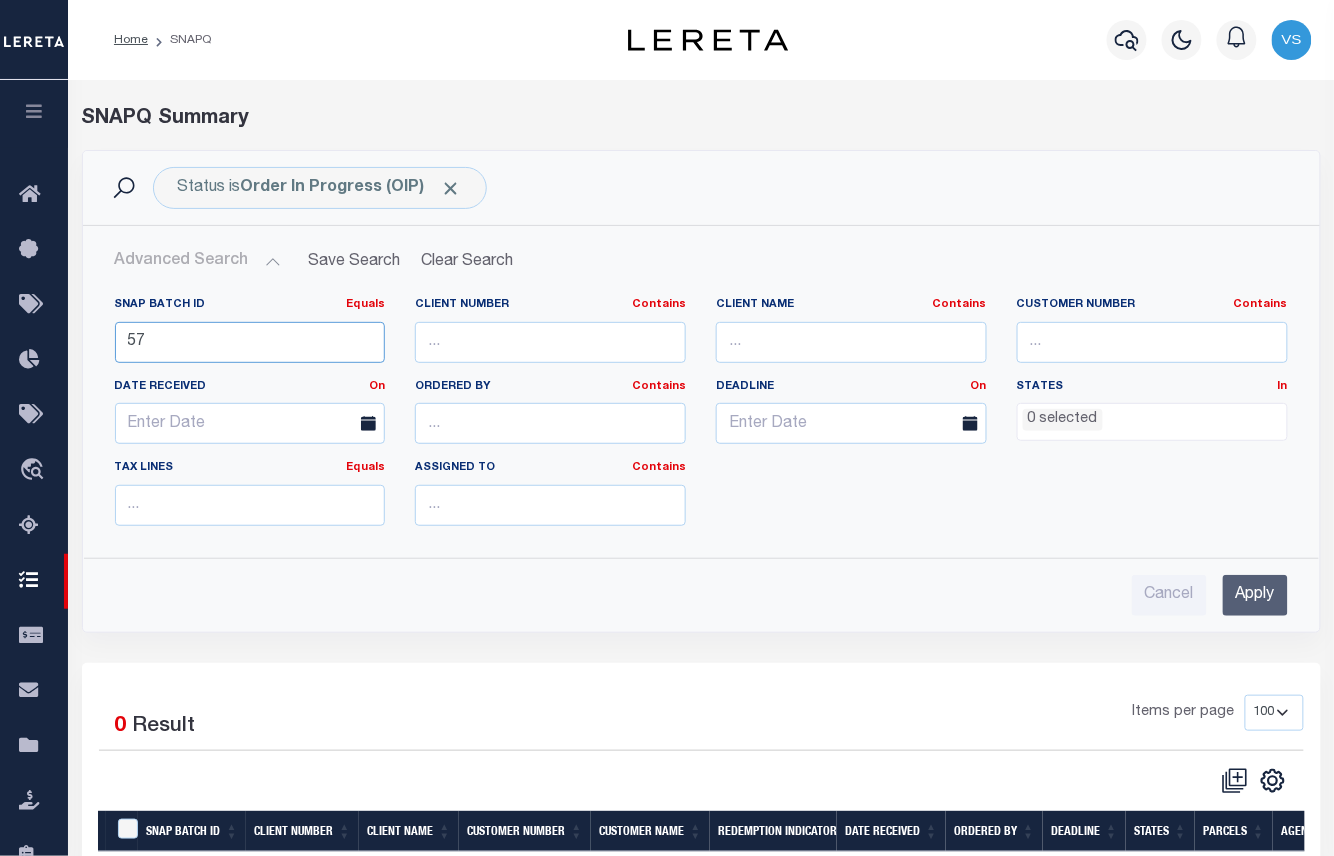 type on "5" 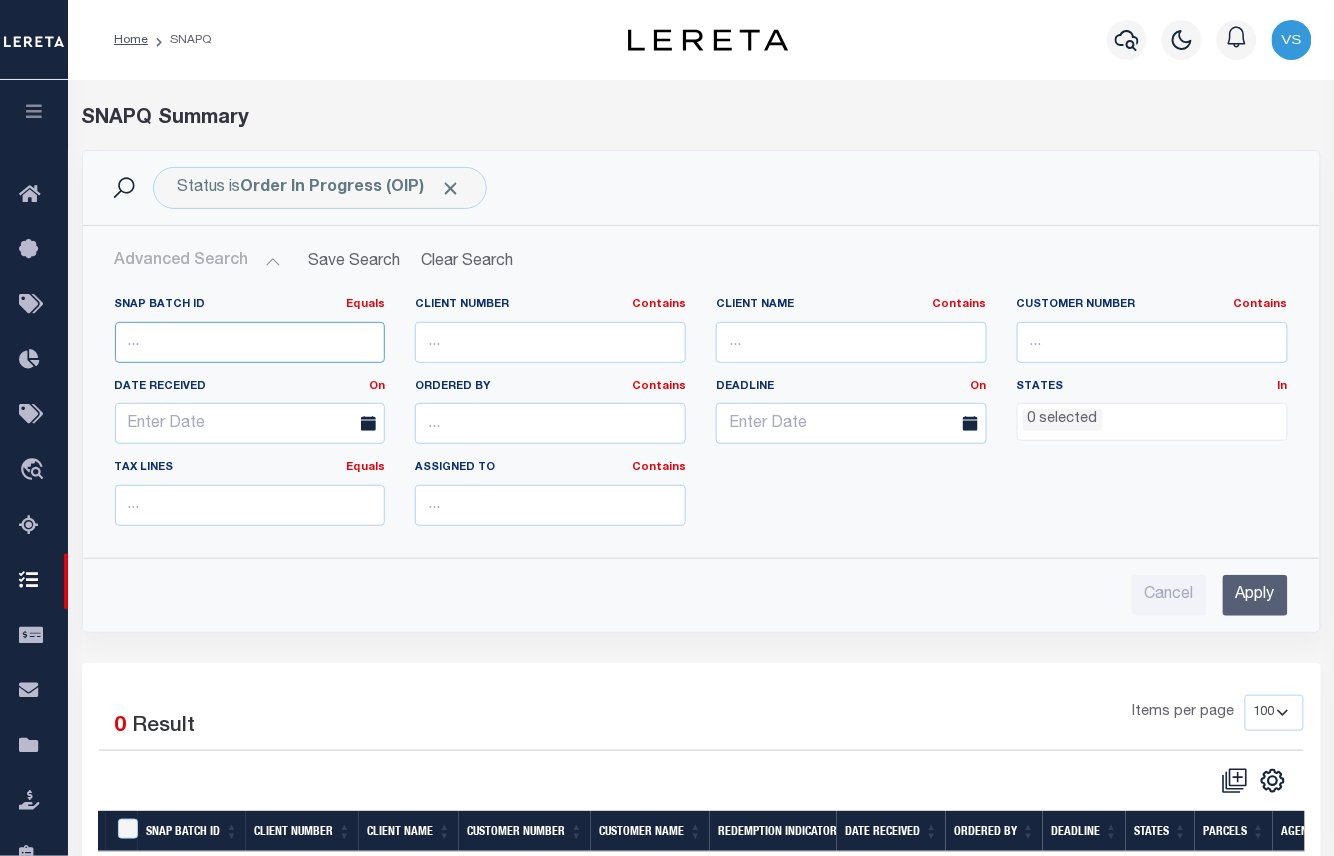 type 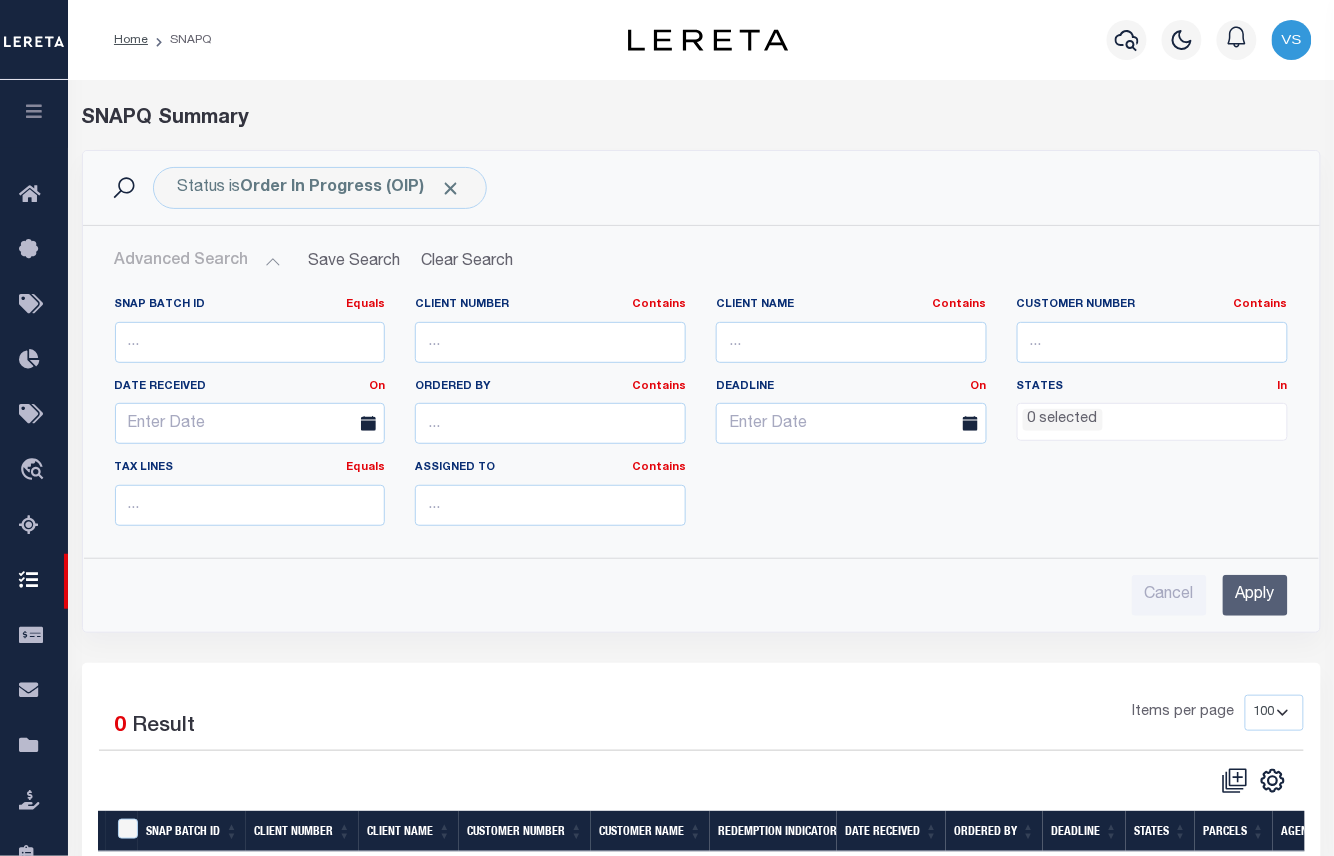 click on "Cancel
Apply" at bounding box center (701, 595) 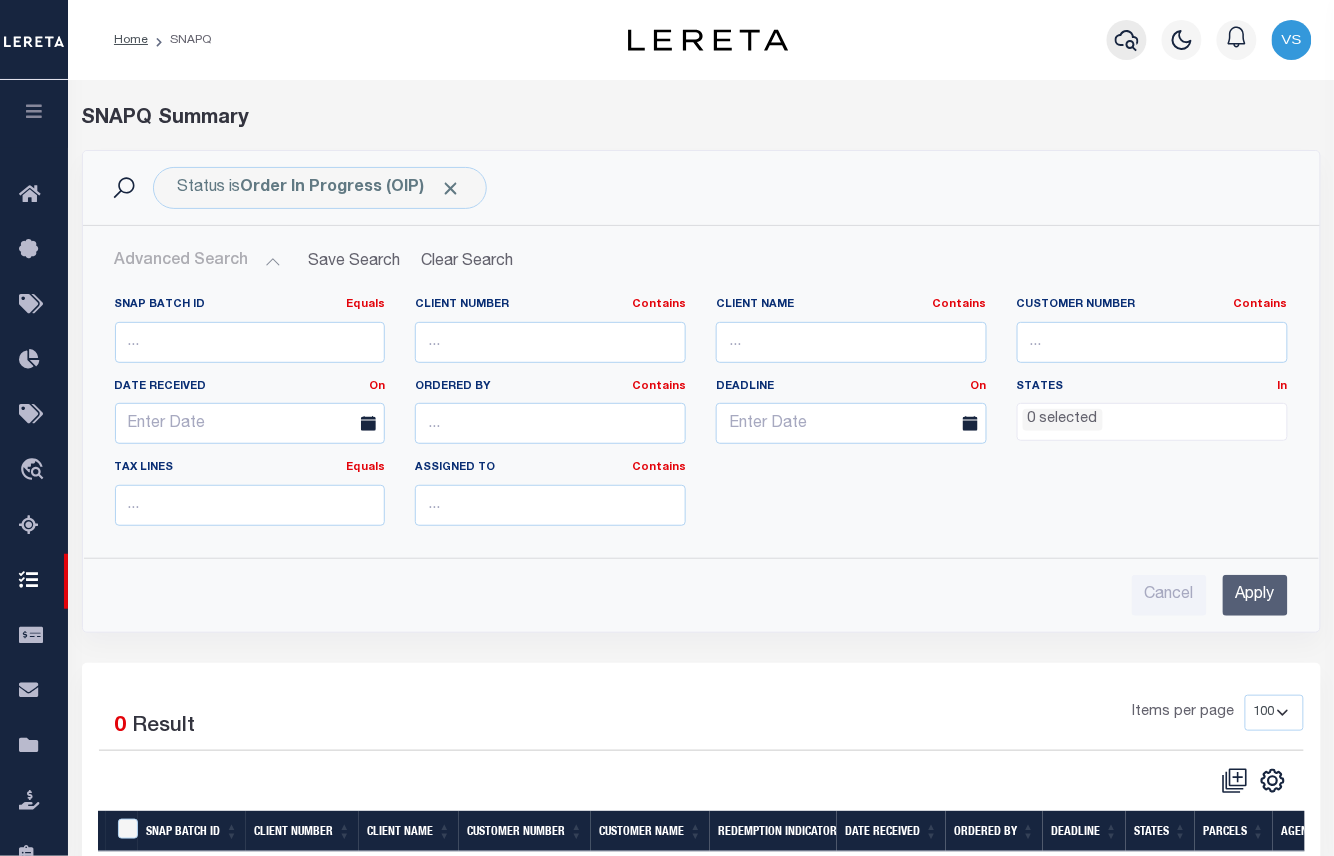 click 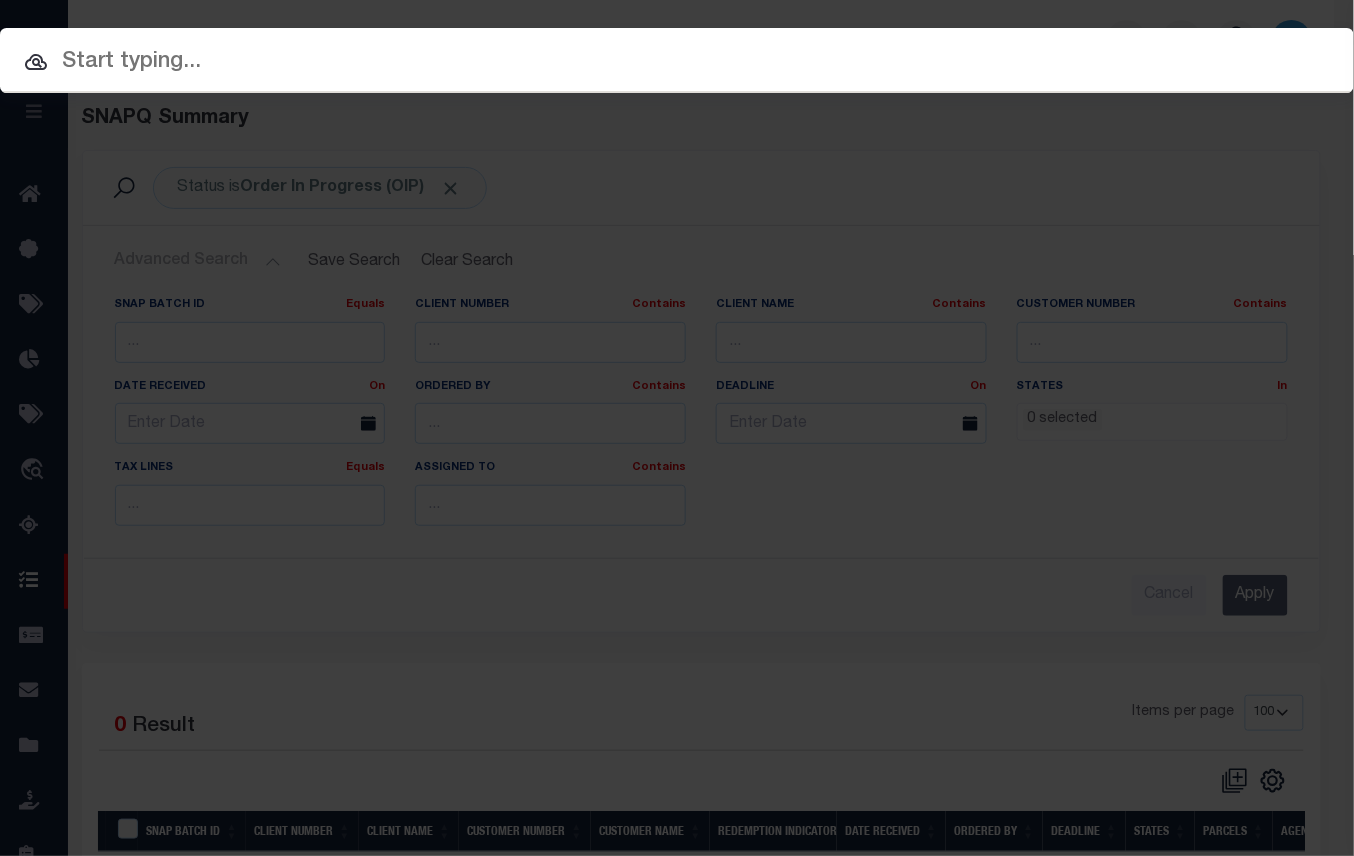 paste on "5769" 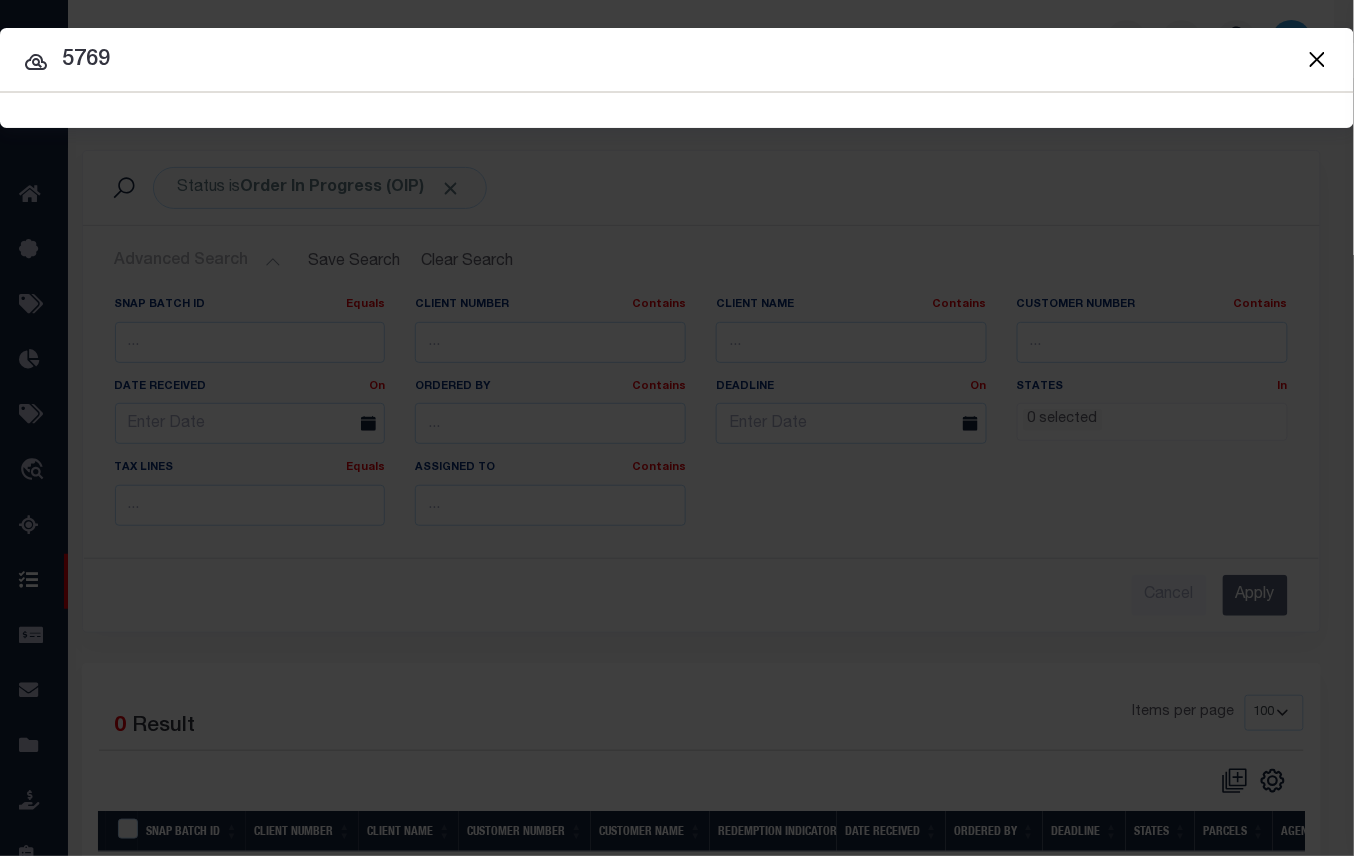 type on "5769" 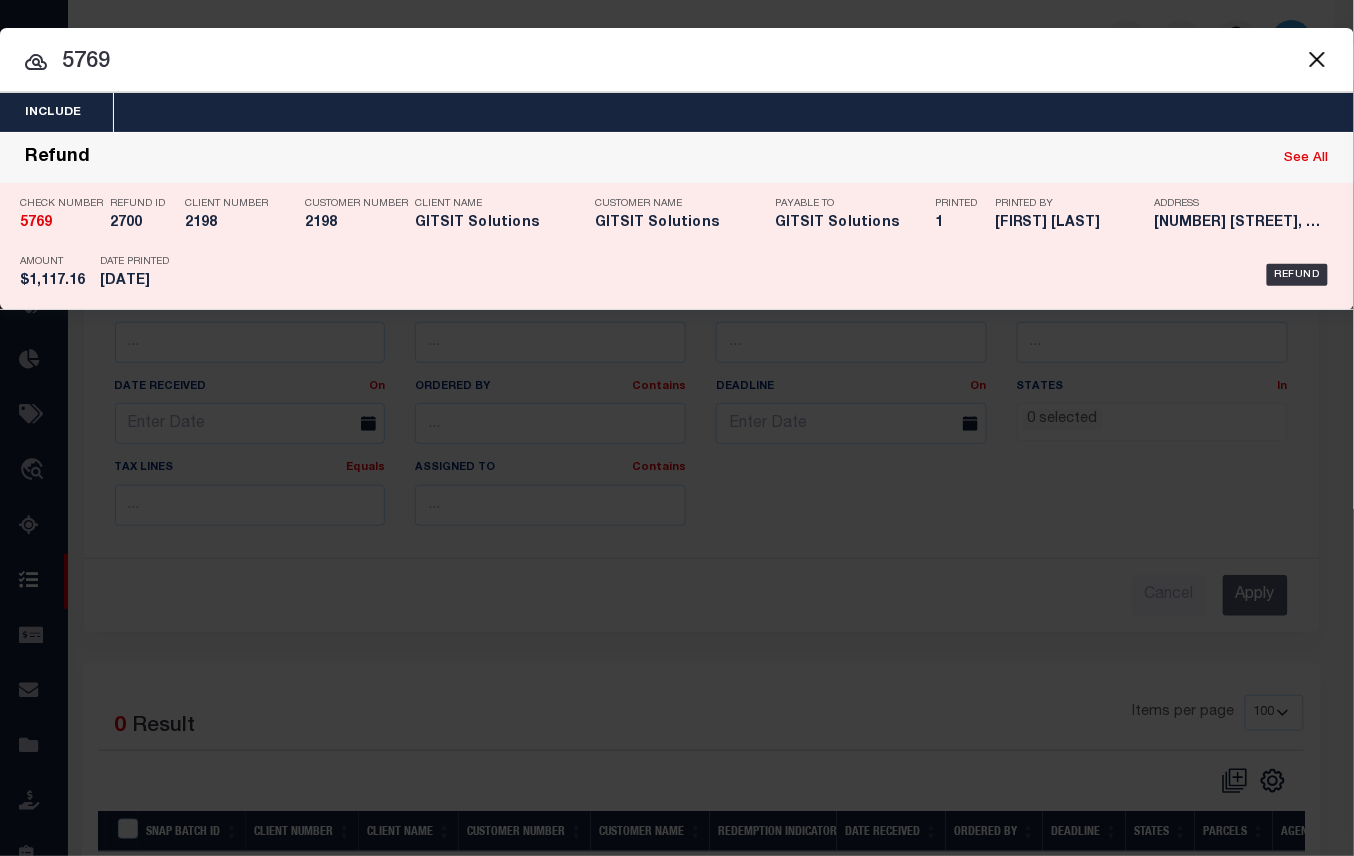 click on "Printed
1" at bounding box center (960, 217) 